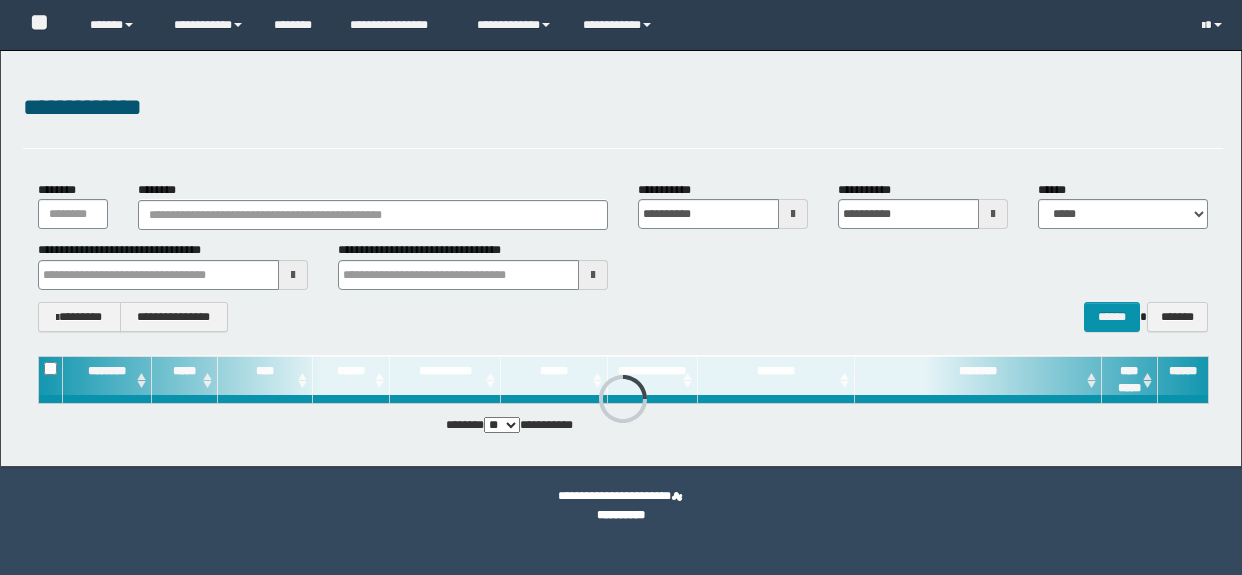 scroll, scrollTop: 0, scrollLeft: 0, axis: both 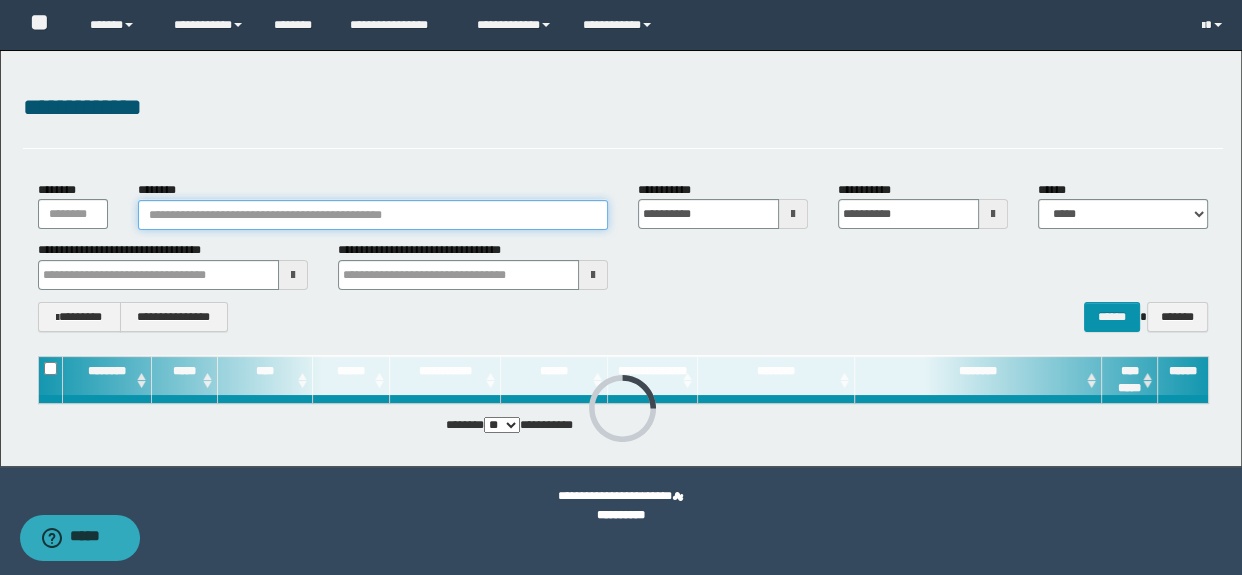 click on "********" at bounding box center (373, 215) 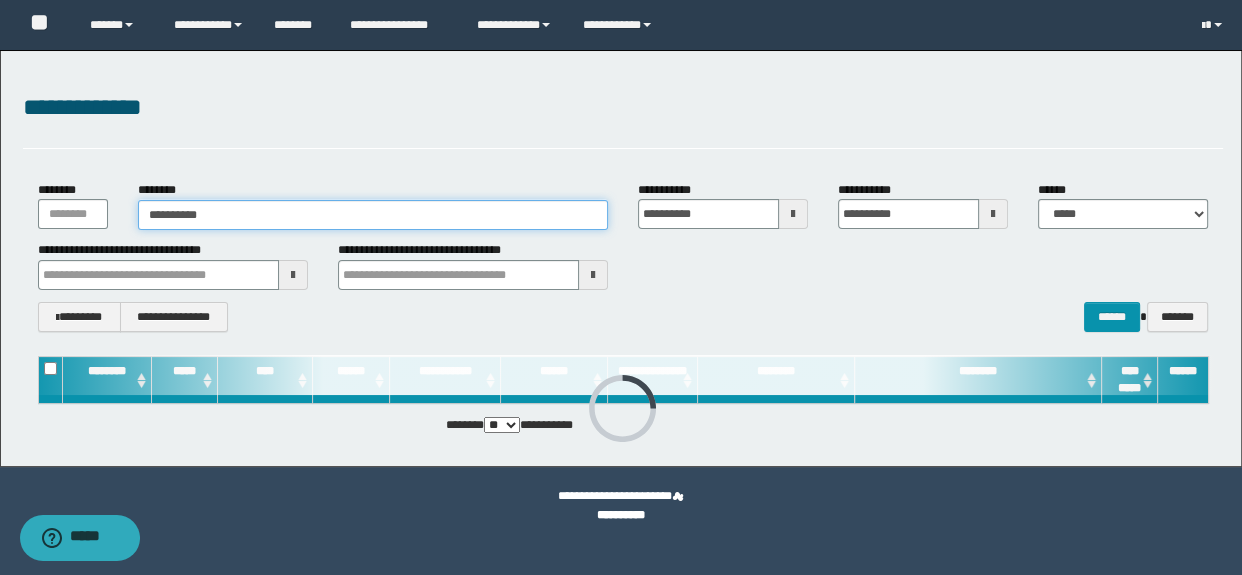 type on "**********" 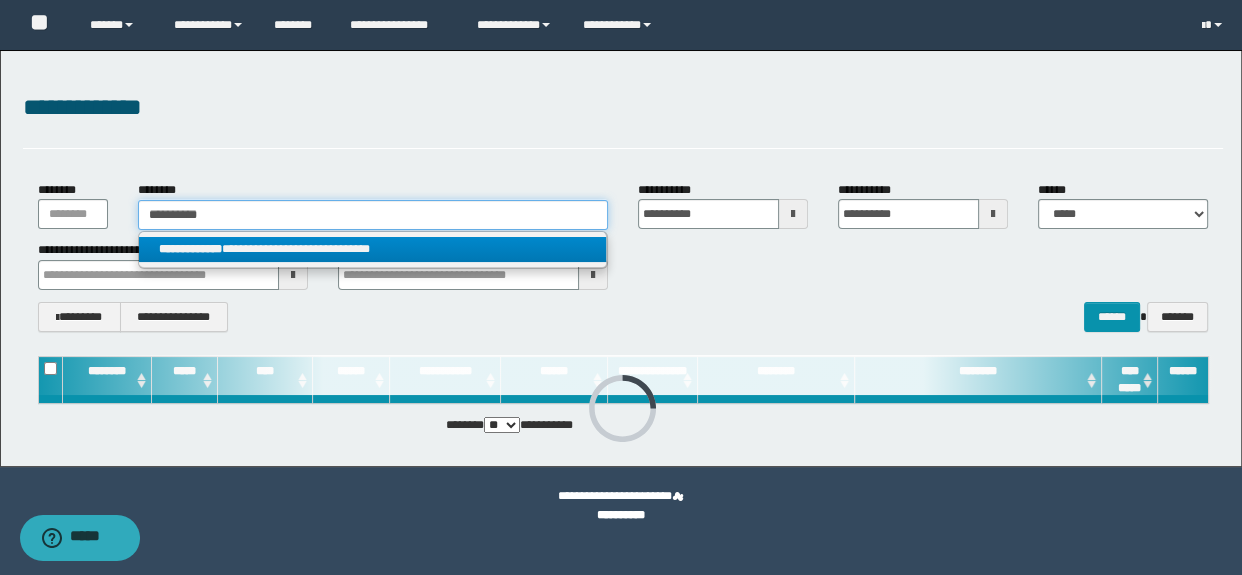 type on "**********" 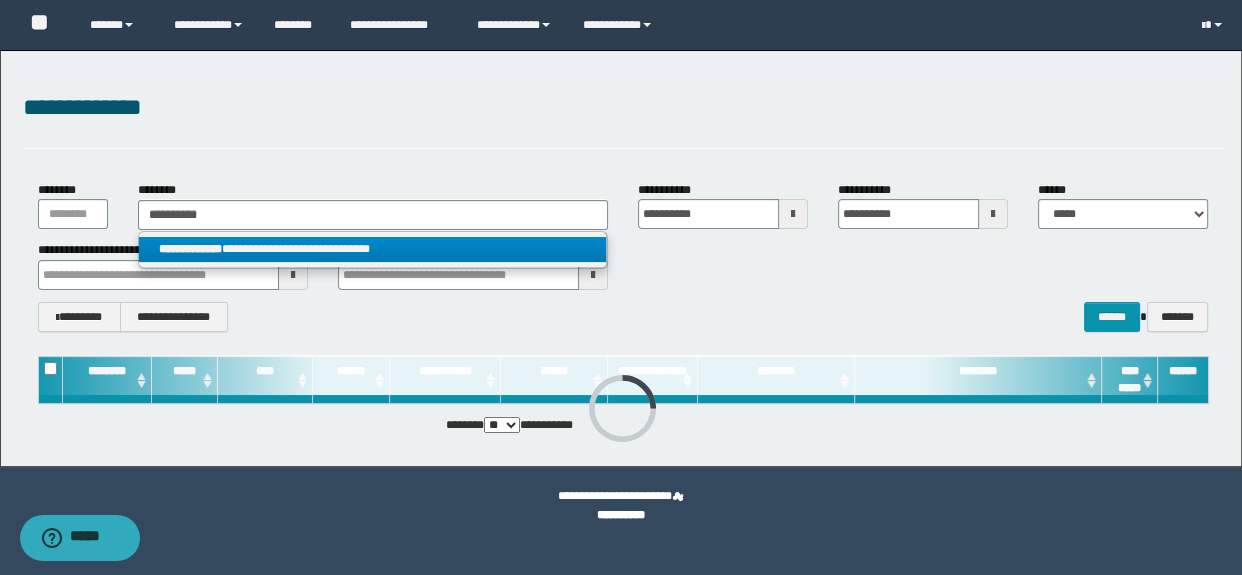 click on "**********" at bounding box center [372, 249] 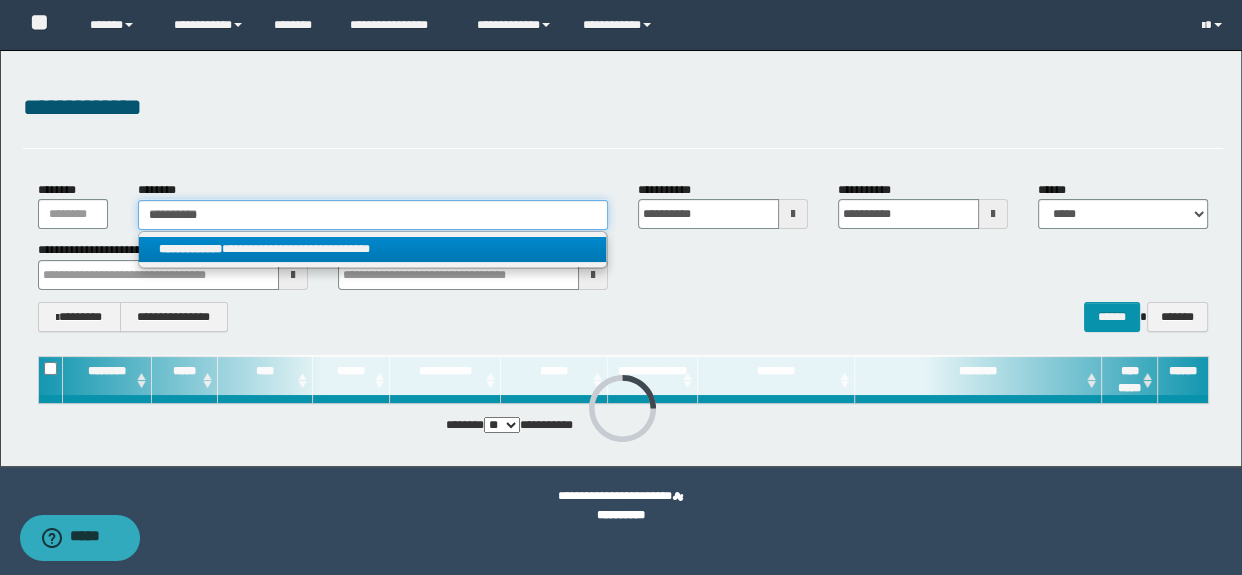 type 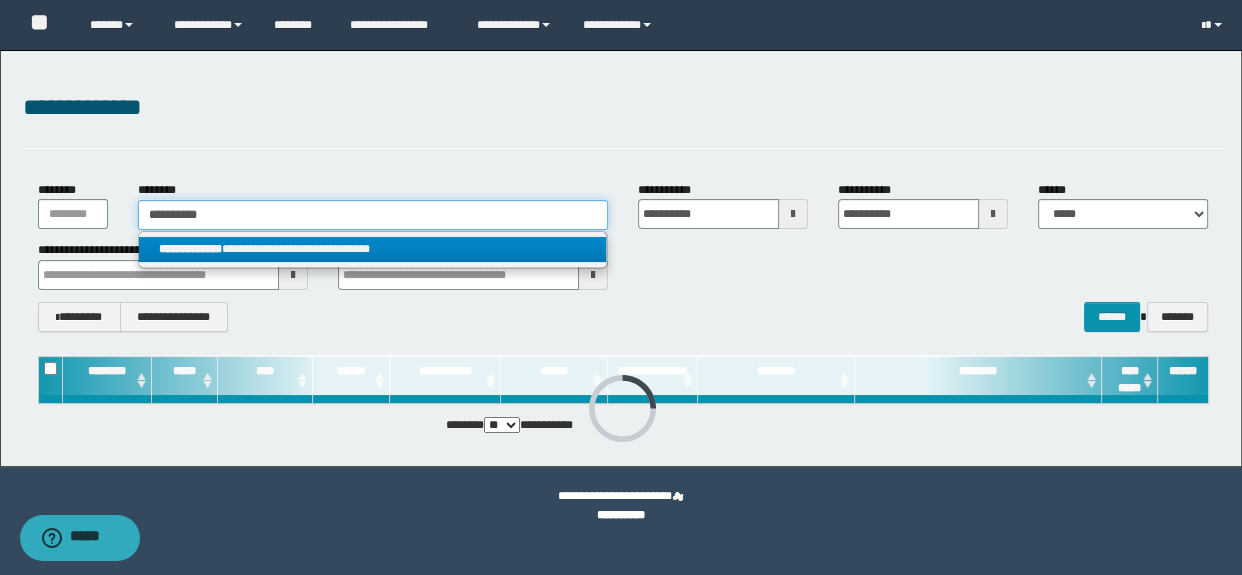 type on "**********" 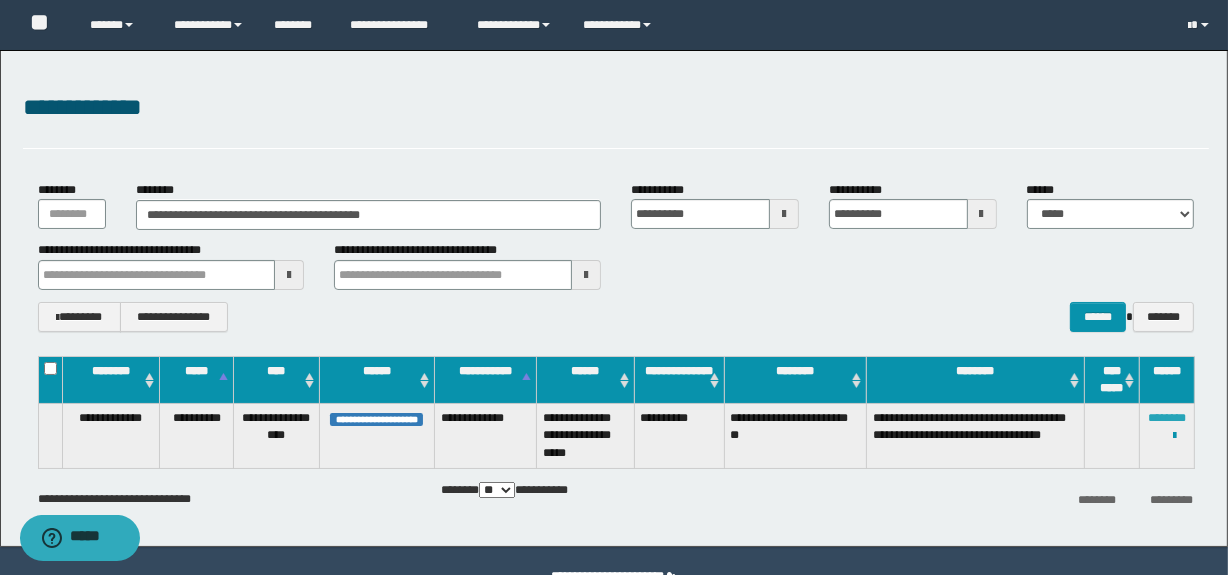 click on "********" at bounding box center (1167, 418) 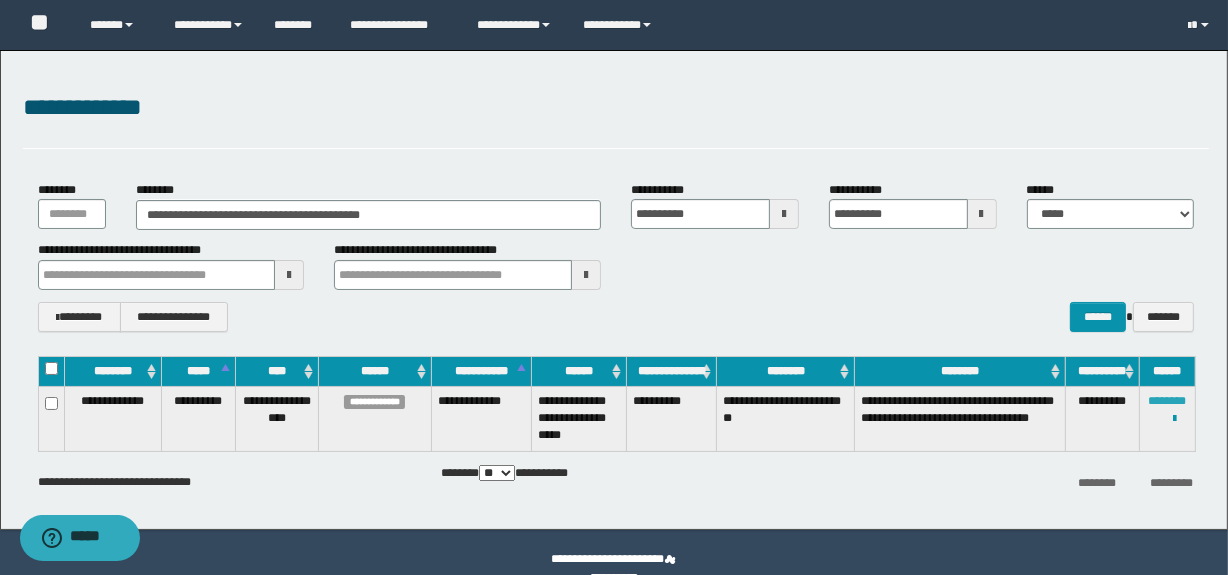 click on "********" at bounding box center (1167, 401) 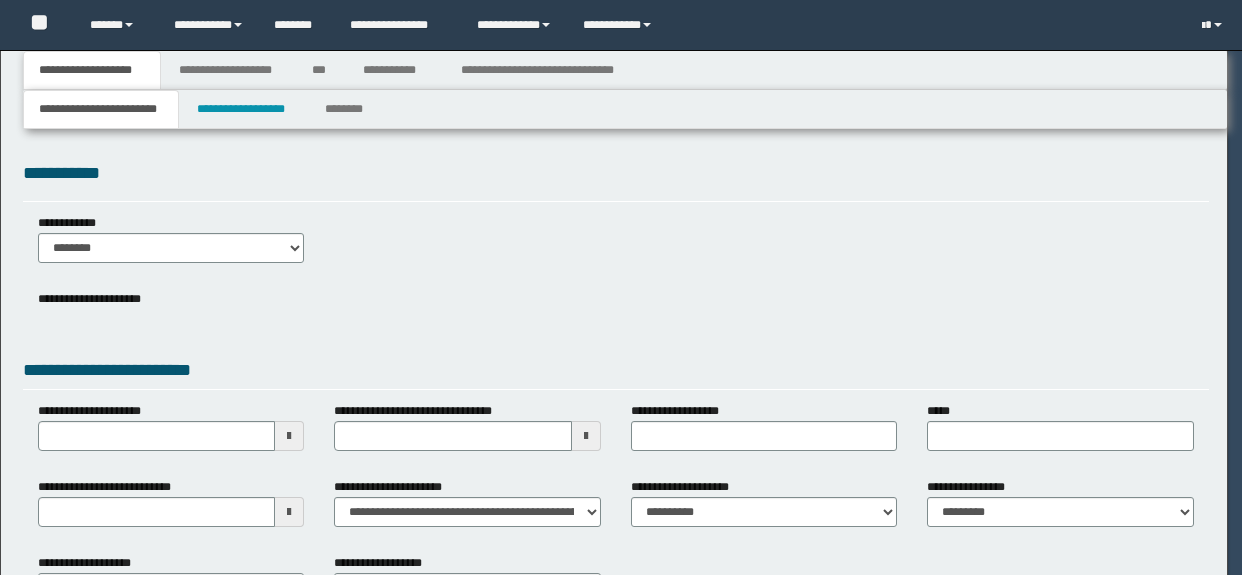 scroll, scrollTop: 0, scrollLeft: 0, axis: both 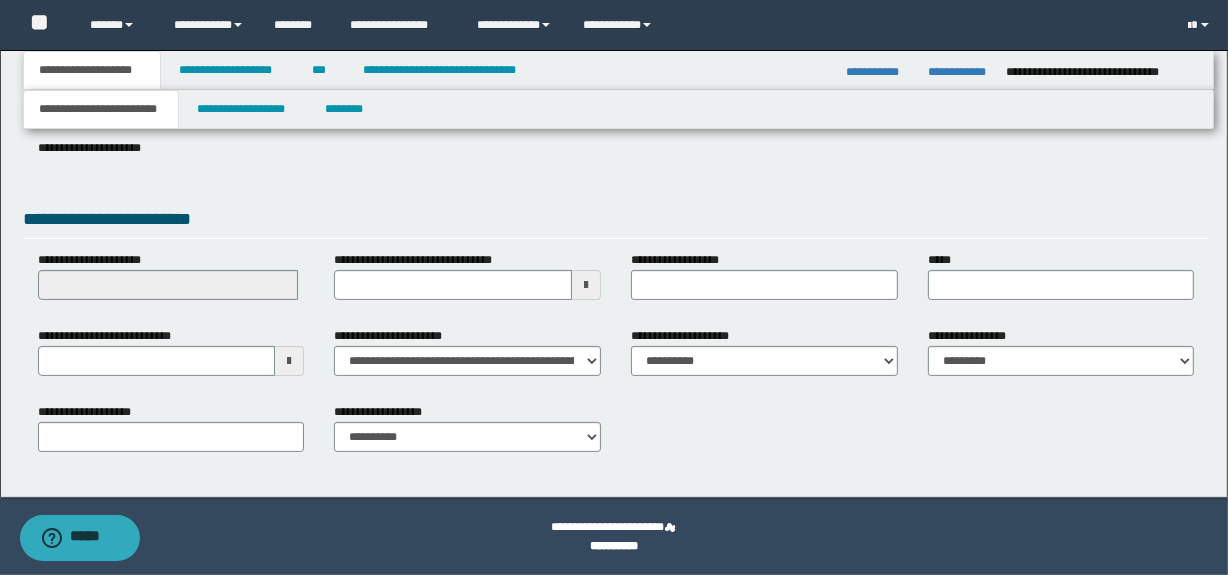 click at bounding box center [289, 361] 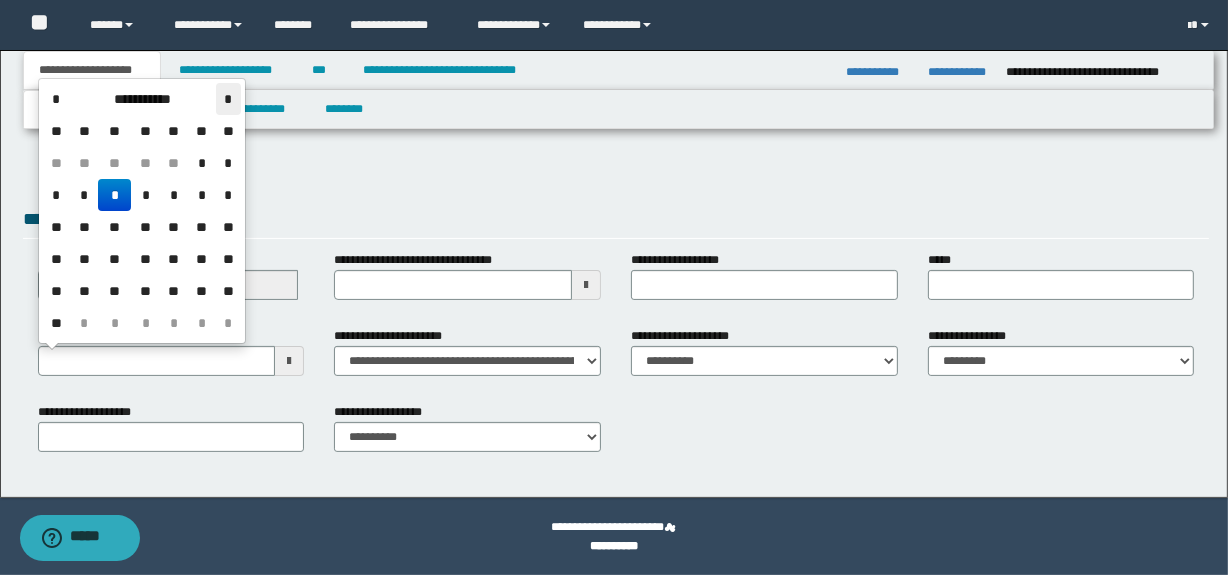 click on "*" at bounding box center (228, 99) 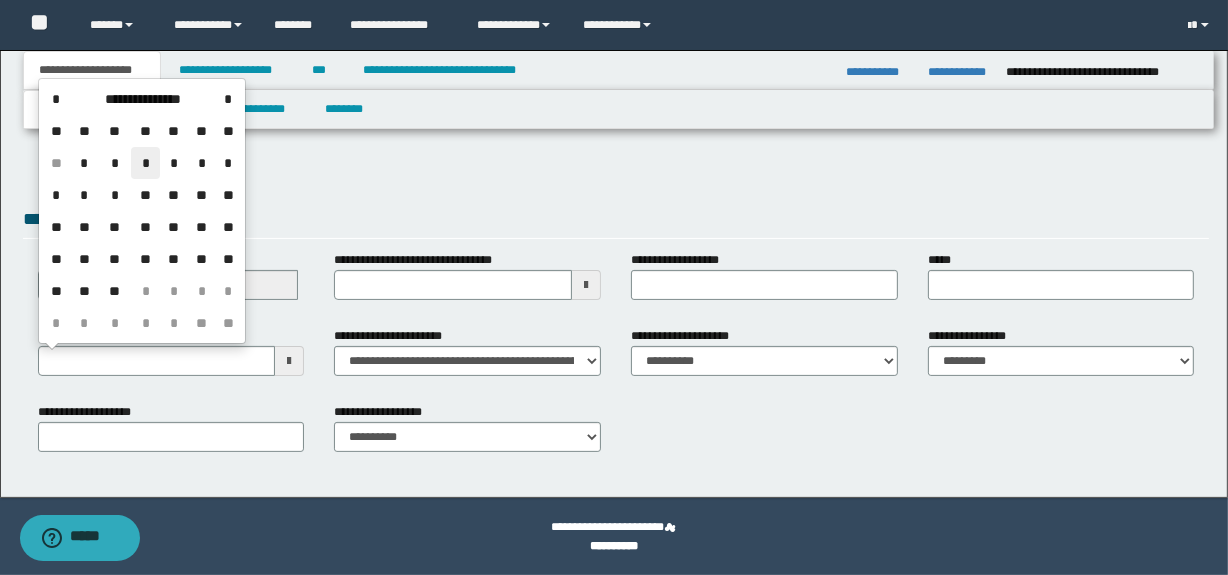 click on "*" at bounding box center [145, 163] 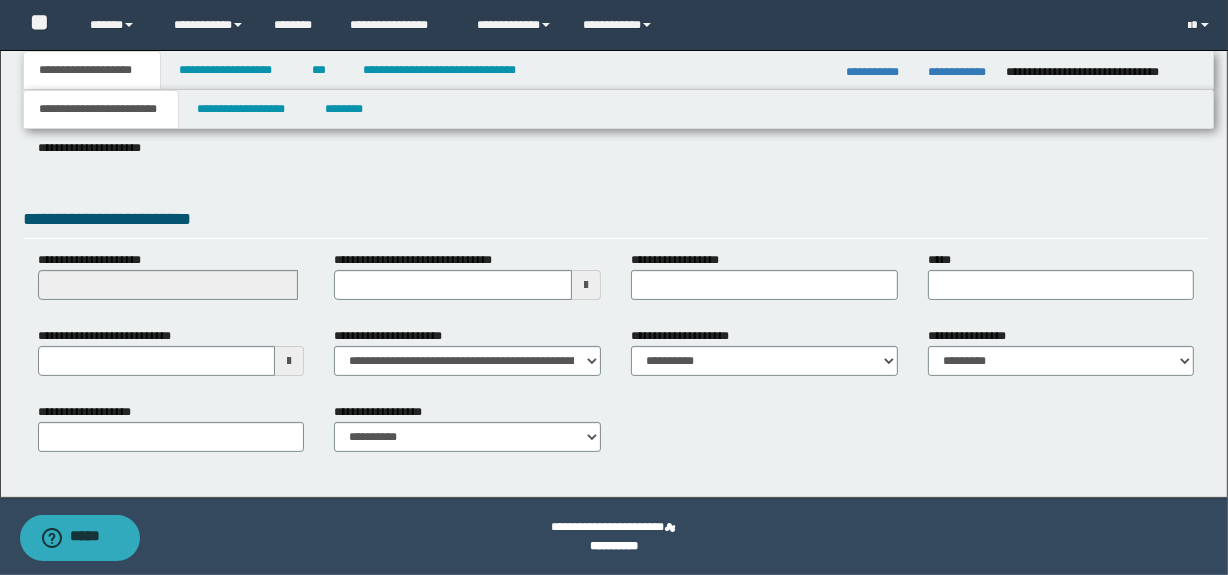 click on "**********" at bounding box center (968, 336) 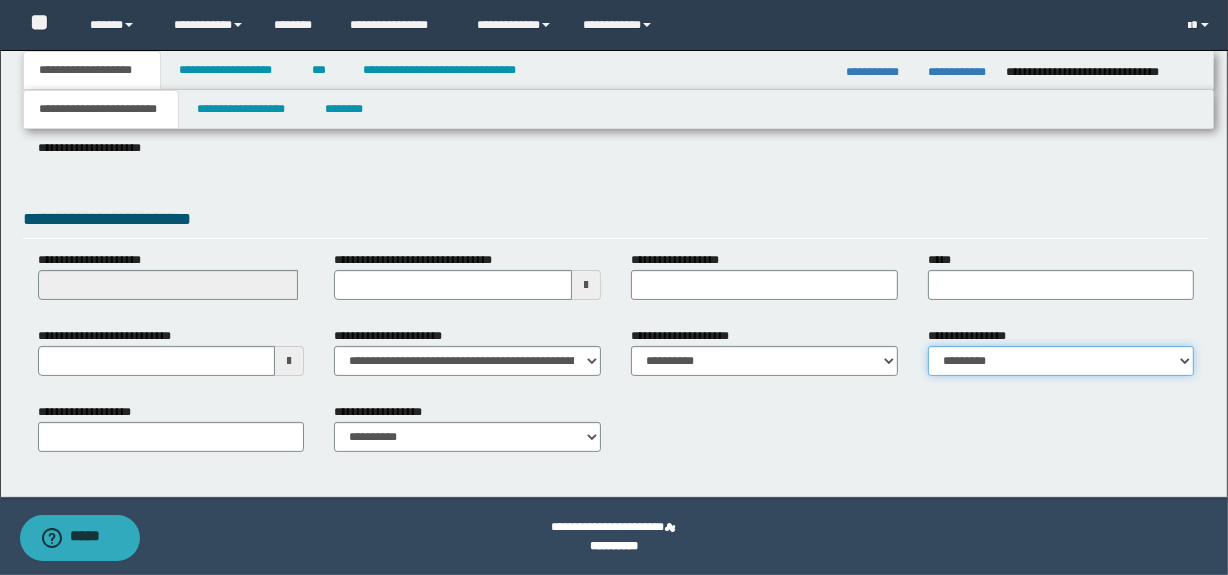 click on "**********" at bounding box center (1061, 361) 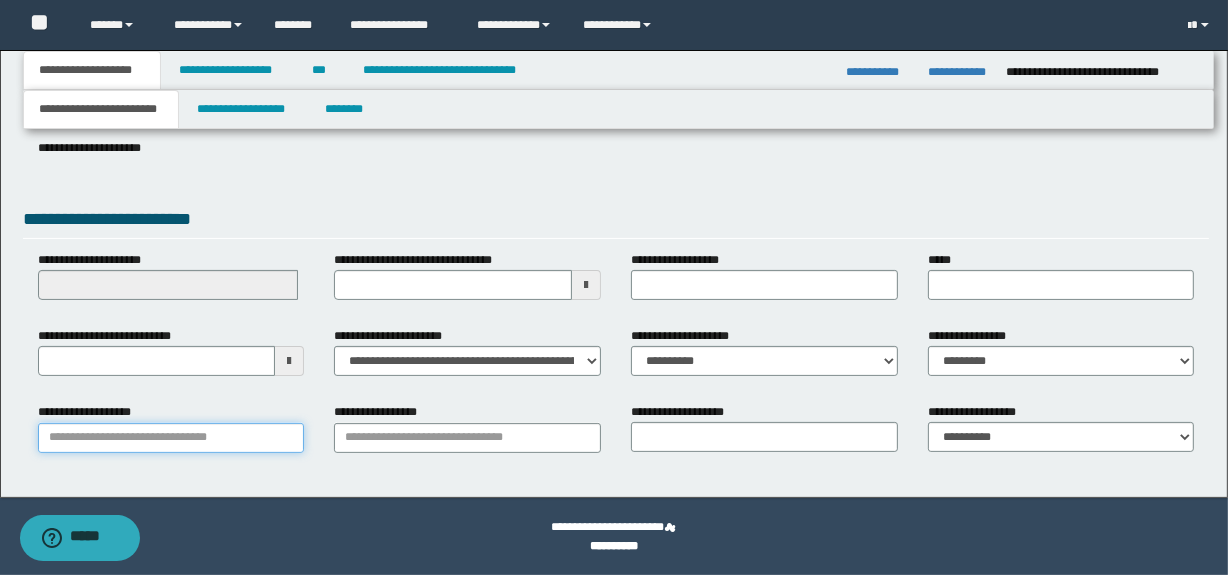 click on "**********" at bounding box center [171, 438] 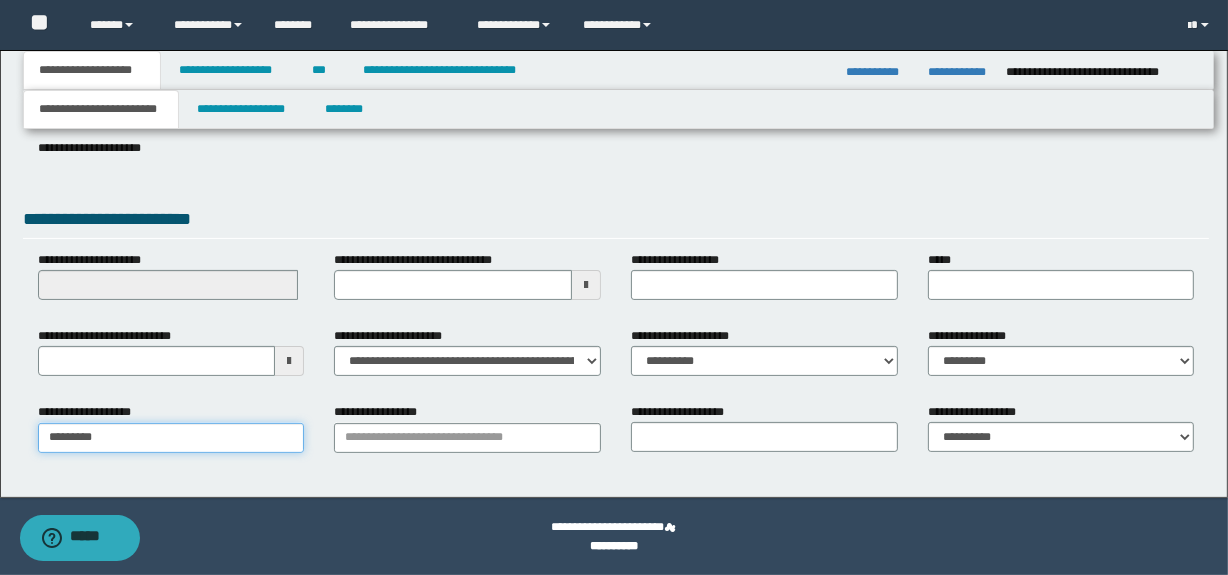 type on "**********" 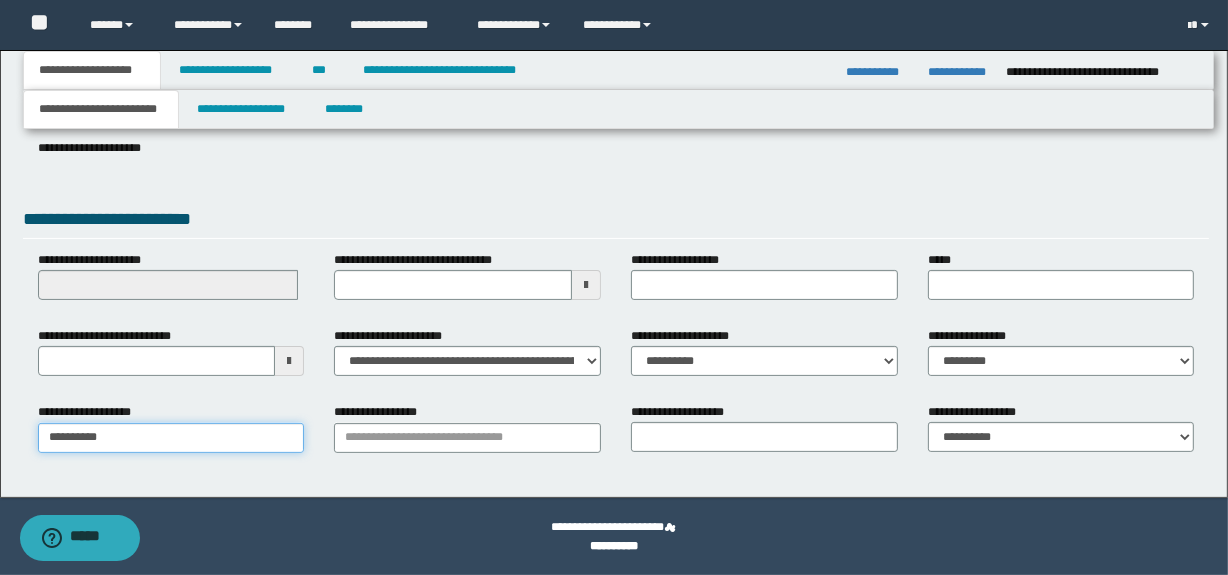 type on "**********" 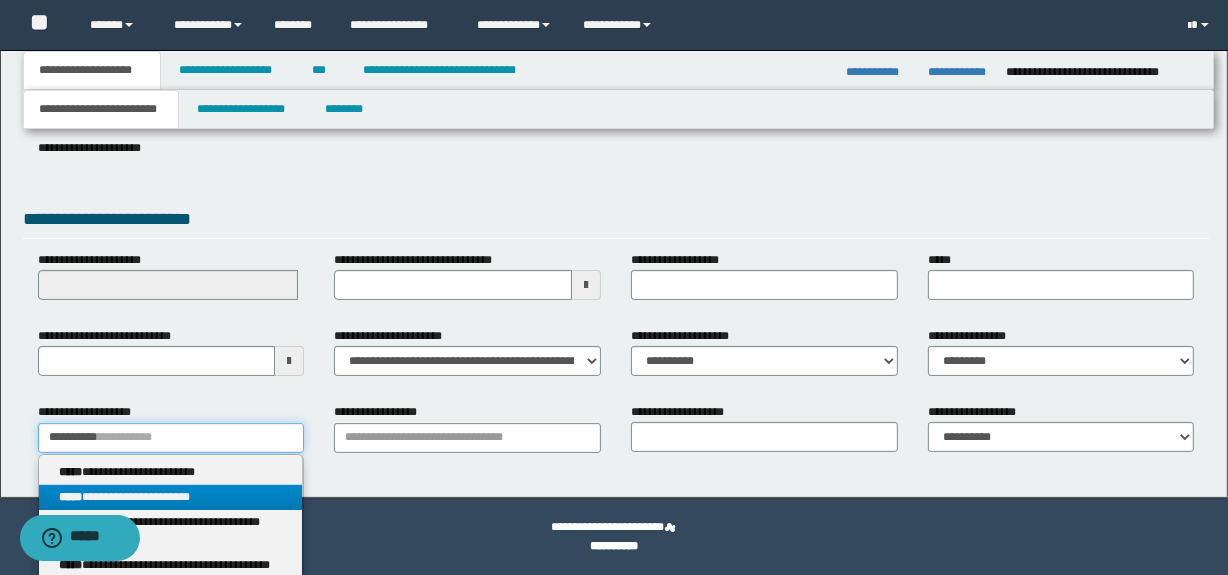 type on "**********" 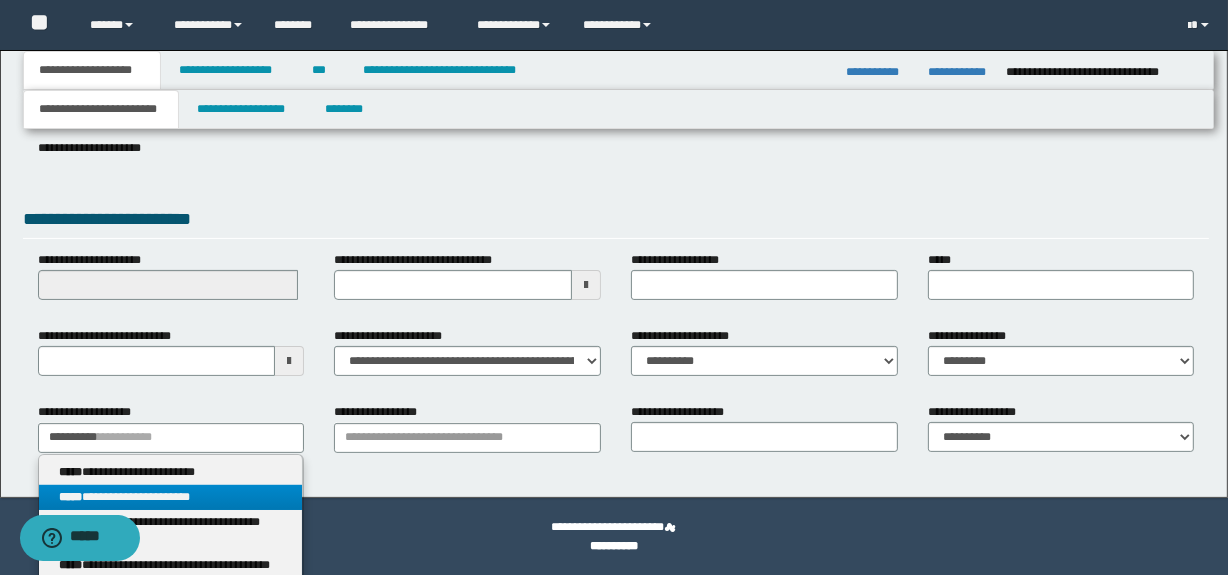 click on "**********" at bounding box center (171, 497) 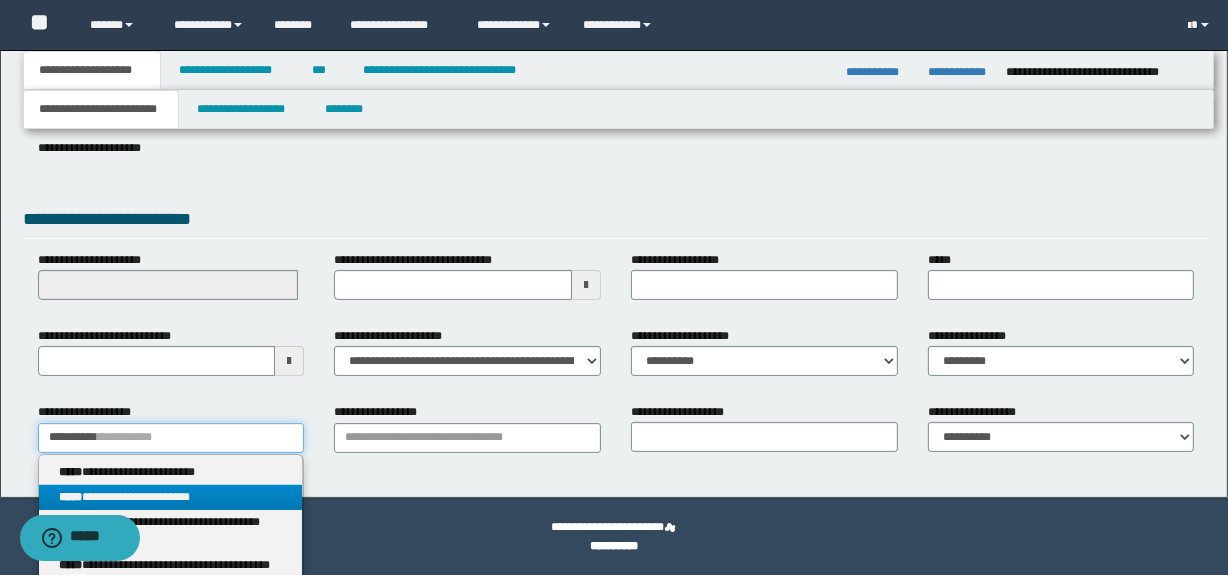type 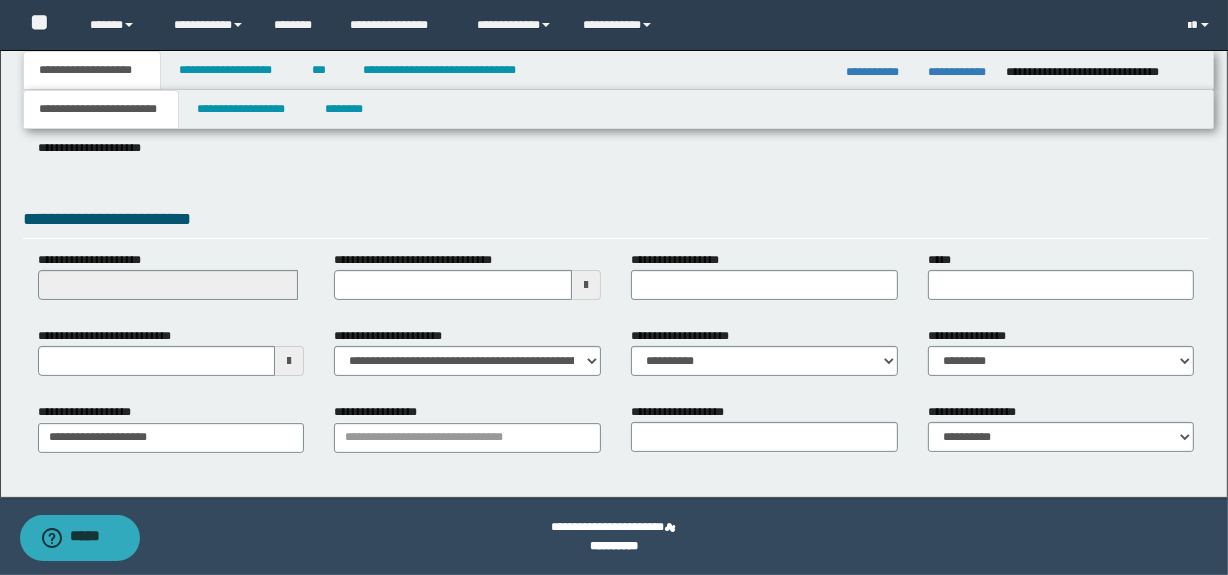 click on "**********" at bounding box center (379, 412) 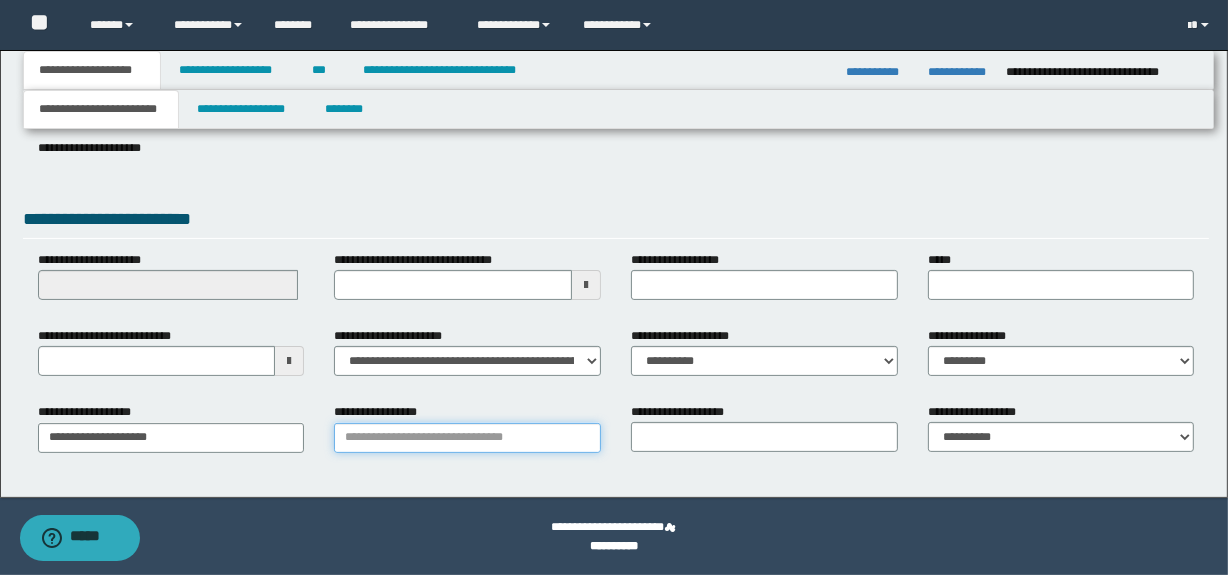 click on "**********" at bounding box center [467, 438] 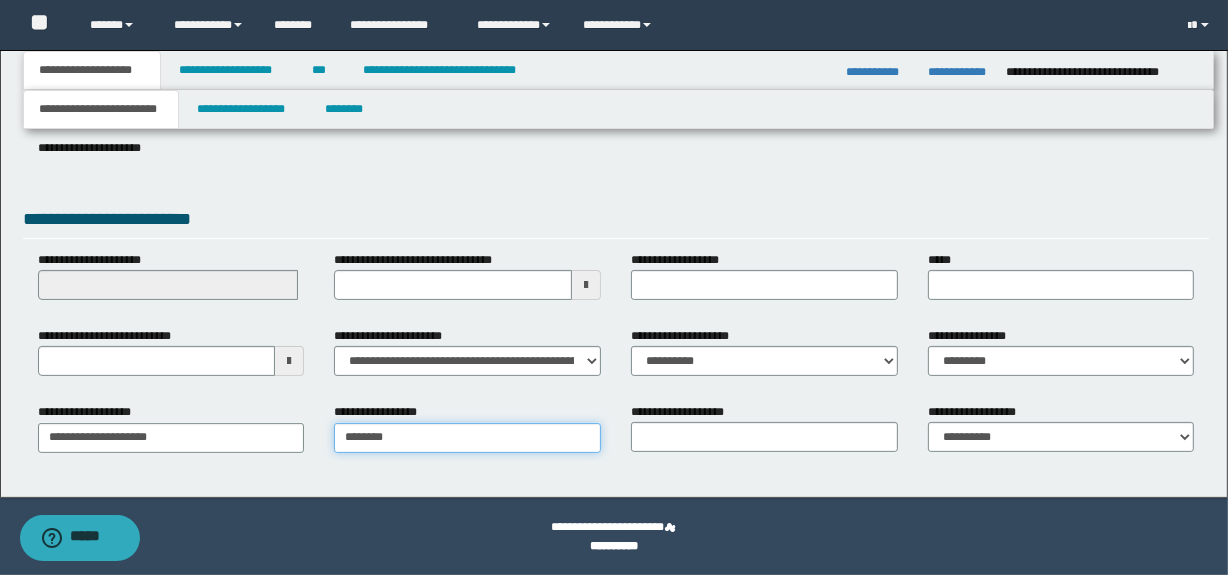 type on "*********" 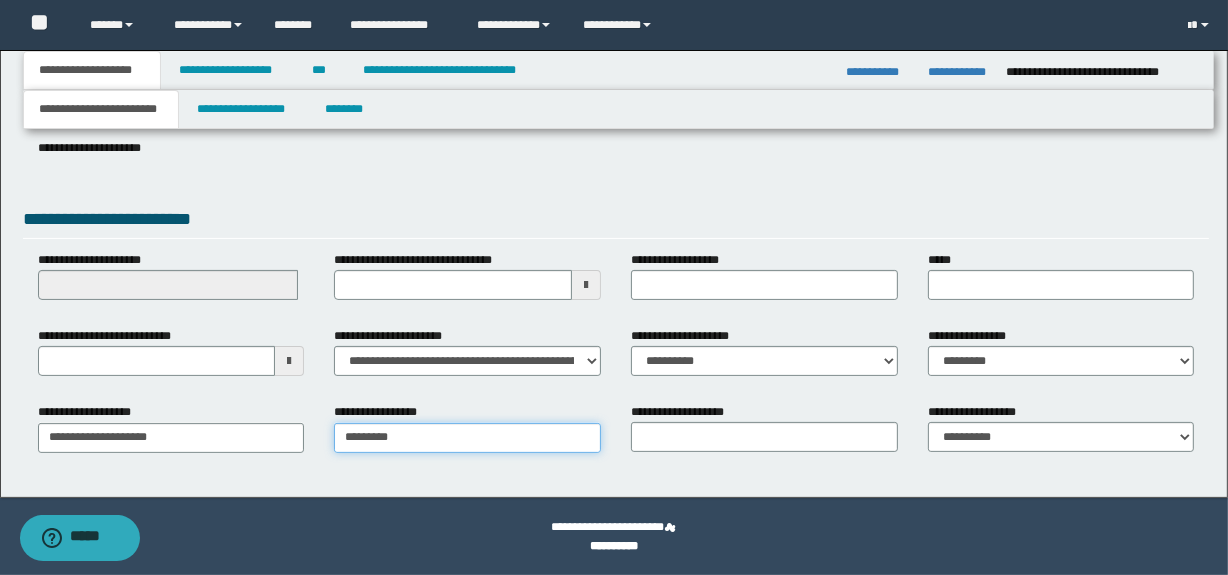type on "*********" 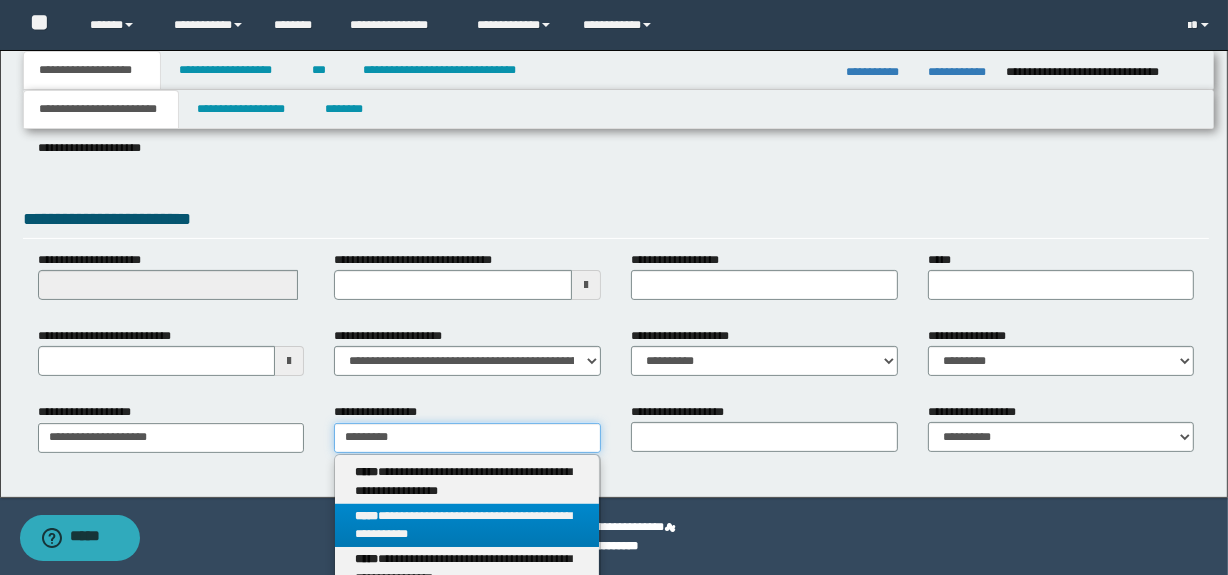 type on "*********" 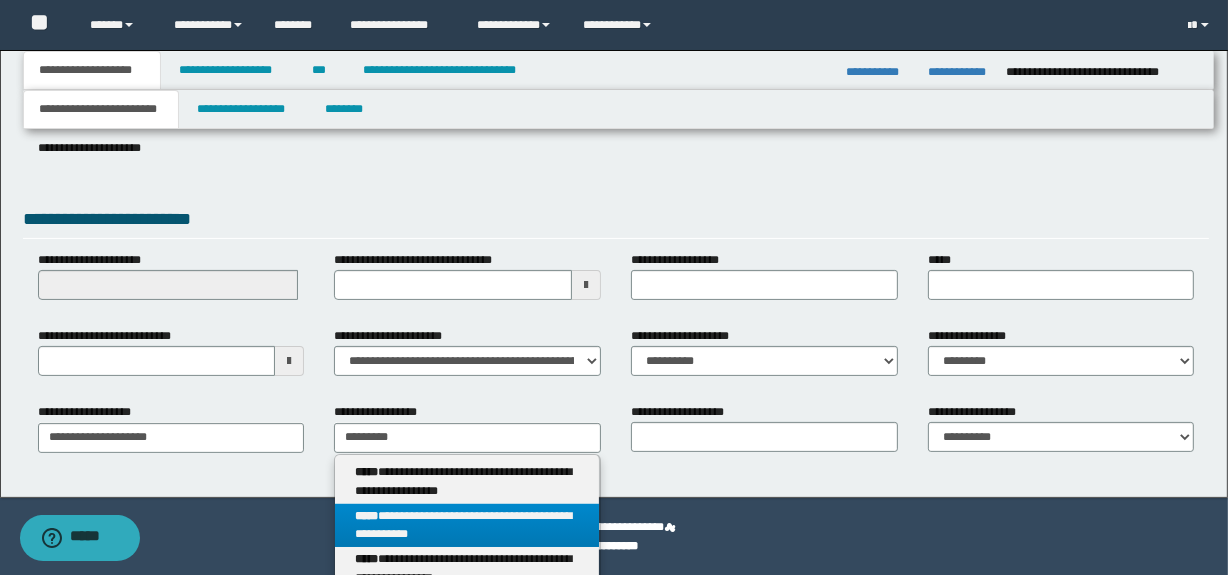 click on "**********" at bounding box center (467, 526) 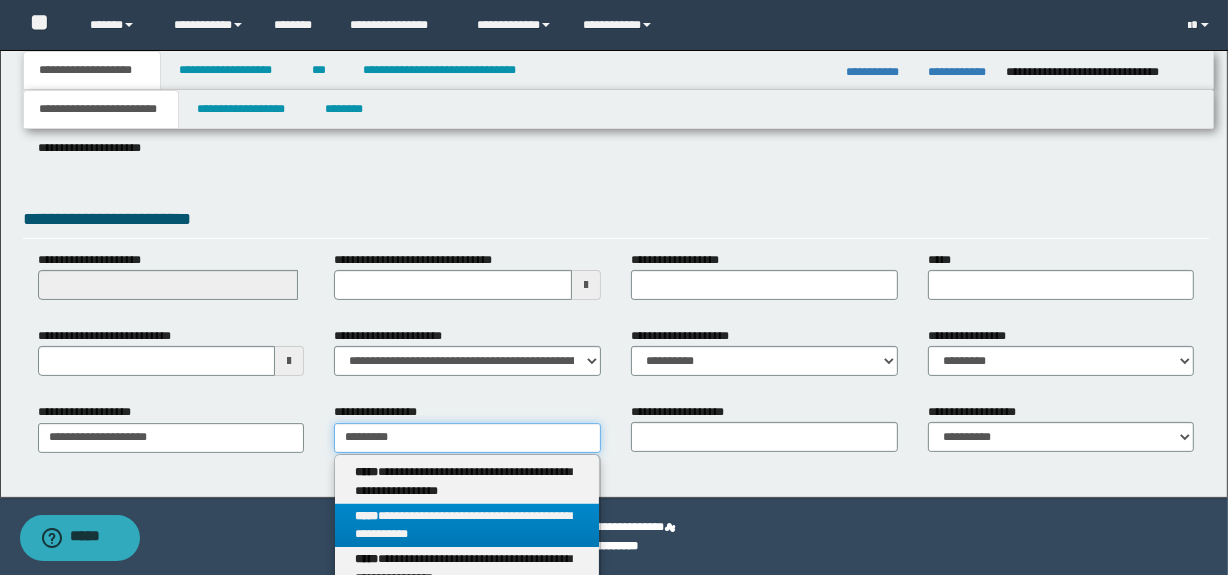 type 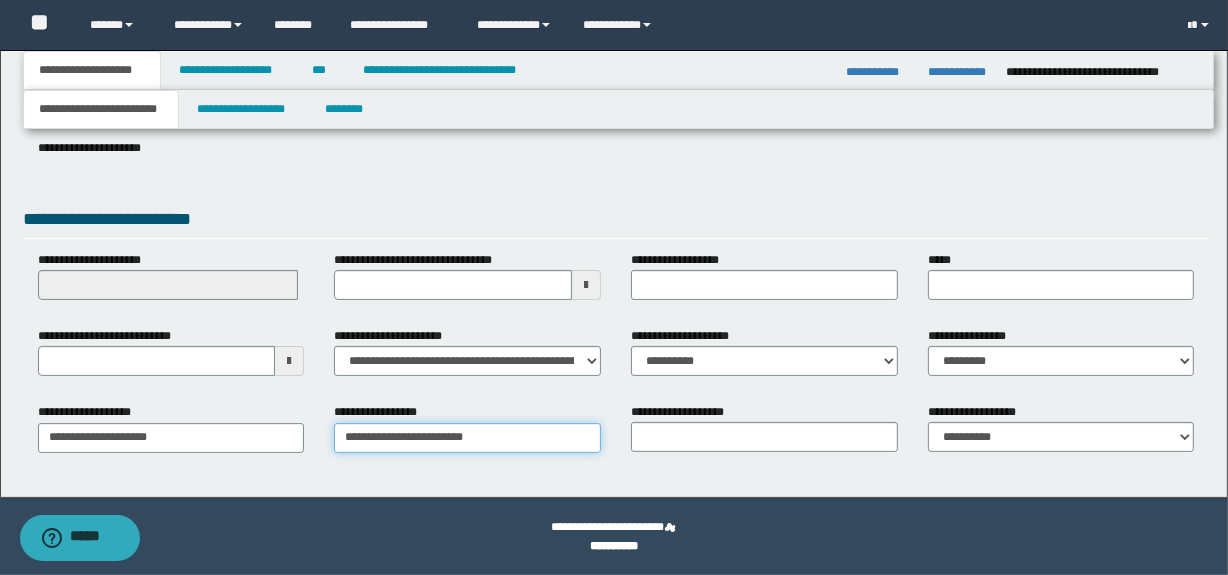 type on "**********" 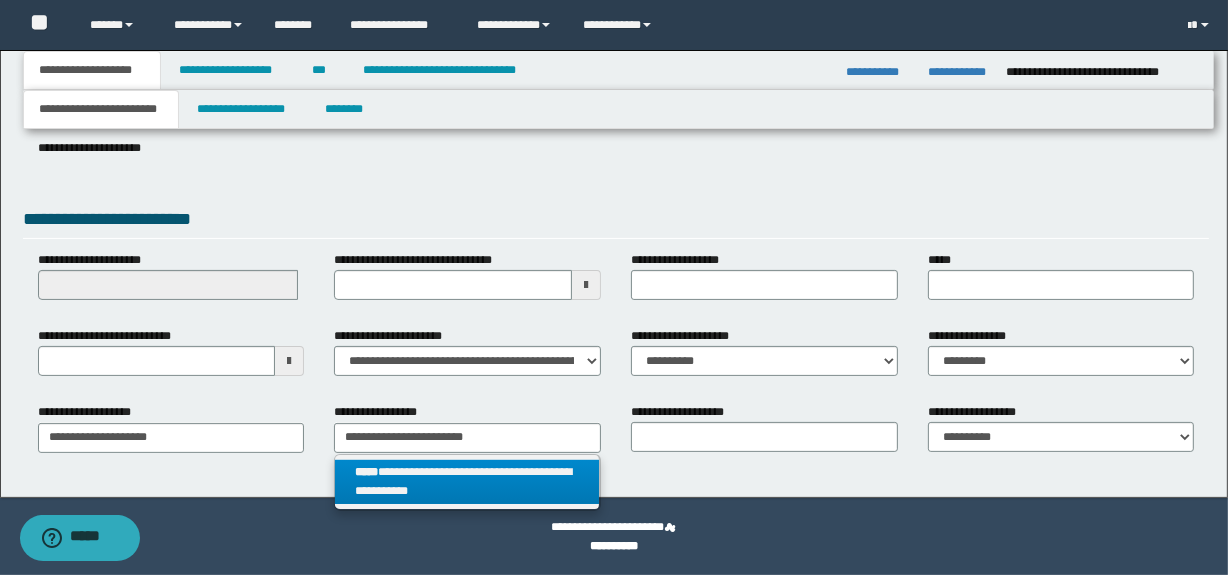 click on "**********" at bounding box center [467, 482] 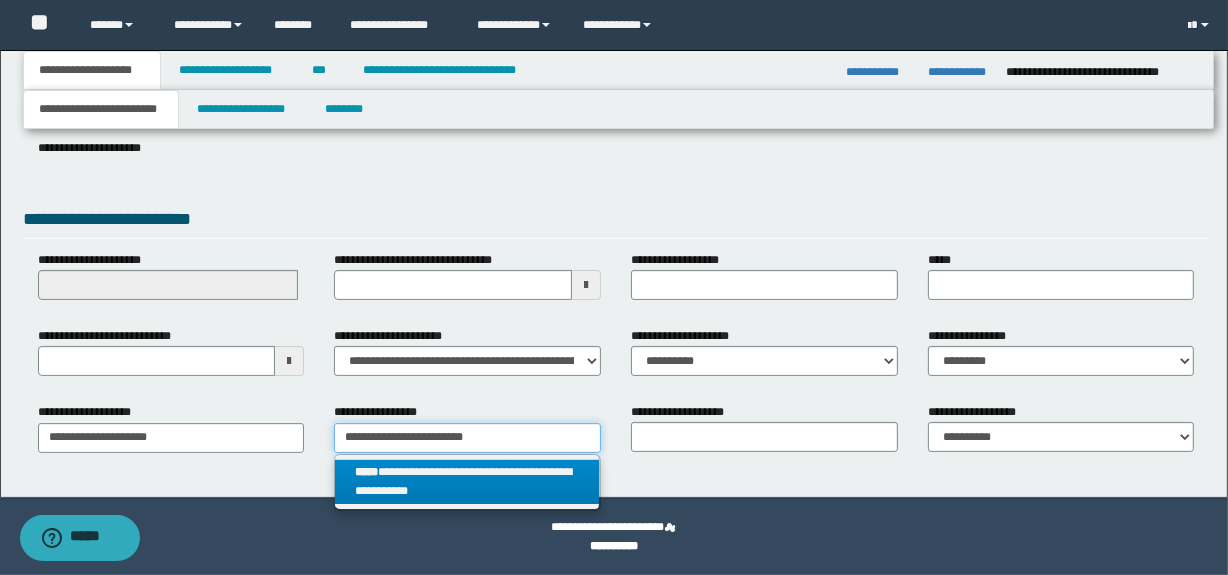 type 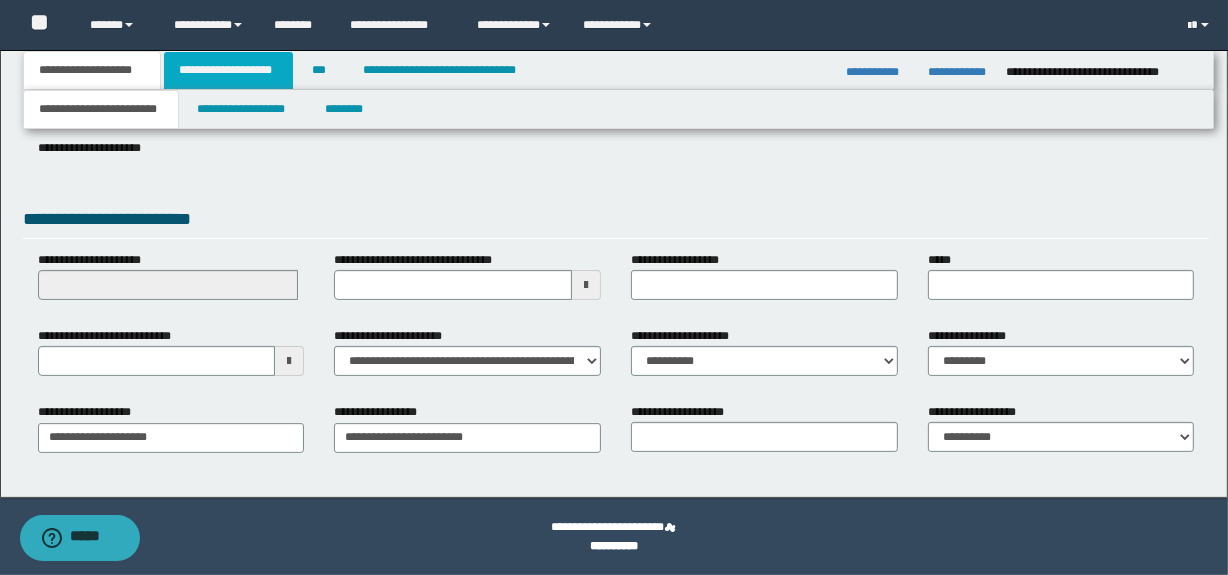 click on "**********" at bounding box center (228, 70) 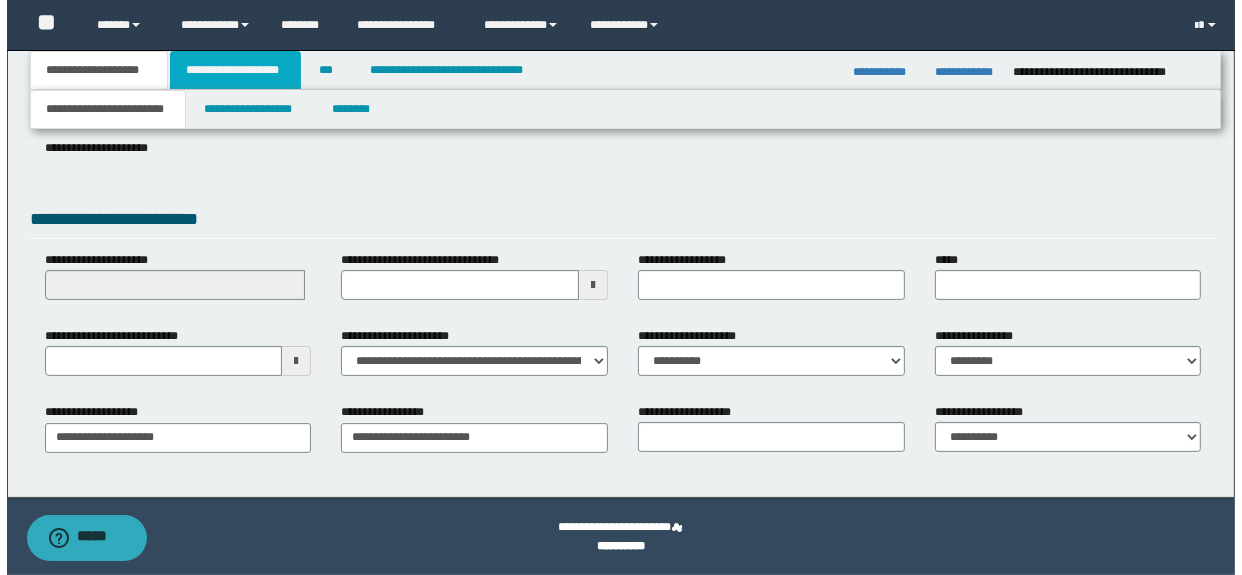 scroll, scrollTop: 0, scrollLeft: 0, axis: both 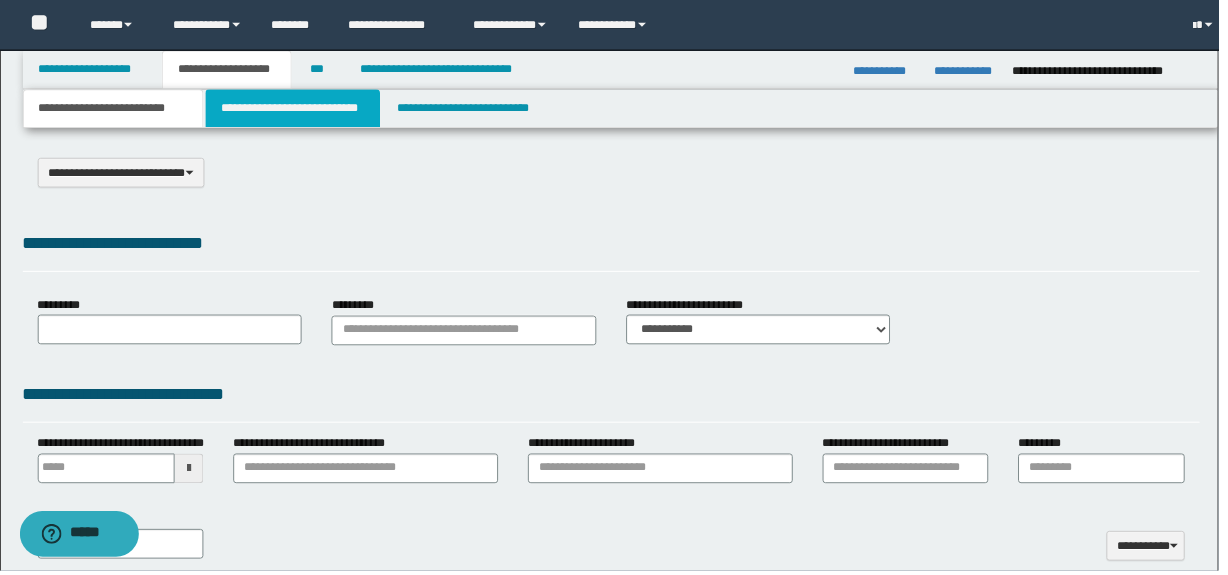 click on "**********" at bounding box center [294, 109] 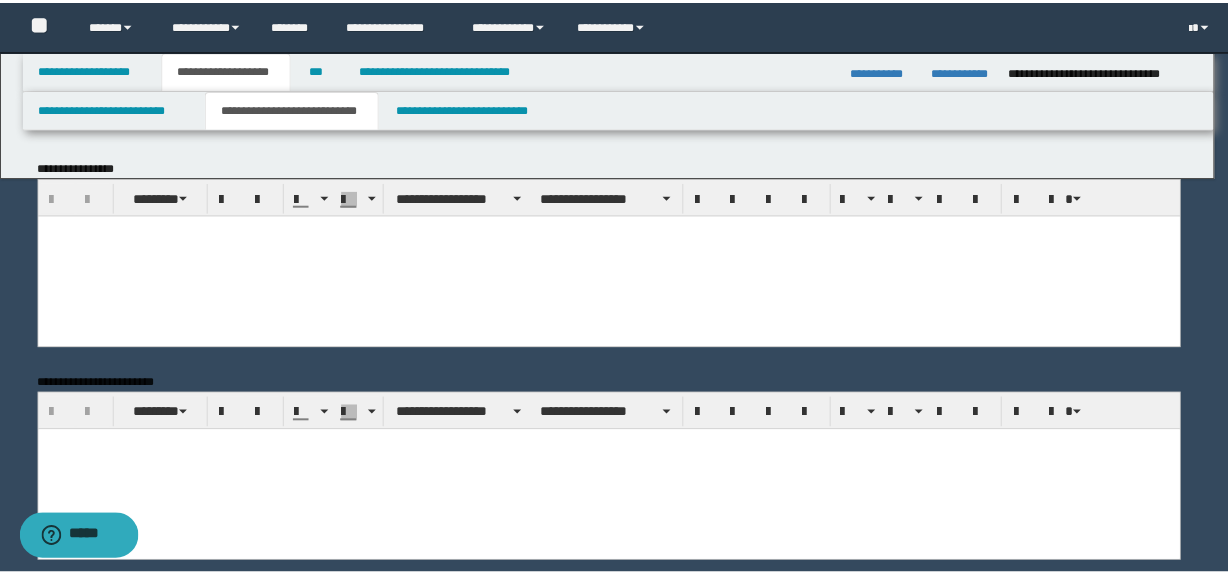 scroll, scrollTop: 0, scrollLeft: 0, axis: both 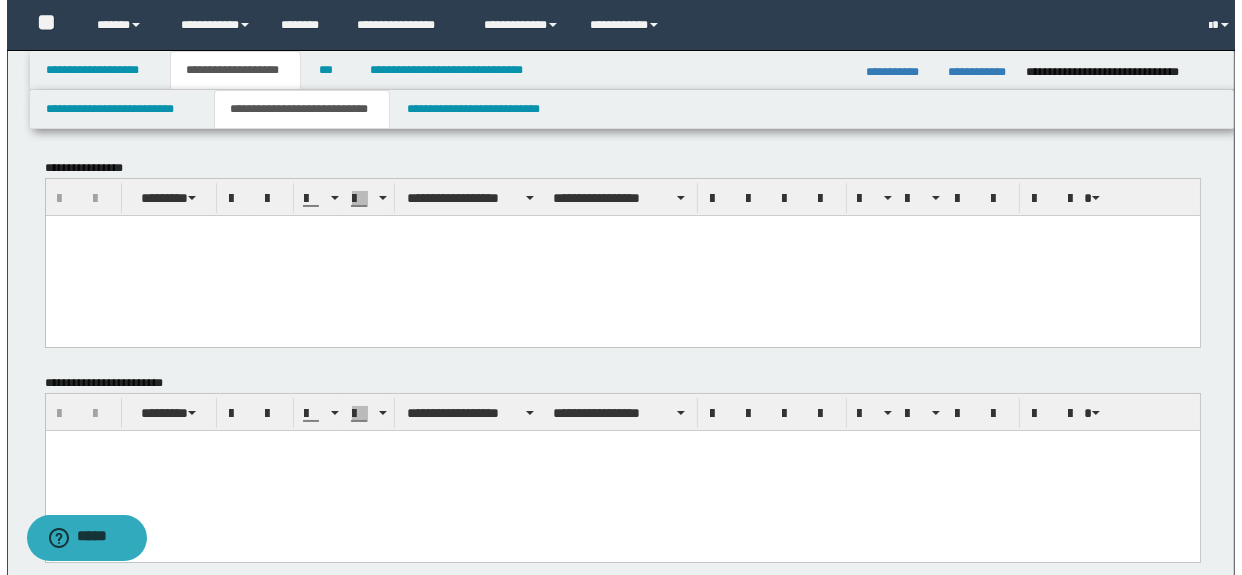 click at bounding box center (622, 230) 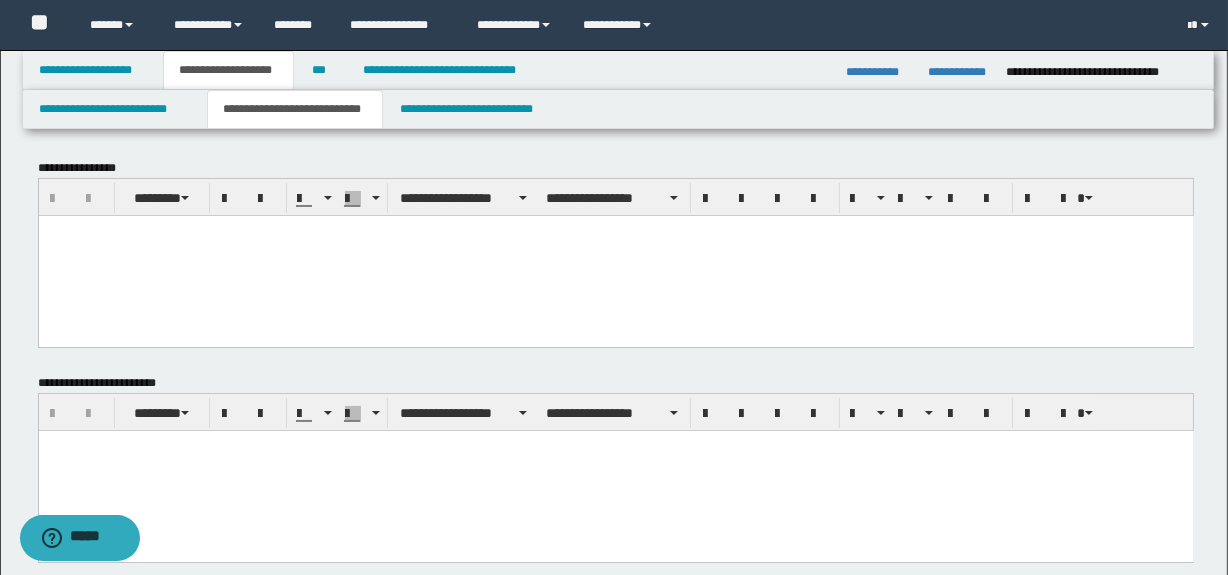 click at bounding box center [615, 255] 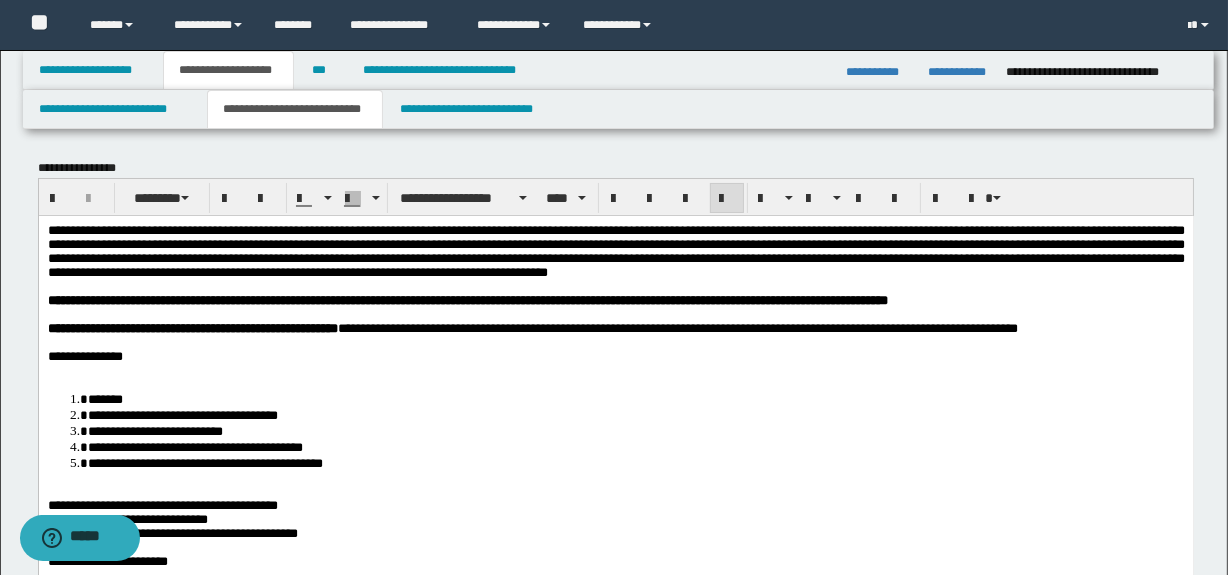 click at bounding box center [615, 370] 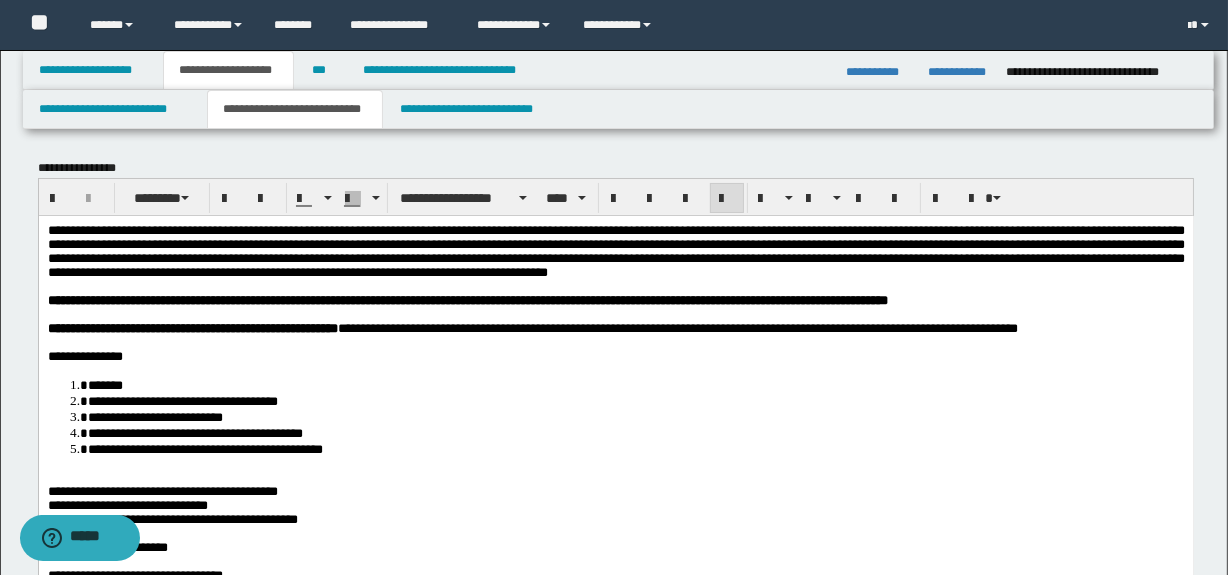 click on "**********" at bounding box center [615, 1006] 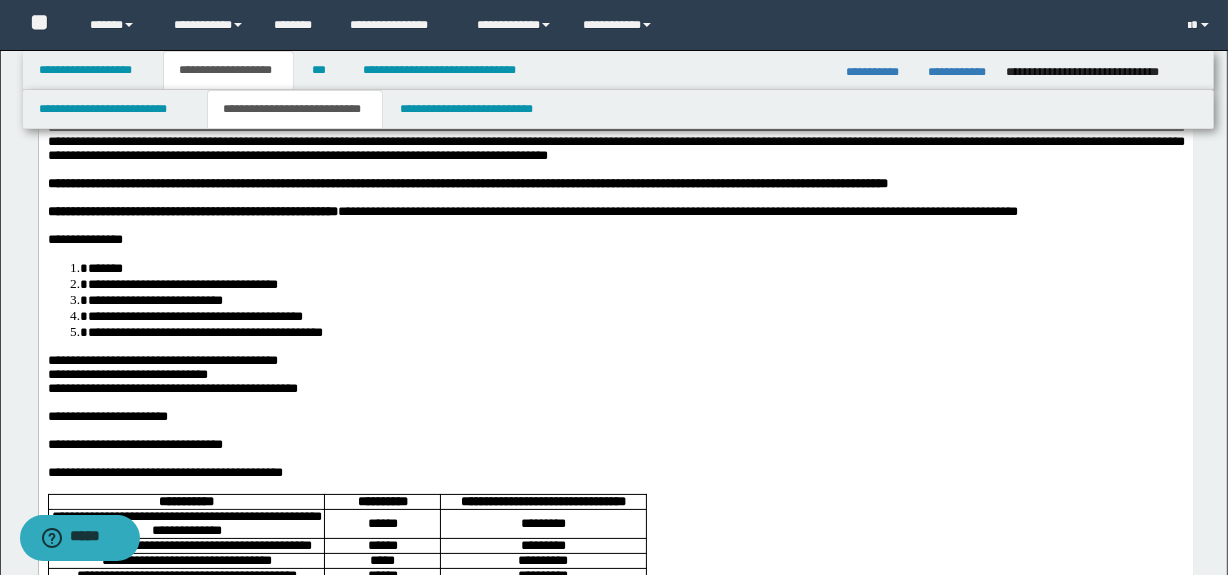 scroll, scrollTop: 120, scrollLeft: 0, axis: vertical 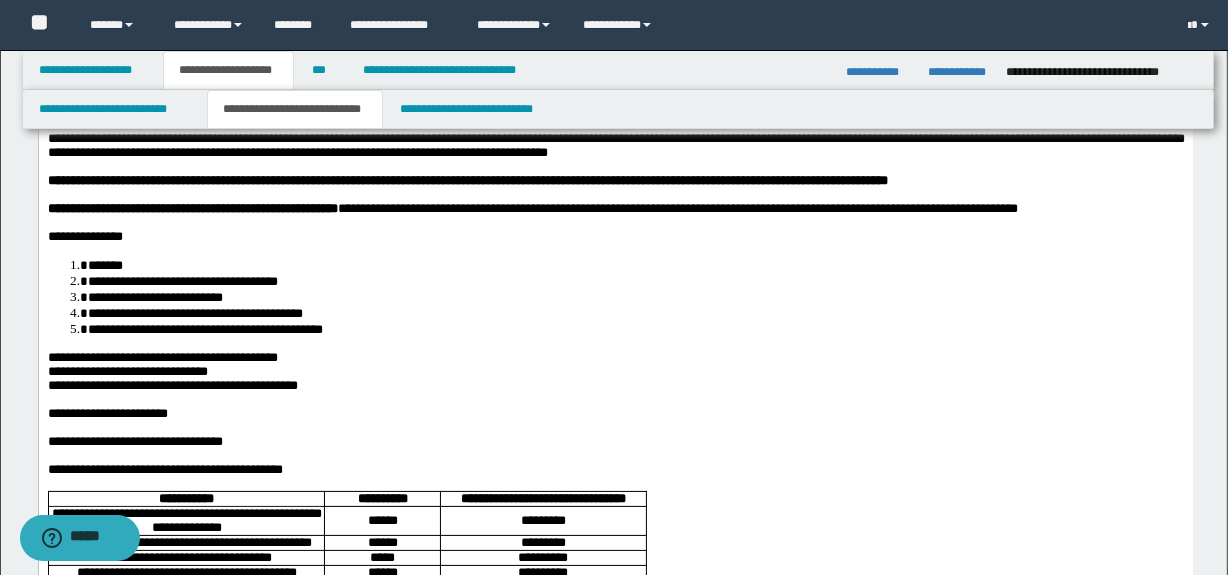 click on "**********" at bounding box center (162, 356) 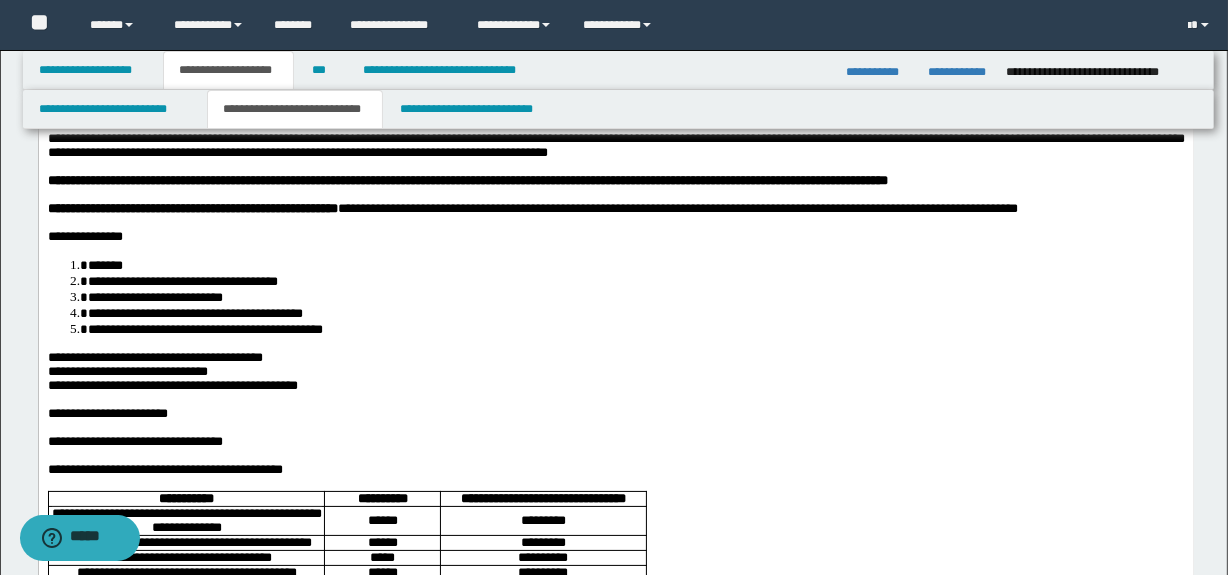 click on "**********" at bounding box center [172, 384] 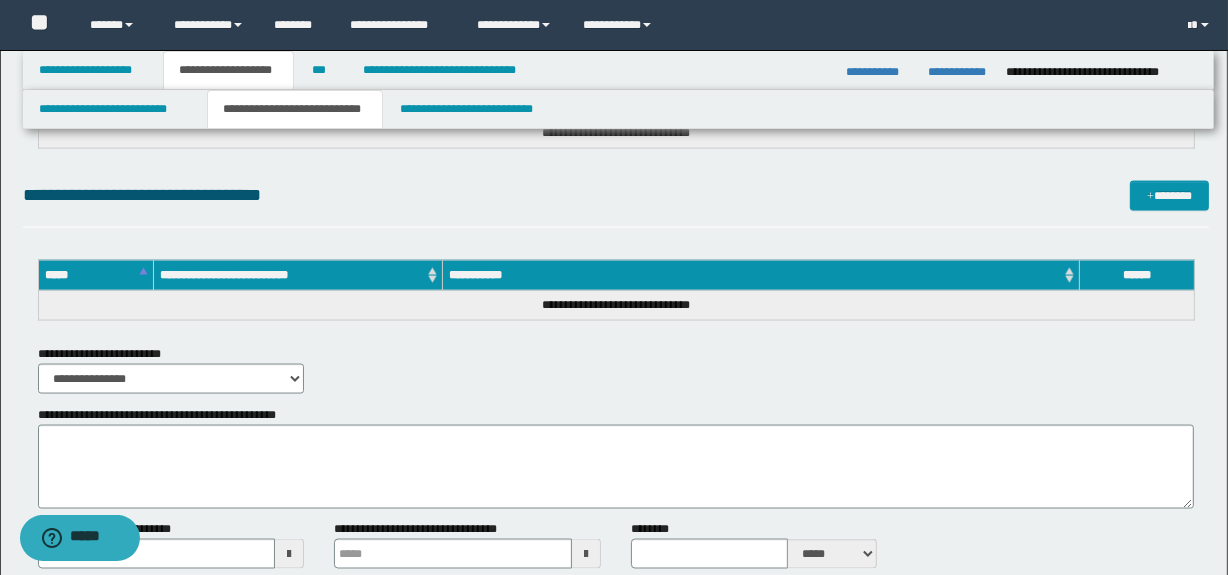 scroll, scrollTop: 2727, scrollLeft: 0, axis: vertical 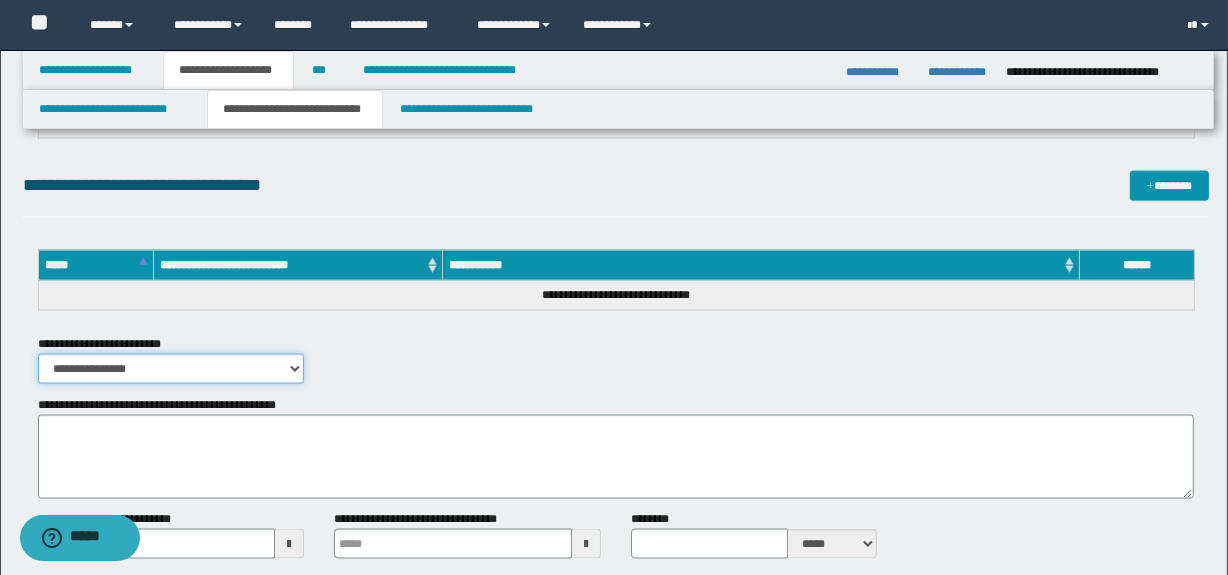 click on "**********" at bounding box center (171, 369) 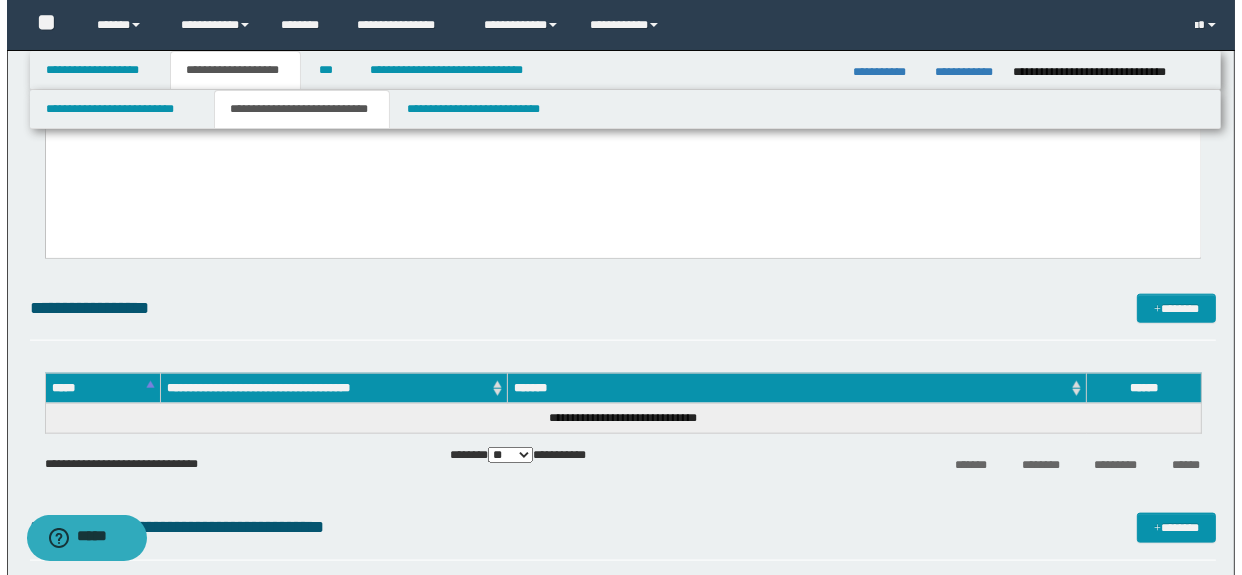 scroll, scrollTop: 2030, scrollLeft: 0, axis: vertical 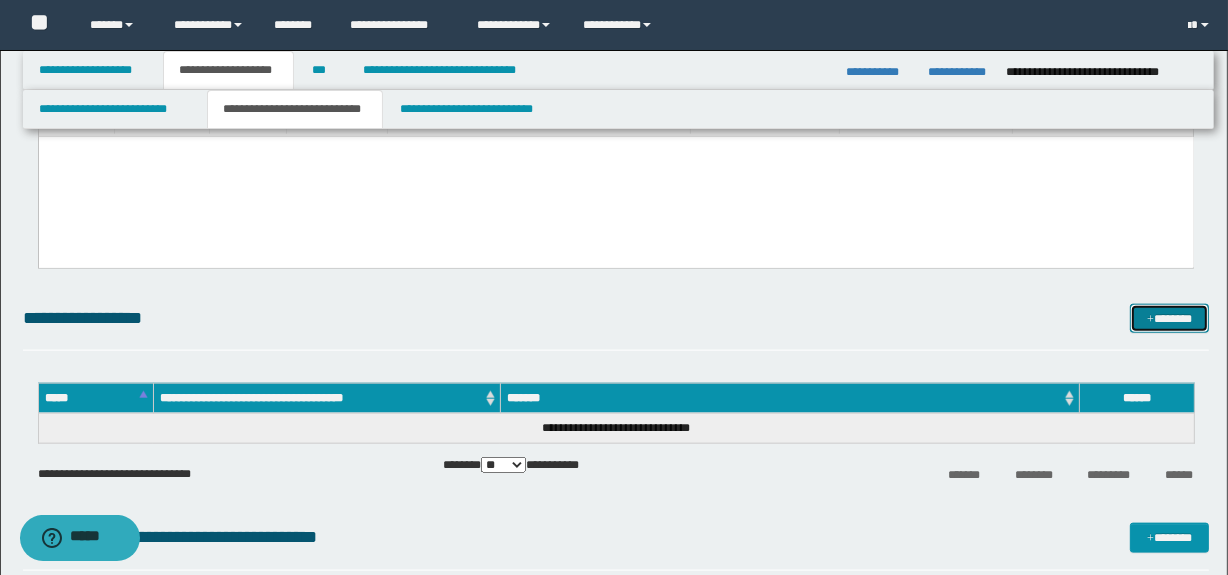 click on "*******" at bounding box center [1170, 319] 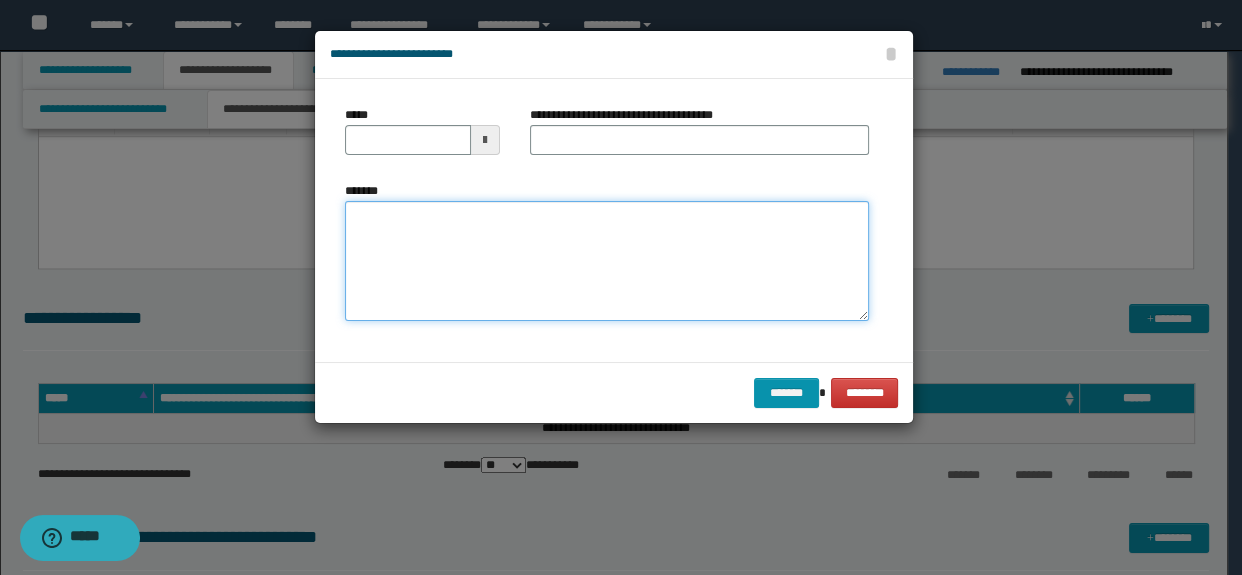 click on "*******" at bounding box center (607, 261) 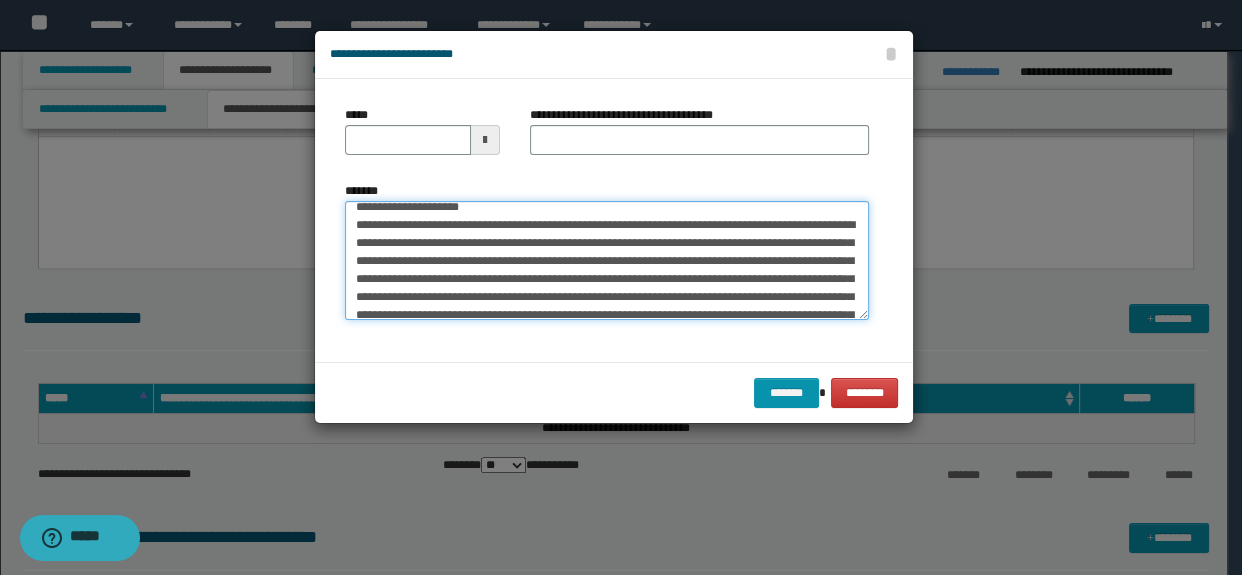 scroll, scrollTop: 0, scrollLeft: 0, axis: both 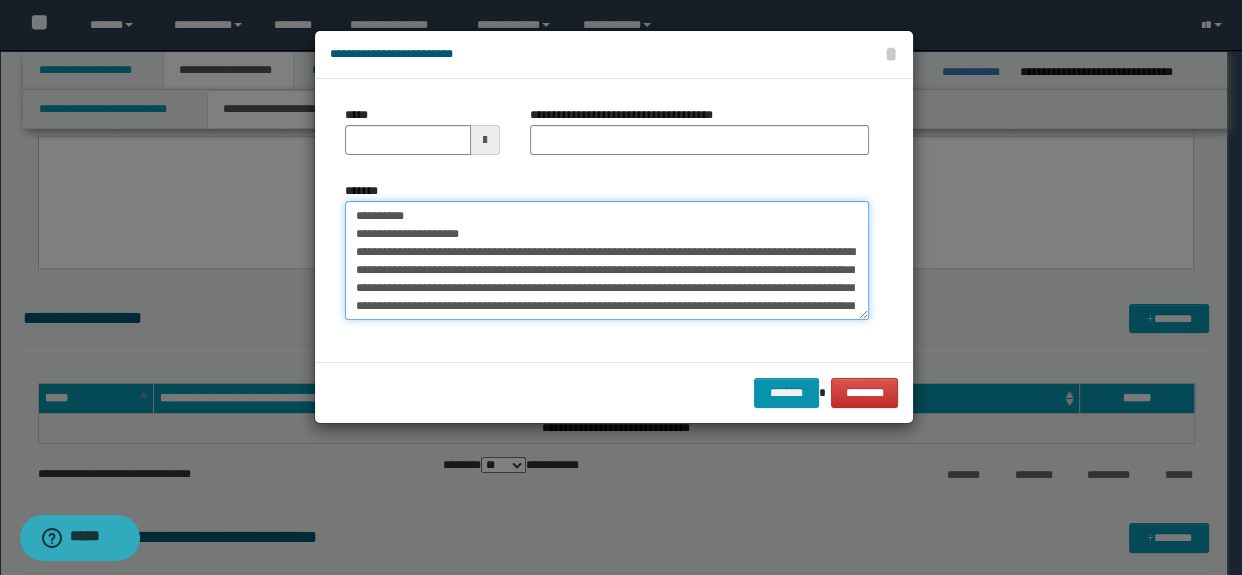 drag, startPoint x: 490, startPoint y: 238, endPoint x: 277, endPoint y: 237, distance: 213.00235 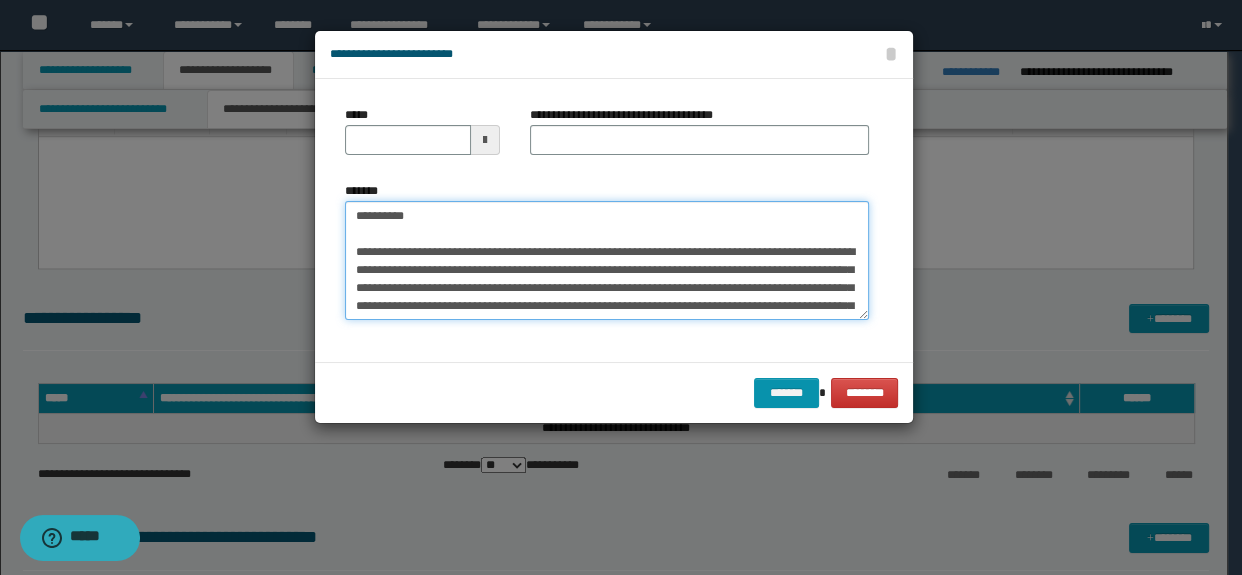 type on "**********" 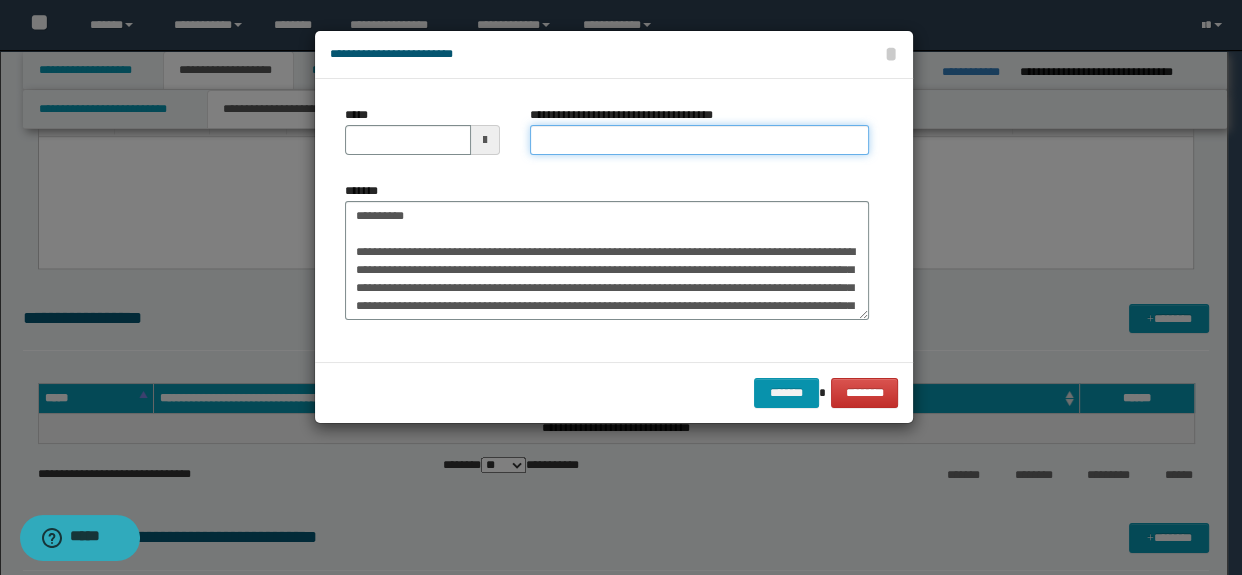 drag, startPoint x: 537, startPoint y: 153, endPoint x: 537, endPoint y: 169, distance: 16 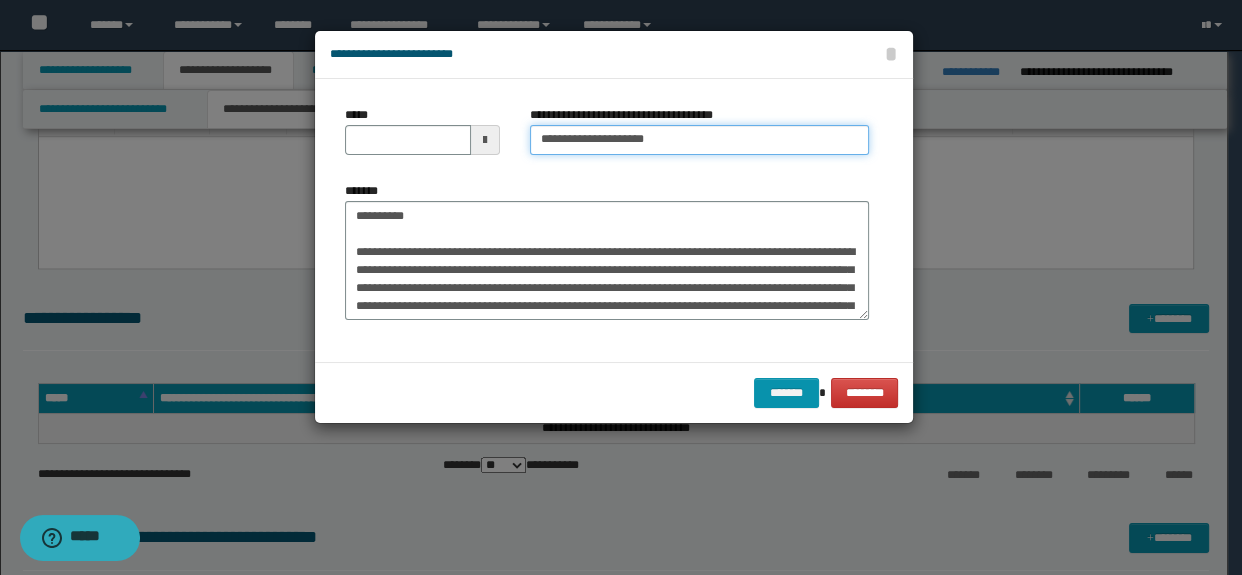 type on "**********" 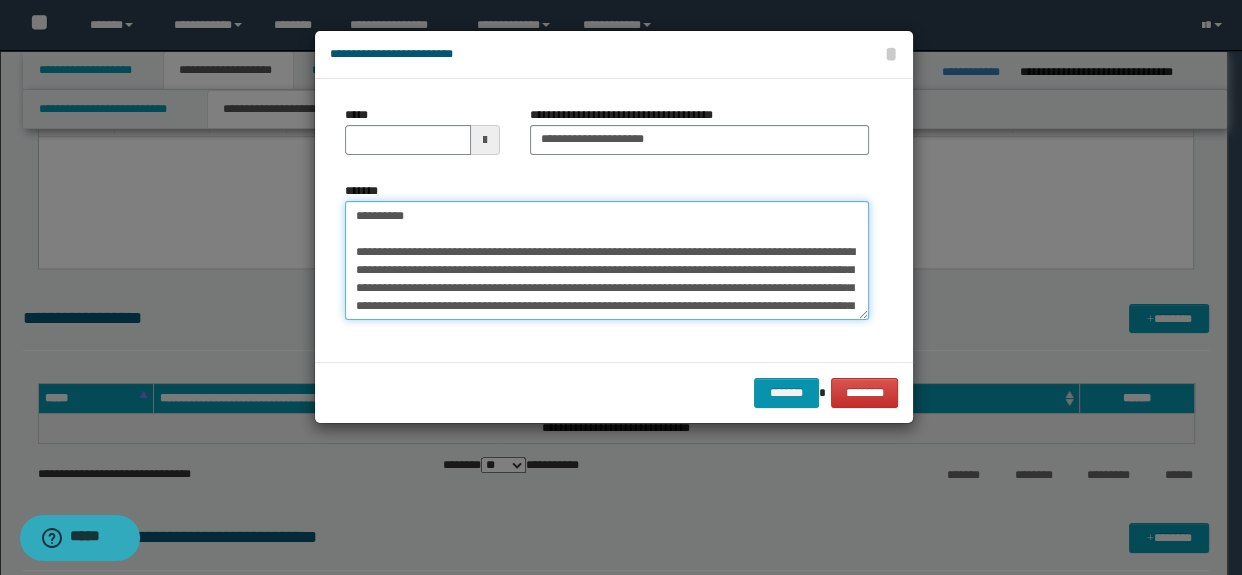 type on "**********" 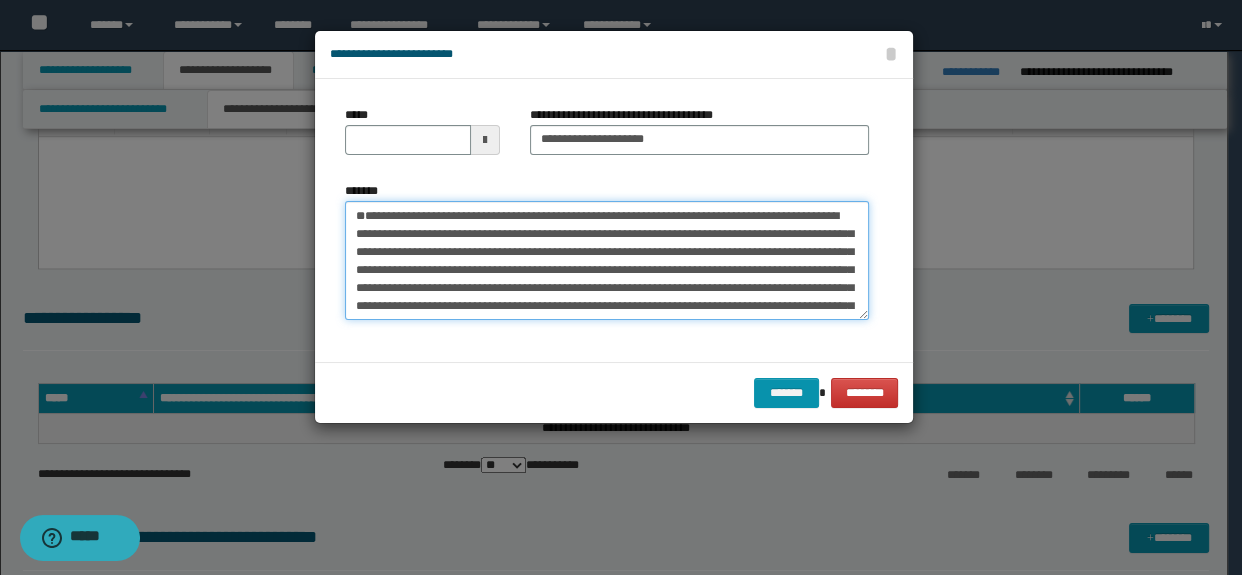 drag, startPoint x: 475, startPoint y: 220, endPoint x: 259, endPoint y: 209, distance: 216.2799 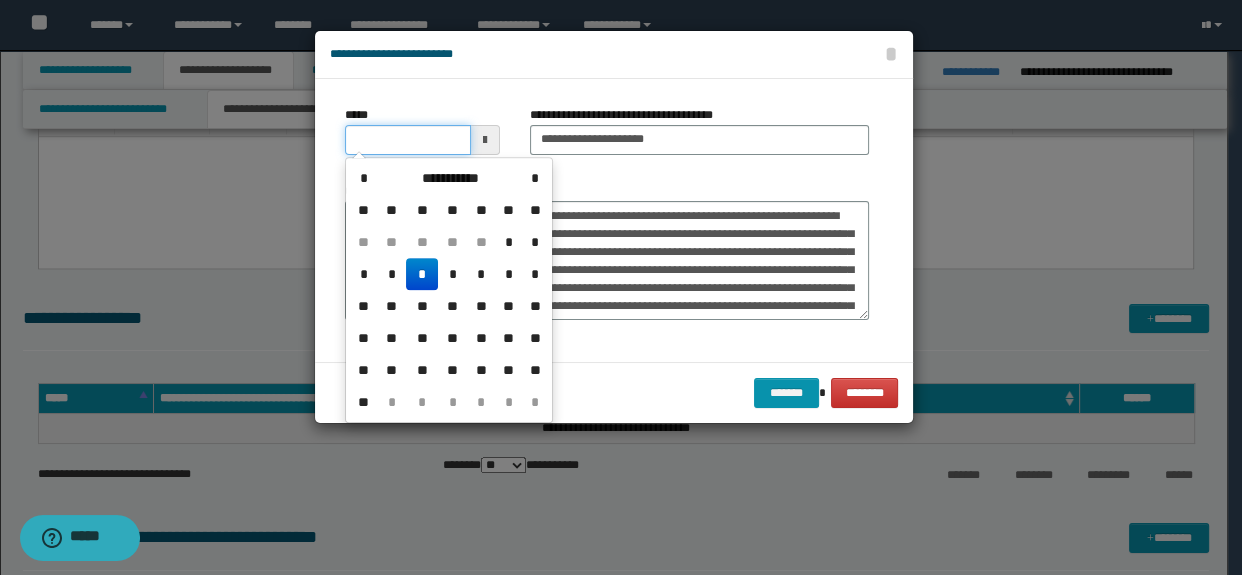 click on "*****" at bounding box center (408, 140) 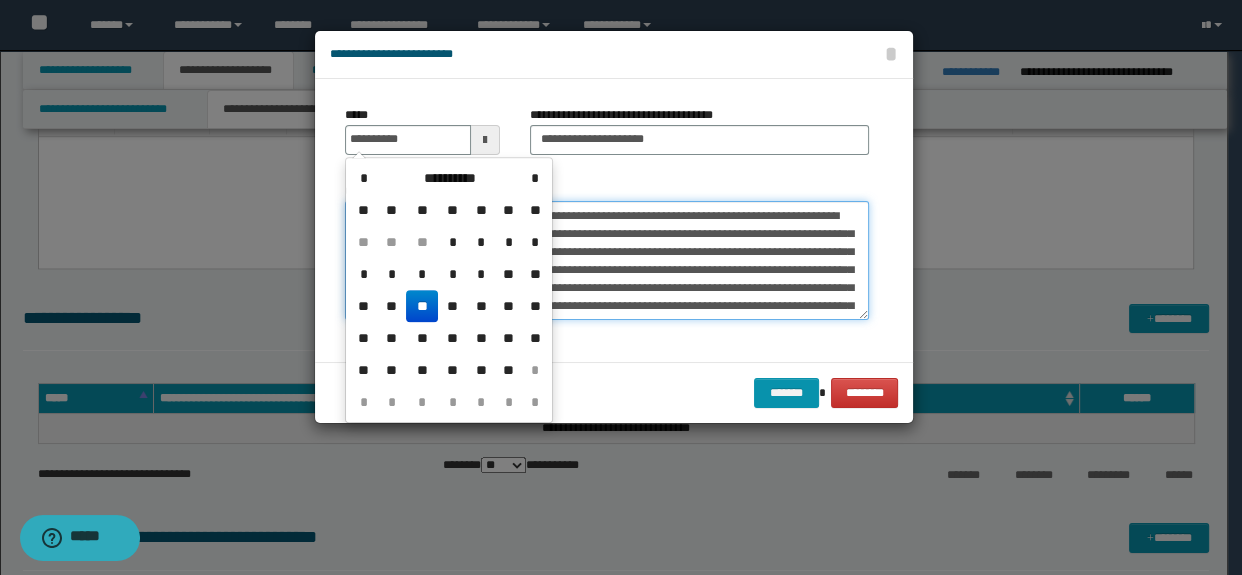 type on "**********" 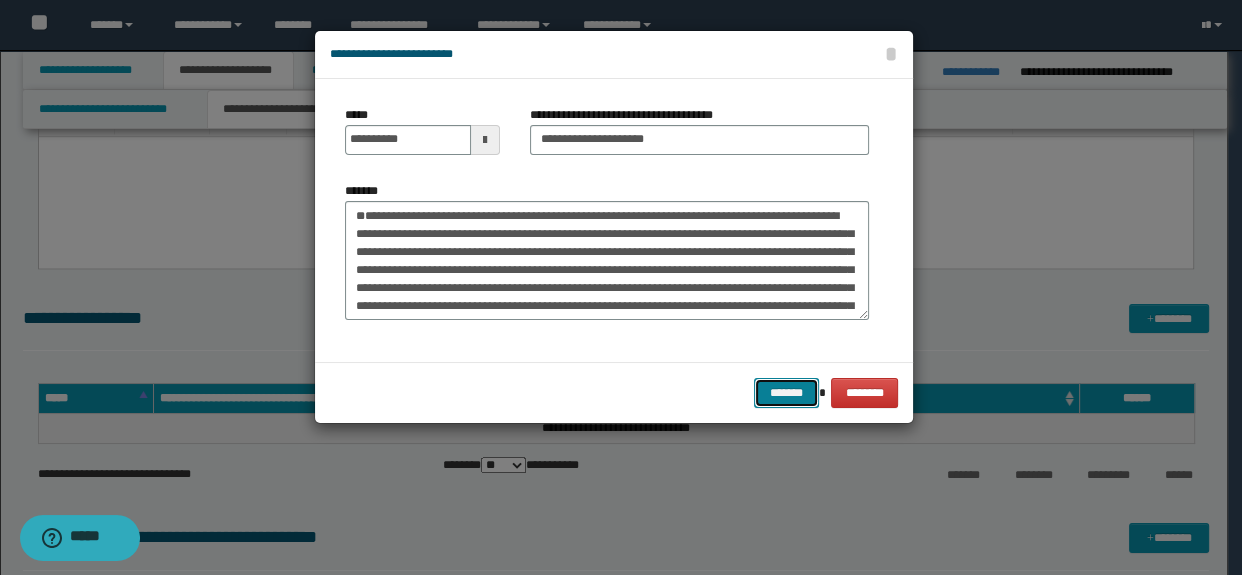 click on "*******" at bounding box center (786, 393) 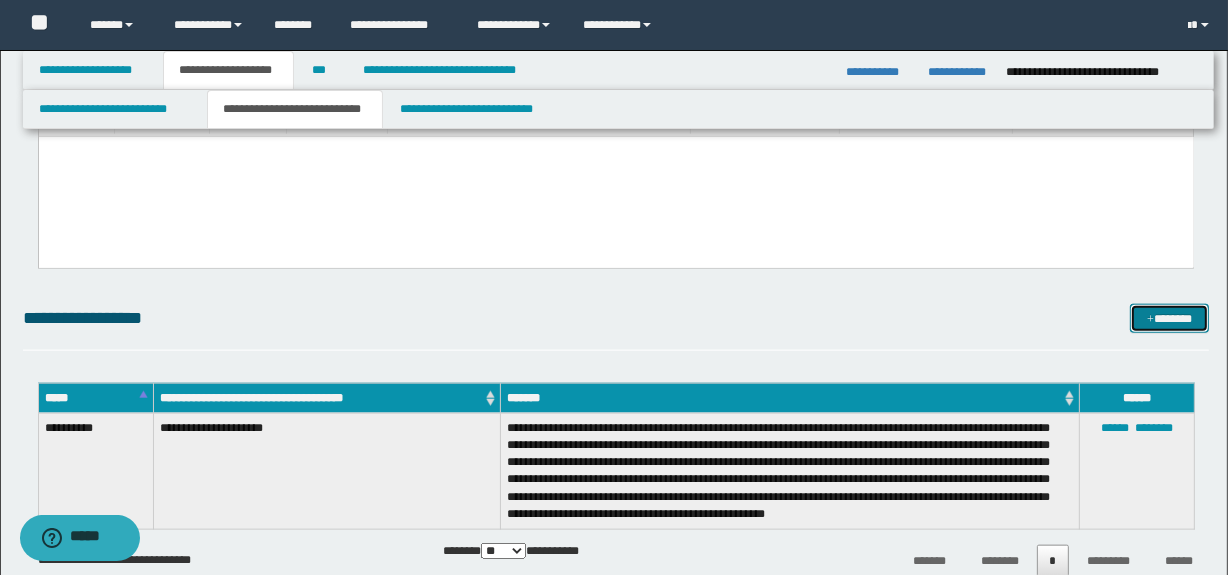 click at bounding box center (1150, 320) 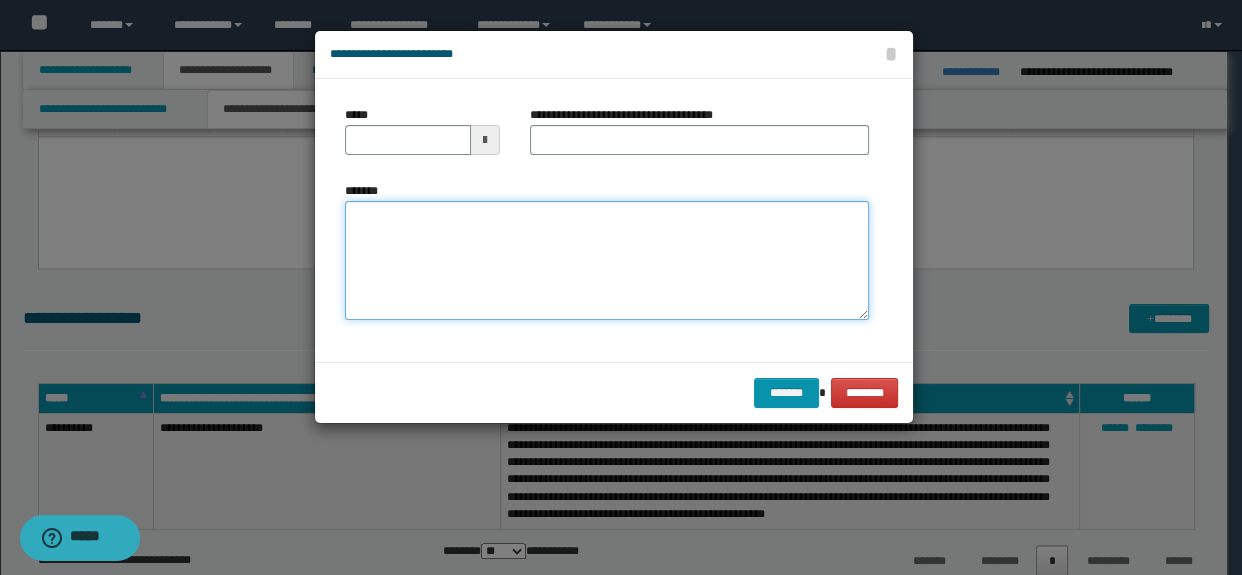 click on "*******" at bounding box center [607, 261] 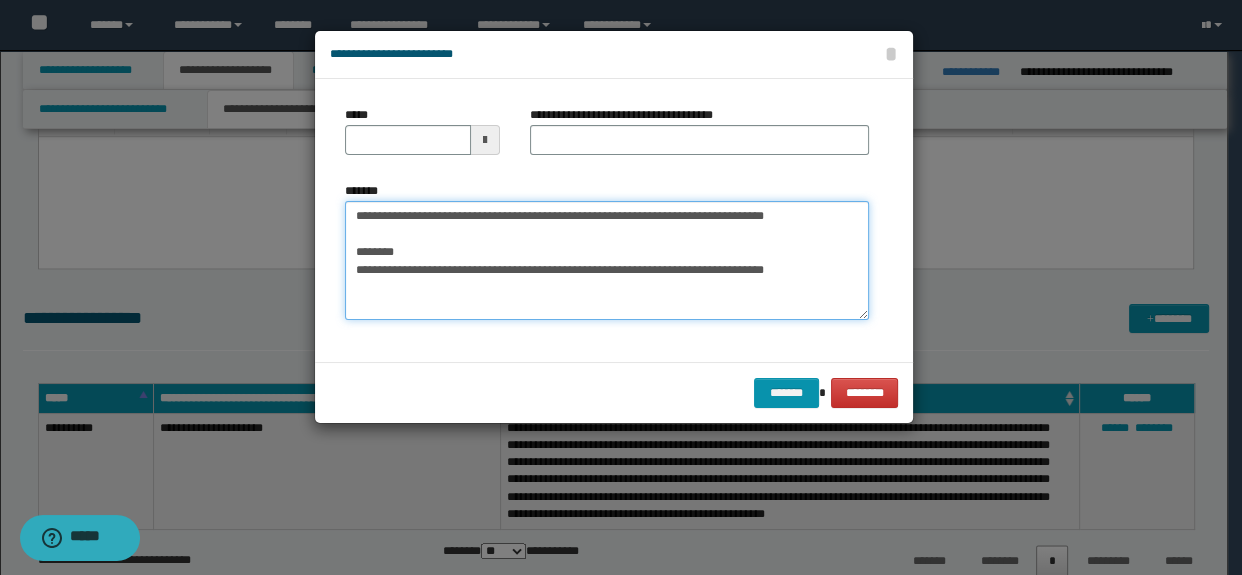 drag, startPoint x: 450, startPoint y: 244, endPoint x: 580, endPoint y: 214, distance: 133.41664 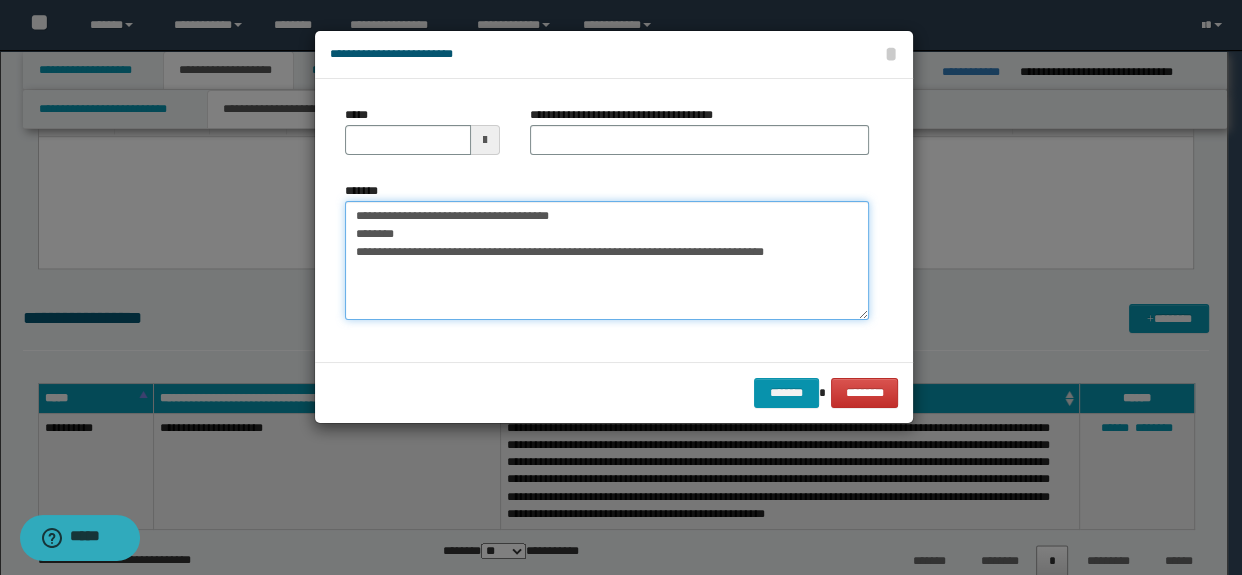 type on "**********" 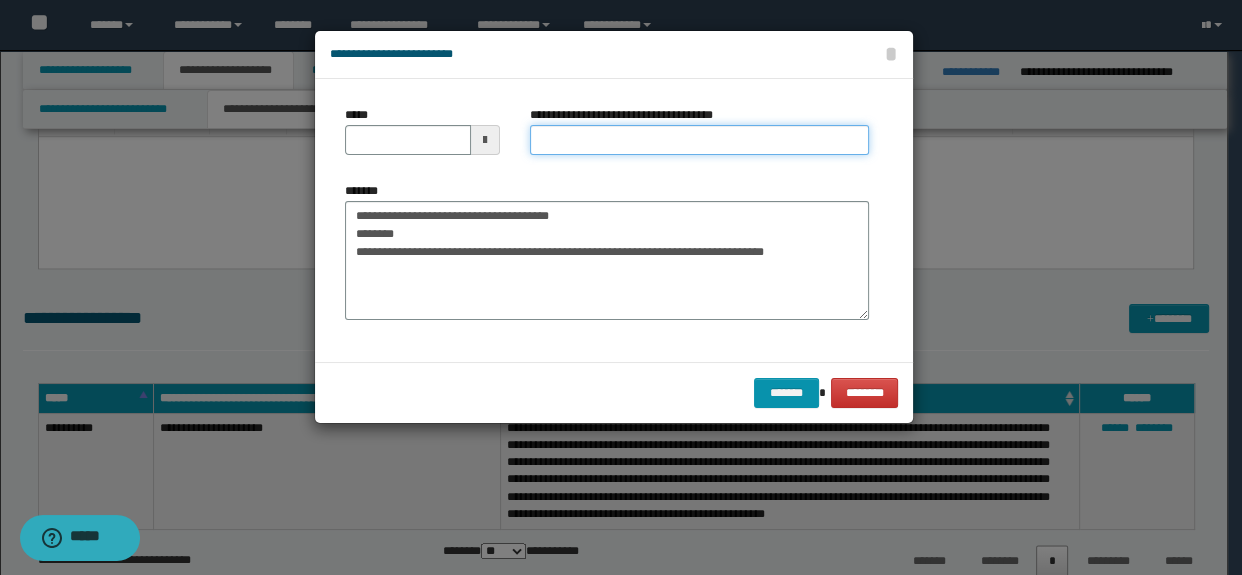 click on "**********" at bounding box center (700, 140) 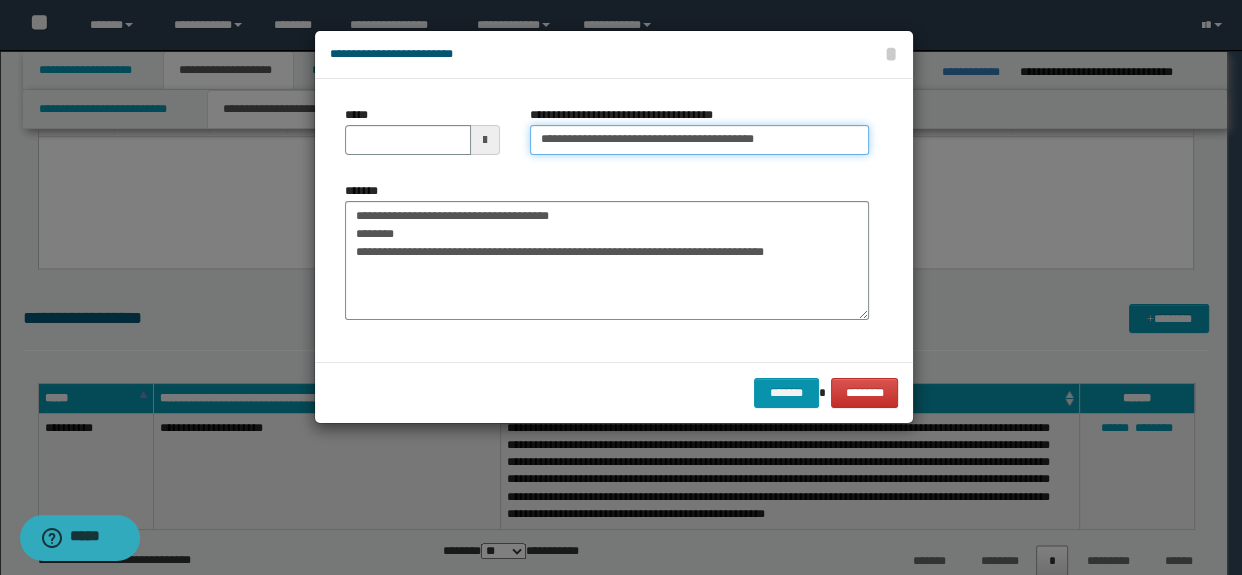type on "**********" 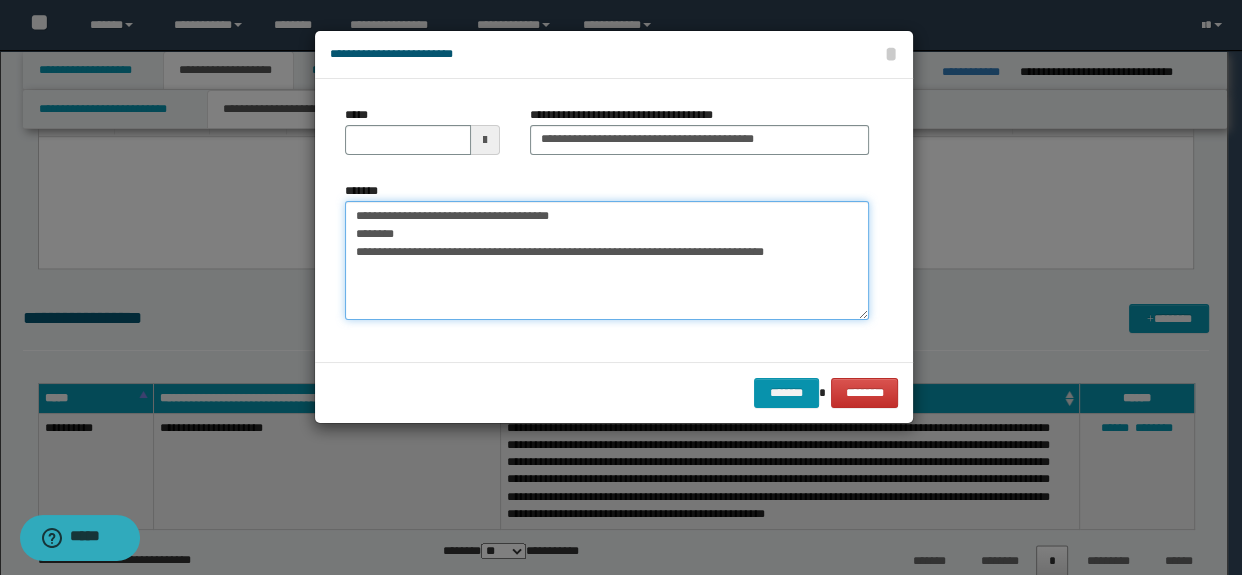 type on "**********" 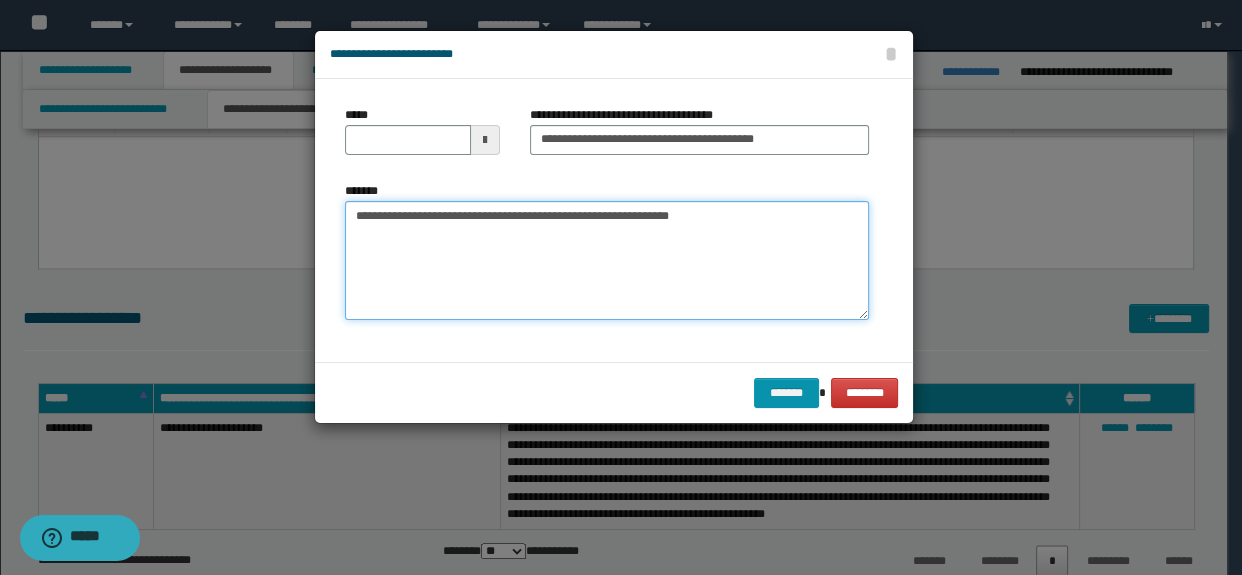 drag, startPoint x: 454, startPoint y: 248, endPoint x: 411, endPoint y: 144, distance: 112.53888 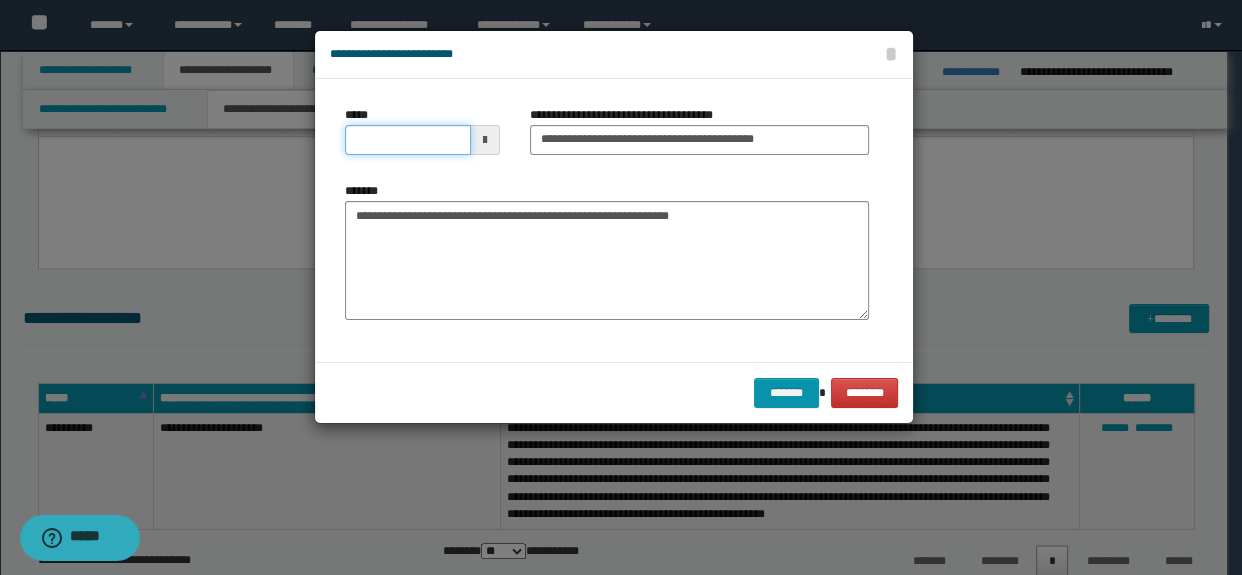 click on "*****" at bounding box center (408, 140) 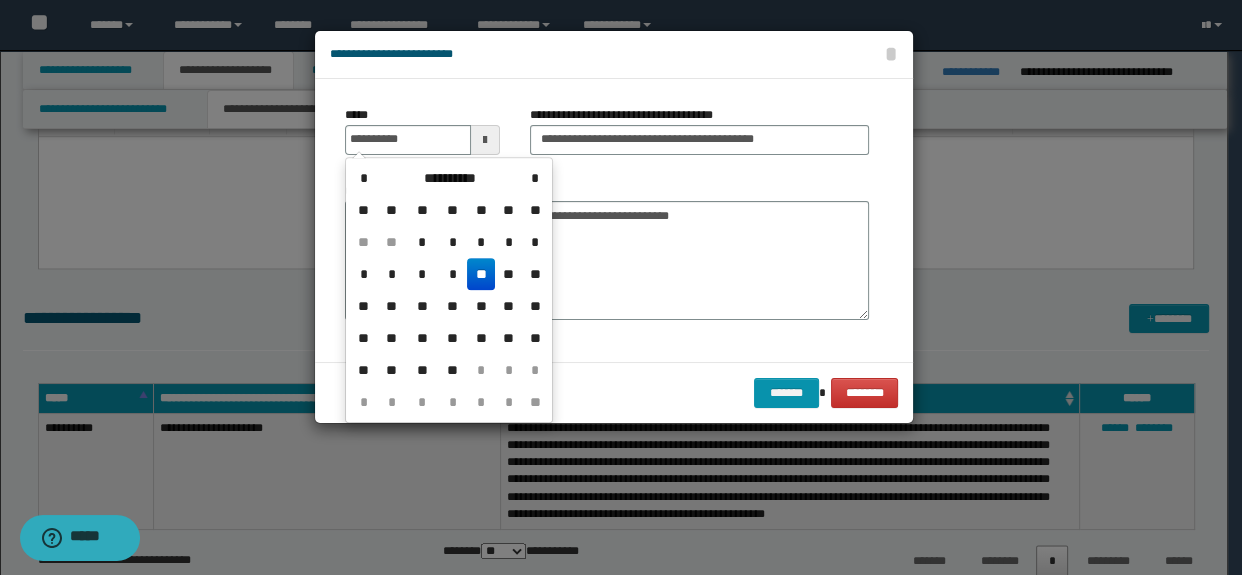 type on "**********" 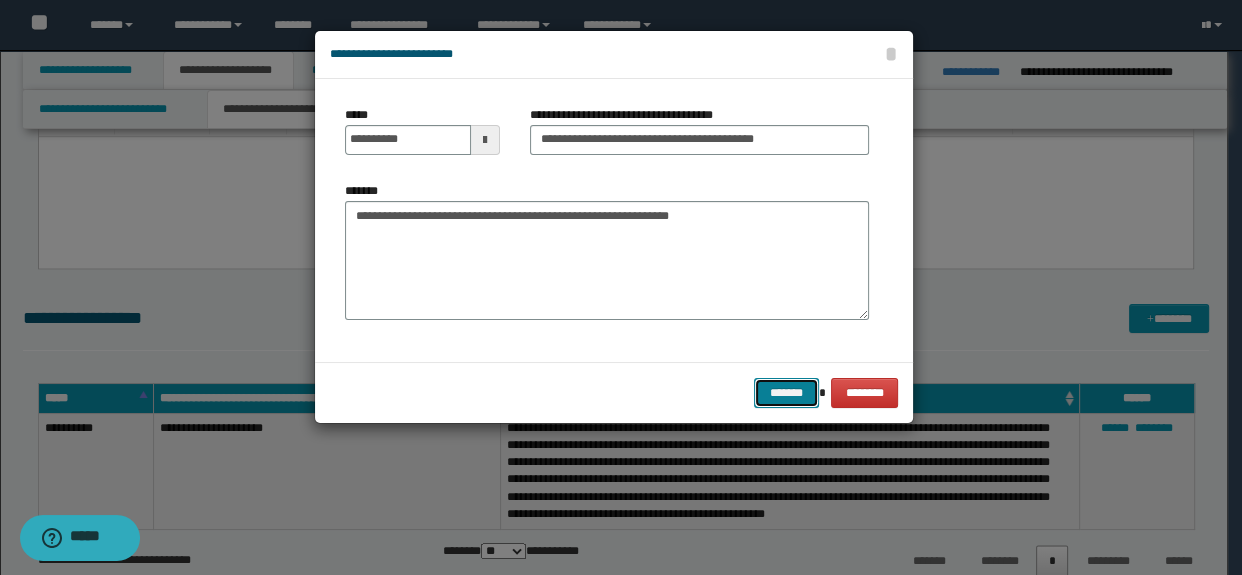 click on "*******" at bounding box center (786, 393) 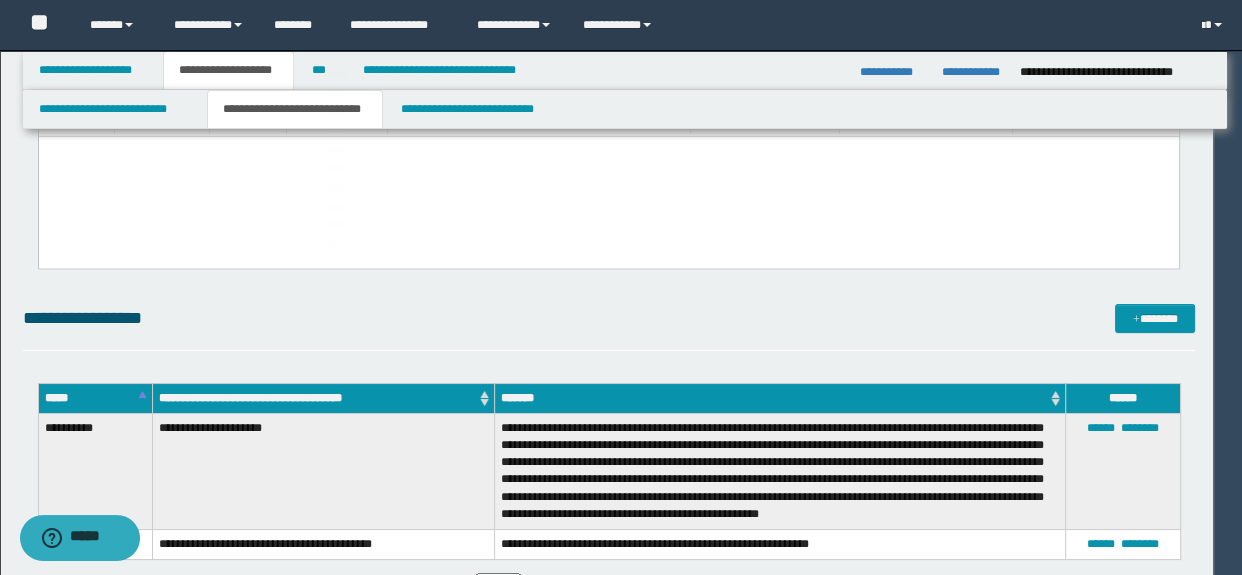 type 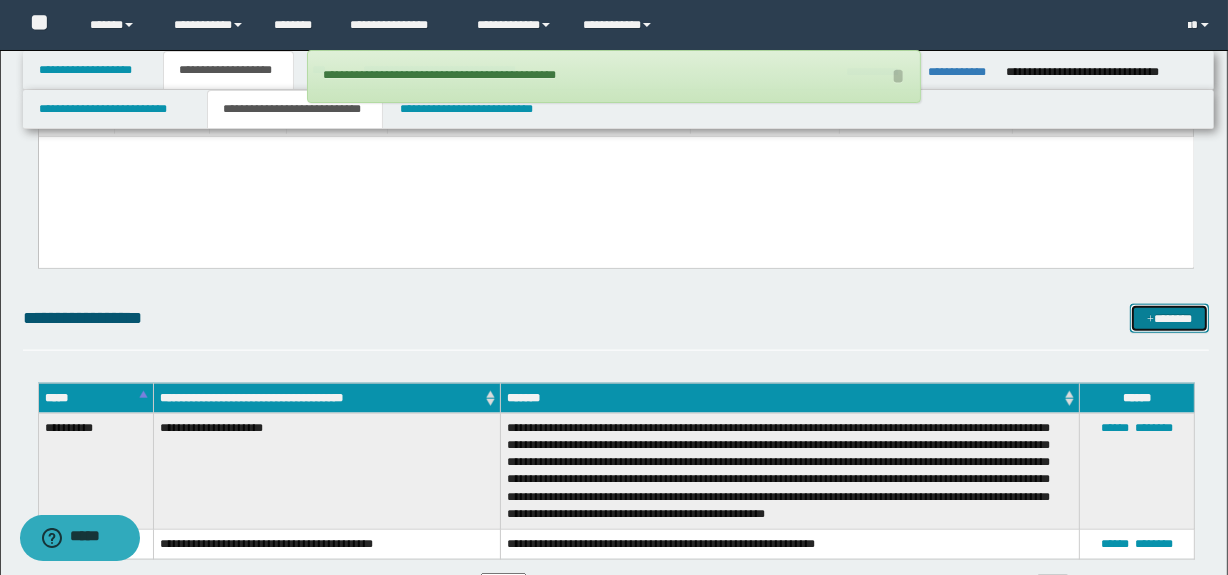 click at bounding box center [1150, 320] 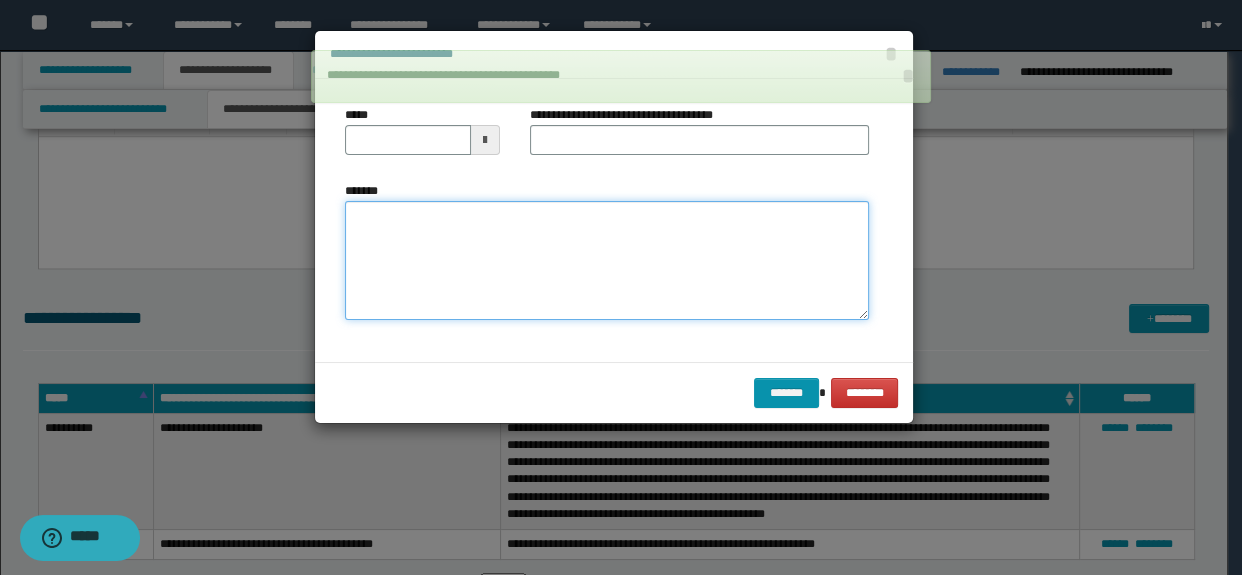 click on "*******" at bounding box center (607, 261) 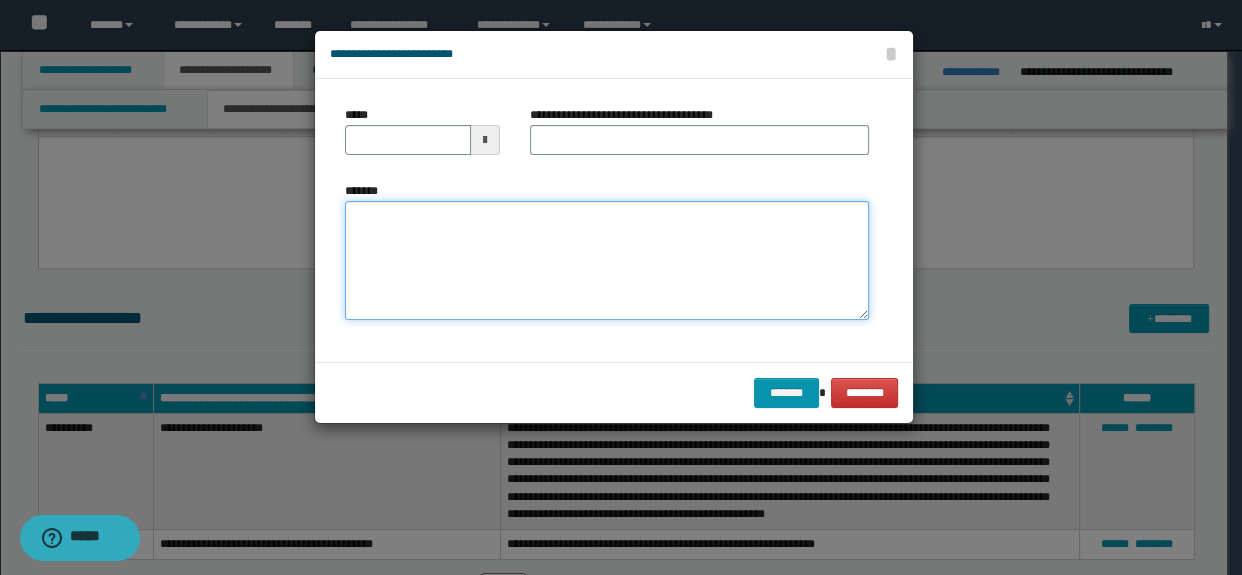 paste on "**********" 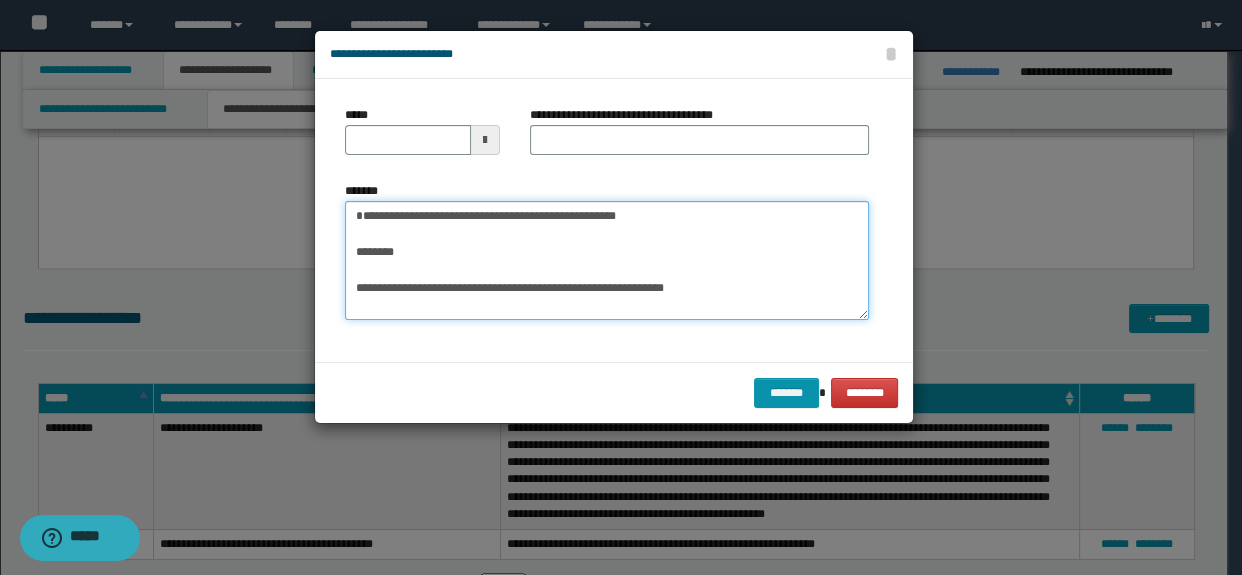 scroll, scrollTop: 0, scrollLeft: 0, axis: both 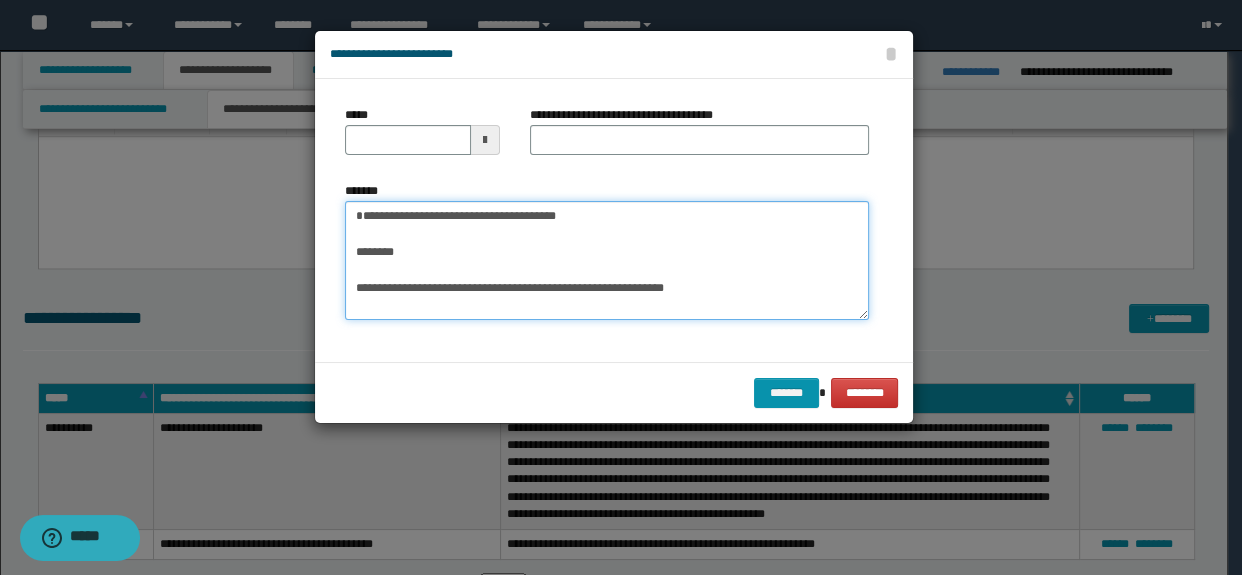 type on "**********" 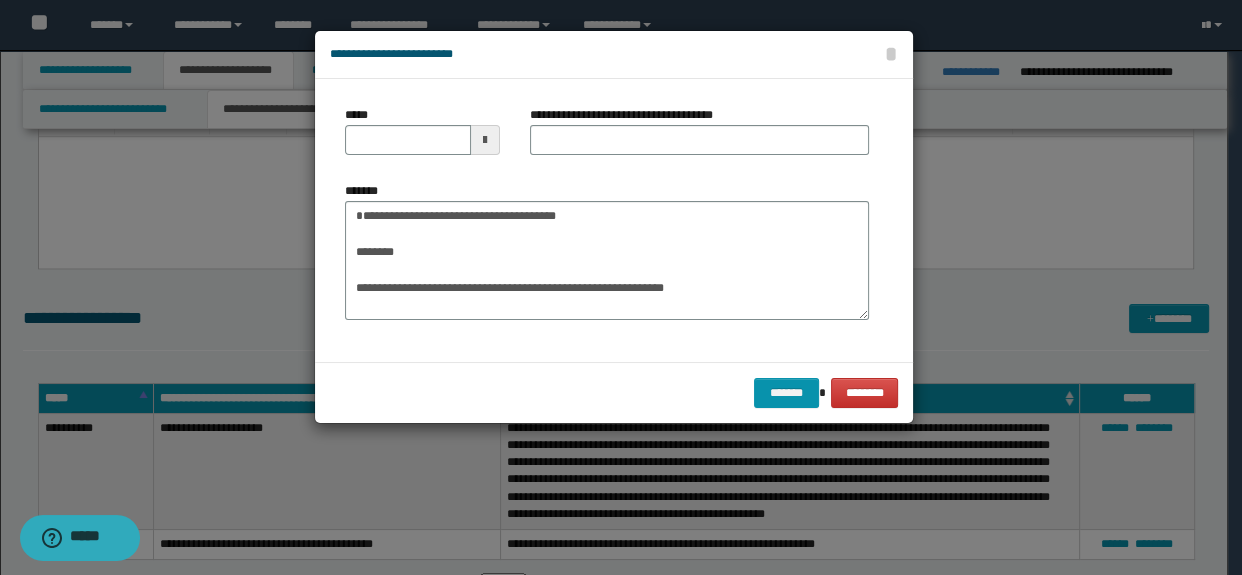 click on "**********" at bounding box center [700, 138] 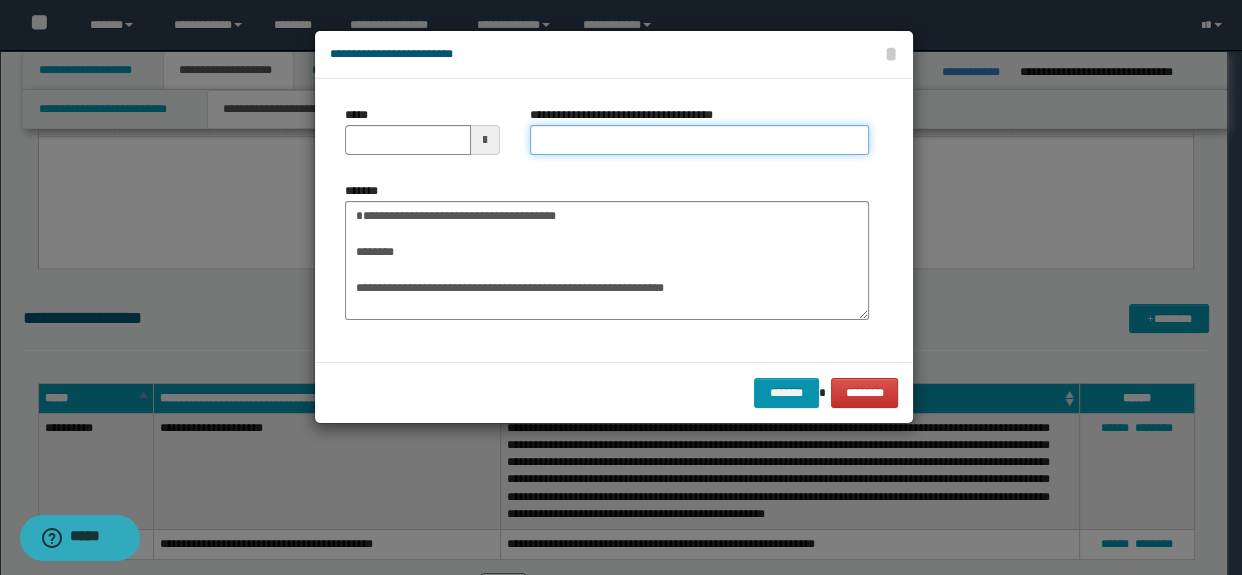 click on "**********" at bounding box center (700, 140) 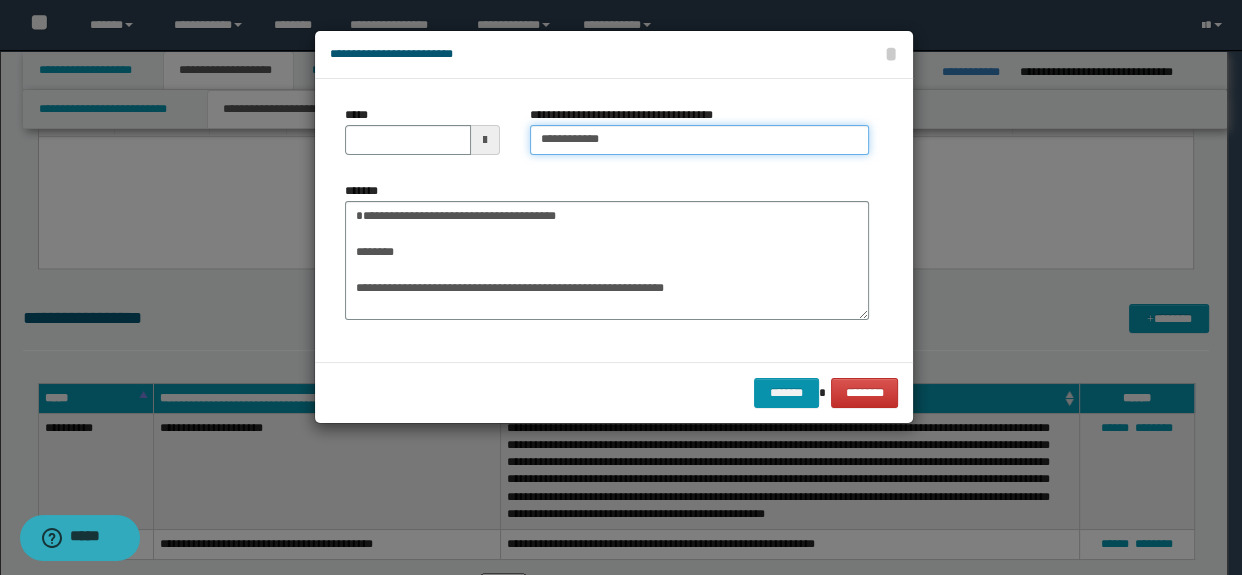 type on "**********" 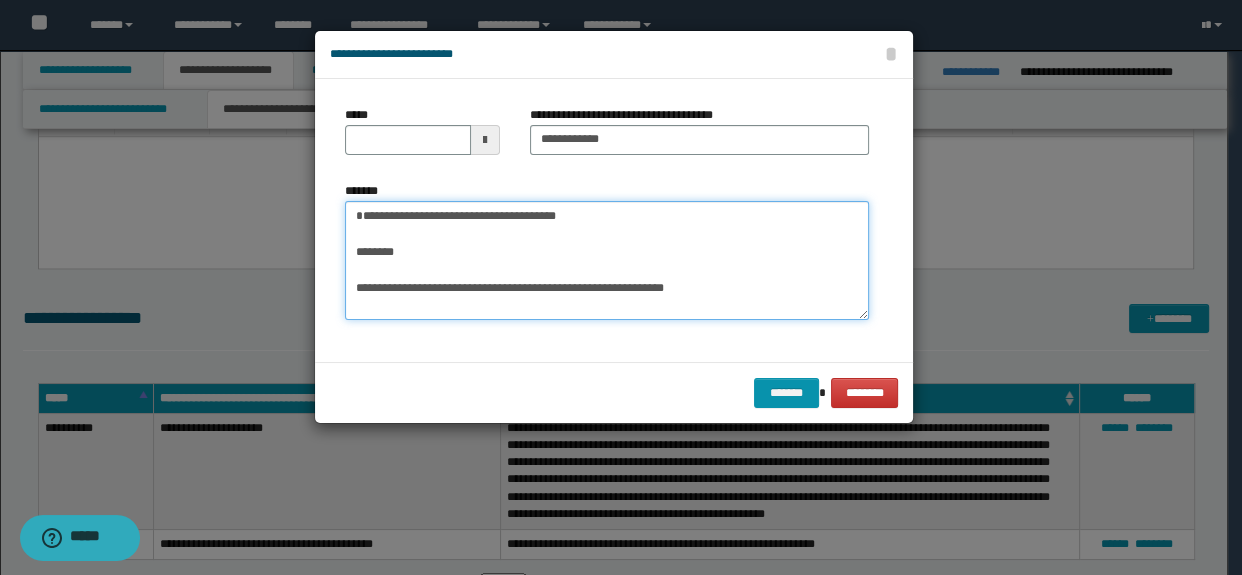 click on "**********" at bounding box center (607, 261) 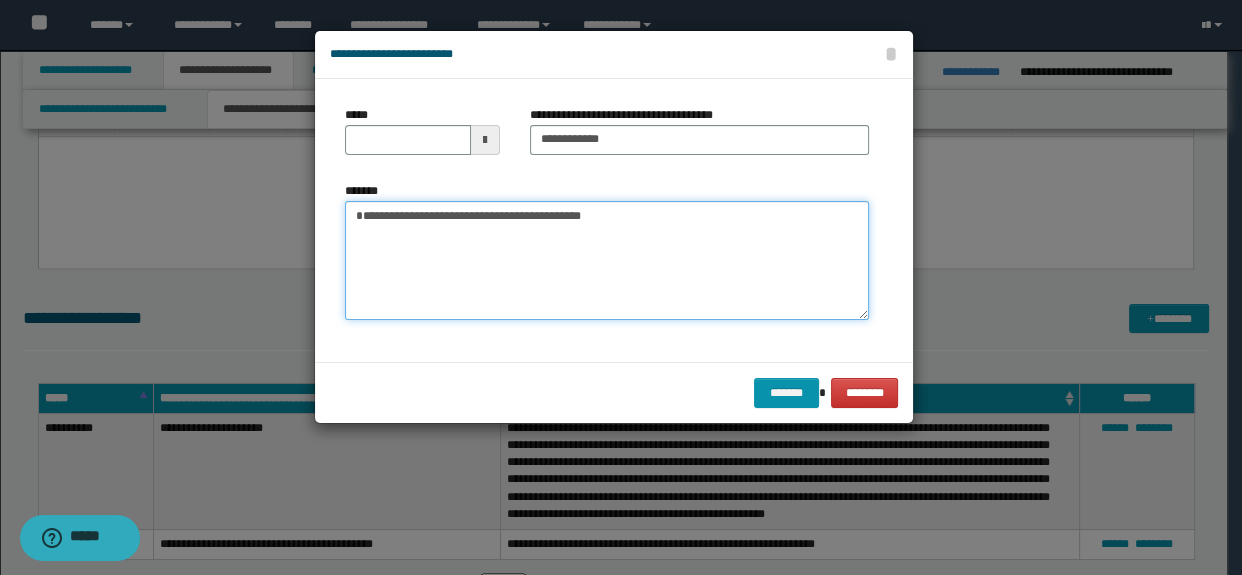 type 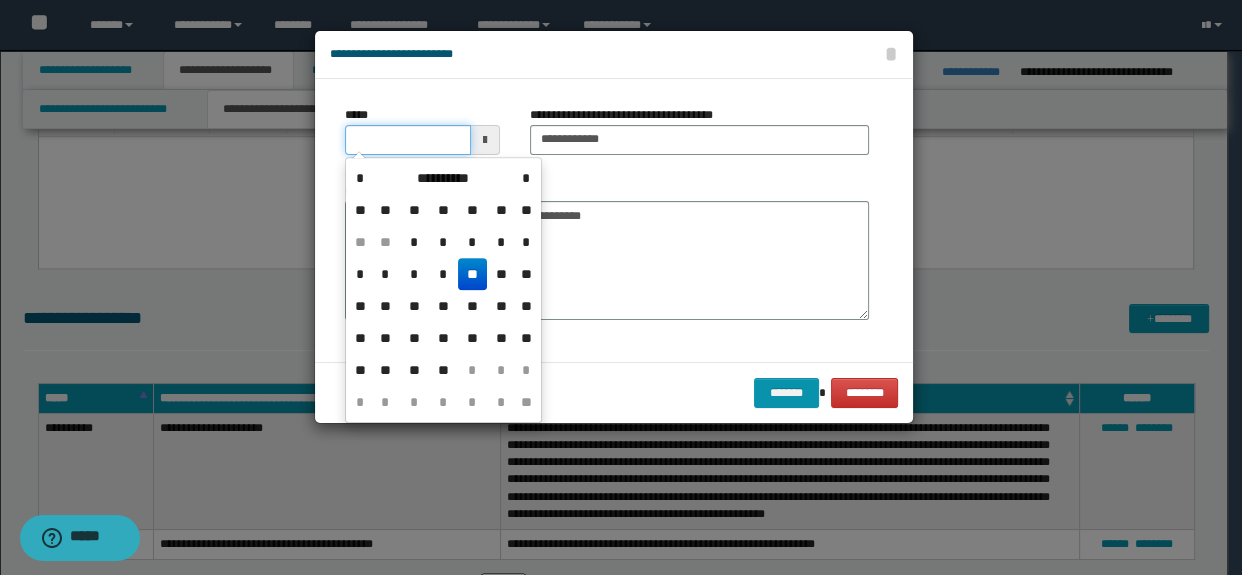 click on "*****" at bounding box center [408, 140] 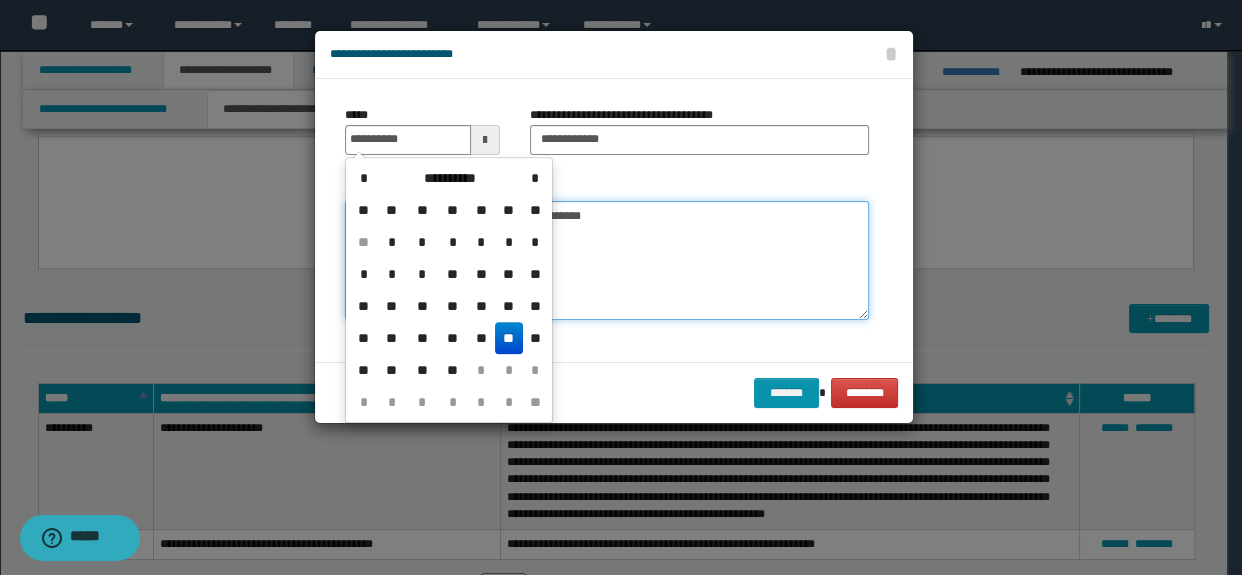 type on "**********" 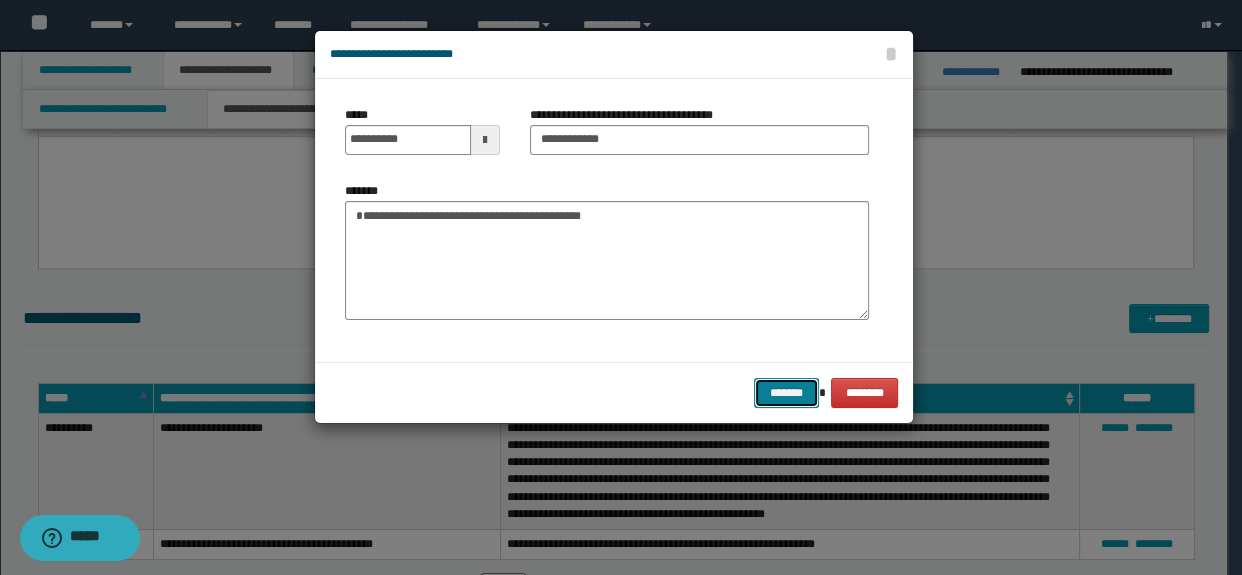 click on "*******" at bounding box center (786, 393) 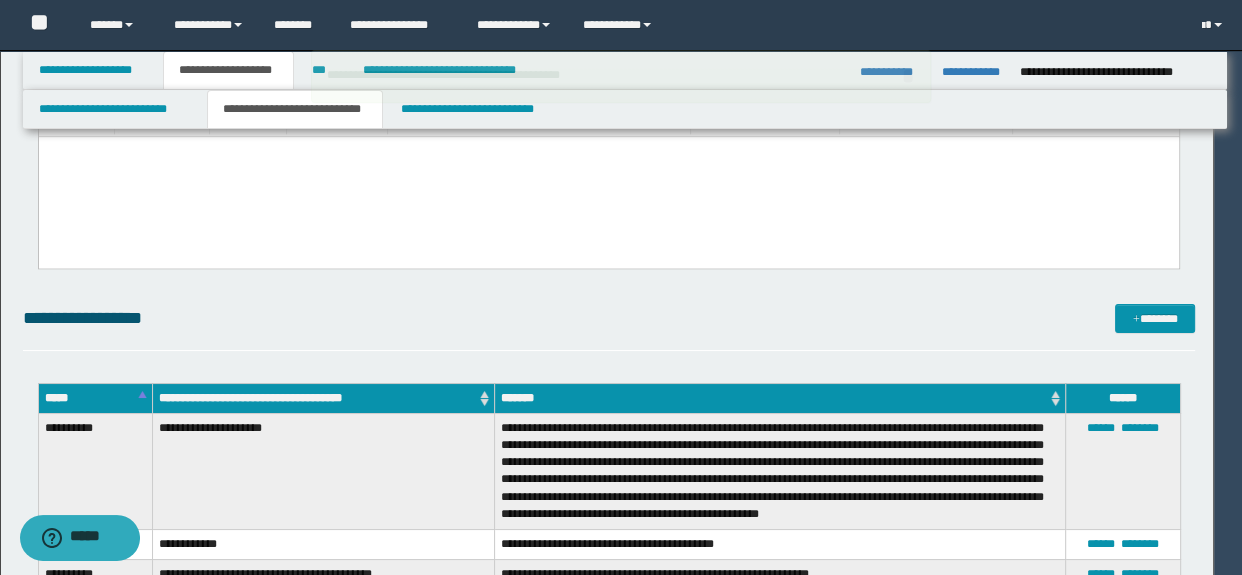 type 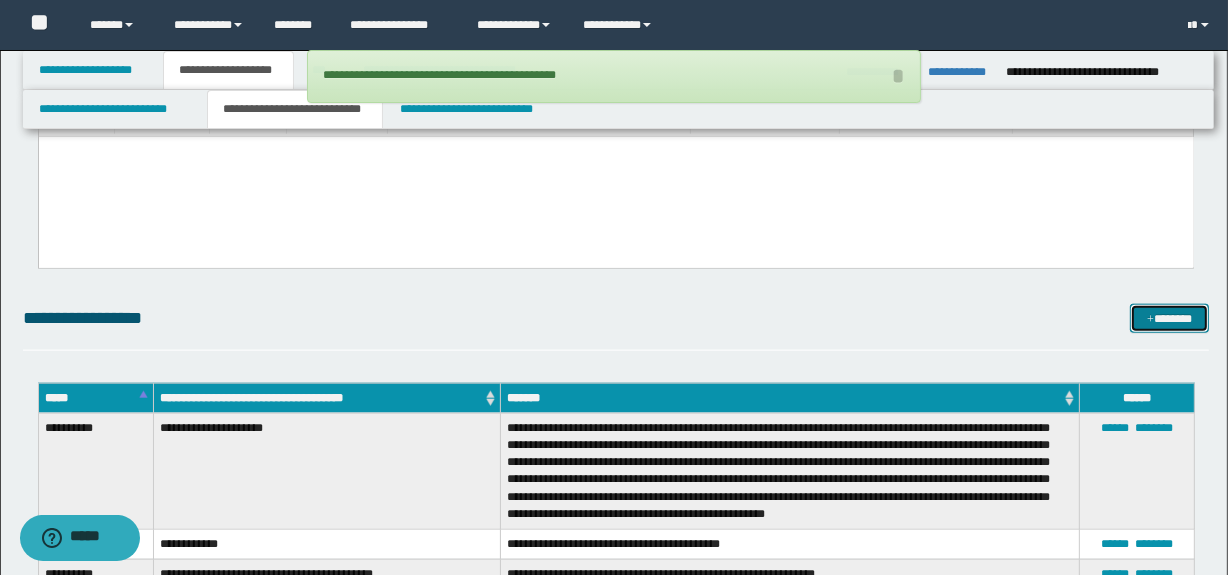 click on "*******" at bounding box center [1170, 319] 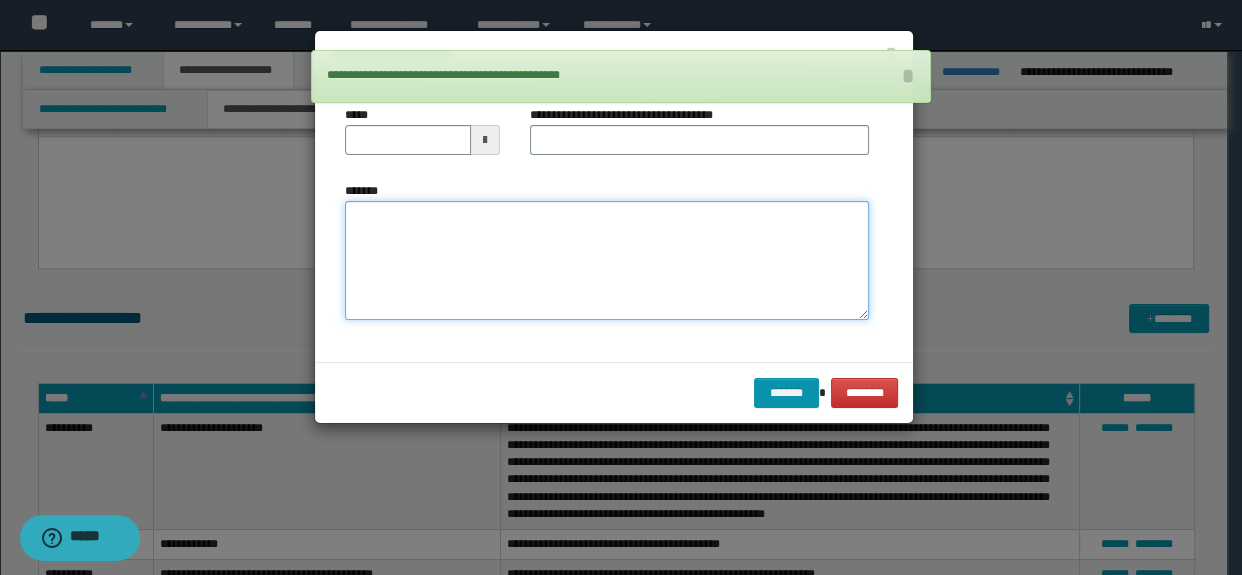 click on "*******" at bounding box center (607, 261) 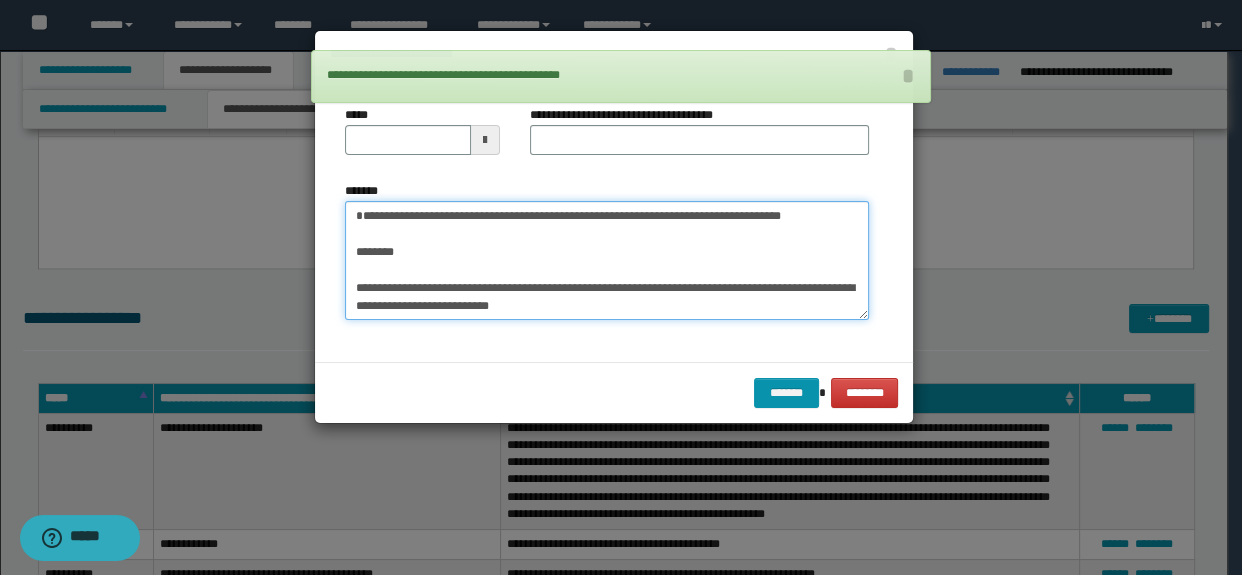 scroll, scrollTop: 0, scrollLeft: 0, axis: both 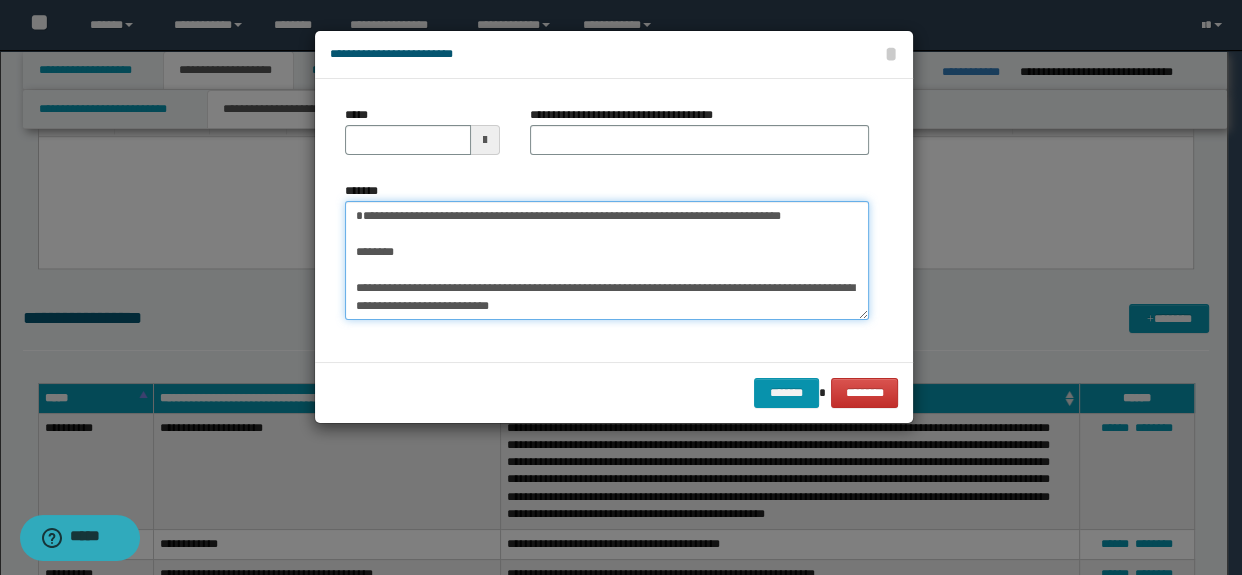 drag, startPoint x: 412, startPoint y: 257, endPoint x: 580, endPoint y: 234, distance: 169.5671 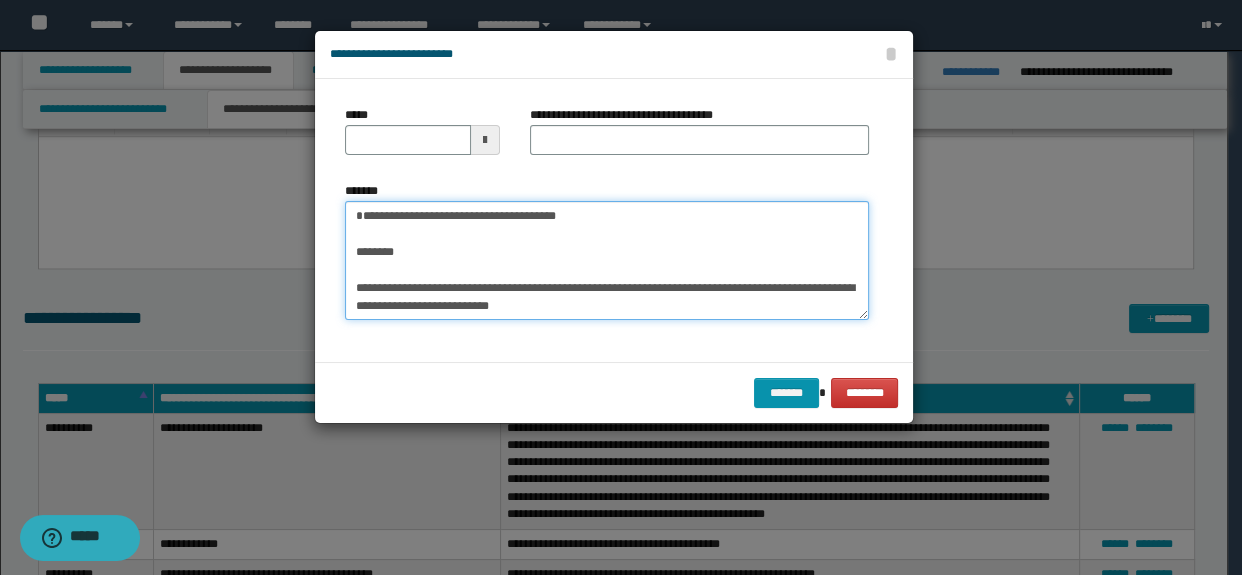 type on "**********" 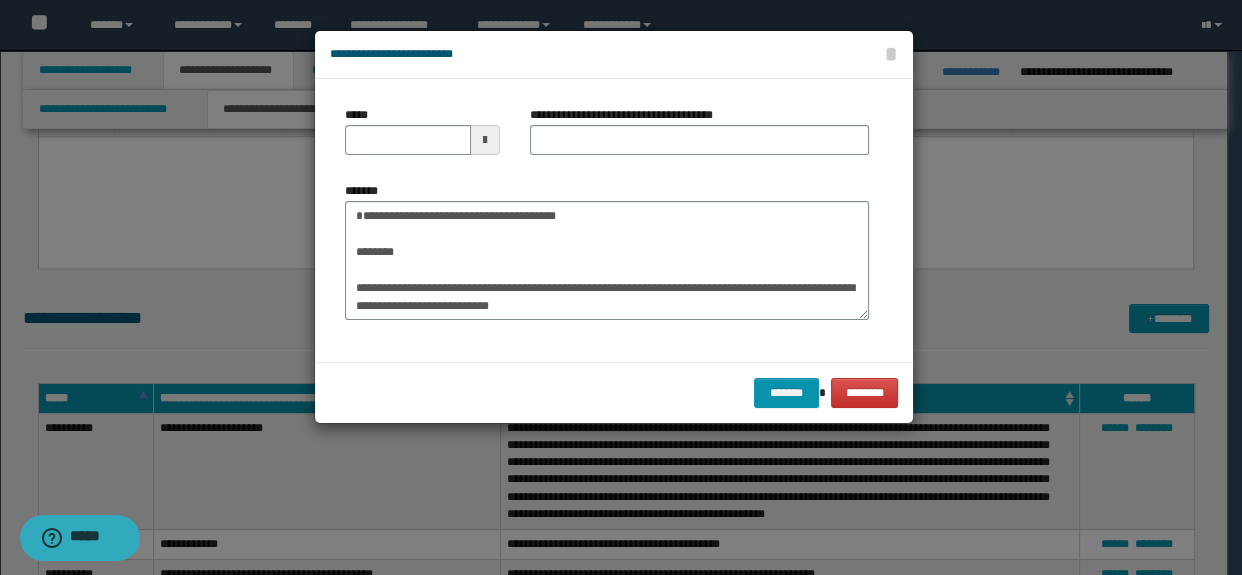click on "**********" at bounding box center [700, 138] 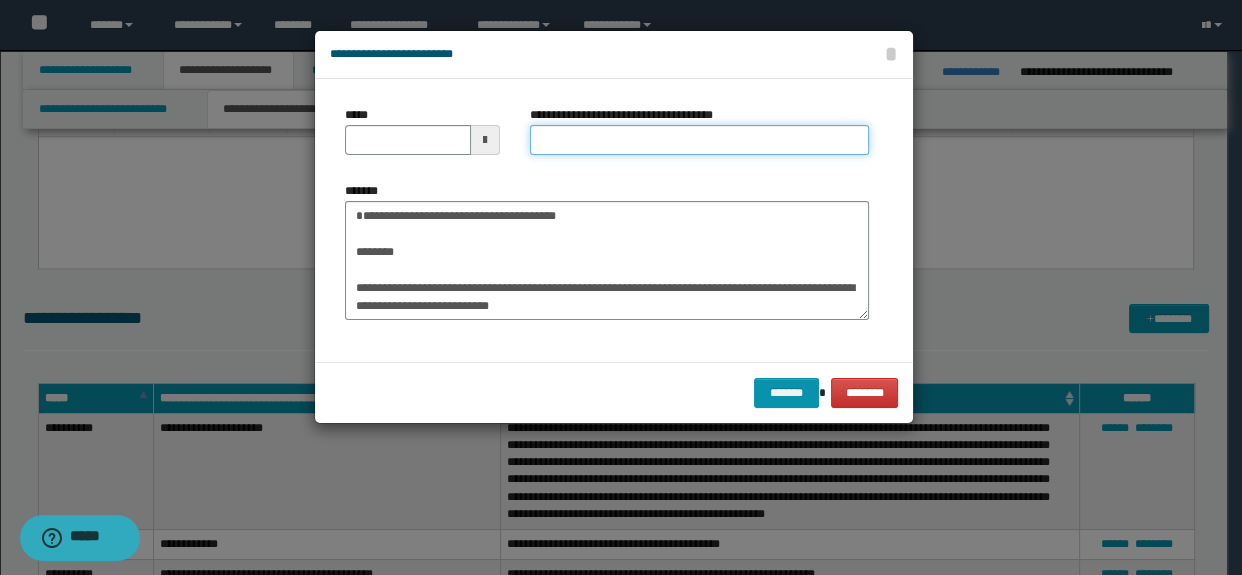 click on "**********" at bounding box center [700, 140] 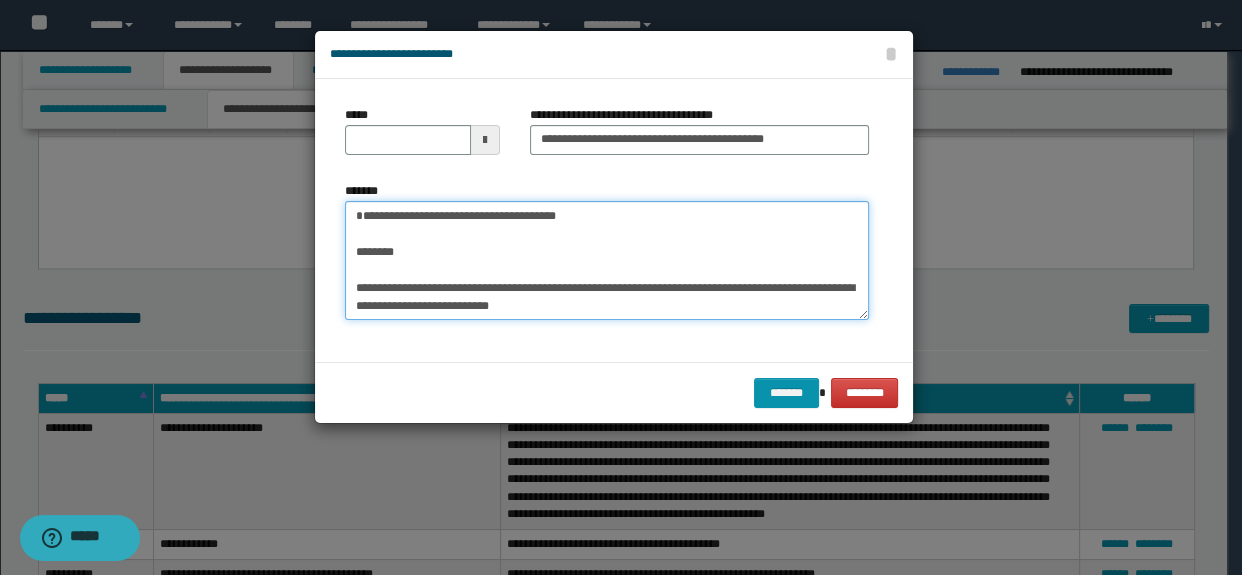 click on "**********" at bounding box center (607, 261) 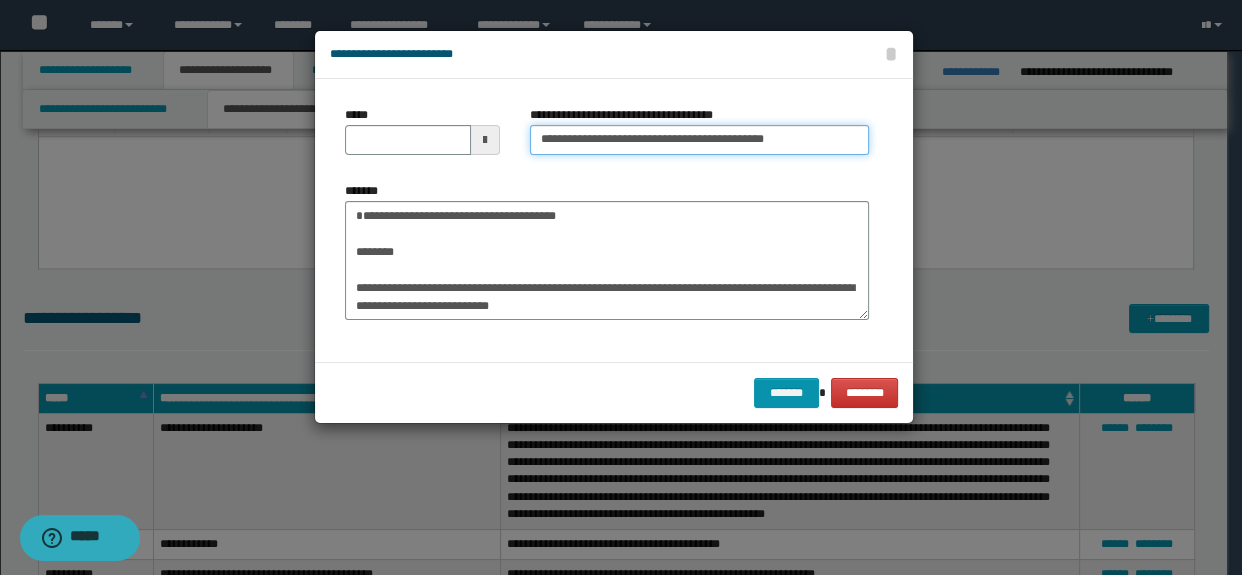 click on "**********" at bounding box center (700, 140) 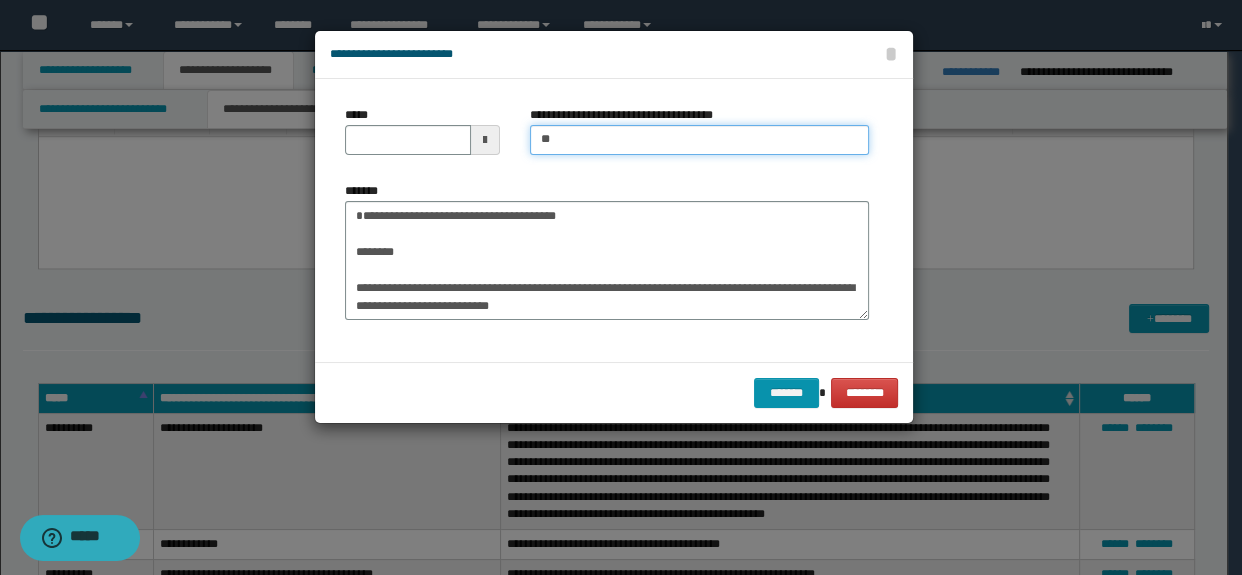 type on "**********" 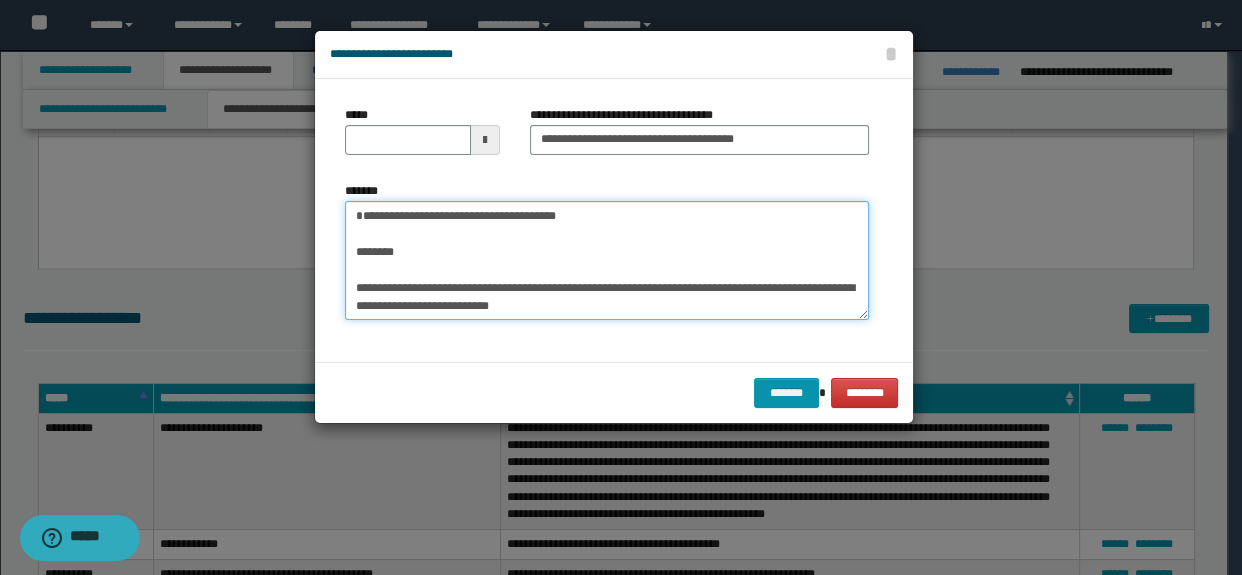 click on "**********" at bounding box center (607, 261) 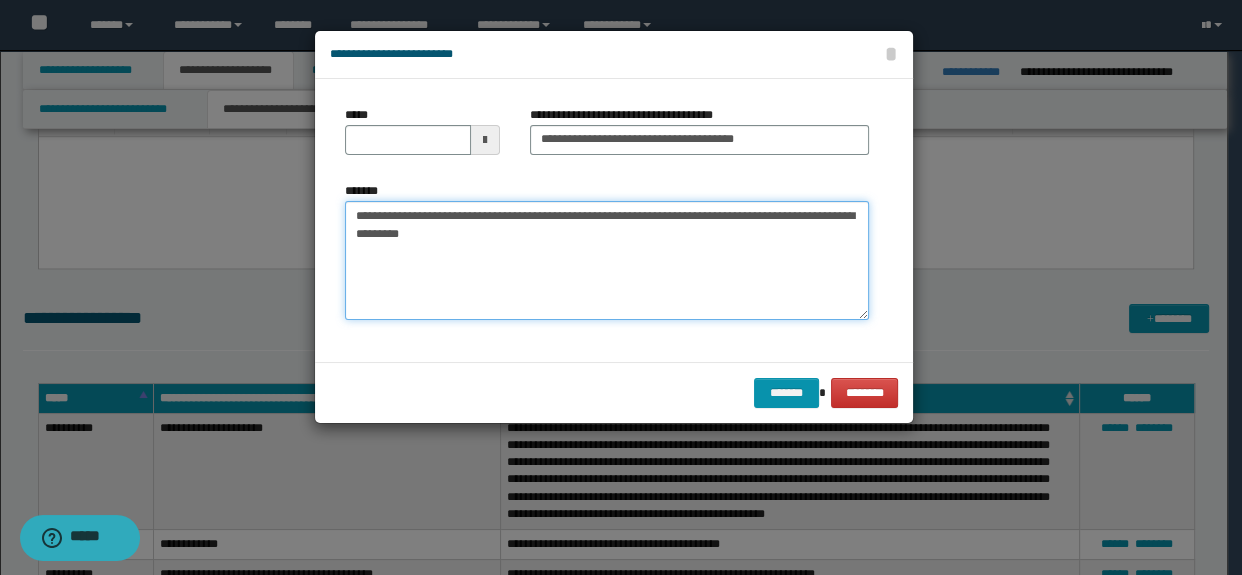 drag, startPoint x: 451, startPoint y: 304, endPoint x: 412, endPoint y: 151, distance: 157.89236 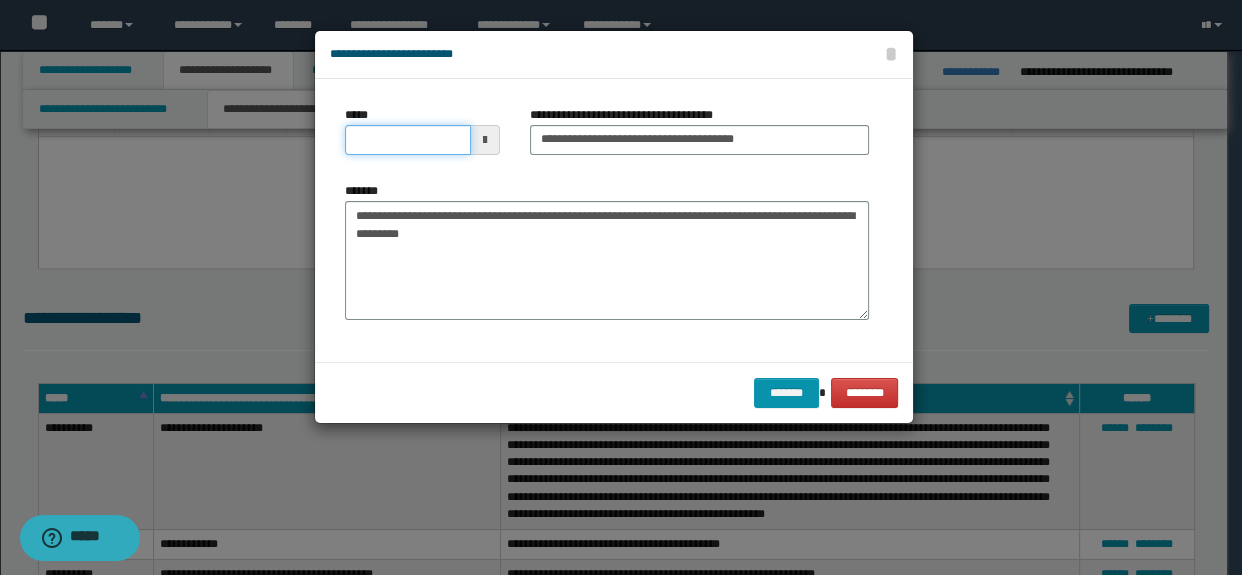 click on "*****" at bounding box center (408, 140) 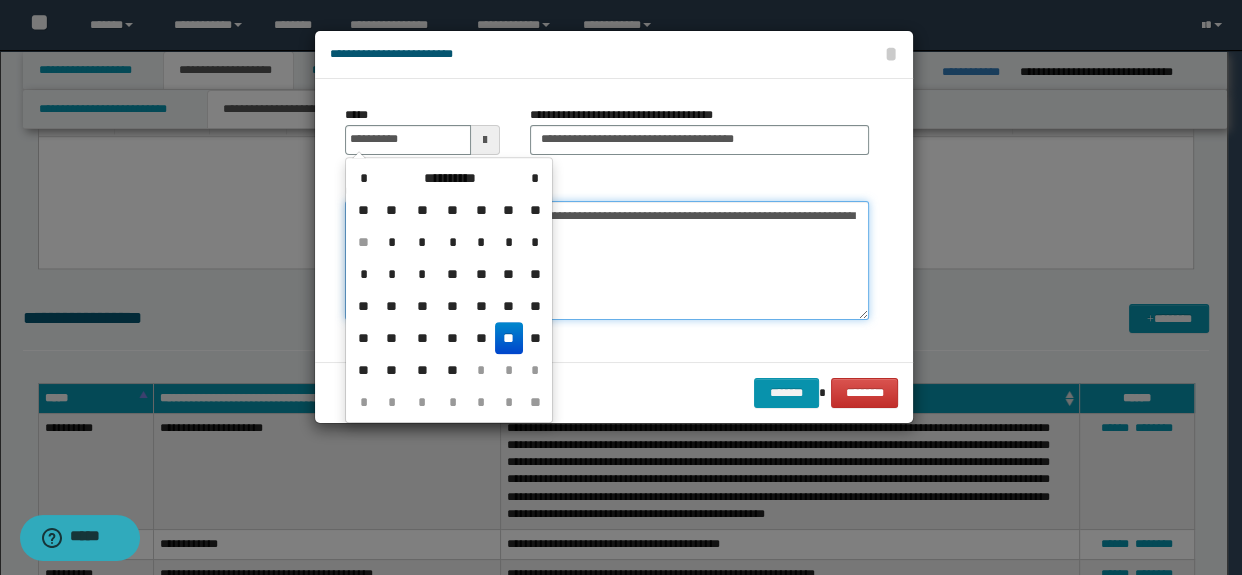 type on "**********" 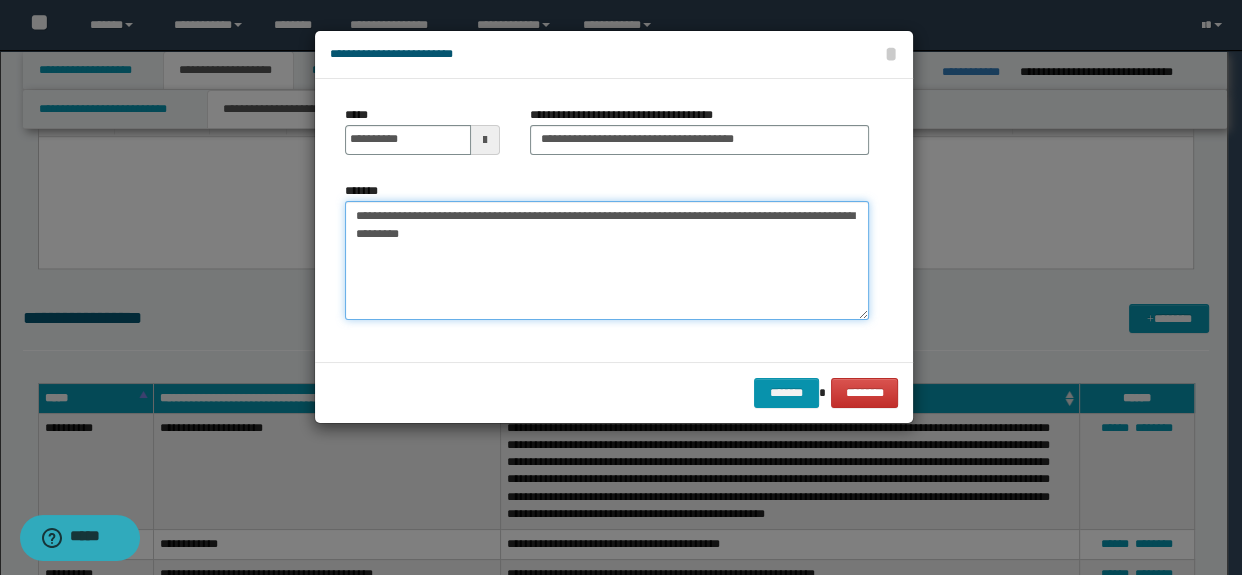 click on "**********" at bounding box center (607, 261) 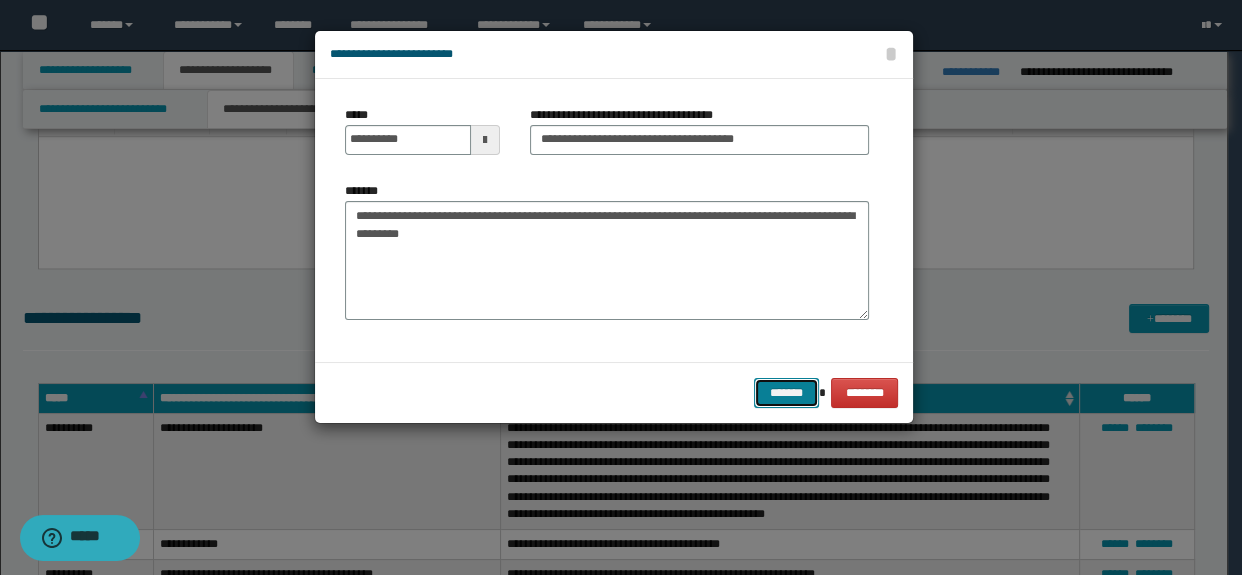 click on "*******" at bounding box center (786, 393) 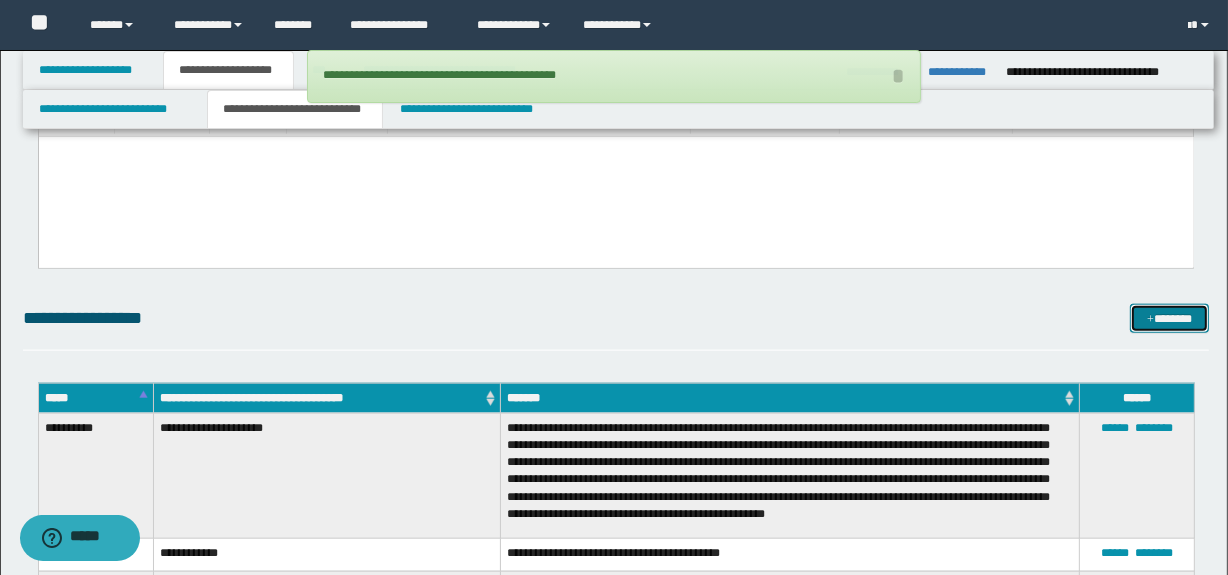 click on "*******" at bounding box center [1170, 319] 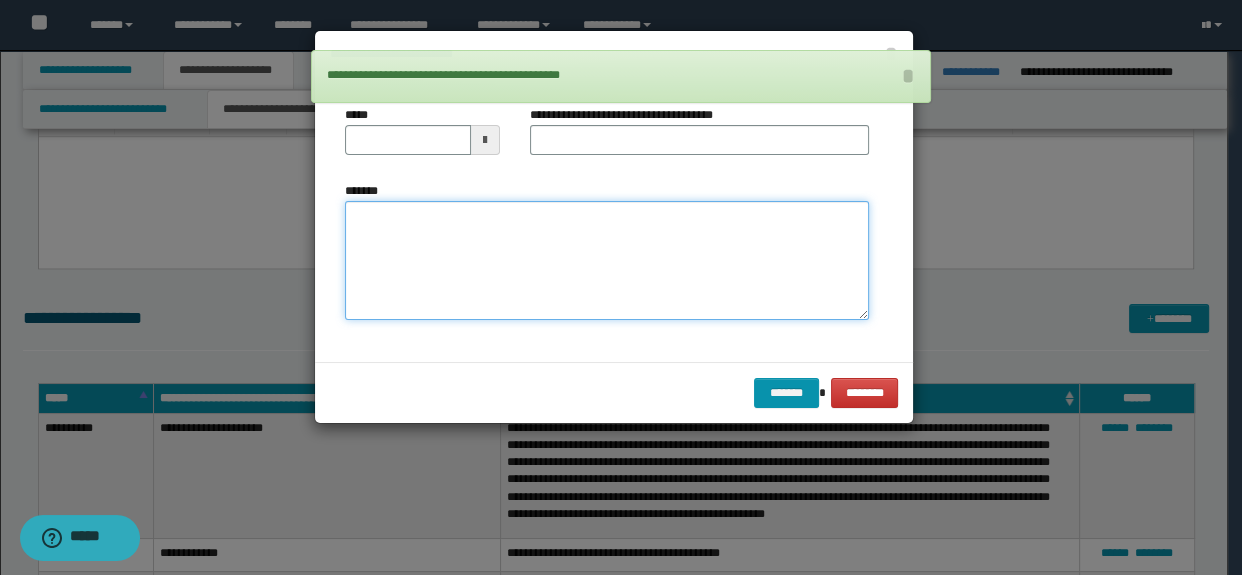 click on "*******" at bounding box center (607, 261) 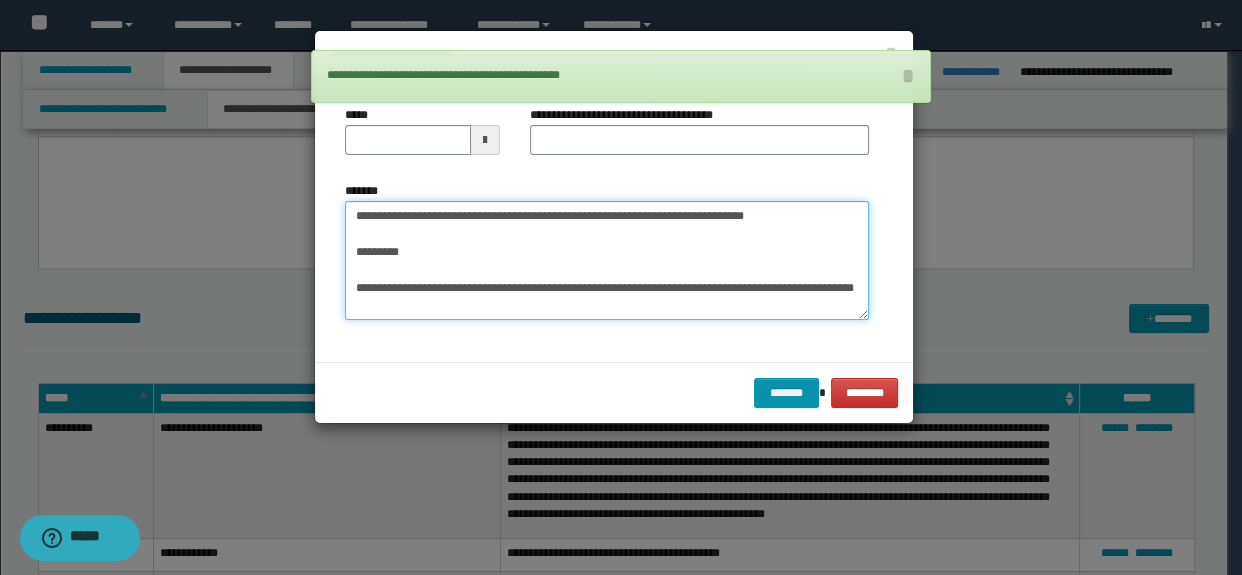 scroll, scrollTop: 0, scrollLeft: 0, axis: both 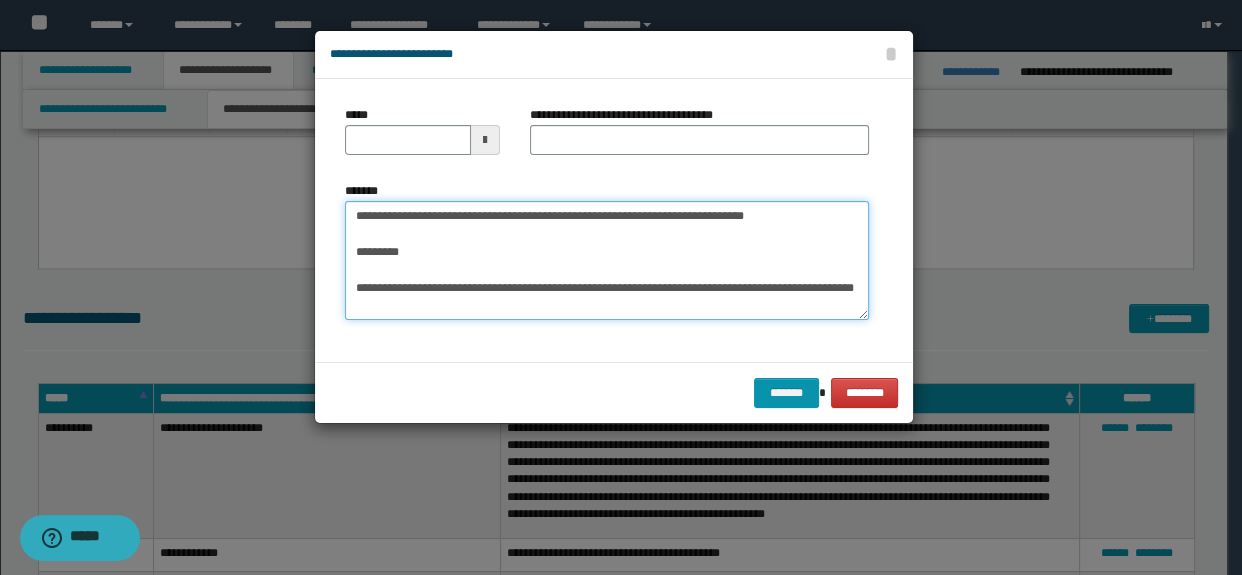 drag, startPoint x: 480, startPoint y: 242, endPoint x: 579, endPoint y: 212, distance: 103.44564 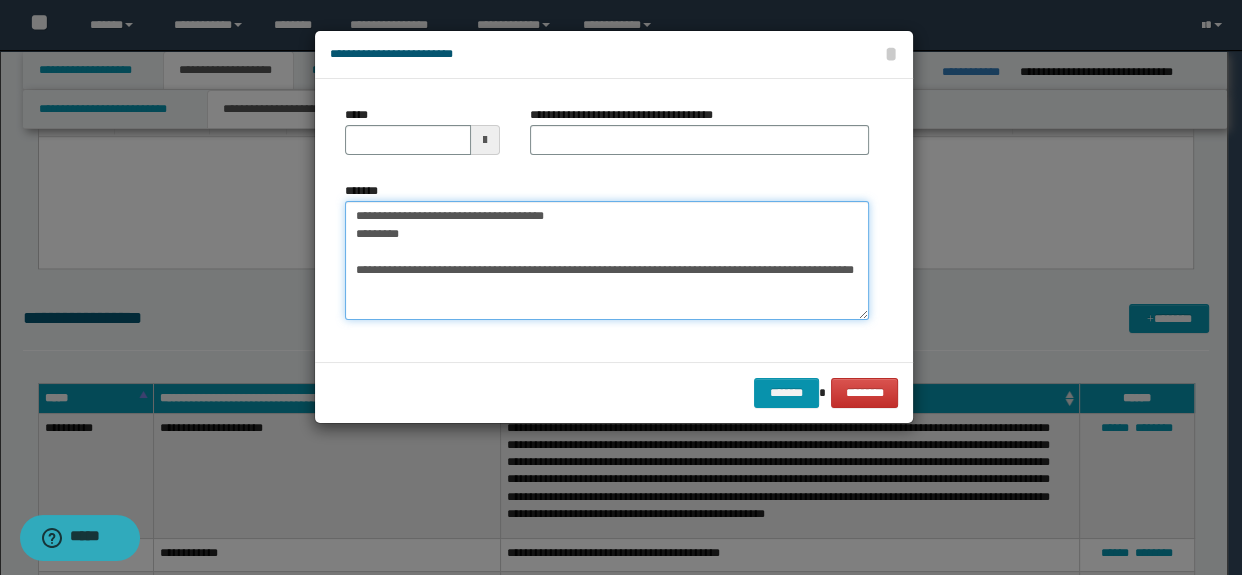 type on "**********" 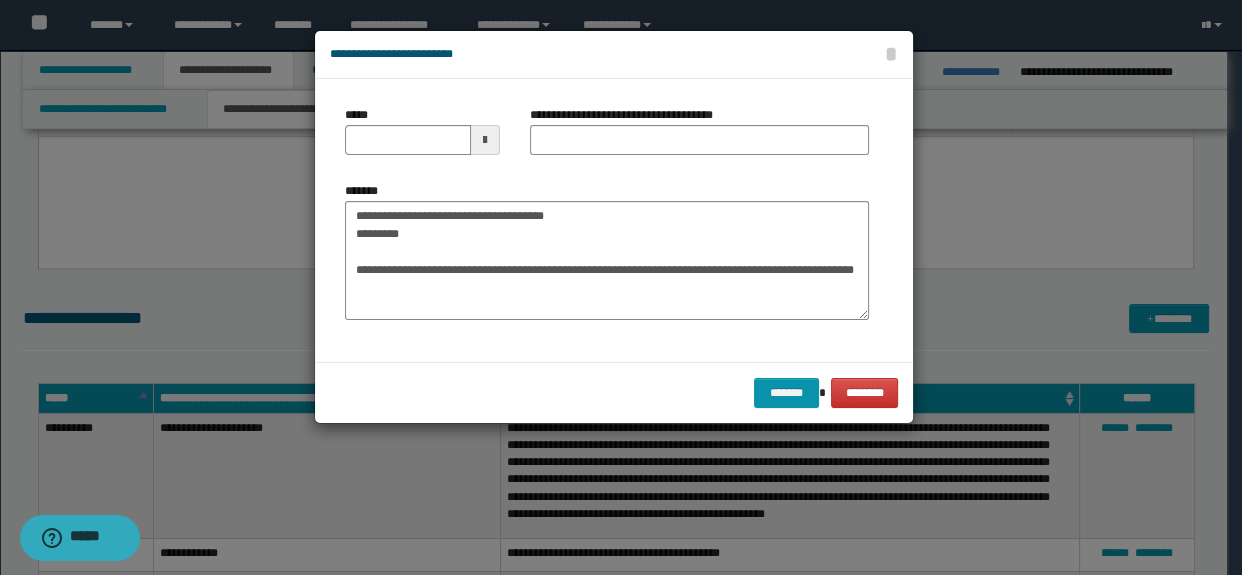 click on "**********" at bounding box center (700, 138) 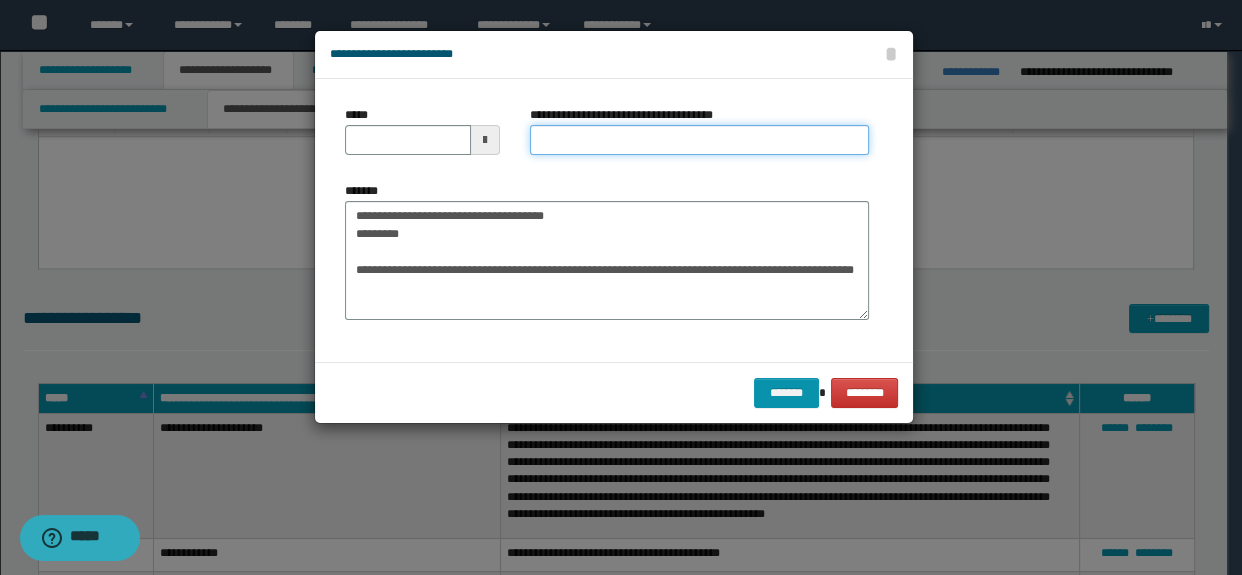 click on "**********" at bounding box center (700, 140) 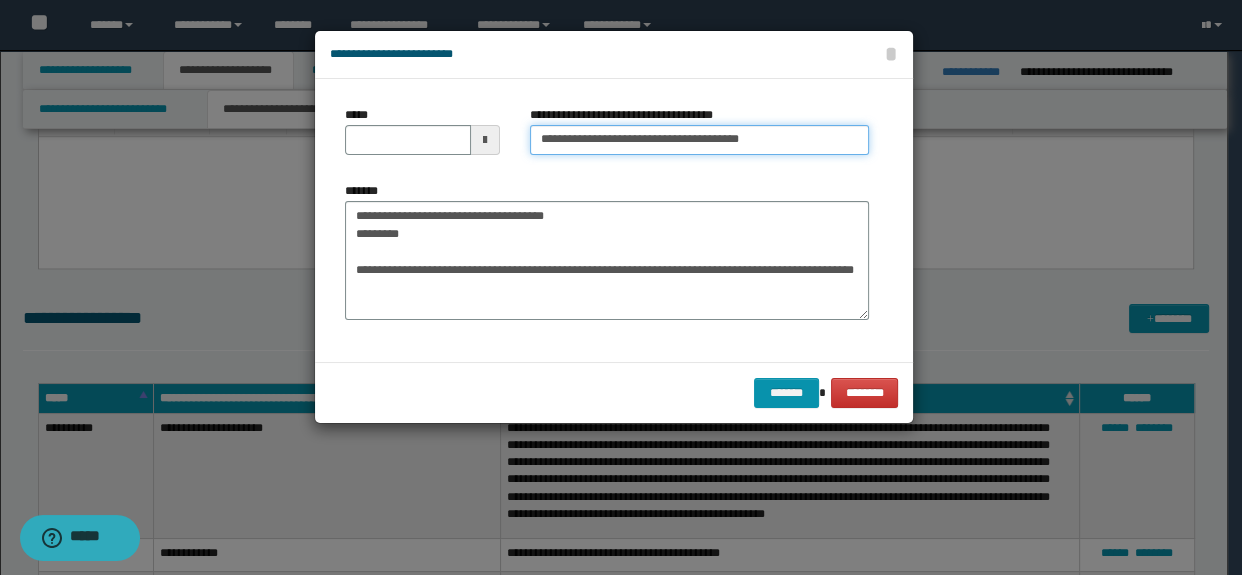 type on "**********" 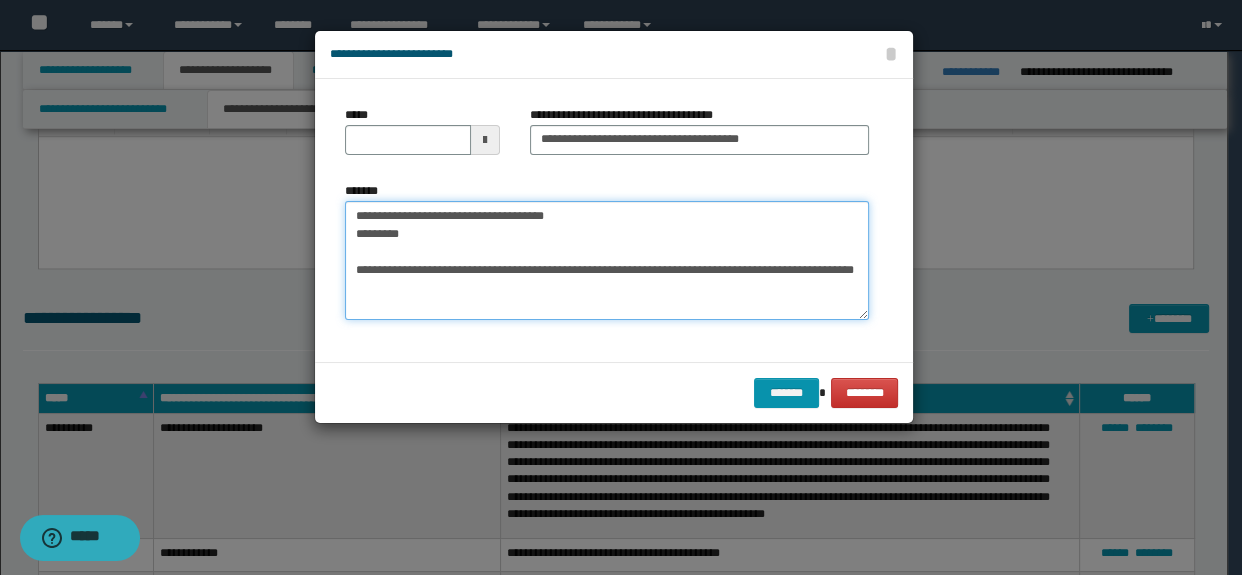 click on "**********" at bounding box center (607, 261) 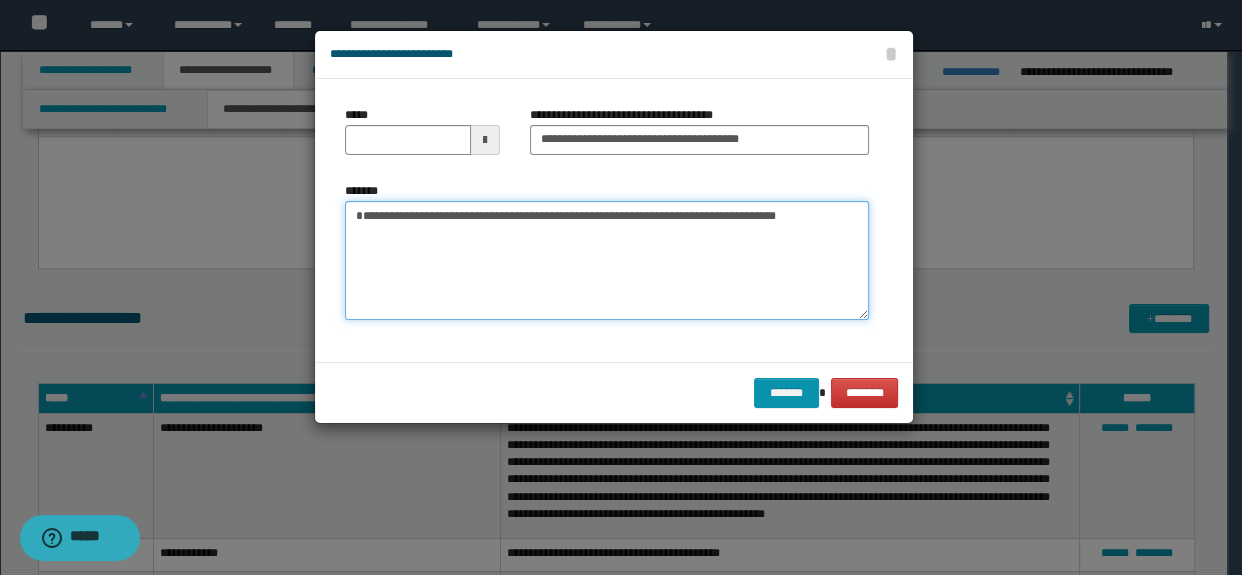 drag, startPoint x: 449, startPoint y: 273, endPoint x: 344, endPoint y: 179, distance: 140.92906 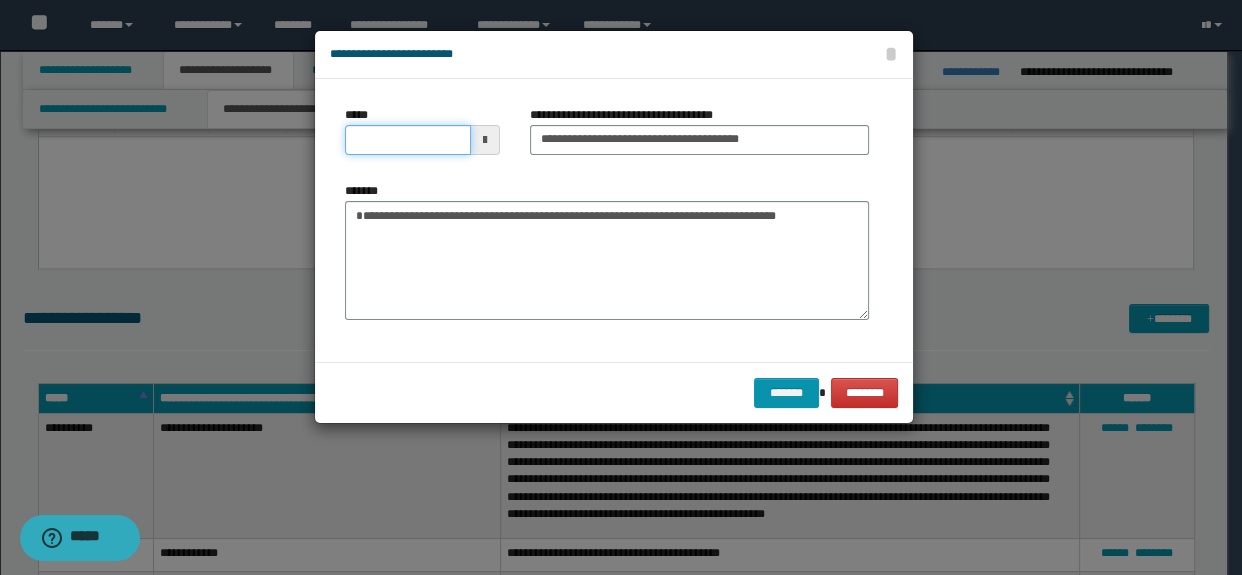 click on "*****" at bounding box center [408, 140] 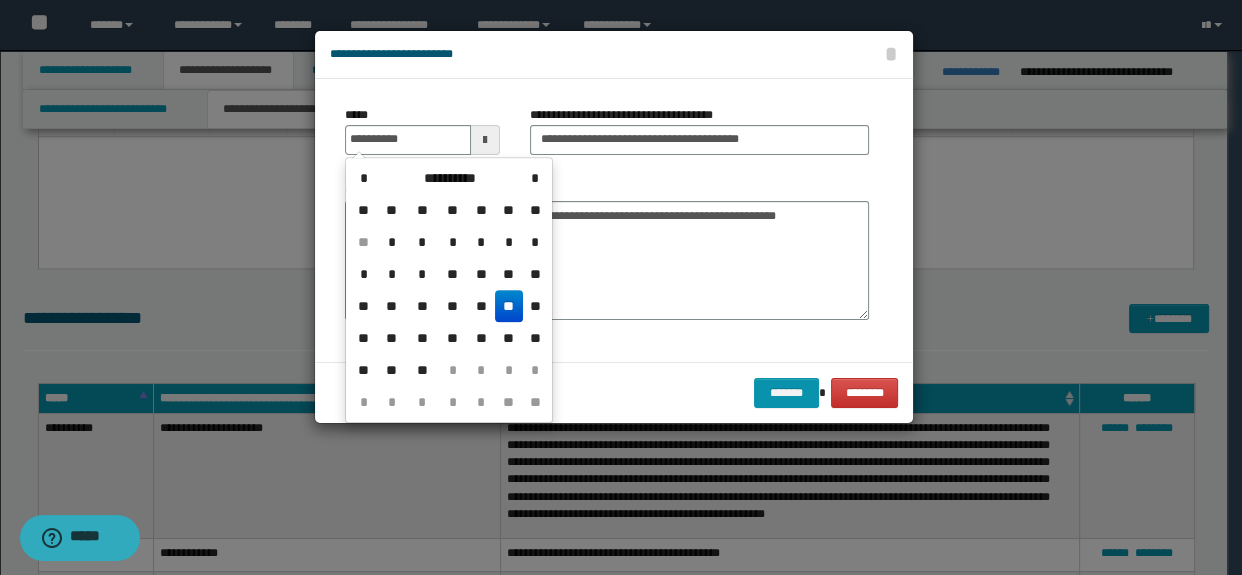 type on "**********" 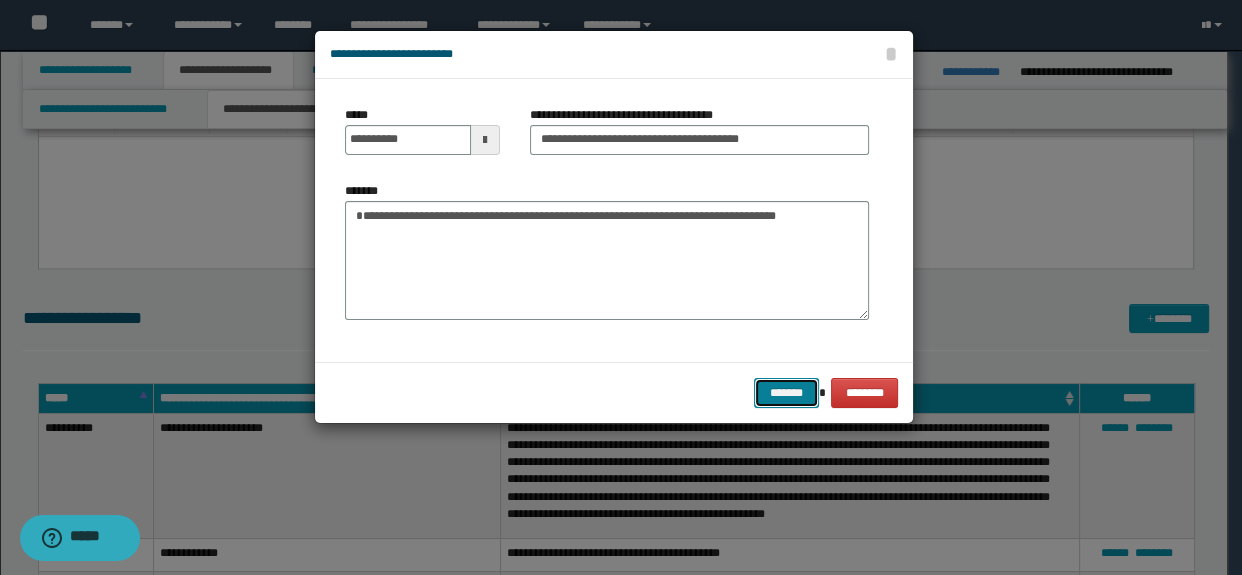 click on "*******" at bounding box center (786, 393) 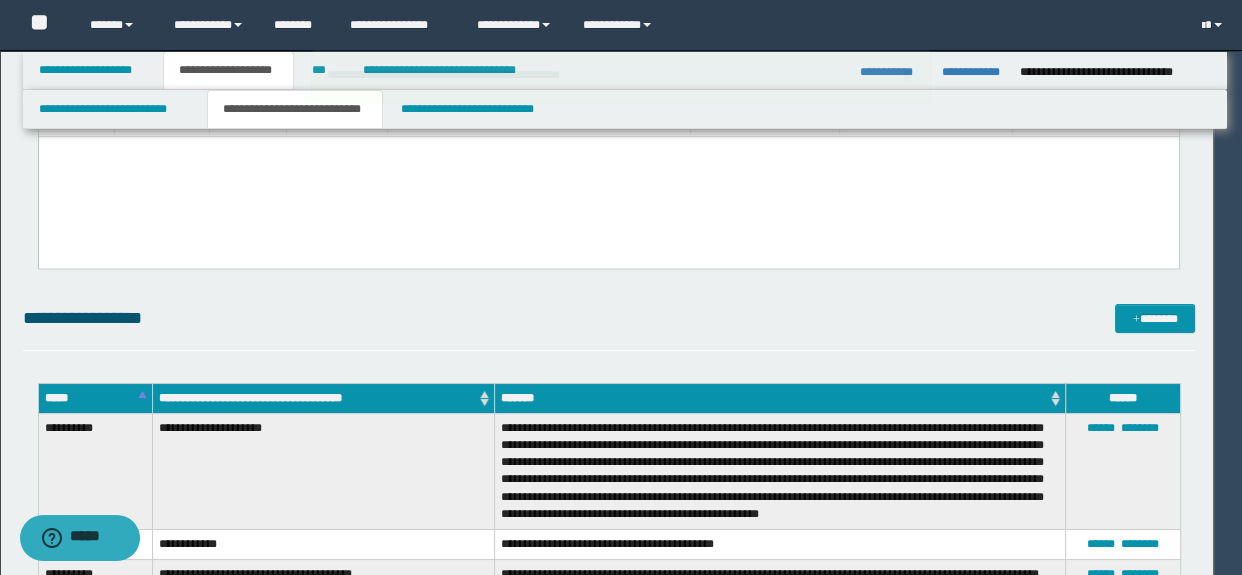 type 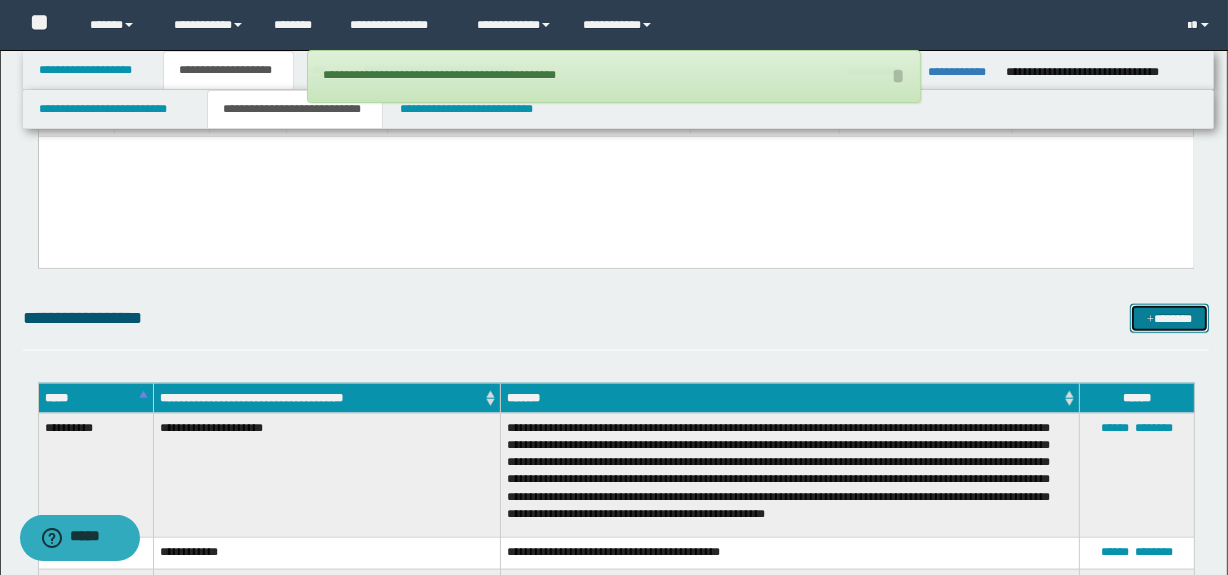 click on "*******" at bounding box center [1170, 319] 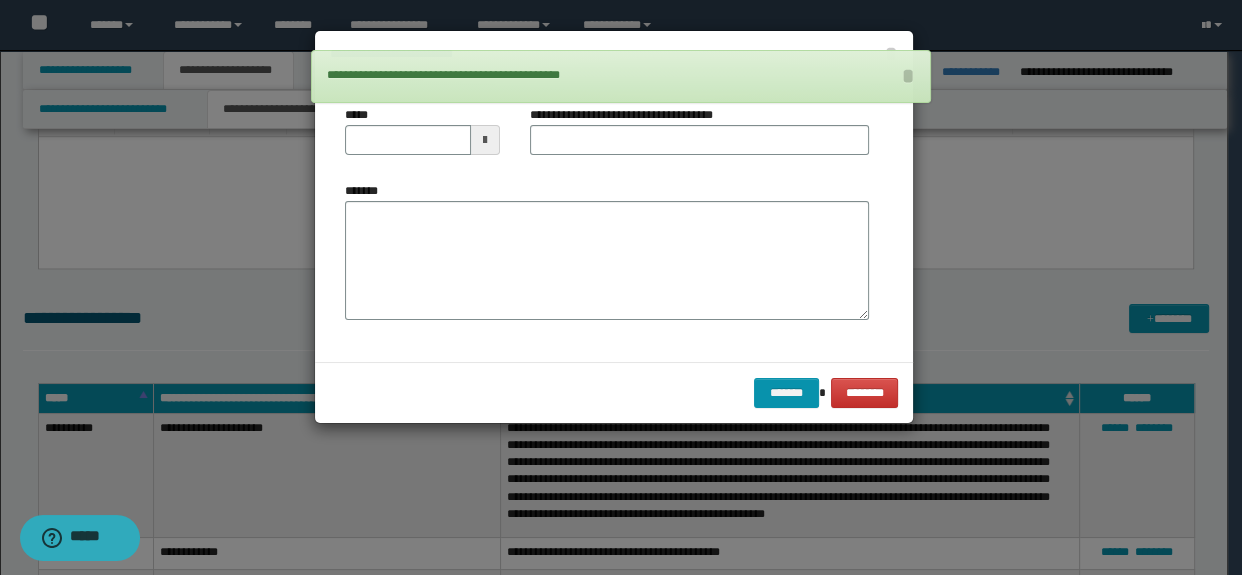 click on "**********" at bounding box center (607, 220) 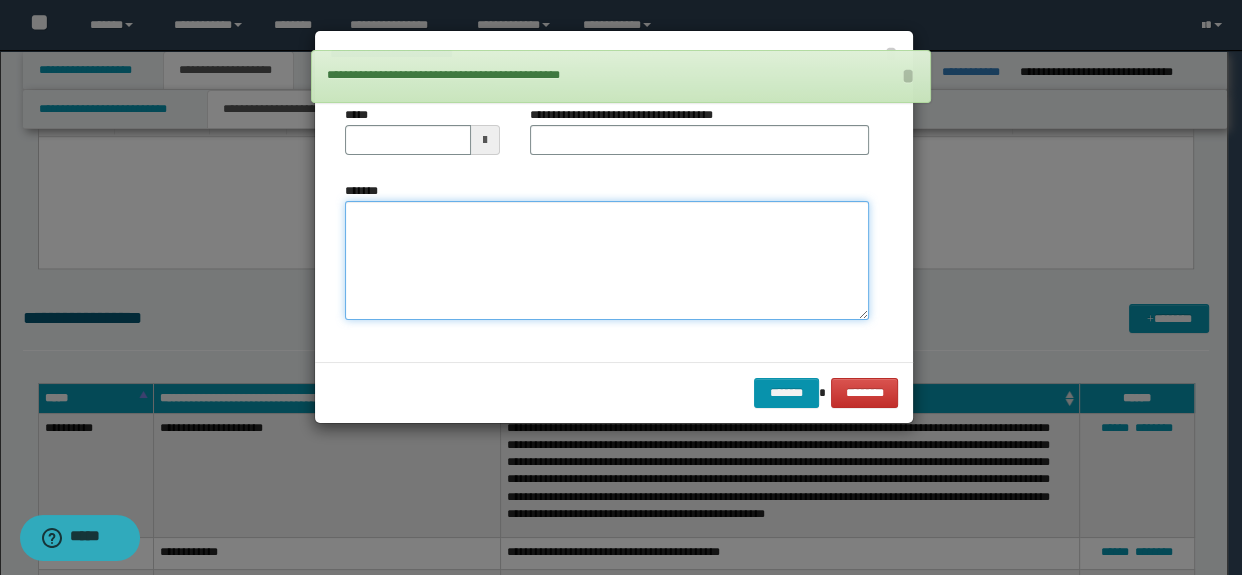 click on "*******" at bounding box center [607, 261] 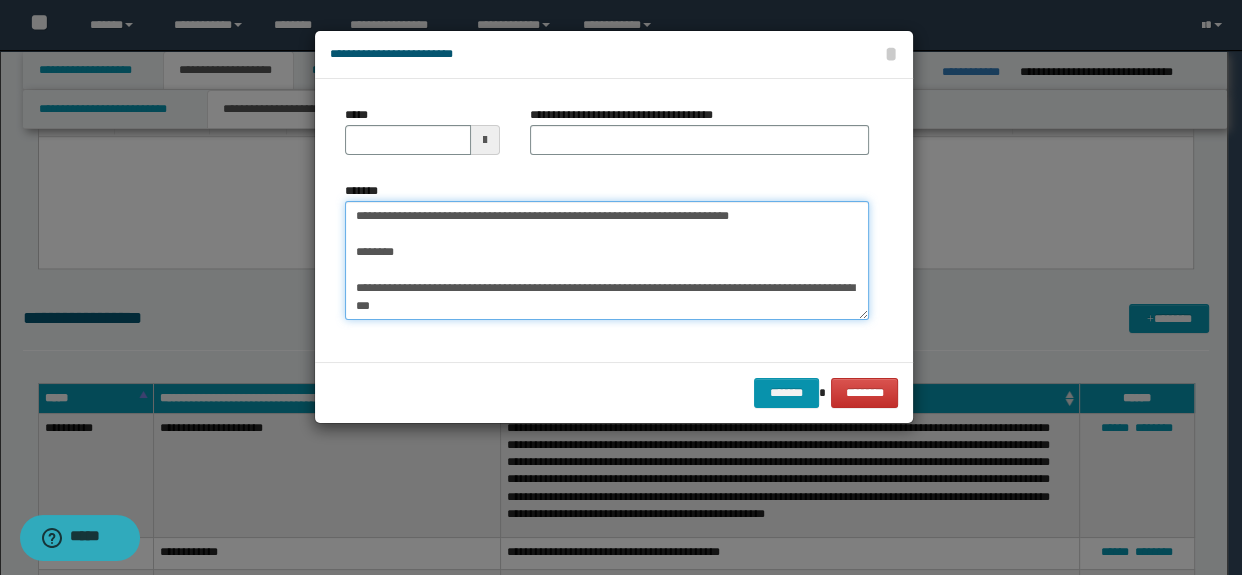 scroll, scrollTop: 0, scrollLeft: 0, axis: both 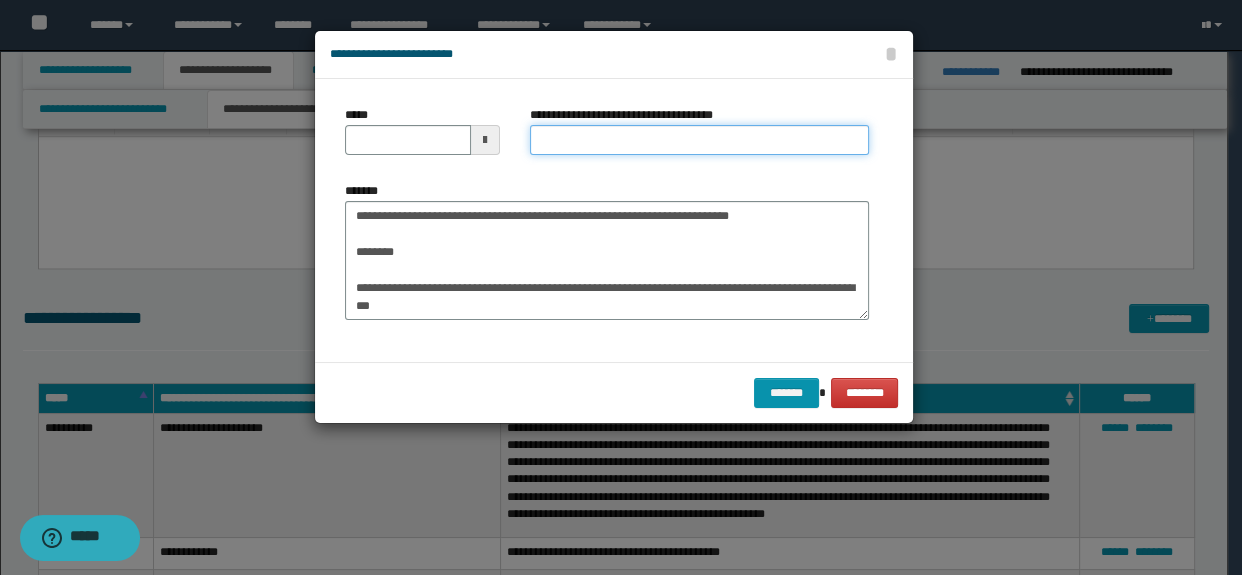 drag, startPoint x: 659, startPoint y: 128, endPoint x: 650, endPoint y: 135, distance: 11.401754 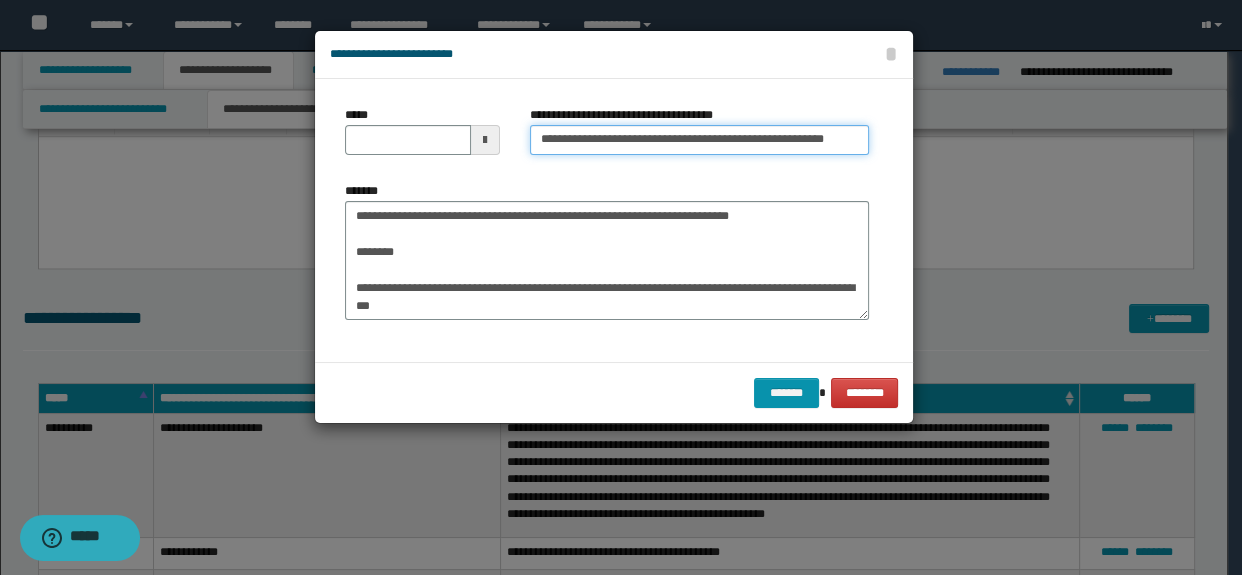 click on "**********" at bounding box center [700, 140] 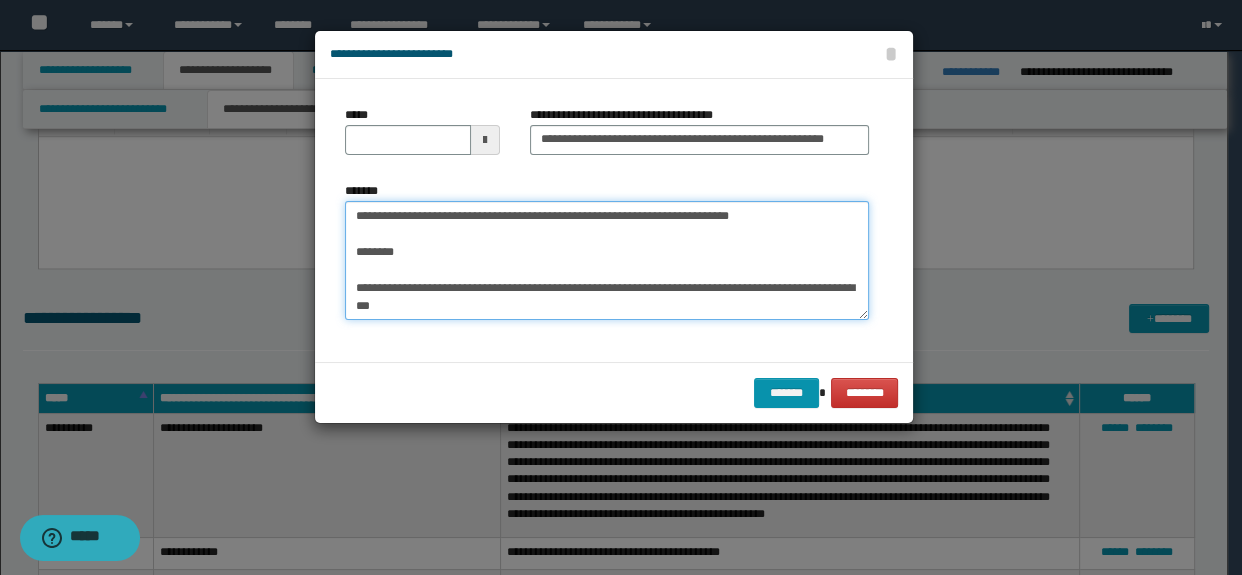drag, startPoint x: 740, startPoint y: 230, endPoint x: 718, endPoint y: 231, distance: 22.022715 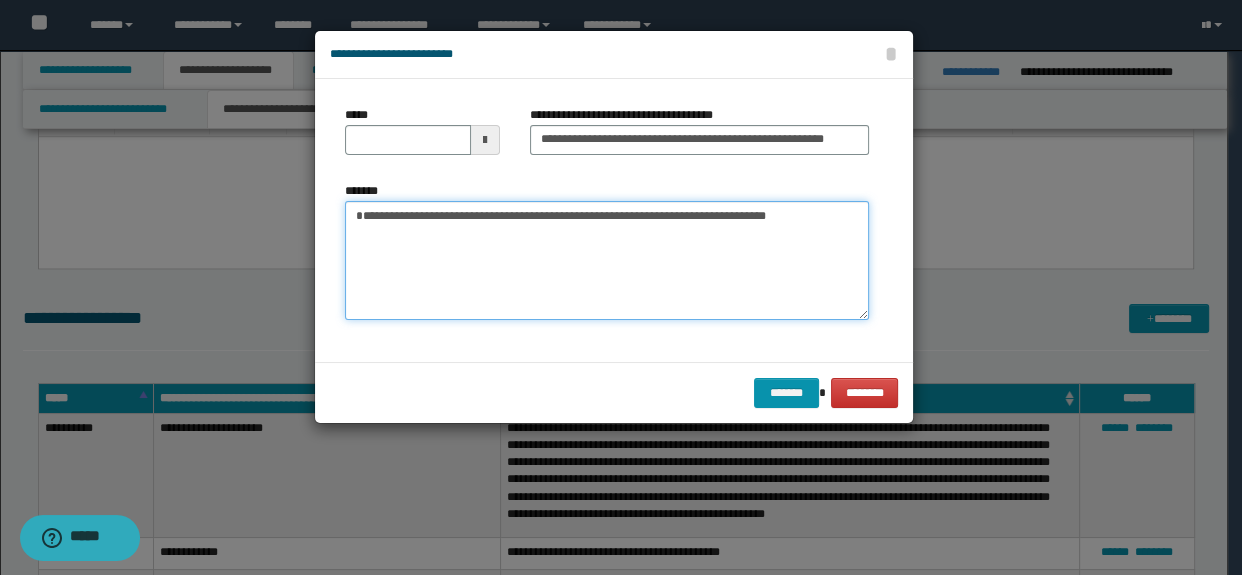 type 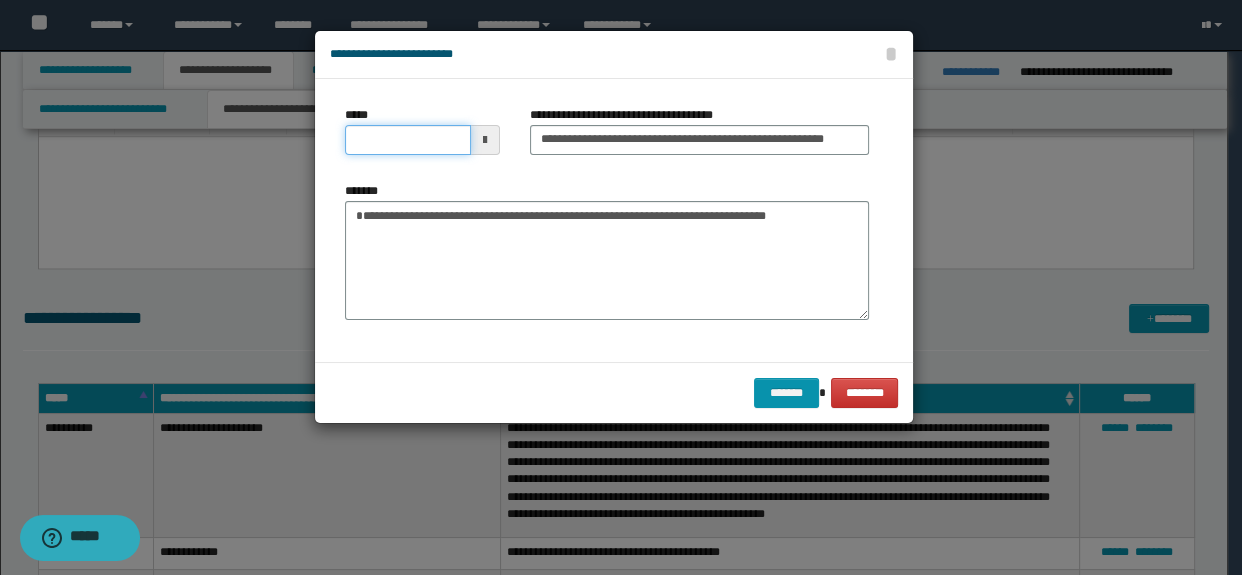 click on "*****" at bounding box center [408, 140] 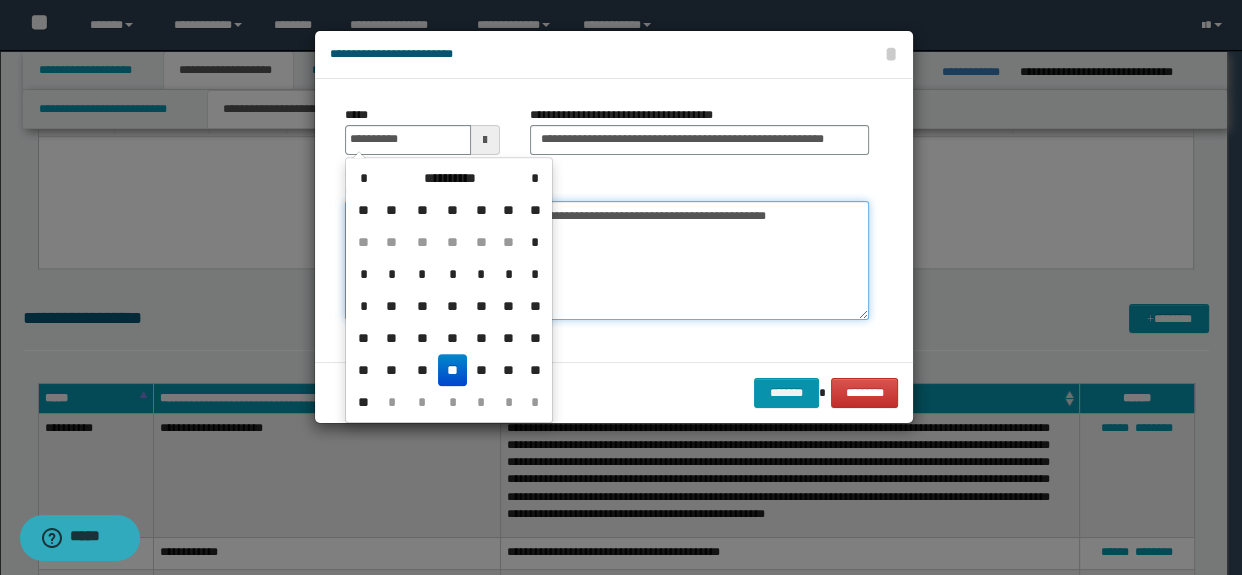 type on "**********" 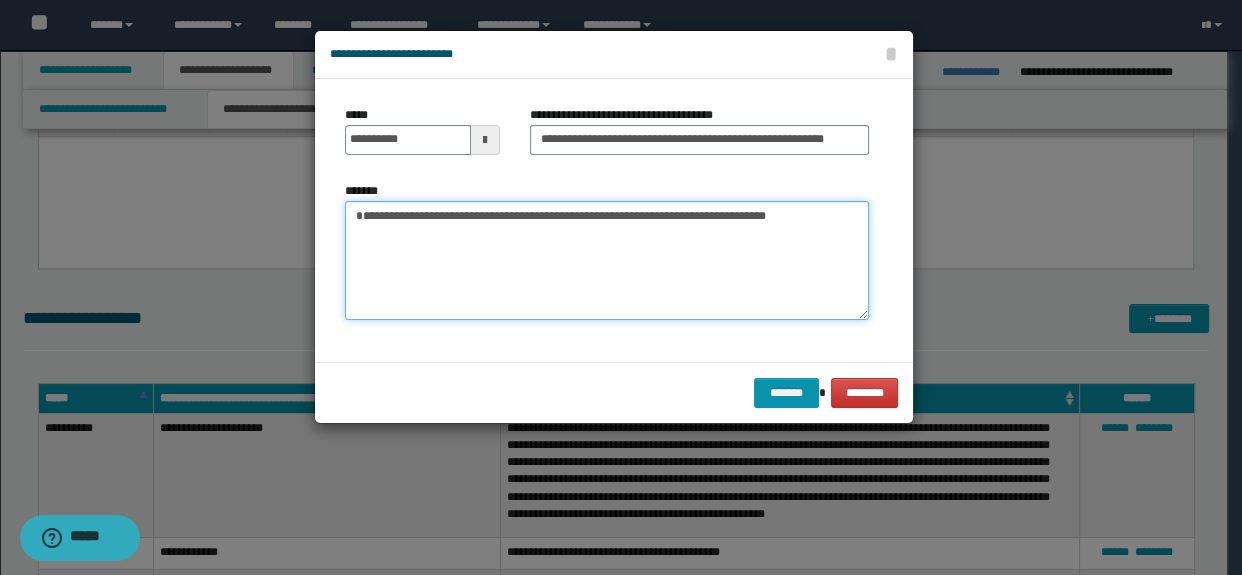 click on "**********" at bounding box center (607, 261) 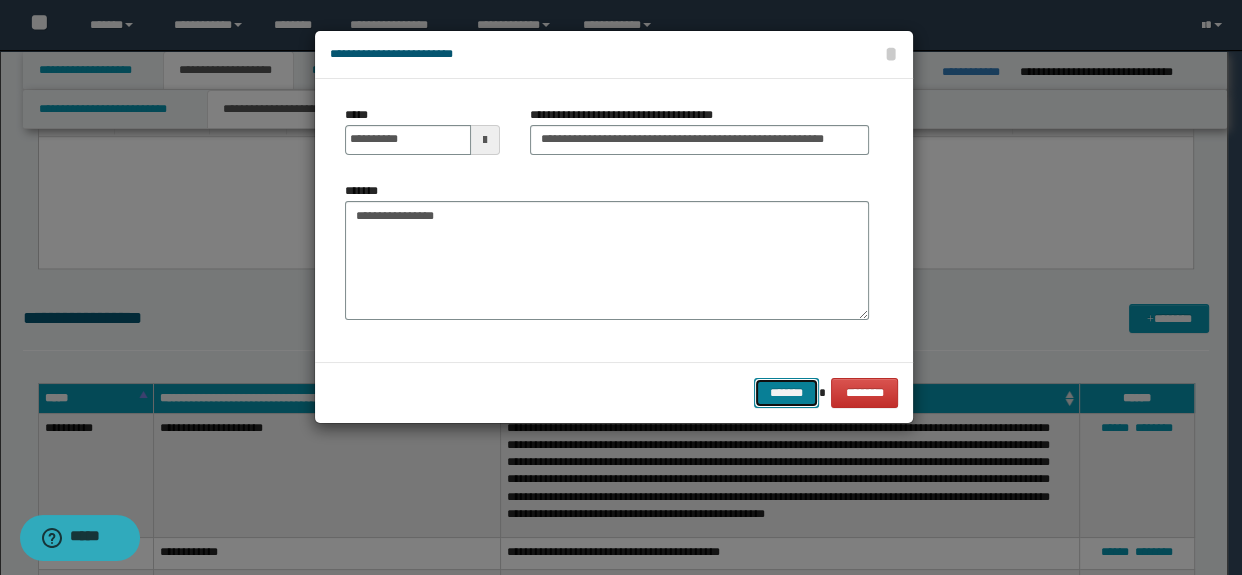 click on "*******" at bounding box center [786, 393] 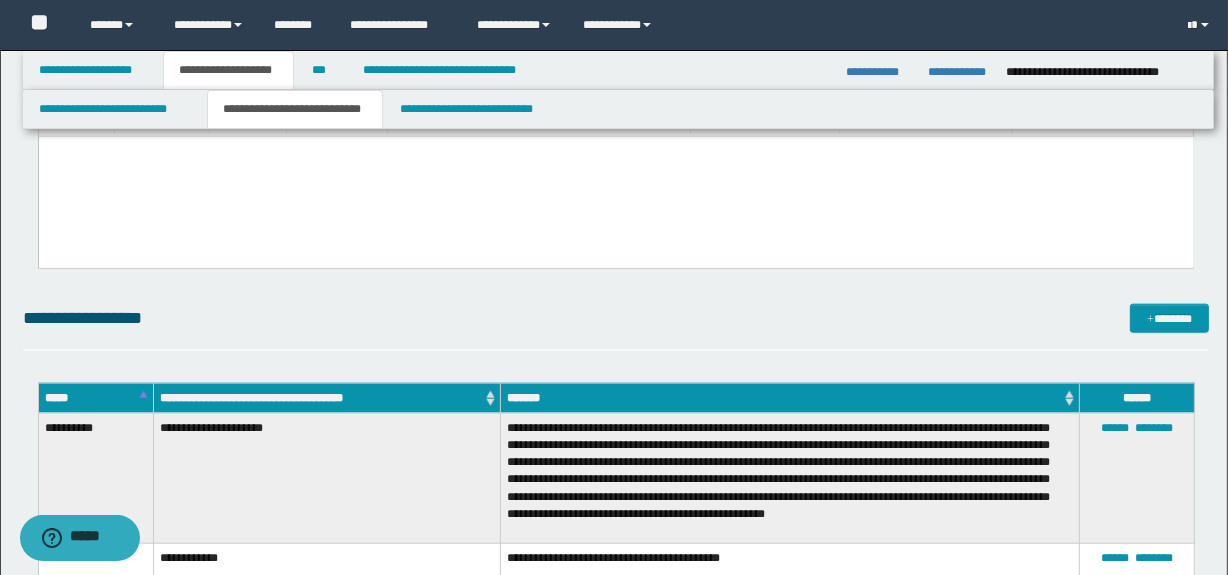 click on "**********" at bounding box center (616, 327) 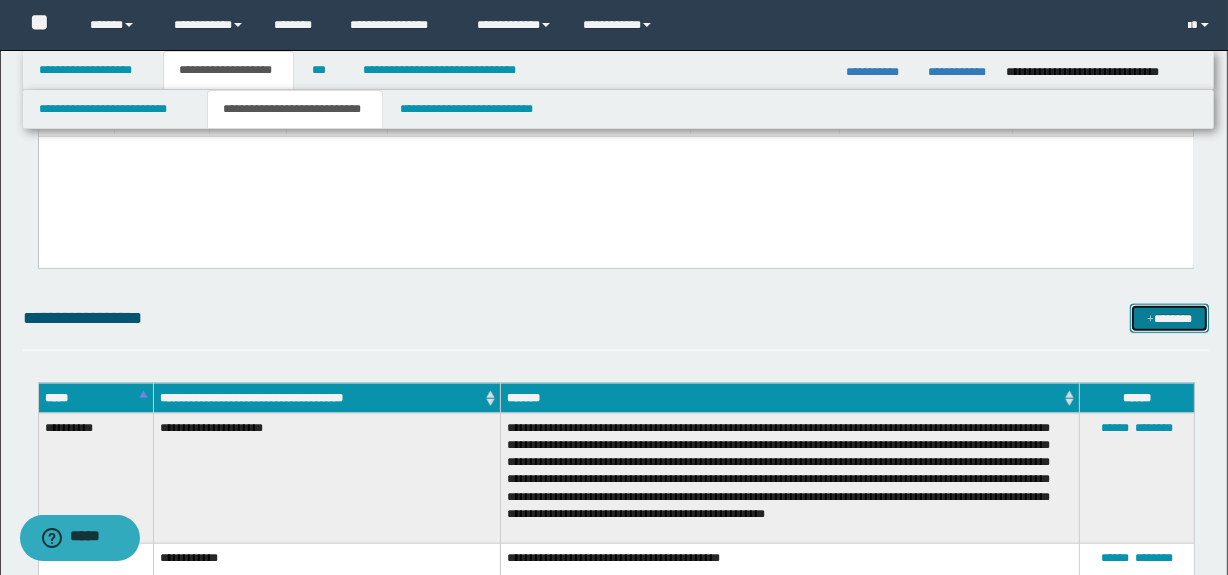click at bounding box center [1150, 320] 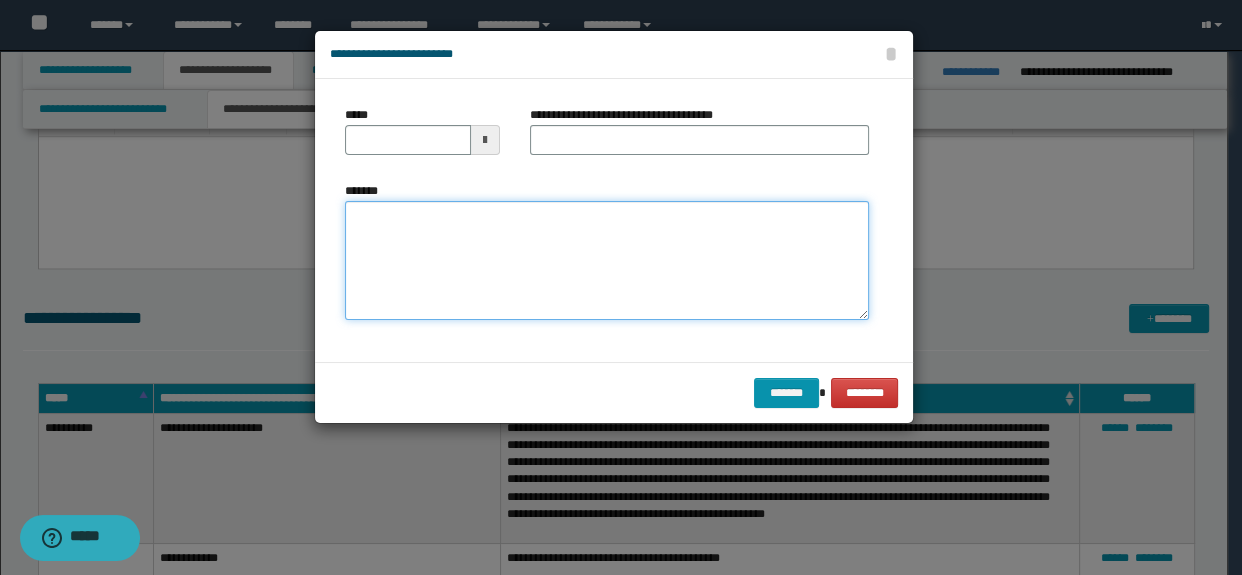 click on "*******" at bounding box center (607, 261) 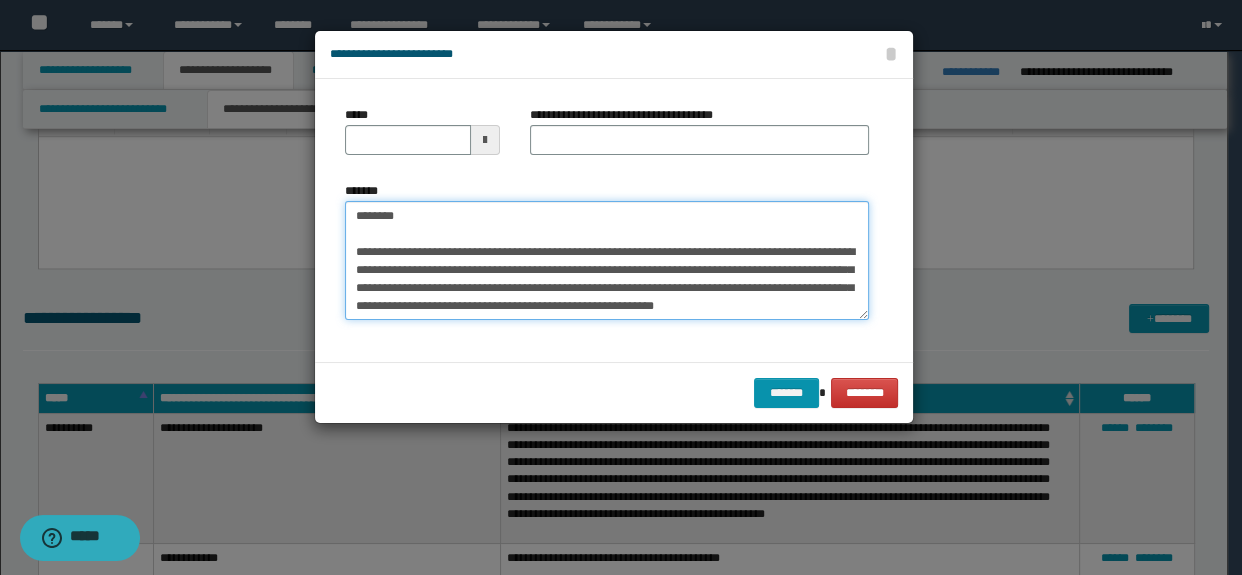 scroll, scrollTop: 0, scrollLeft: 0, axis: both 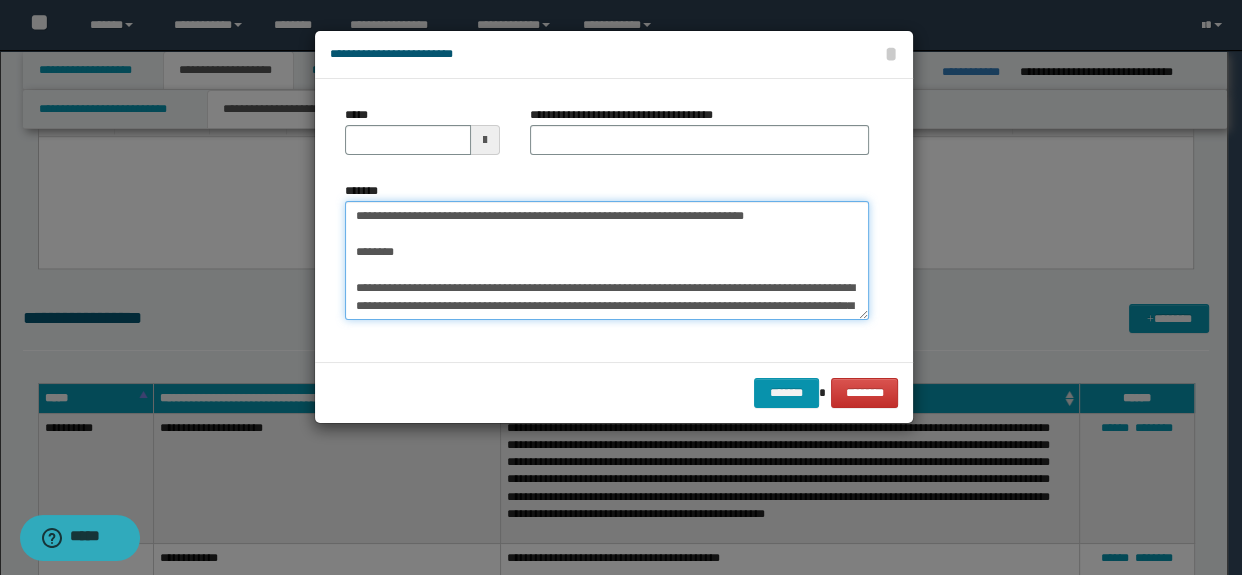 drag, startPoint x: 580, startPoint y: 215, endPoint x: 839, endPoint y: 214, distance: 259.00192 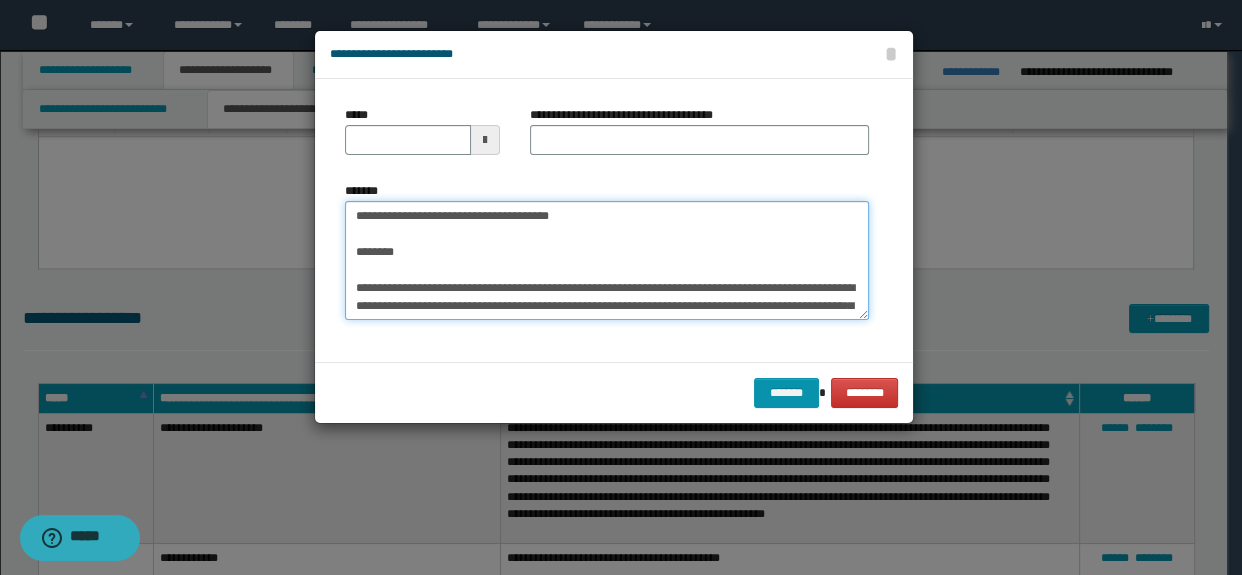 type on "**********" 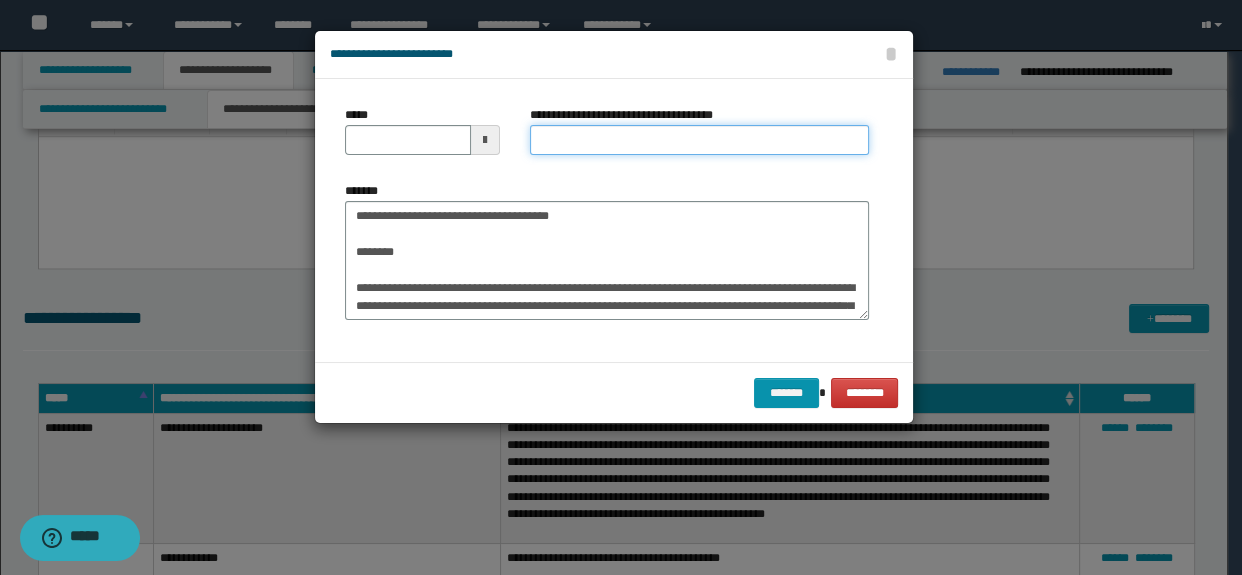 drag, startPoint x: 628, startPoint y: 133, endPoint x: 616, endPoint y: 140, distance: 13.892444 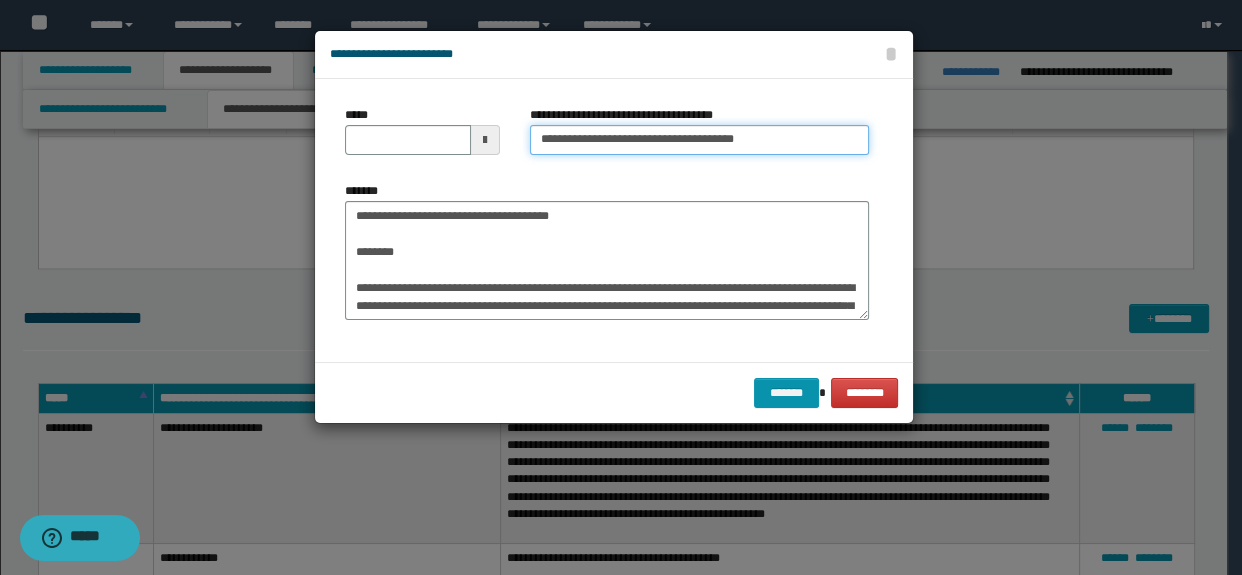type on "**********" 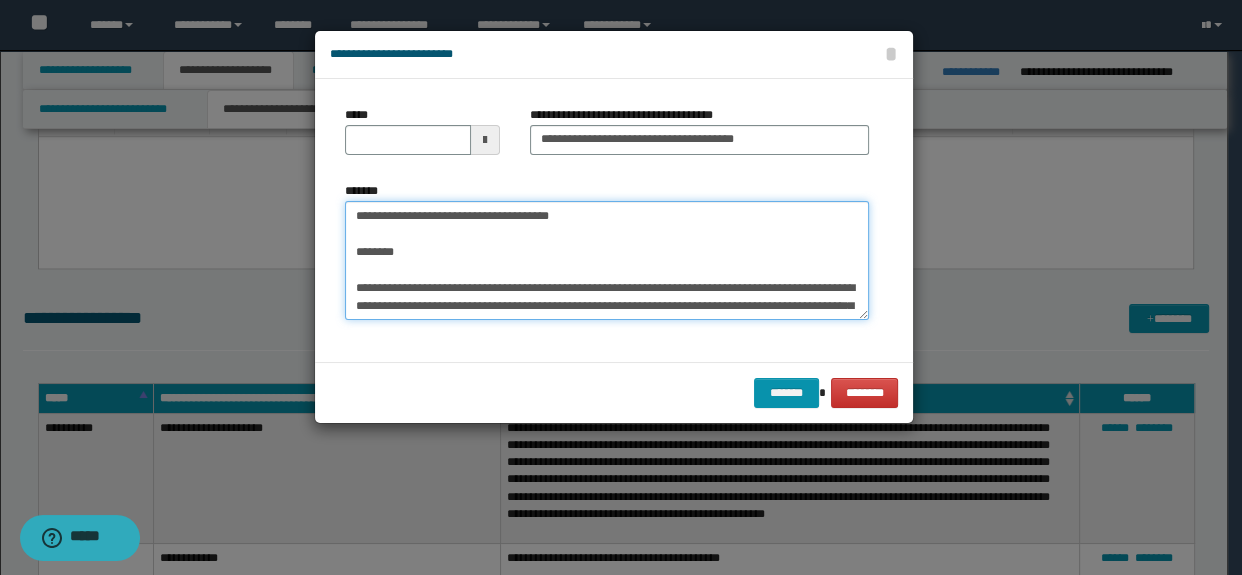 click on "**********" at bounding box center (607, 261) 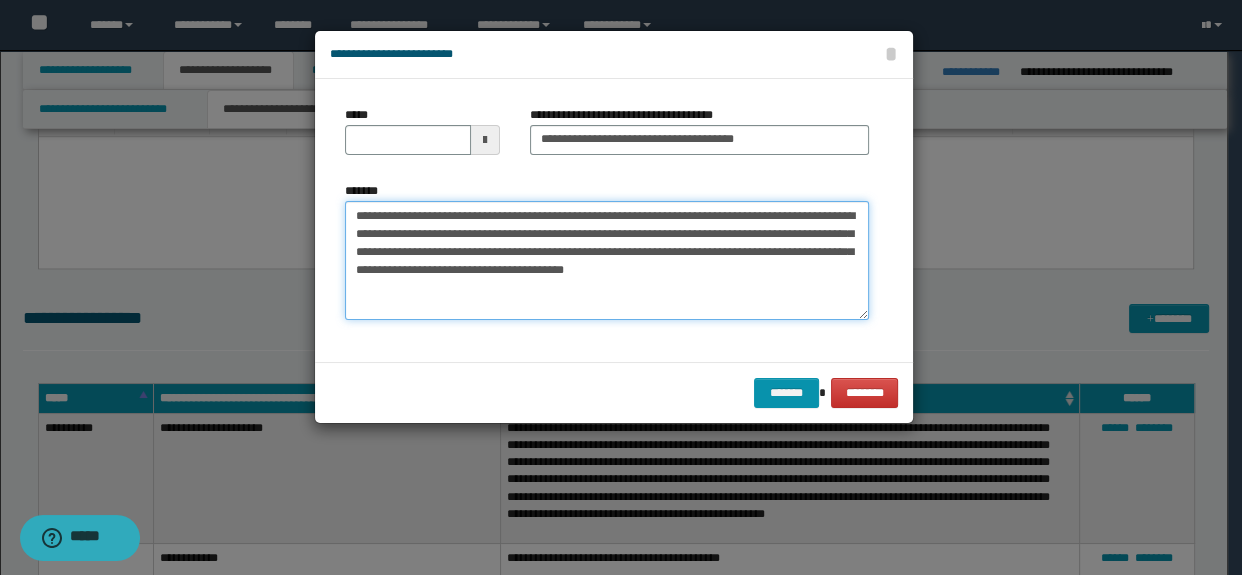drag, startPoint x: 453, startPoint y: 283, endPoint x: 340, endPoint y: 189, distance: 146.98639 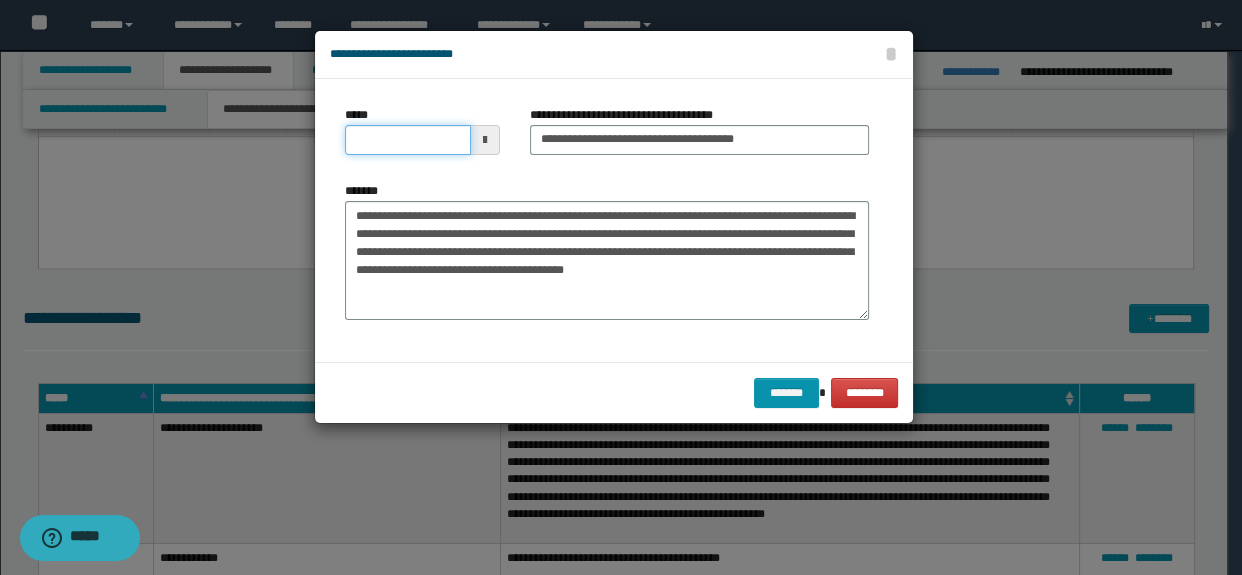 click on "*****" at bounding box center [408, 140] 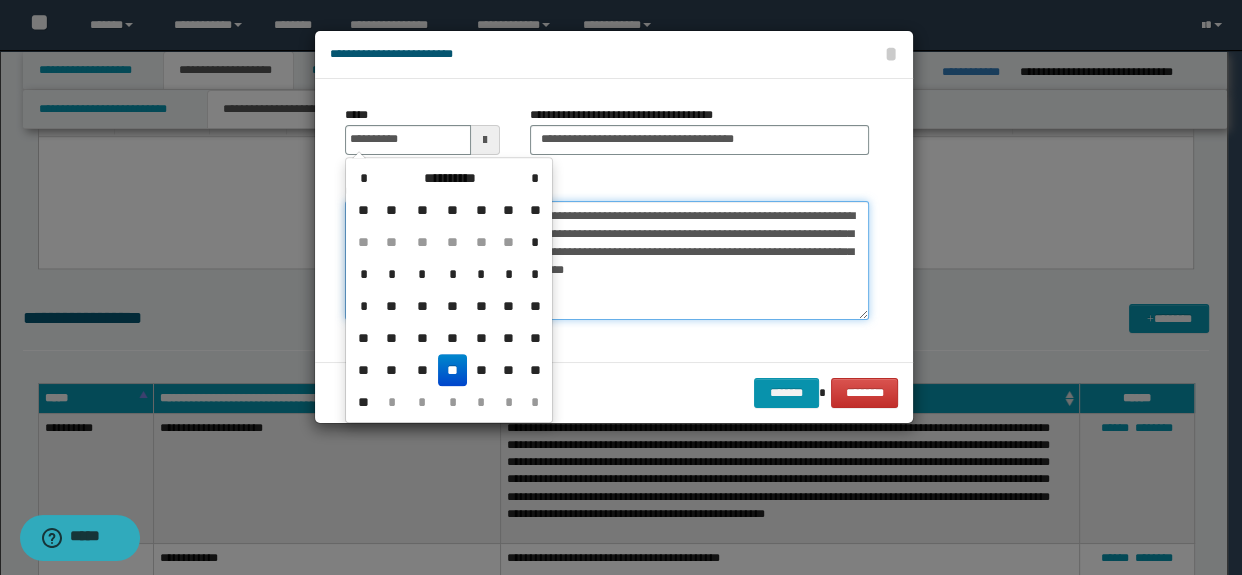 type on "**********" 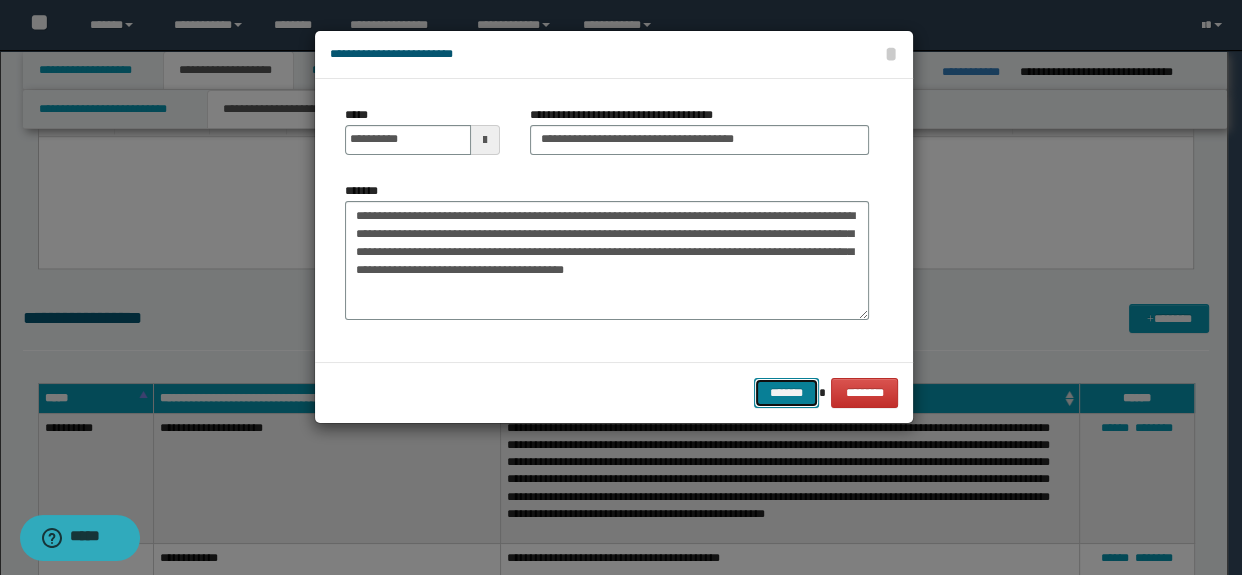 click on "*******" at bounding box center [786, 393] 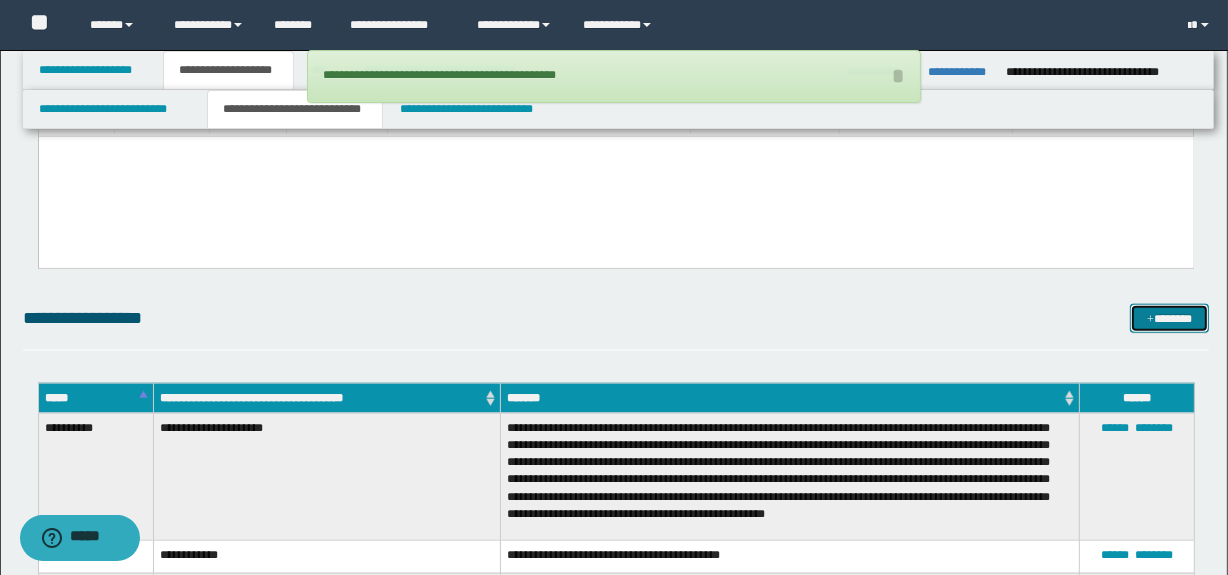 click on "*******" at bounding box center (1170, 319) 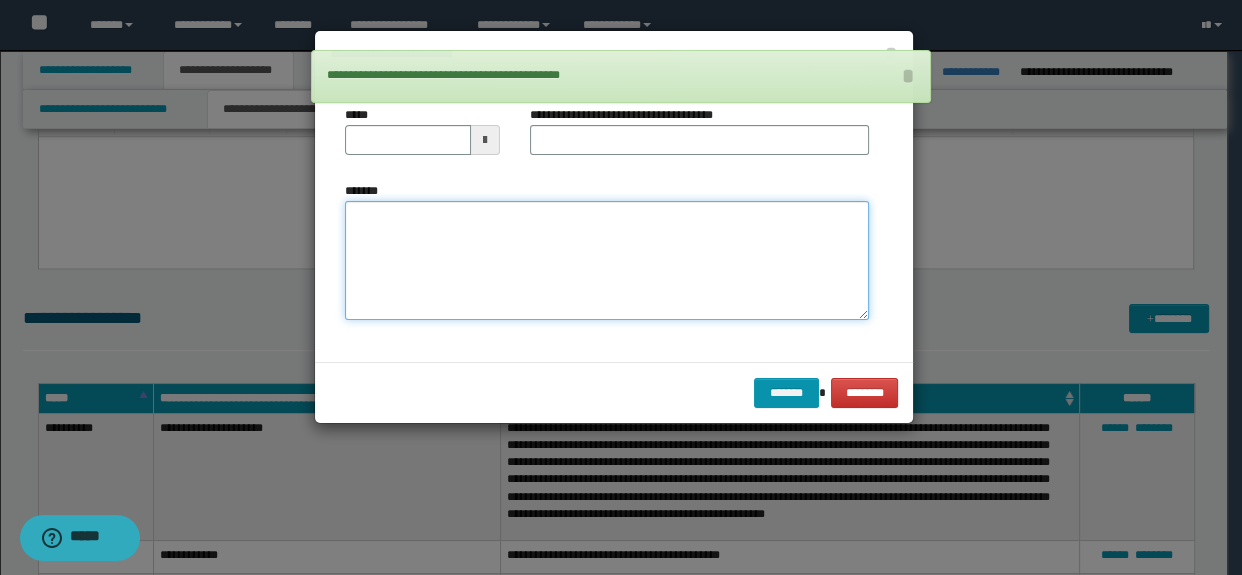 click on "*******" at bounding box center [607, 261] 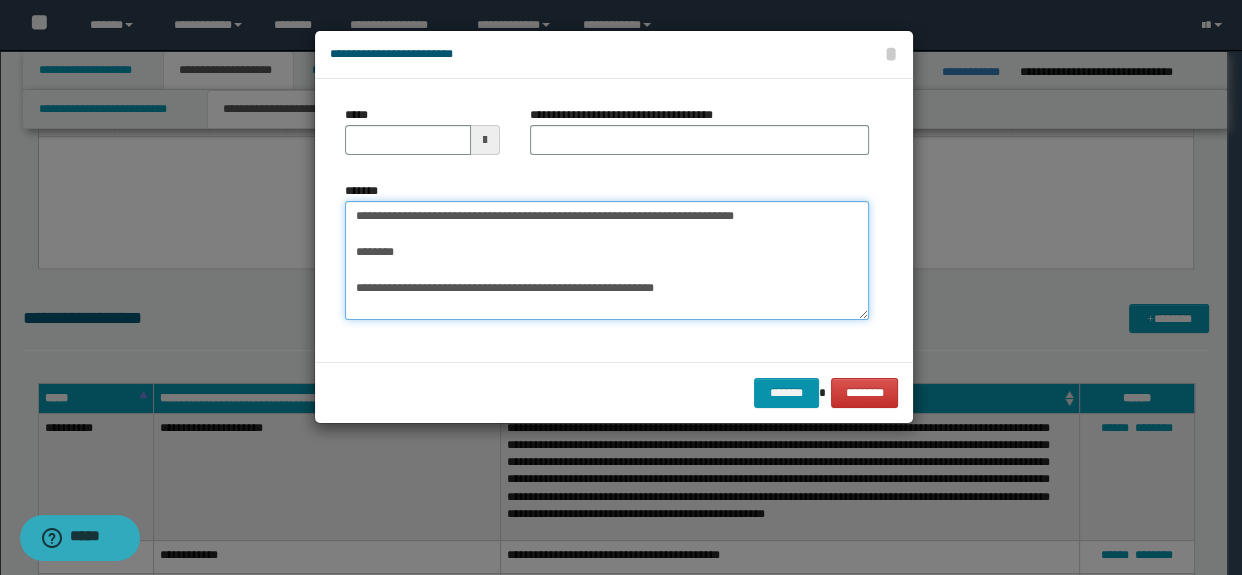 drag, startPoint x: 451, startPoint y: 286, endPoint x: 317, endPoint y: 210, distance: 154.05194 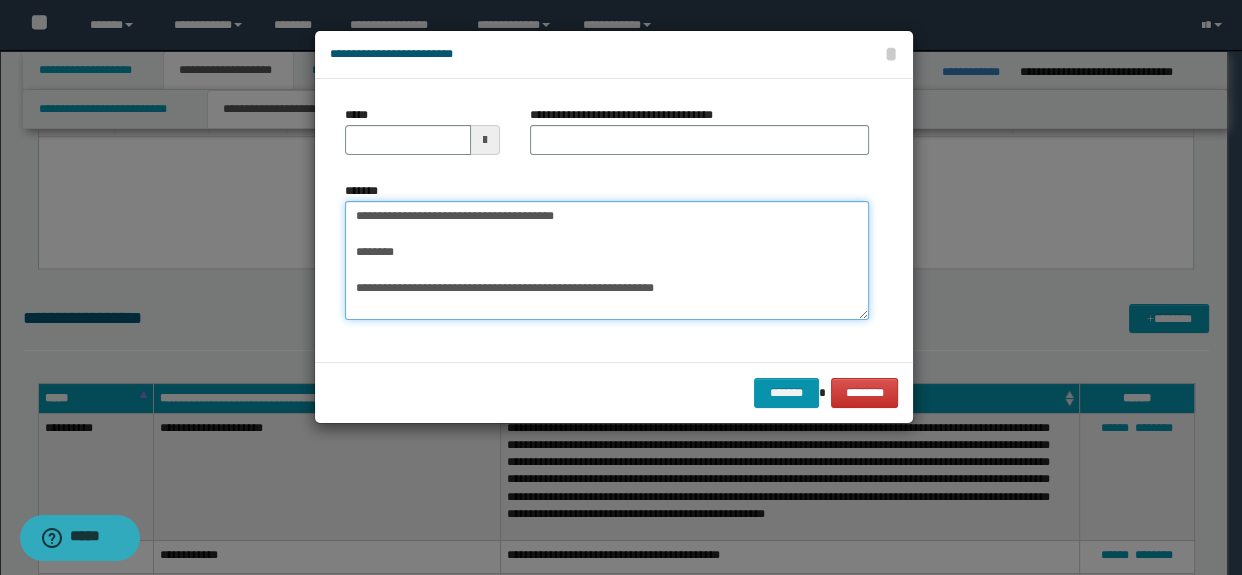 type on "**********" 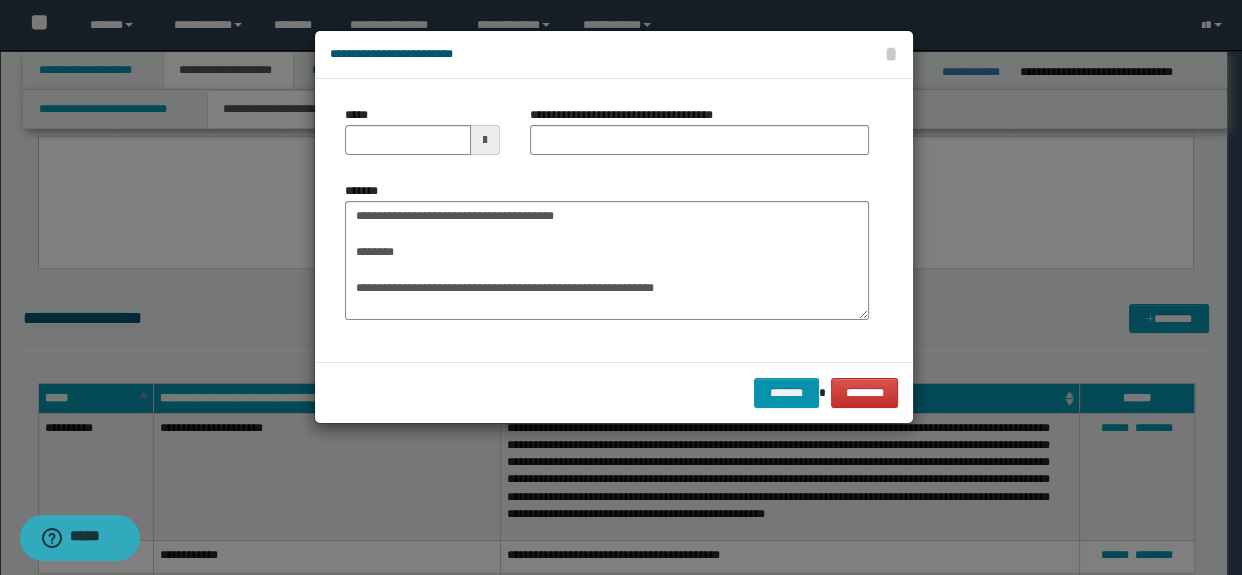 click on "**********" at bounding box center (700, 138) 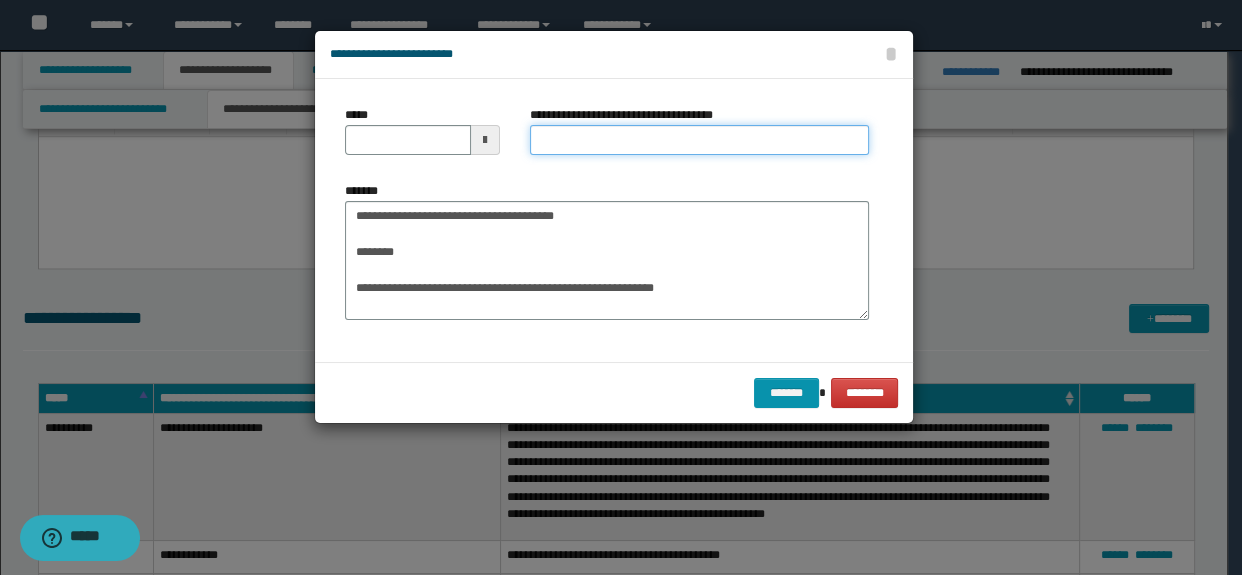 click on "**********" at bounding box center (700, 140) 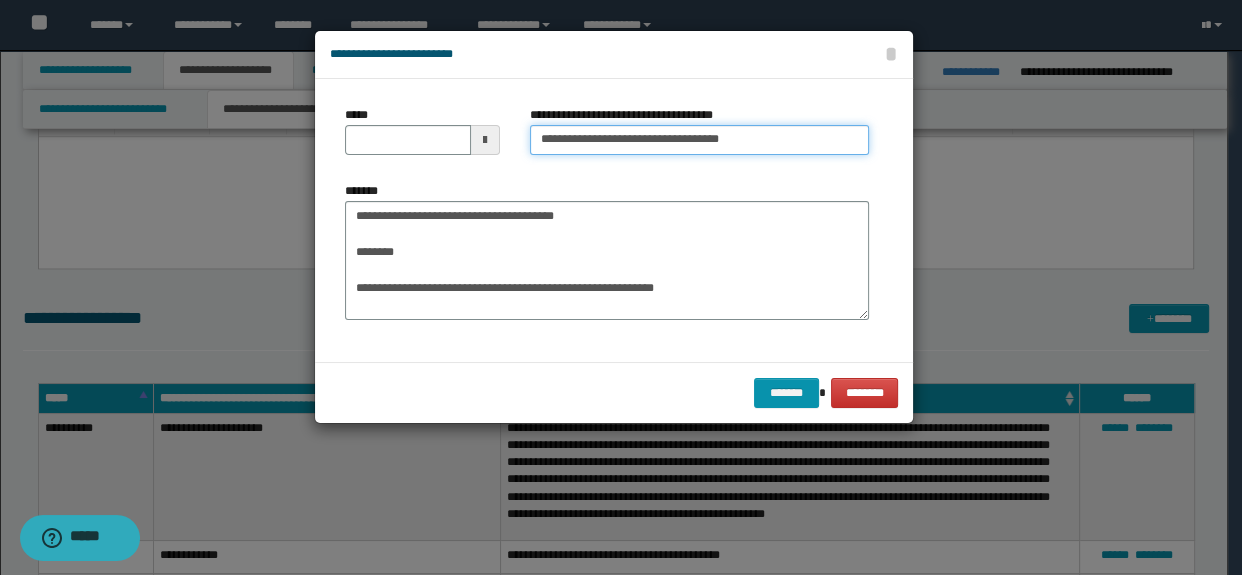 type on "**********" 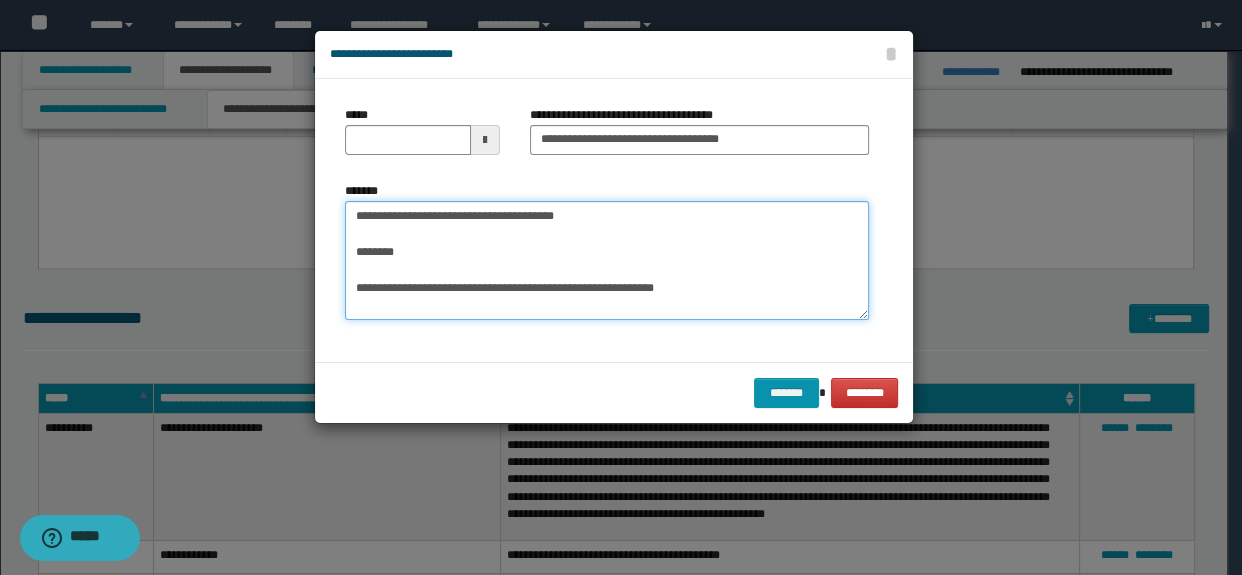 drag, startPoint x: 449, startPoint y: 284, endPoint x: 305, endPoint y: 200, distance: 166.70934 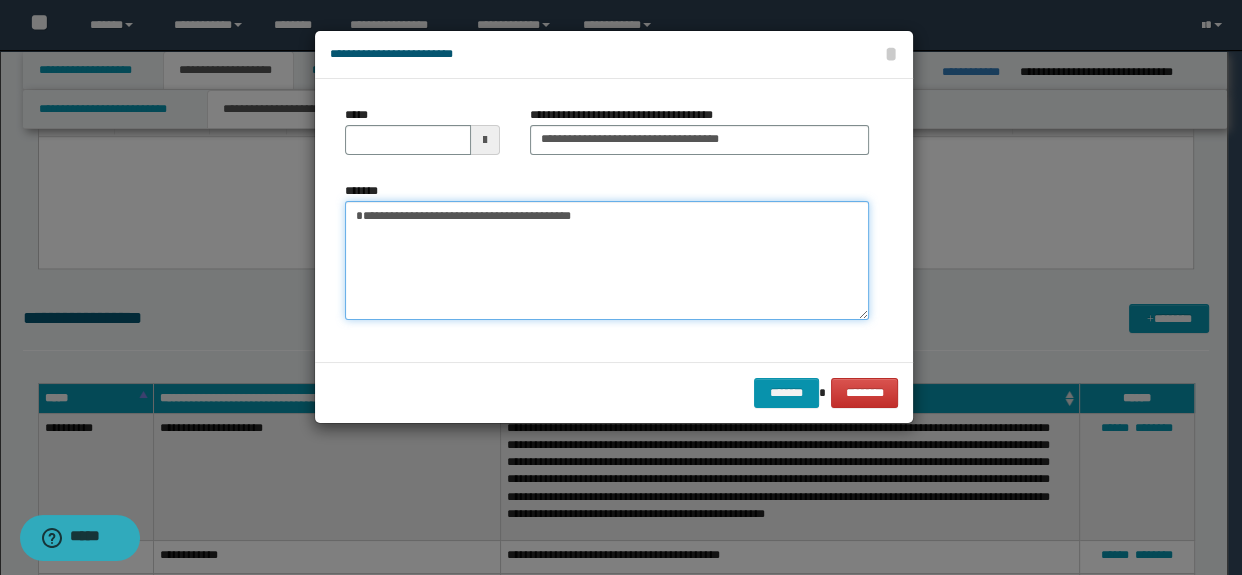 type 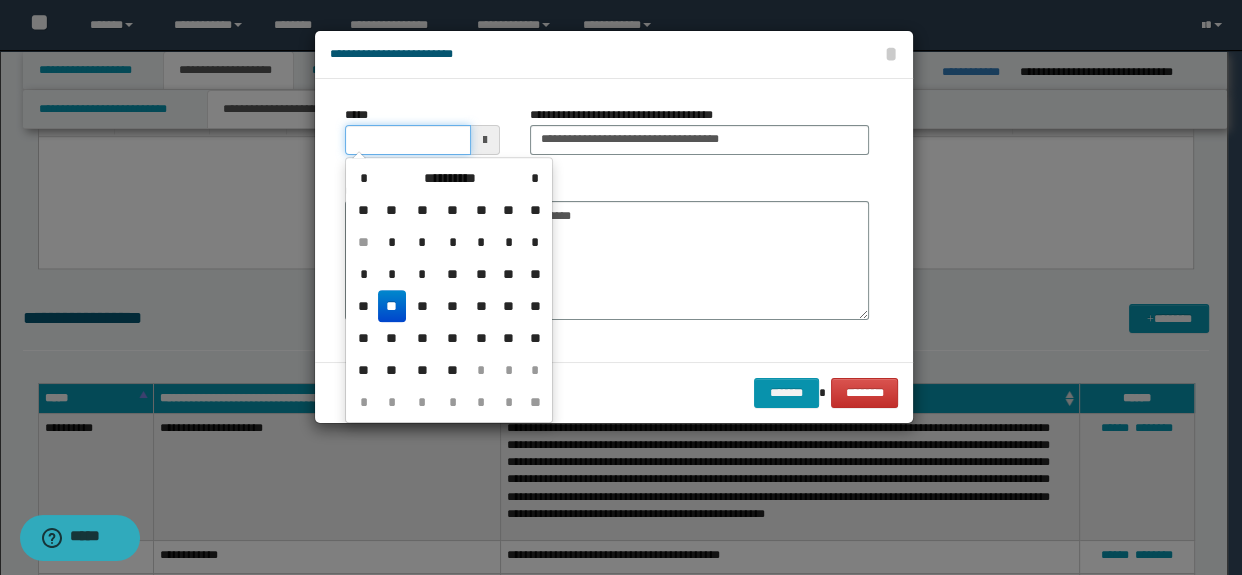 click on "*****" at bounding box center (408, 140) 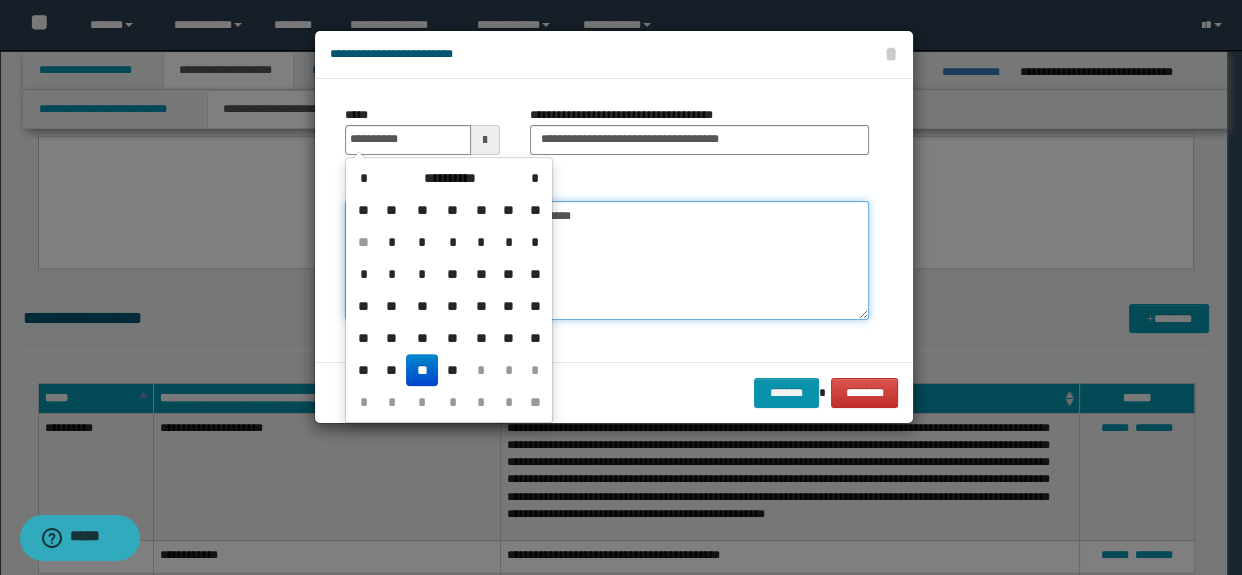 type on "**********" 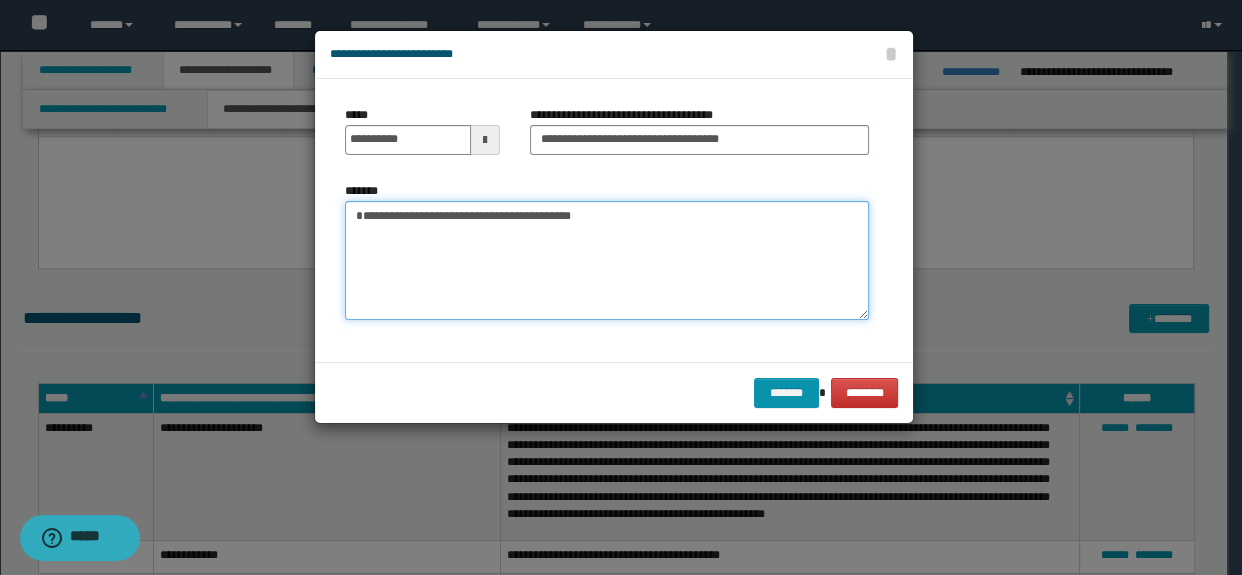 click on "**********" at bounding box center (607, 261) 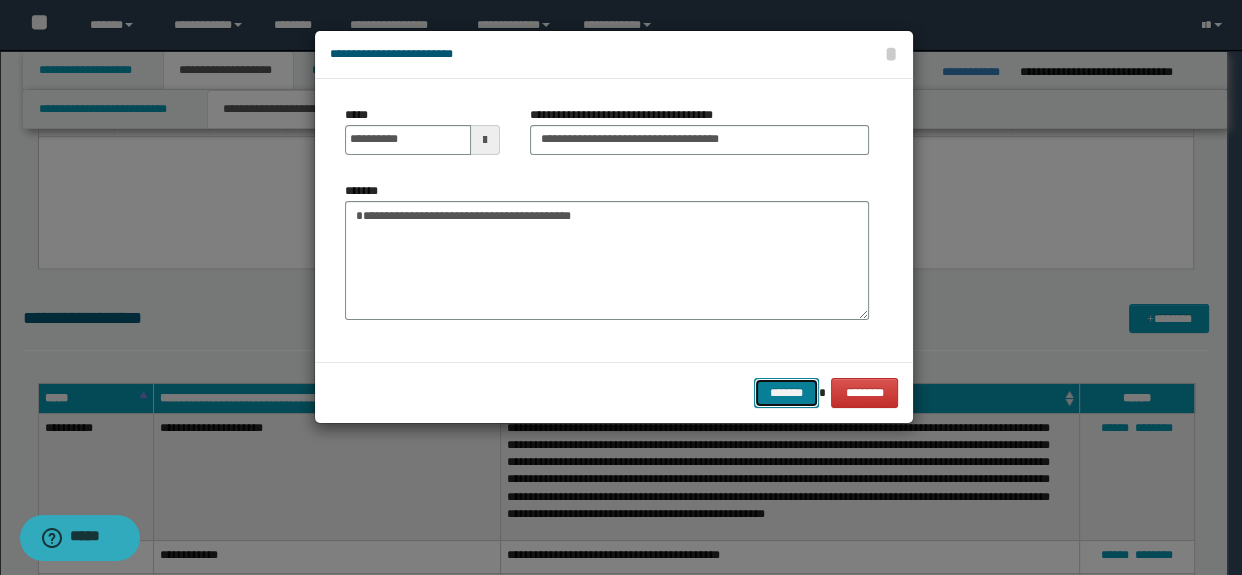 click on "*******" at bounding box center (786, 393) 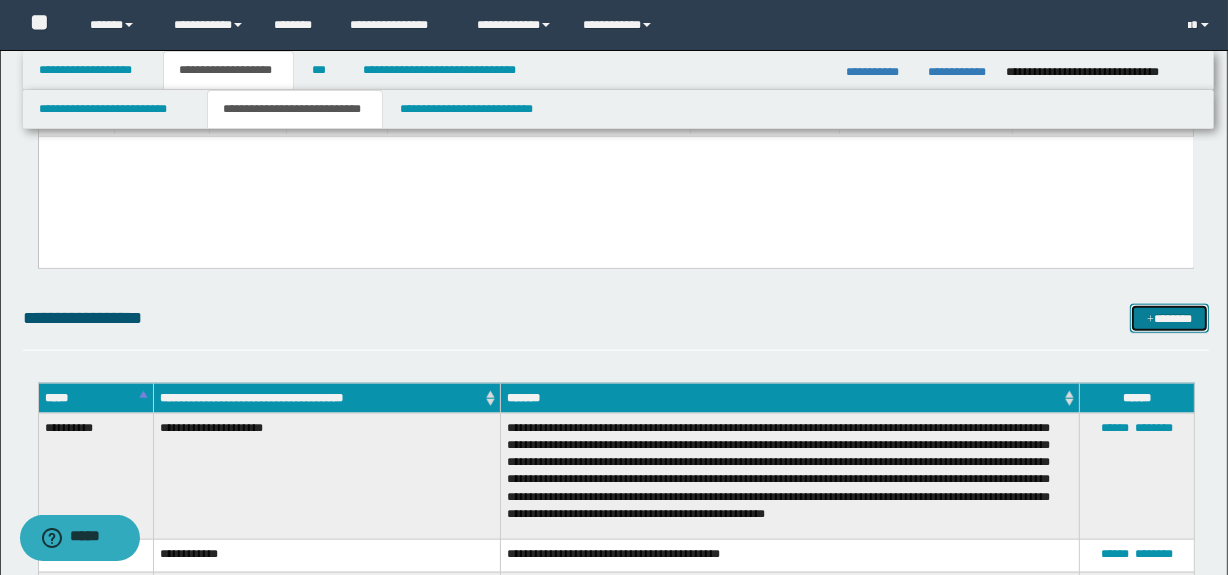 click at bounding box center [1150, 320] 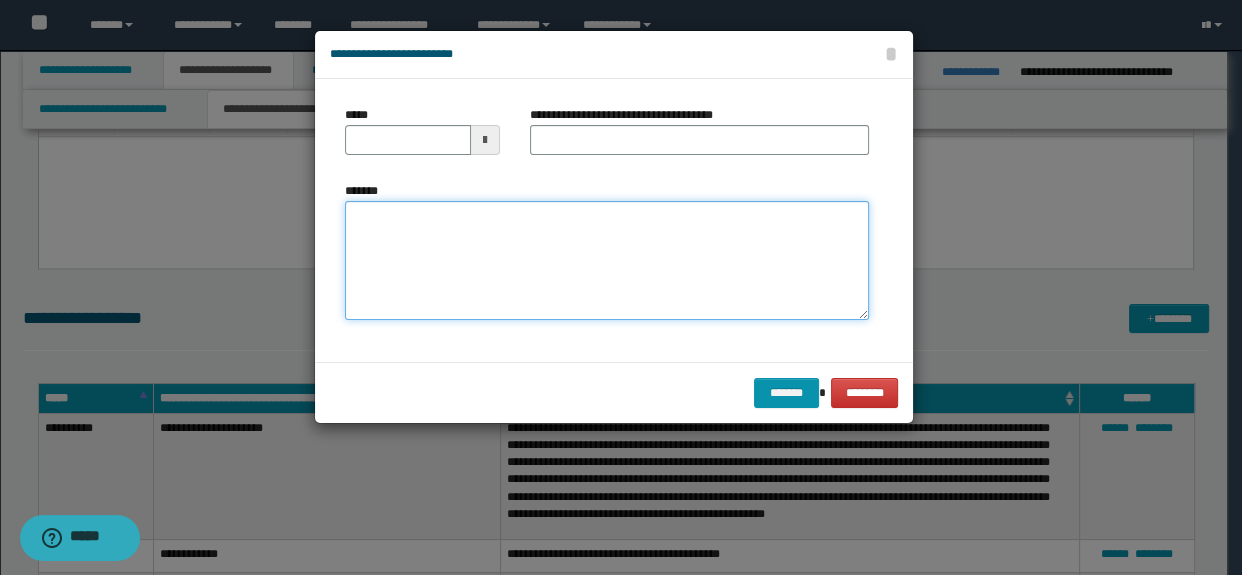 click on "*******" at bounding box center (607, 261) 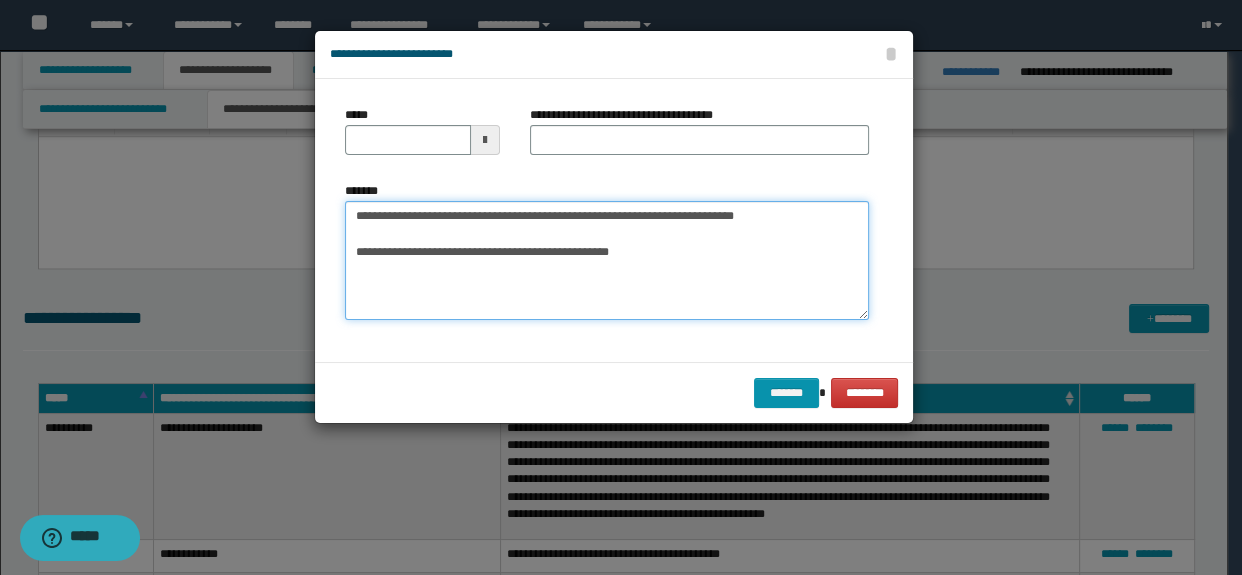 drag, startPoint x: 829, startPoint y: 210, endPoint x: 667, endPoint y: 230, distance: 163.2299 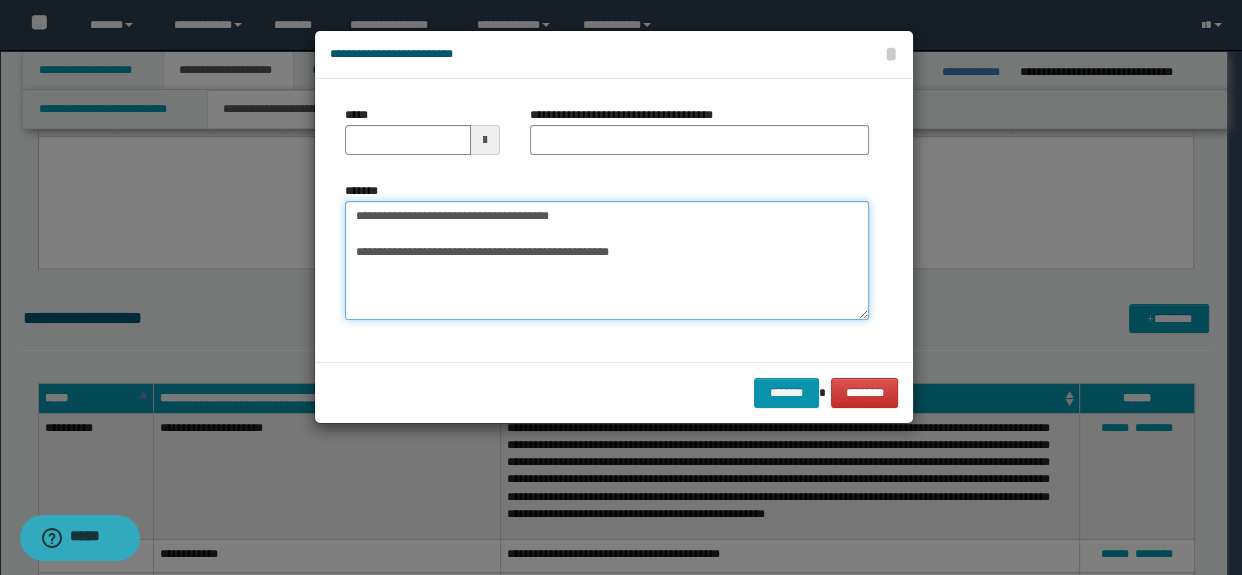 type on "**********" 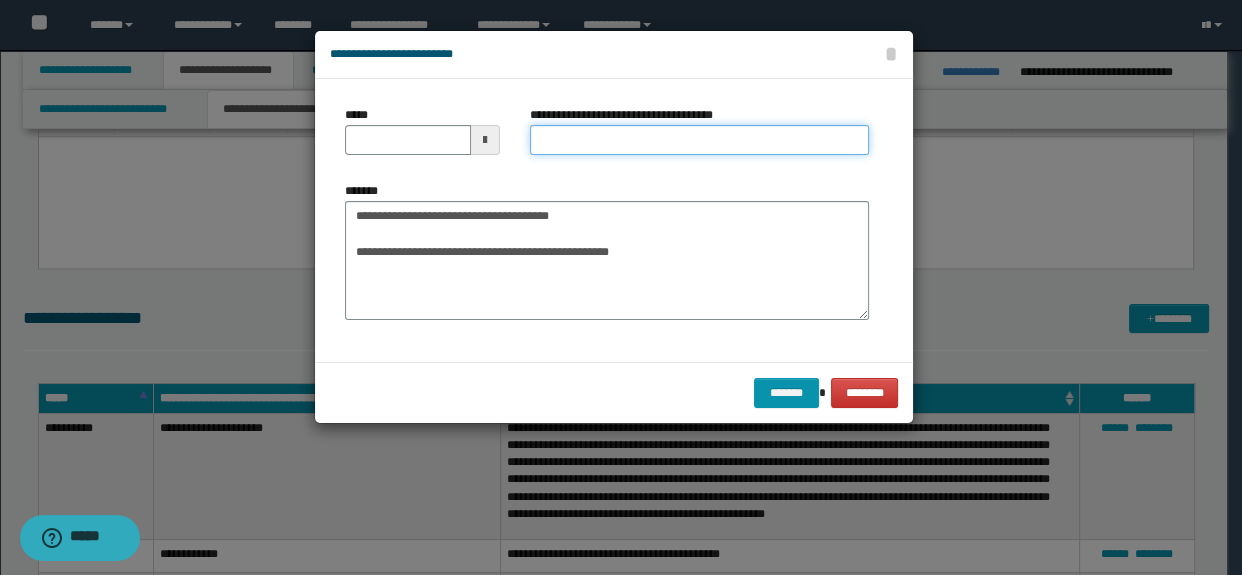 click on "**********" at bounding box center [700, 140] 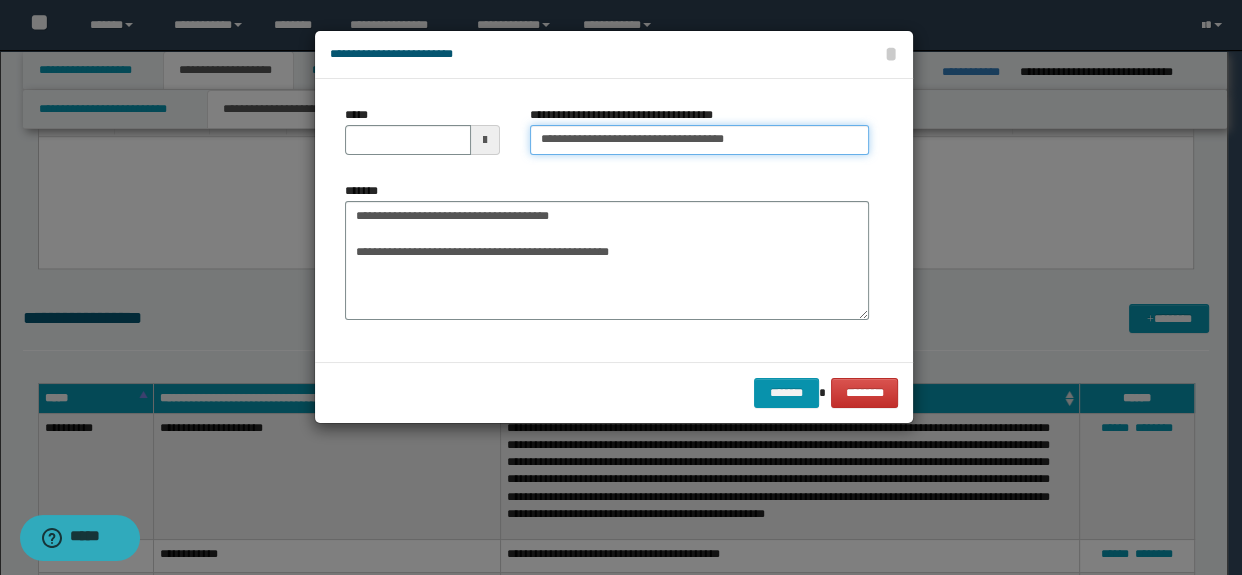 type on "**********" 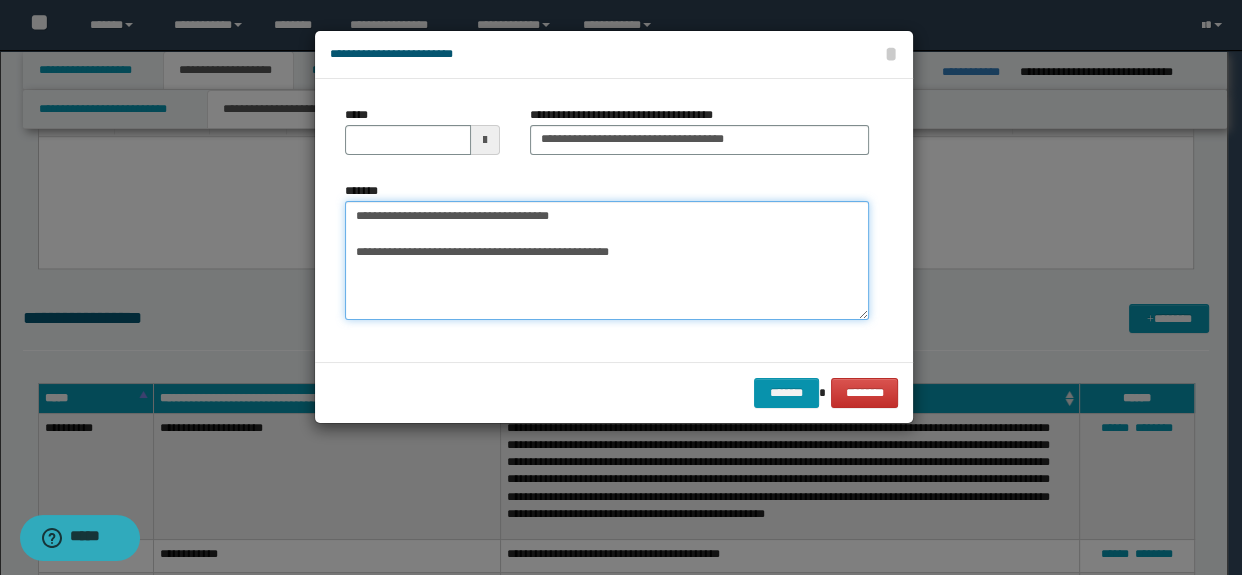 click on "**********" at bounding box center [607, 261] 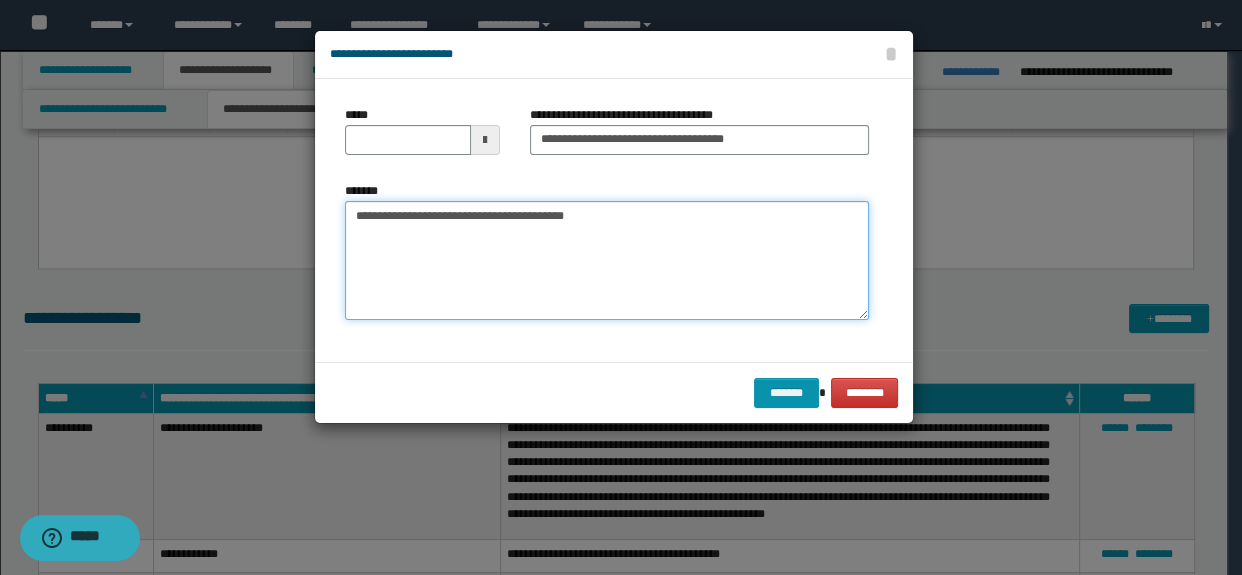 drag, startPoint x: 409, startPoint y: 251, endPoint x: 360, endPoint y: 165, distance: 98.9798 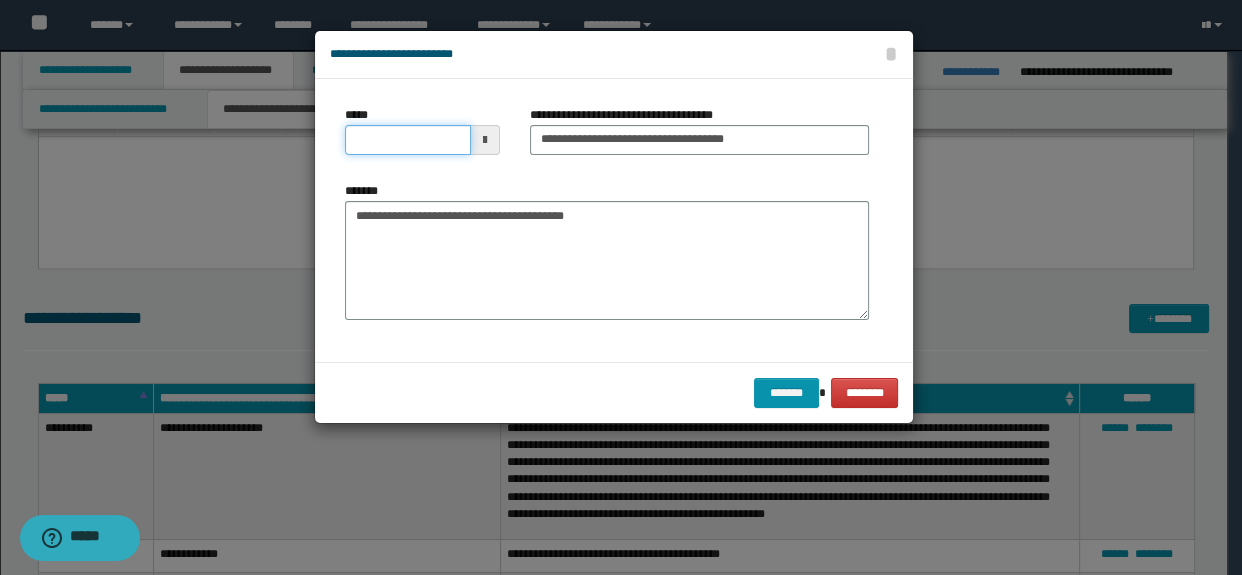 click on "*****" at bounding box center [408, 140] 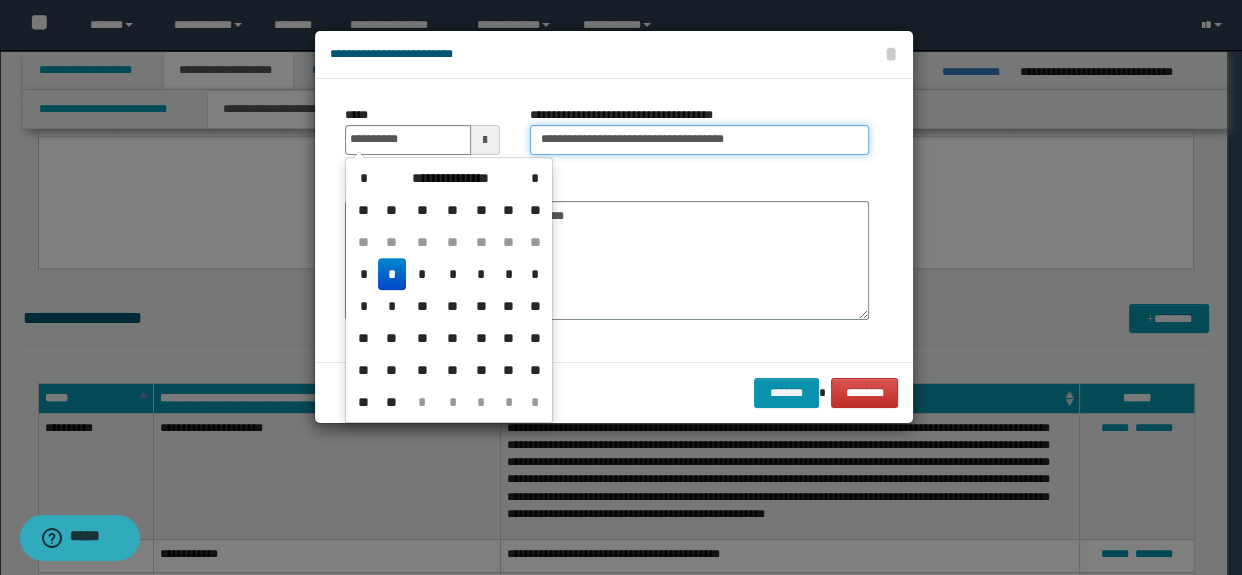 type on "**********" 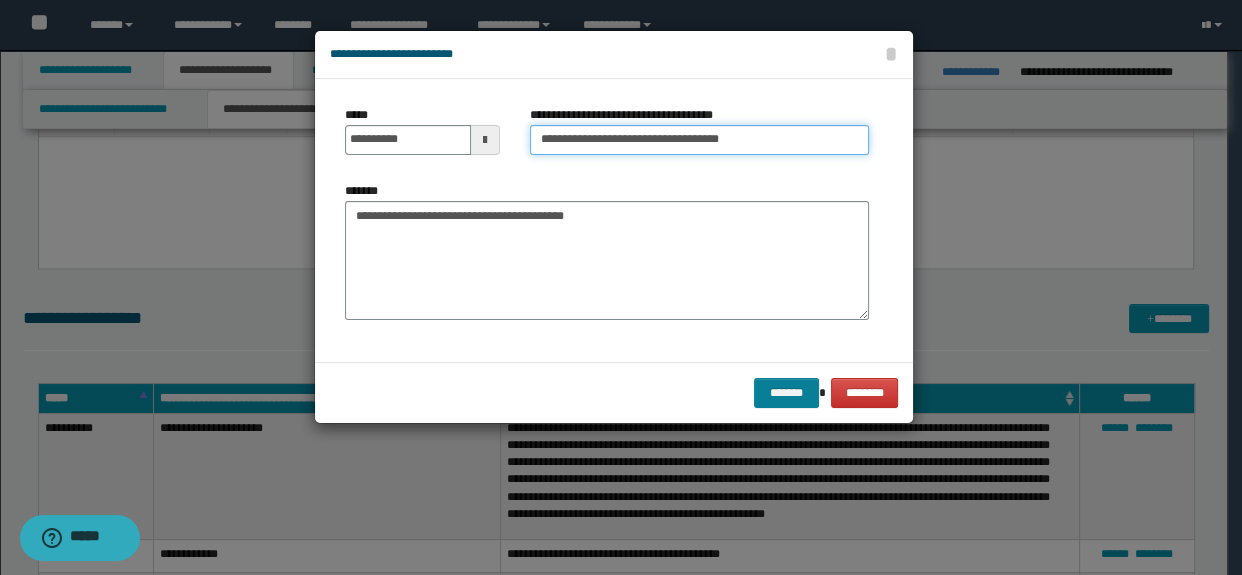 type on "**********" 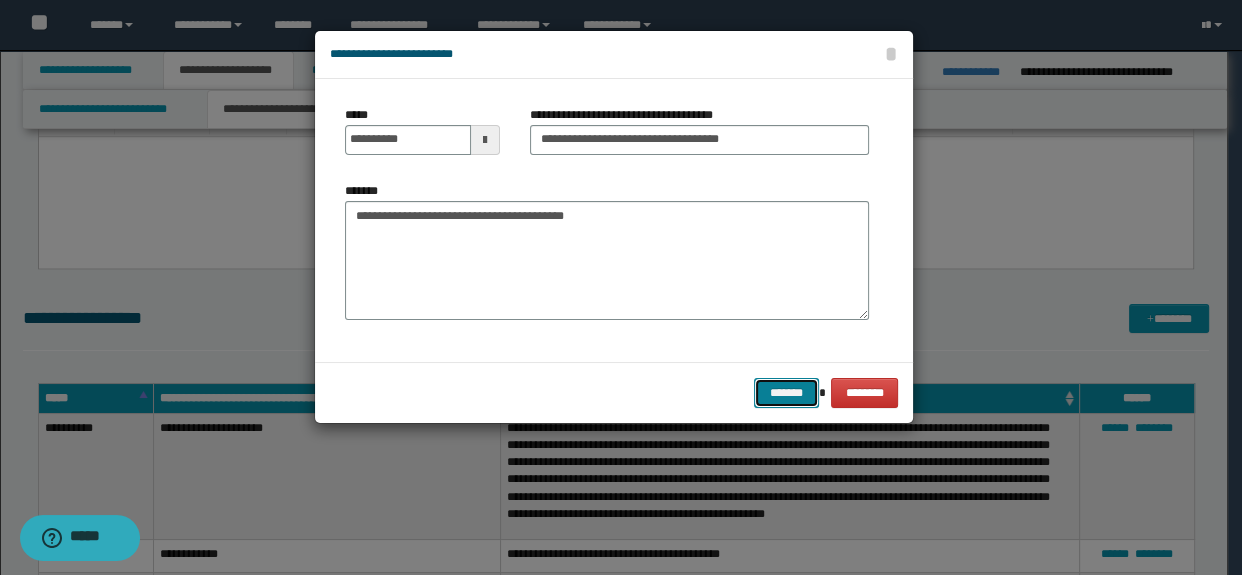 click on "*******" at bounding box center [786, 393] 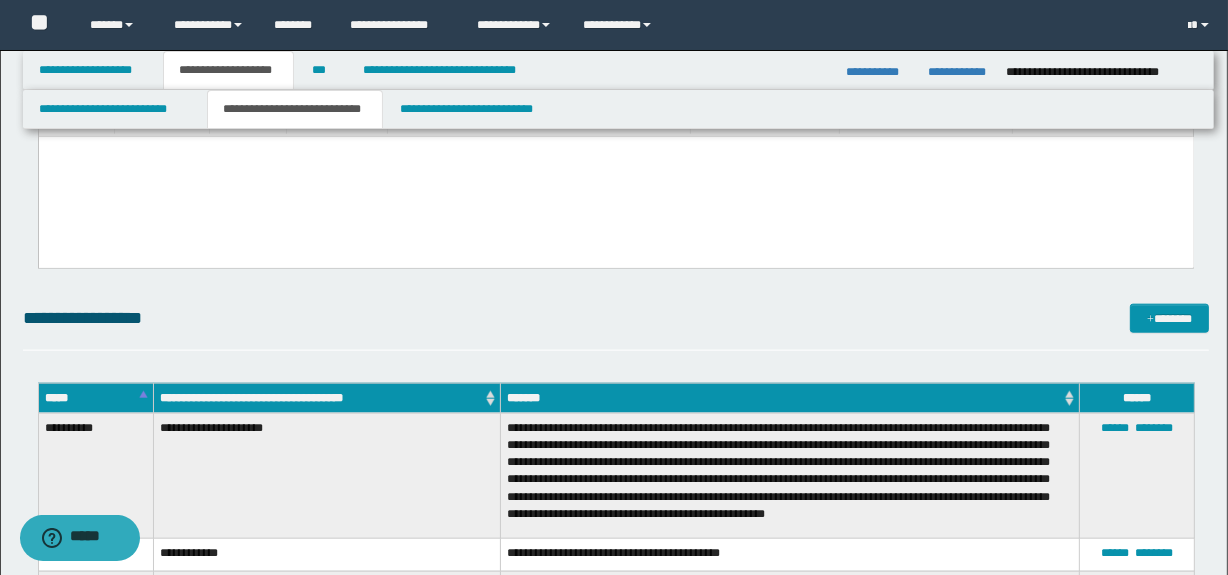 click on "**********" at bounding box center (616, 318) 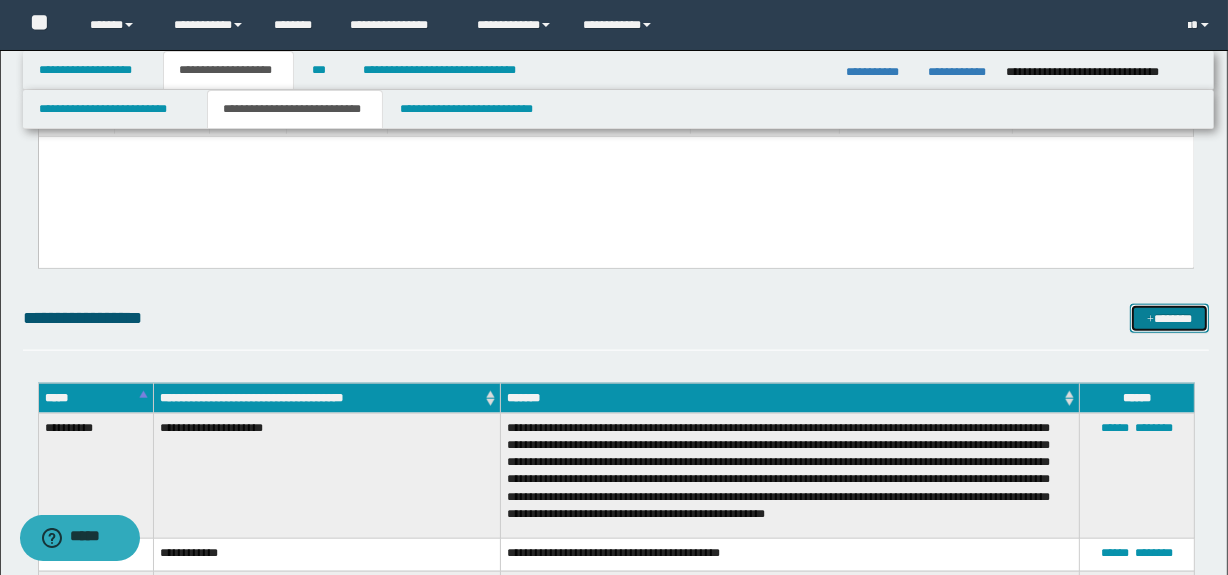 click at bounding box center [1150, 320] 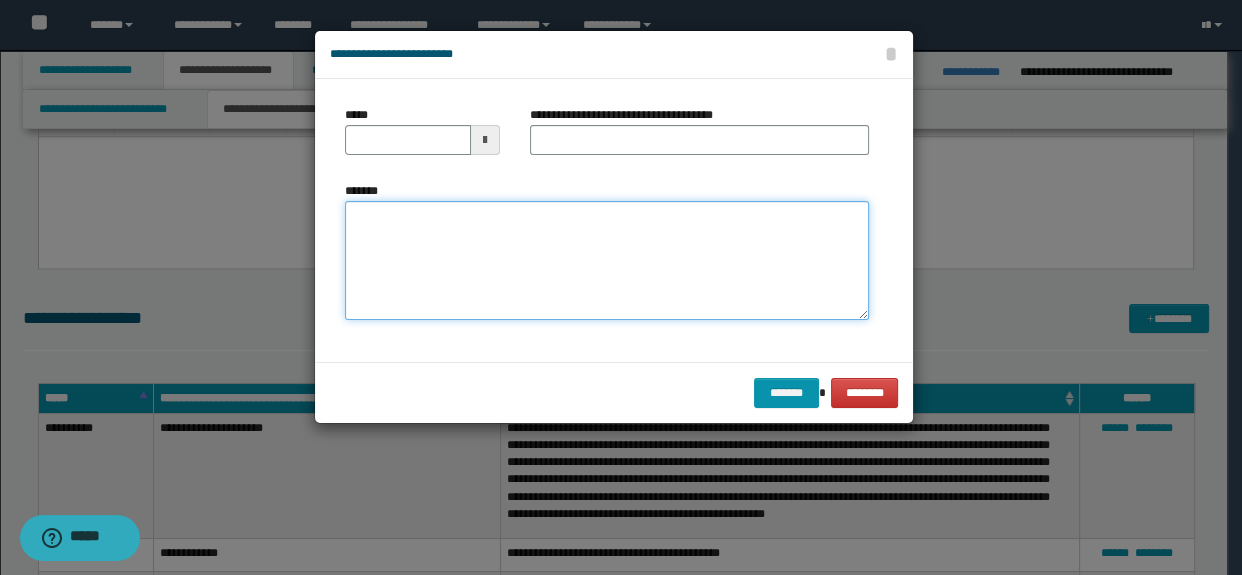 drag, startPoint x: 527, startPoint y: 233, endPoint x: 515, endPoint y: 239, distance: 13.416408 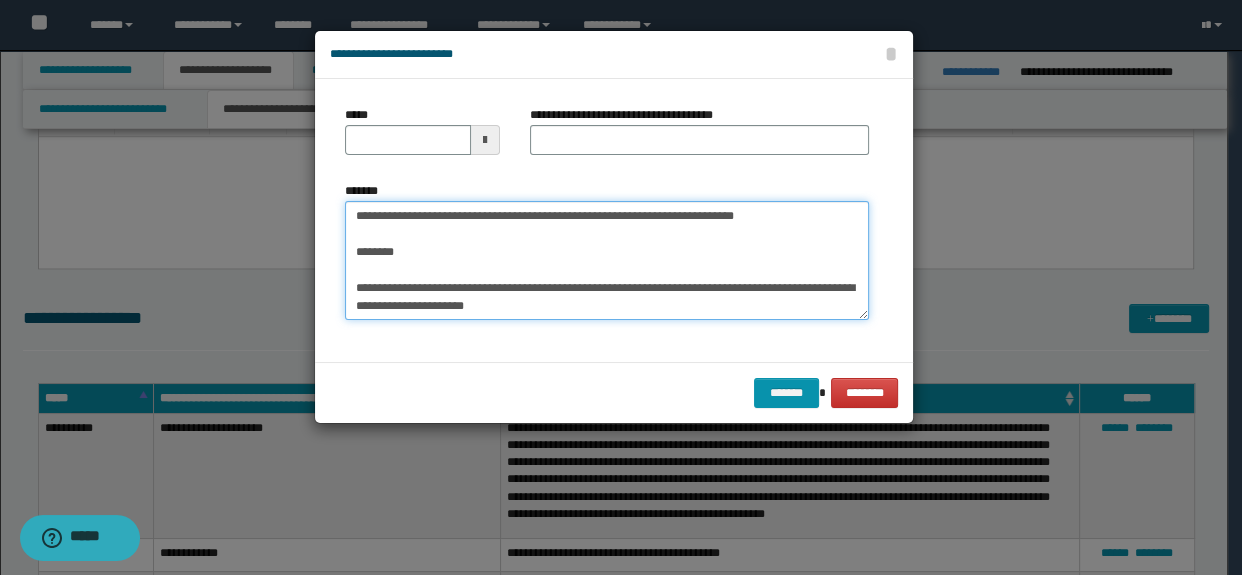 scroll, scrollTop: 0, scrollLeft: 0, axis: both 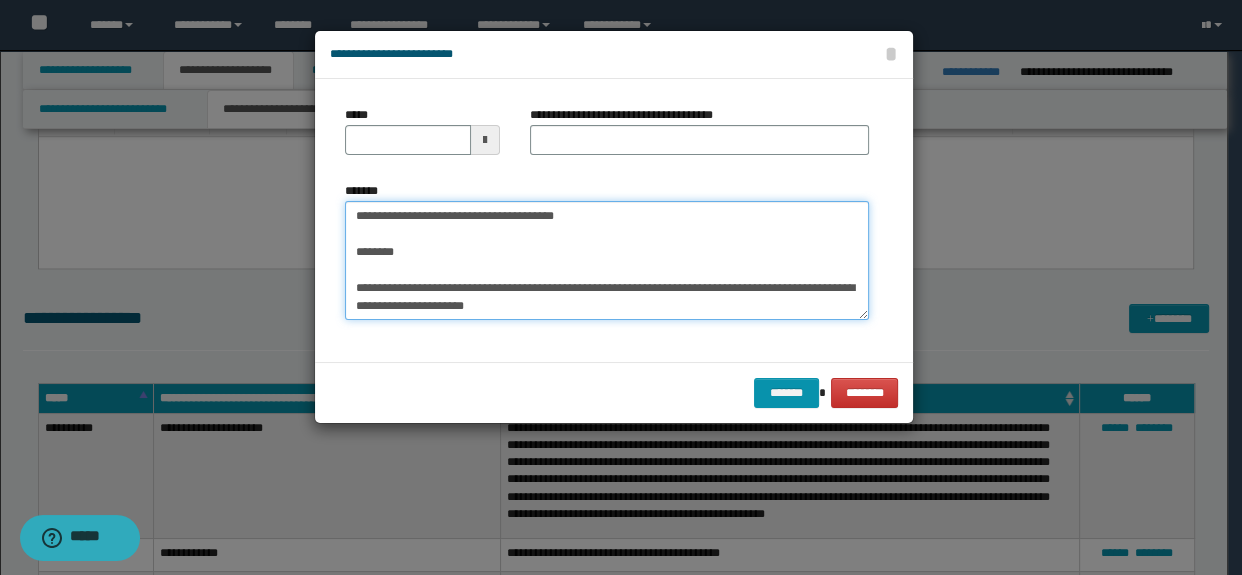 type on "**********" 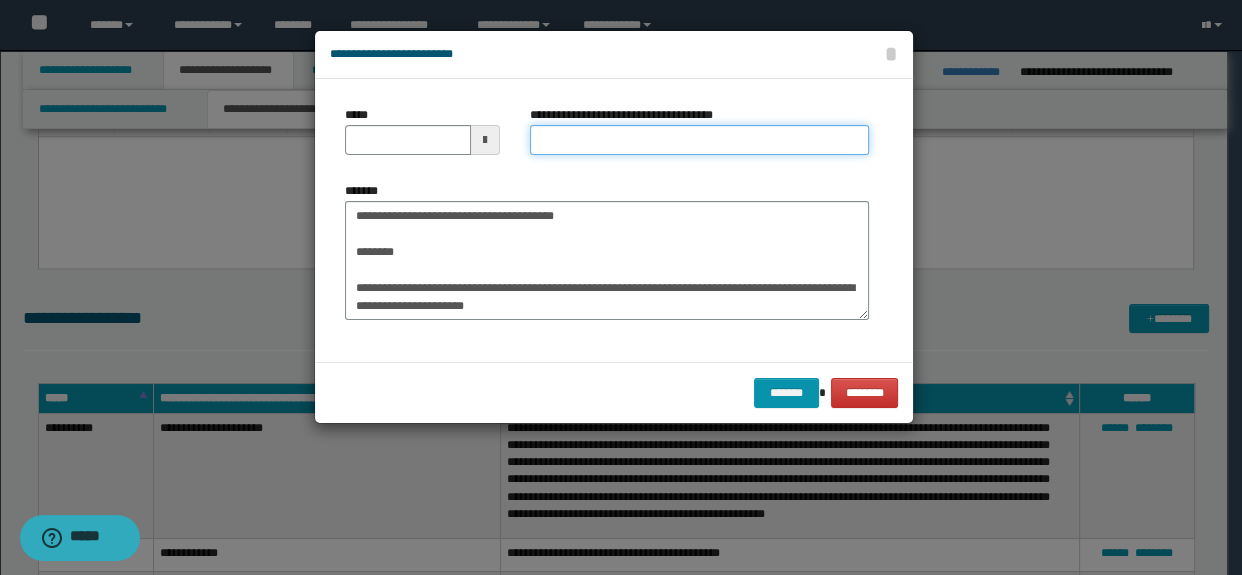 drag, startPoint x: 619, startPoint y: 140, endPoint x: 606, endPoint y: 160, distance: 23.853722 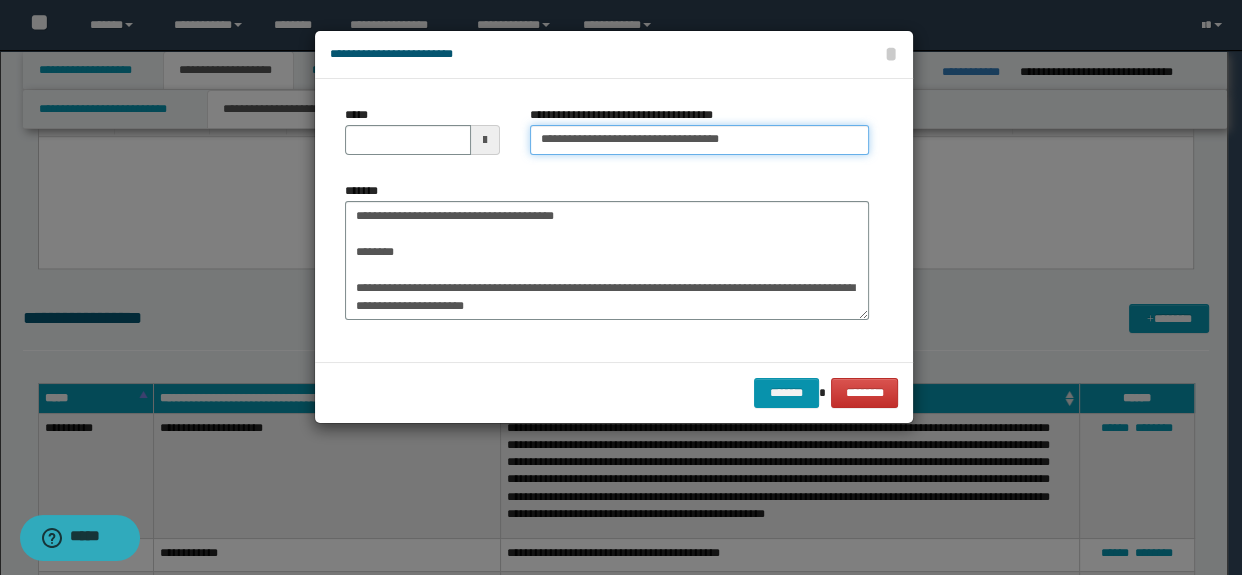 type on "**********" 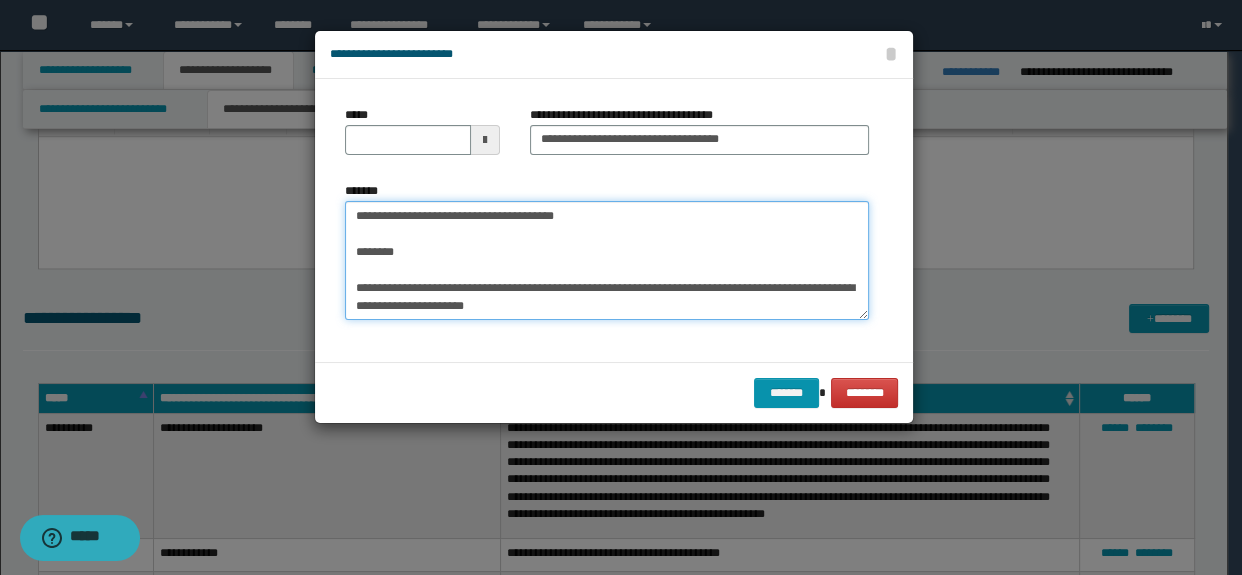 click on "**********" at bounding box center [607, 261] 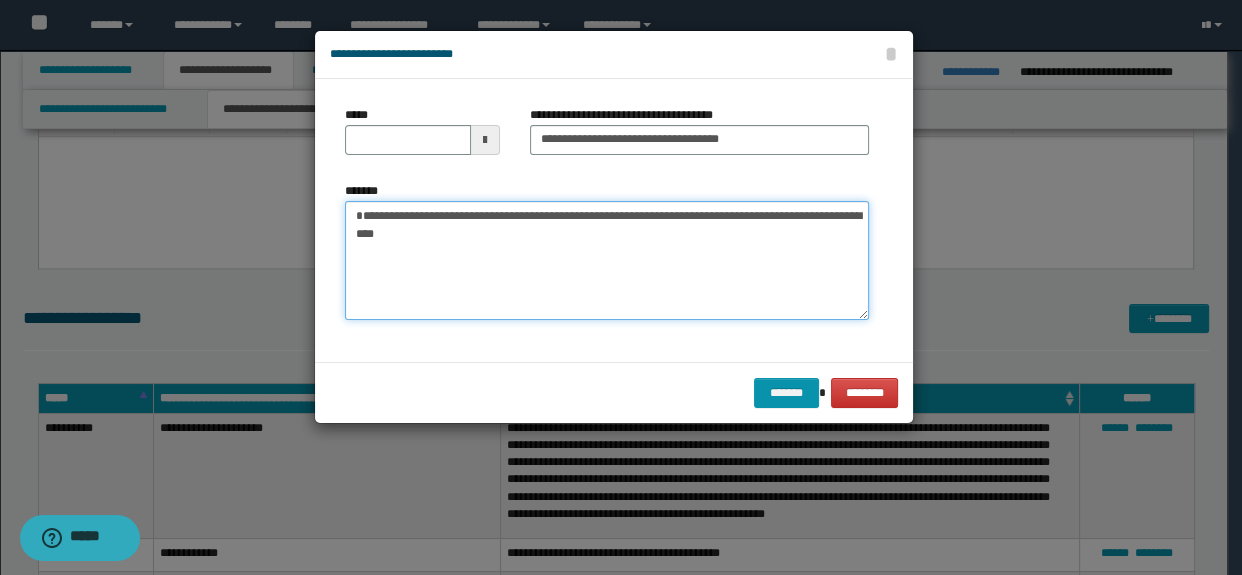 type 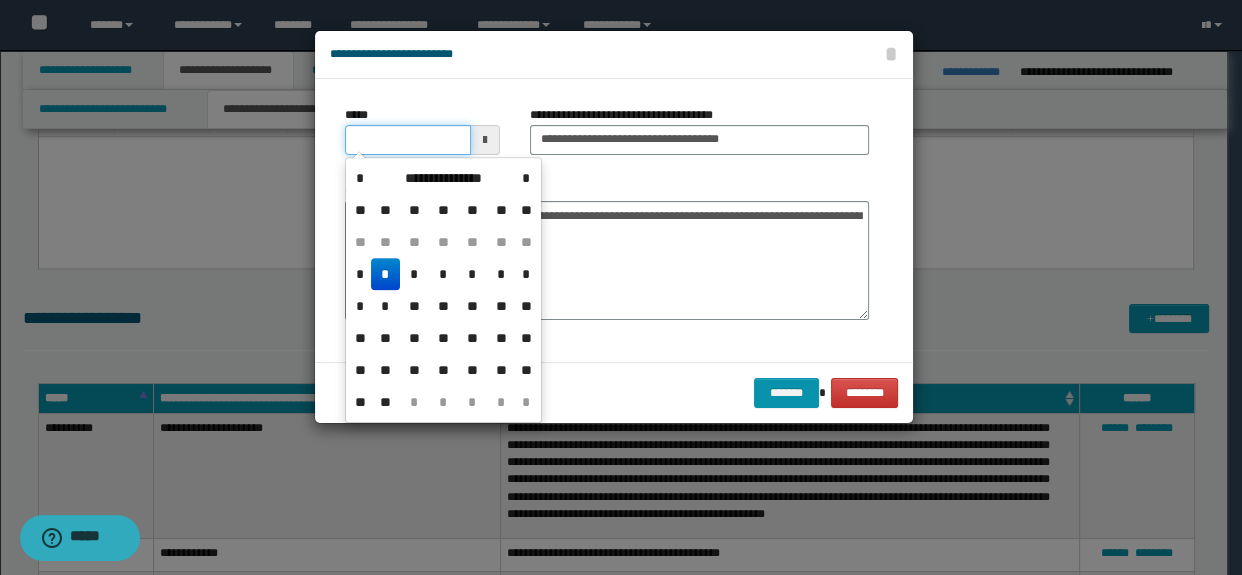 click on "*****" at bounding box center (408, 140) 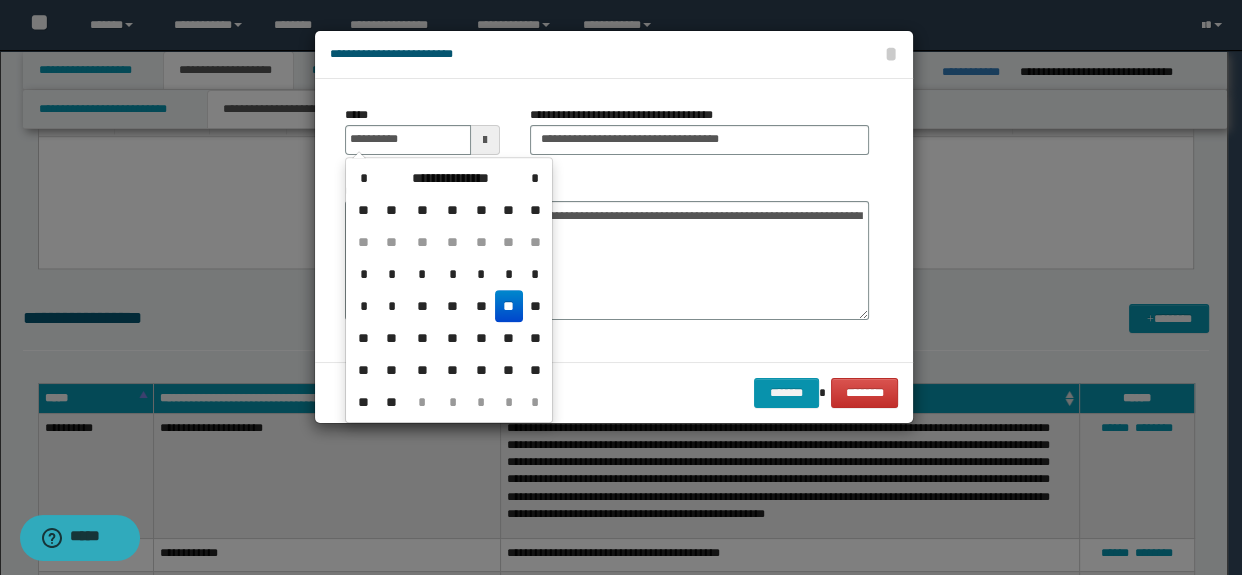 click on "**" at bounding box center (535, 210) 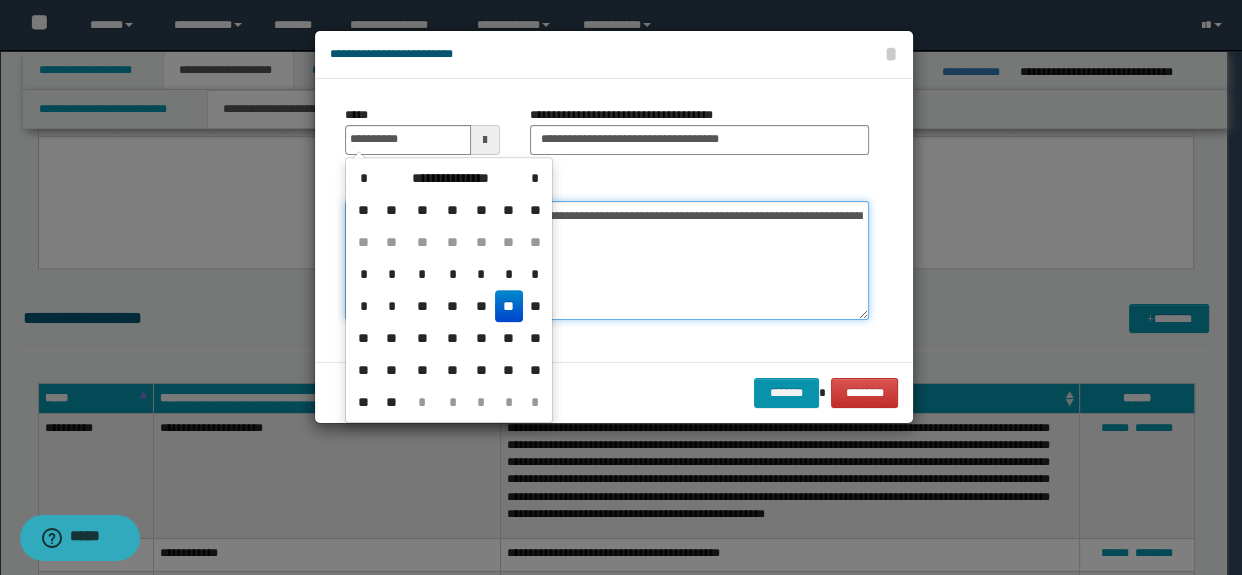 type on "**********" 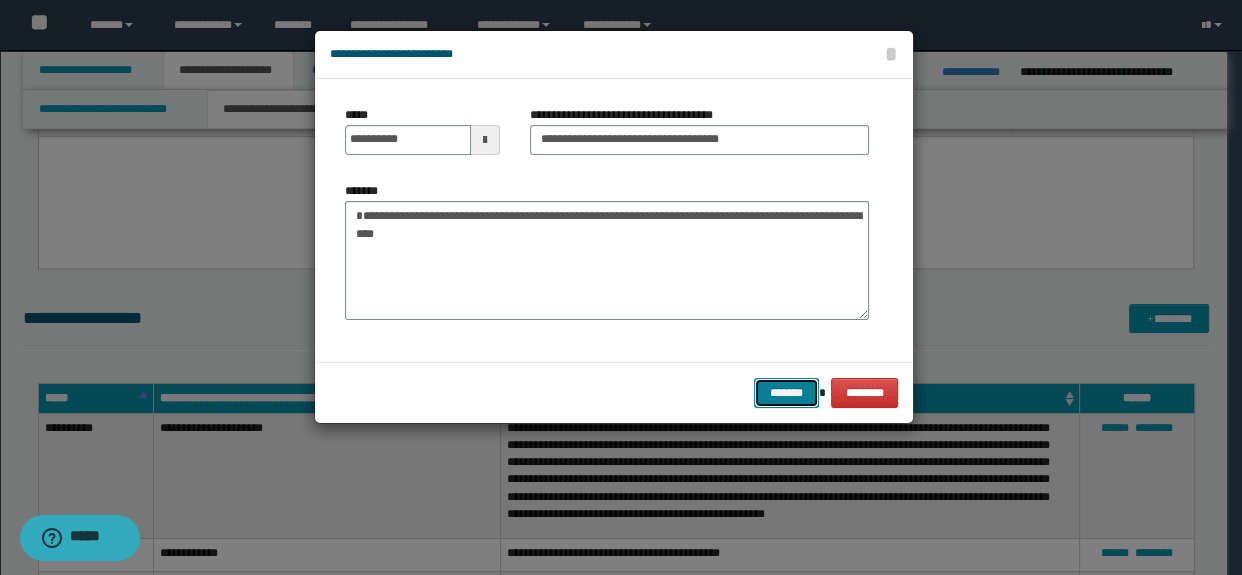 click on "*******" at bounding box center [786, 393] 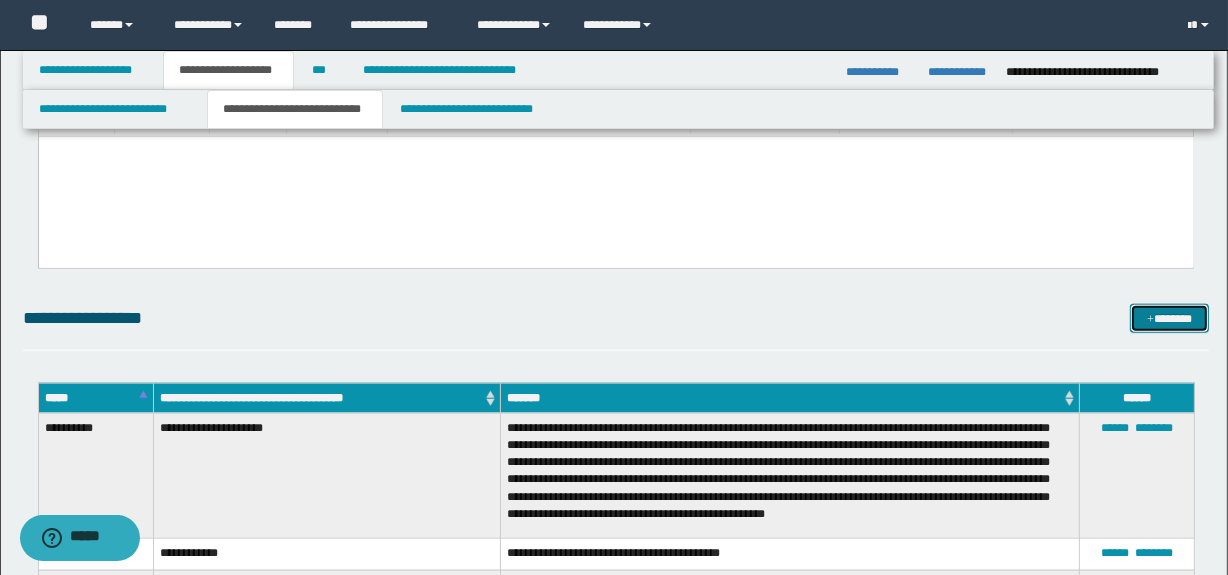 click on "*******" at bounding box center (1170, 319) 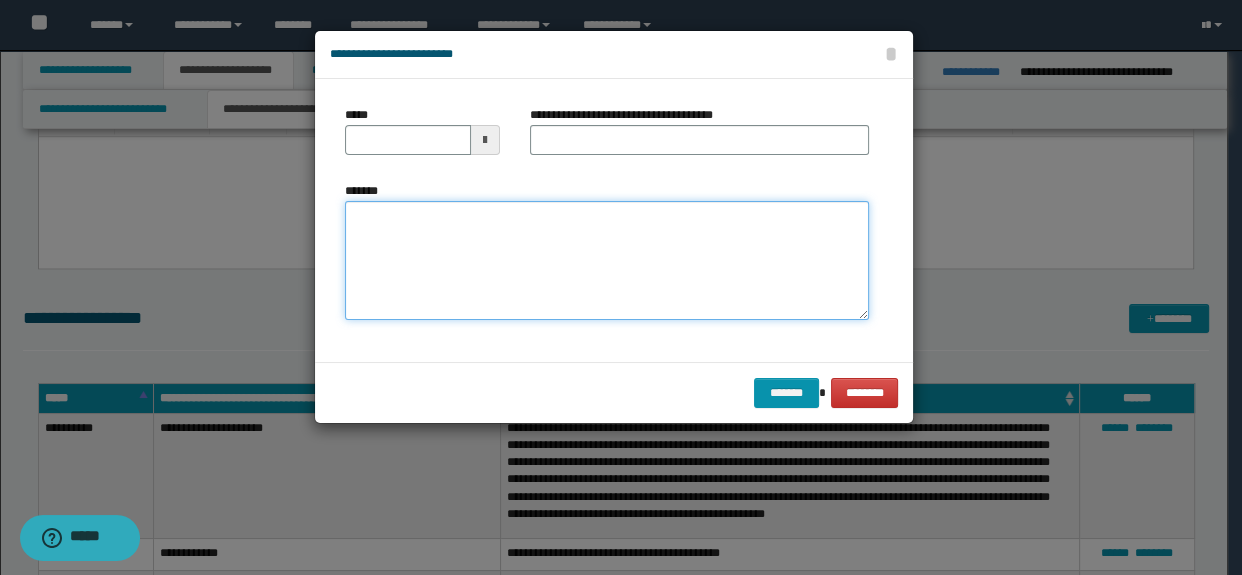 click on "*******" at bounding box center [607, 261] 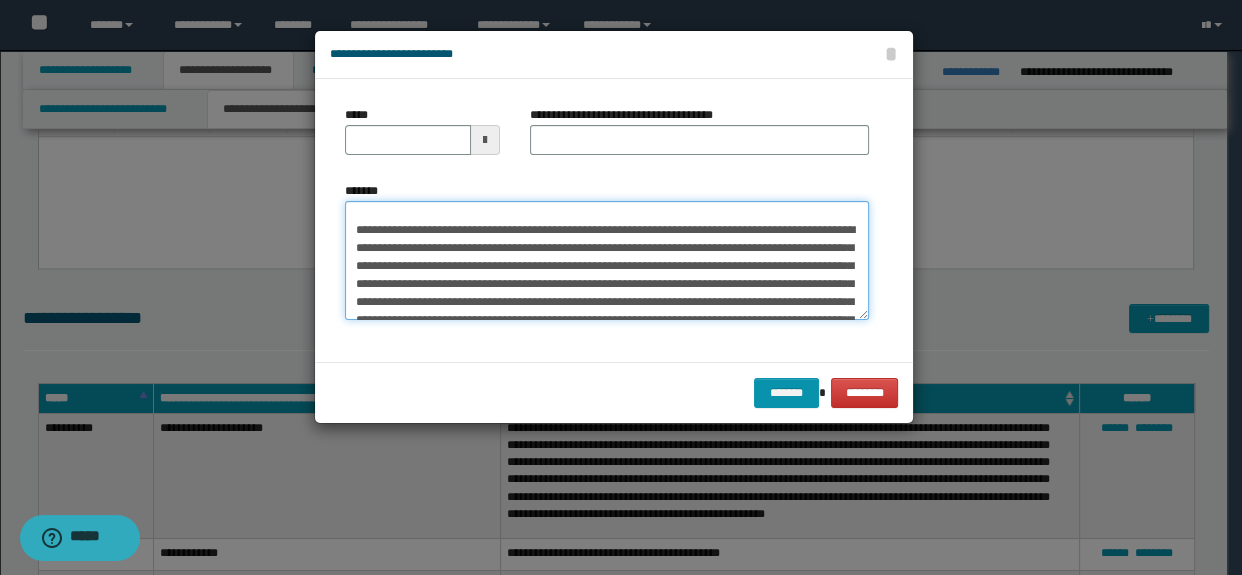 scroll, scrollTop: 0, scrollLeft: 0, axis: both 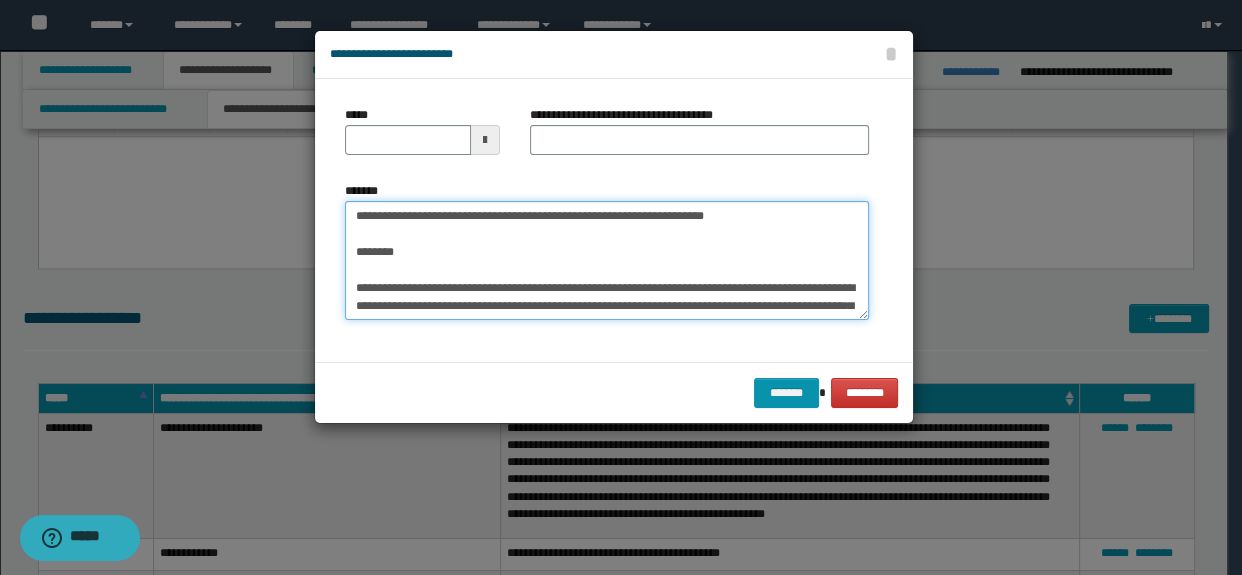 drag, startPoint x: 781, startPoint y: 218, endPoint x: 547, endPoint y: 211, distance: 234.10468 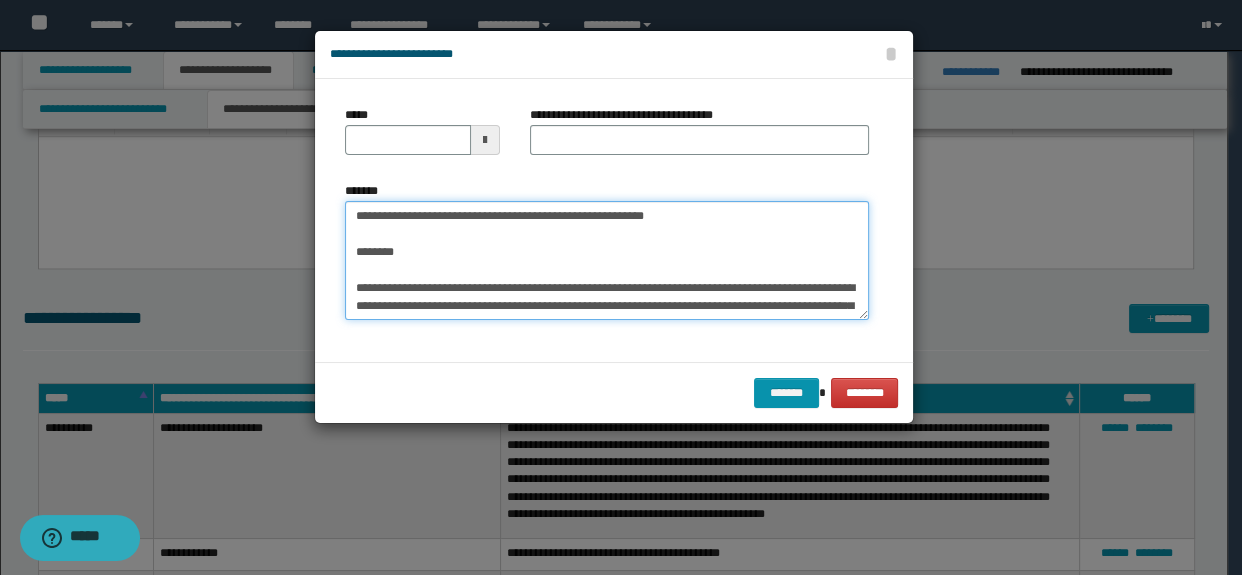 type on "**********" 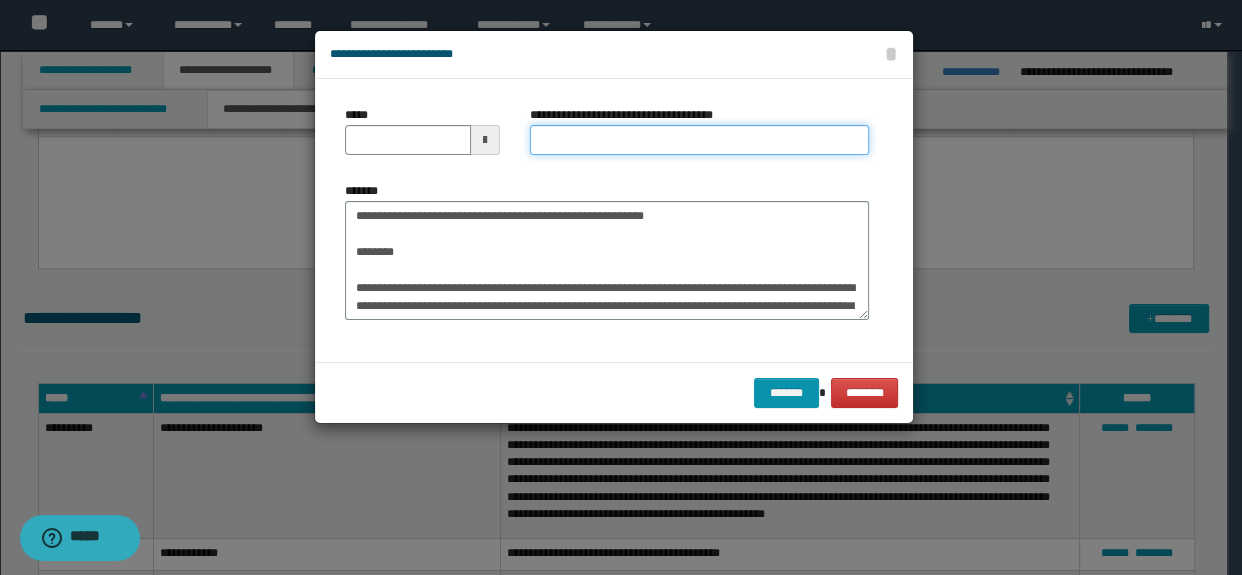 drag, startPoint x: 584, startPoint y: 132, endPoint x: 575, endPoint y: 137, distance: 10.29563 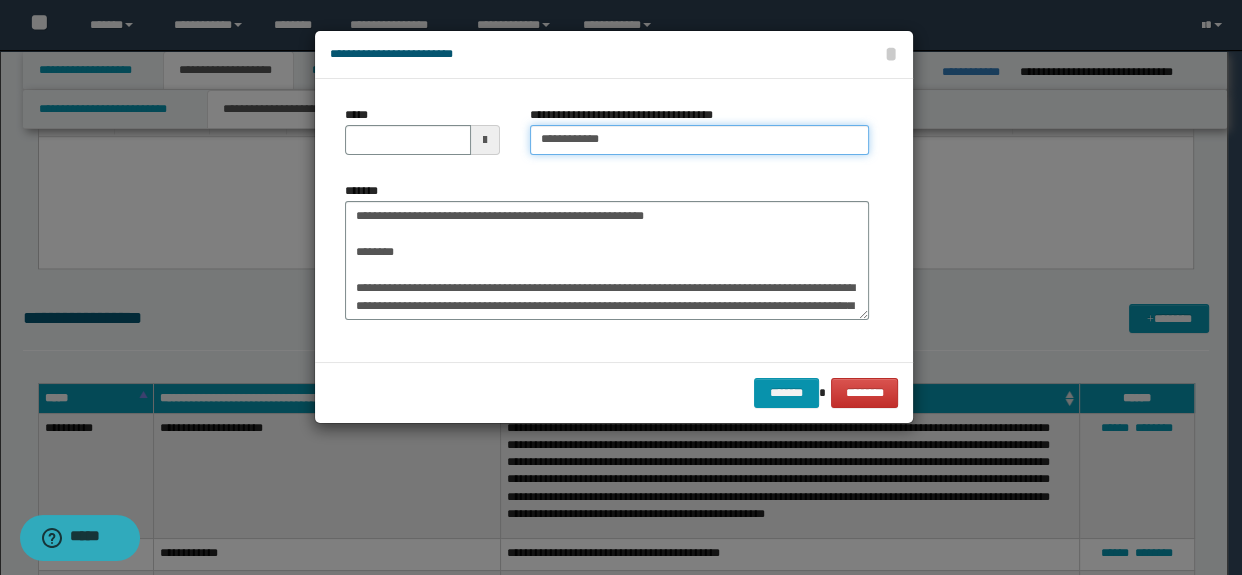 type on "**********" 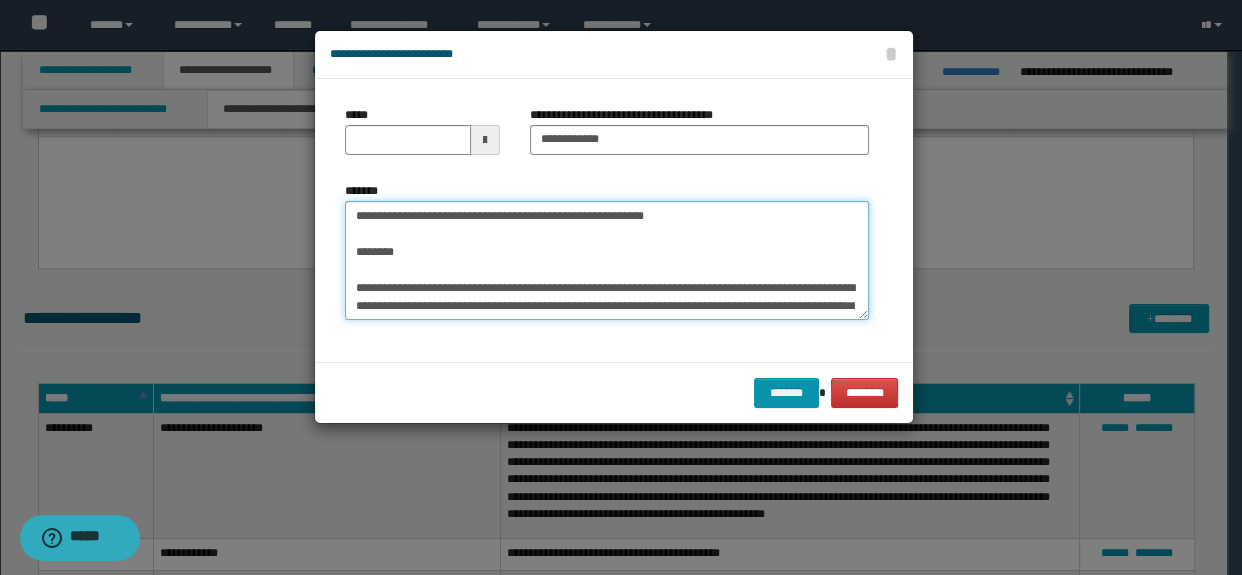 click on "*******" at bounding box center (607, 261) 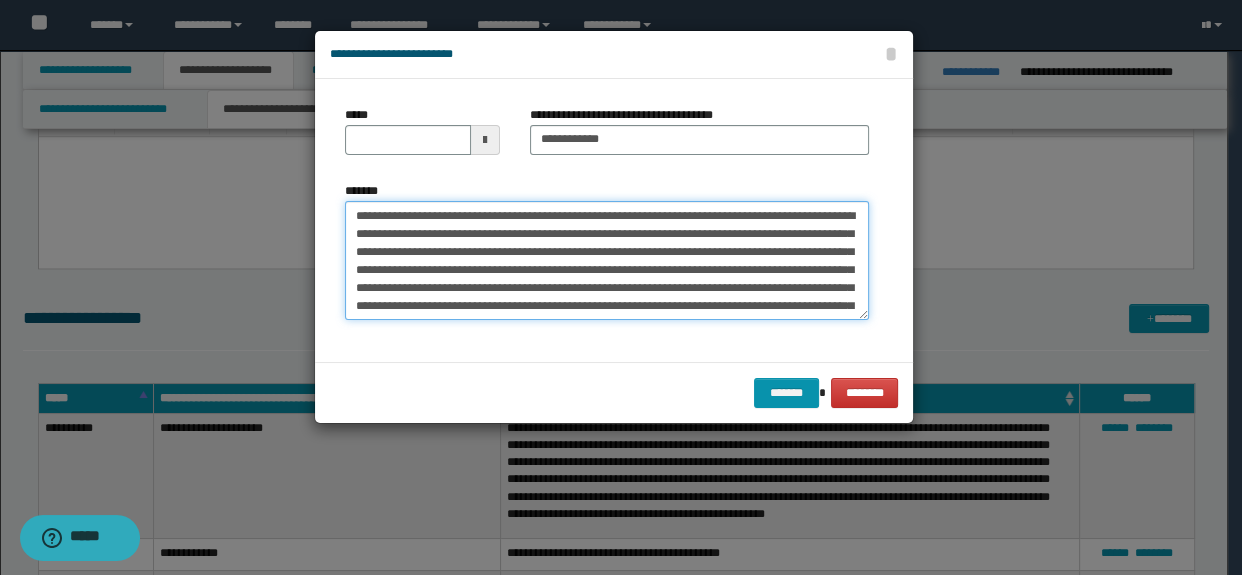drag, startPoint x: 463, startPoint y: 286, endPoint x: 347, endPoint y: 185, distance: 153.80832 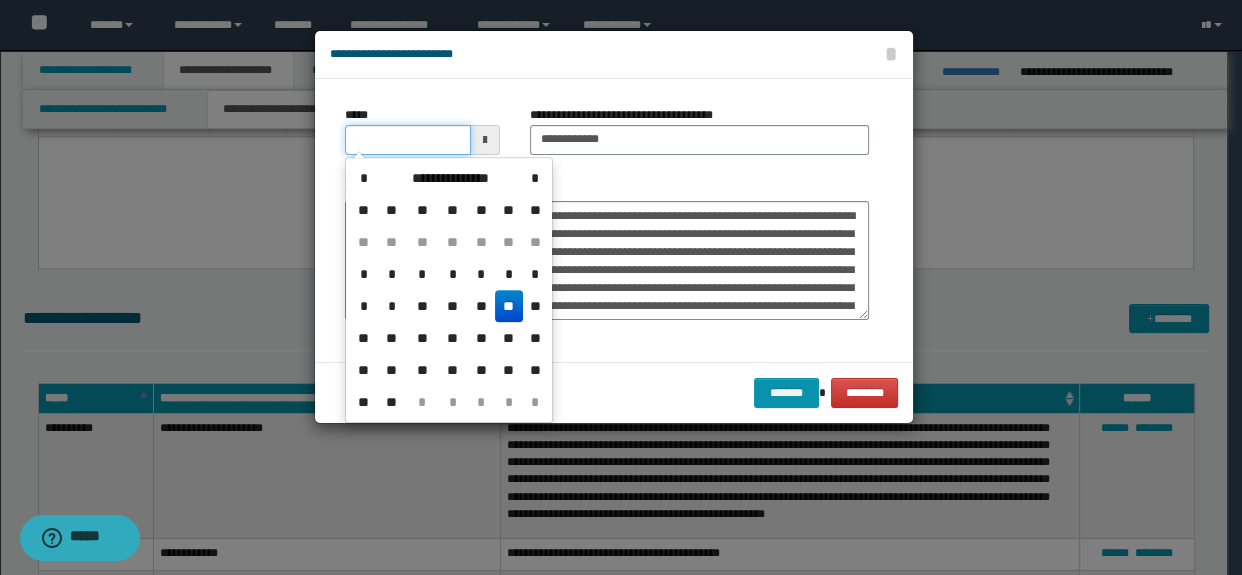 click on "*****" at bounding box center [408, 140] 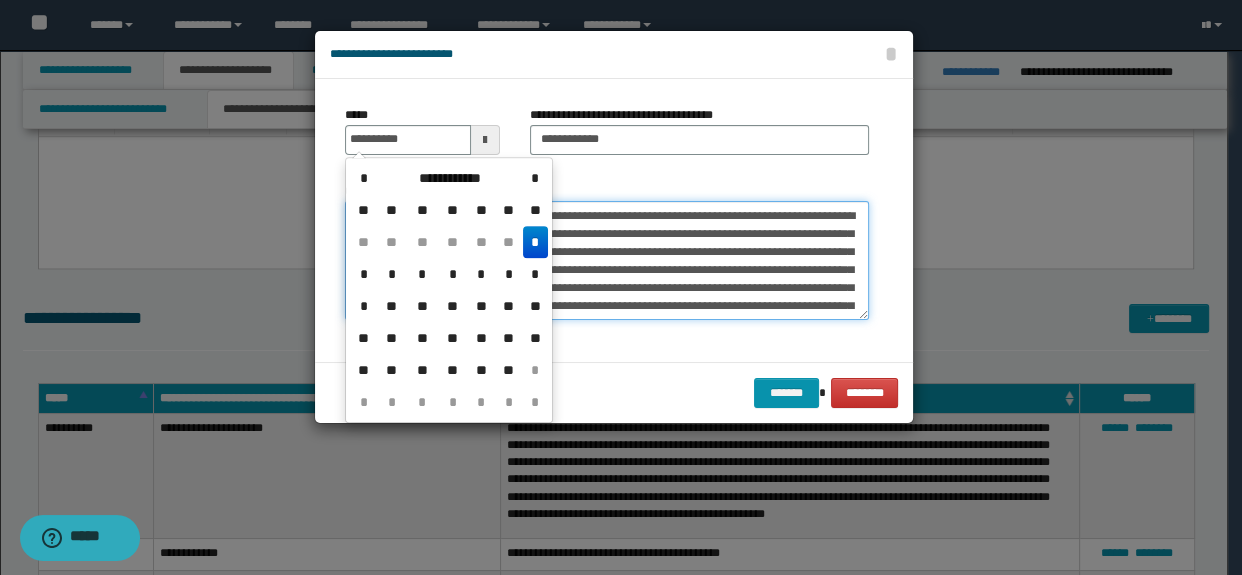 type on "**********" 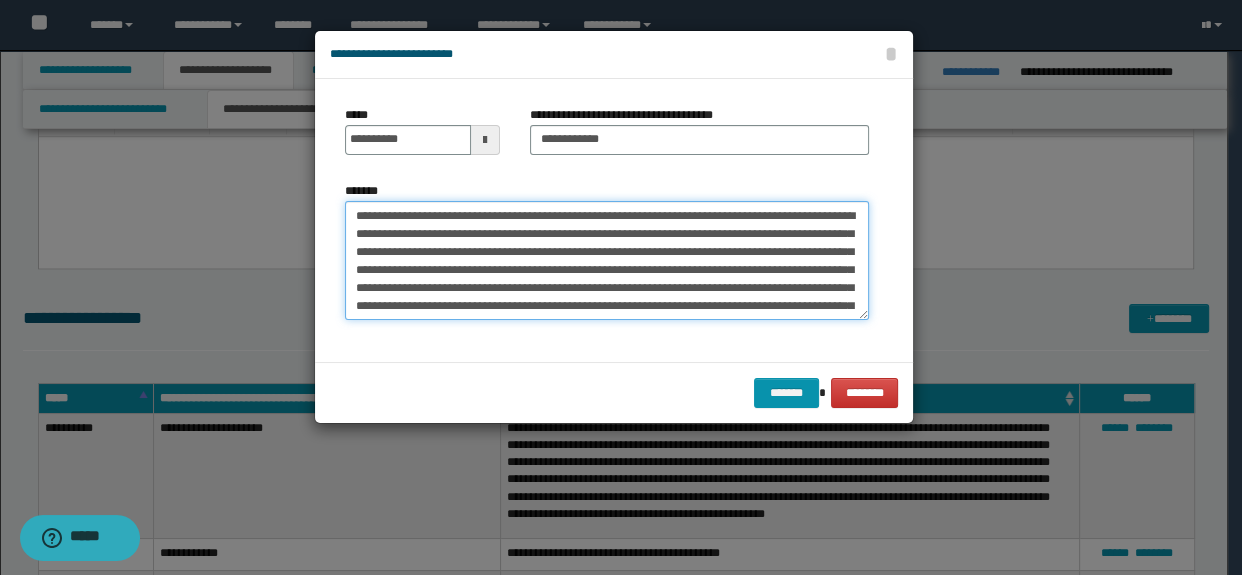 drag, startPoint x: 401, startPoint y: 217, endPoint x: 367, endPoint y: 217, distance: 34 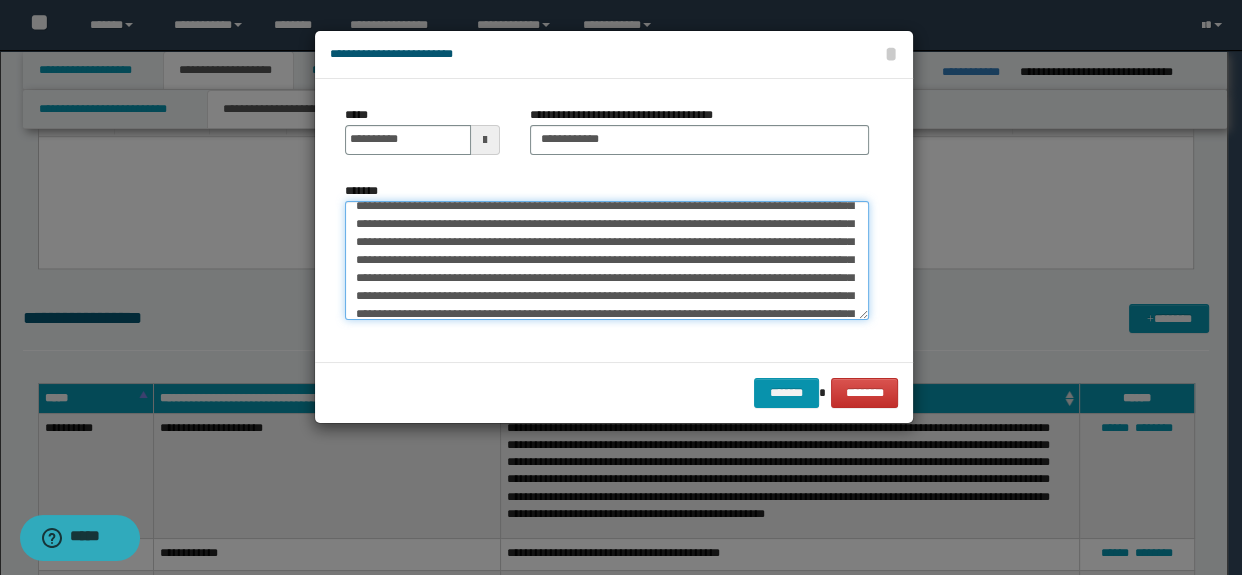 scroll, scrollTop: 90, scrollLeft: 0, axis: vertical 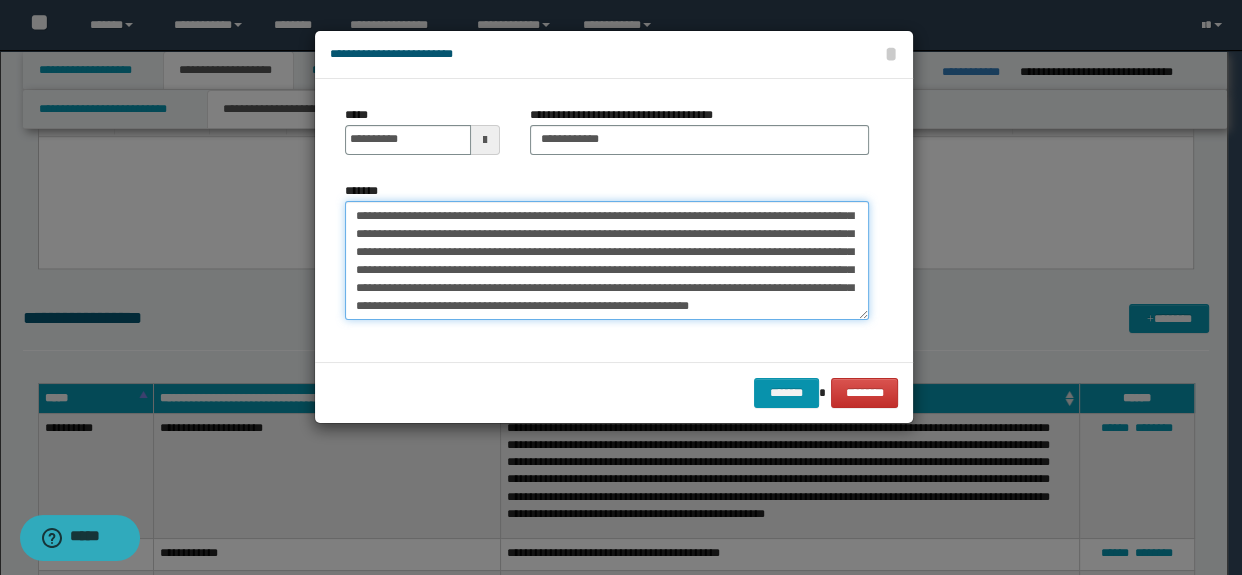 drag, startPoint x: 714, startPoint y: 229, endPoint x: 813, endPoint y: 240, distance: 99.60924 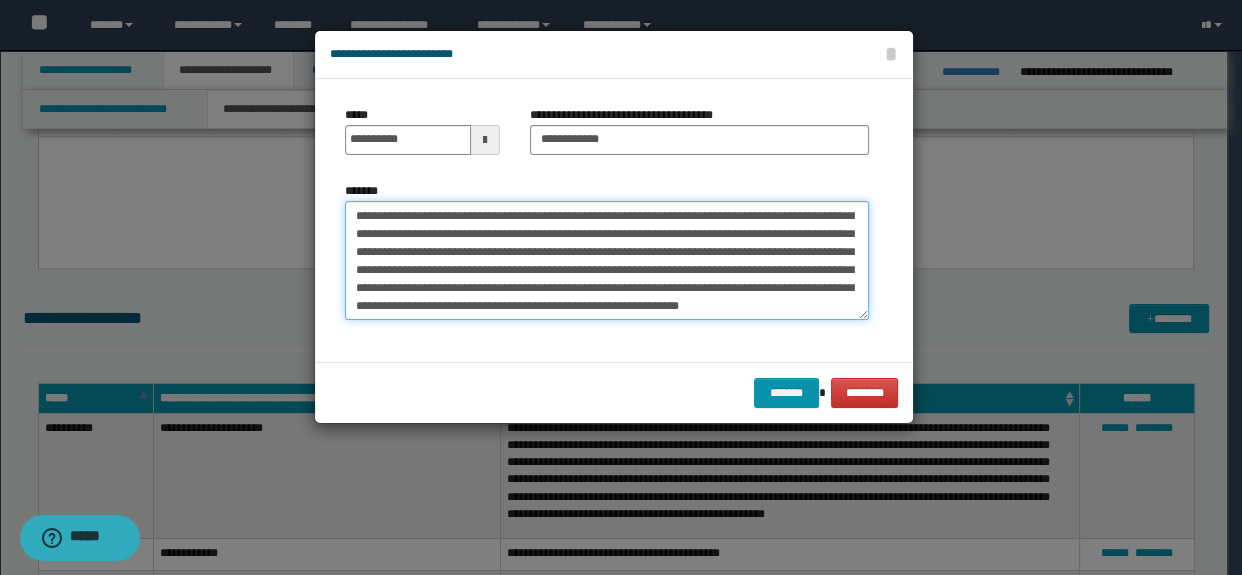 scroll, scrollTop: 125, scrollLeft: 0, axis: vertical 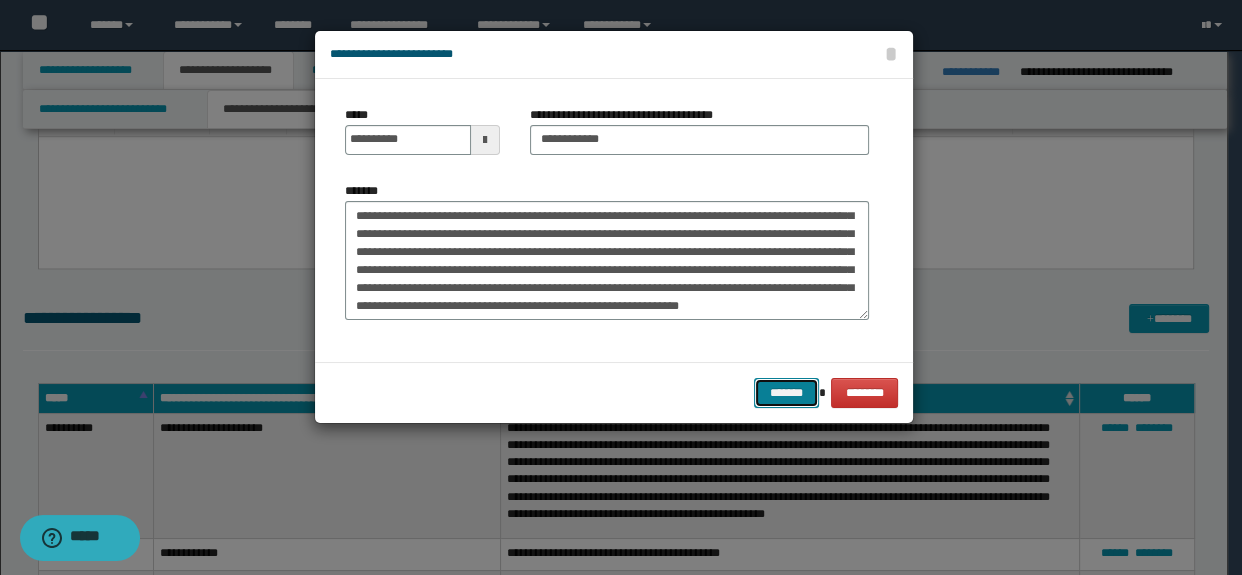click on "*******" at bounding box center [786, 393] 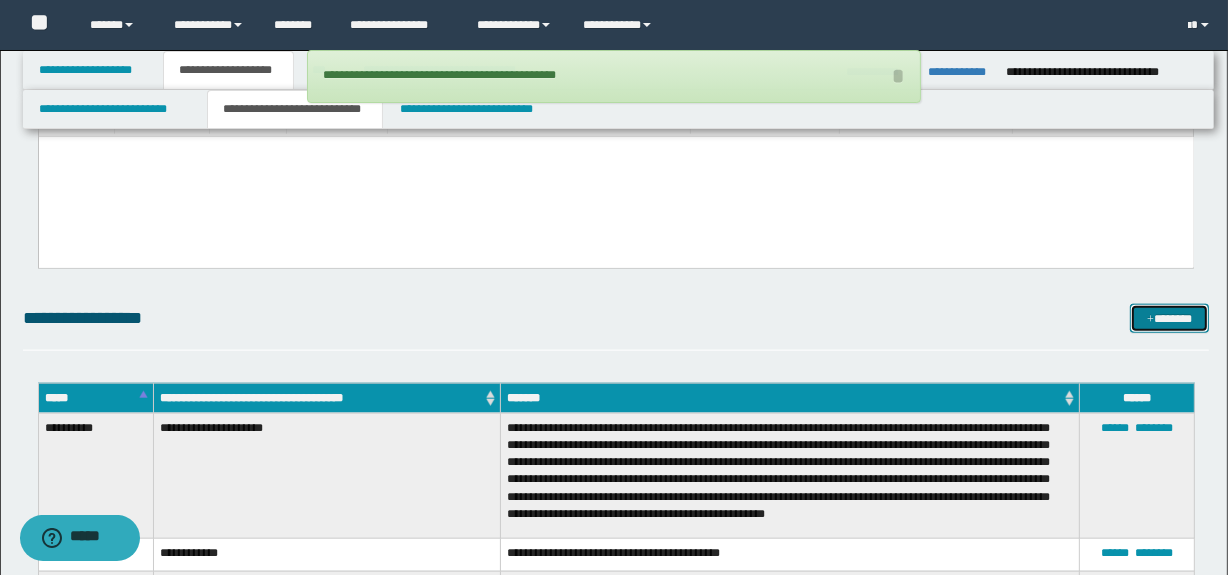 click at bounding box center (1150, 320) 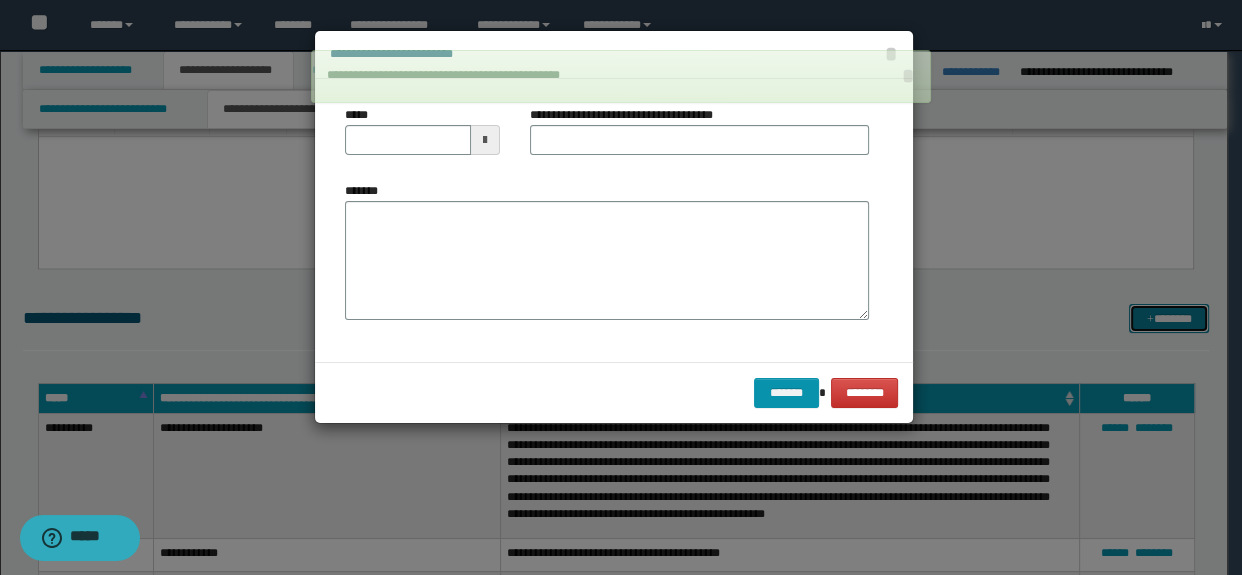 scroll, scrollTop: 0, scrollLeft: 0, axis: both 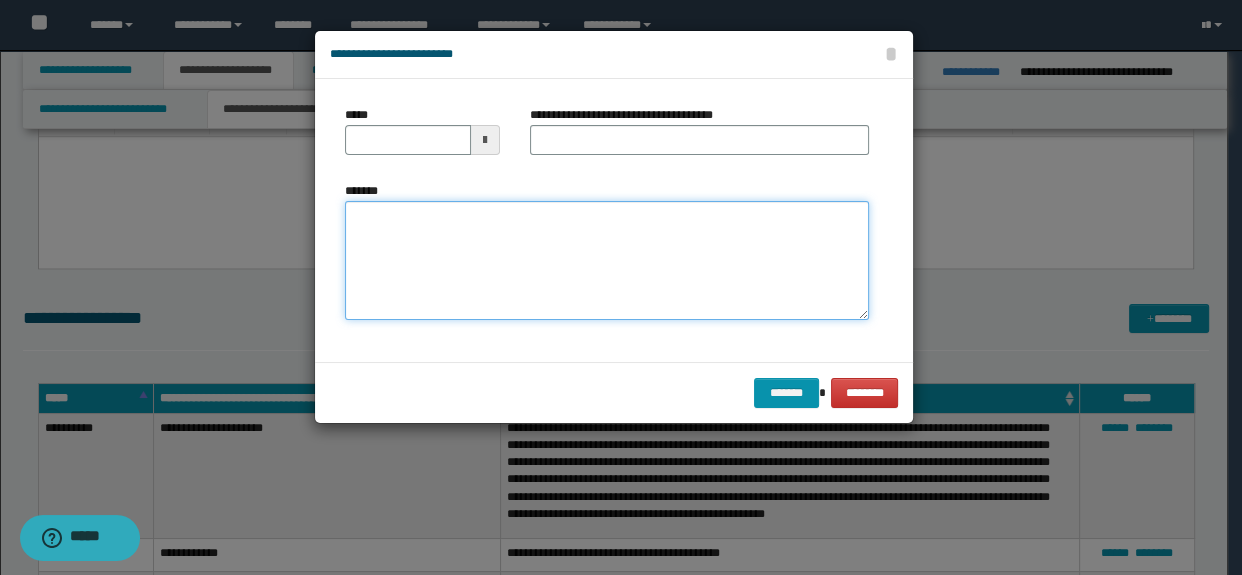 click on "*******" at bounding box center [607, 261] 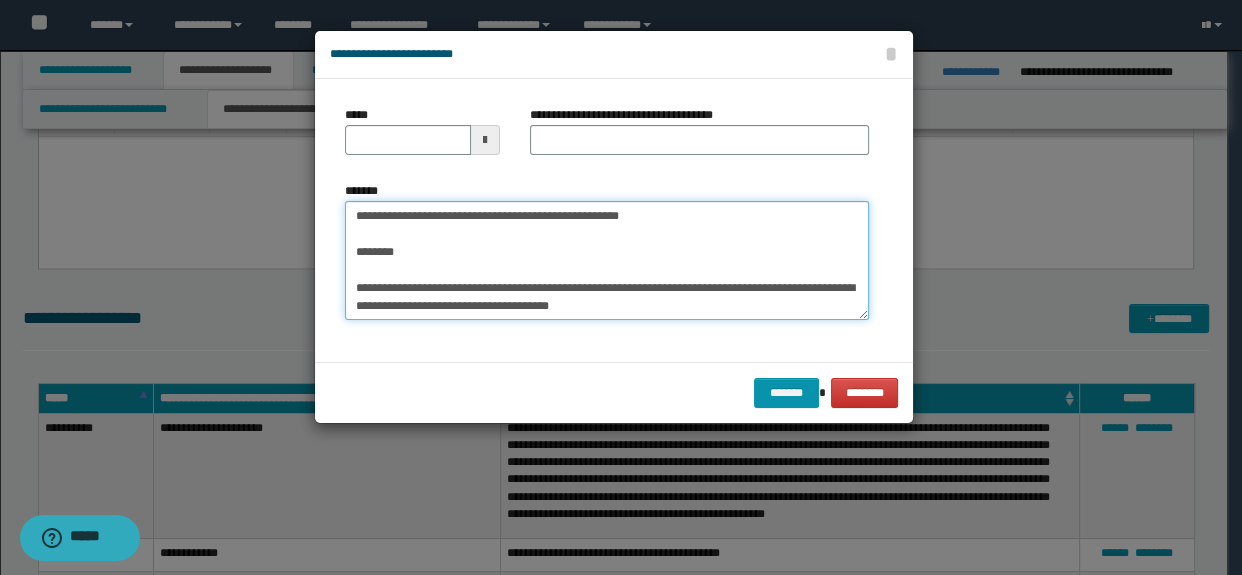 scroll, scrollTop: 0, scrollLeft: 0, axis: both 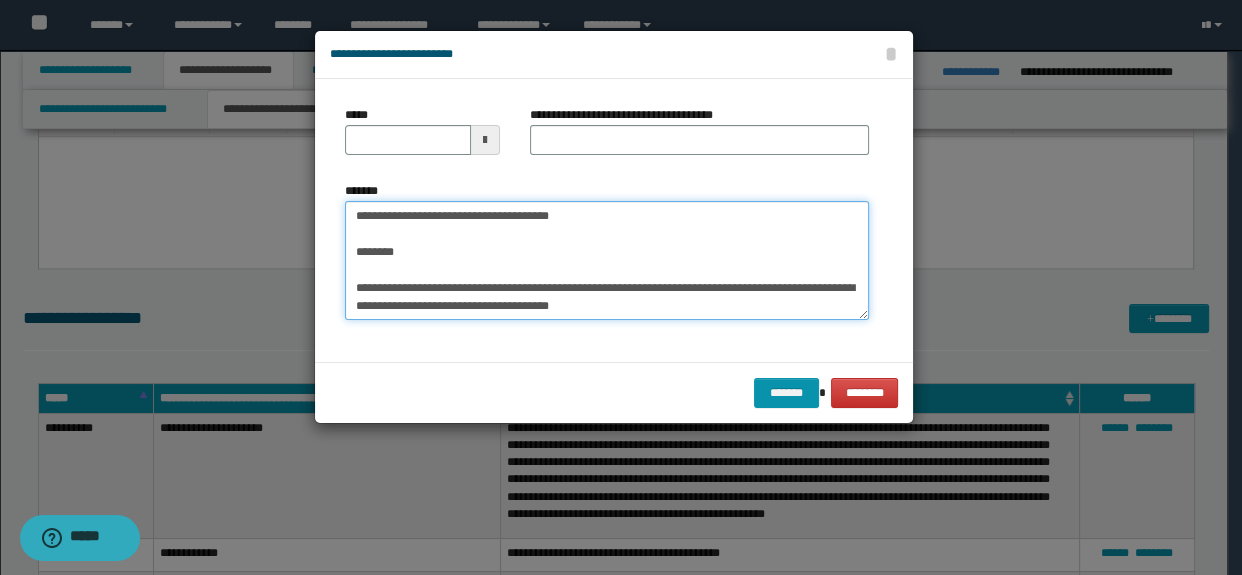 type on "**********" 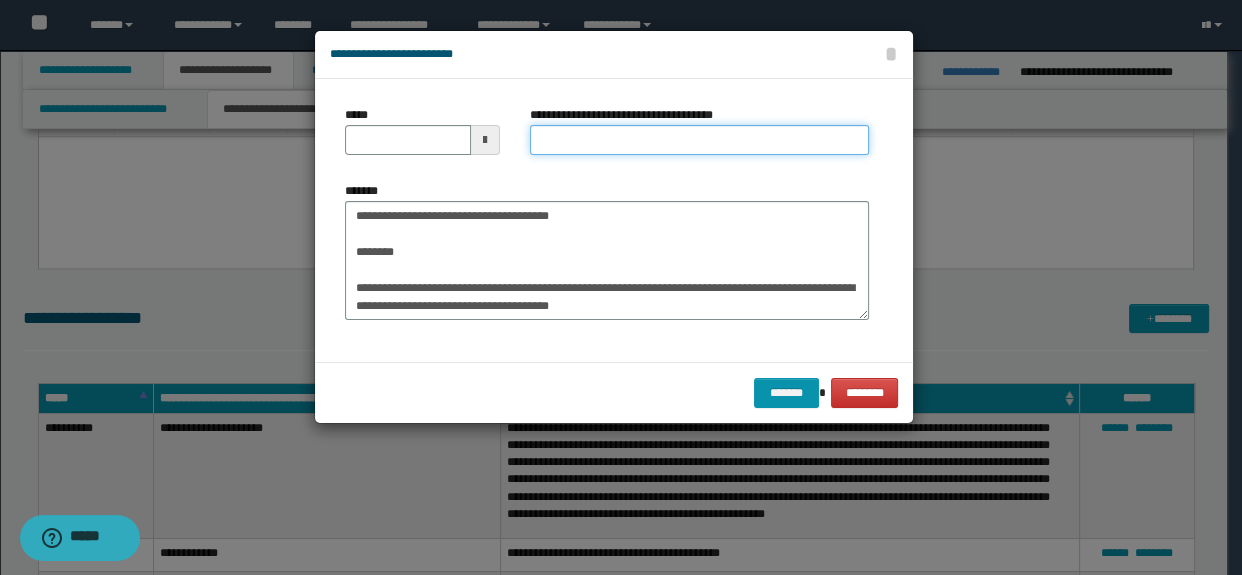 click on "**********" at bounding box center [700, 140] 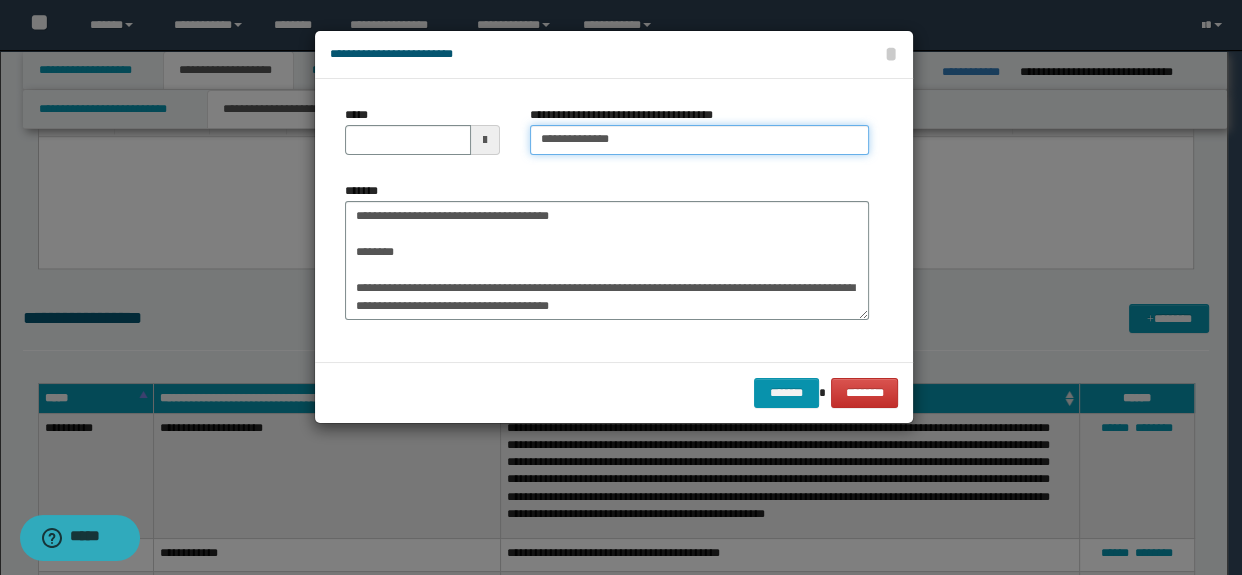 type on "**********" 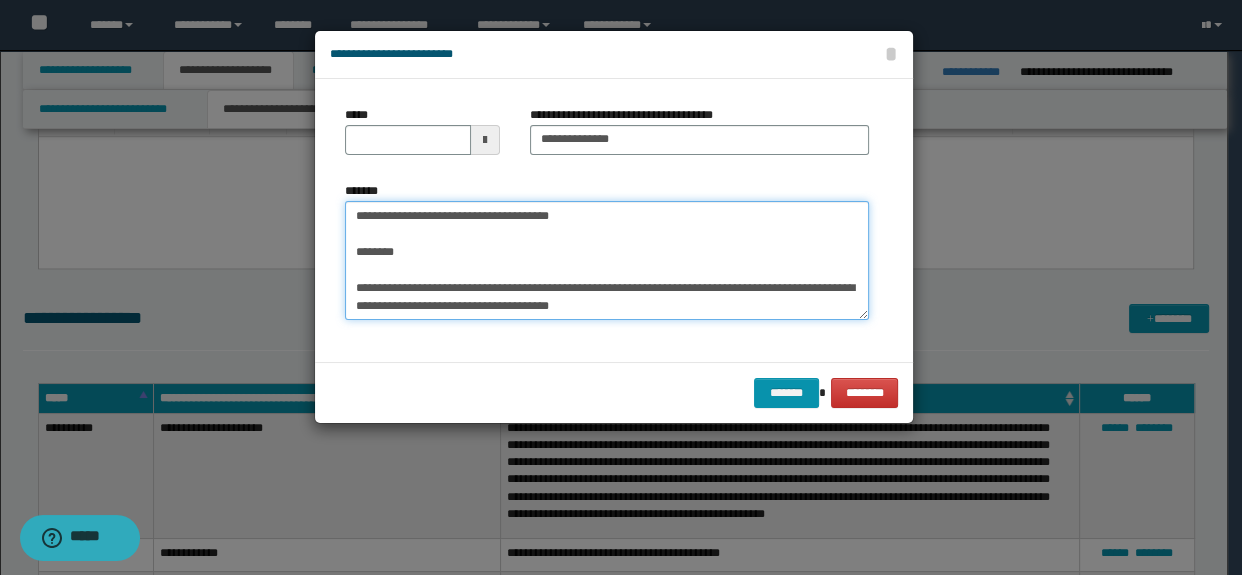 drag, startPoint x: 527, startPoint y: 229, endPoint x: 497, endPoint y: 281, distance: 60.033325 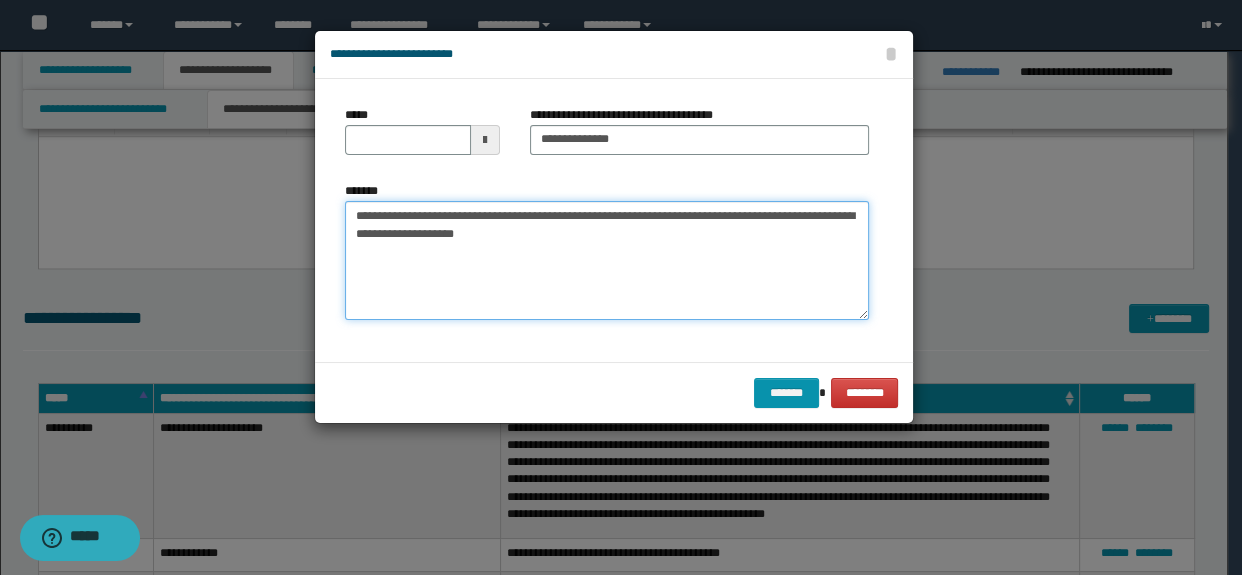 type 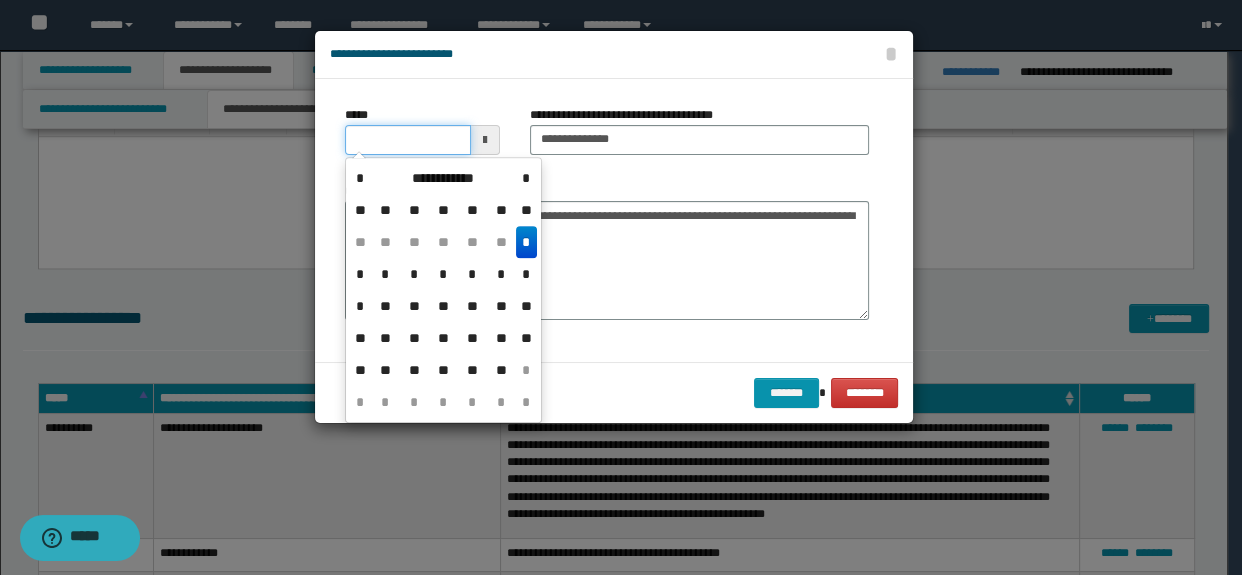 click on "*****" at bounding box center [408, 140] 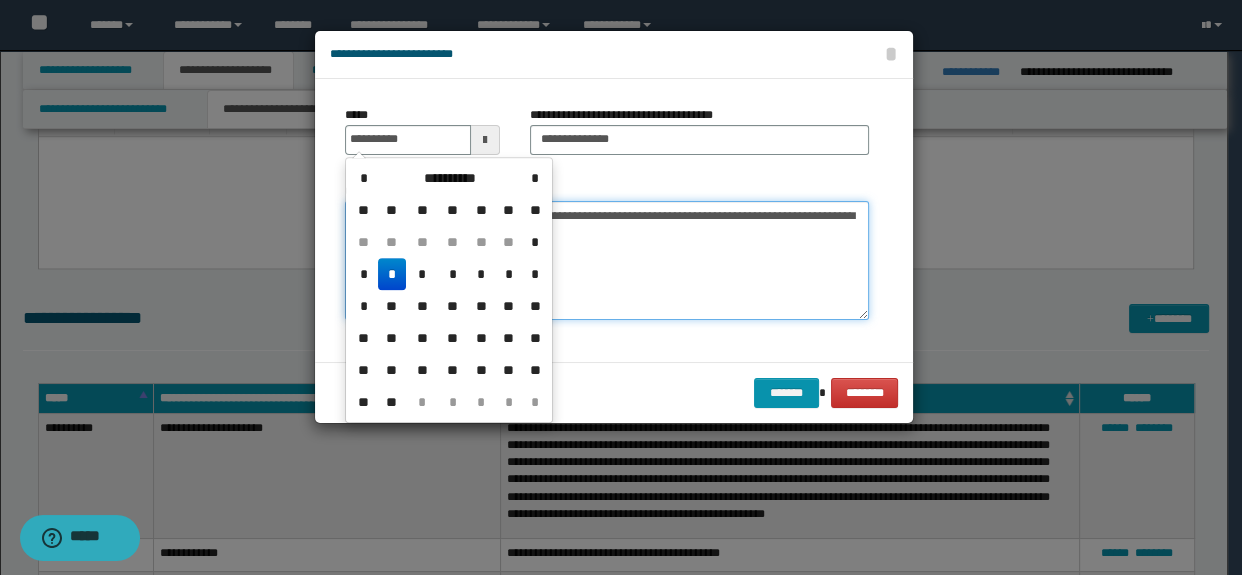 type on "**********" 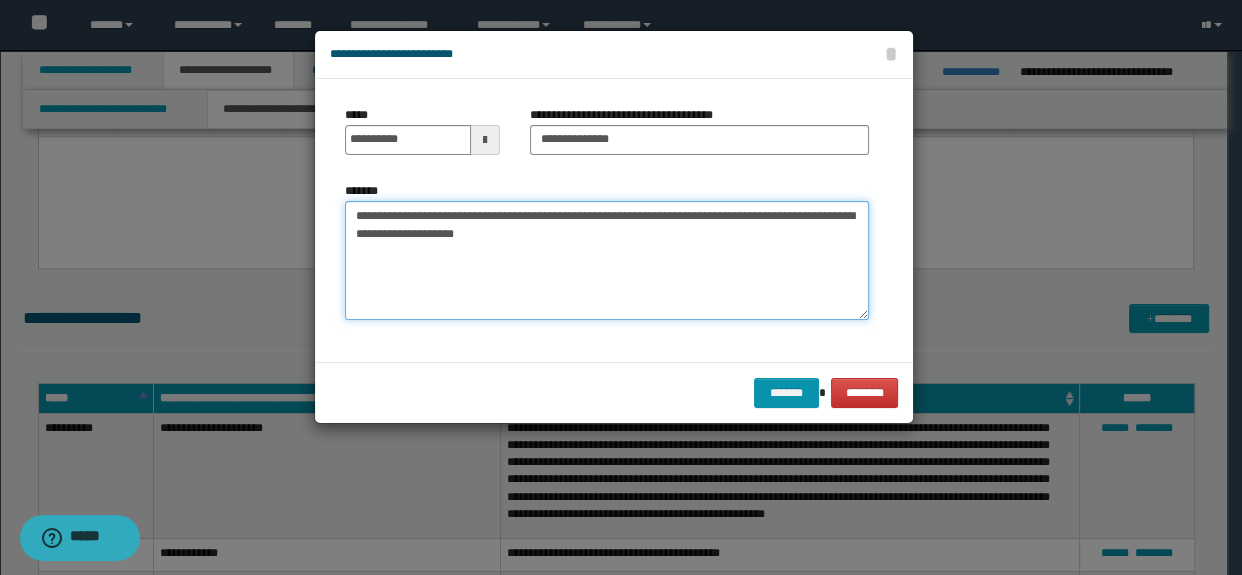 drag, startPoint x: 536, startPoint y: 211, endPoint x: 833, endPoint y: 227, distance: 297.43066 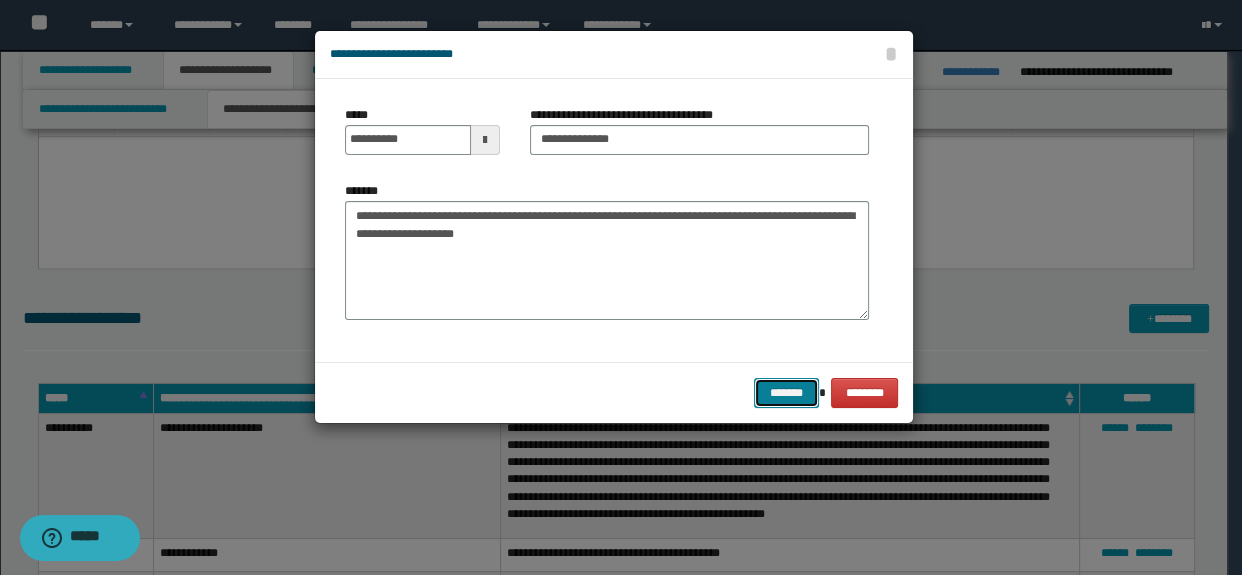 click on "*******" at bounding box center [786, 393] 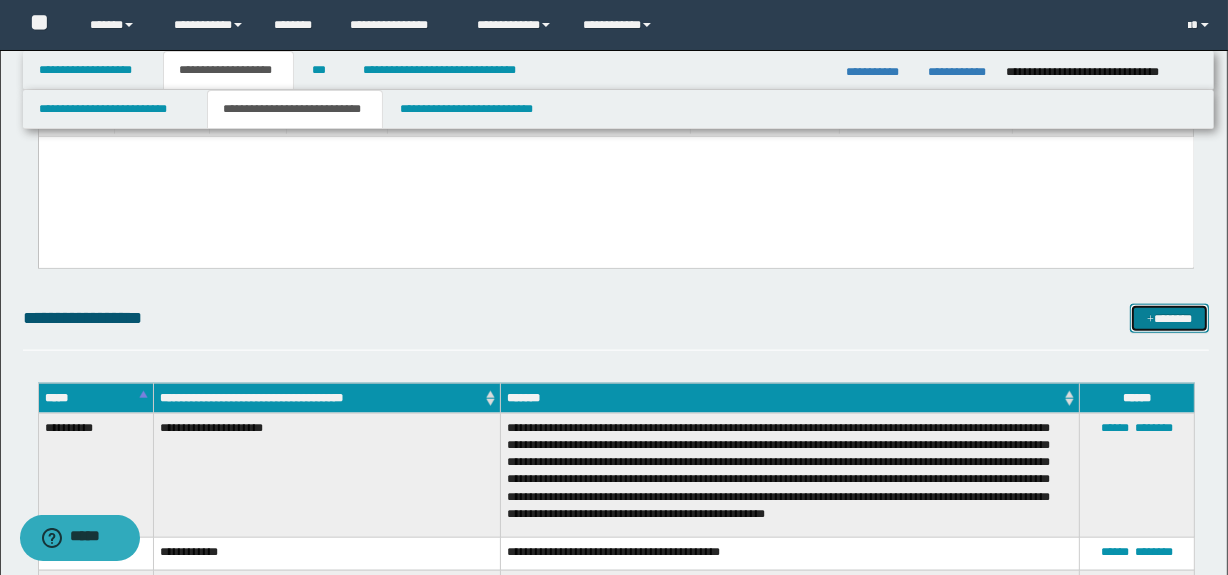 drag, startPoint x: 1159, startPoint y: 327, endPoint x: 1140, endPoint y: 332, distance: 19.646883 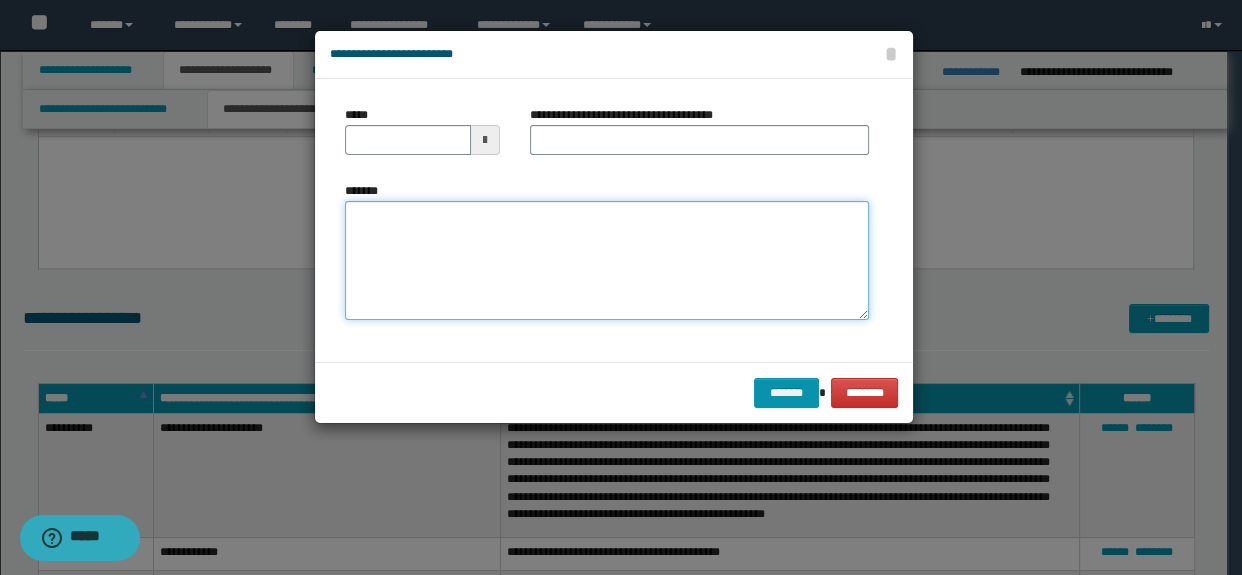 click on "*******" at bounding box center [607, 261] 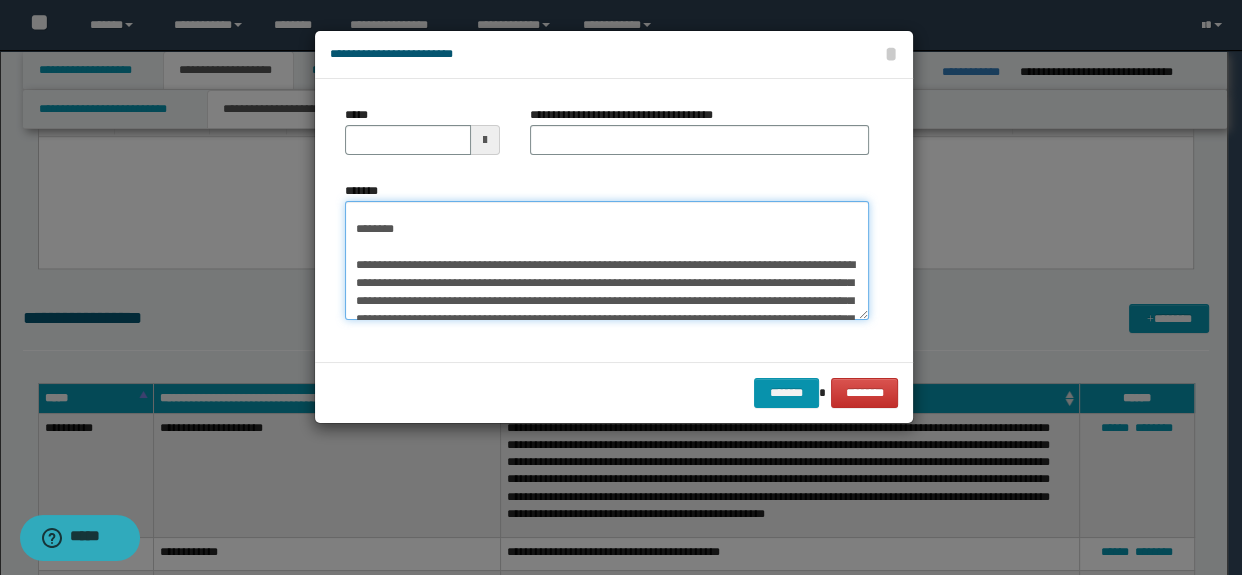 scroll, scrollTop: 0, scrollLeft: 0, axis: both 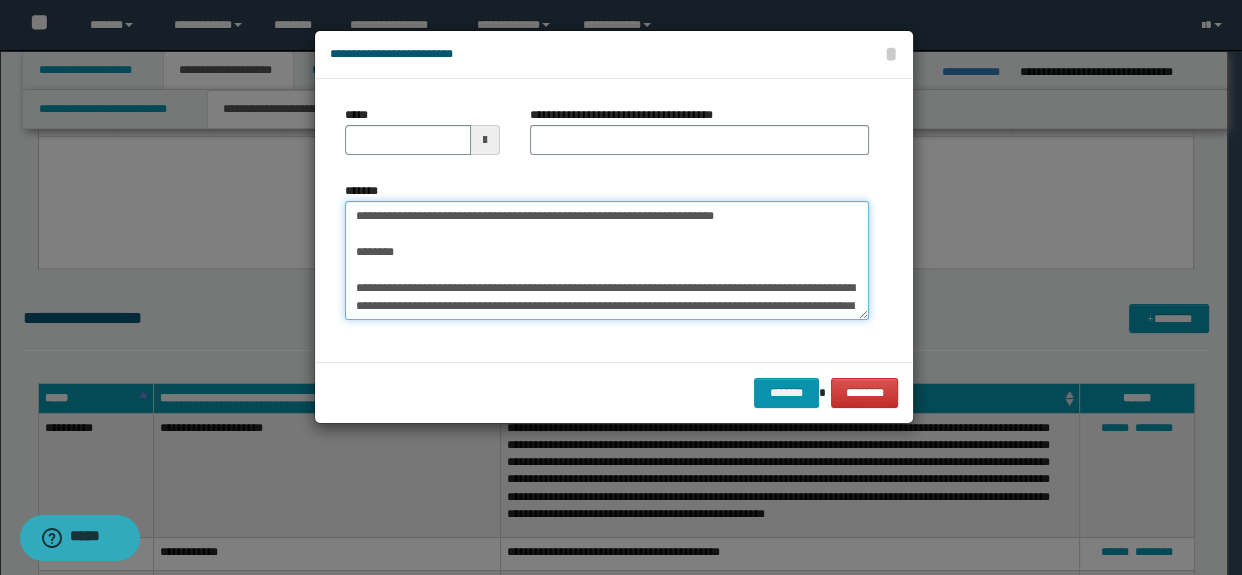 drag, startPoint x: 652, startPoint y: 261, endPoint x: 354, endPoint y: 176, distance: 309.88547 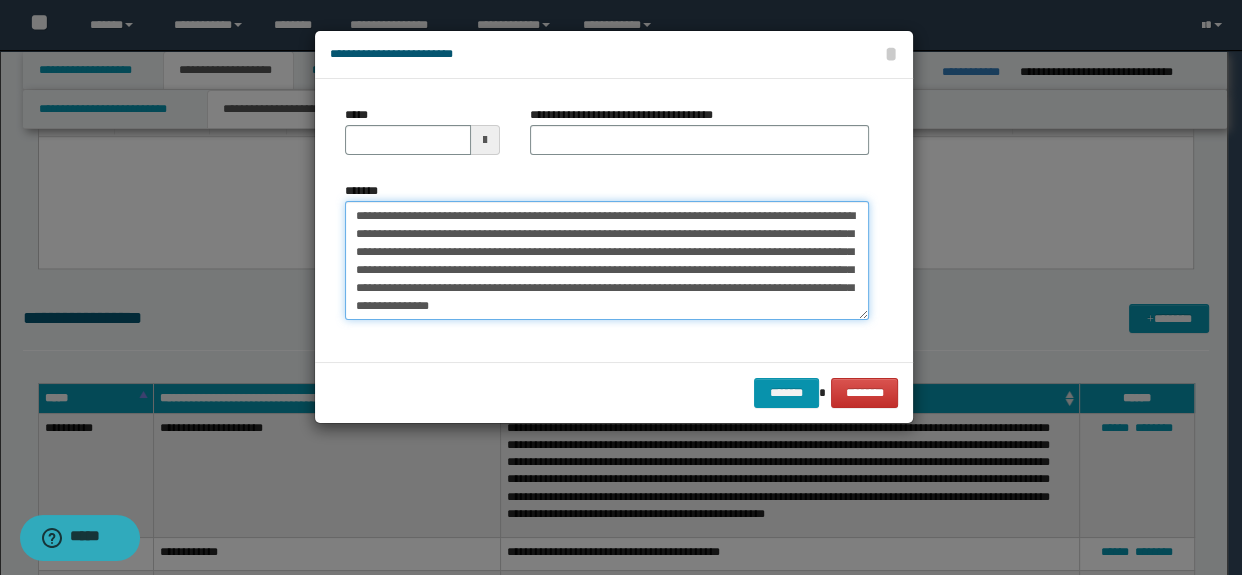 type 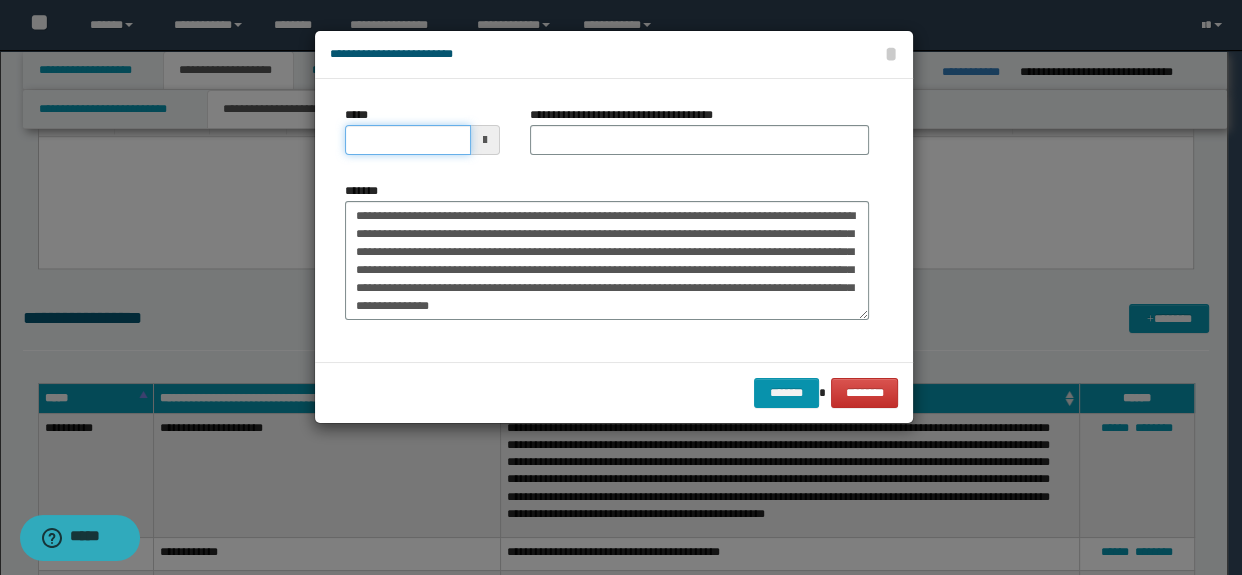 click on "*****" at bounding box center (408, 140) 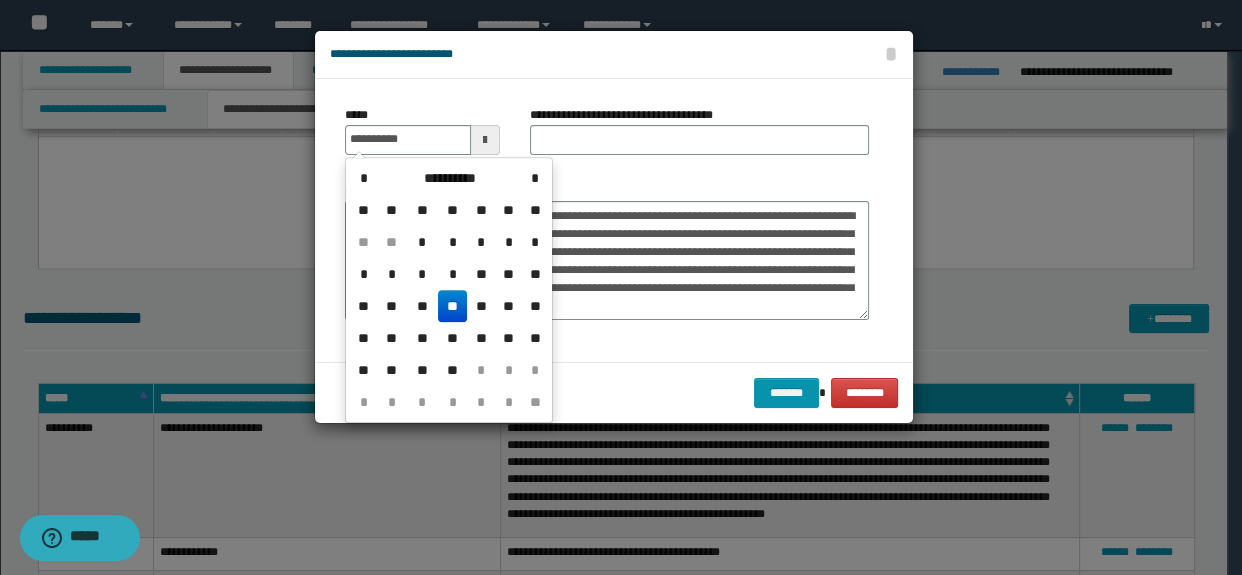 type on "**********" 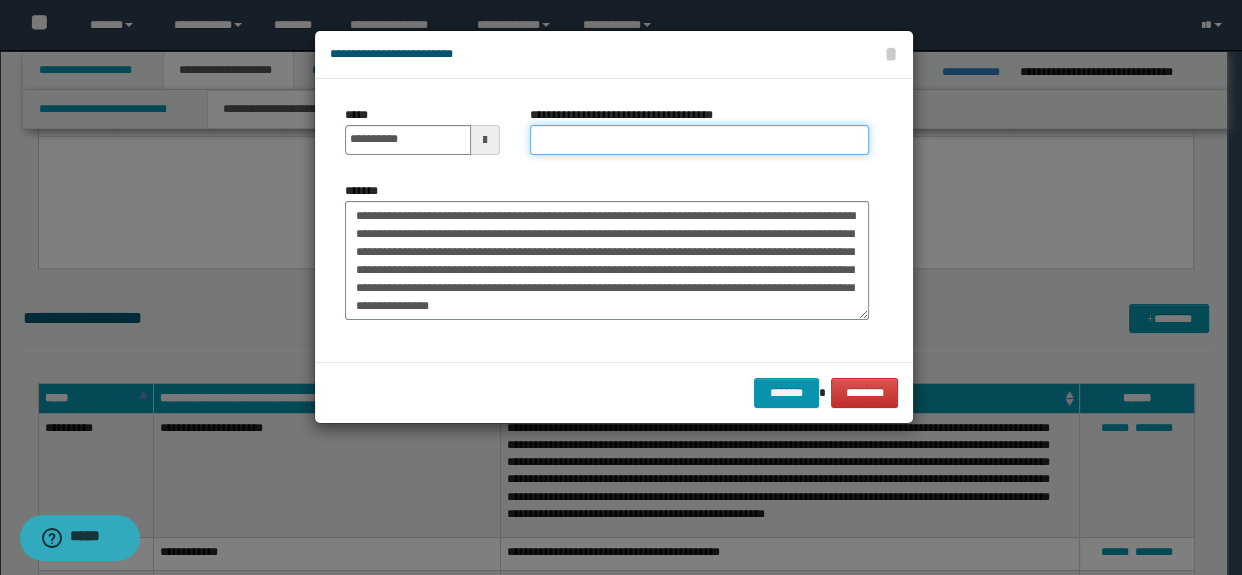 click on "**********" at bounding box center [700, 140] 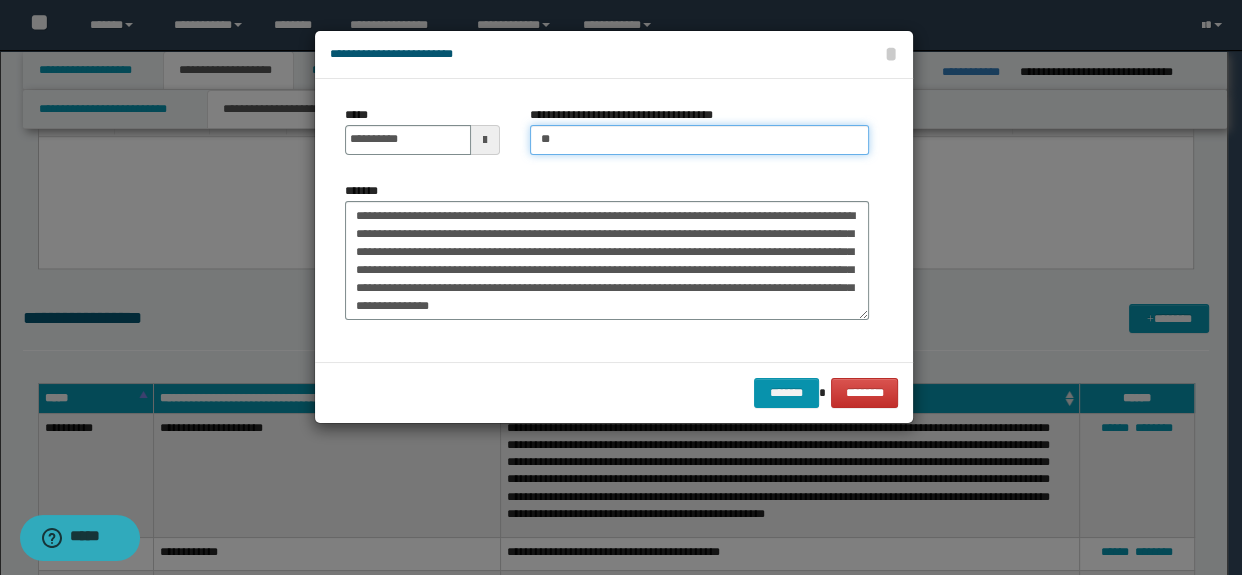 type on "**********" 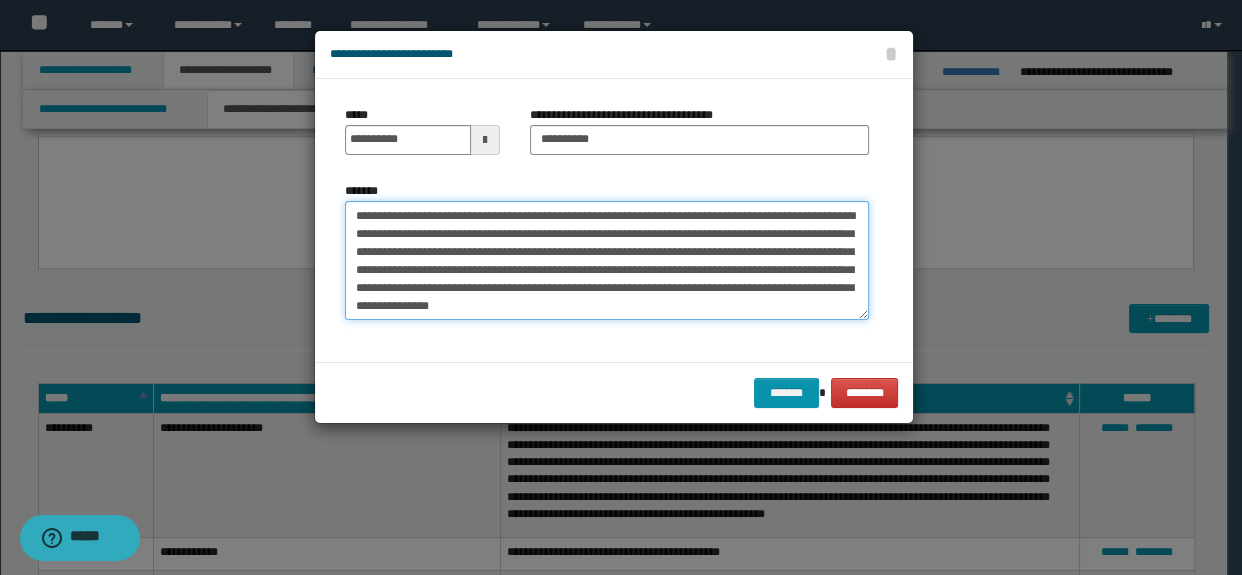 drag, startPoint x: 444, startPoint y: 210, endPoint x: 433, endPoint y: 215, distance: 12.083046 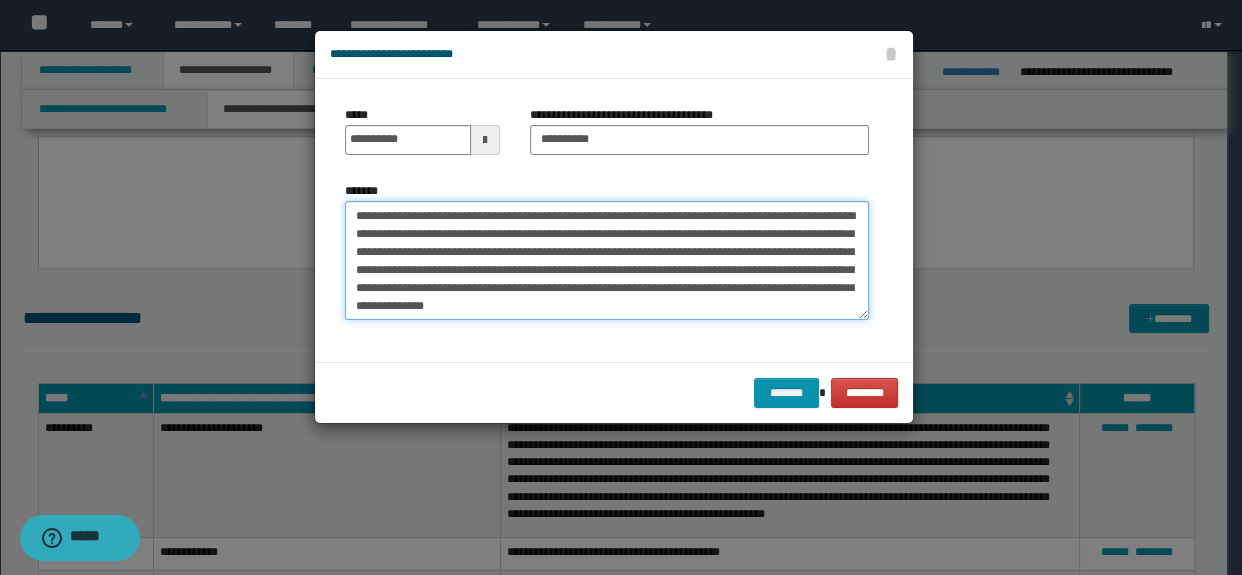 drag, startPoint x: 662, startPoint y: 227, endPoint x: 585, endPoint y: 270, distance: 88.19297 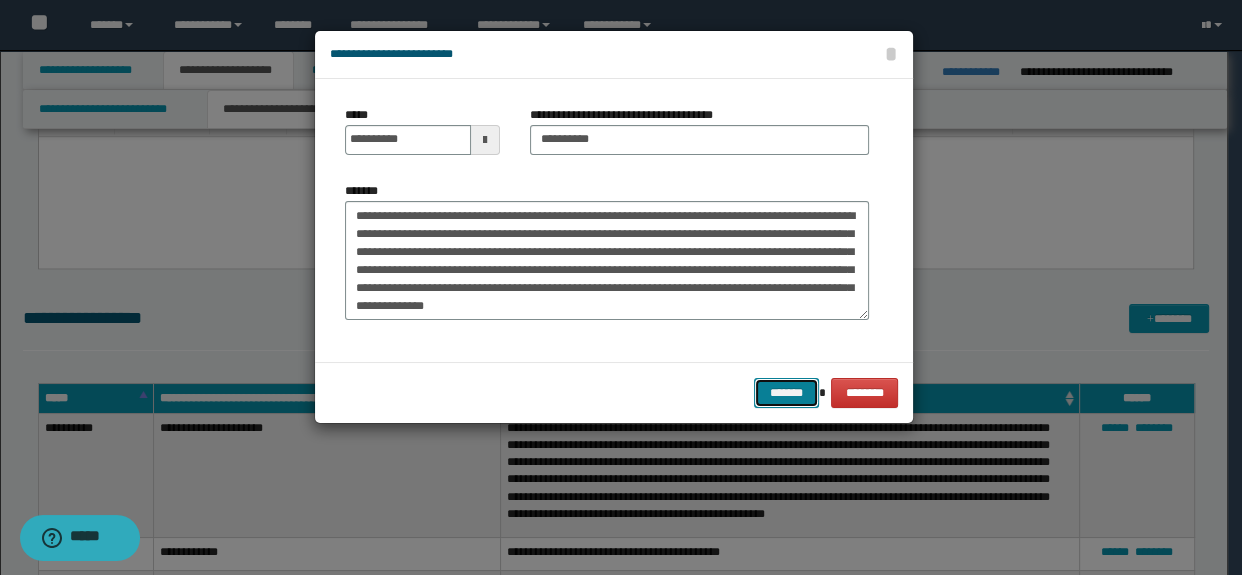 click on "*******" at bounding box center (786, 393) 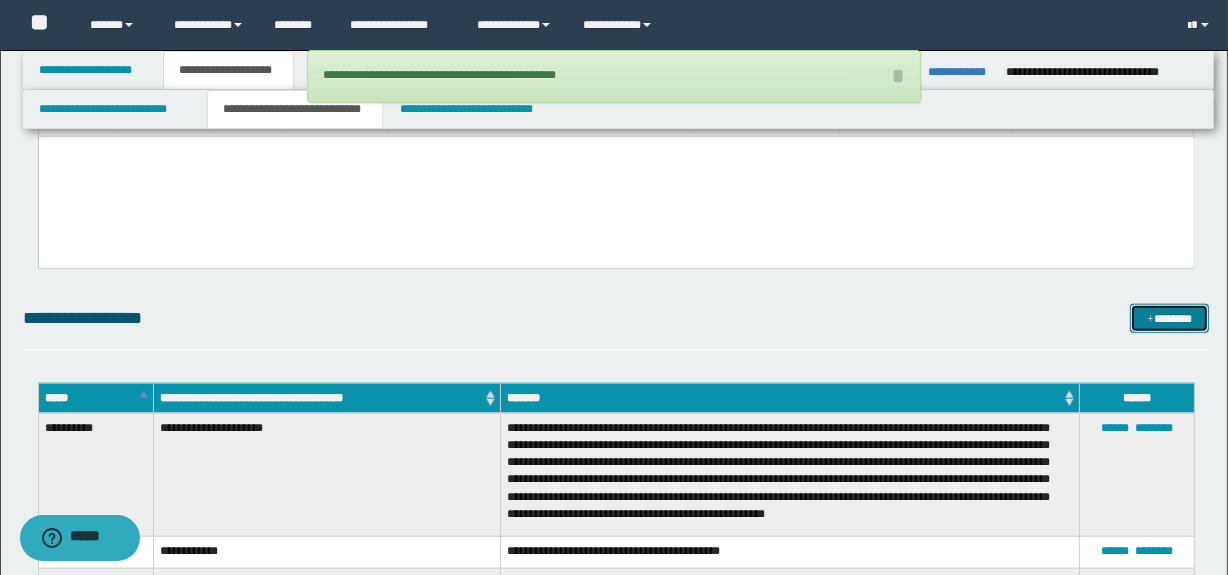 click on "*******" at bounding box center [1170, 319] 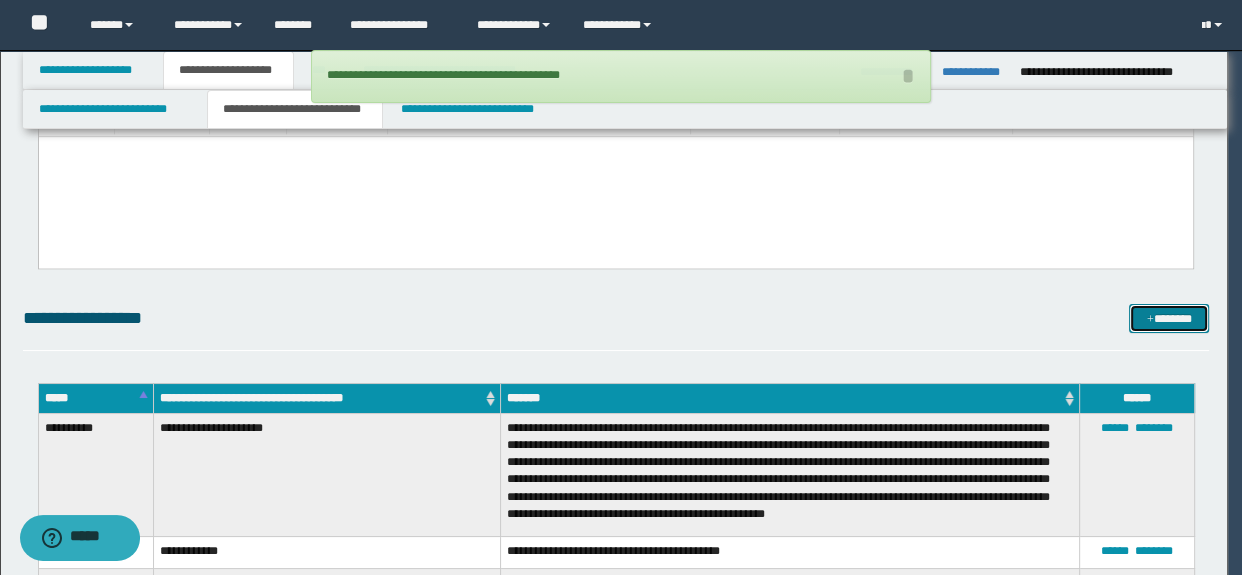 scroll, scrollTop: 0, scrollLeft: 0, axis: both 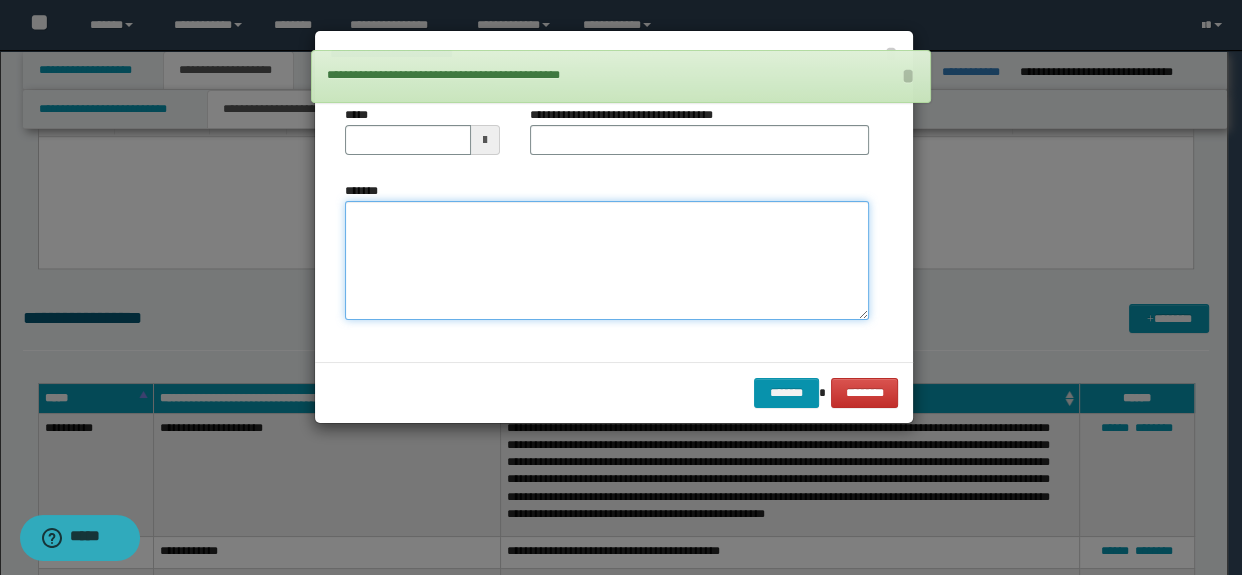 click on "*******" at bounding box center [607, 261] 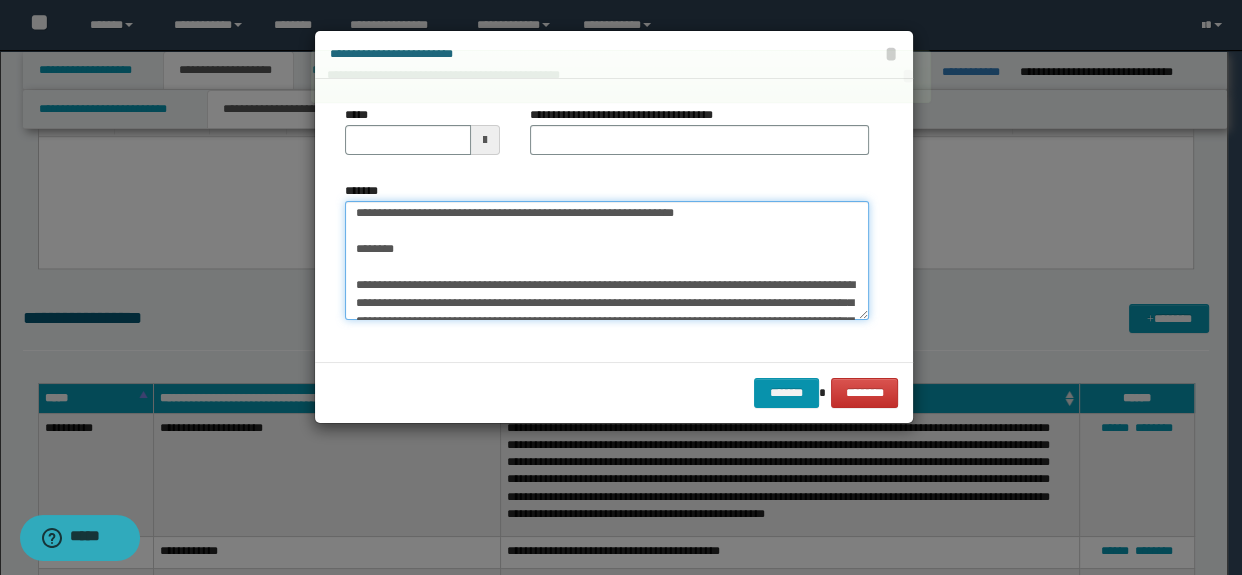 scroll, scrollTop: 0, scrollLeft: 0, axis: both 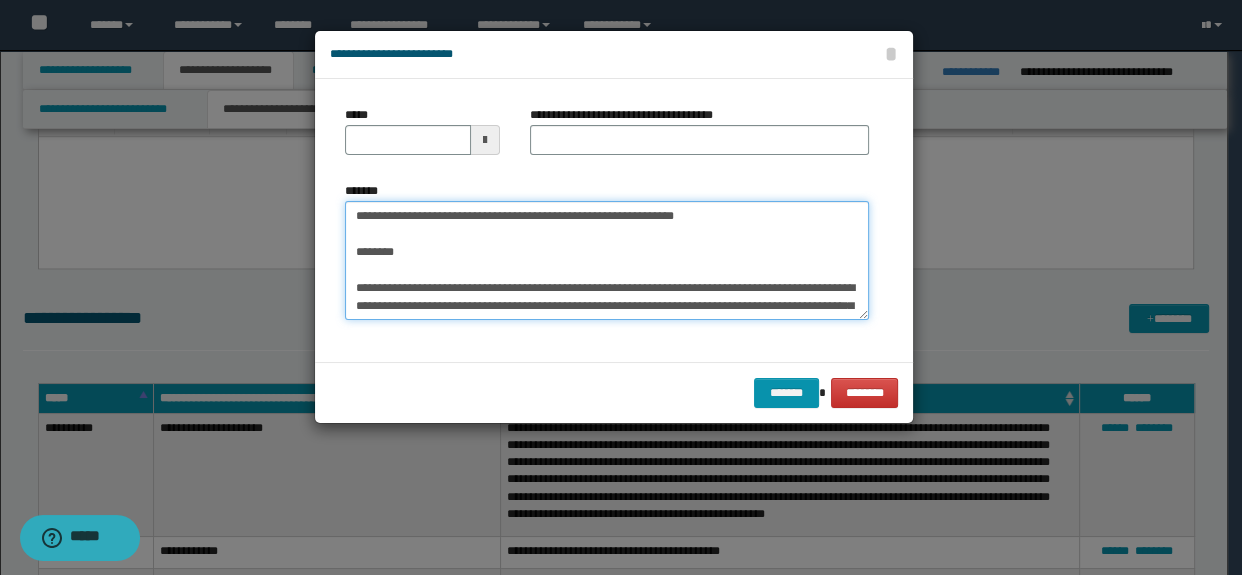 drag, startPoint x: 474, startPoint y: 289, endPoint x: 525, endPoint y: 278, distance: 52.17279 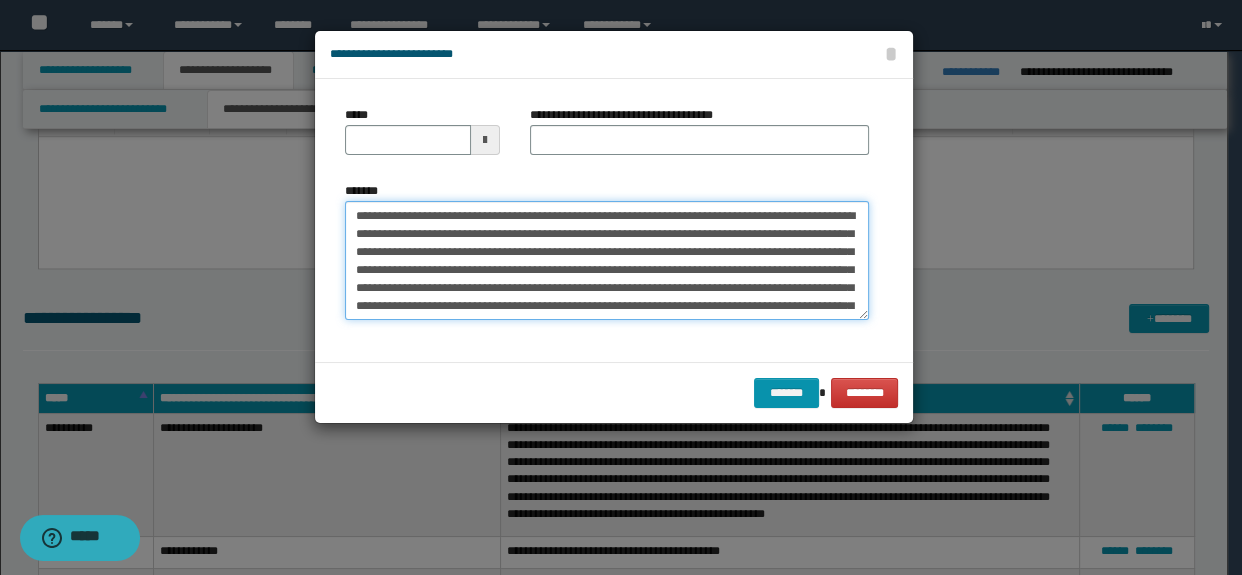 type 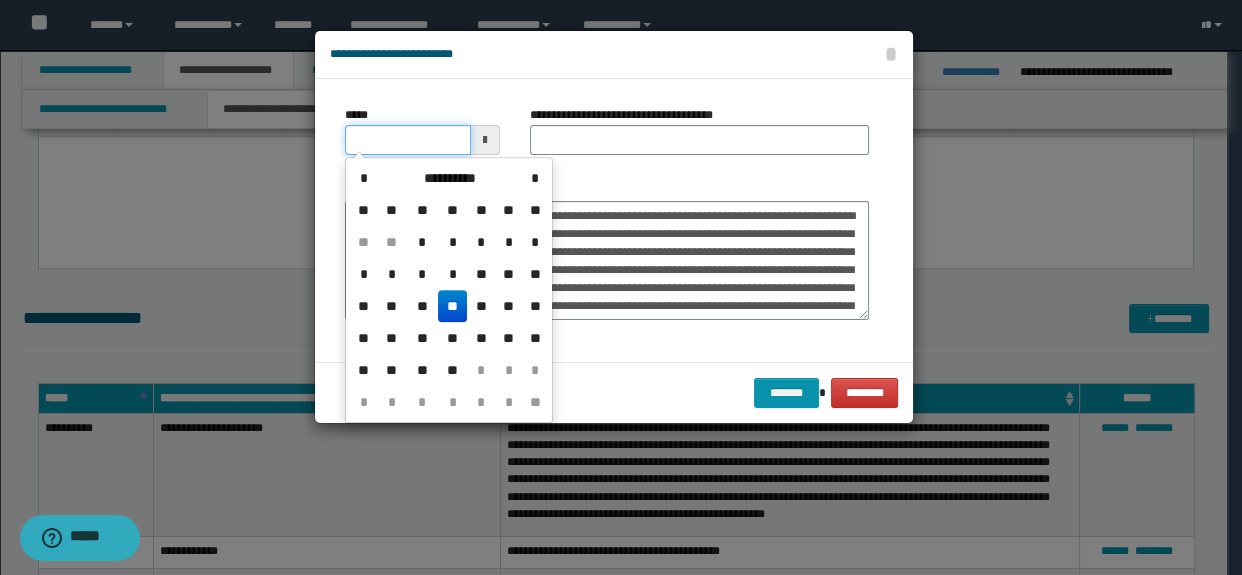 click on "*****" at bounding box center (408, 140) 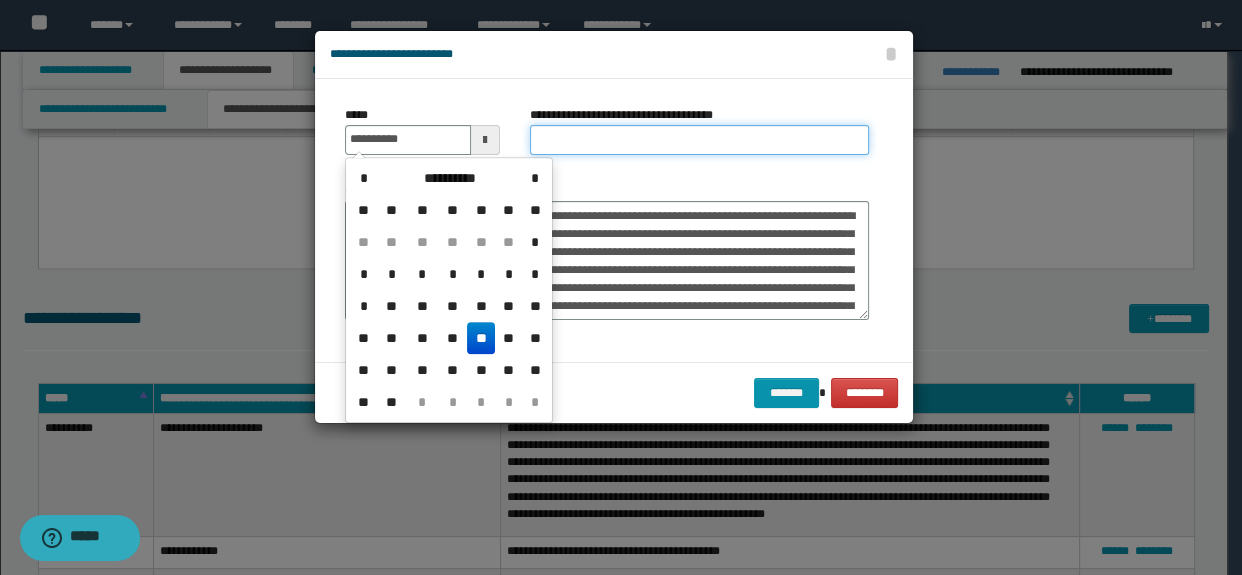 type on "**********" 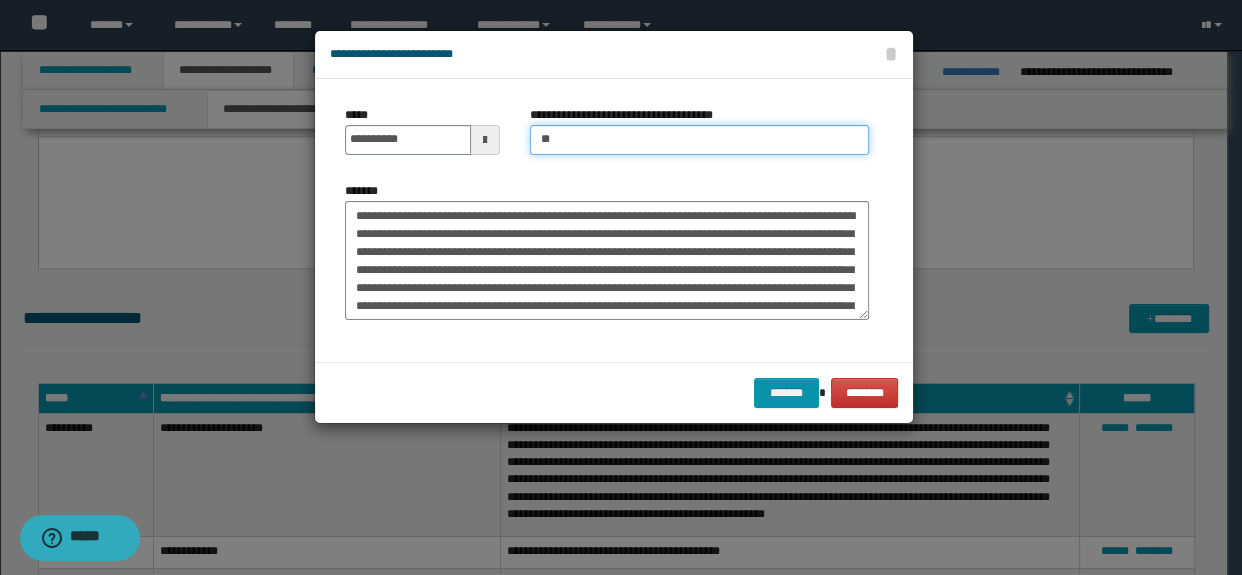 type on "**********" 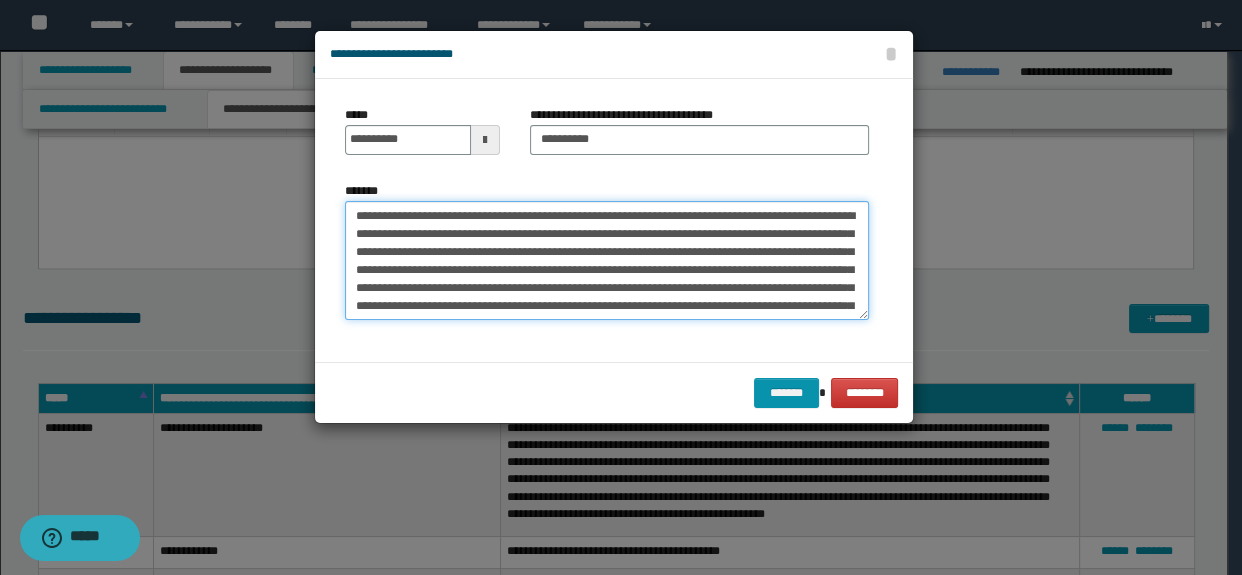 click on "*******" at bounding box center [607, 261] 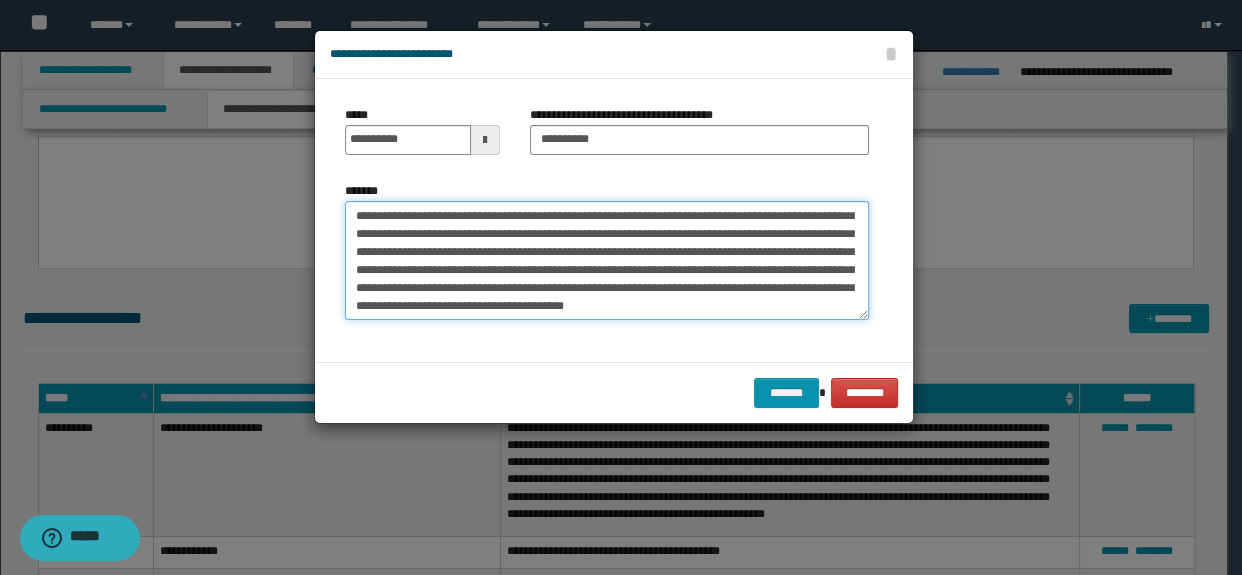scroll, scrollTop: 161, scrollLeft: 0, axis: vertical 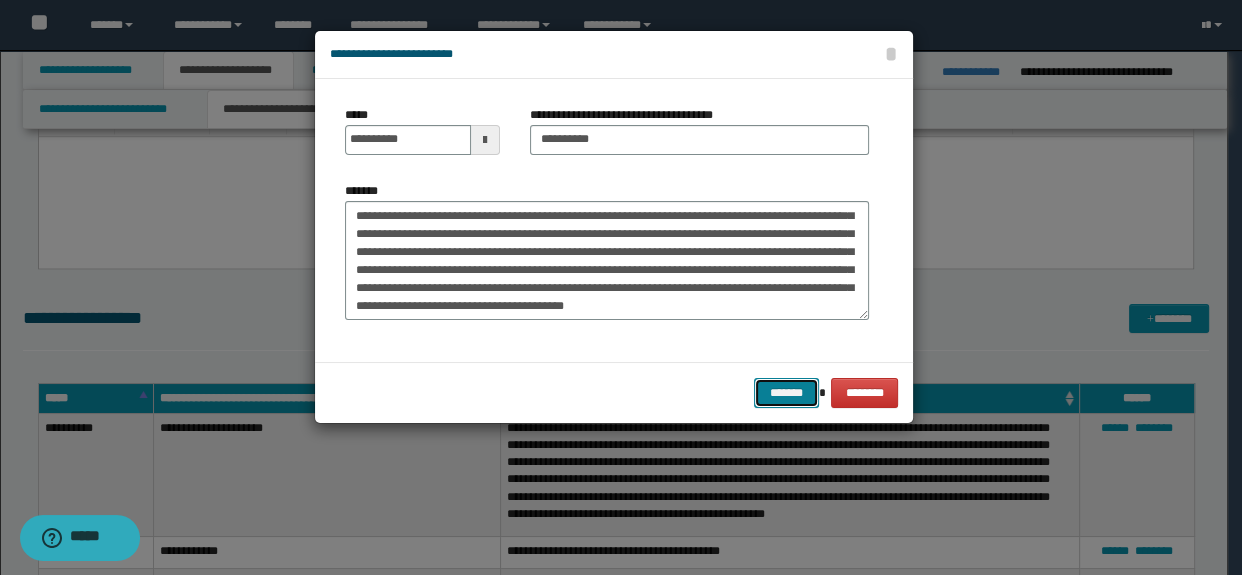 click on "*******" at bounding box center [786, 393] 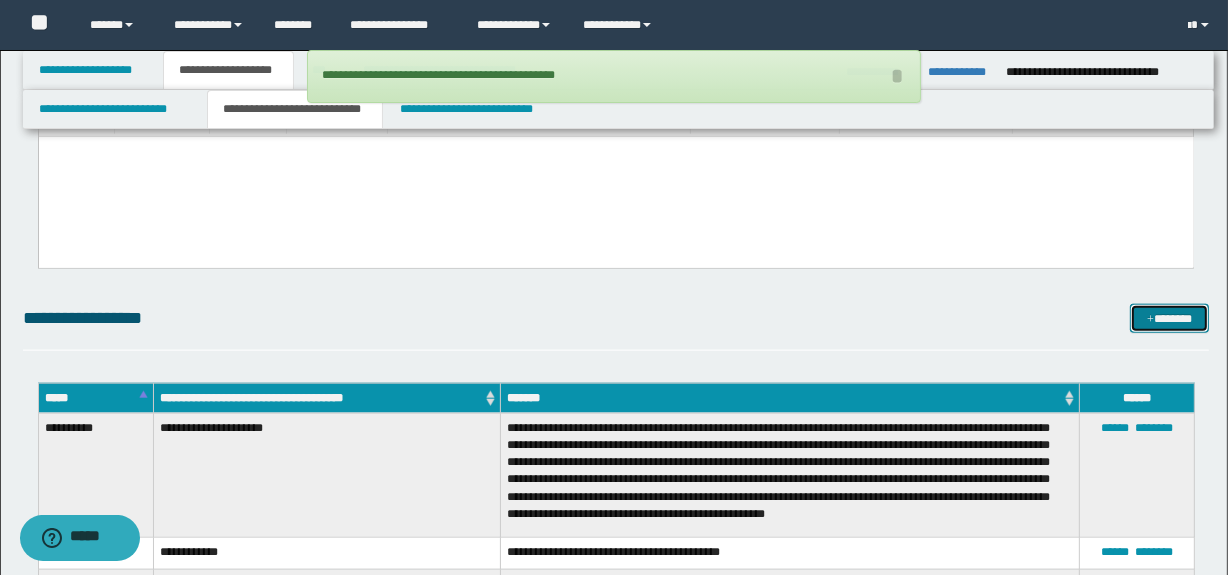 click on "*******" at bounding box center (1170, 319) 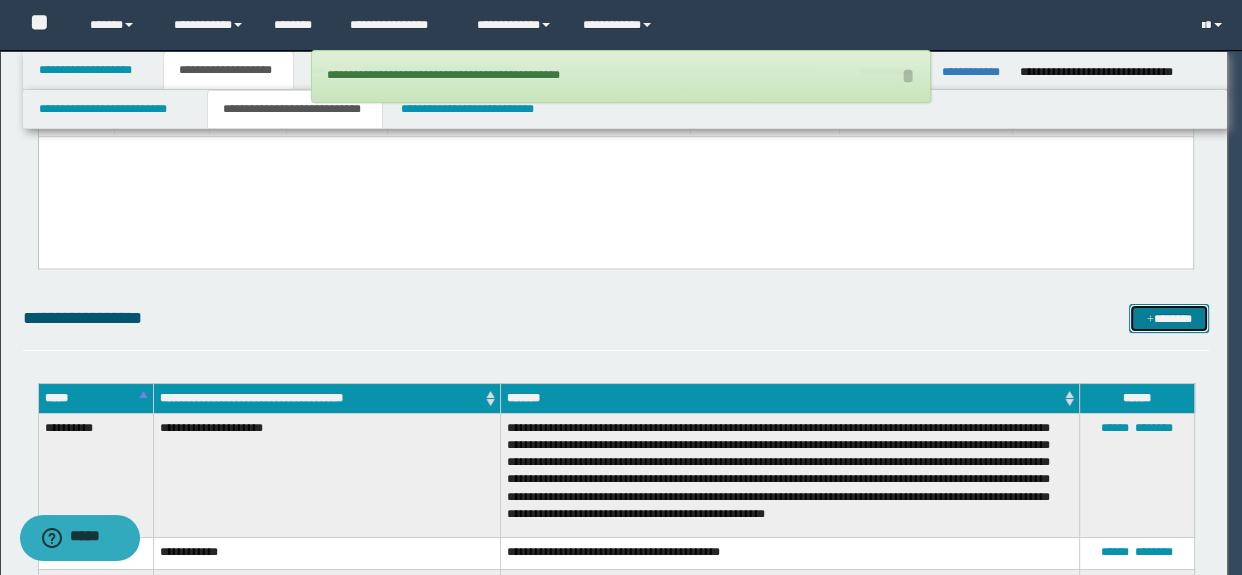 scroll, scrollTop: 0, scrollLeft: 0, axis: both 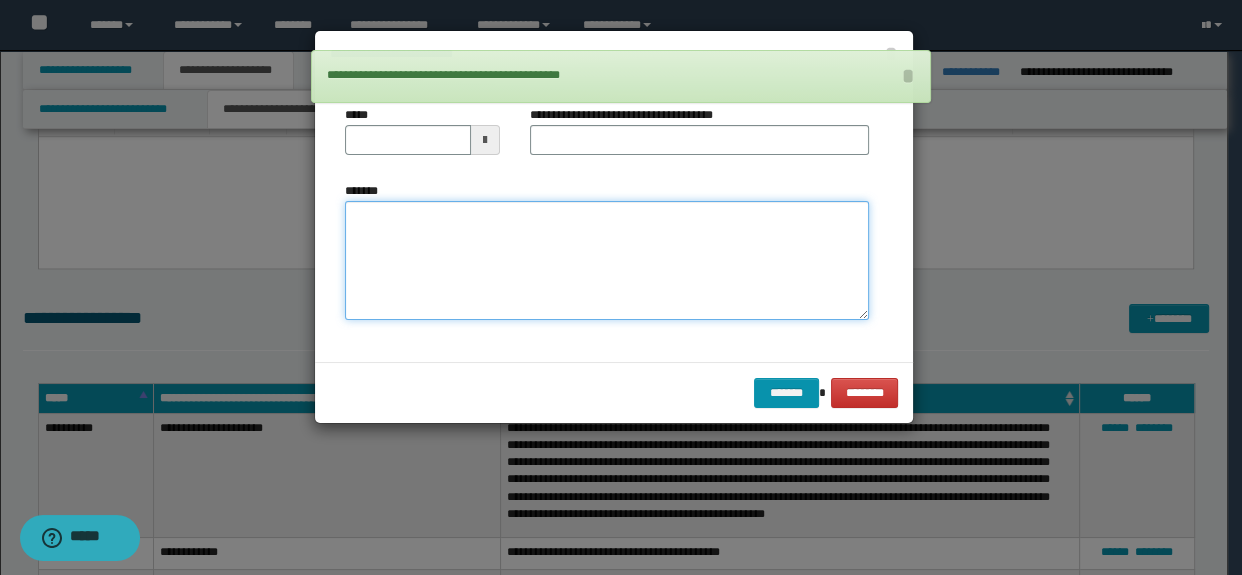 click on "*******" at bounding box center (607, 261) 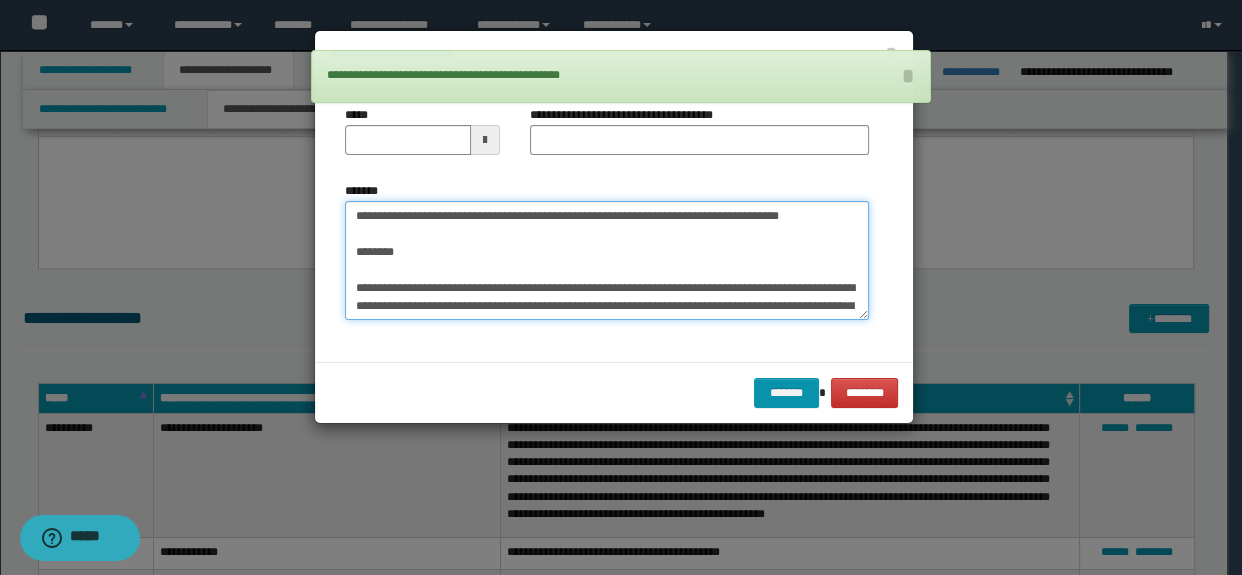 scroll, scrollTop: 174, scrollLeft: 0, axis: vertical 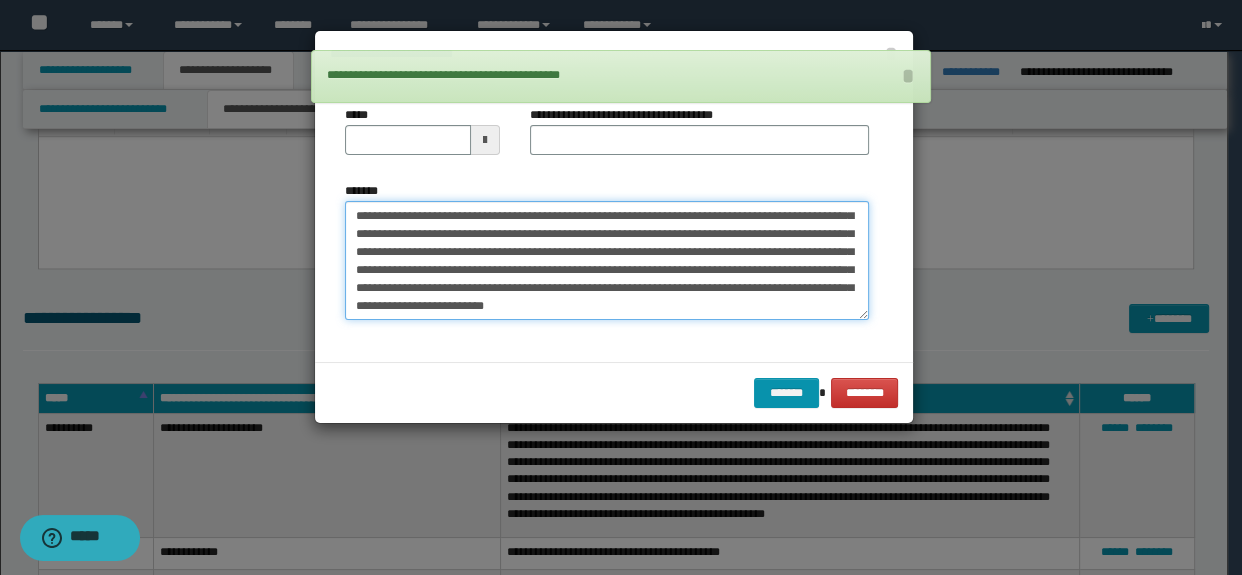 type on "**********" 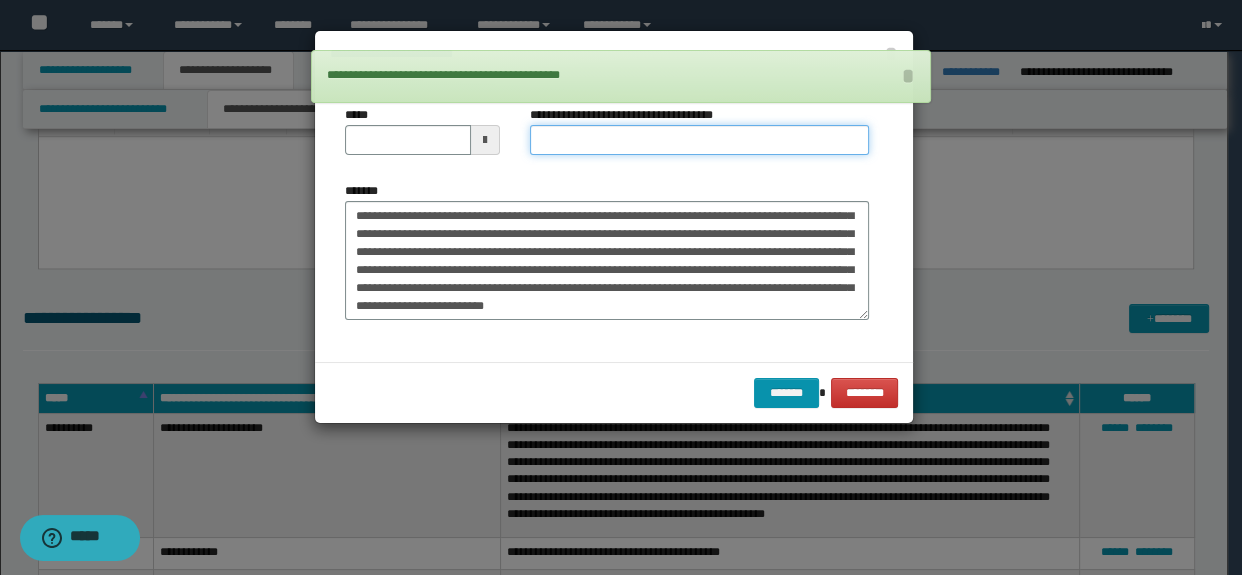 click on "**********" at bounding box center [700, 140] 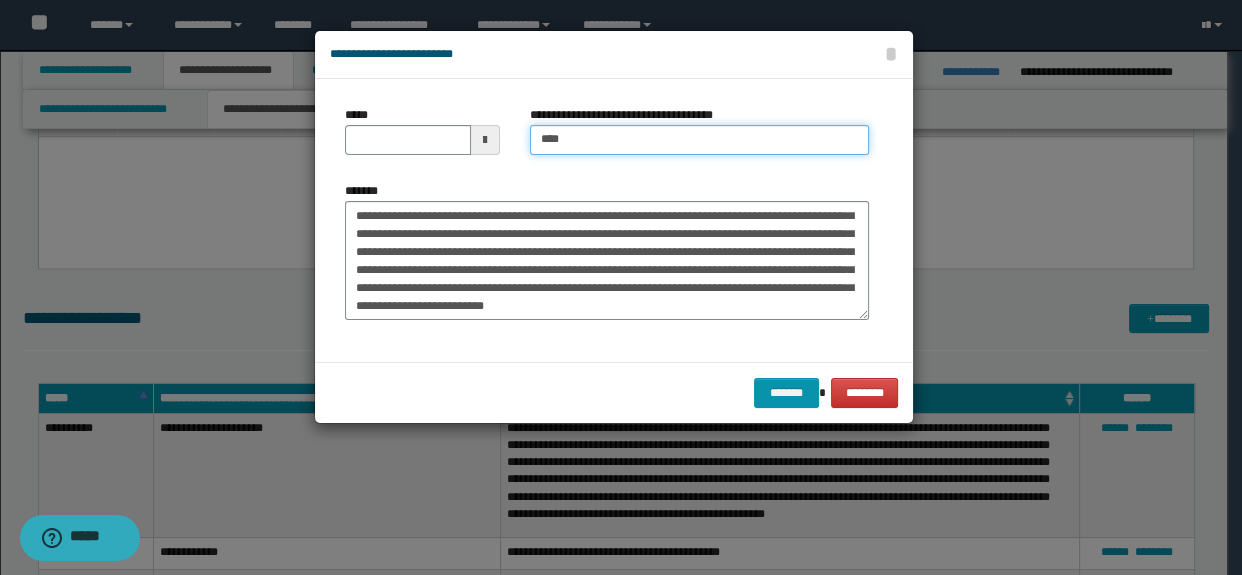 type on "**********" 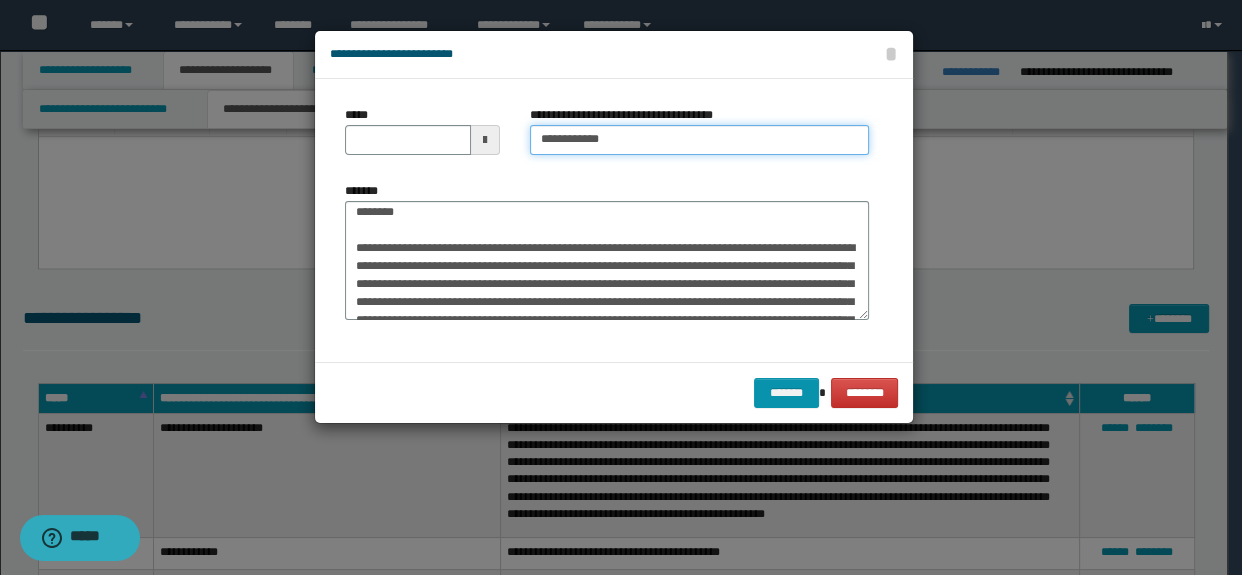 scroll, scrollTop: 22, scrollLeft: 0, axis: vertical 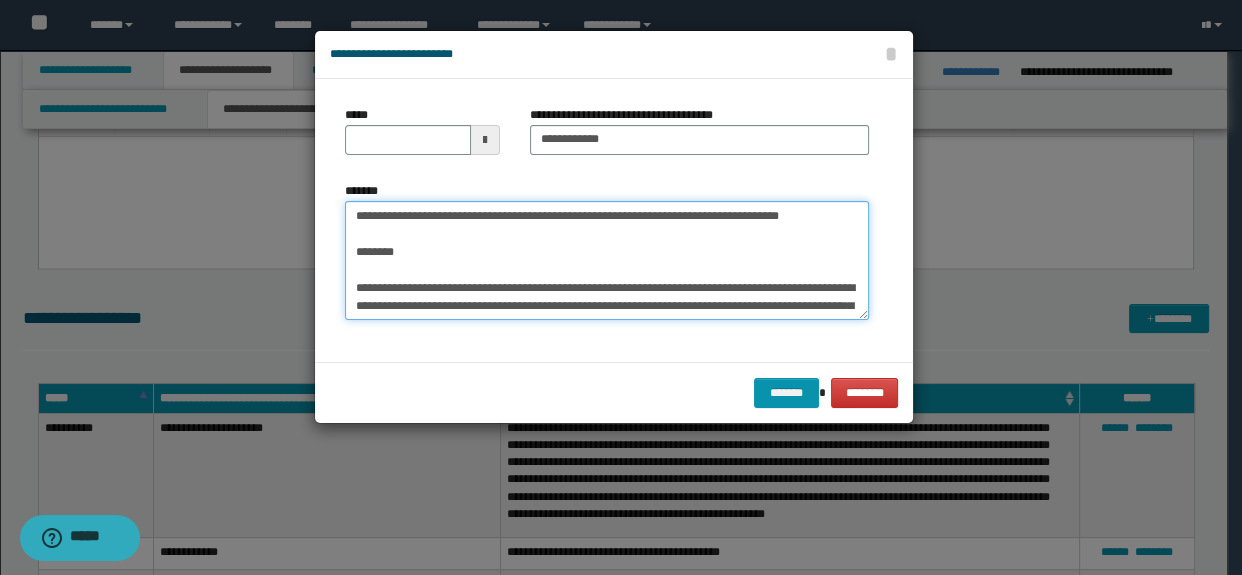 drag, startPoint x: 460, startPoint y: 264, endPoint x: 340, endPoint y: 158, distance: 160.11246 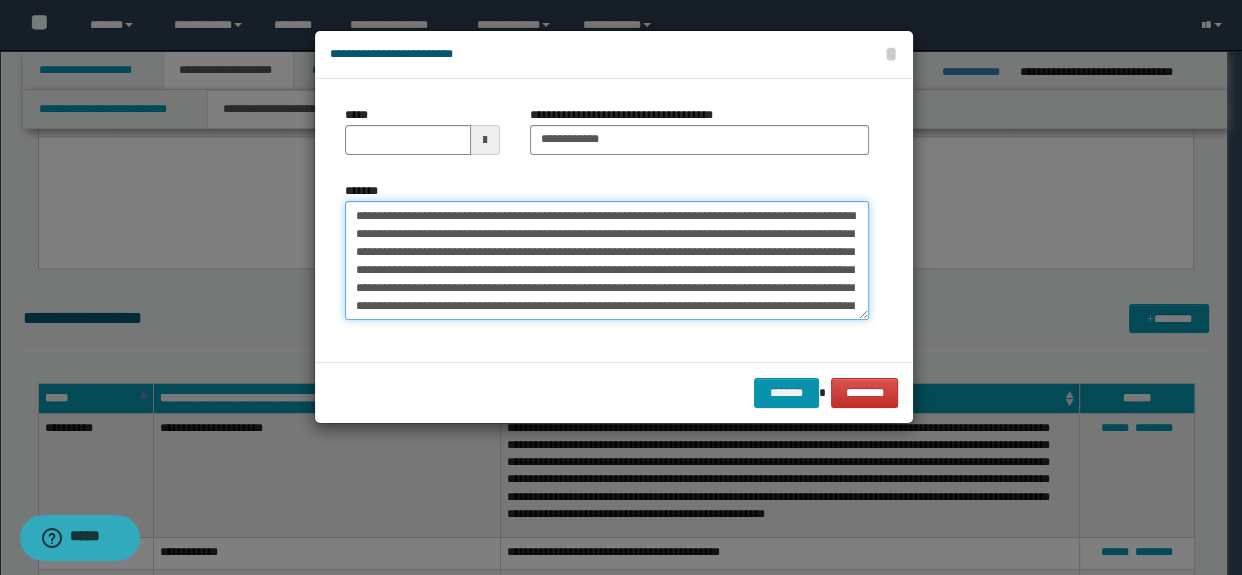 type 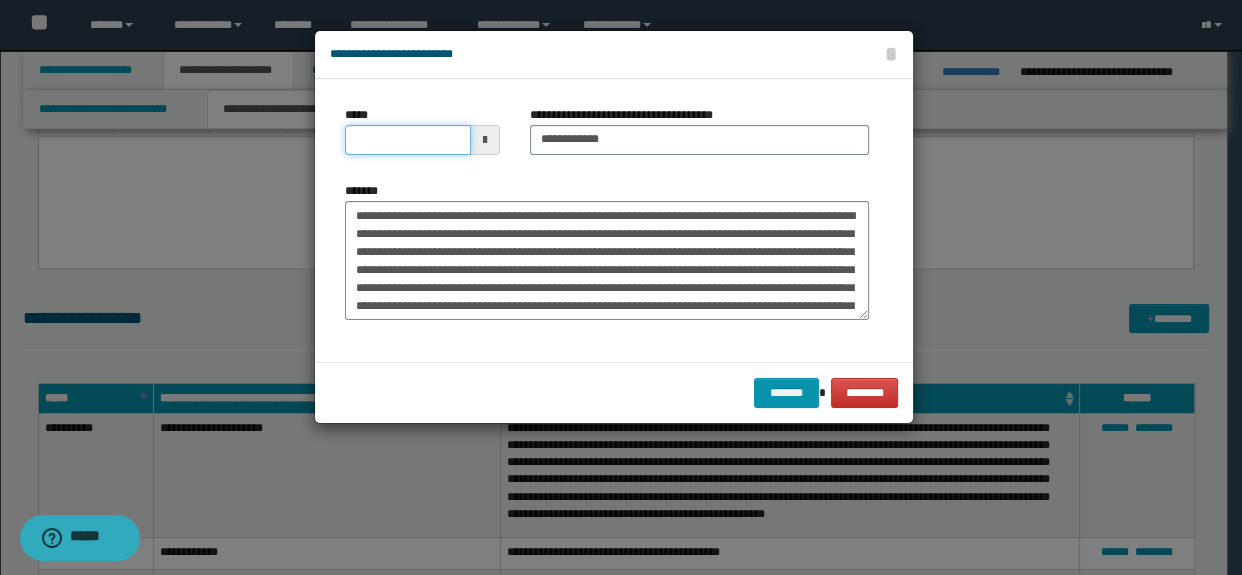 click on "*****" at bounding box center [408, 140] 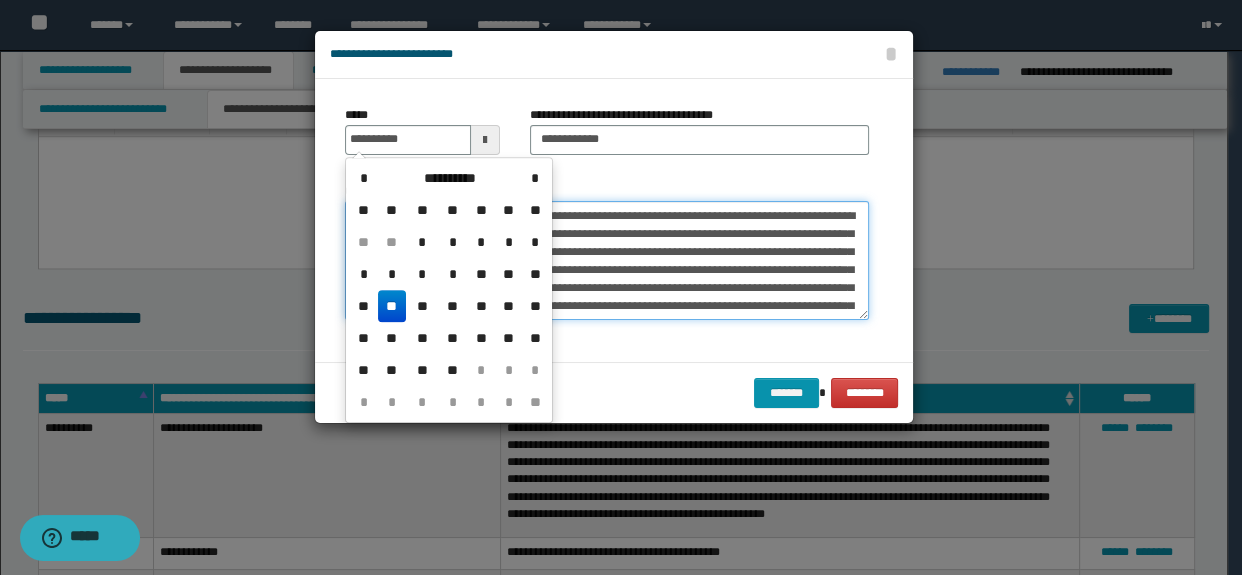 type on "**********" 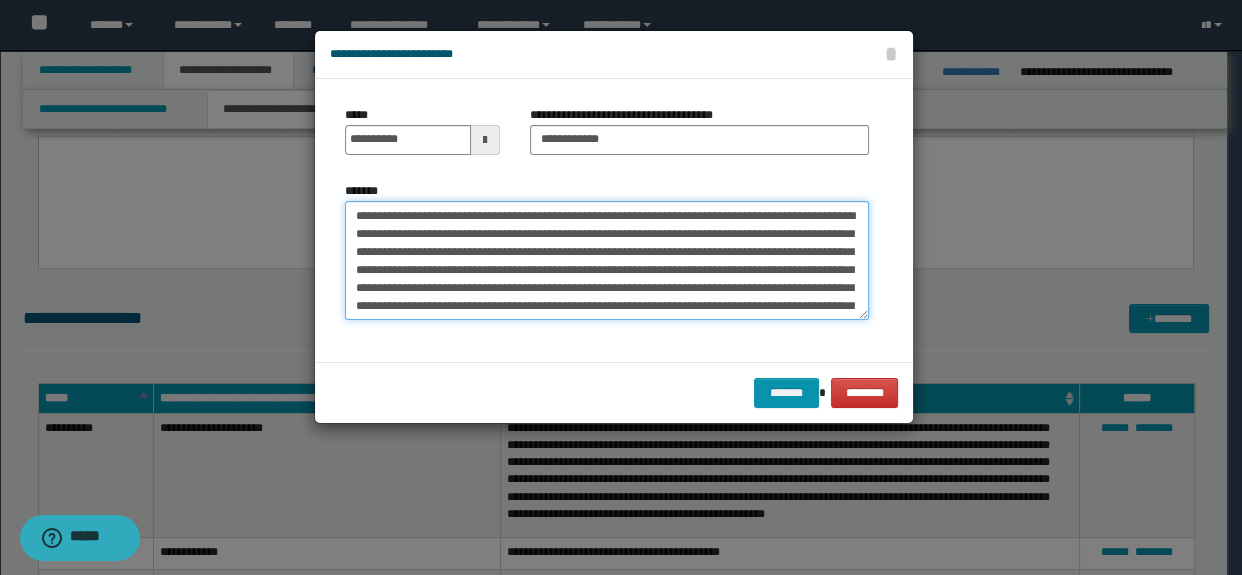 click on "**********" at bounding box center (607, 261) 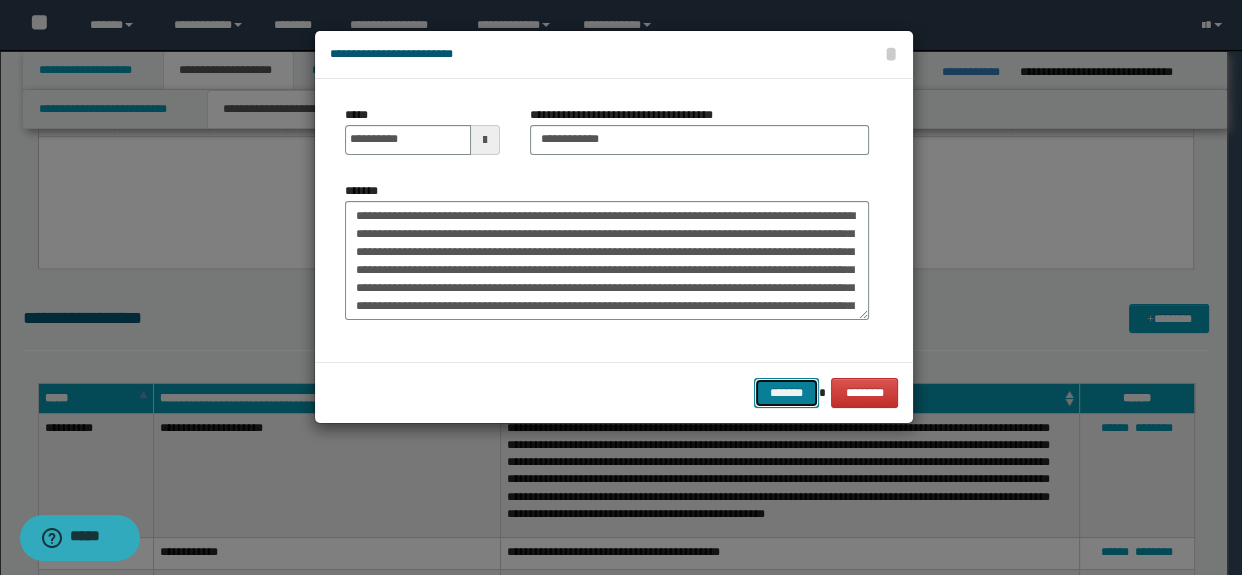 click on "*******" at bounding box center [786, 393] 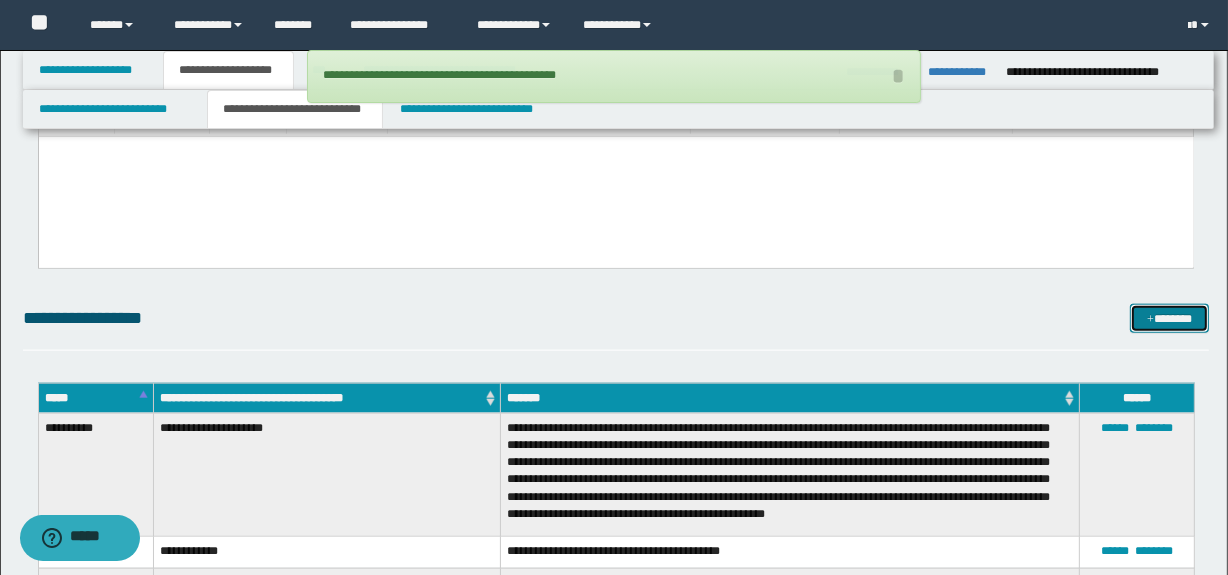 click on "*******" at bounding box center (1170, 319) 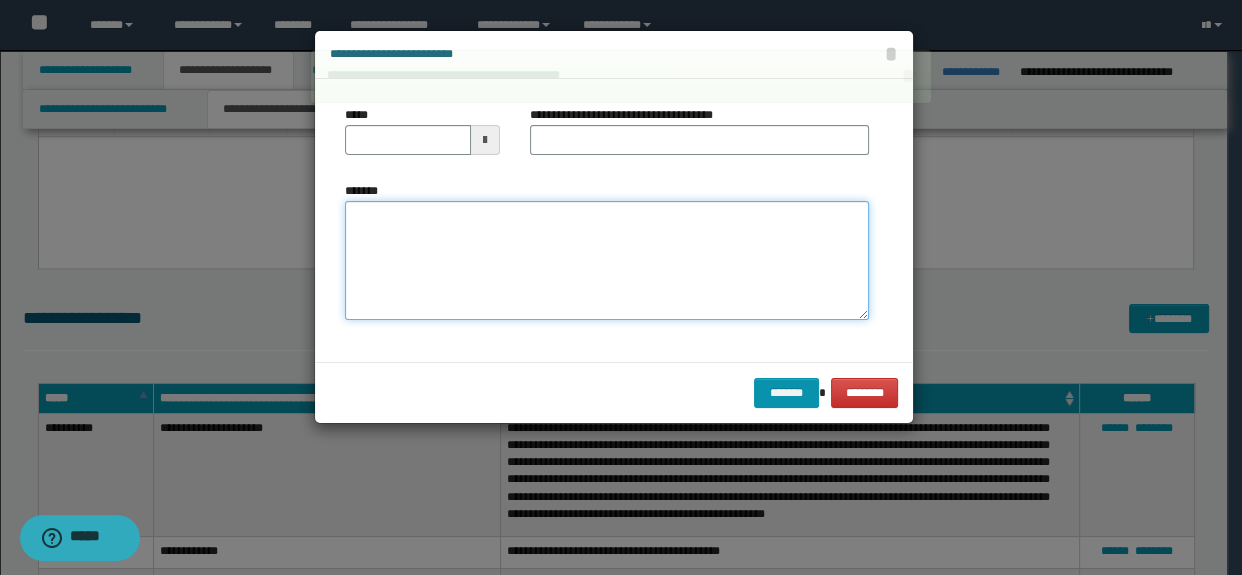 click on "*******" at bounding box center (607, 261) 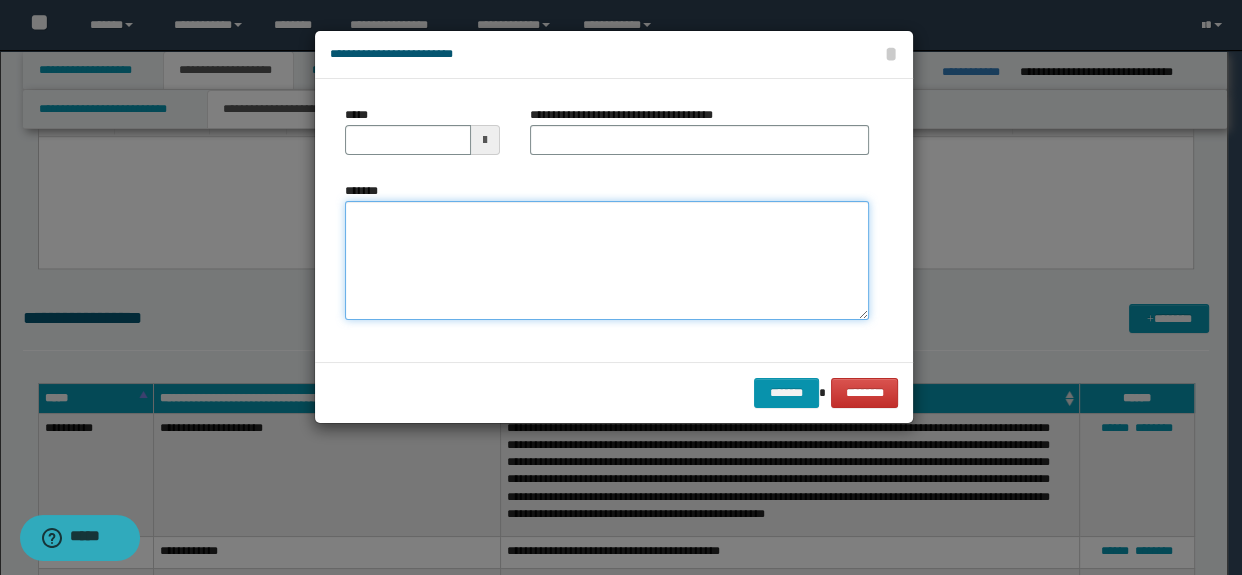 paste on "**********" 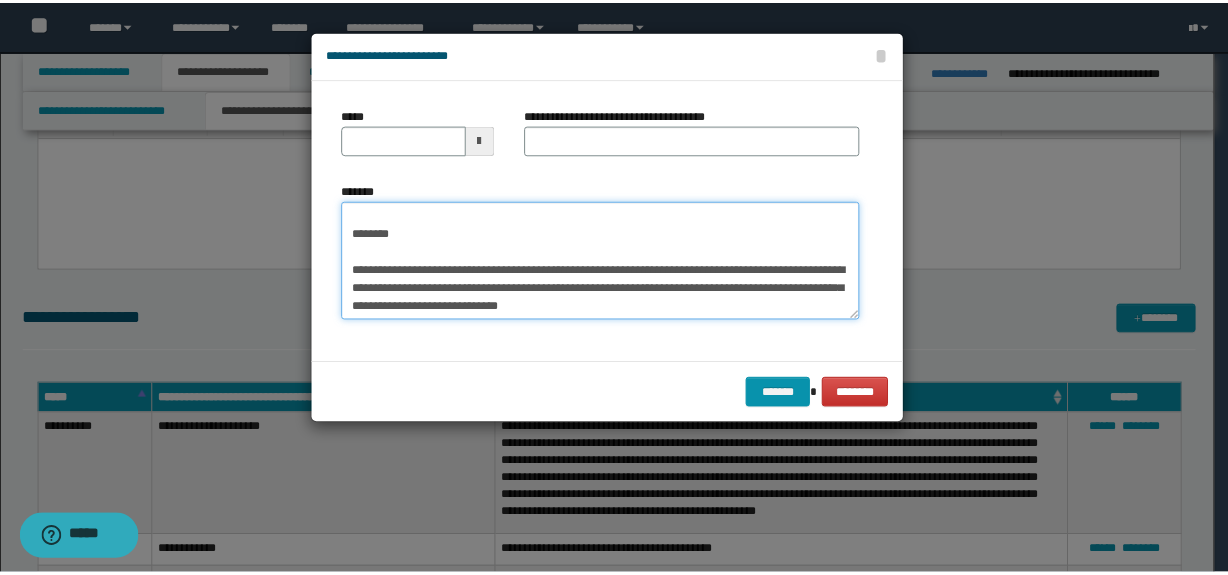 scroll, scrollTop: 0, scrollLeft: 0, axis: both 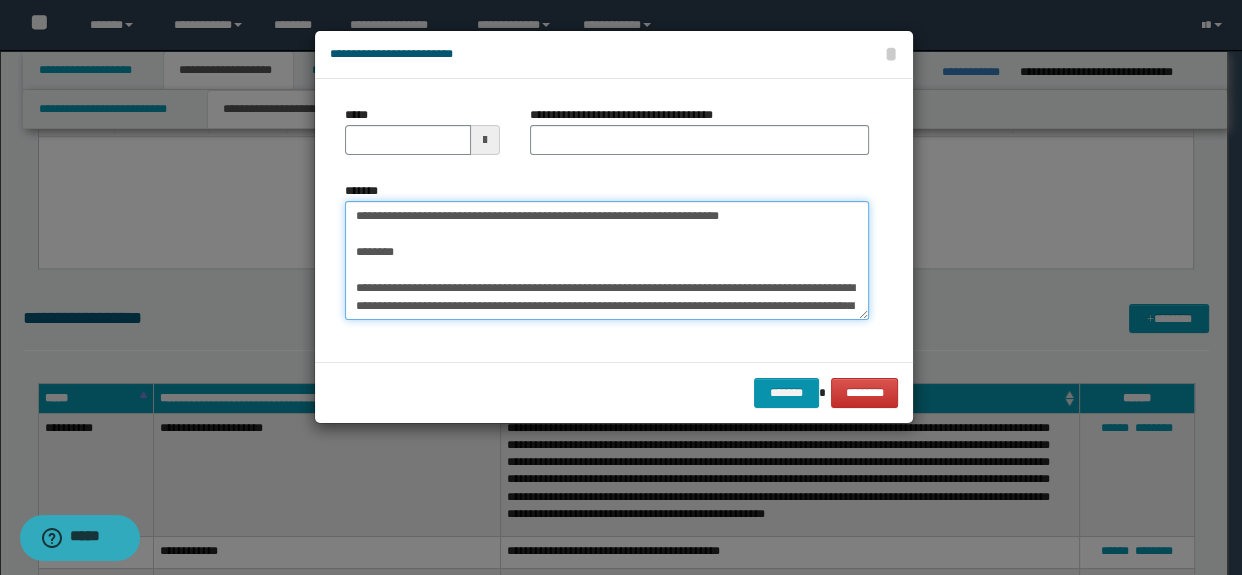 drag, startPoint x: 355, startPoint y: 237, endPoint x: 310, endPoint y: 191, distance: 64.3506 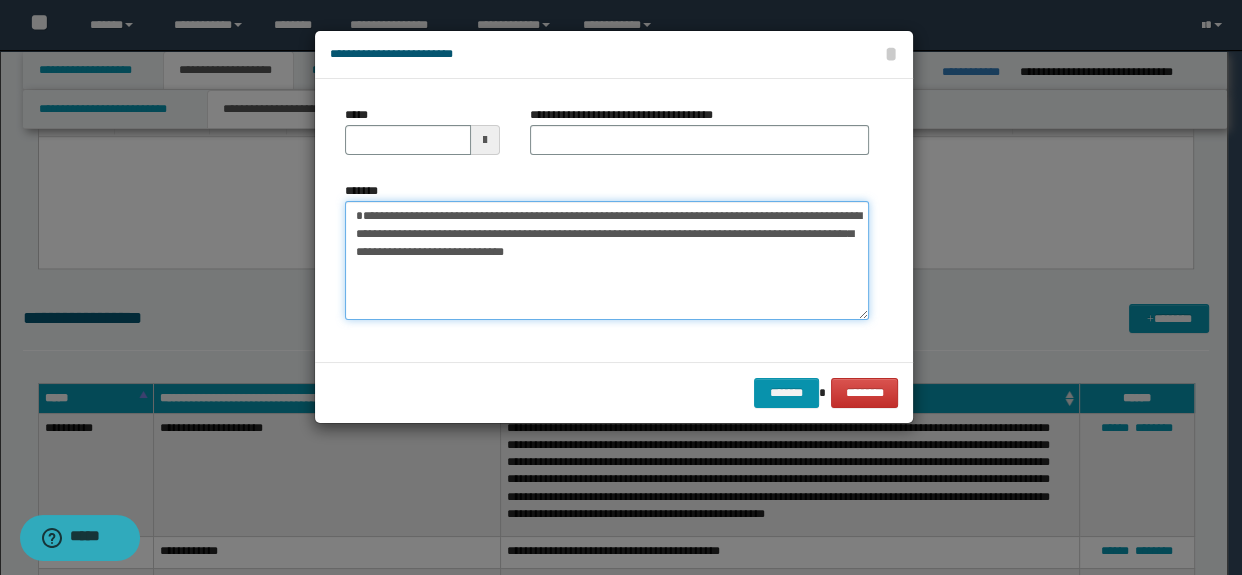 type 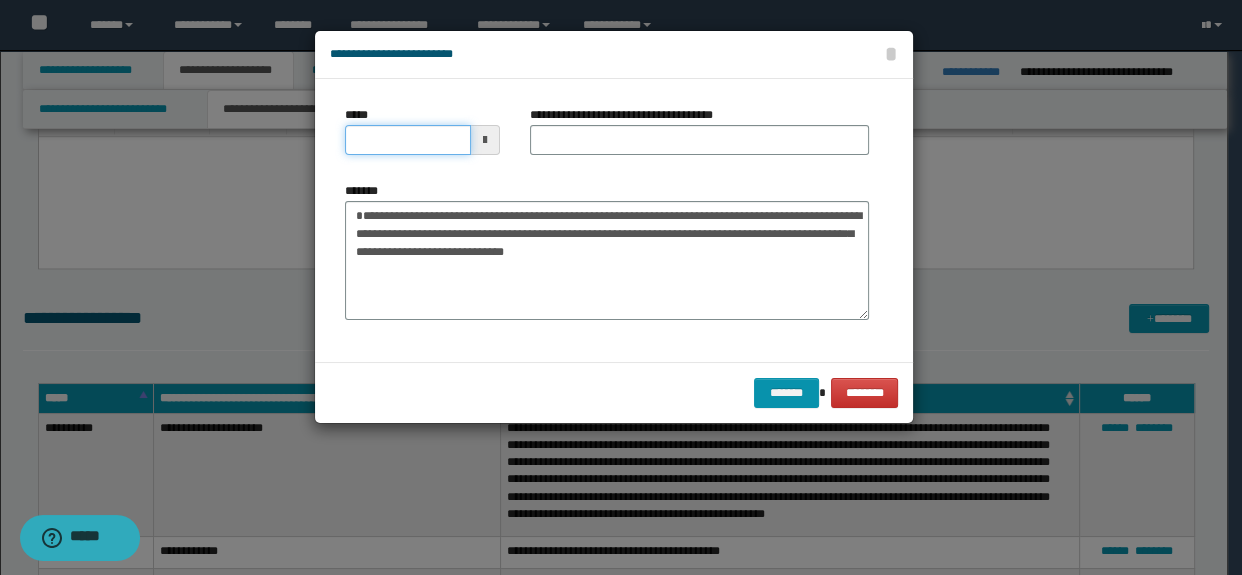 click on "*****" at bounding box center (408, 140) 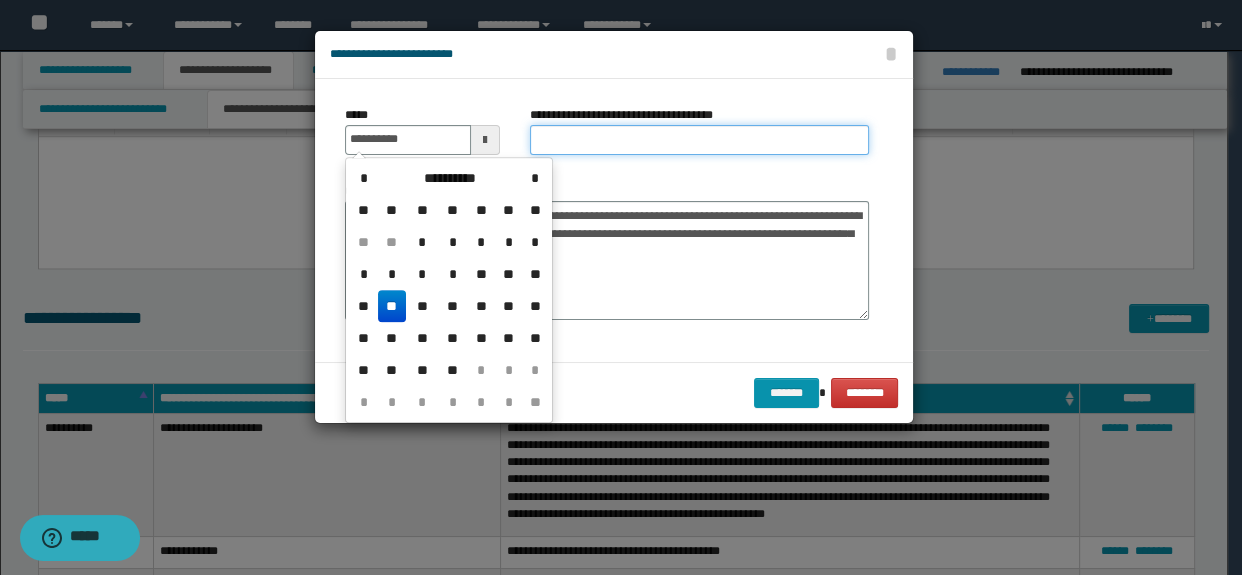 type on "**********" 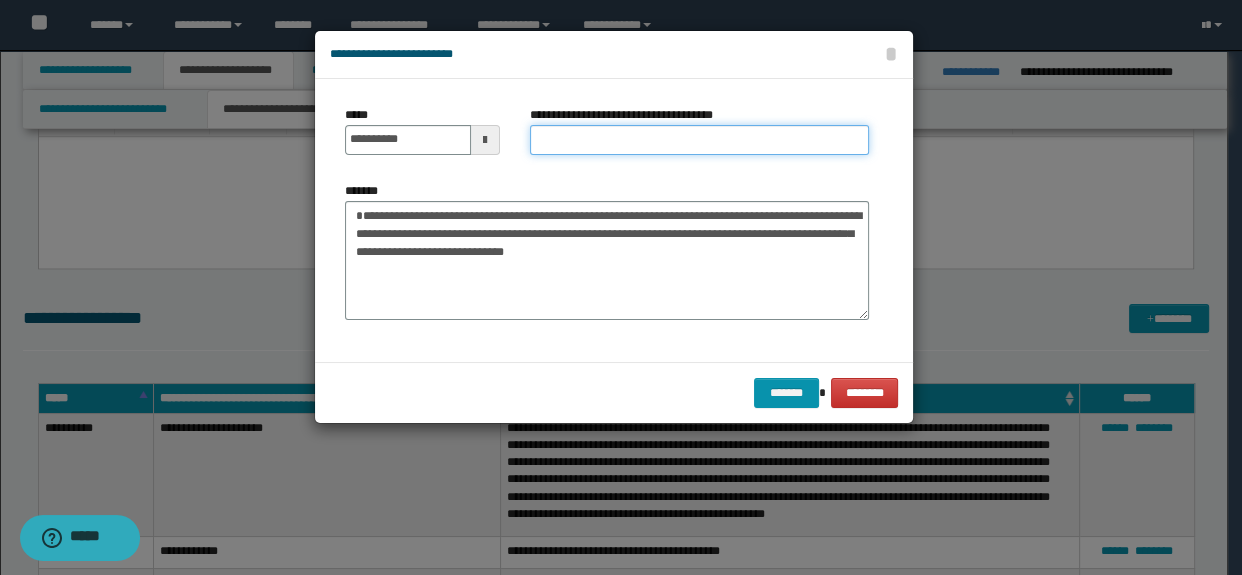 drag, startPoint x: 581, startPoint y: 141, endPoint x: 599, endPoint y: 137, distance: 18.439089 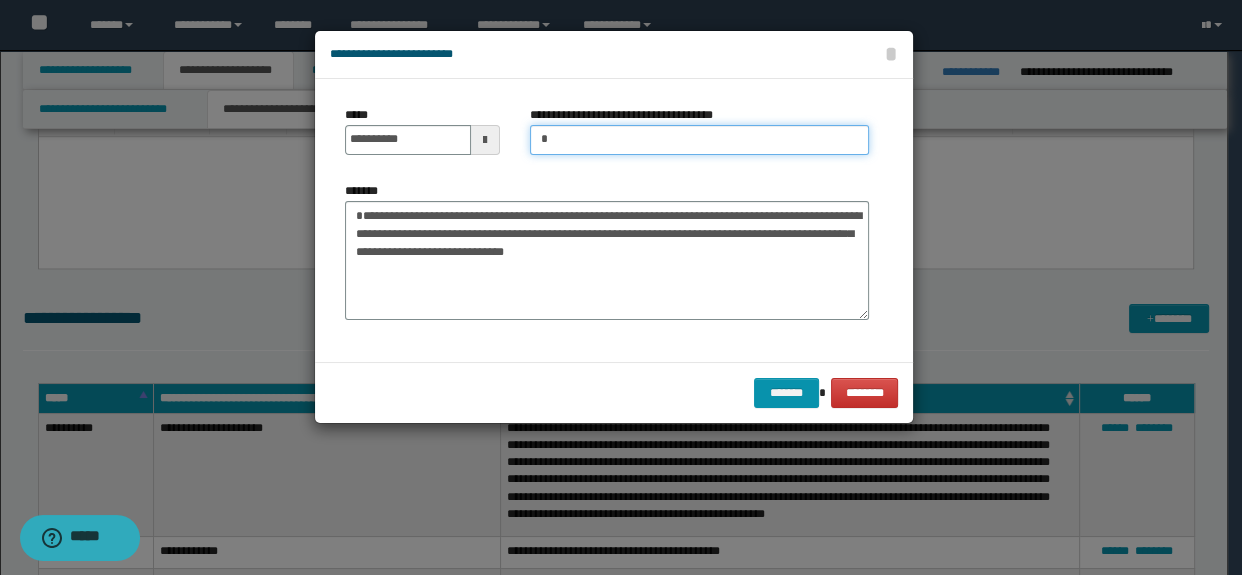 type on "**********" 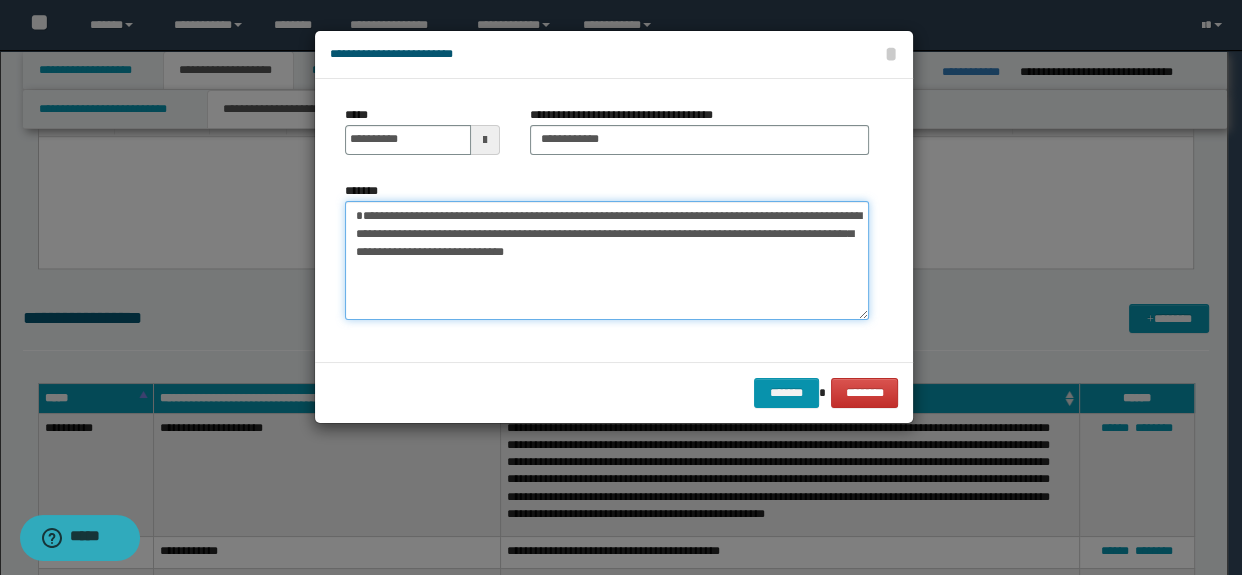 click on "**********" at bounding box center (607, 261) 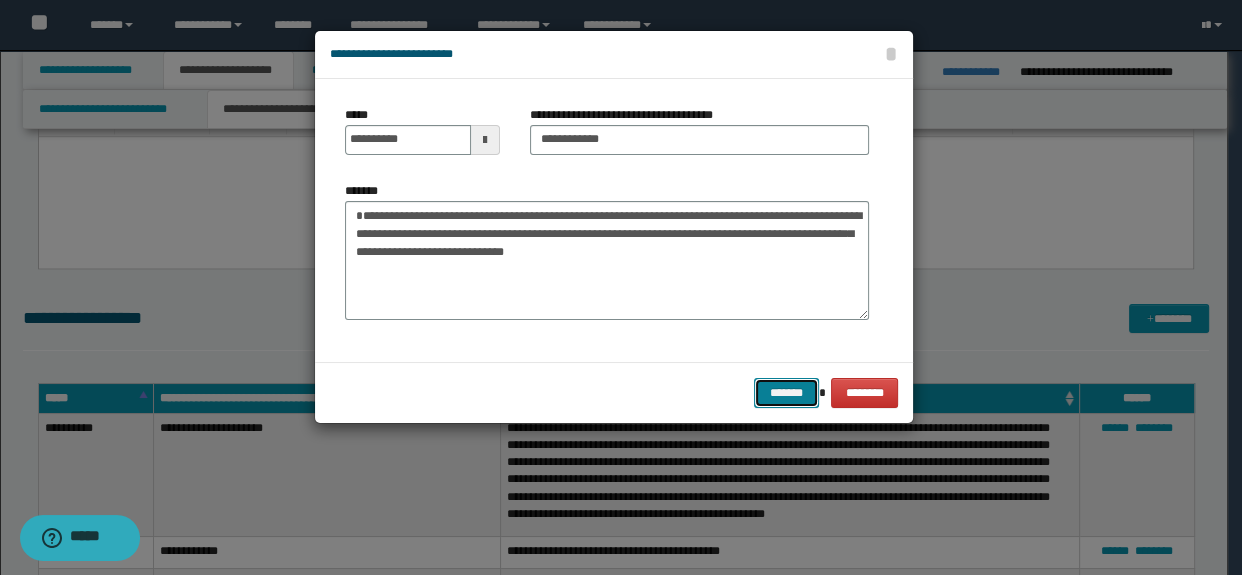 click on "*******" at bounding box center (786, 393) 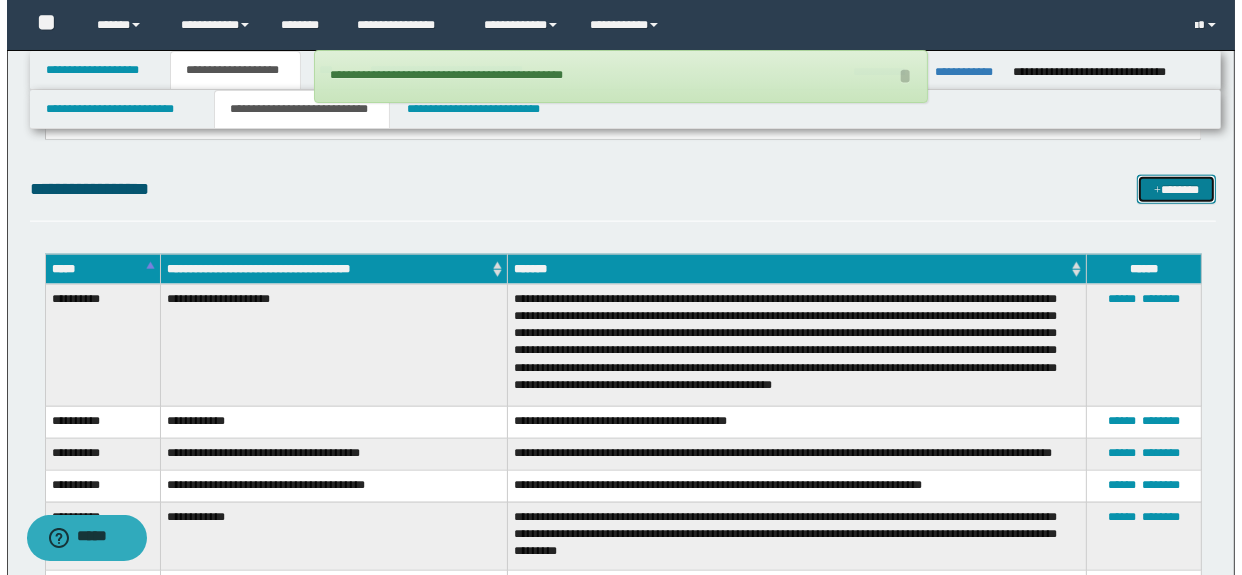scroll, scrollTop: 2181, scrollLeft: 0, axis: vertical 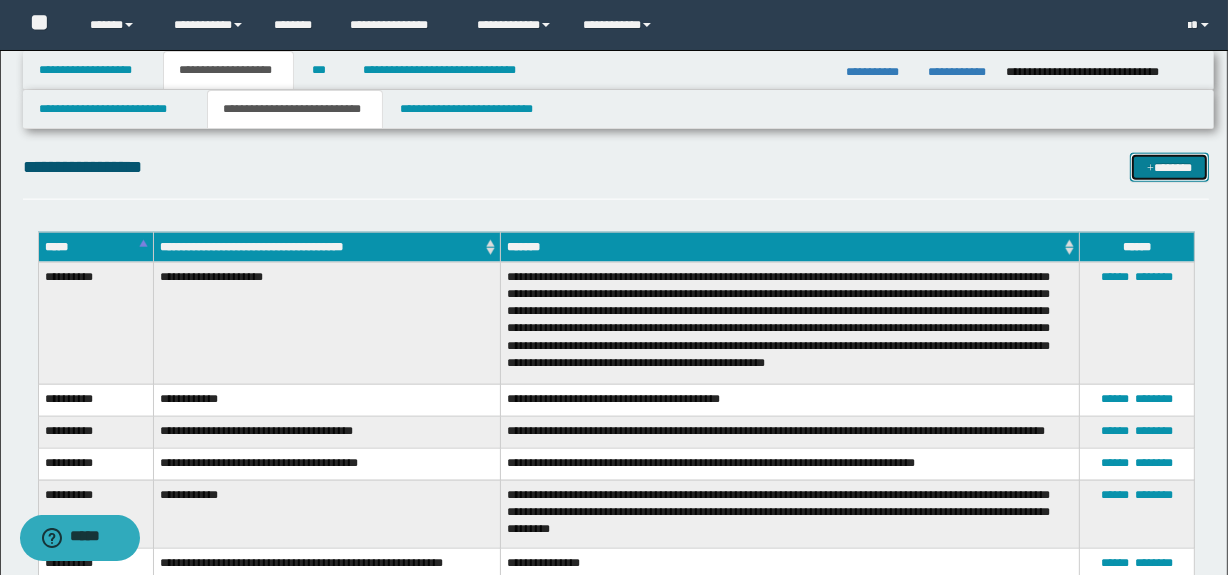 click at bounding box center [1150, 169] 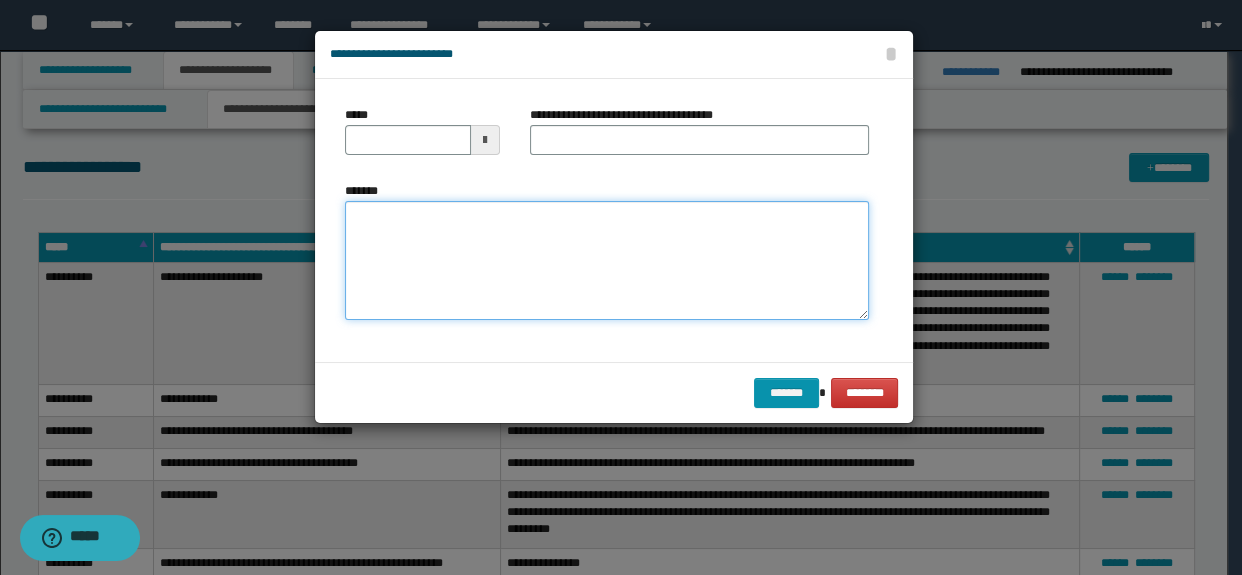 click on "*******" at bounding box center (607, 261) 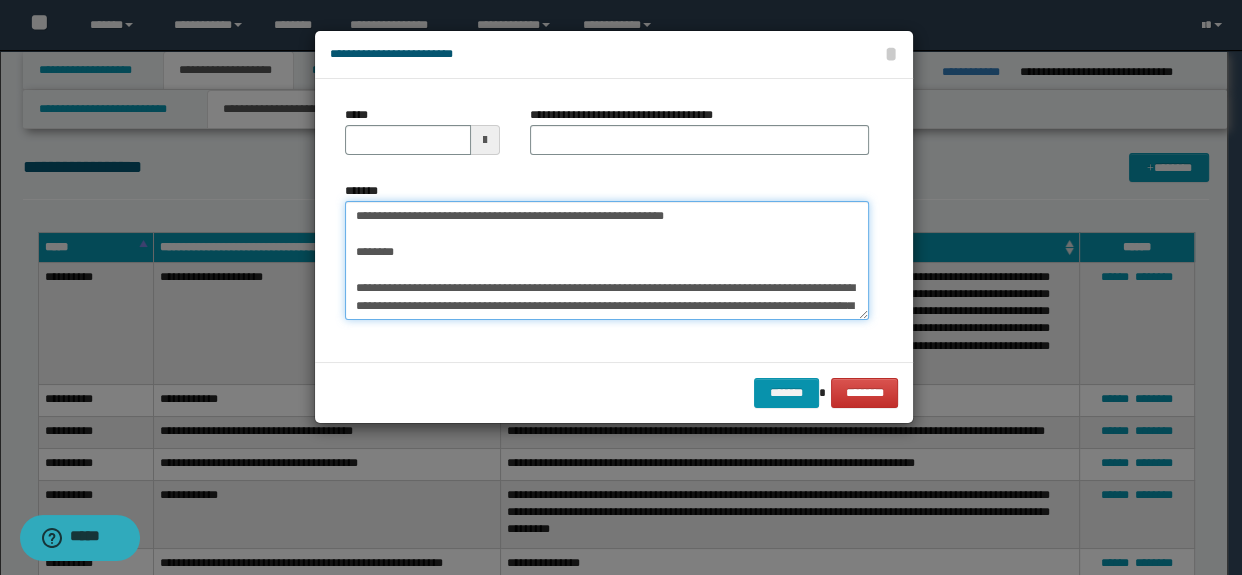 scroll, scrollTop: 66, scrollLeft: 0, axis: vertical 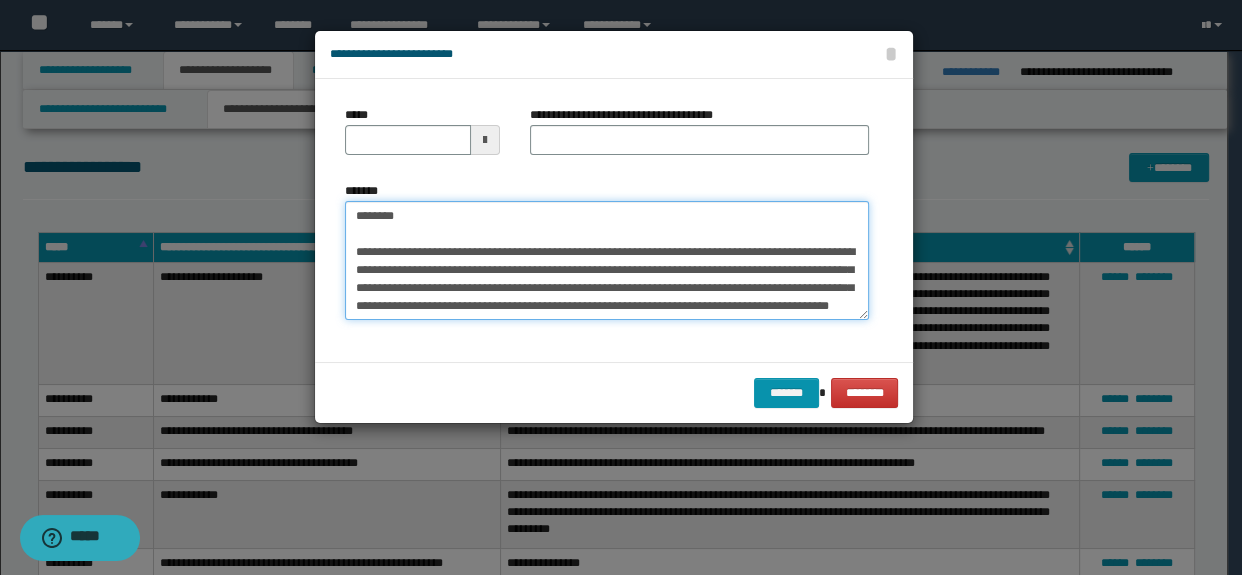 type on "**********" 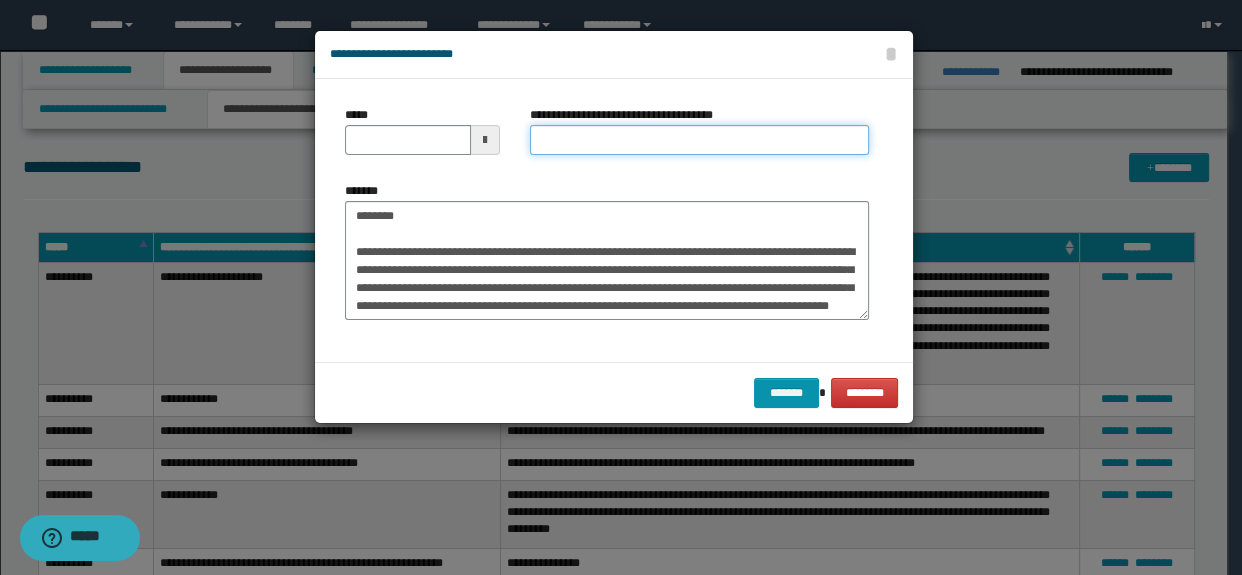 click on "**********" at bounding box center (700, 140) 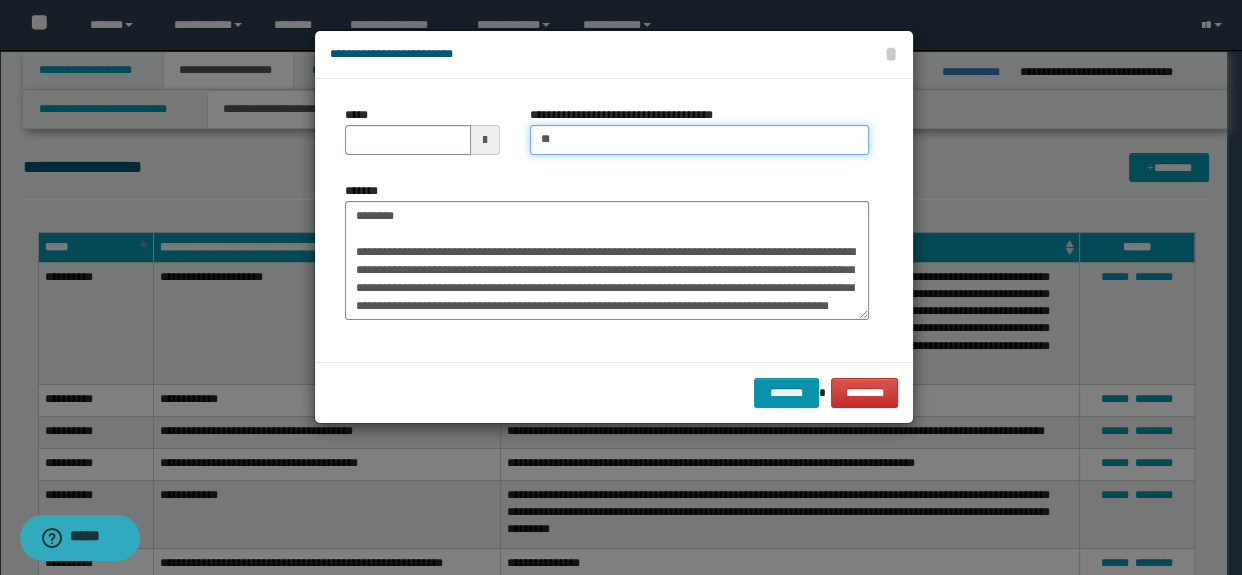 type on "**********" 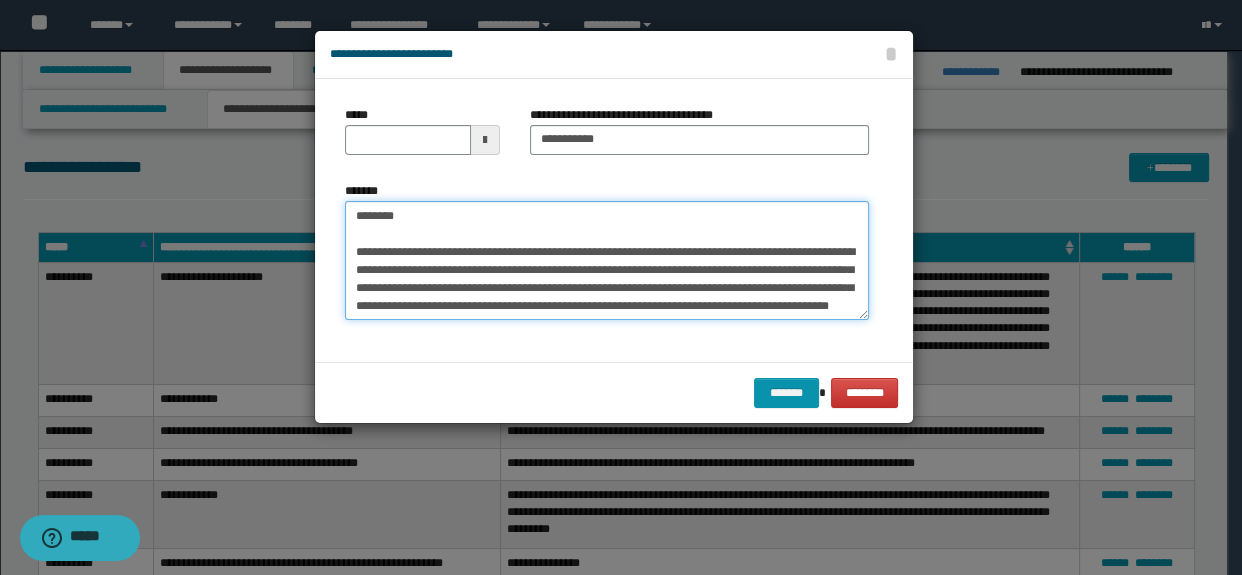 scroll, scrollTop: 0, scrollLeft: 0, axis: both 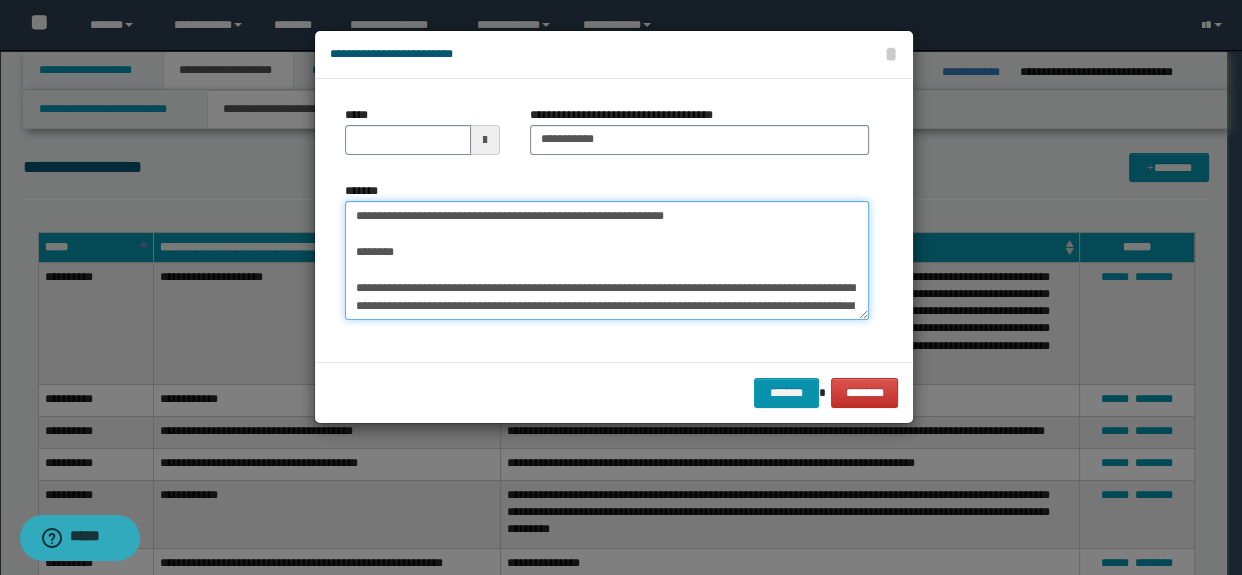 drag, startPoint x: 476, startPoint y: 218, endPoint x: 280, endPoint y: 159, distance: 204.68756 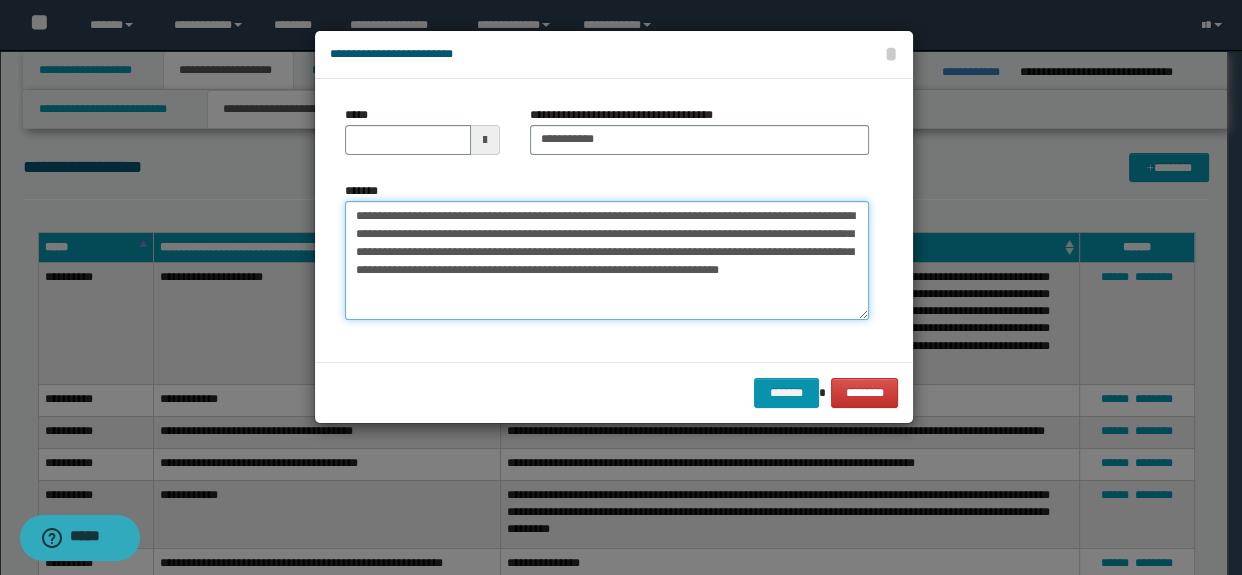 type 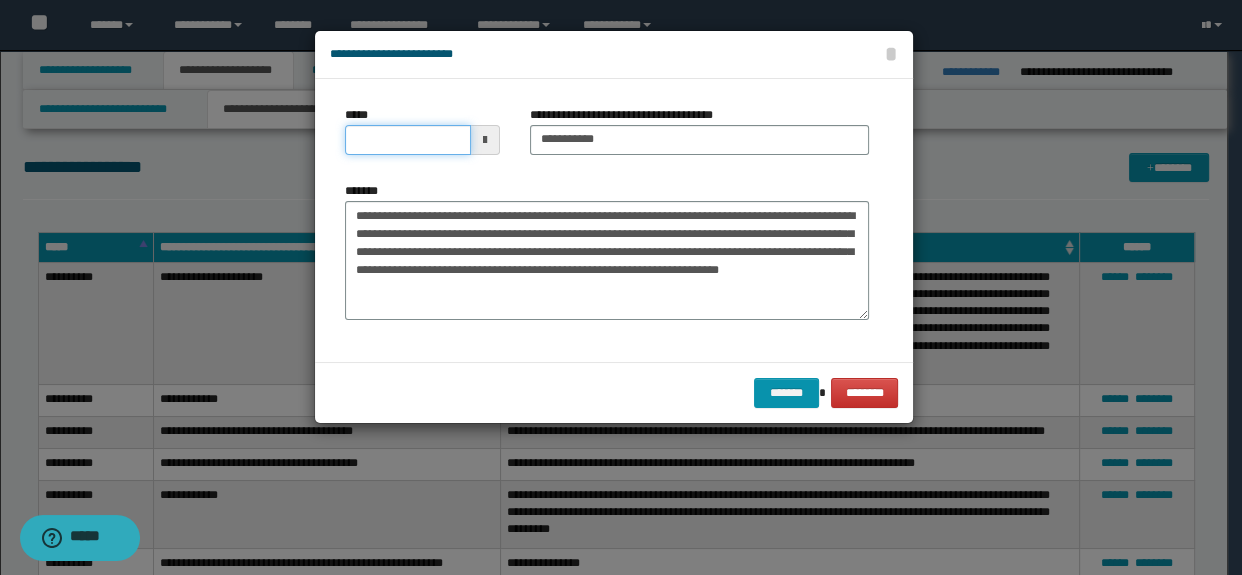 click on "*****" at bounding box center (408, 140) 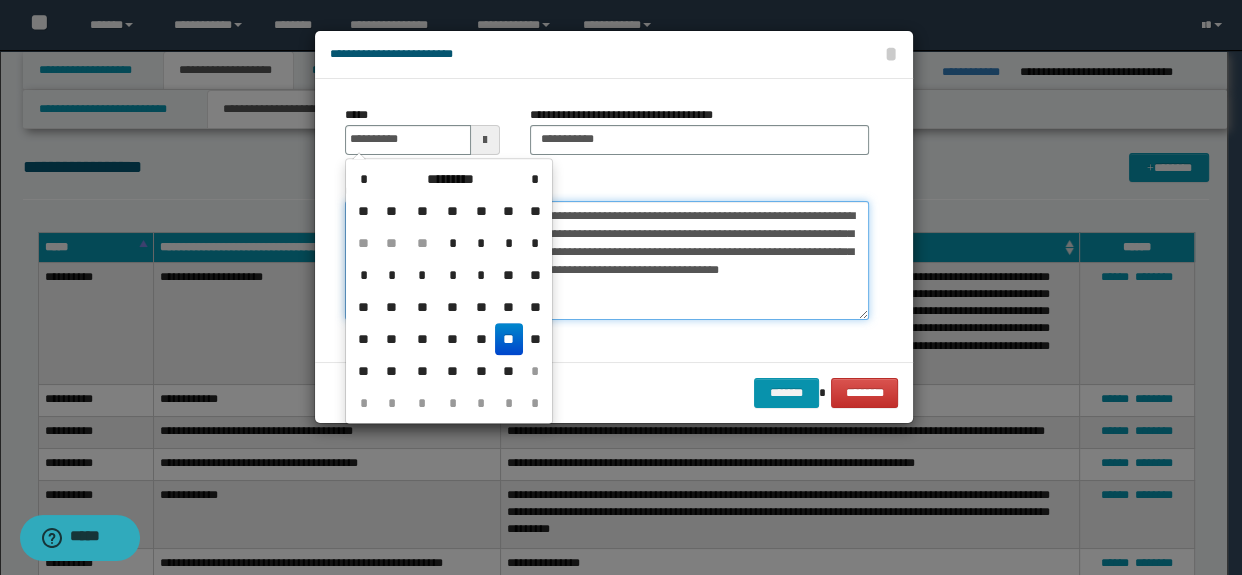 type on "**********" 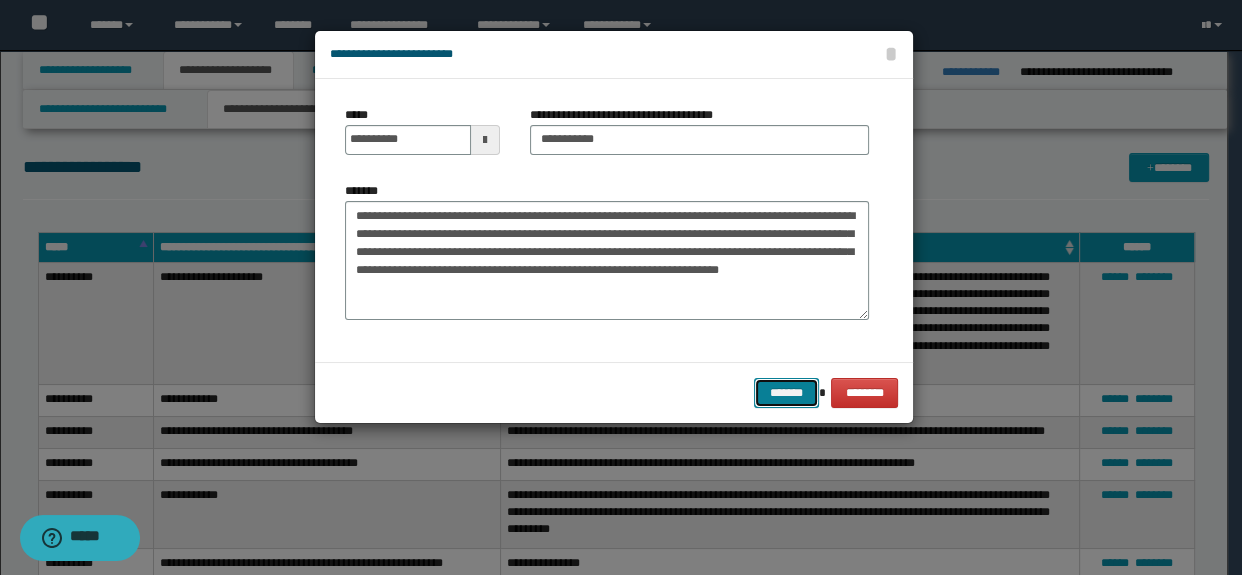 click on "*******" at bounding box center [786, 393] 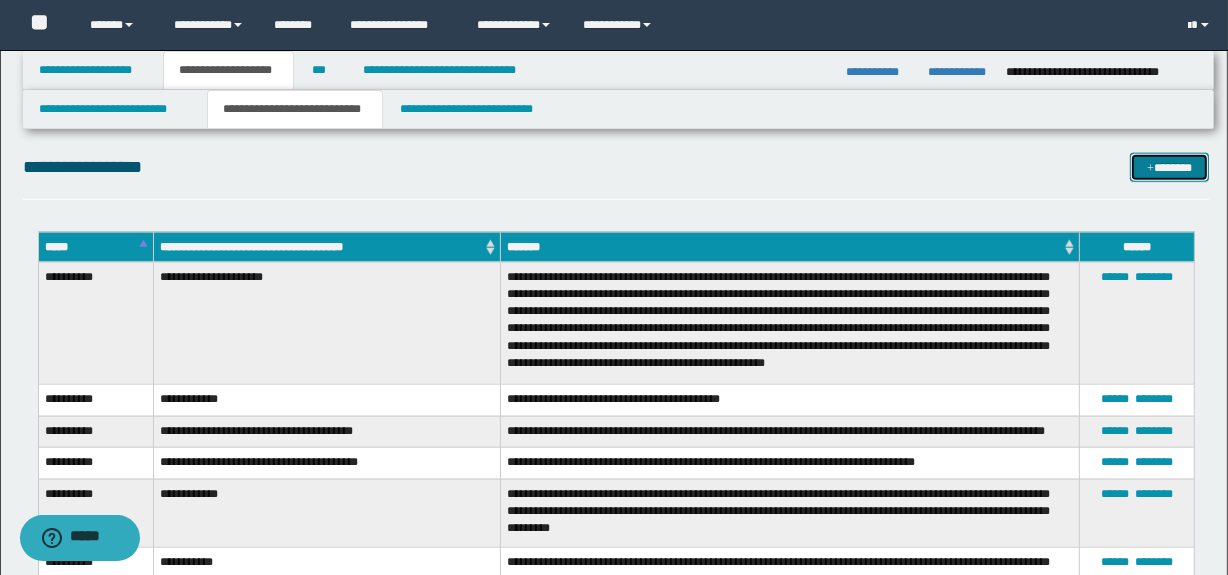 click on "*******" at bounding box center (1170, 168) 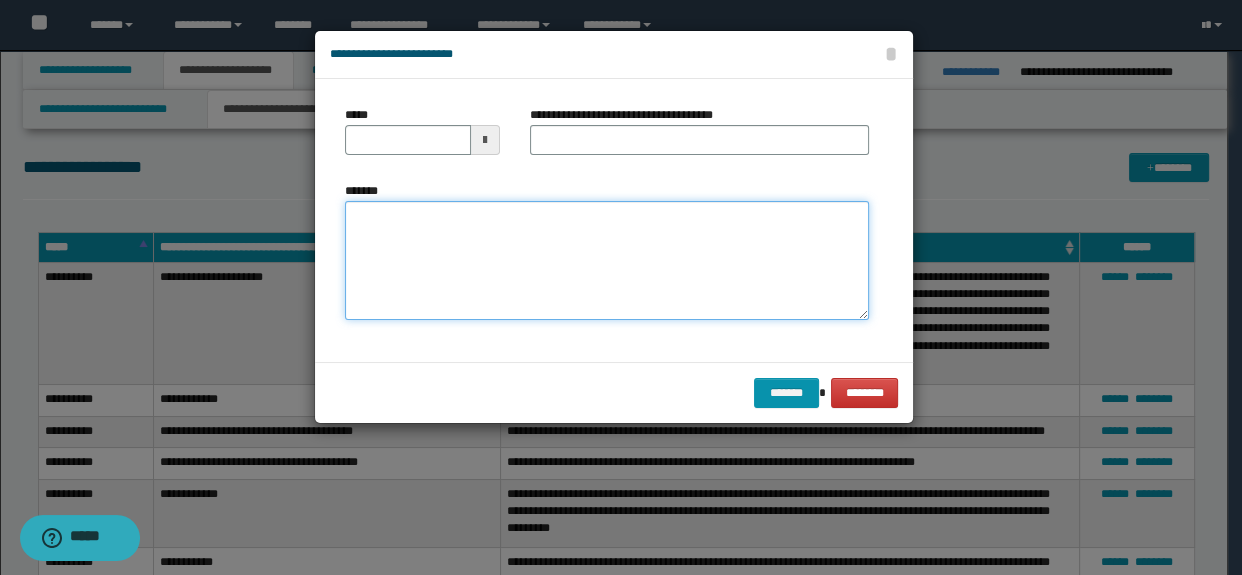 click on "*******" at bounding box center (607, 261) 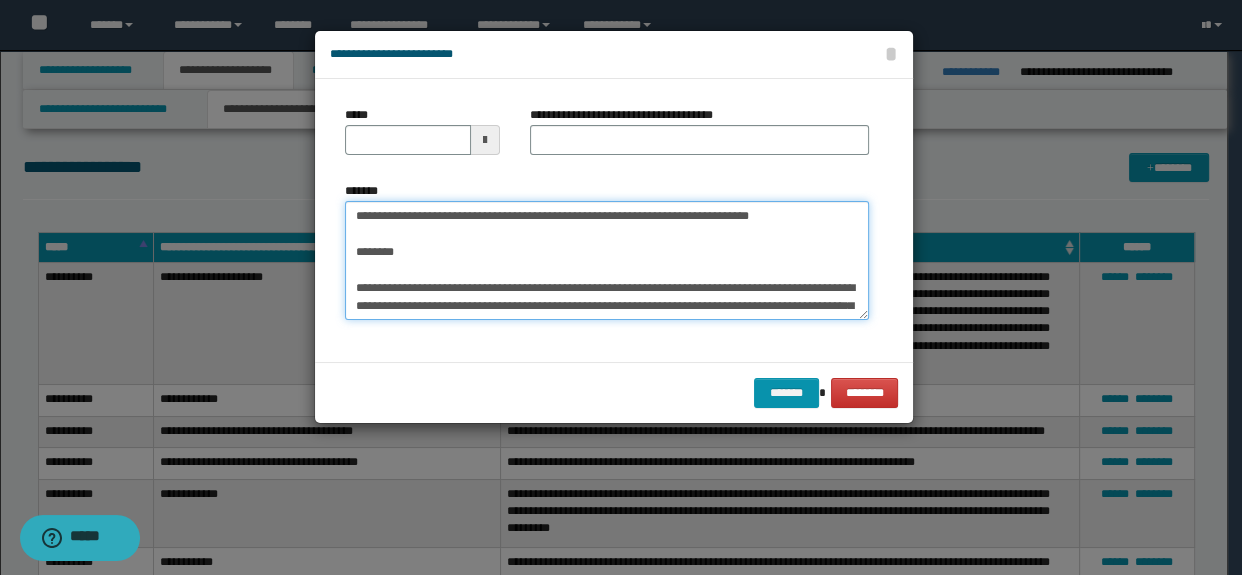 scroll, scrollTop: 66, scrollLeft: 0, axis: vertical 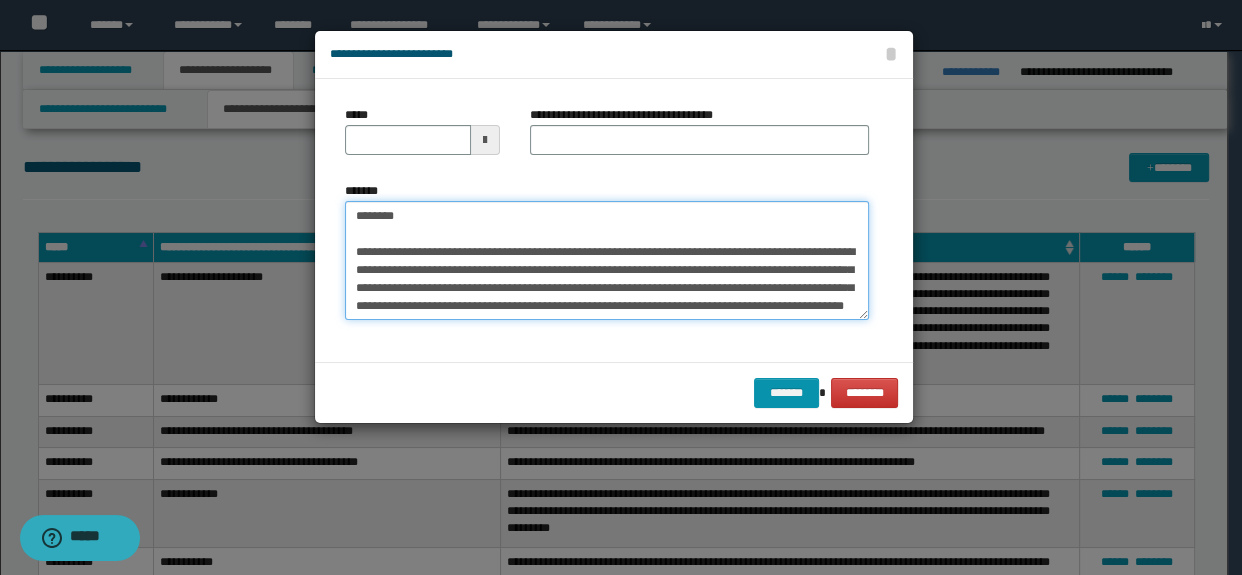type on "**********" 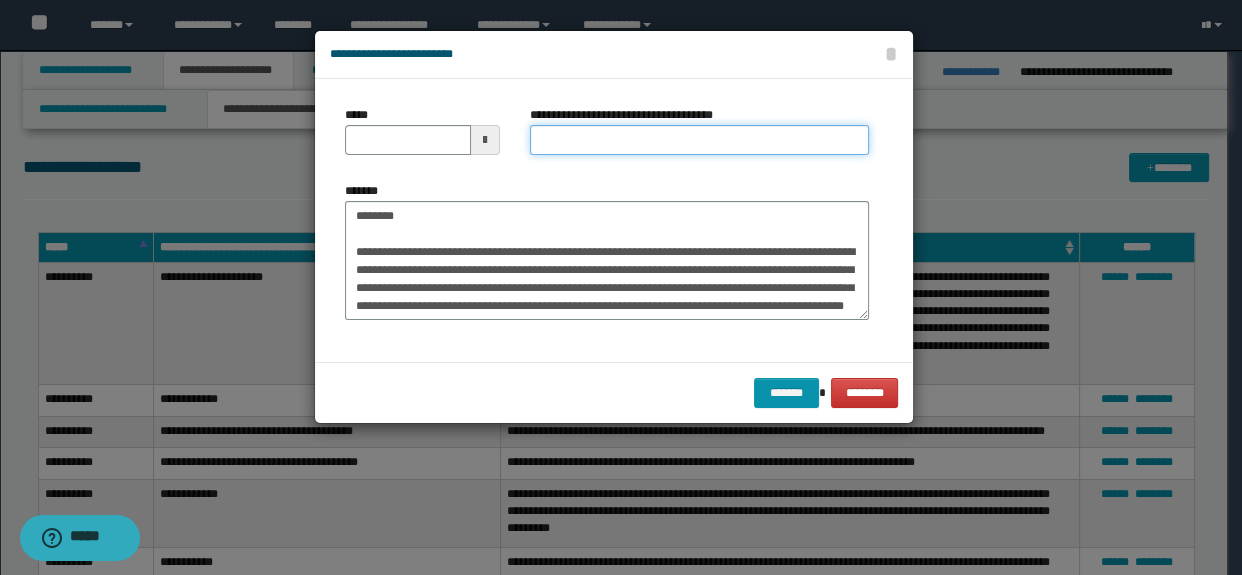 click on "**********" at bounding box center (700, 140) 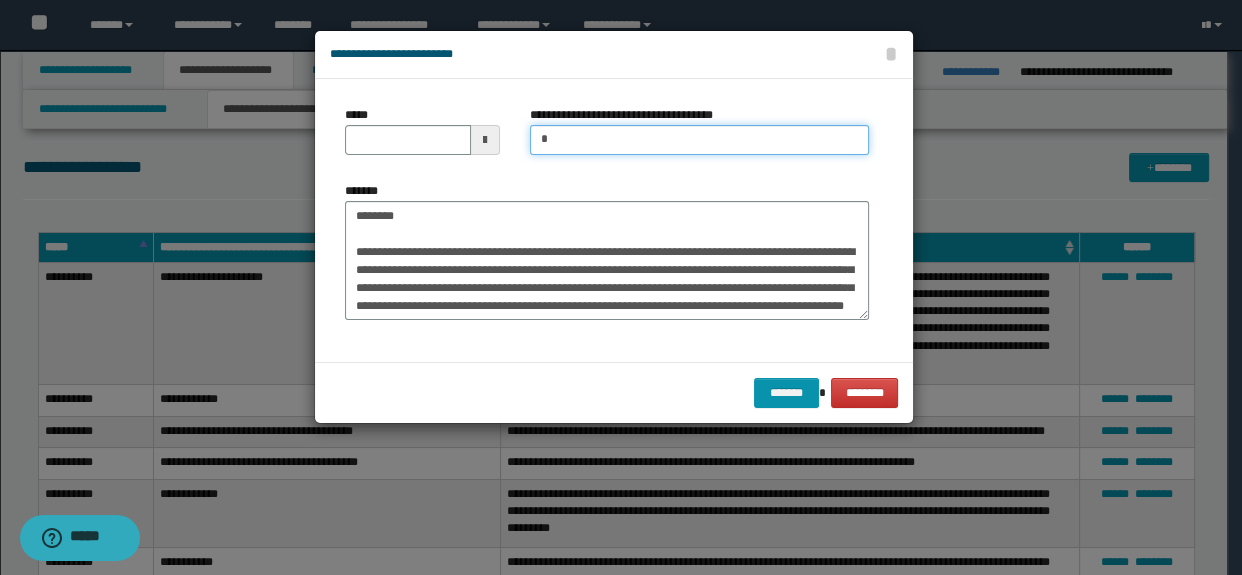 type on "**********" 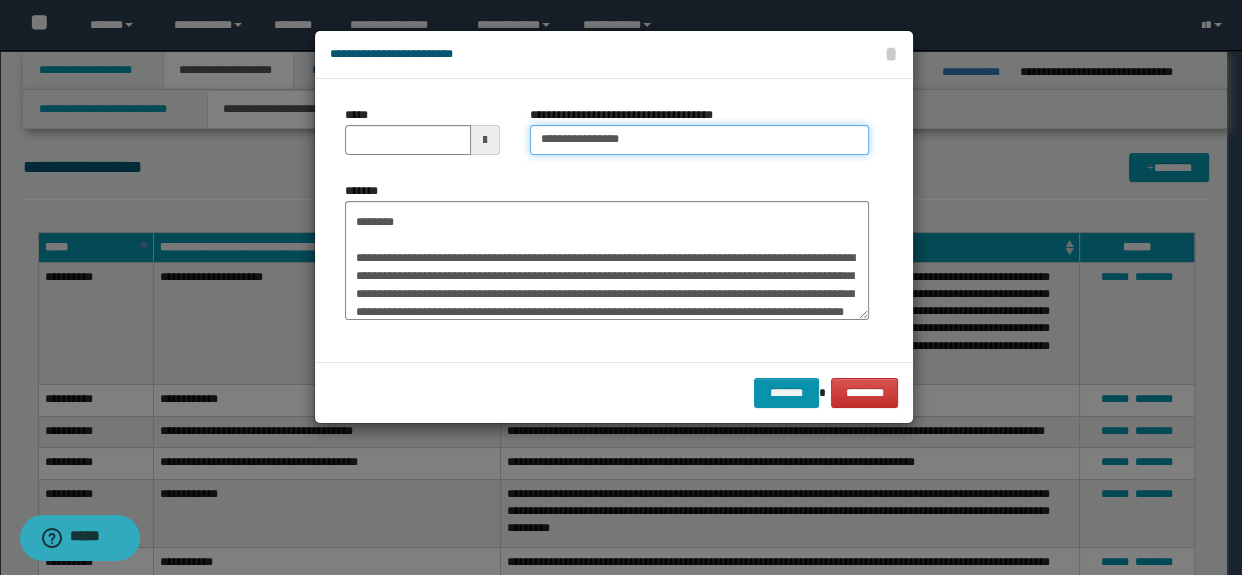 scroll, scrollTop: 0, scrollLeft: 0, axis: both 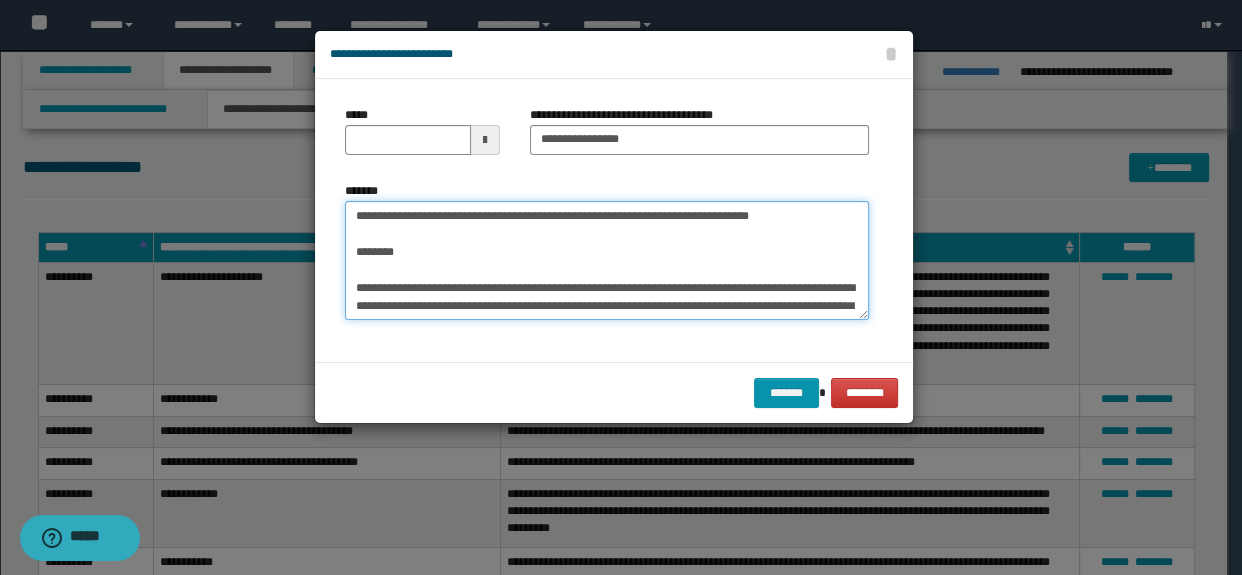 click on "**********" at bounding box center (607, 261) 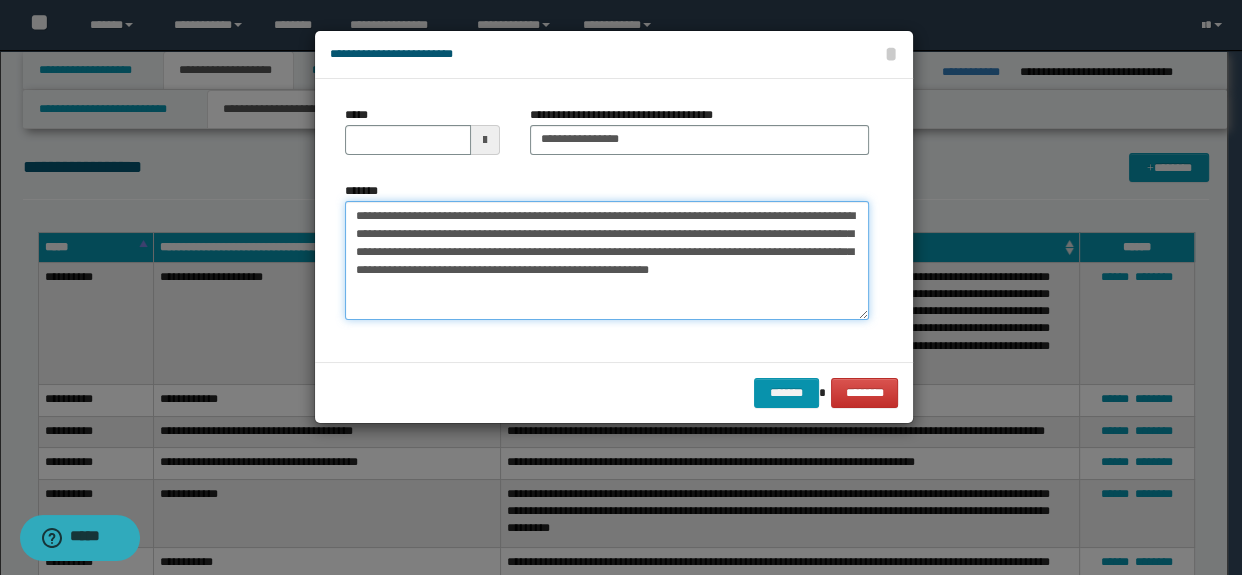 type 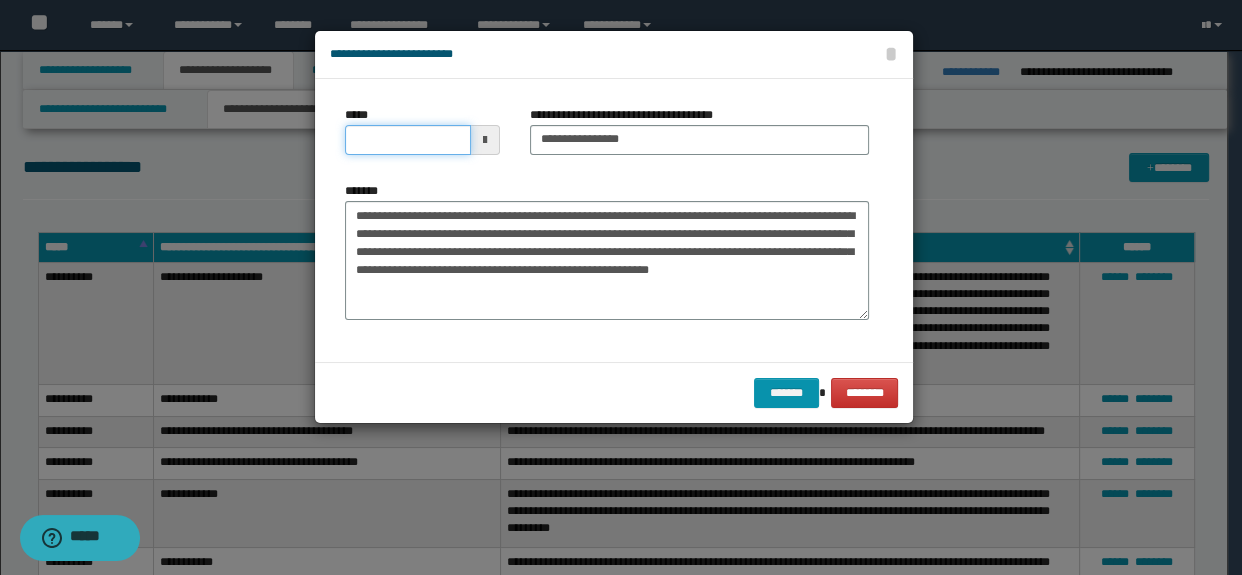 click on "*****" at bounding box center (408, 140) 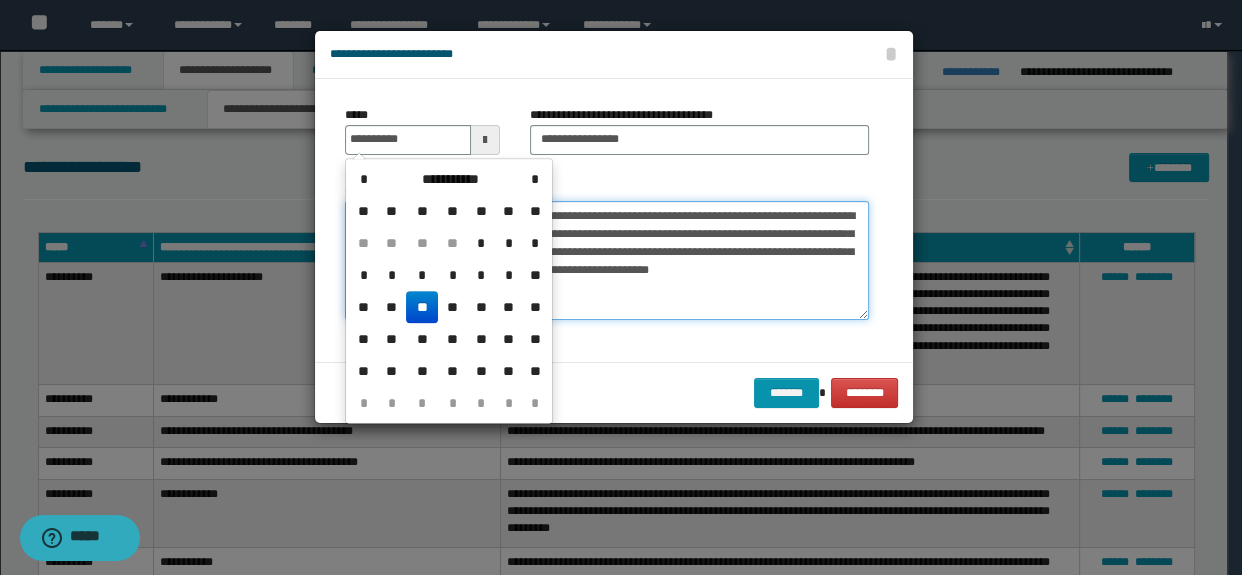 type on "**********" 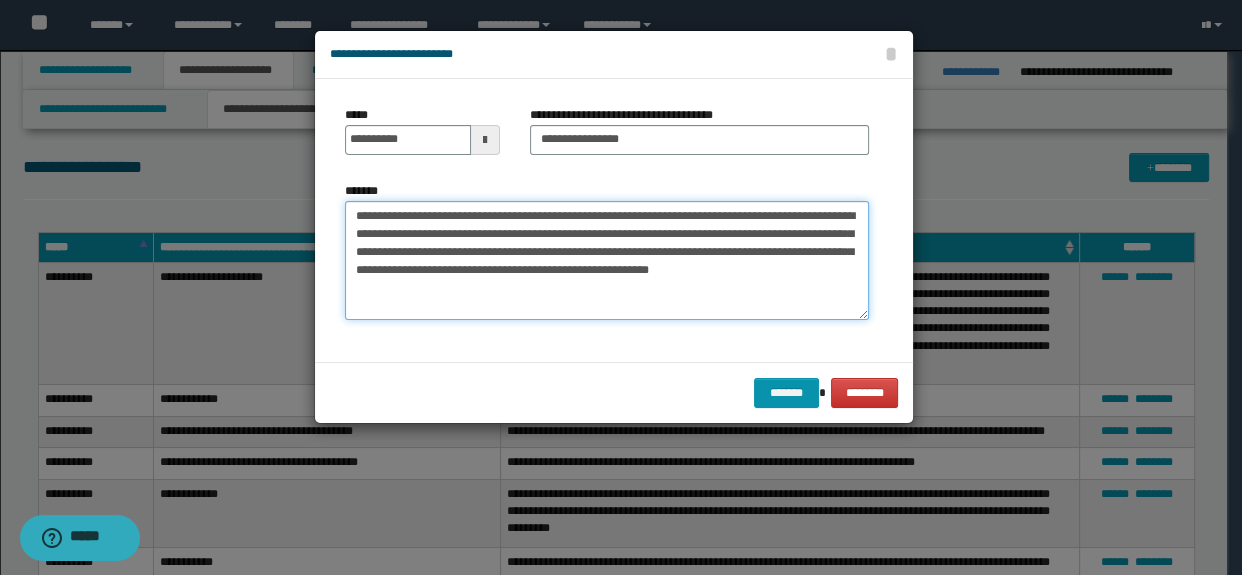 click on "**********" at bounding box center [607, 261] 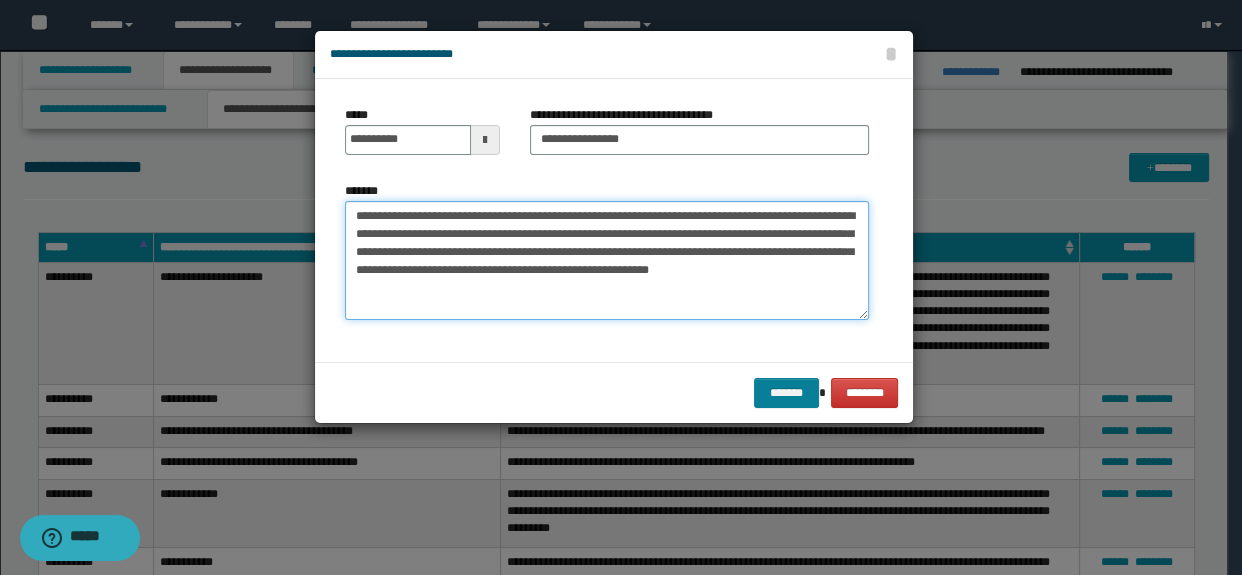 type on "**********" 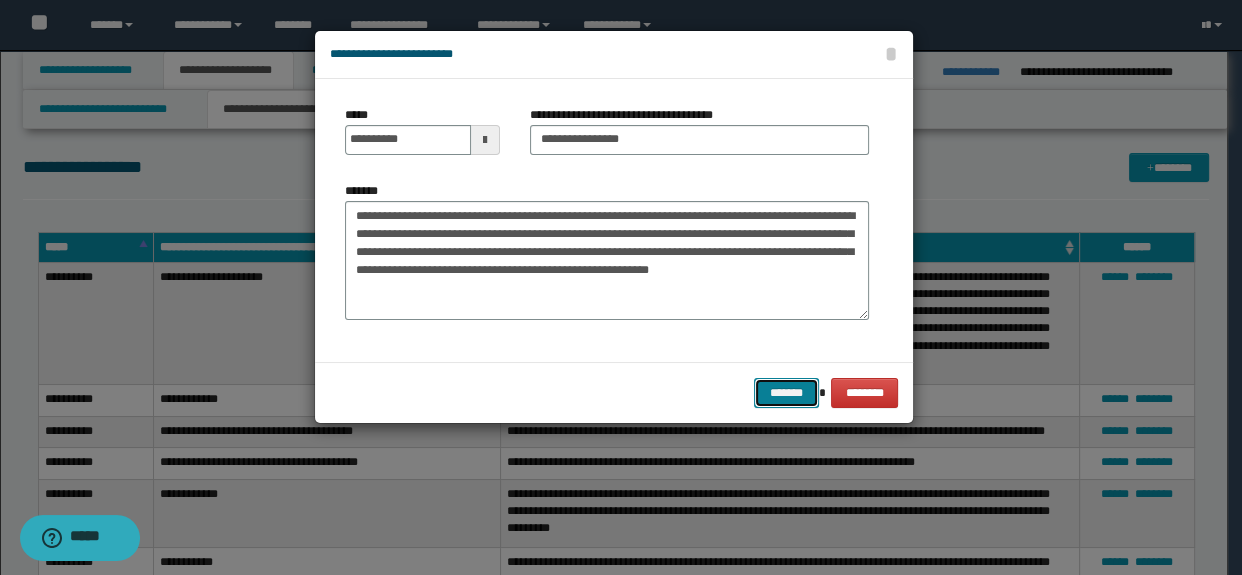 click on "*******" at bounding box center (786, 393) 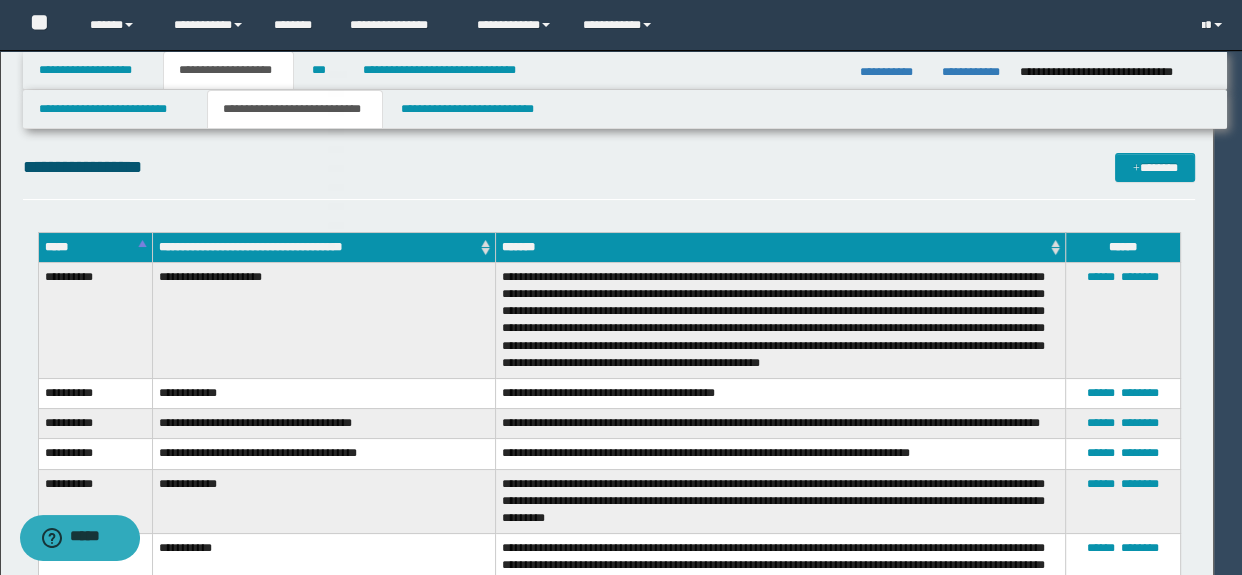 type 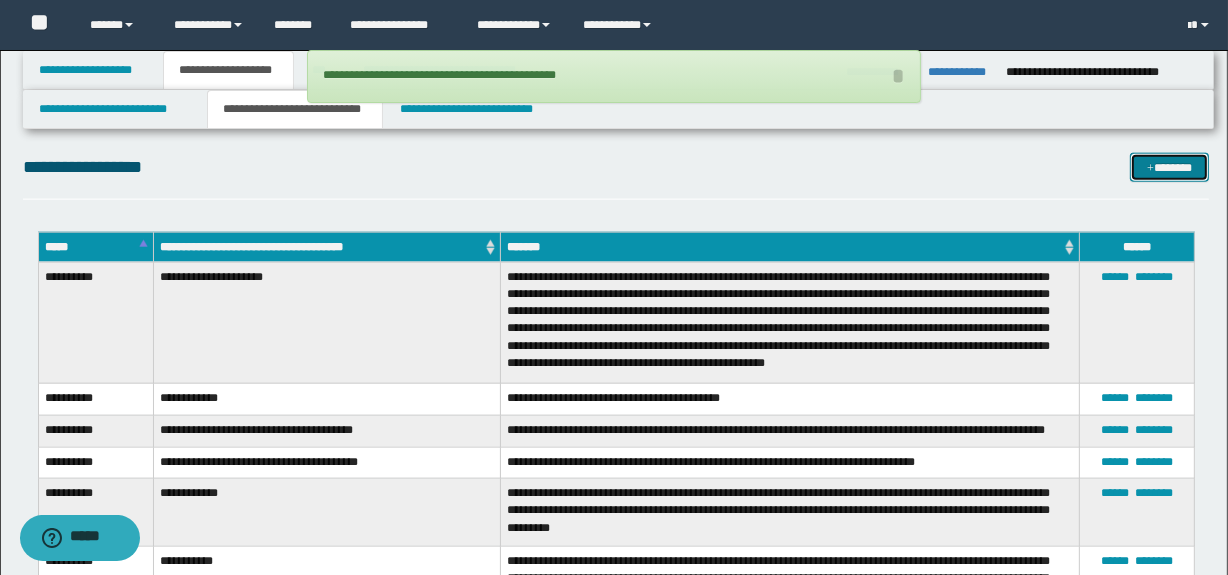 click at bounding box center [1150, 169] 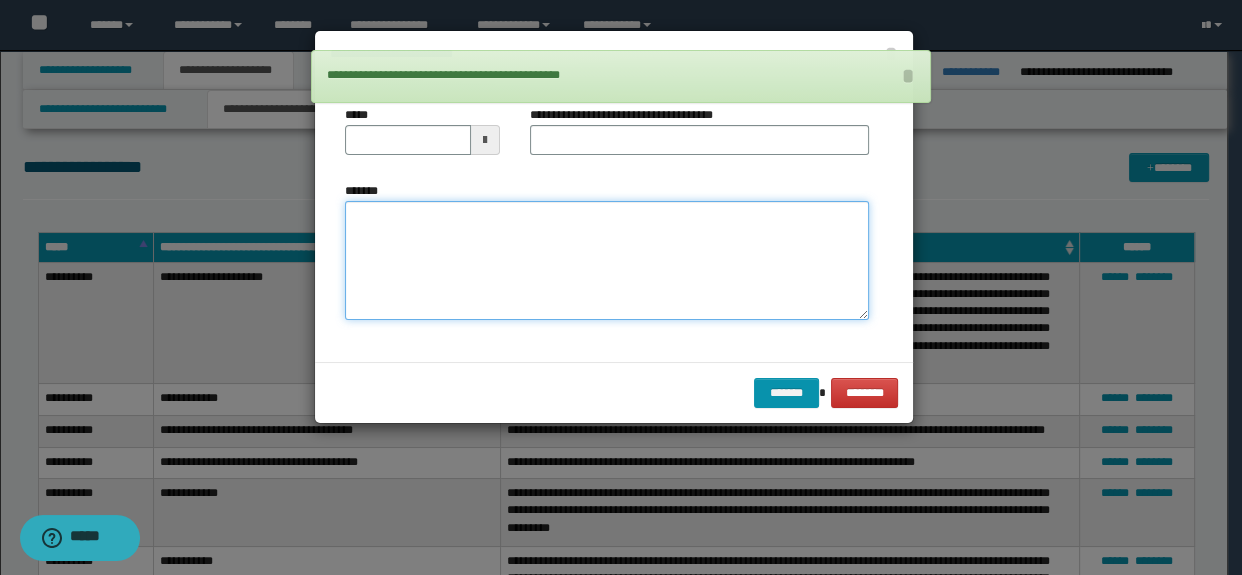 click on "*******" at bounding box center (607, 261) 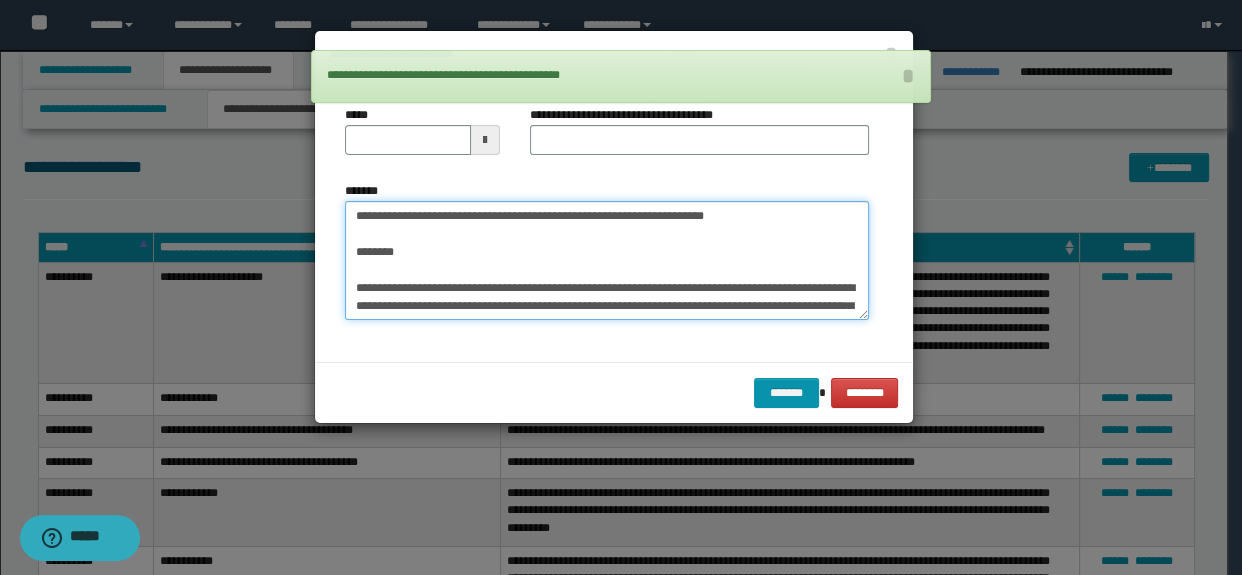scroll, scrollTop: 30, scrollLeft: 0, axis: vertical 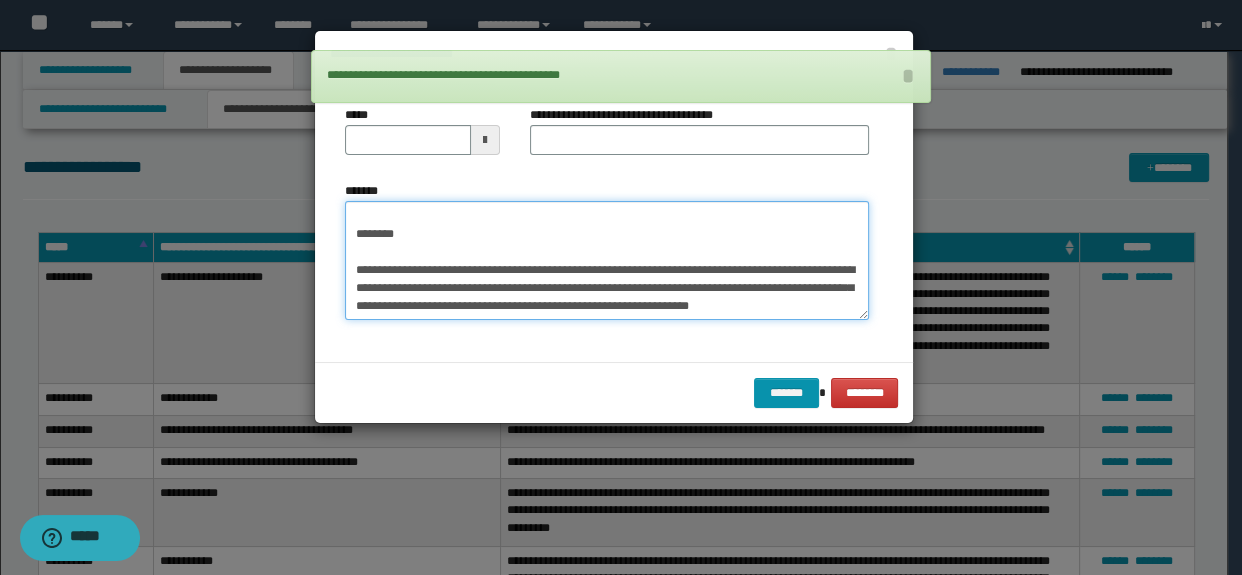 type on "**********" 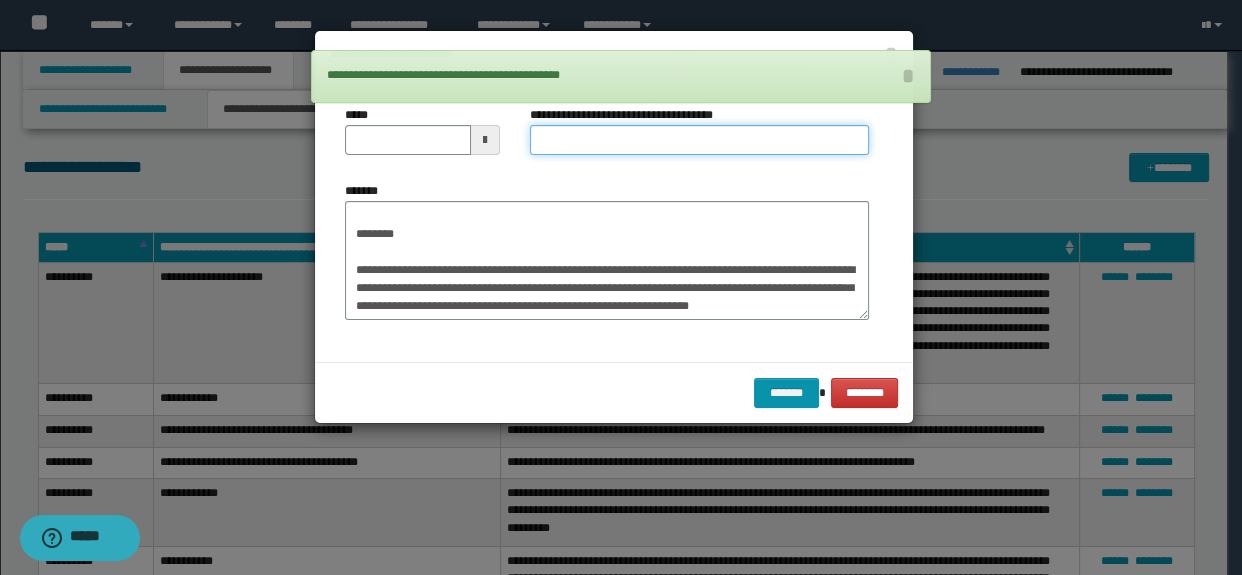 click on "**********" at bounding box center (700, 140) 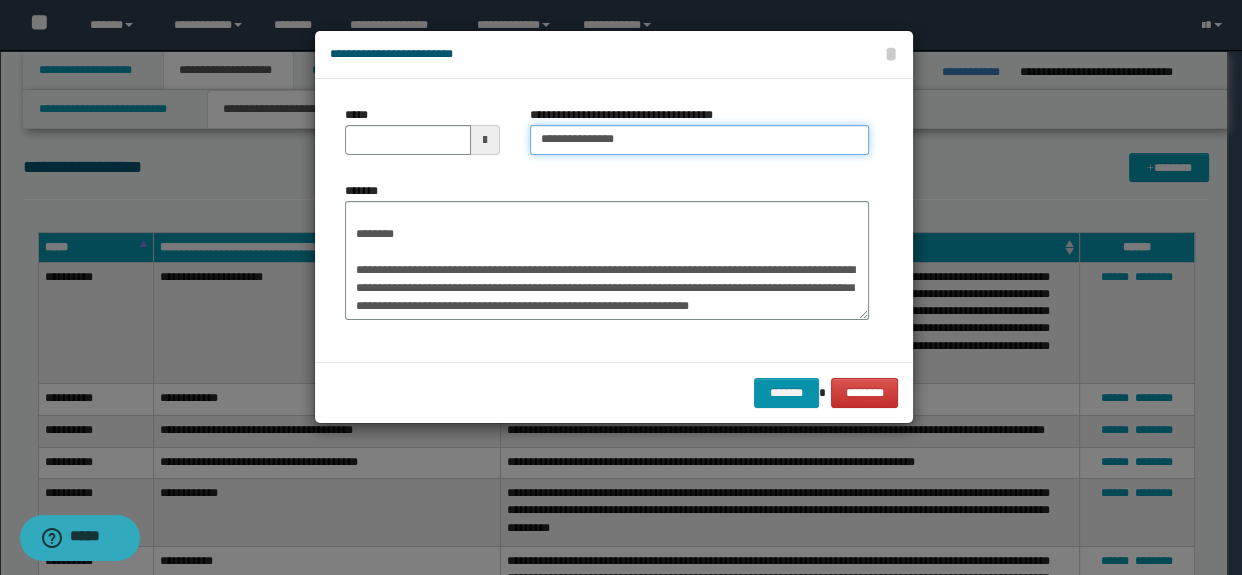 drag, startPoint x: 657, startPoint y: 137, endPoint x: 608, endPoint y: 140, distance: 49.09175 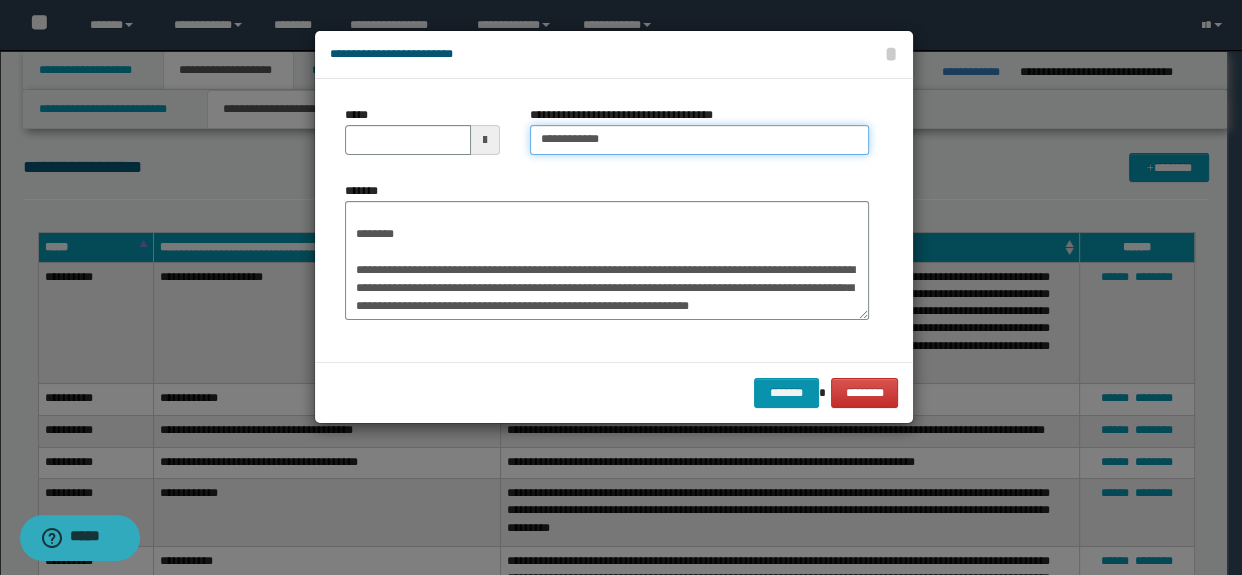 type on "**********" 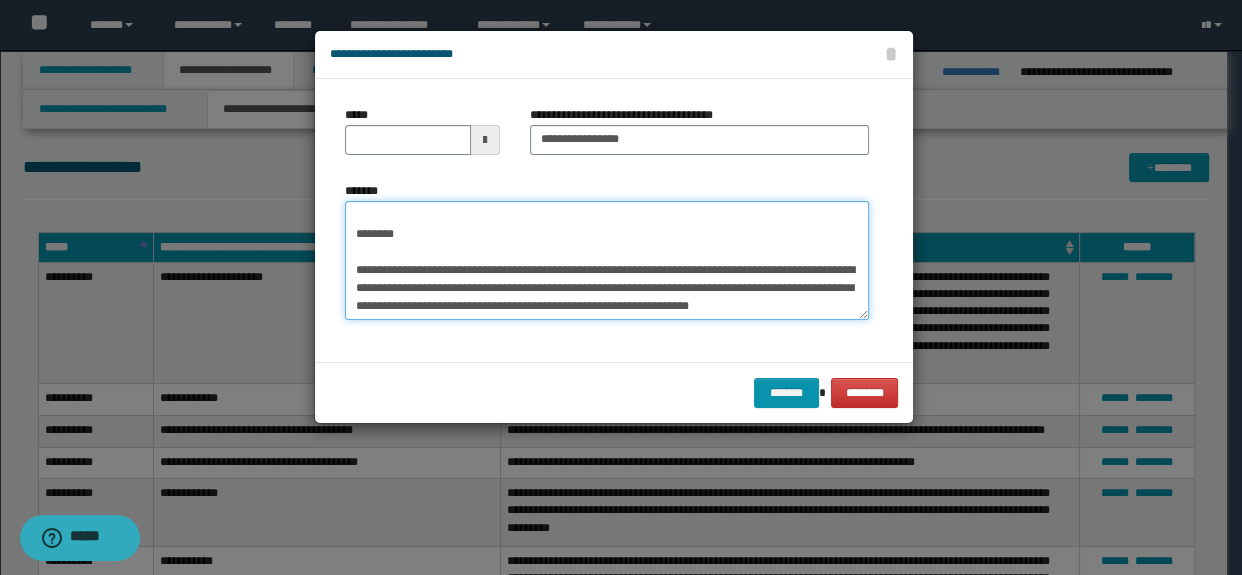 click on "**********" at bounding box center [607, 261] 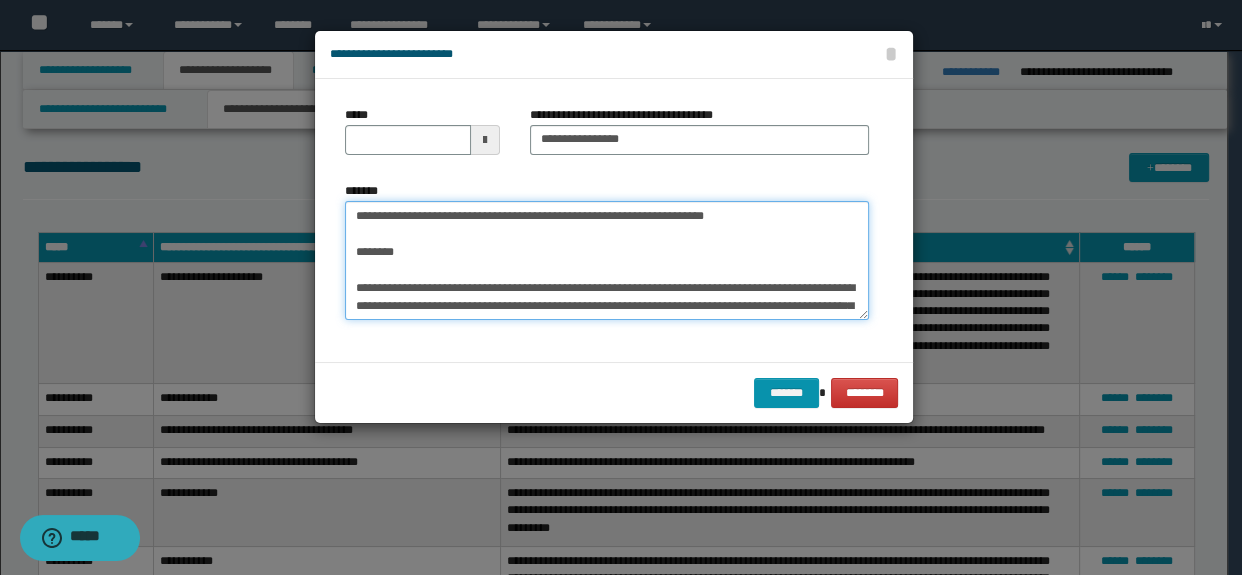 drag, startPoint x: 526, startPoint y: 255, endPoint x: 297, endPoint y: 187, distance: 238.88281 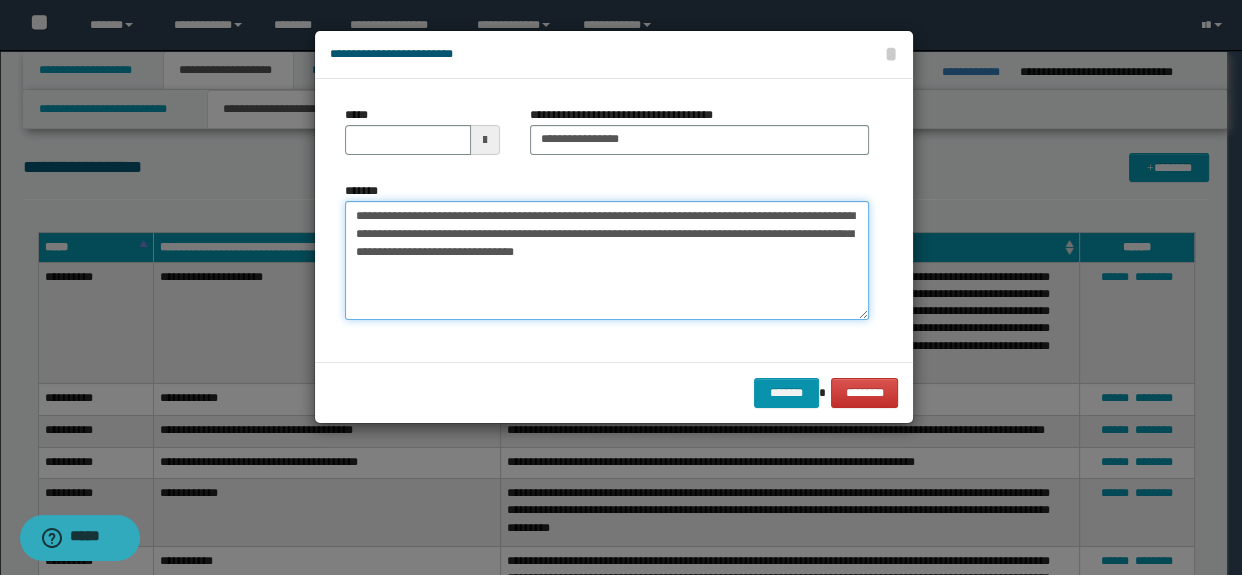 type 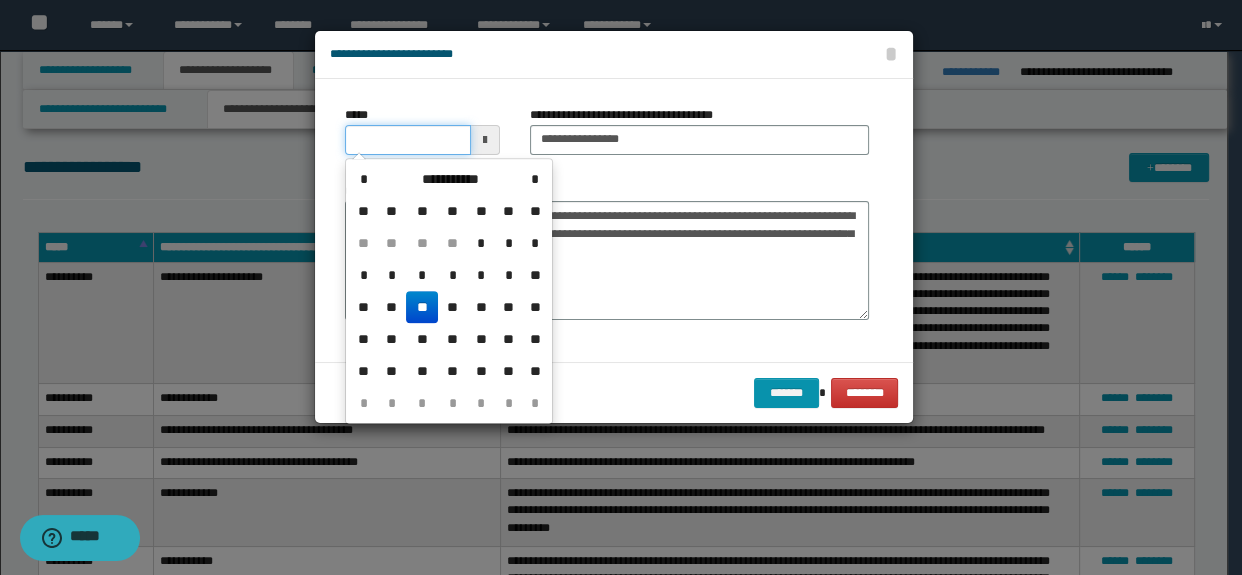 click on "*****" at bounding box center [408, 140] 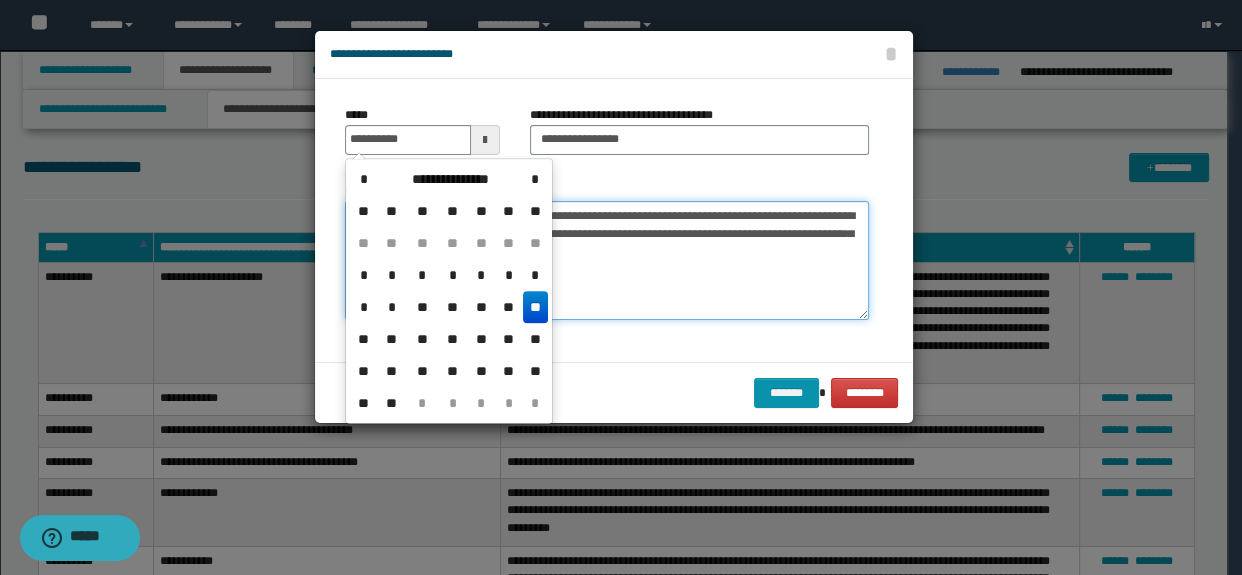 type on "**********" 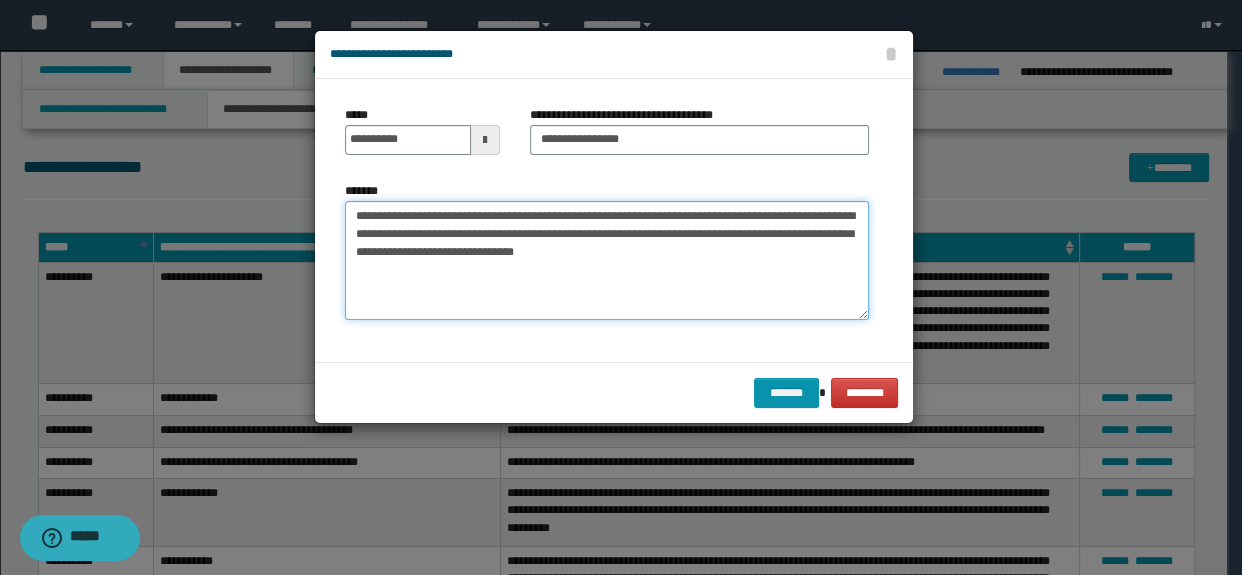 click on "**********" at bounding box center [607, 261] 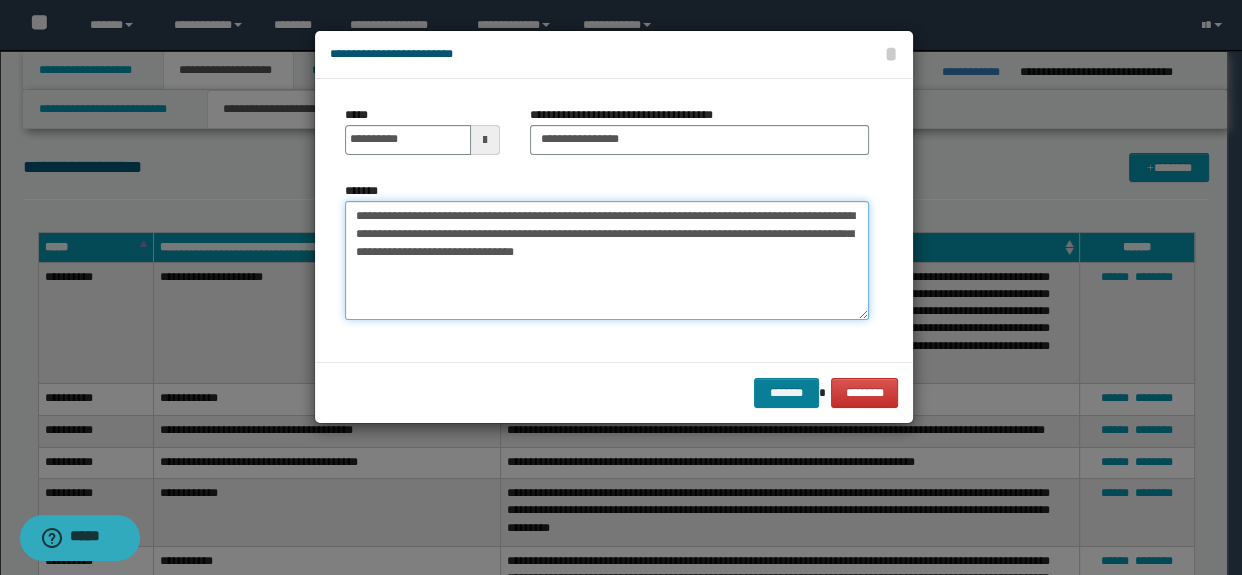 type on "**********" 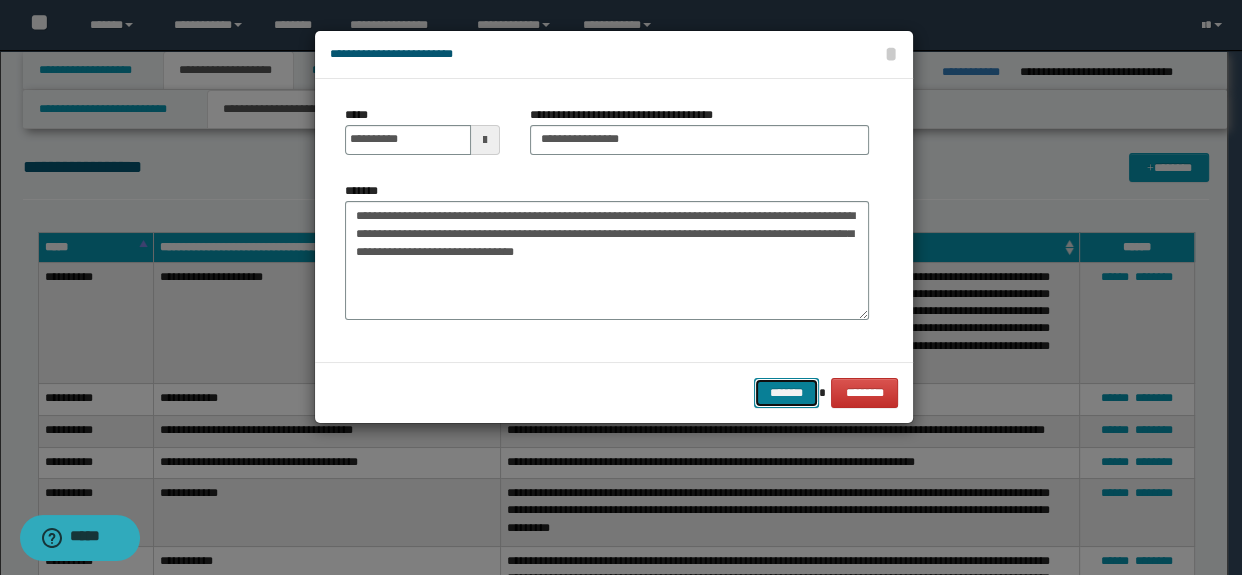 click on "*******" at bounding box center [786, 393] 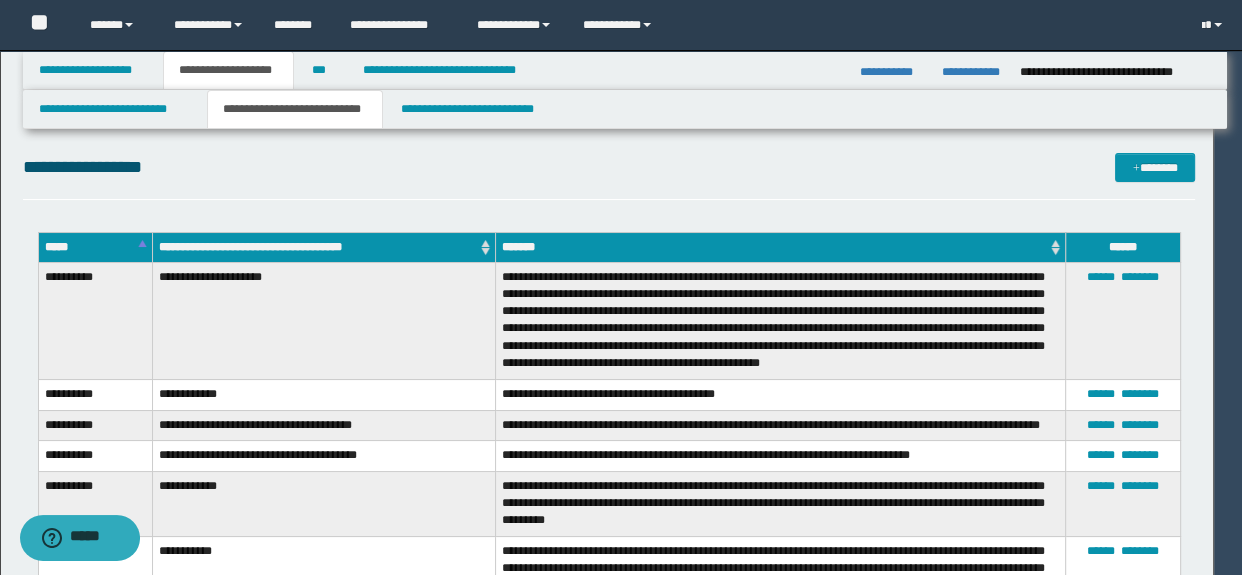 type 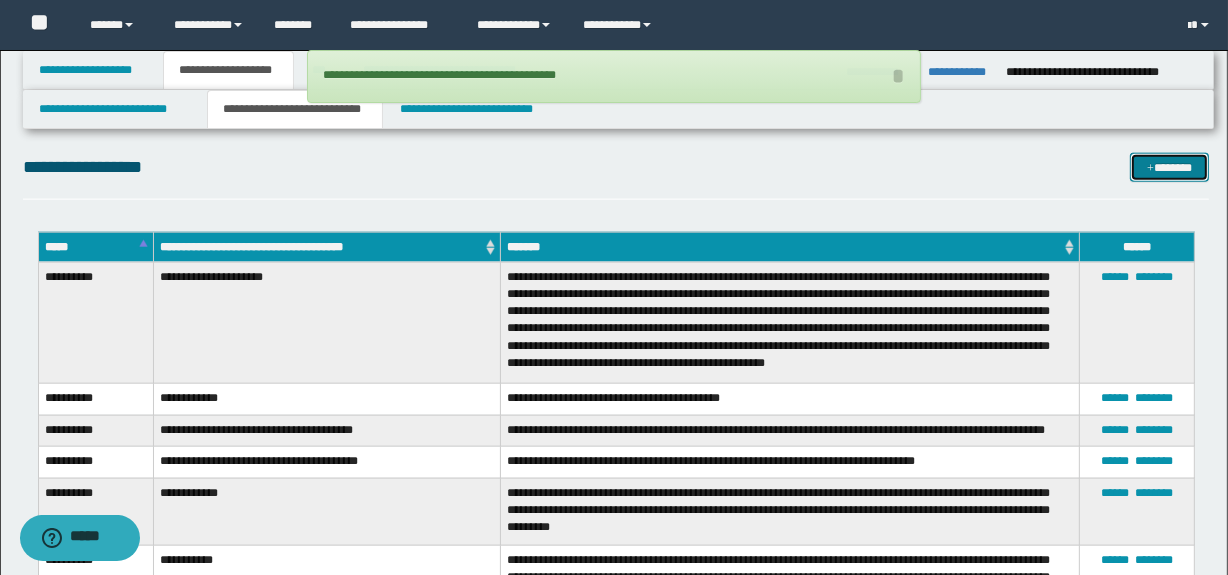 click at bounding box center (1150, 169) 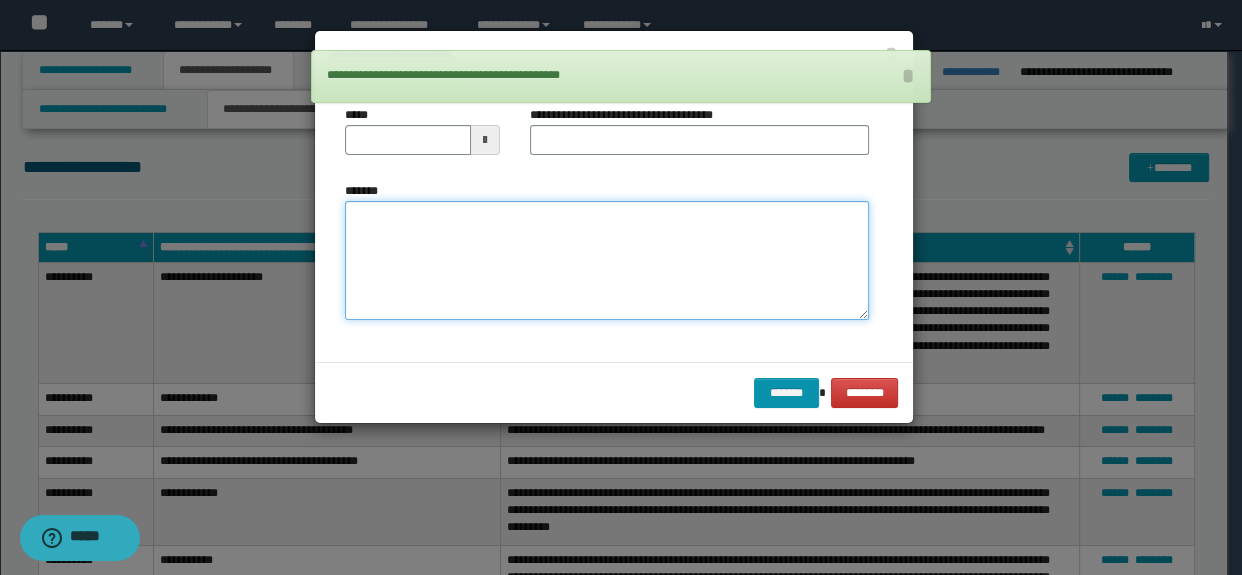 click on "*******" at bounding box center (607, 261) 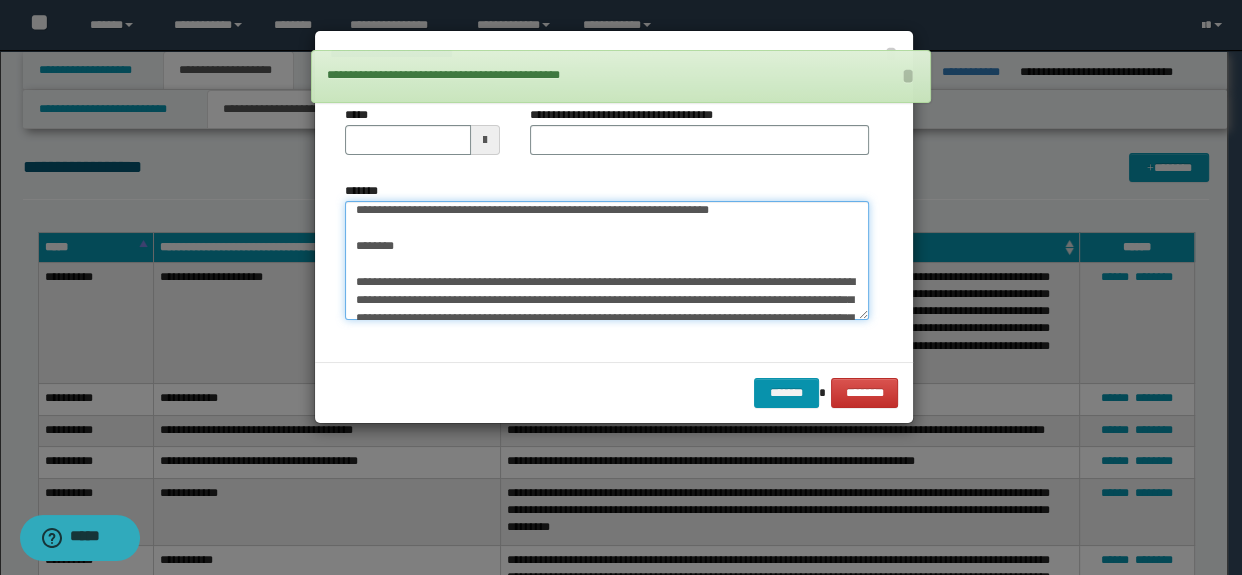 scroll, scrollTop: 0, scrollLeft: 0, axis: both 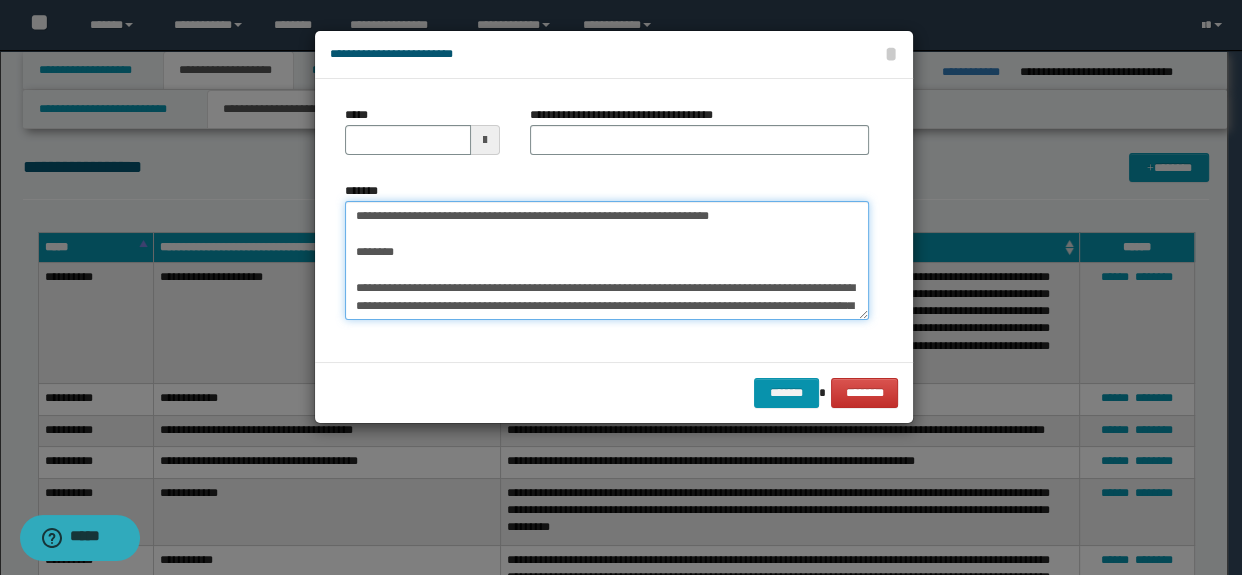 drag, startPoint x: 446, startPoint y: 290, endPoint x: 282, endPoint y: 190, distance: 192.08331 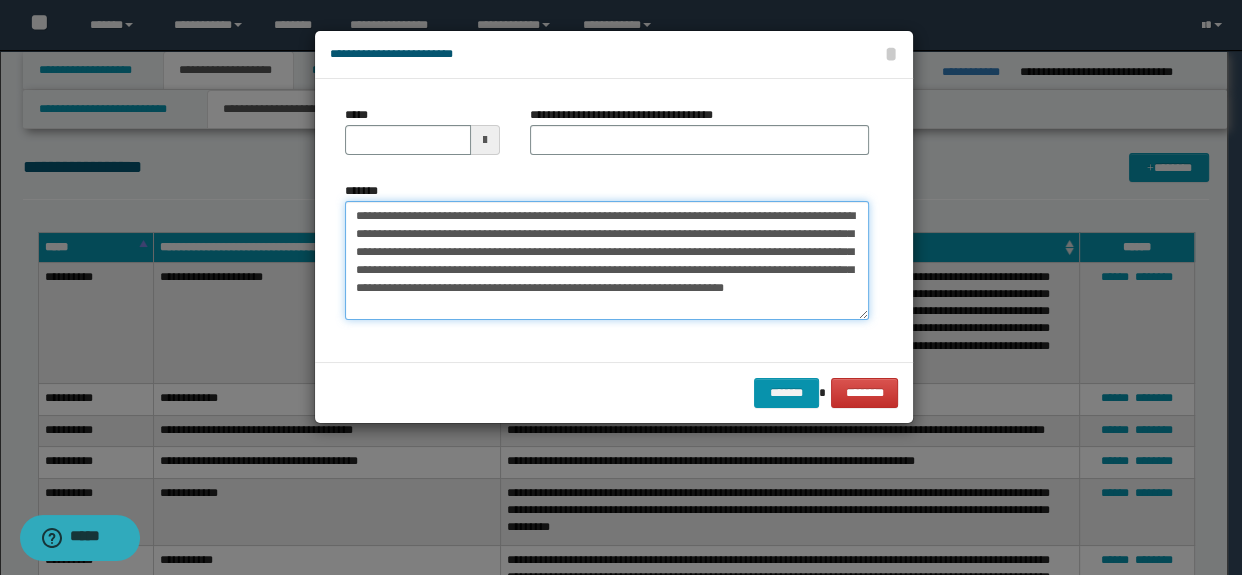 type 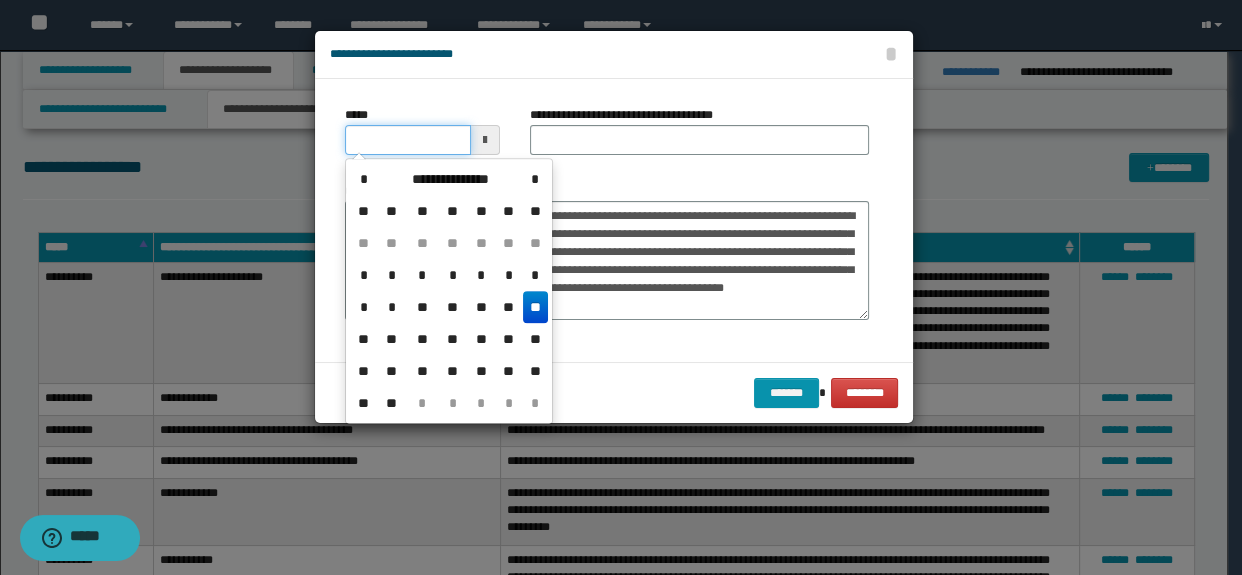 click on "*****" at bounding box center [408, 140] 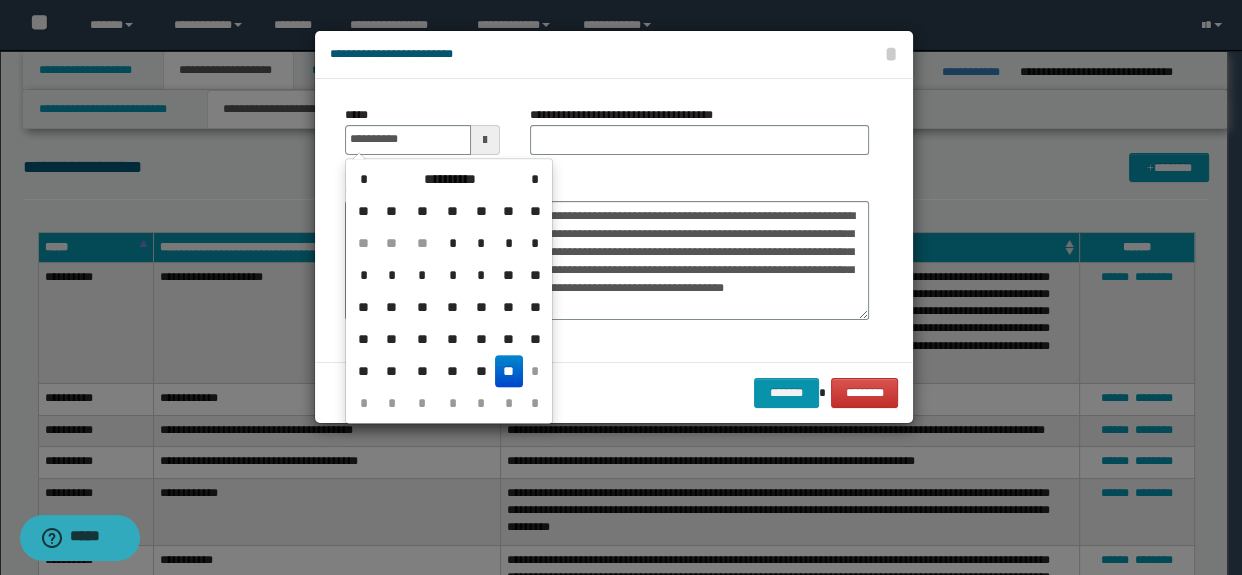 type on "**********" 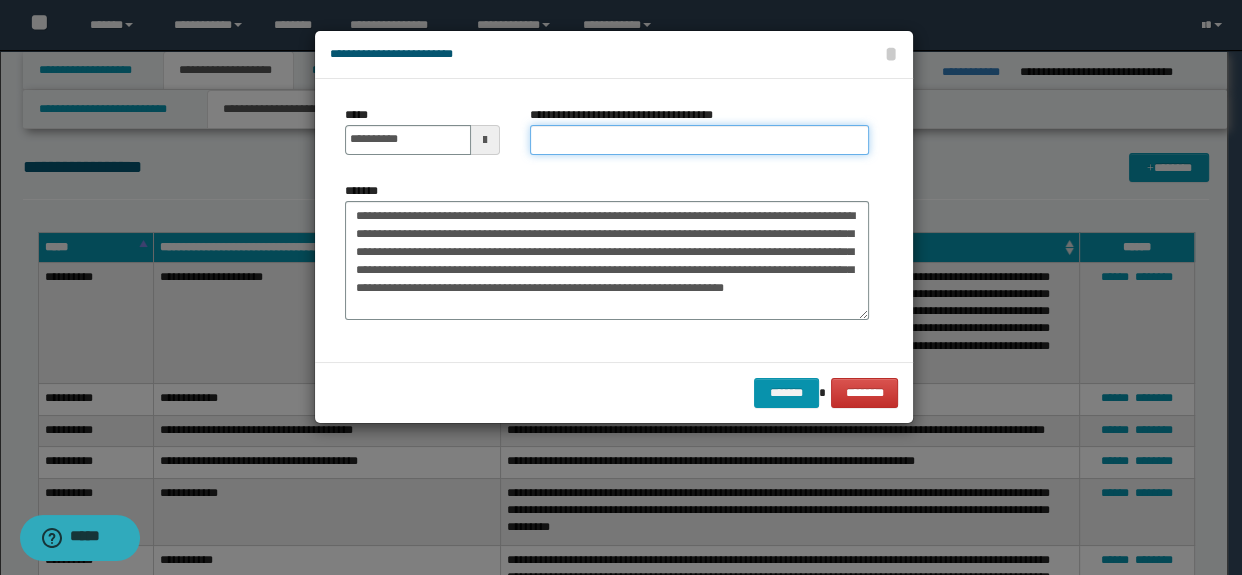 drag, startPoint x: 580, startPoint y: 147, endPoint x: 640, endPoint y: 152, distance: 60.207973 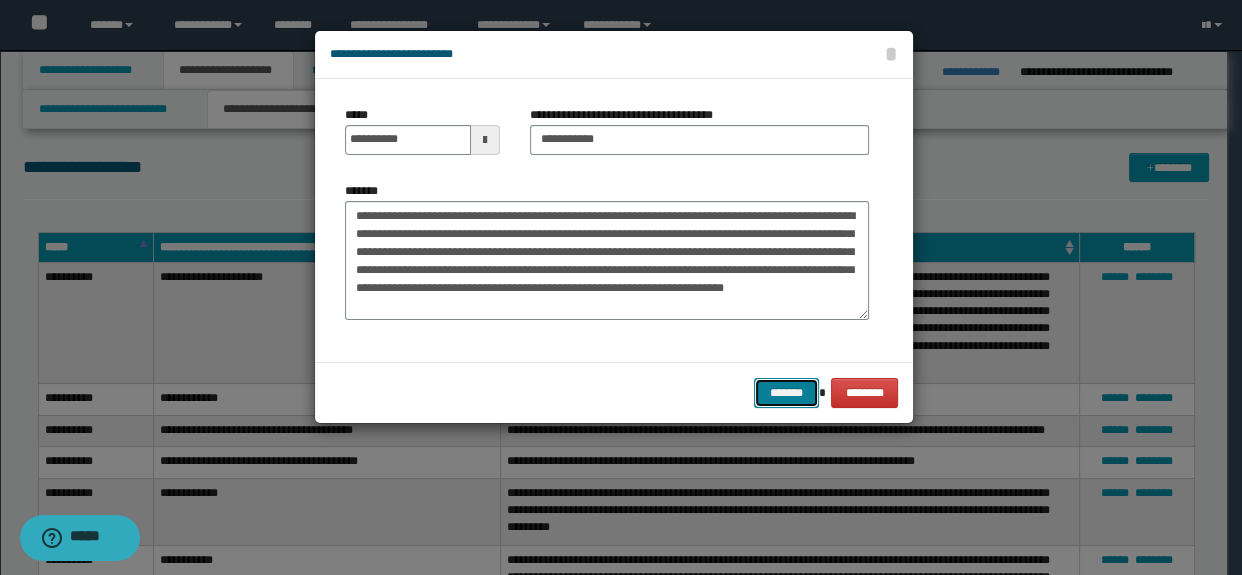 click on "*******" at bounding box center (786, 393) 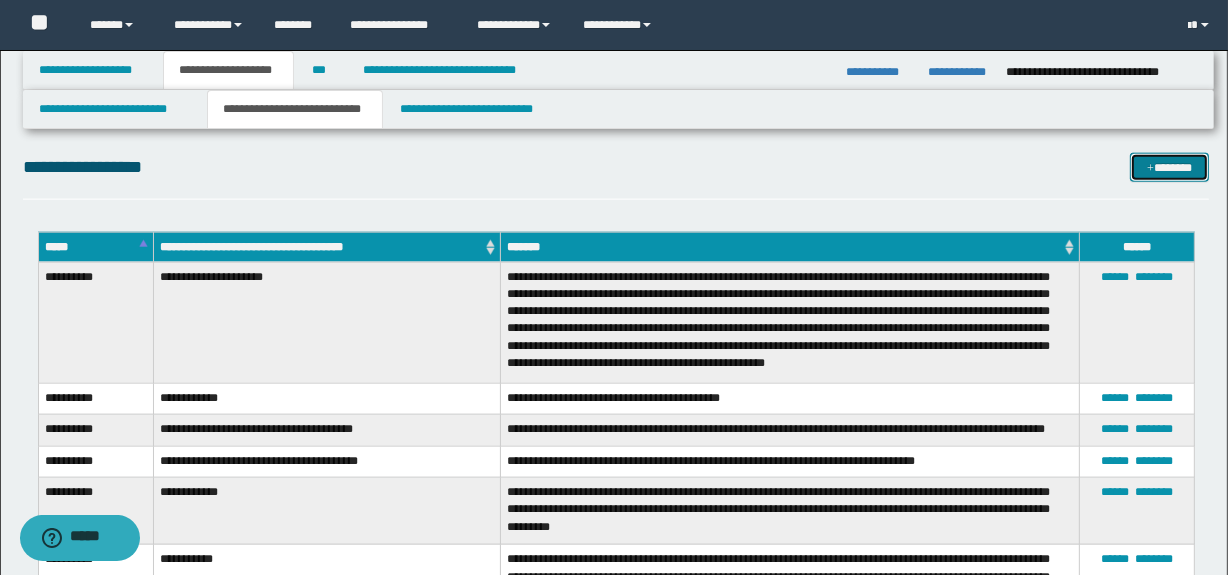 click on "*******" at bounding box center [1170, 168] 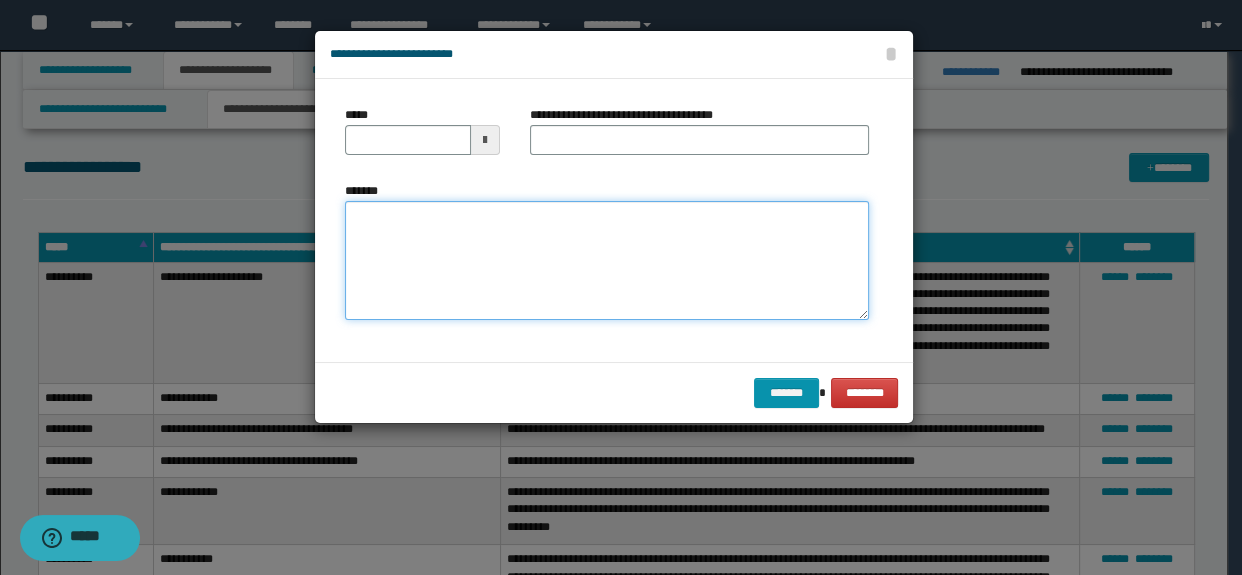 click on "*******" at bounding box center (607, 261) 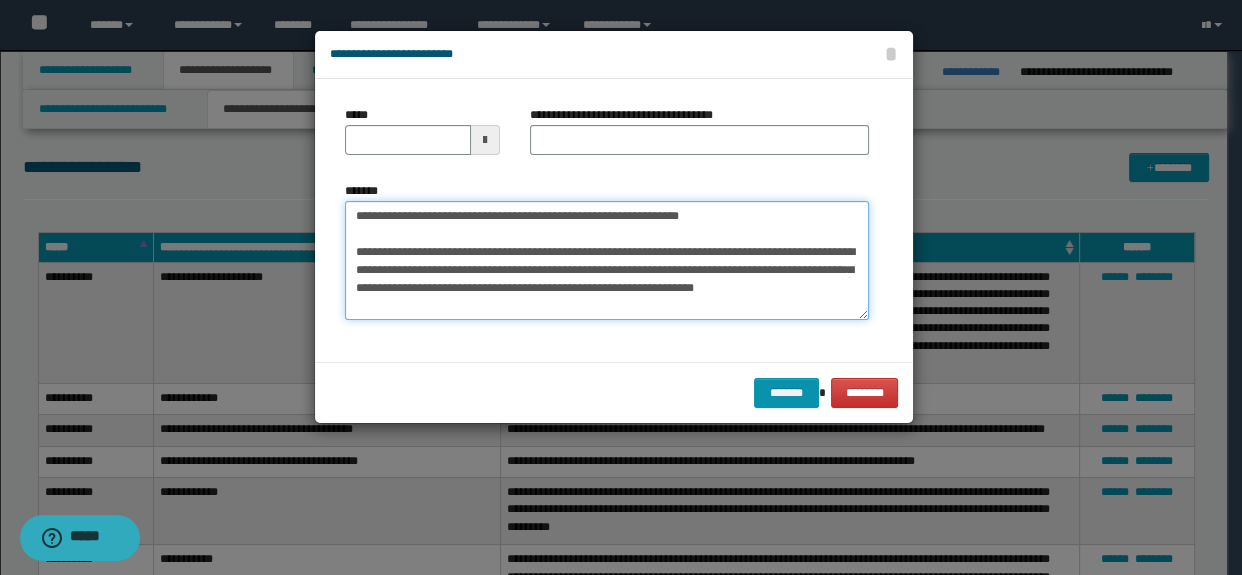 type on "**********" 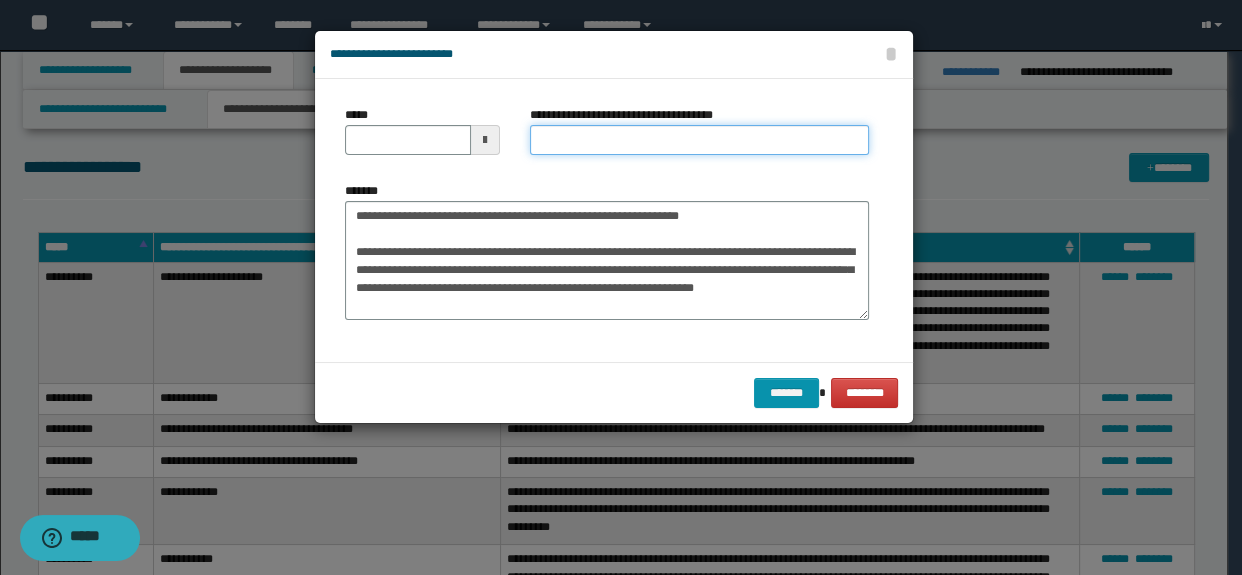 click on "**********" at bounding box center (700, 140) 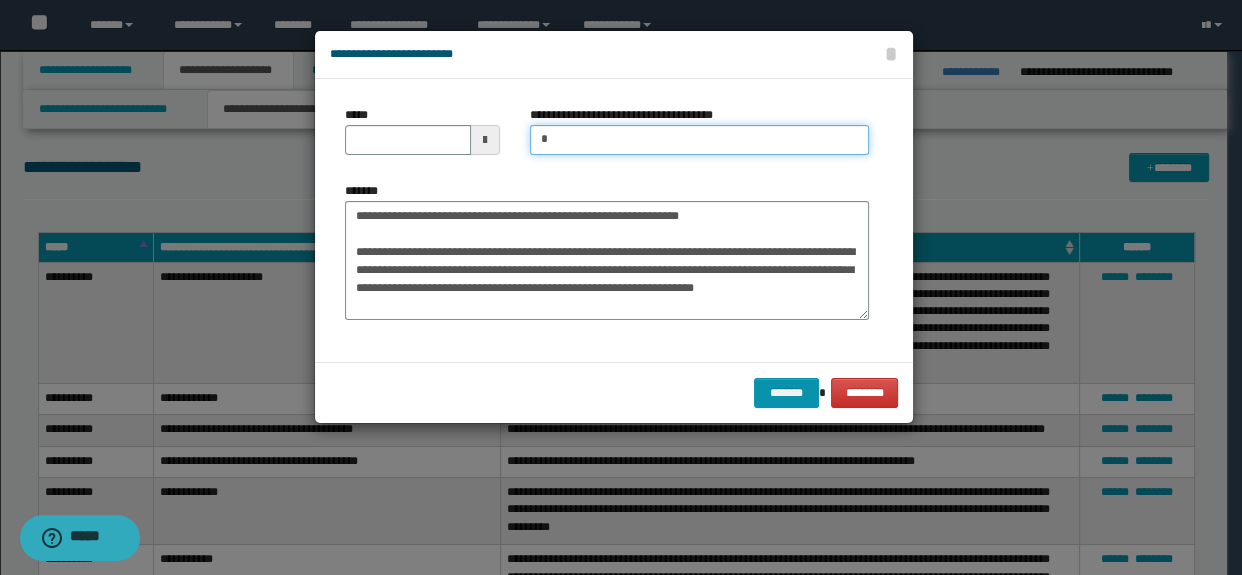type on "**********" 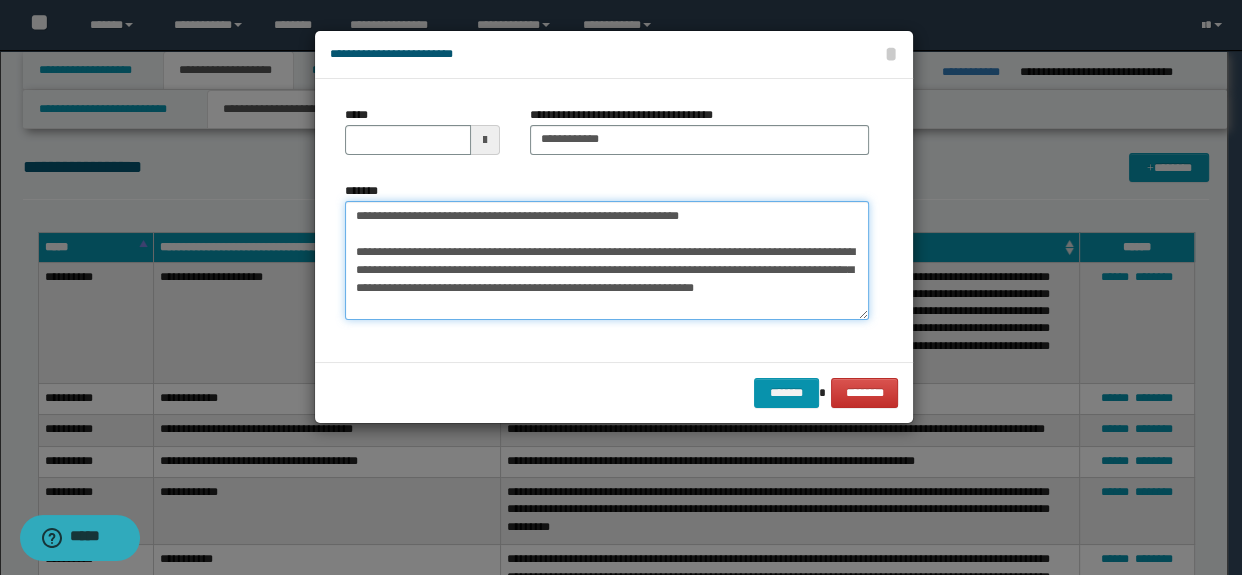 drag, startPoint x: 565, startPoint y: 227, endPoint x: 719, endPoint y: 226, distance: 154.00325 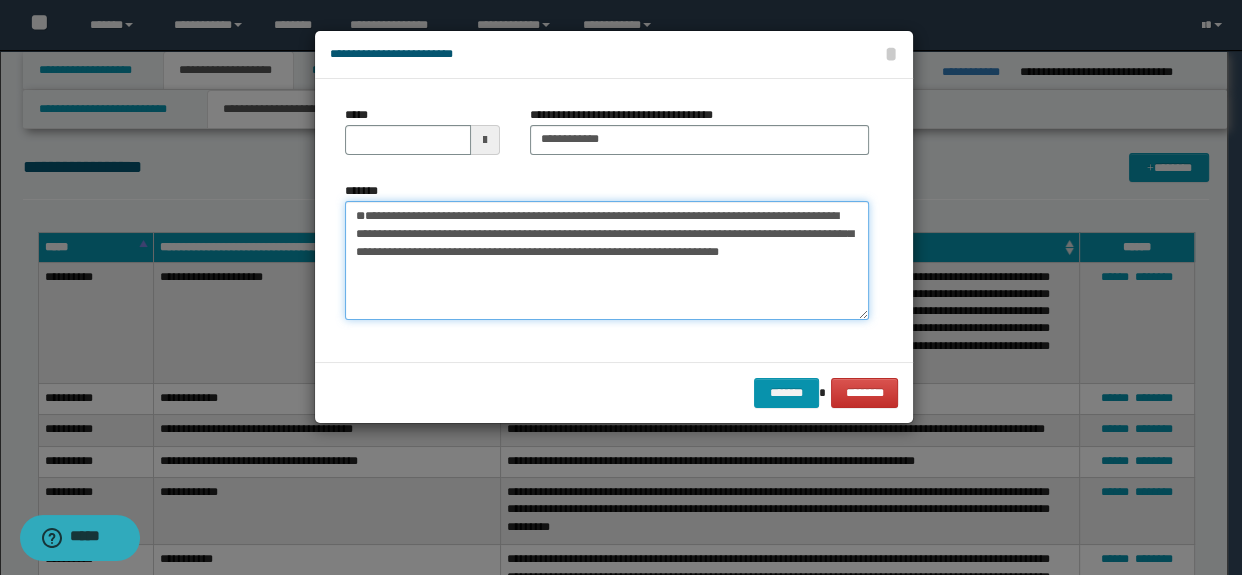drag, startPoint x: 739, startPoint y: 222, endPoint x: 318, endPoint y: 212, distance: 421.11874 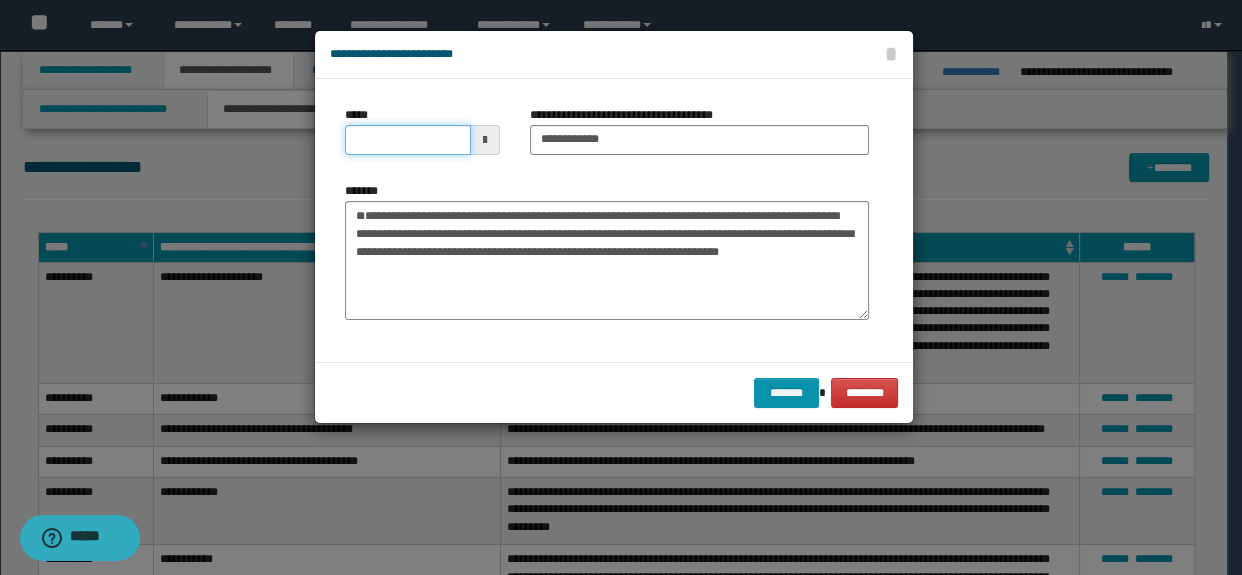click on "*****" at bounding box center (408, 140) 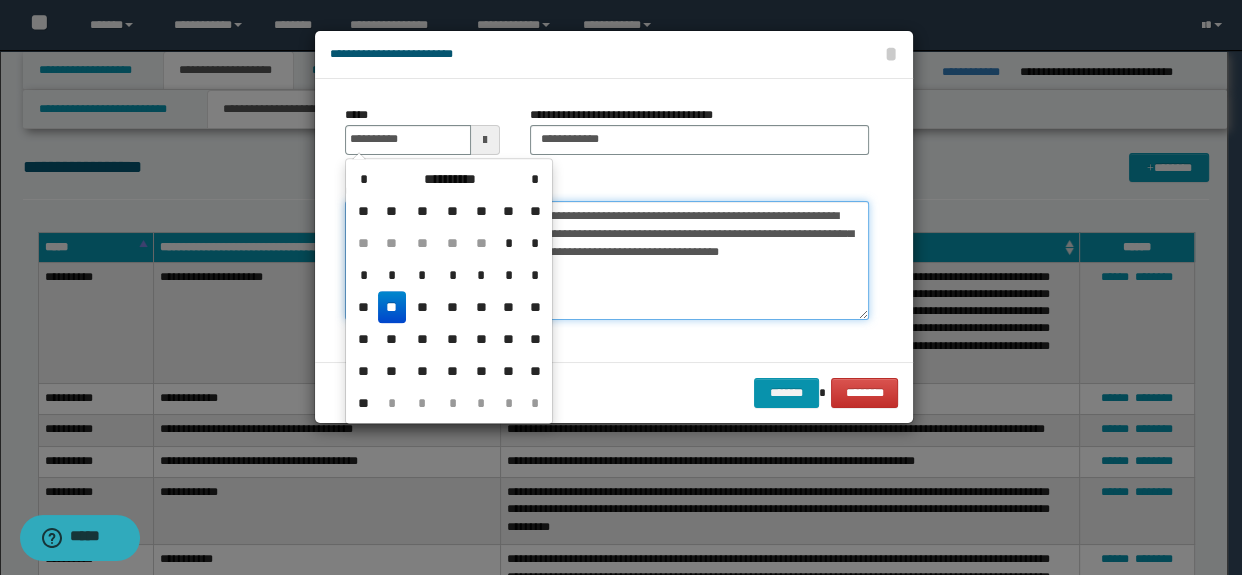 type on "**********" 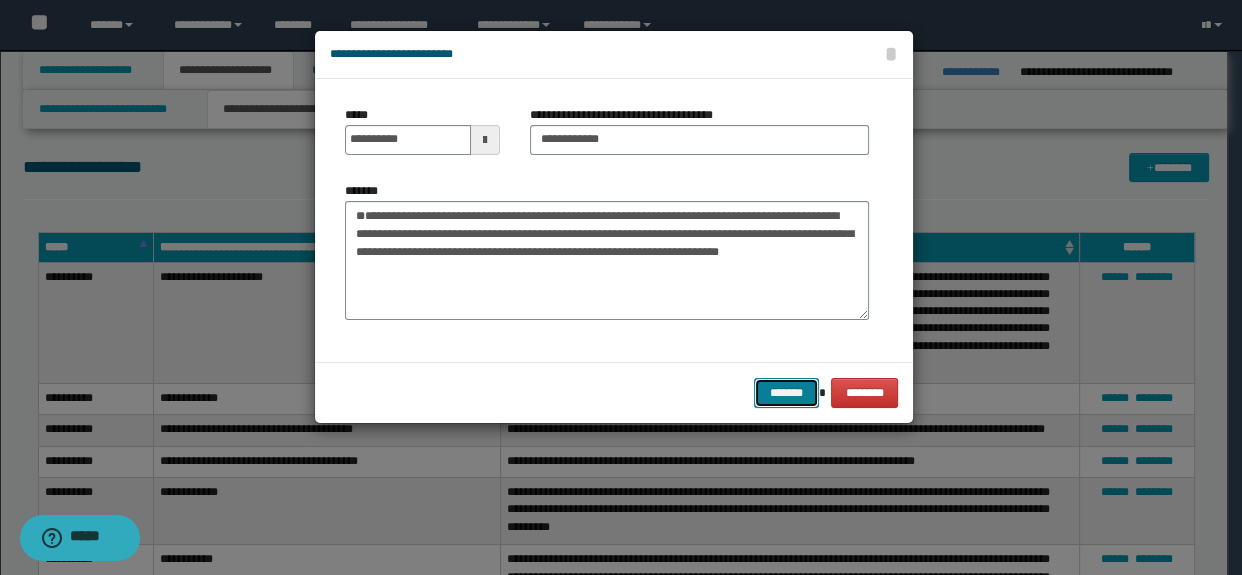 click on "*******" at bounding box center [786, 393] 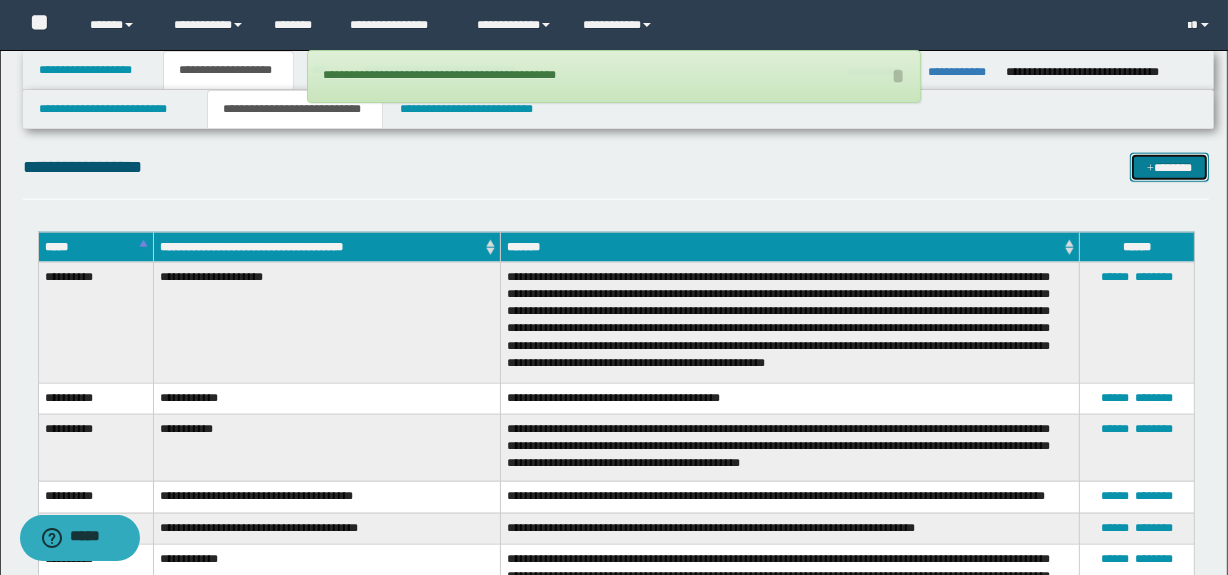 click on "*******" at bounding box center (1170, 168) 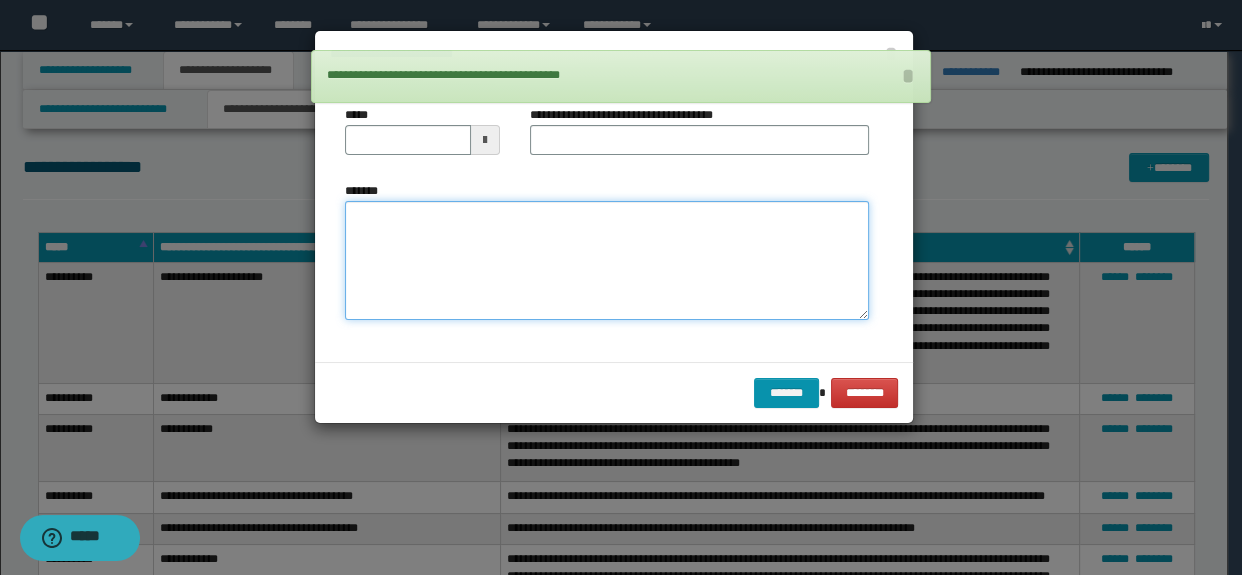 click on "*******" at bounding box center (607, 261) 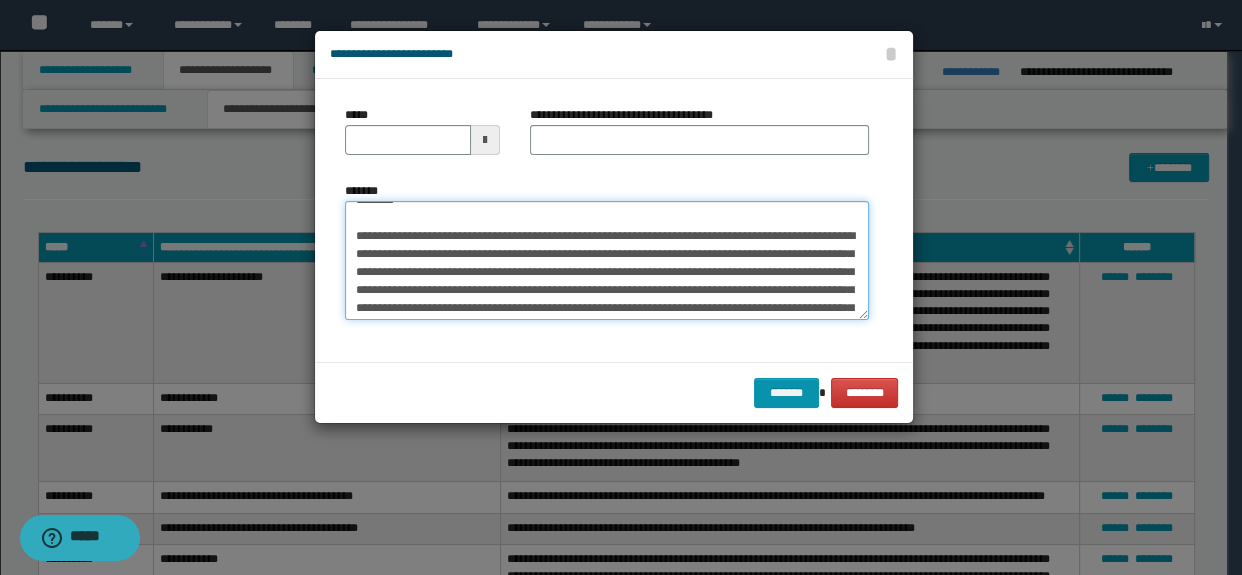 scroll, scrollTop: 0, scrollLeft: 0, axis: both 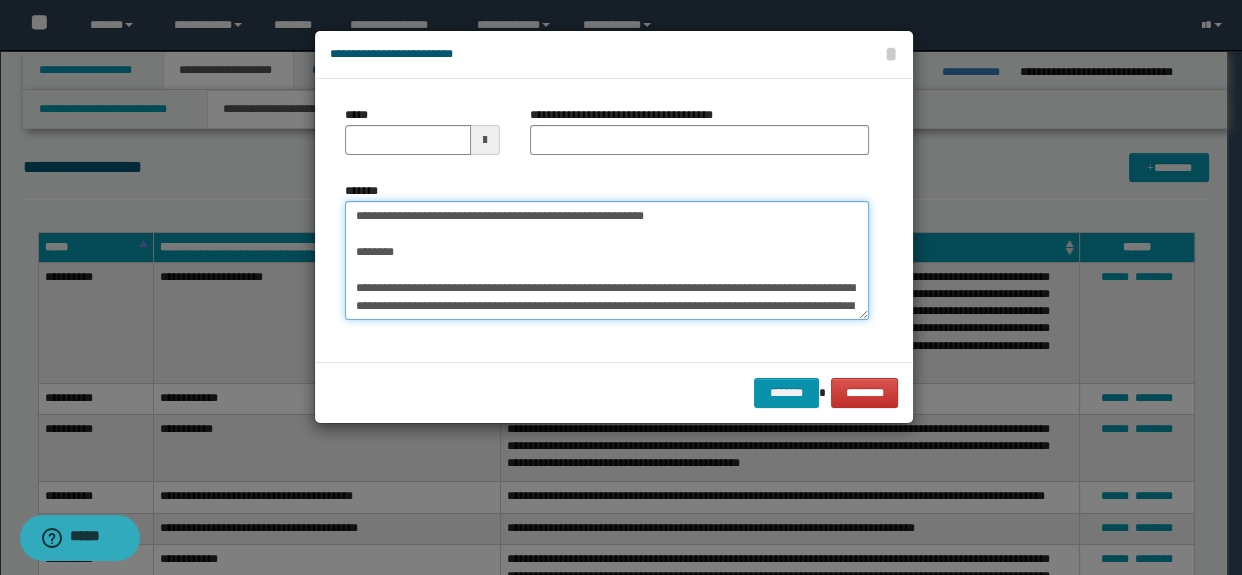 drag, startPoint x: 714, startPoint y: 216, endPoint x: 580, endPoint y: 216, distance: 134 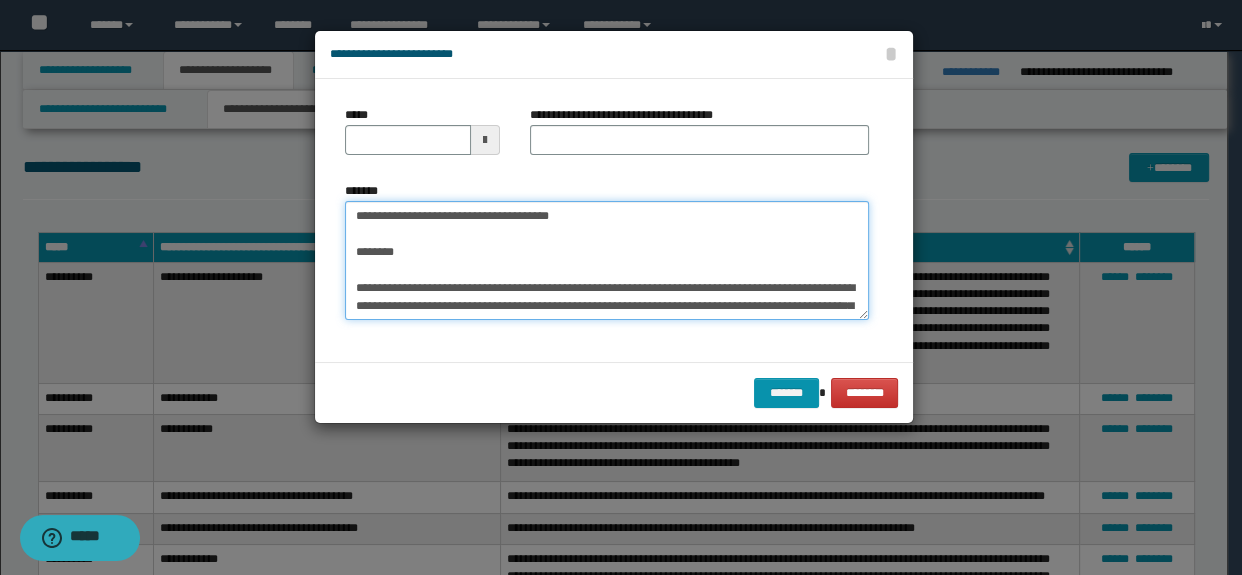 type on "**********" 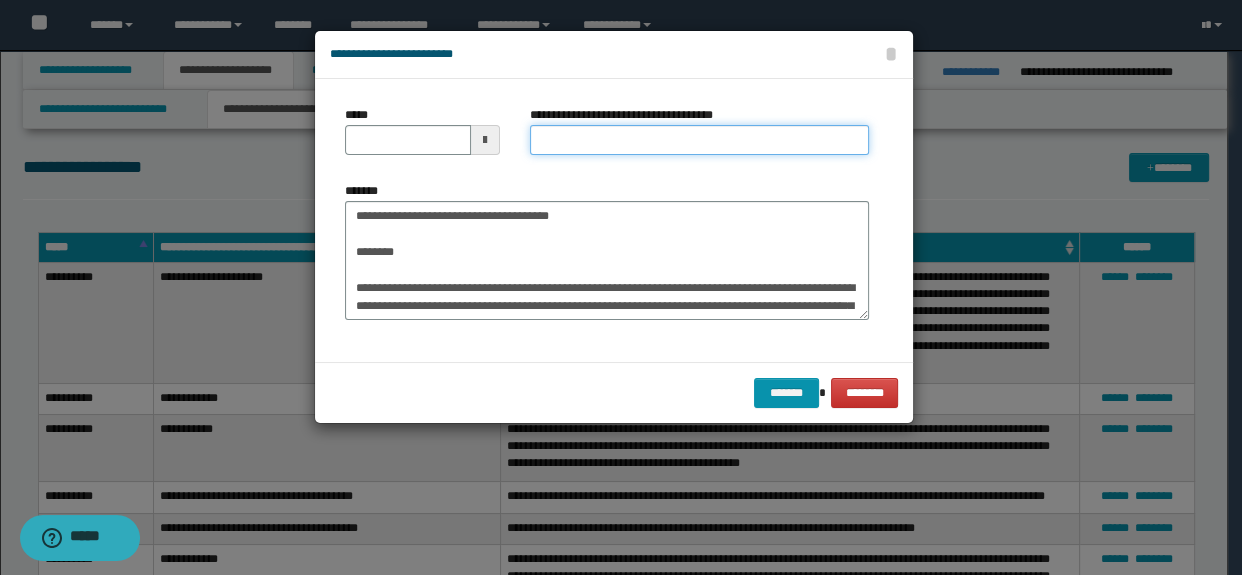 click on "**********" at bounding box center [700, 140] 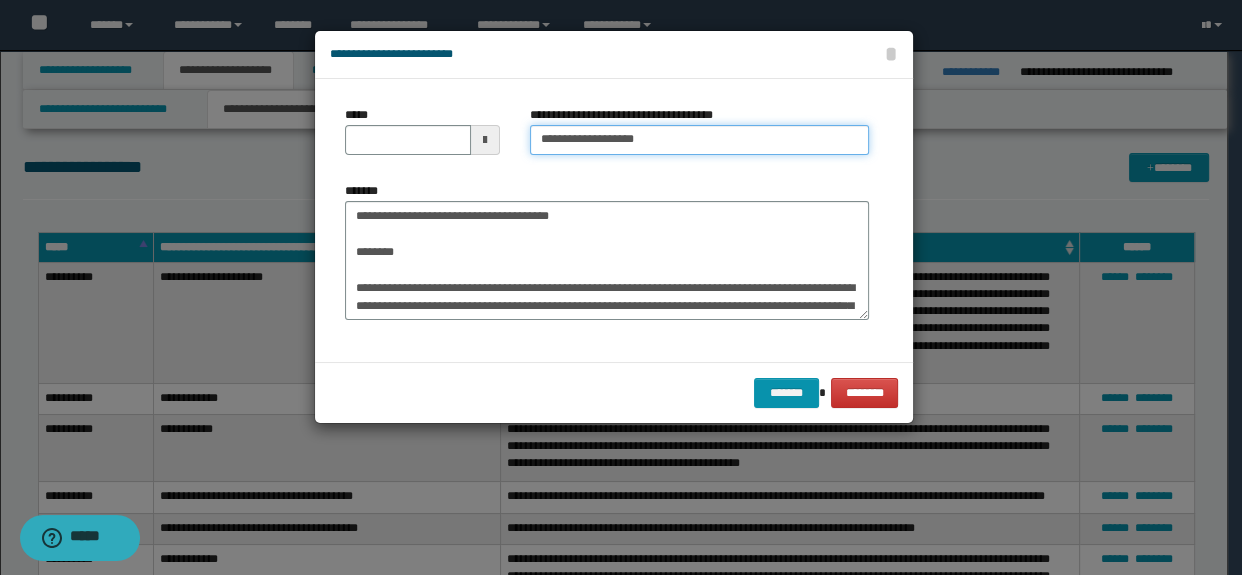 type on "**********" 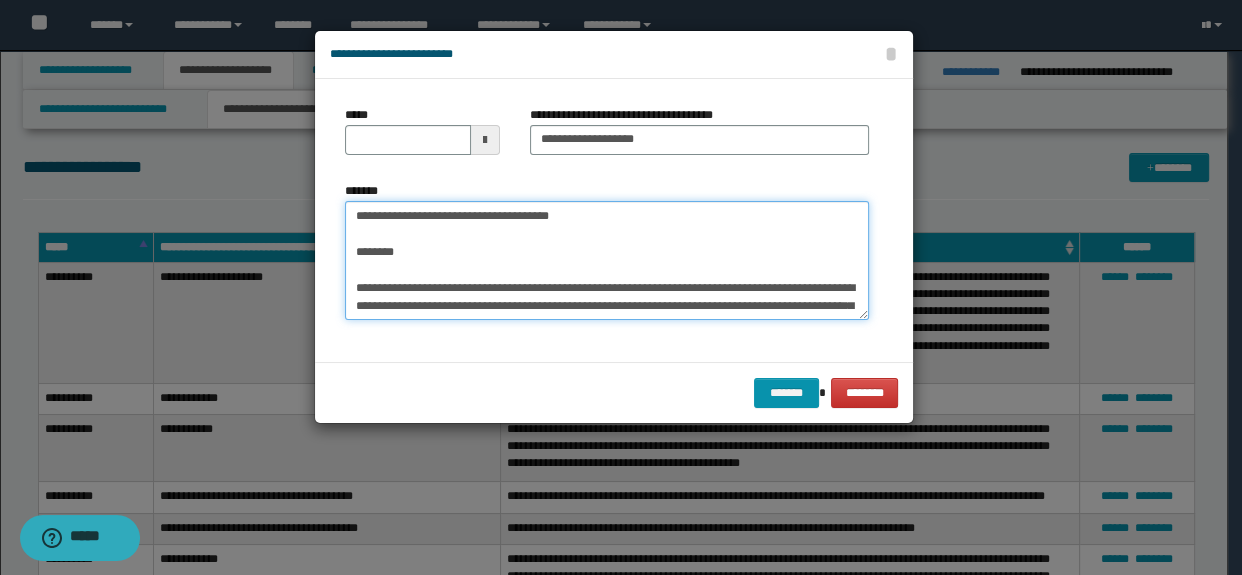 click on "**********" at bounding box center (607, 261) 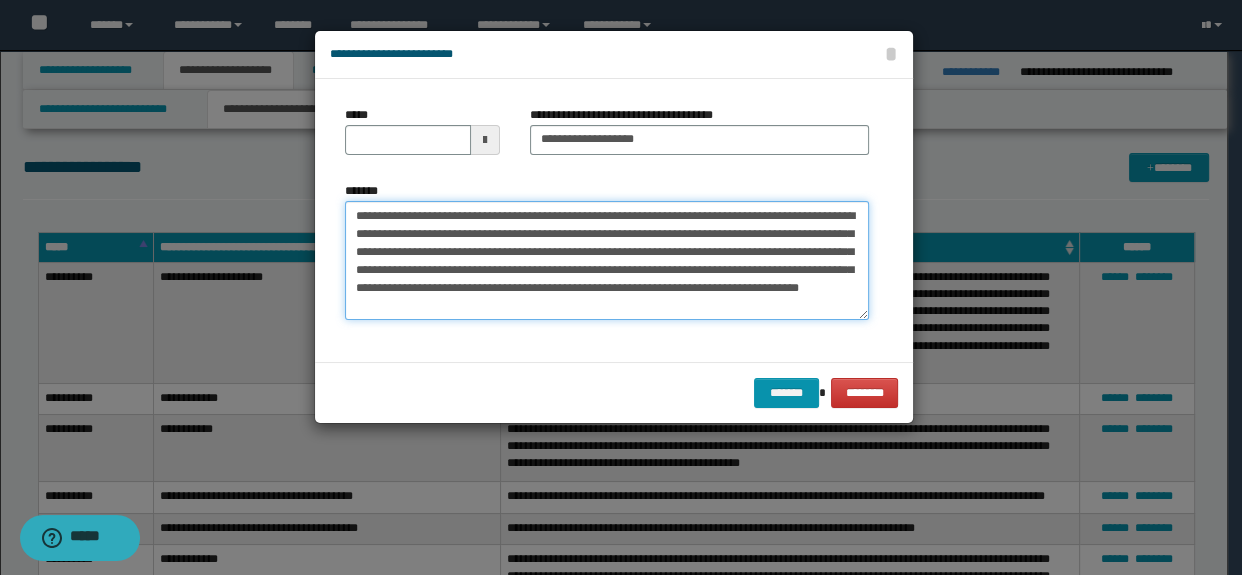 drag, startPoint x: 431, startPoint y: 290, endPoint x: 319, endPoint y: 212, distance: 136.48444 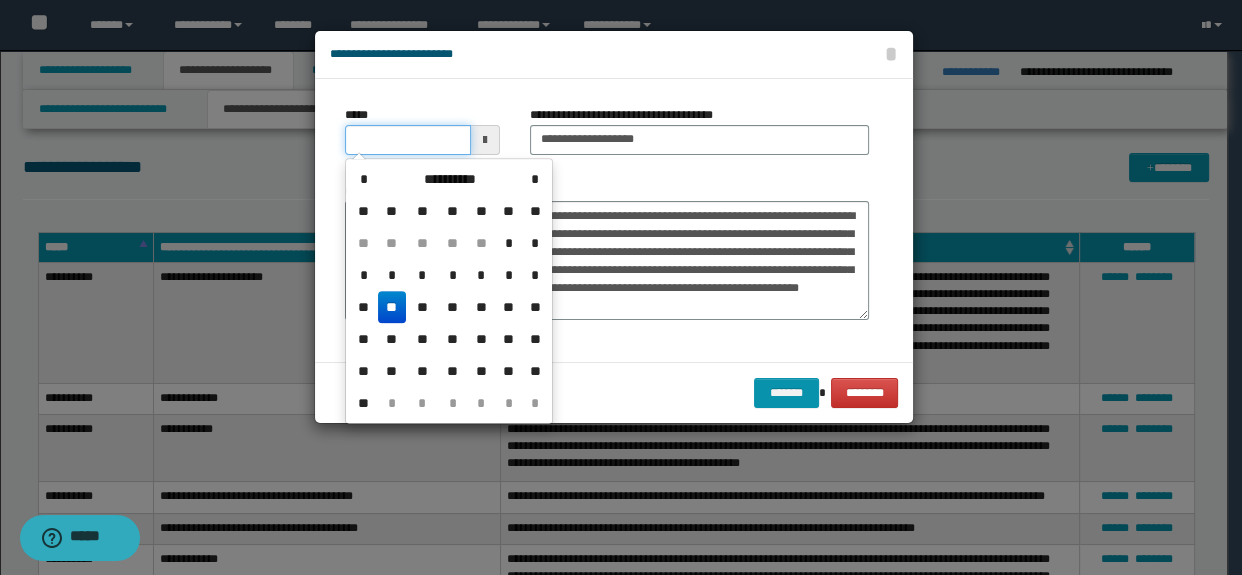 click on "*****" at bounding box center (408, 140) 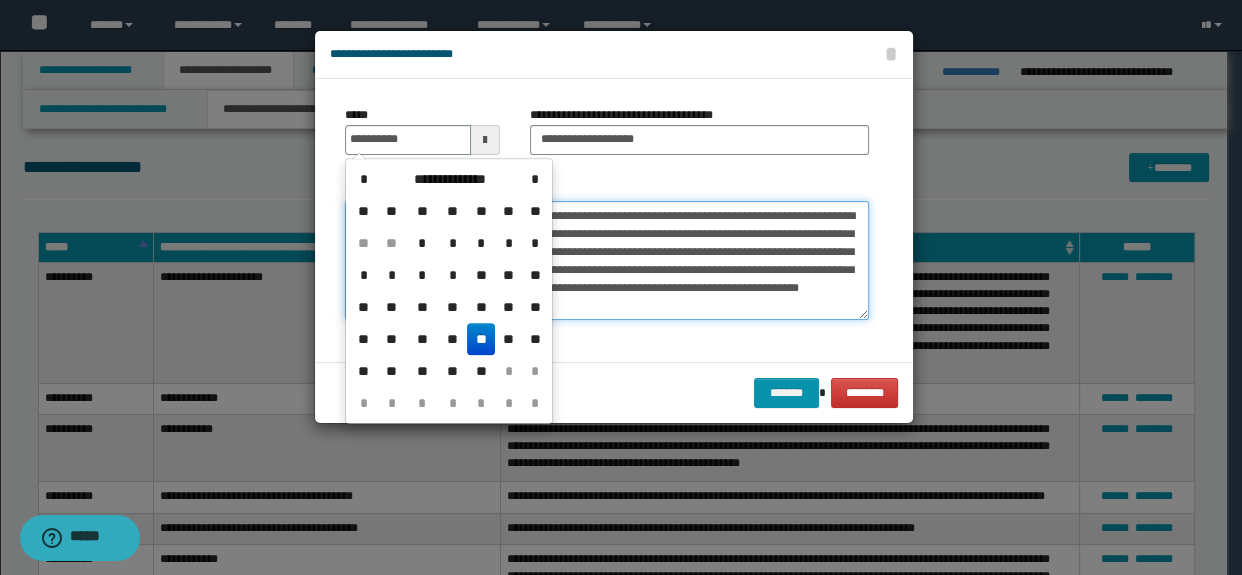 type on "**********" 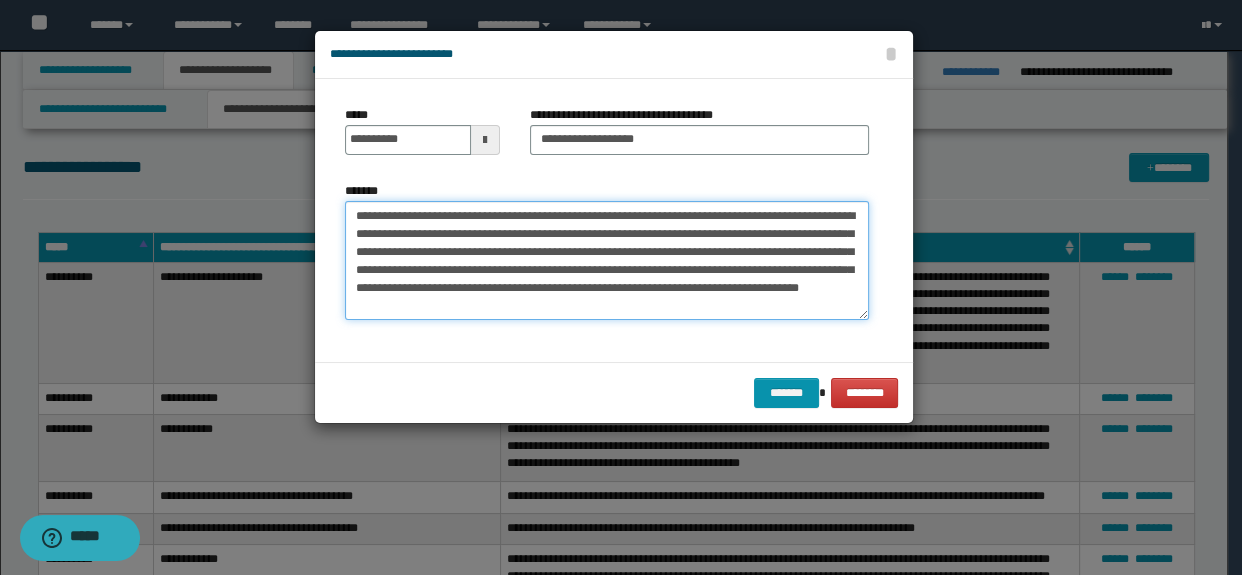 click on "**********" at bounding box center [607, 261] 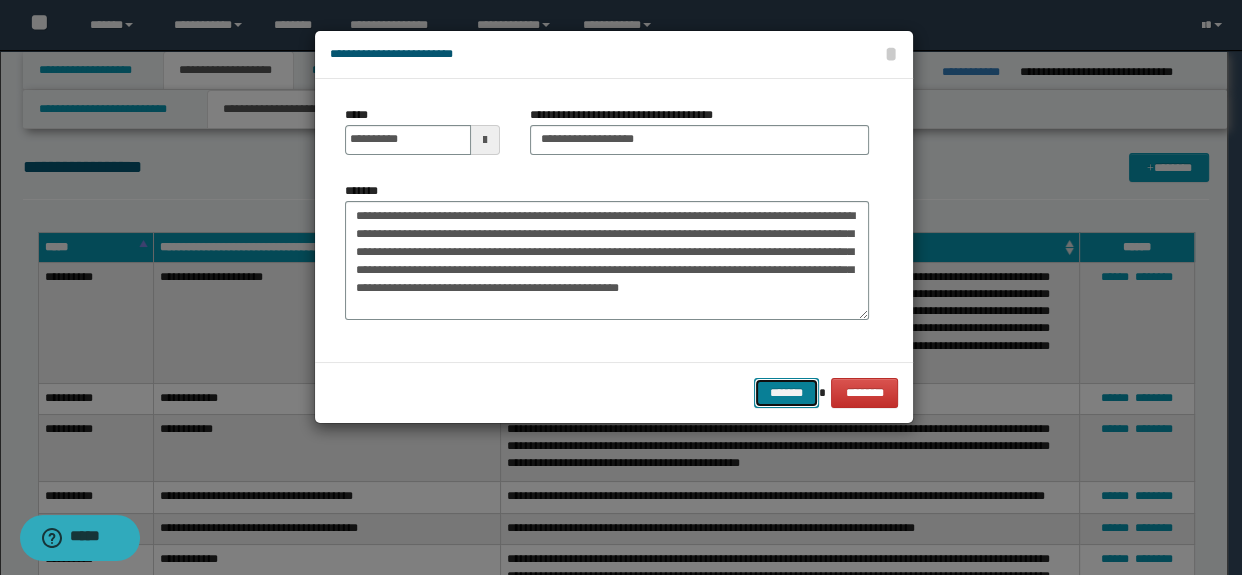 click on "*******" at bounding box center [786, 393] 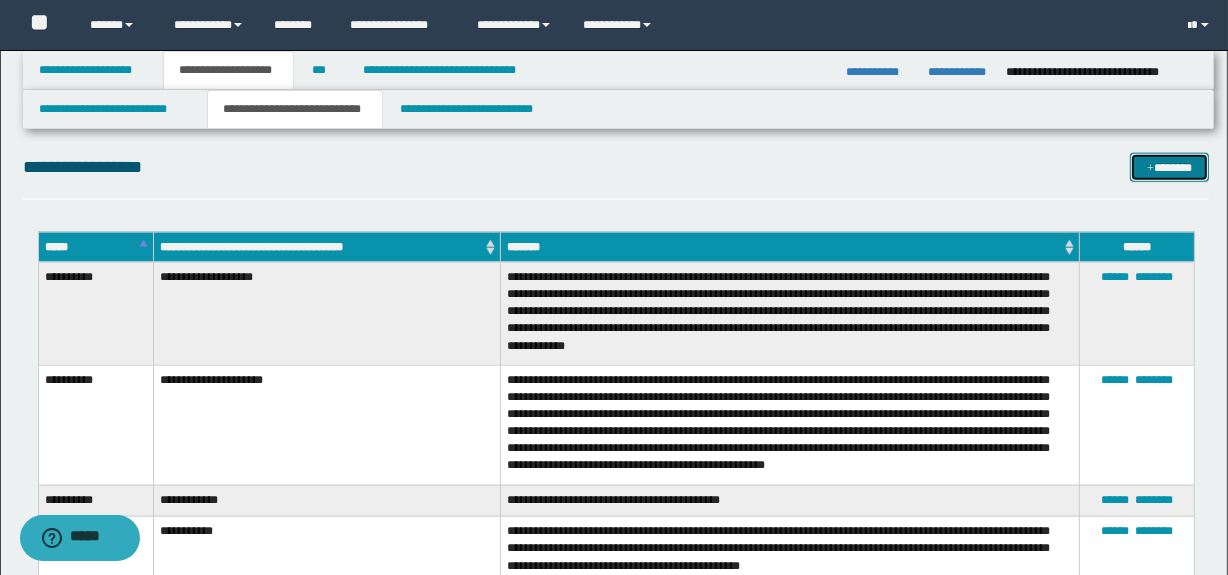 click on "*******" at bounding box center (1170, 168) 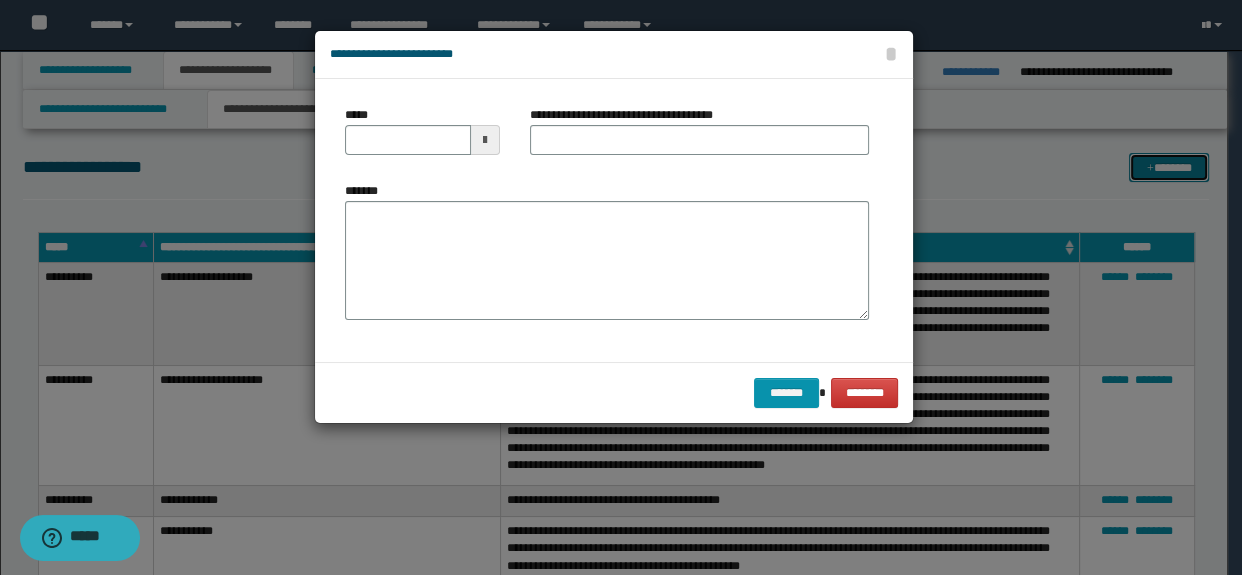 scroll, scrollTop: 0, scrollLeft: 0, axis: both 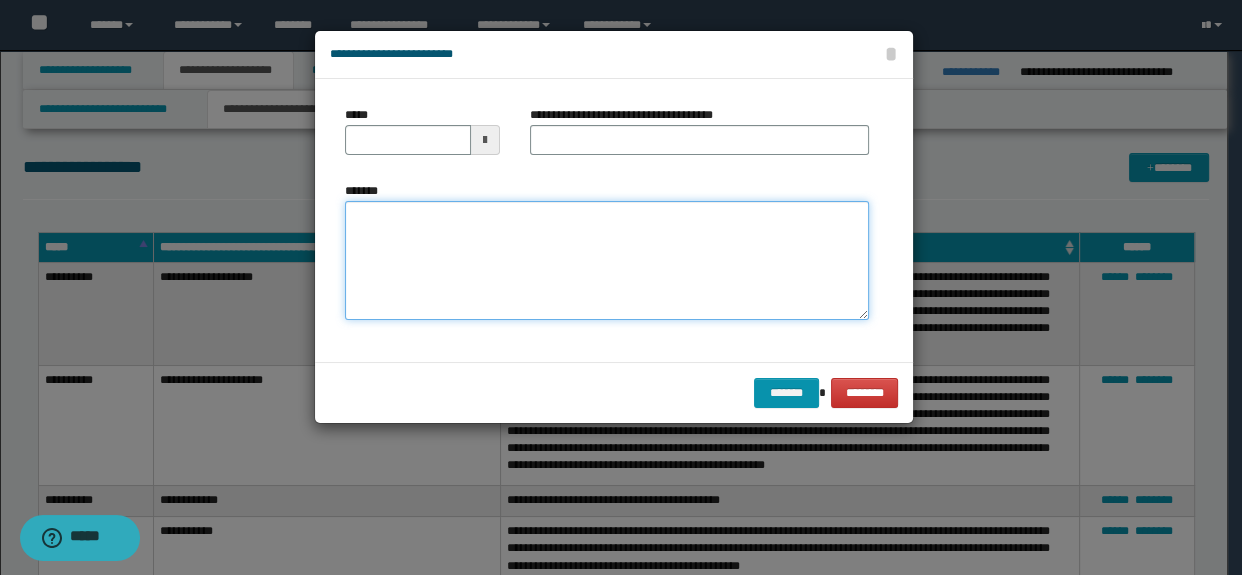 click on "*******" at bounding box center (607, 261) 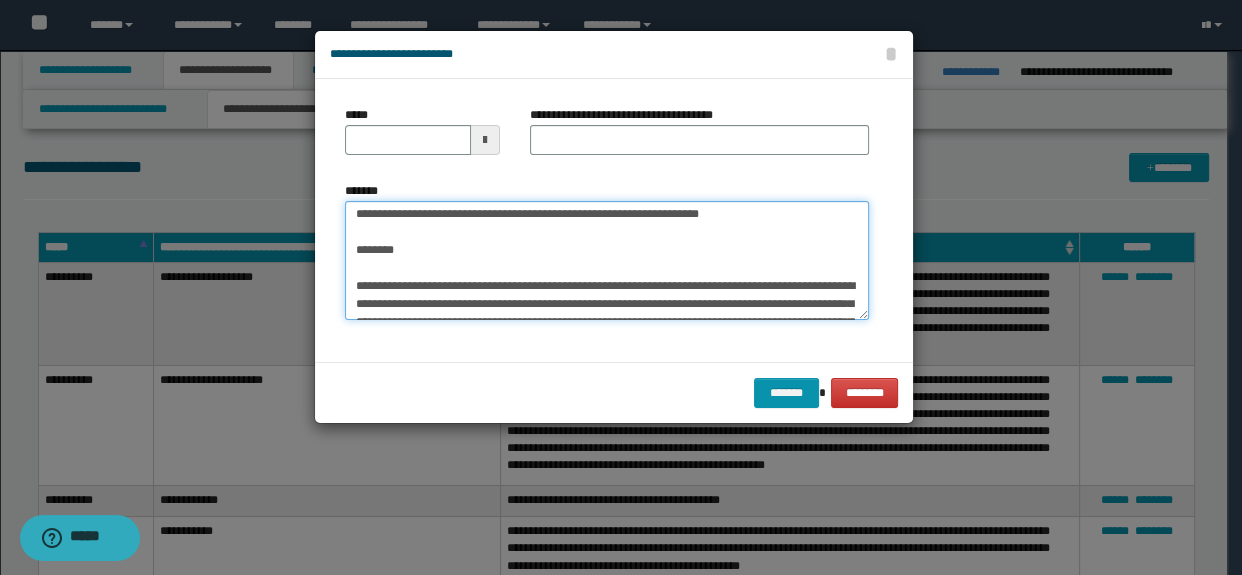 scroll, scrollTop: 0, scrollLeft: 0, axis: both 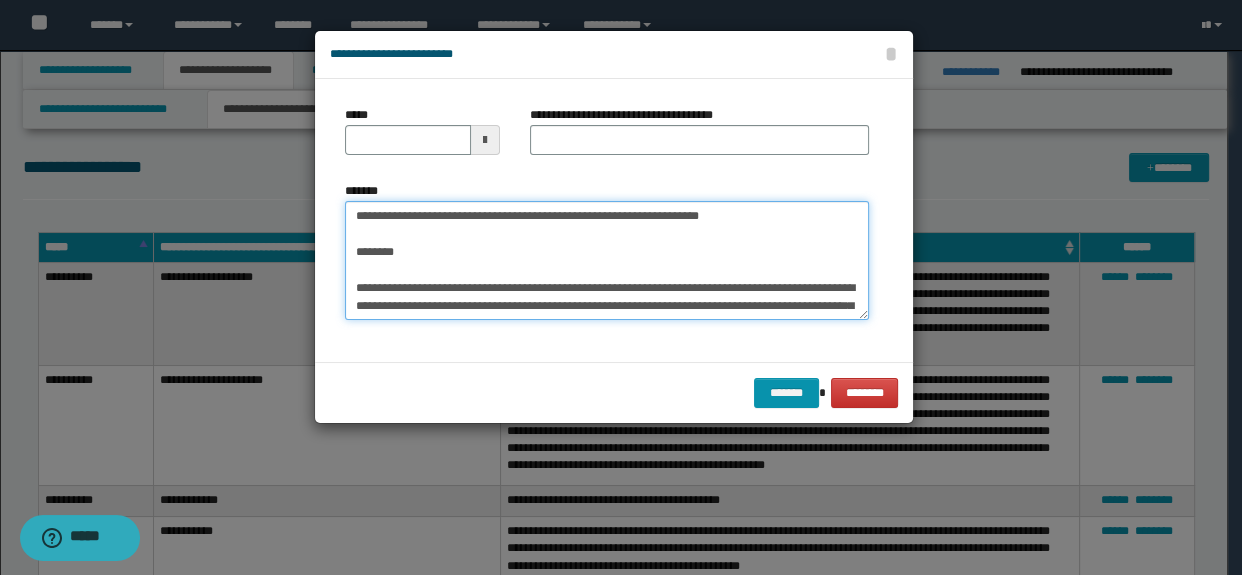 drag, startPoint x: 800, startPoint y: 209, endPoint x: 600, endPoint y: 217, distance: 200.15994 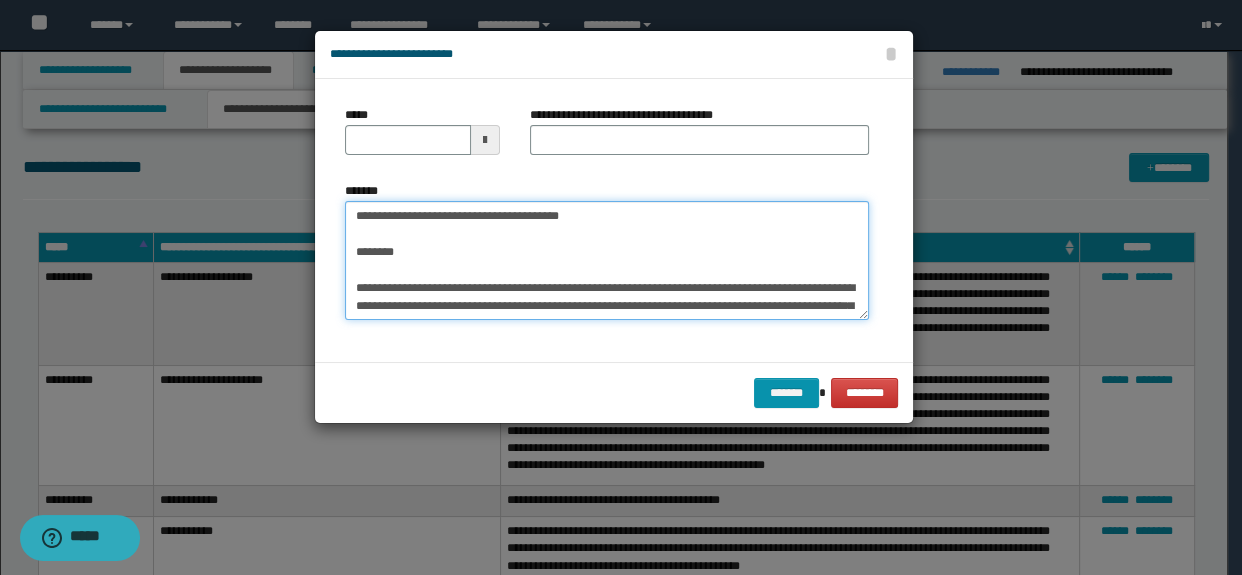type on "**********" 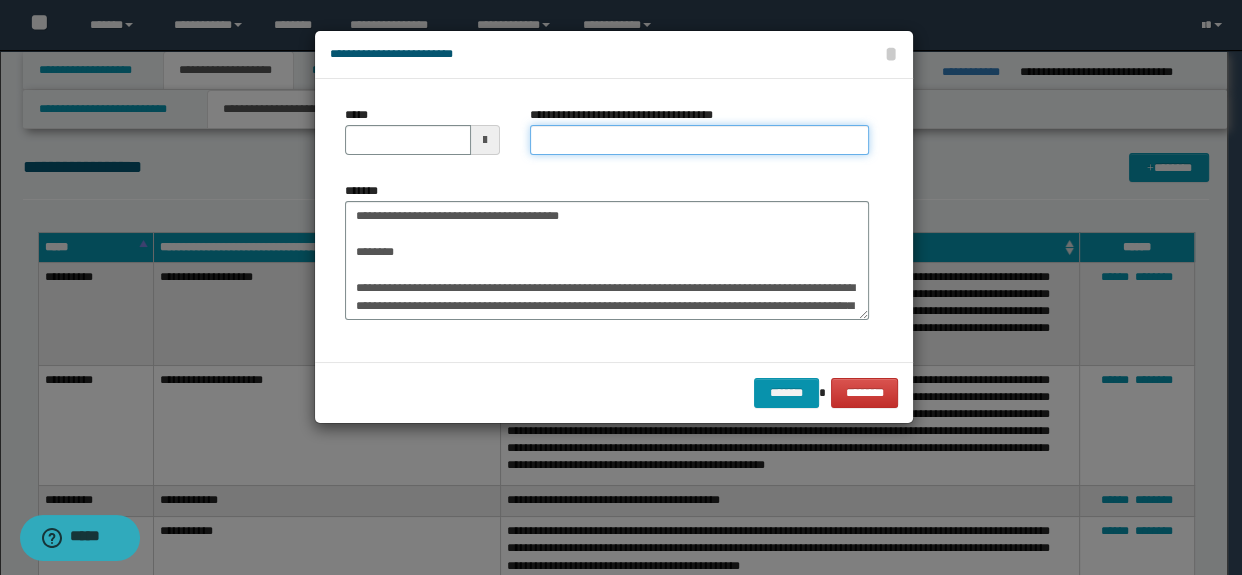 click on "**********" at bounding box center (700, 140) 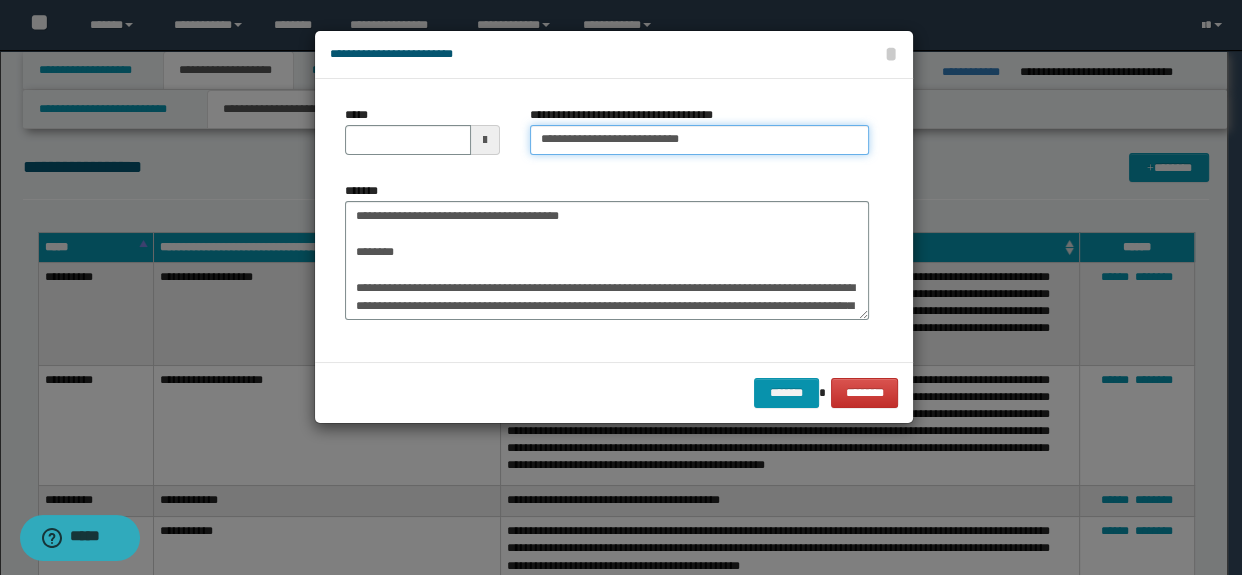 type on "**********" 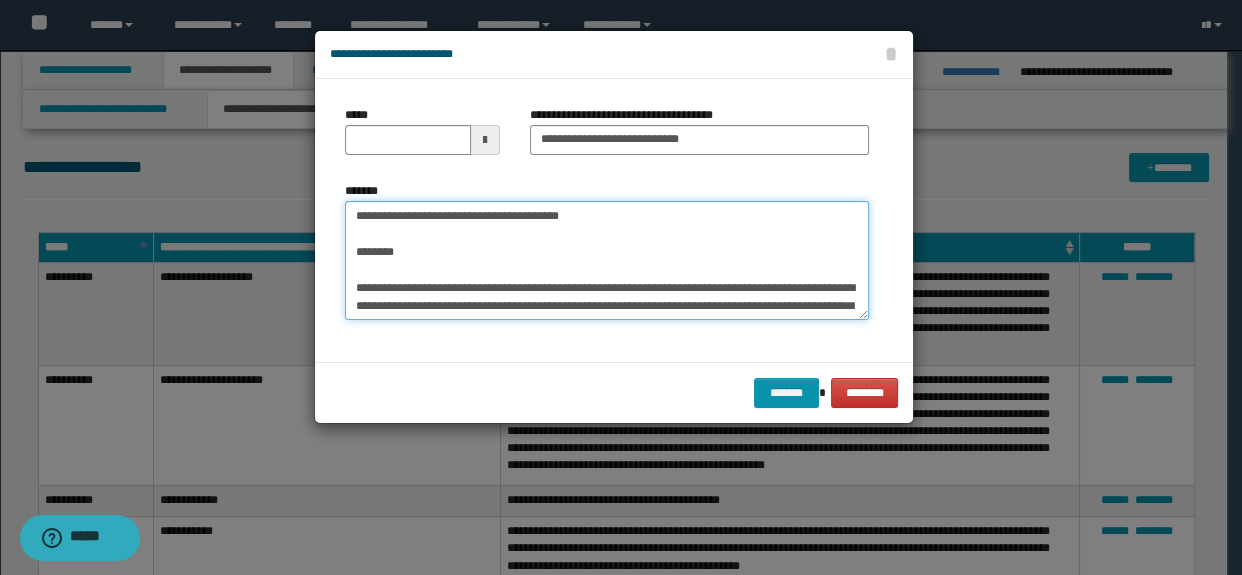 click on "**********" at bounding box center [607, 261] 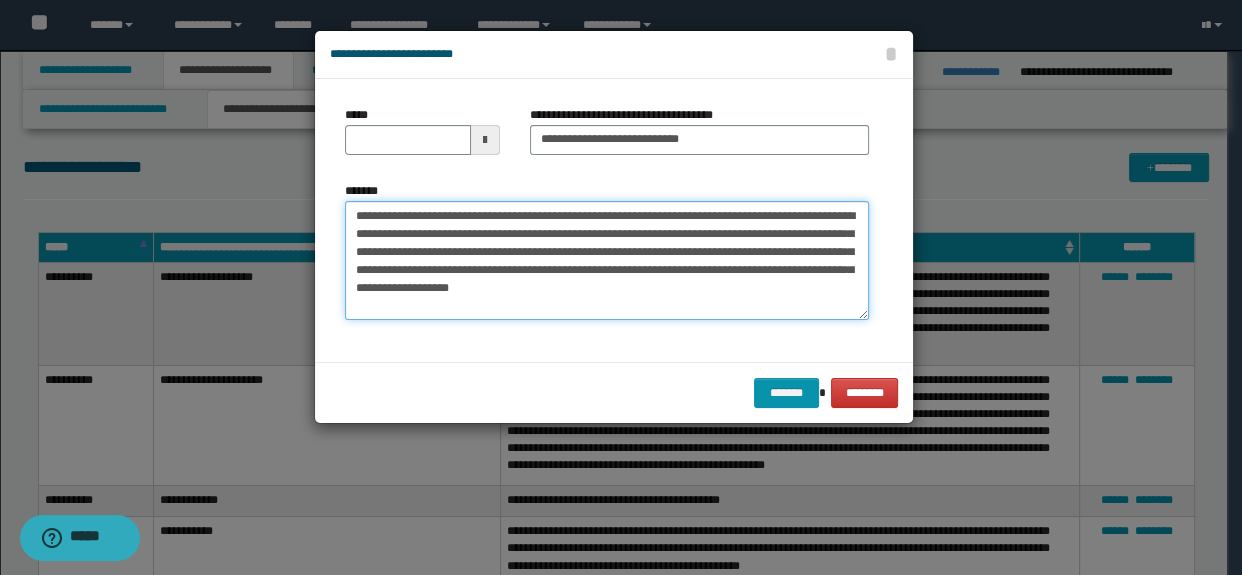 type 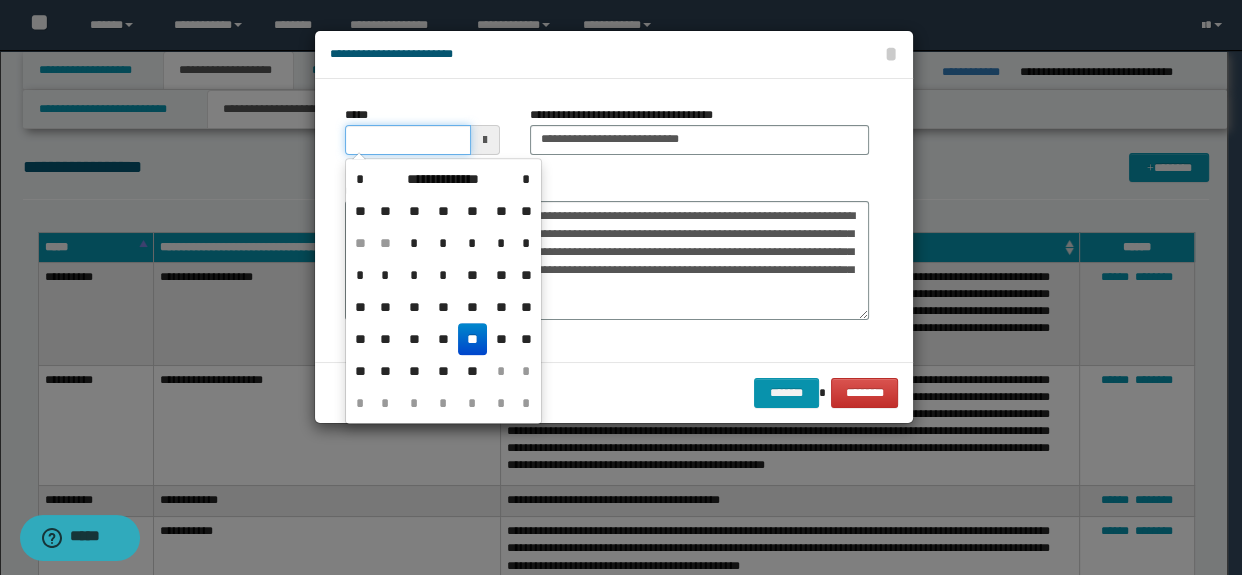 click on "*****" at bounding box center [408, 140] 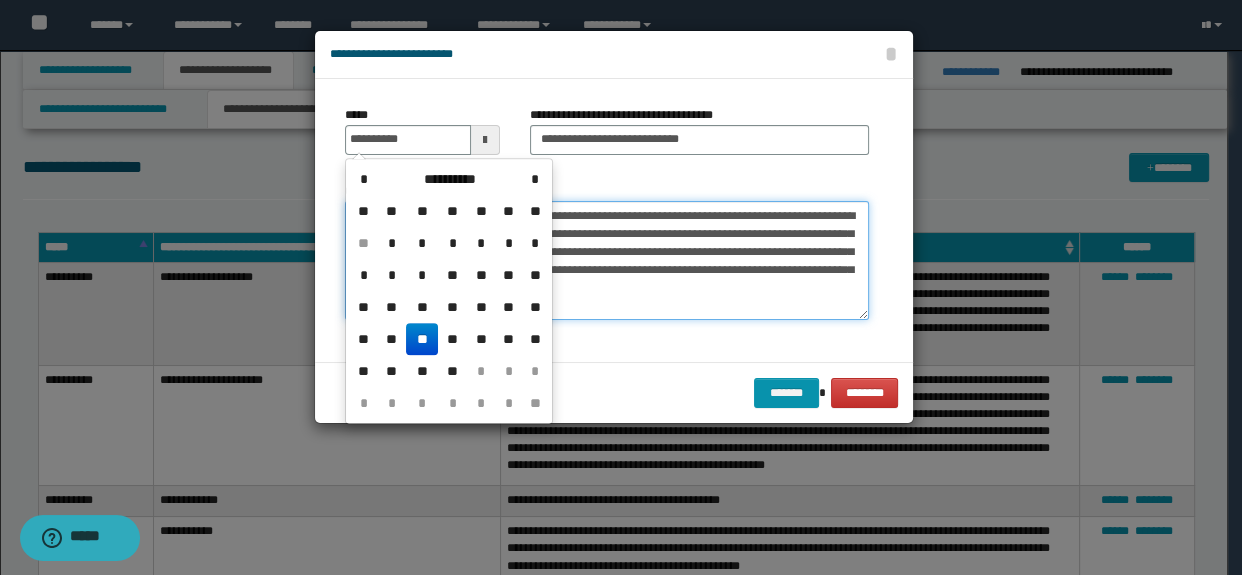 type on "**********" 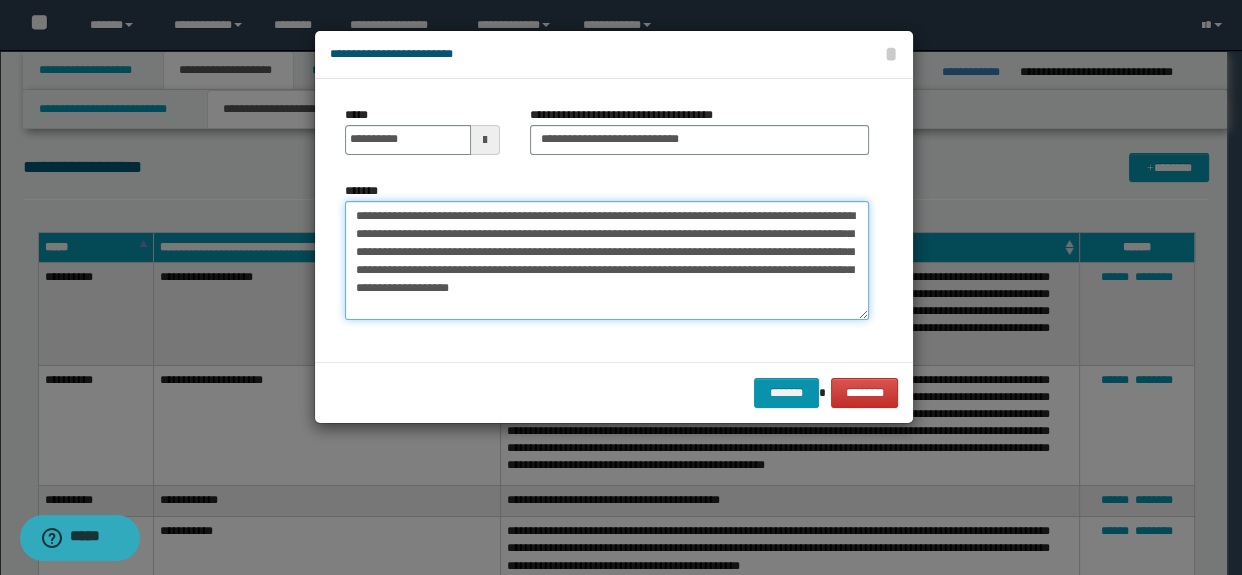 drag, startPoint x: 703, startPoint y: 289, endPoint x: 509, endPoint y: 280, distance: 194.20865 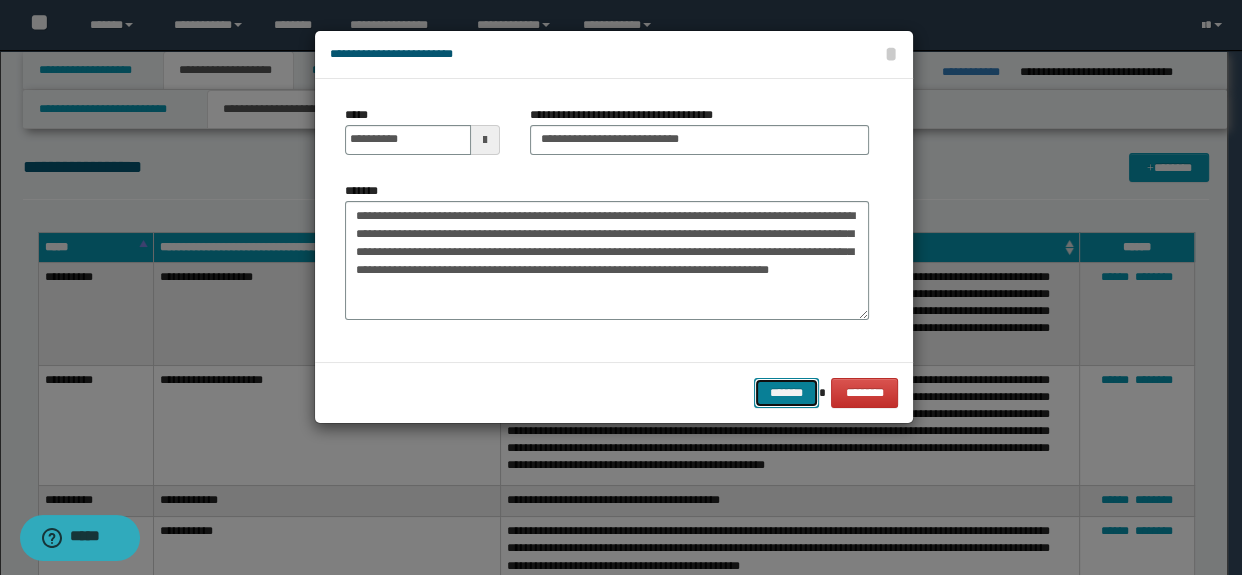 click on "*******" at bounding box center (786, 393) 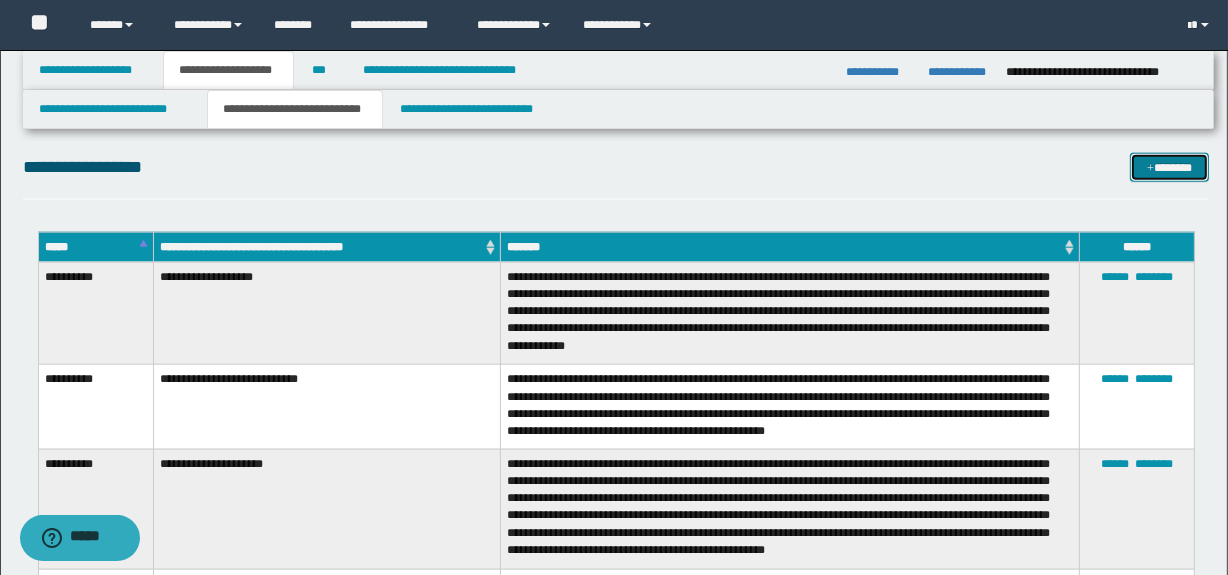 click at bounding box center [1150, 169] 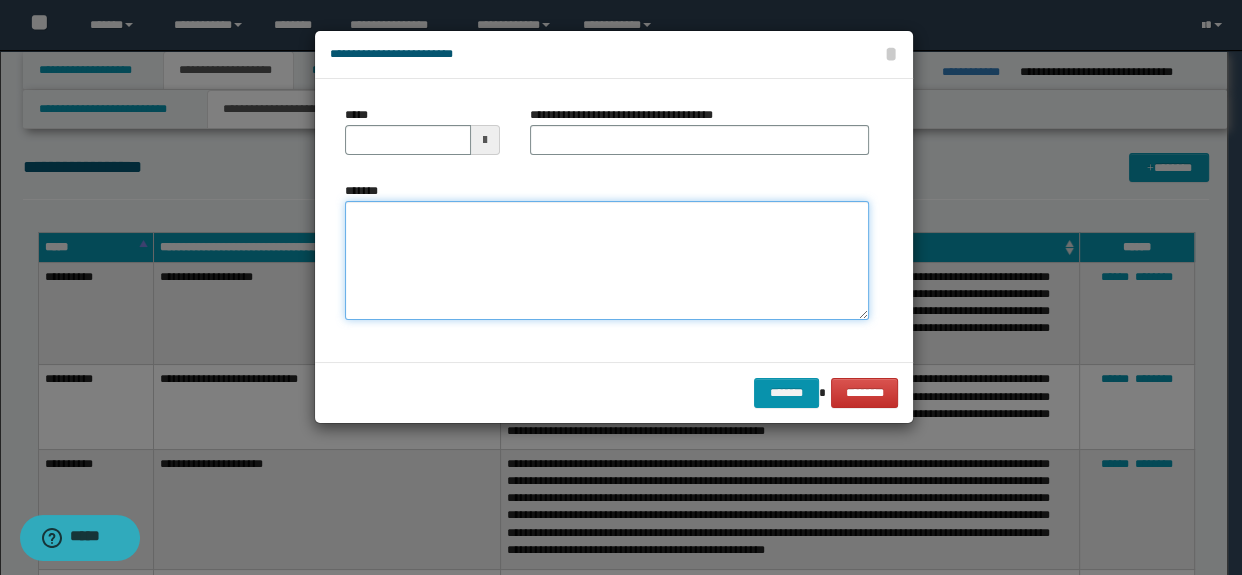 click on "*******" at bounding box center (607, 261) 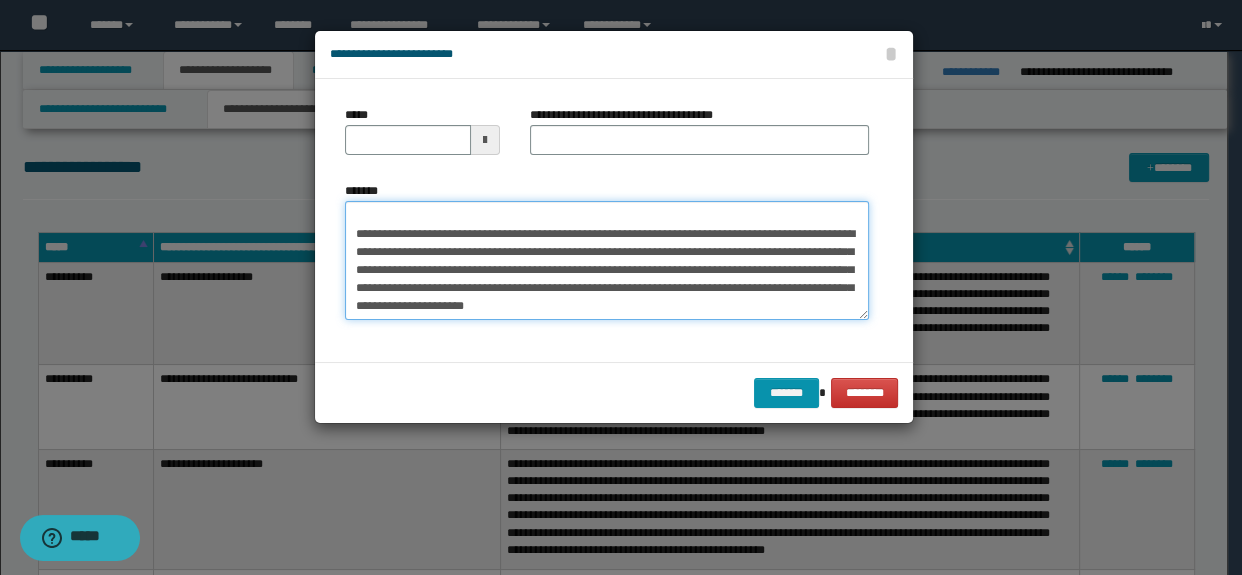scroll, scrollTop: 0, scrollLeft: 0, axis: both 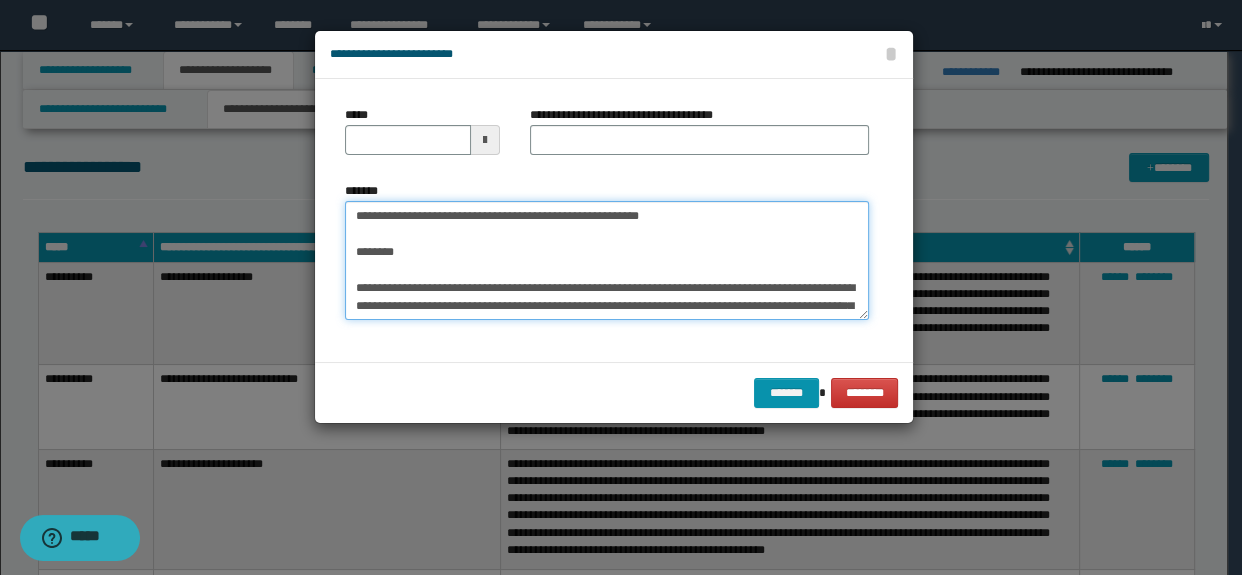 drag, startPoint x: 578, startPoint y: 286, endPoint x: 311, endPoint y: 200, distance: 280.50845 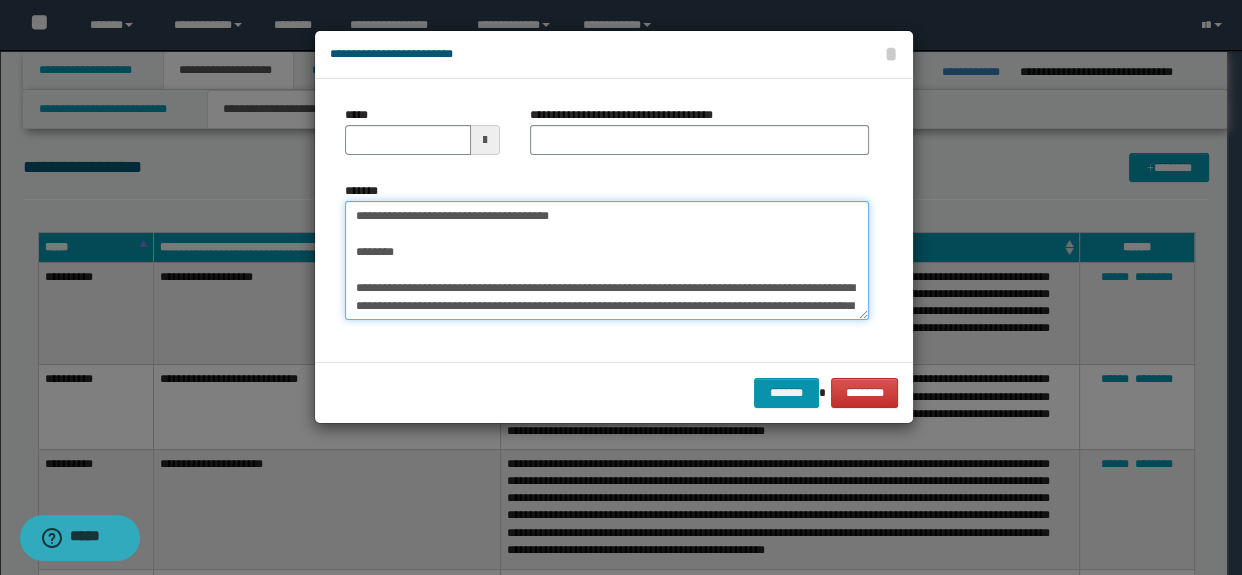 drag, startPoint x: 699, startPoint y: 214, endPoint x: 580, endPoint y: 214, distance: 119 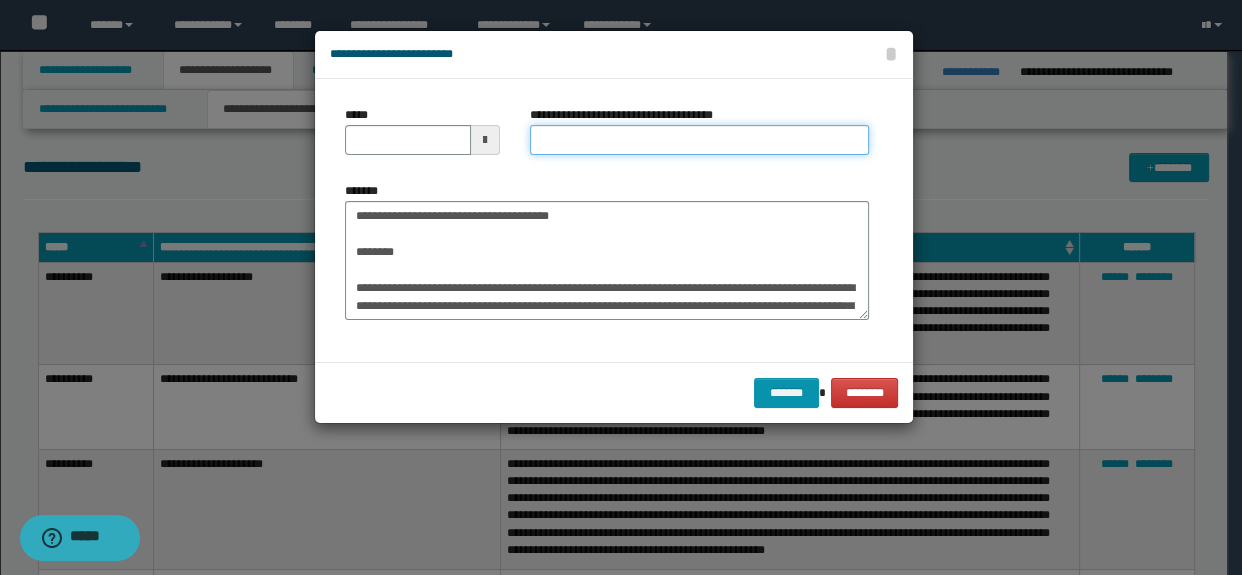 click on "**********" at bounding box center (700, 140) 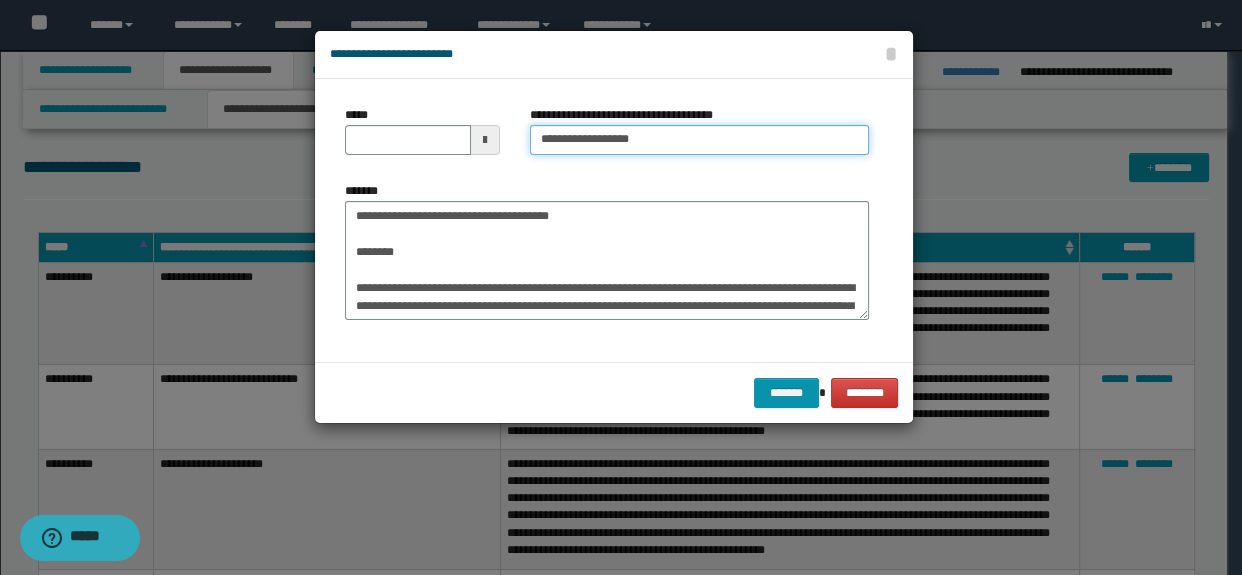 type on "**********" 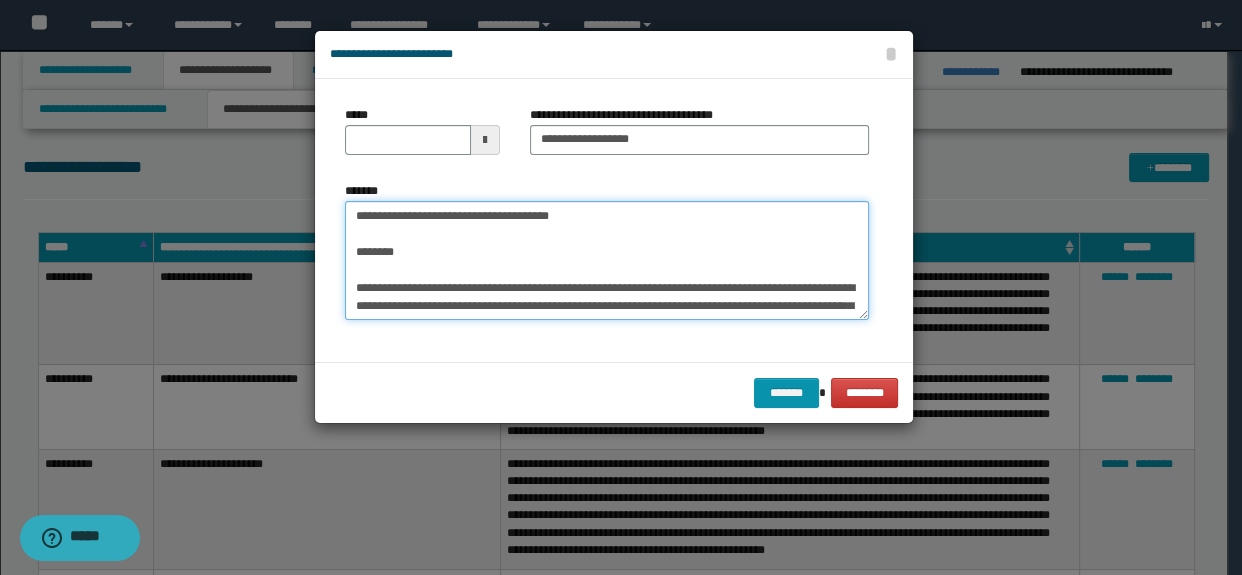 drag, startPoint x: 580, startPoint y: 280, endPoint x: 298, endPoint y: 196, distance: 294.24478 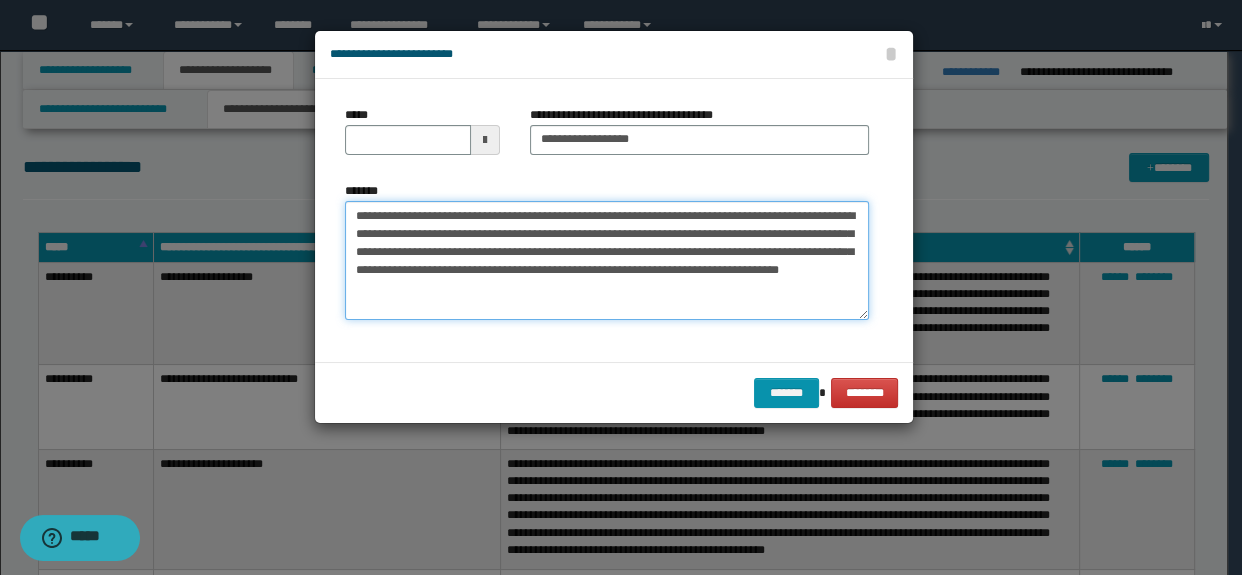 type 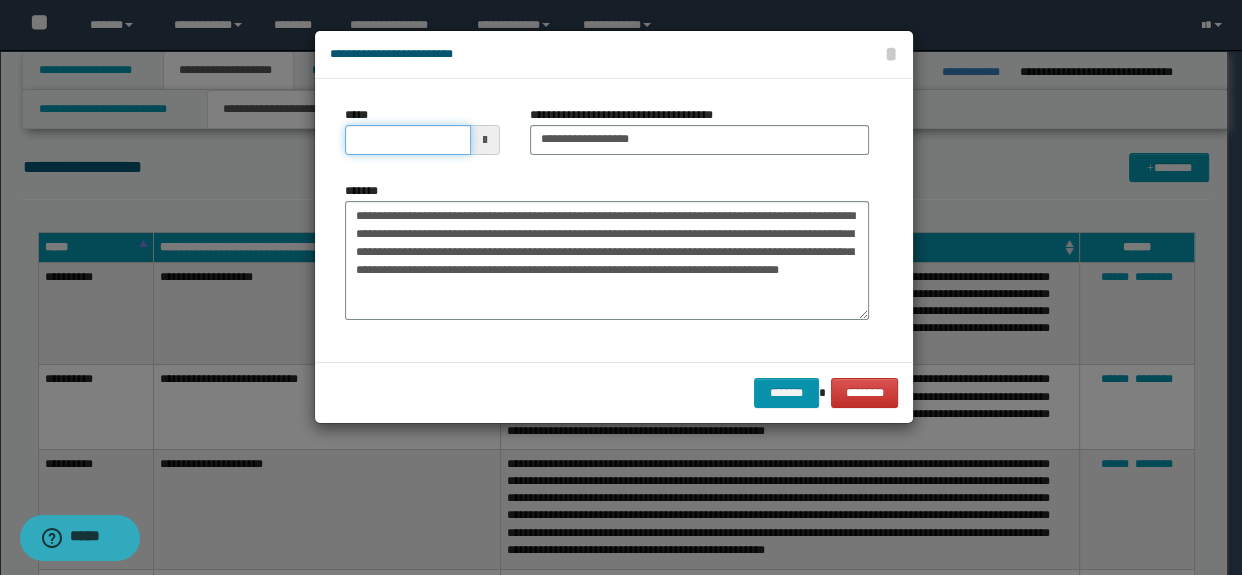 click on "*****" at bounding box center [408, 140] 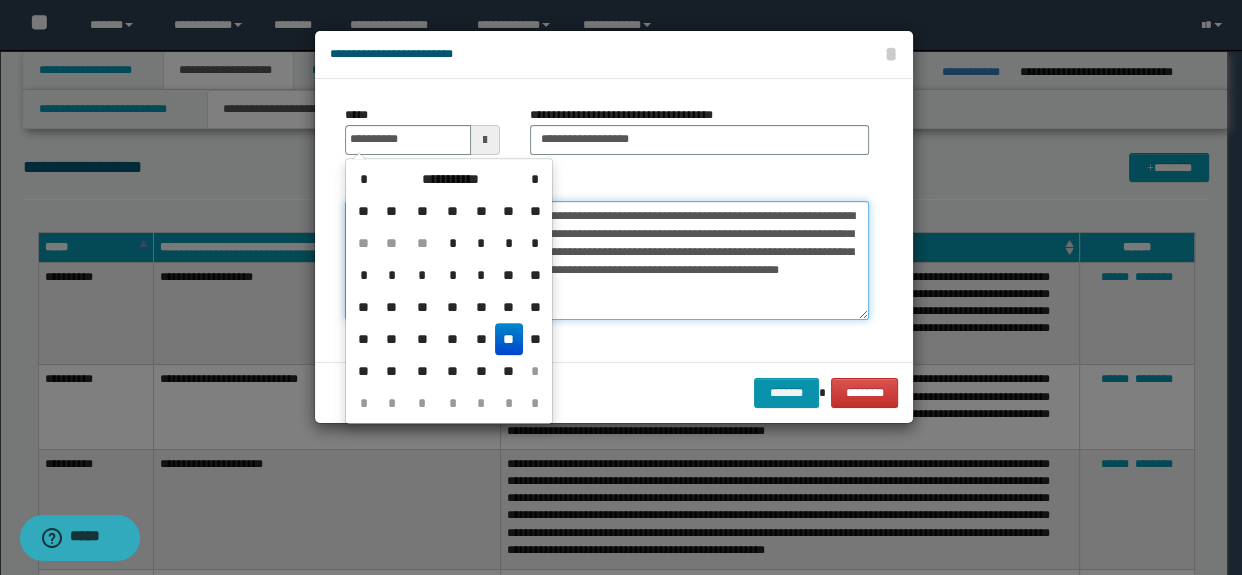type on "**********" 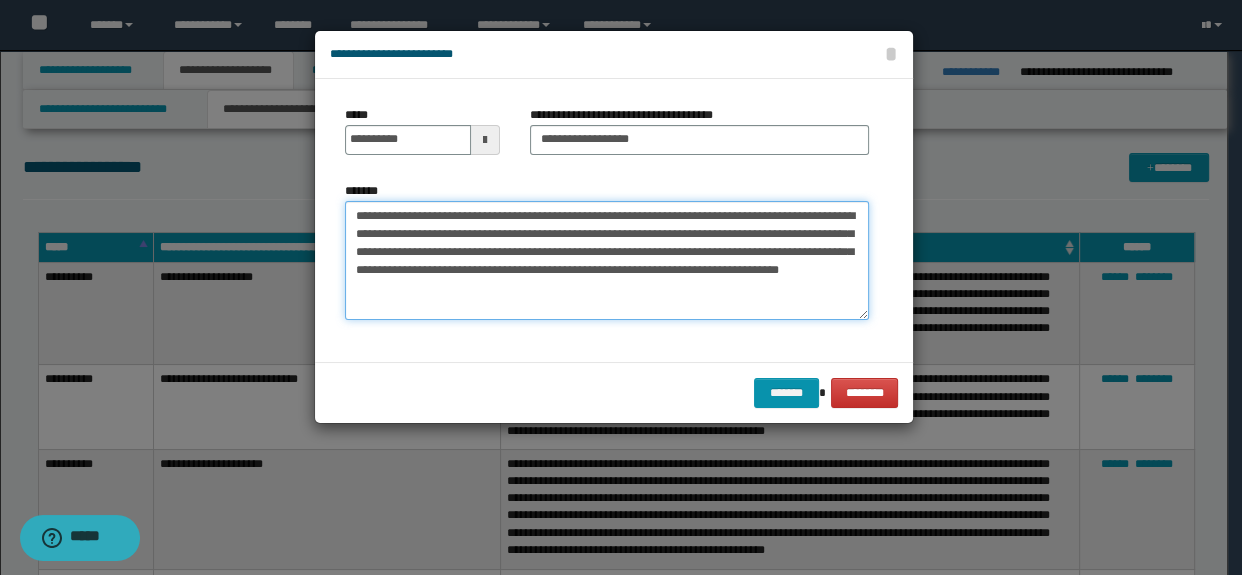 drag, startPoint x: 610, startPoint y: 305, endPoint x: 710, endPoint y: 273, distance: 104.99524 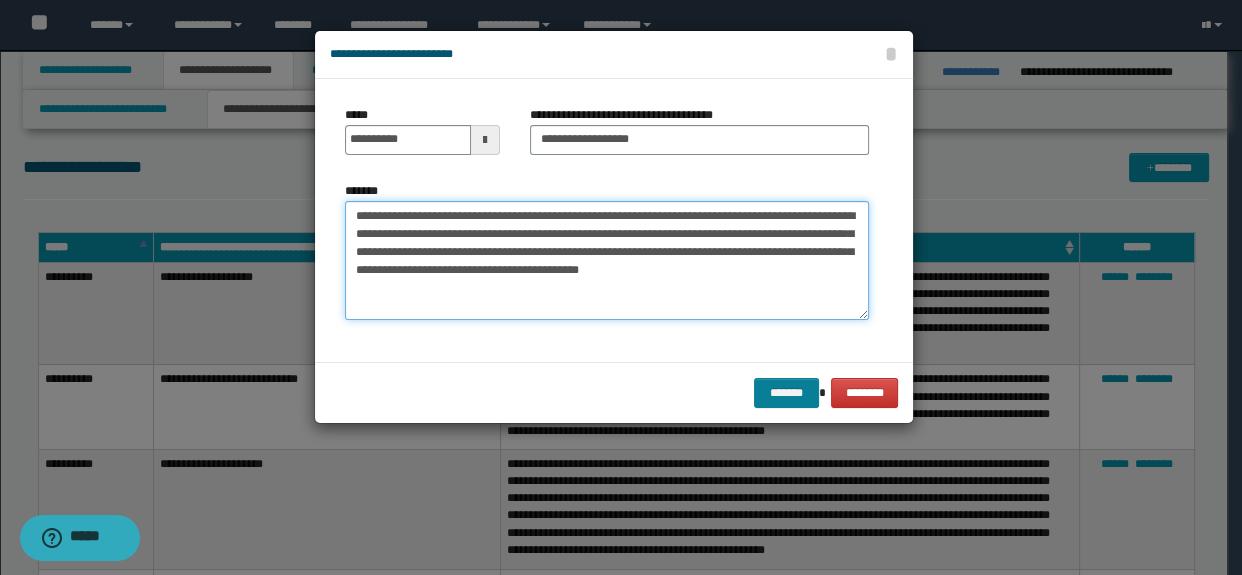 type on "**********" 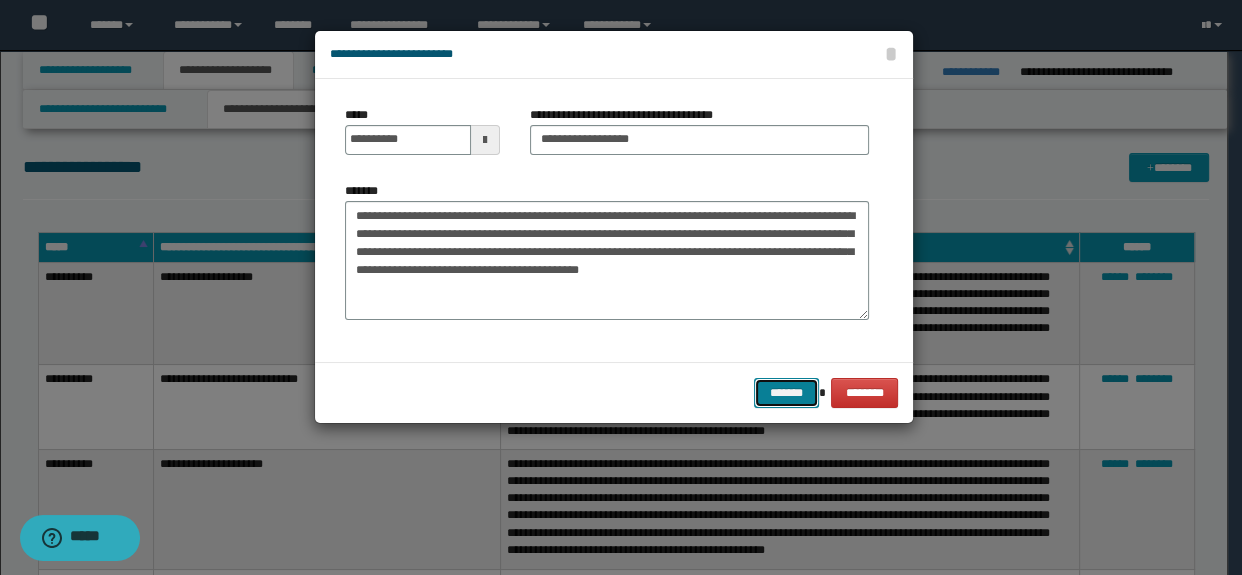 click on "*******" at bounding box center [786, 393] 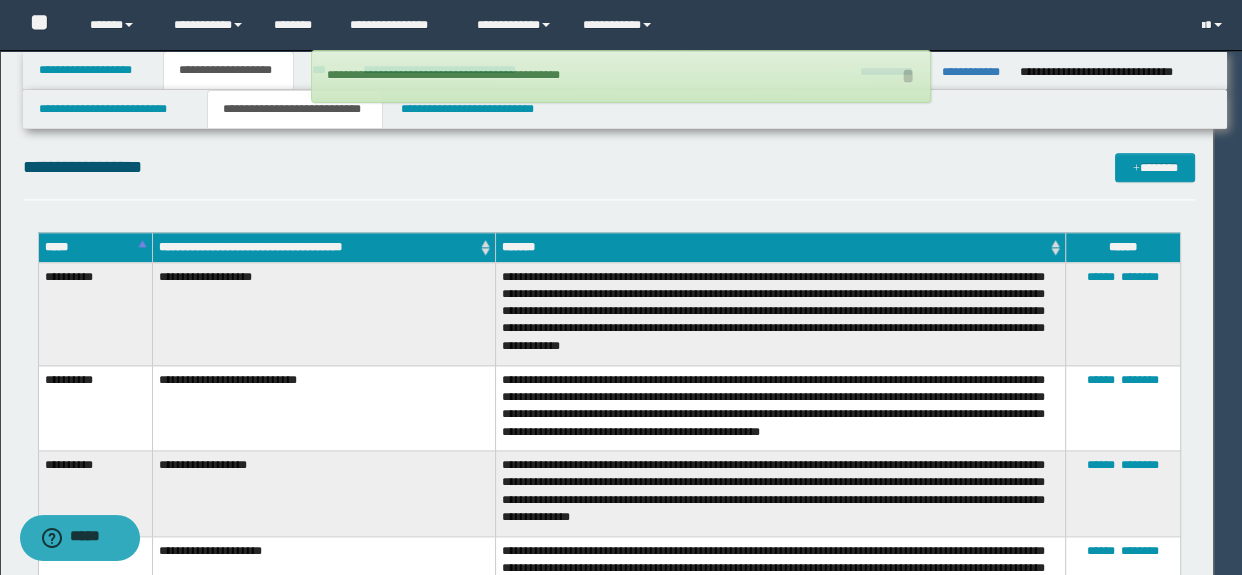 type 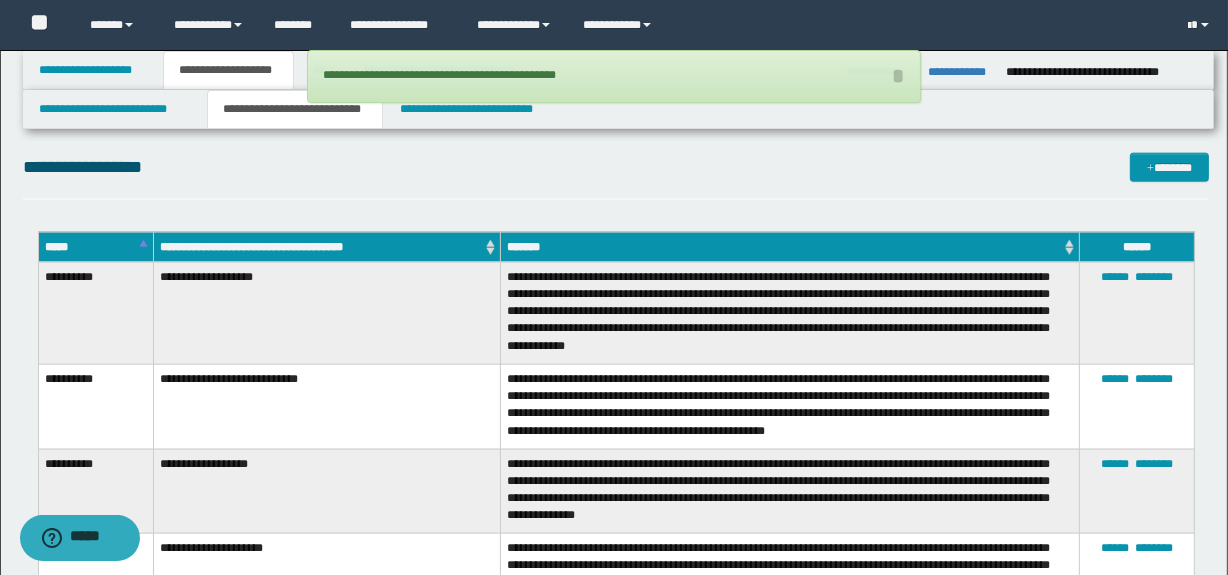 click on "**********" at bounding box center [616, 176] 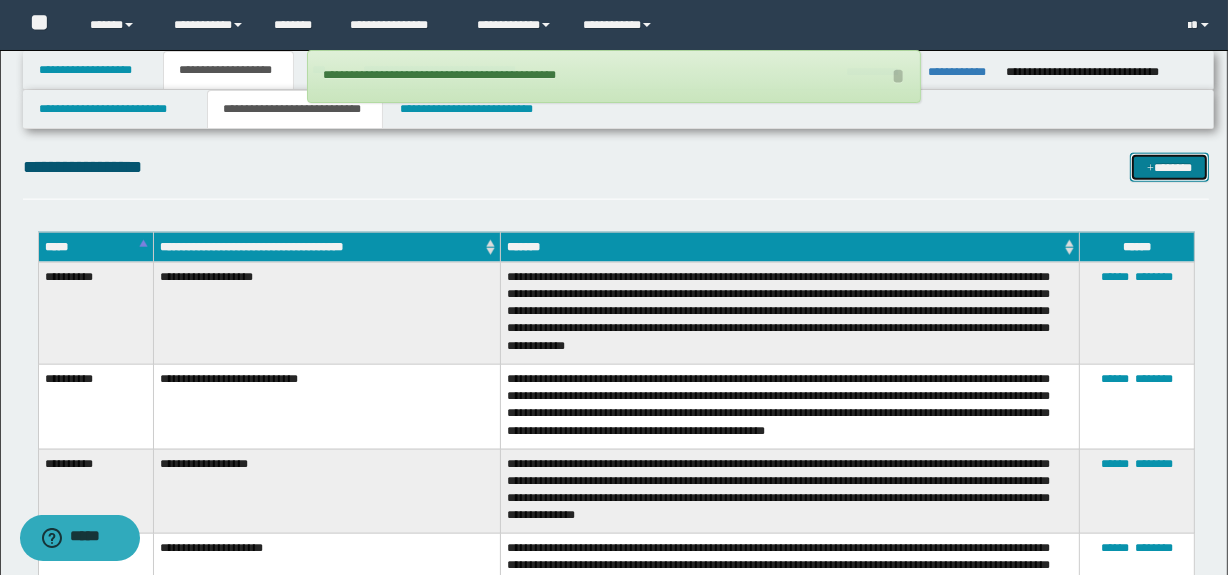 click at bounding box center (1150, 169) 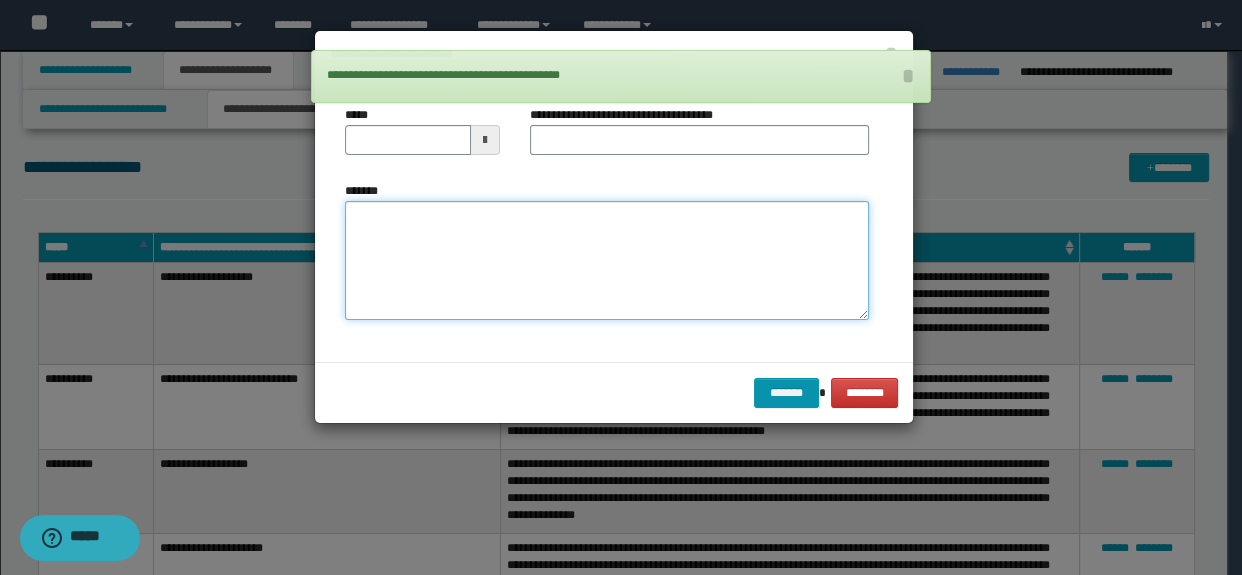 click on "*******" at bounding box center (607, 261) 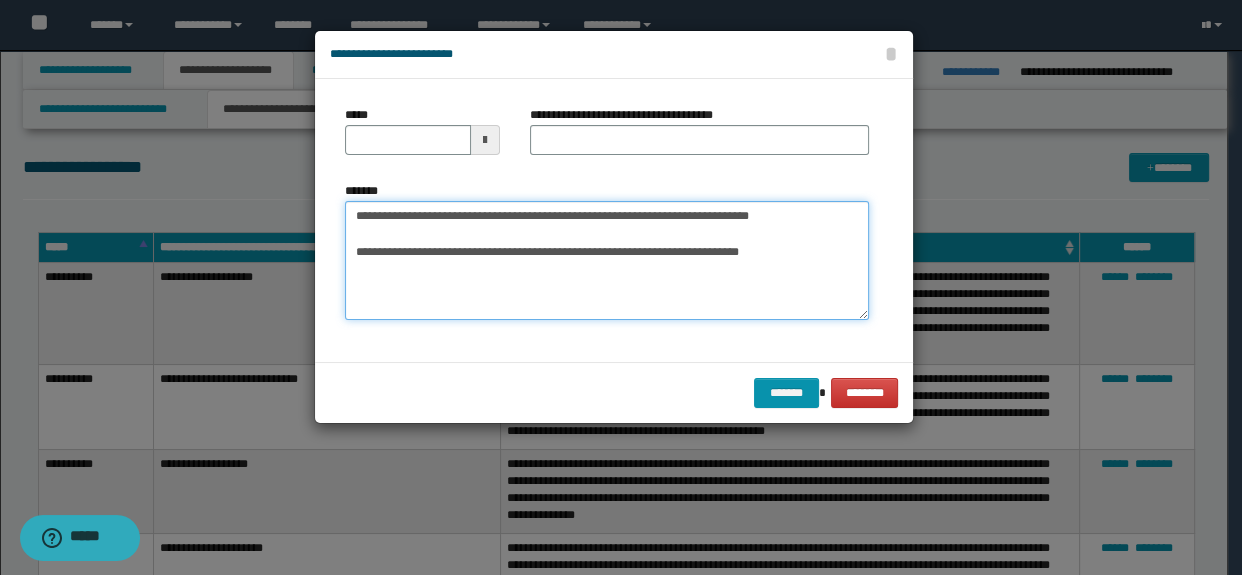 drag, startPoint x: 551, startPoint y: 217, endPoint x: 402, endPoint y: 237, distance: 150.33629 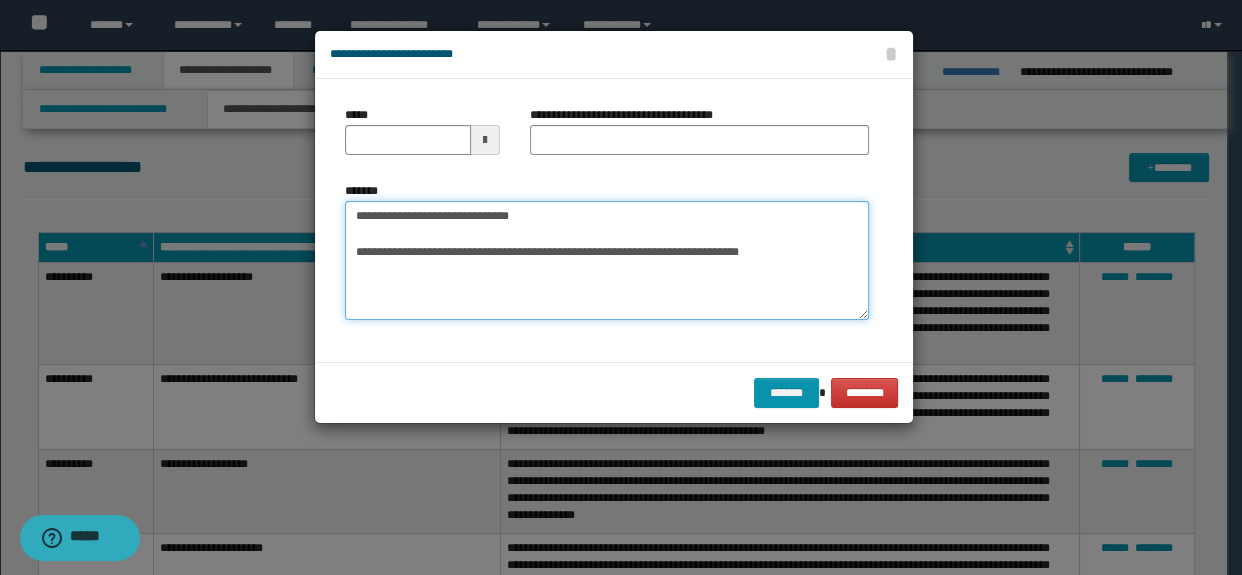 type on "**********" 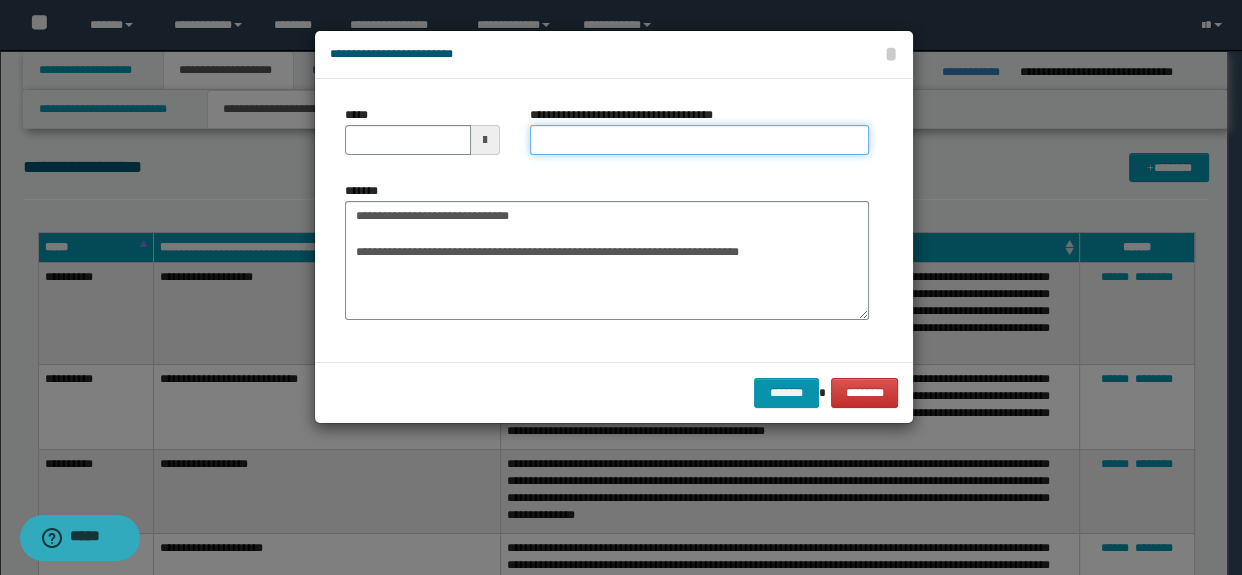 drag, startPoint x: 593, startPoint y: 137, endPoint x: 583, endPoint y: 172, distance: 36.40055 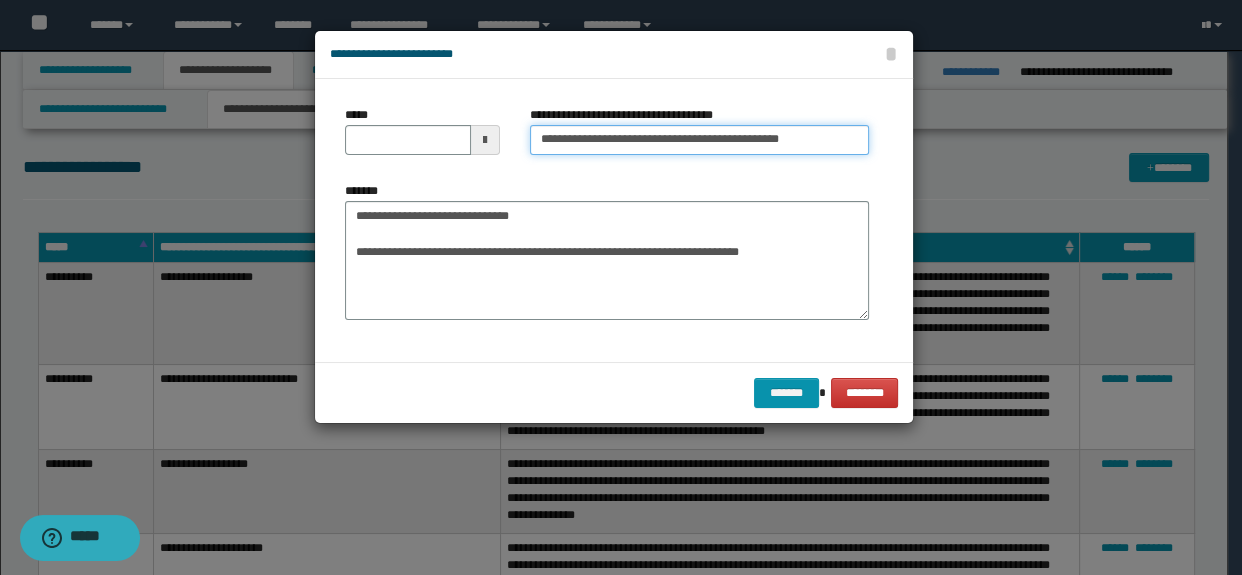 scroll, scrollTop: 0, scrollLeft: 3, axis: horizontal 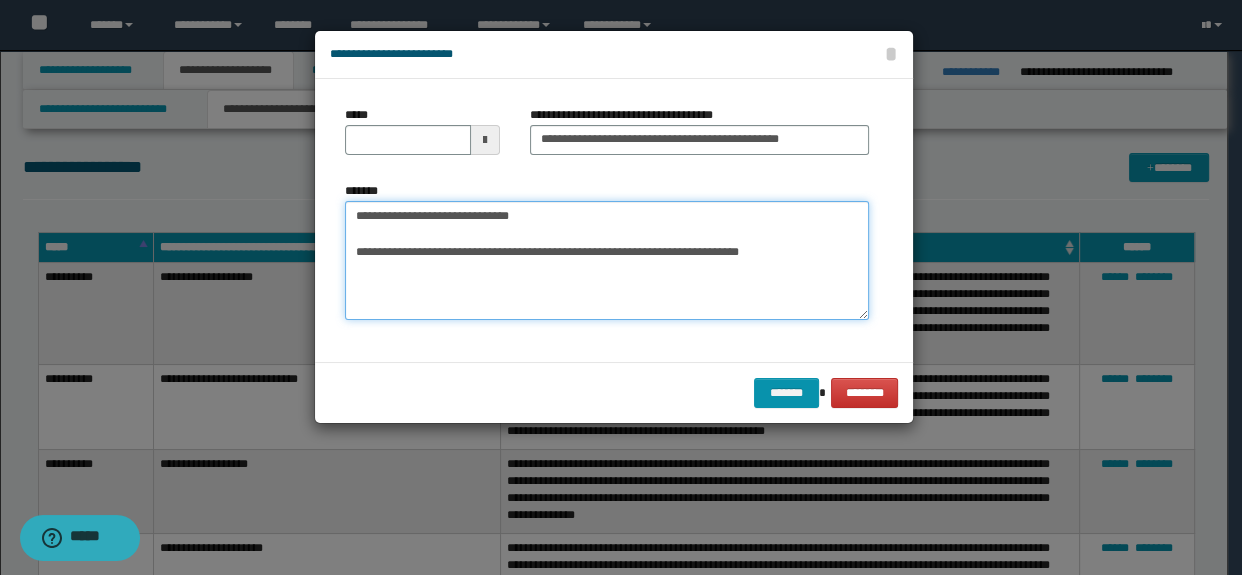 click on "**********" at bounding box center (607, 261) 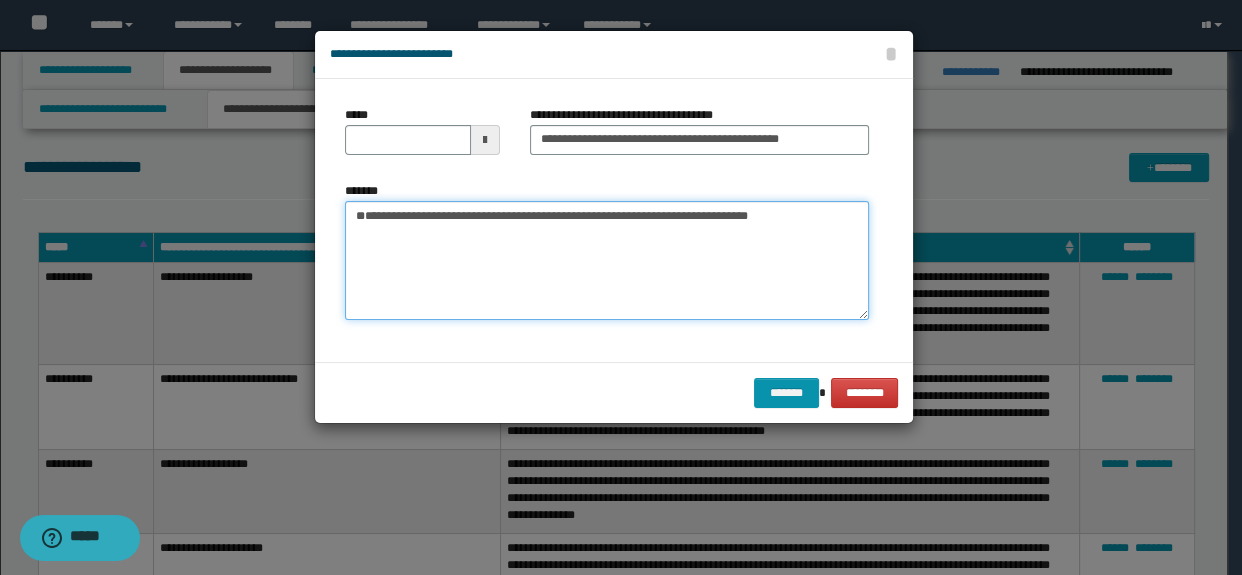 type 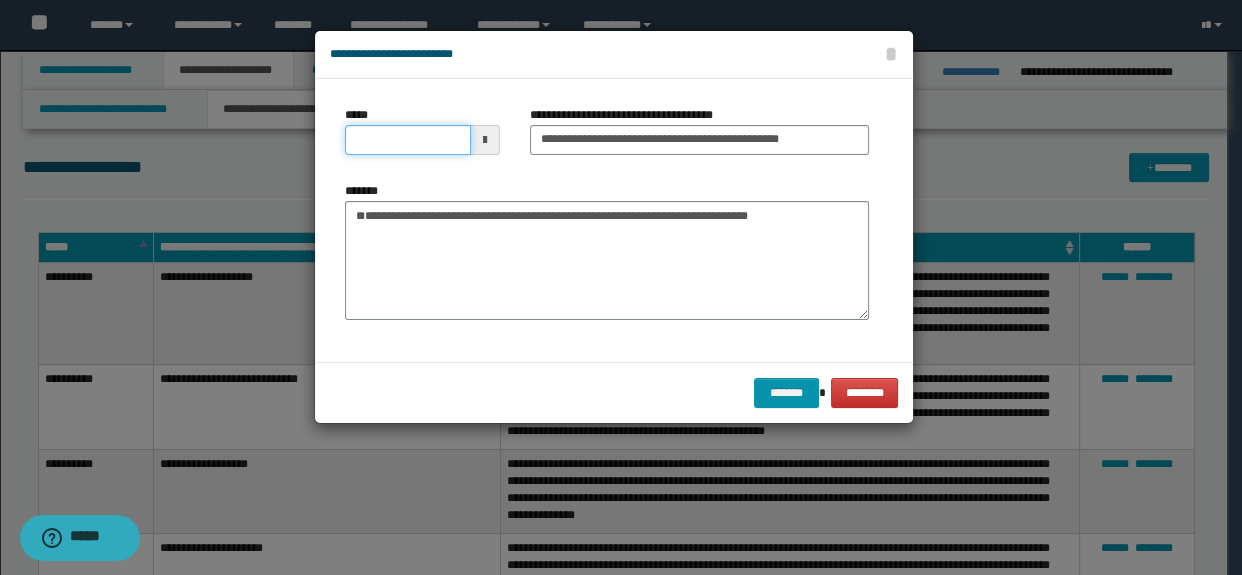 click on "*****" at bounding box center (408, 140) 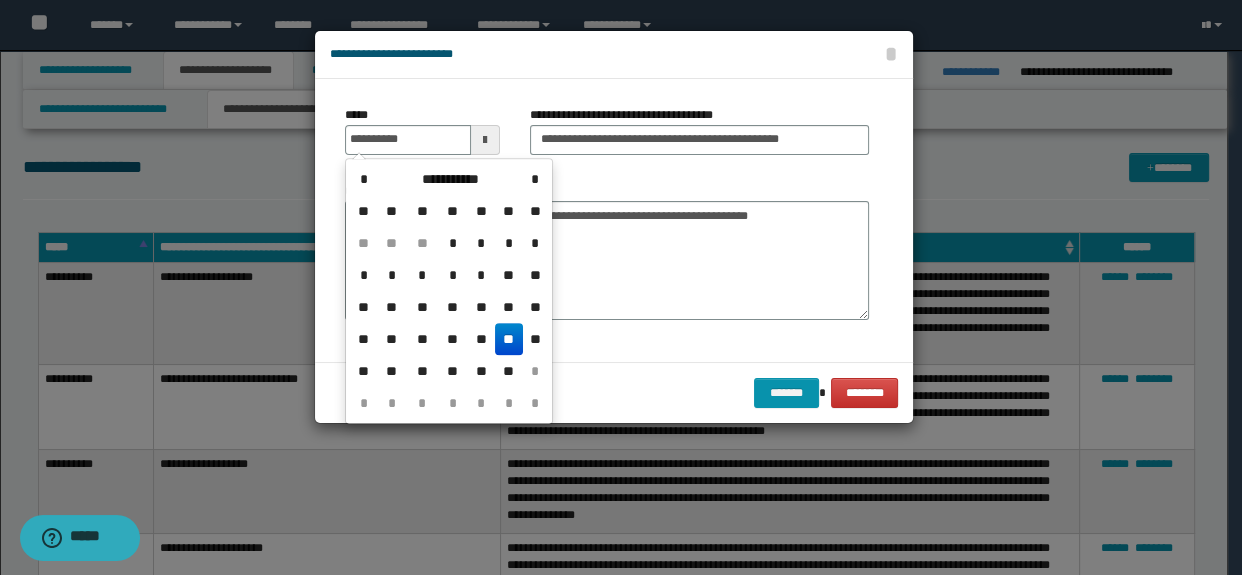 type on "**********" 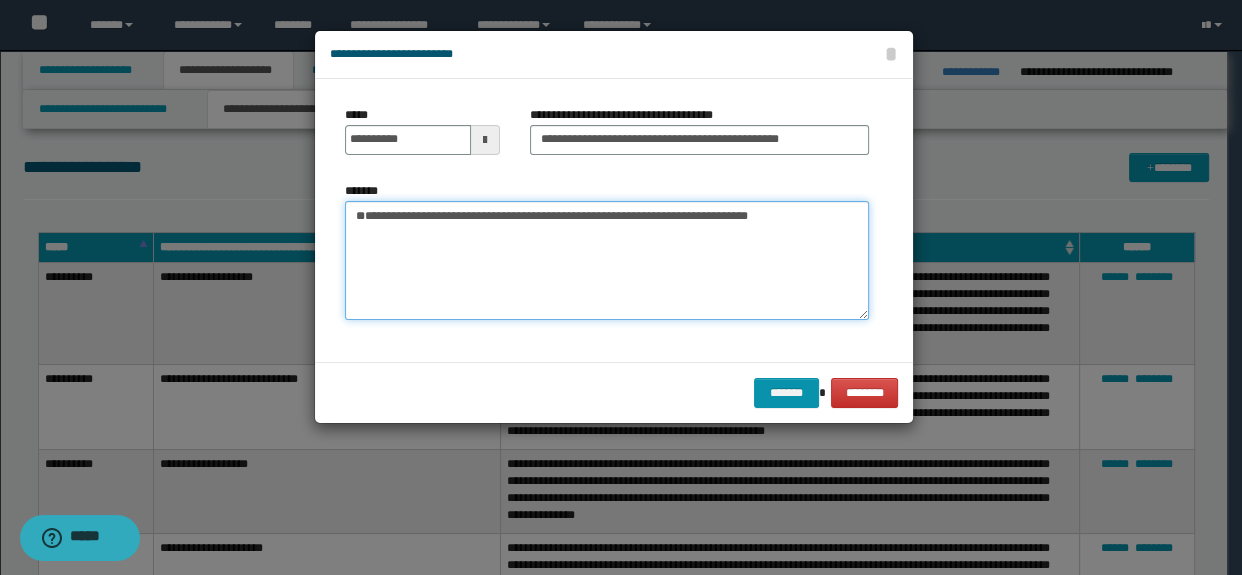 drag, startPoint x: 403, startPoint y: 251, endPoint x: 367, endPoint y: 254, distance: 36.124783 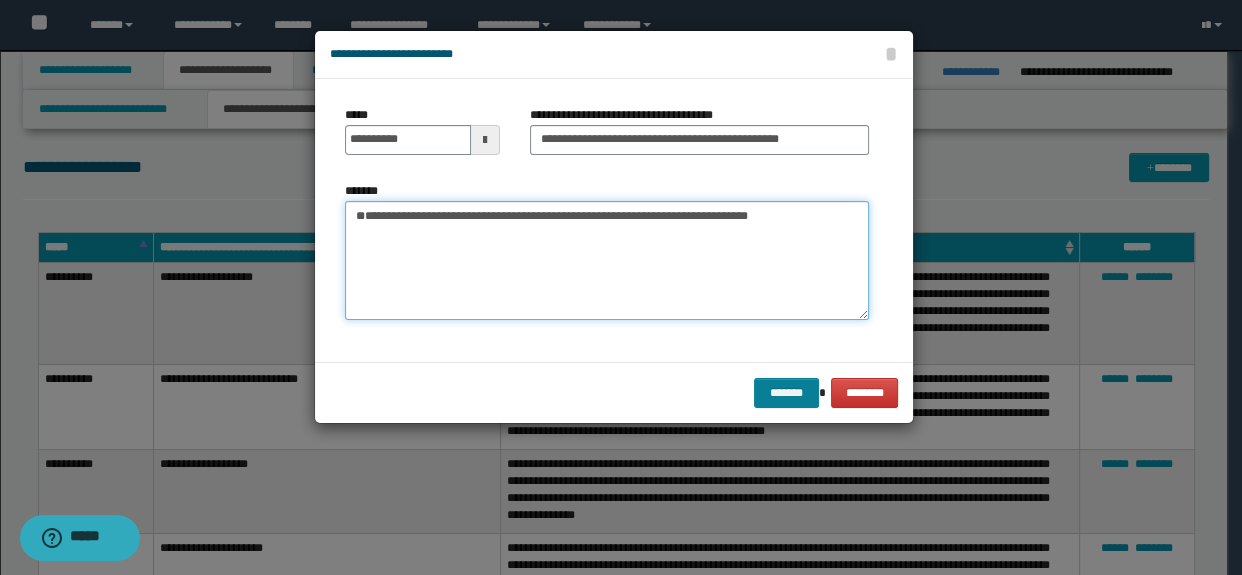 type on "**********" 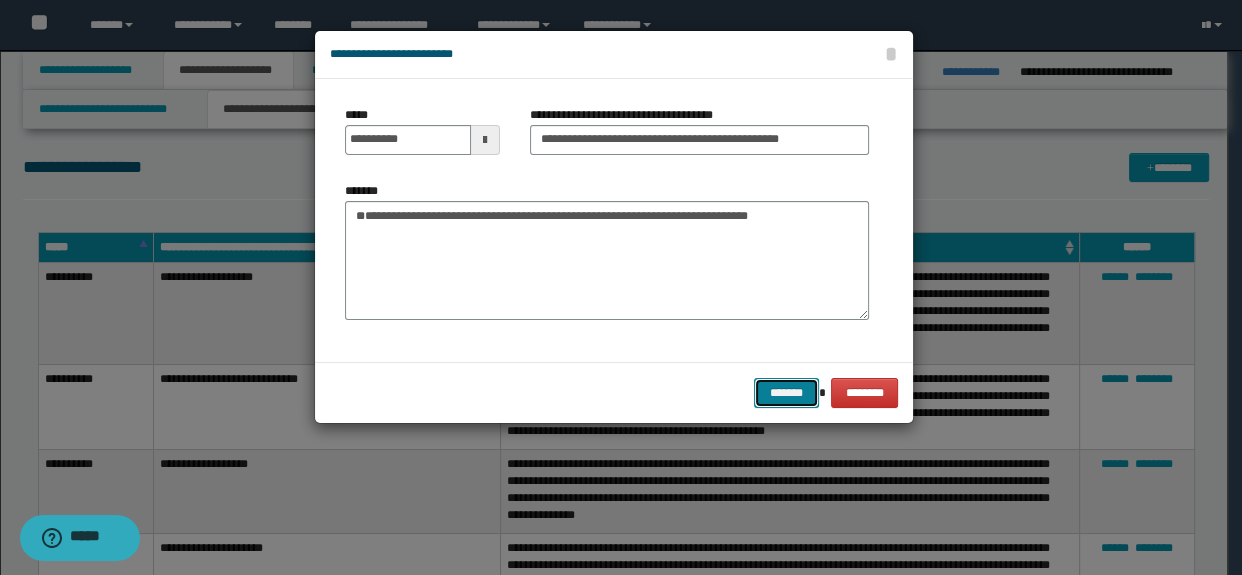 click on "*******" at bounding box center (786, 393) 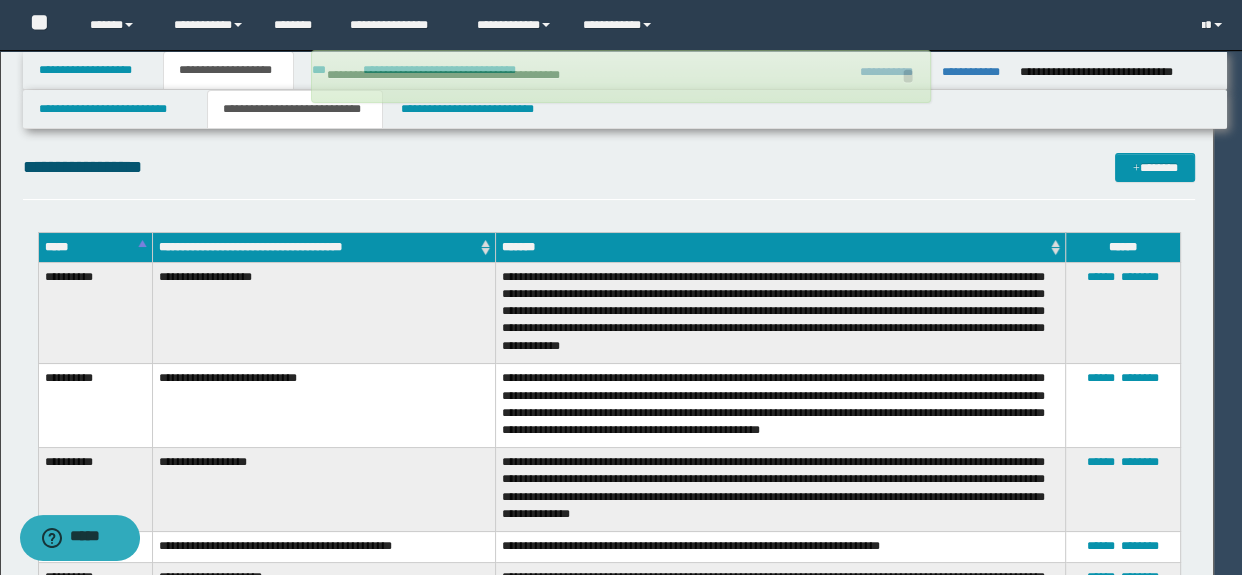 type 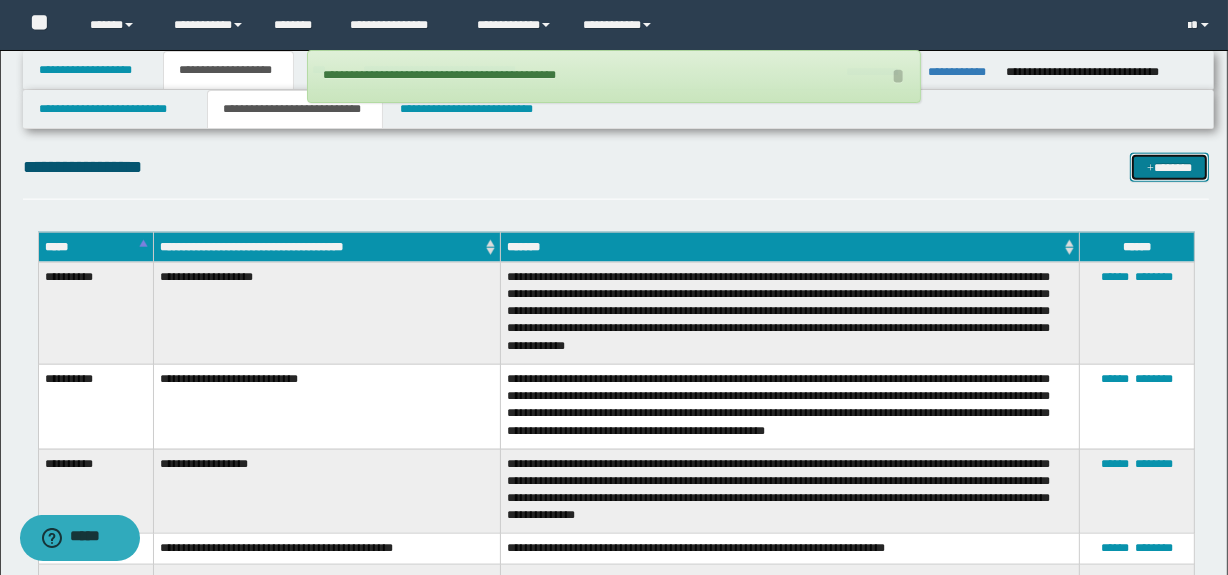 click on "*******" at bounding box center [1170, 168] 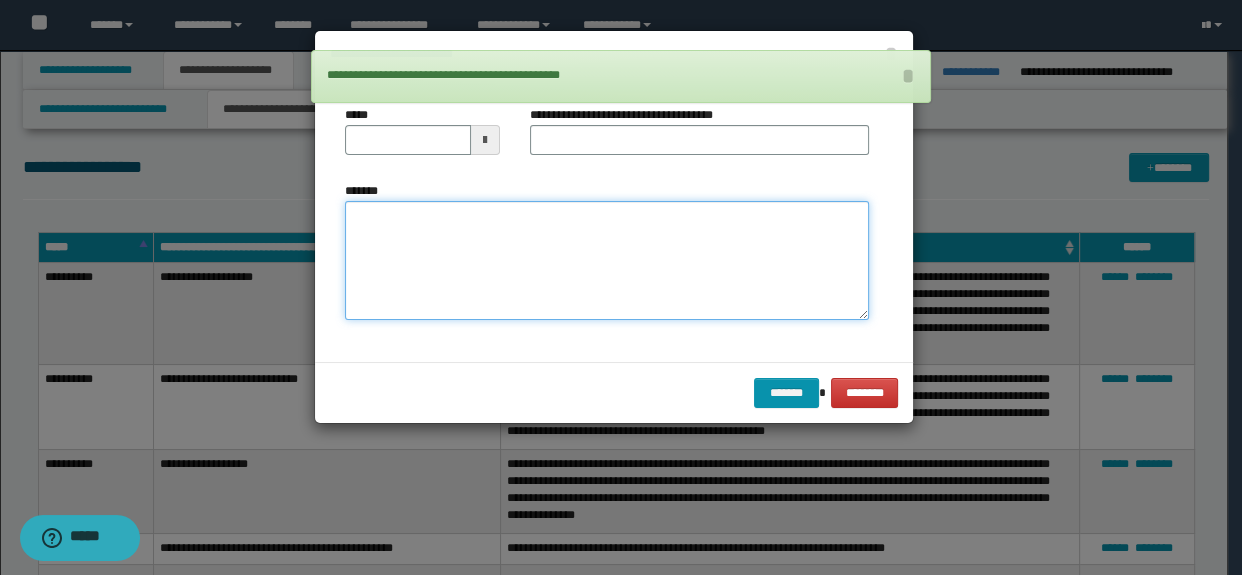 click on "*******" at bounding box center (607, 261) 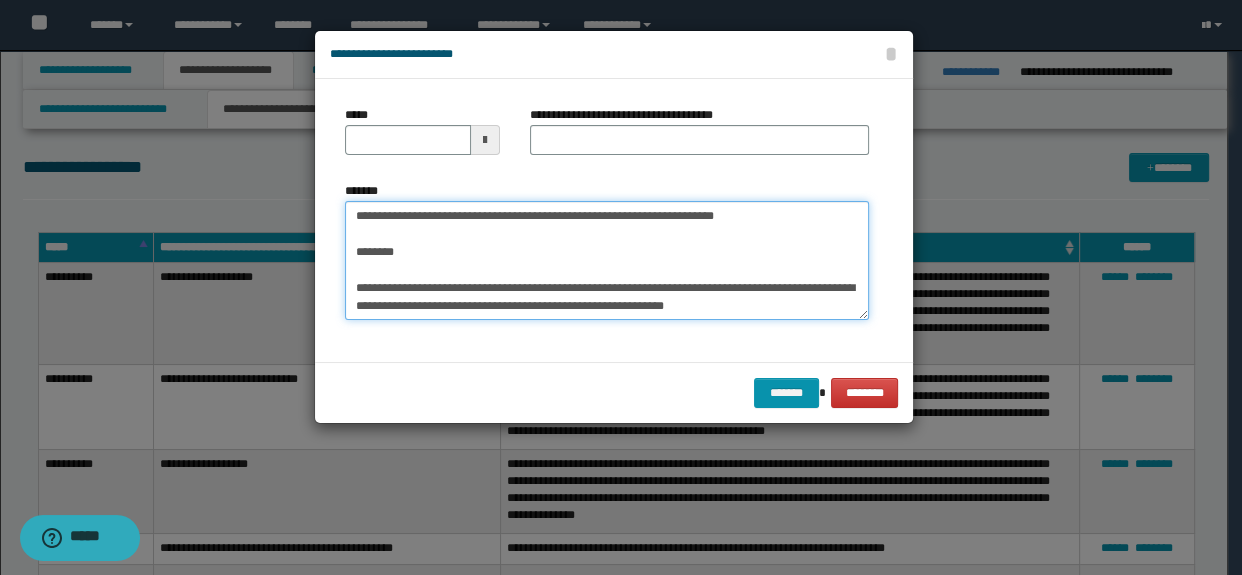 scroll, scrollTop: 0, scrollLeft: 0, axis: both 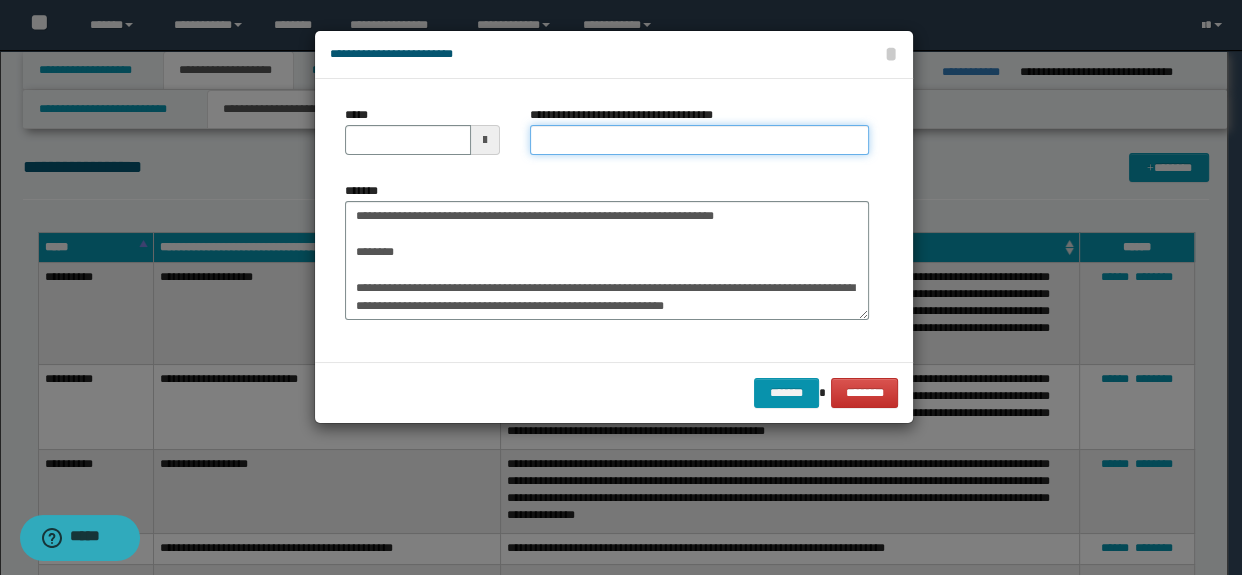 click on "**********" at bounding box center [700, 140] 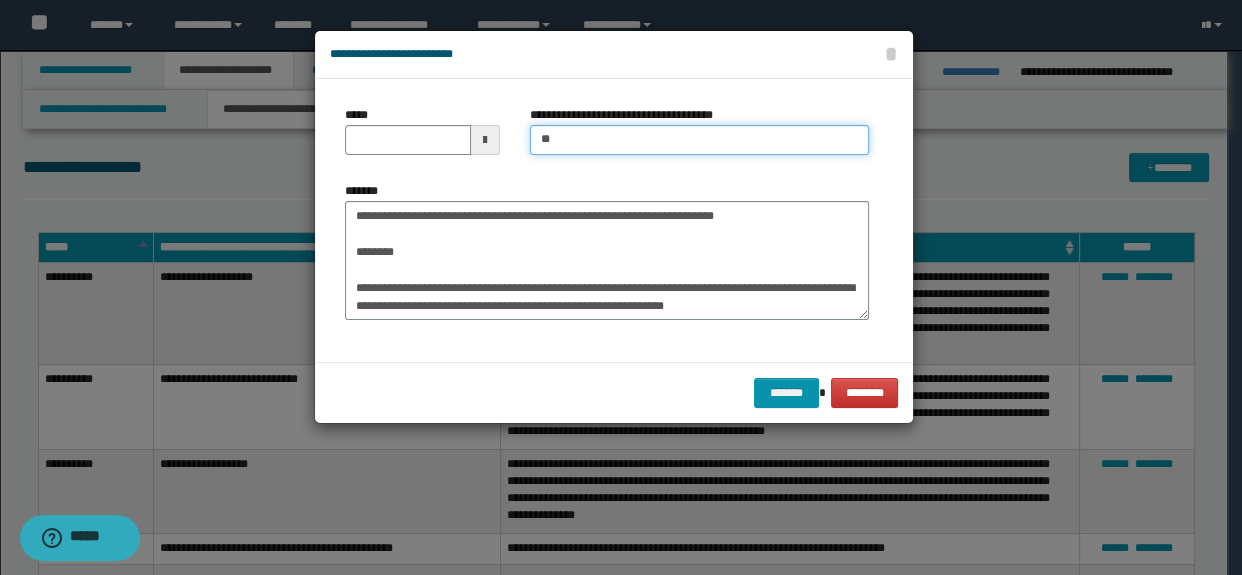 type on "**********" 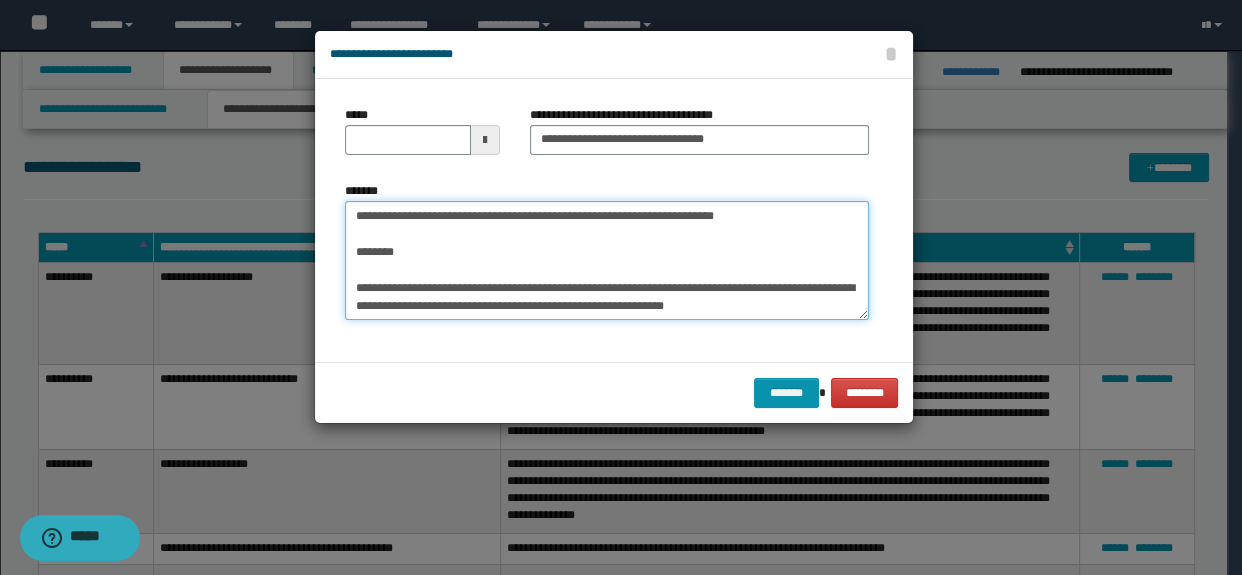 click on "**********" at bounding box center [607, 261] 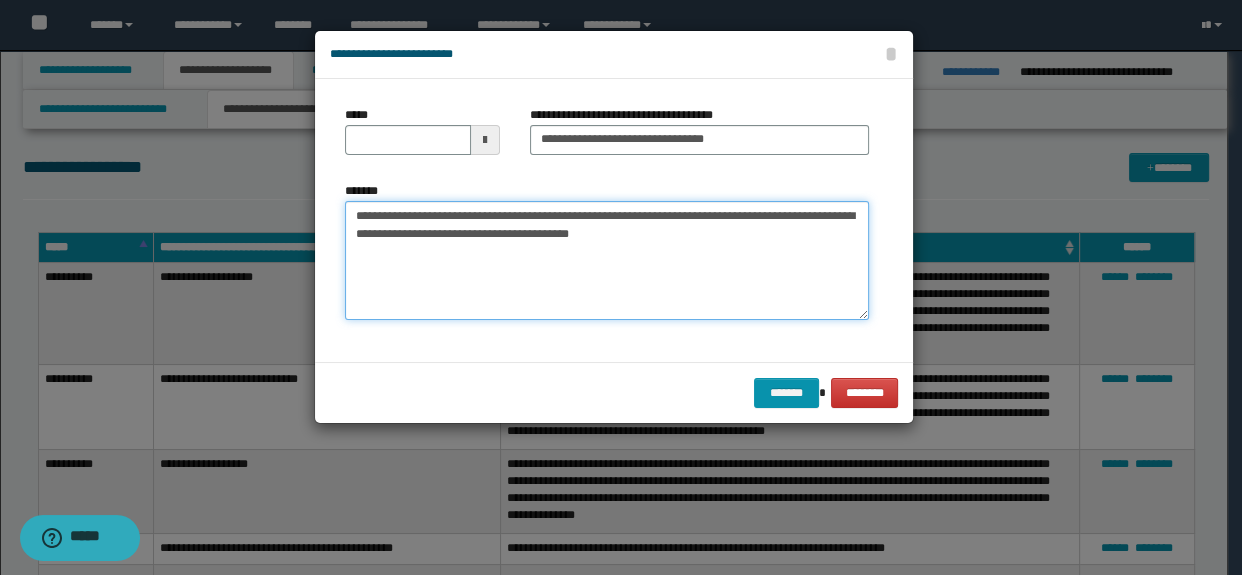 drag, startPoint x: 458, startPoint y: 286, endPoint x: 328, endPoint y: 200, distance: 155.87173 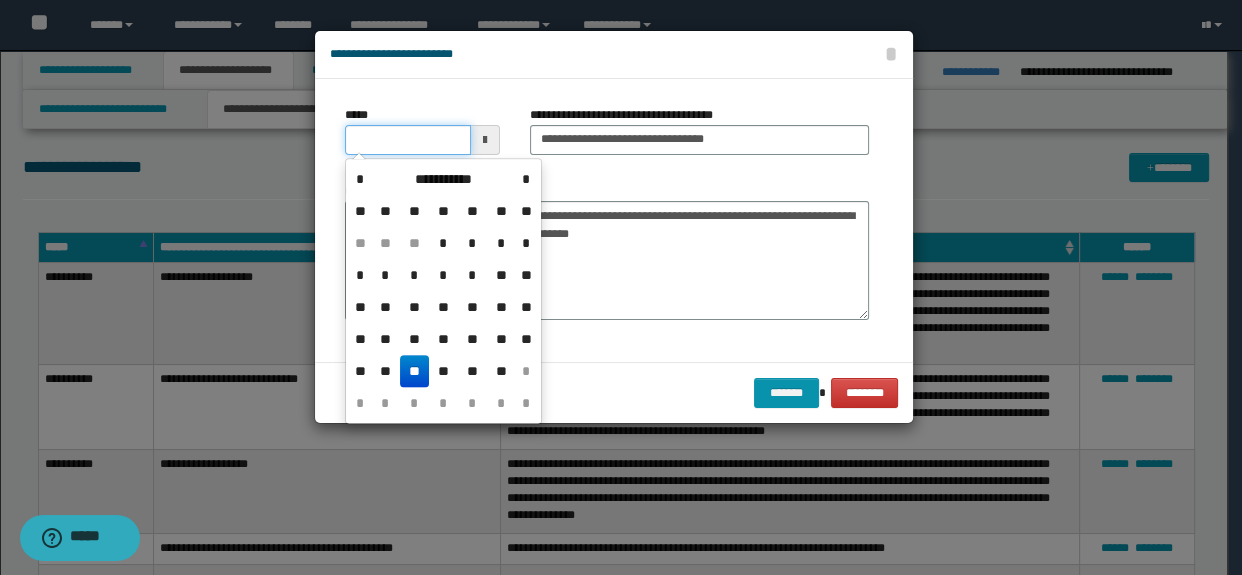 click on "*****" at bounding box center [408, 140] 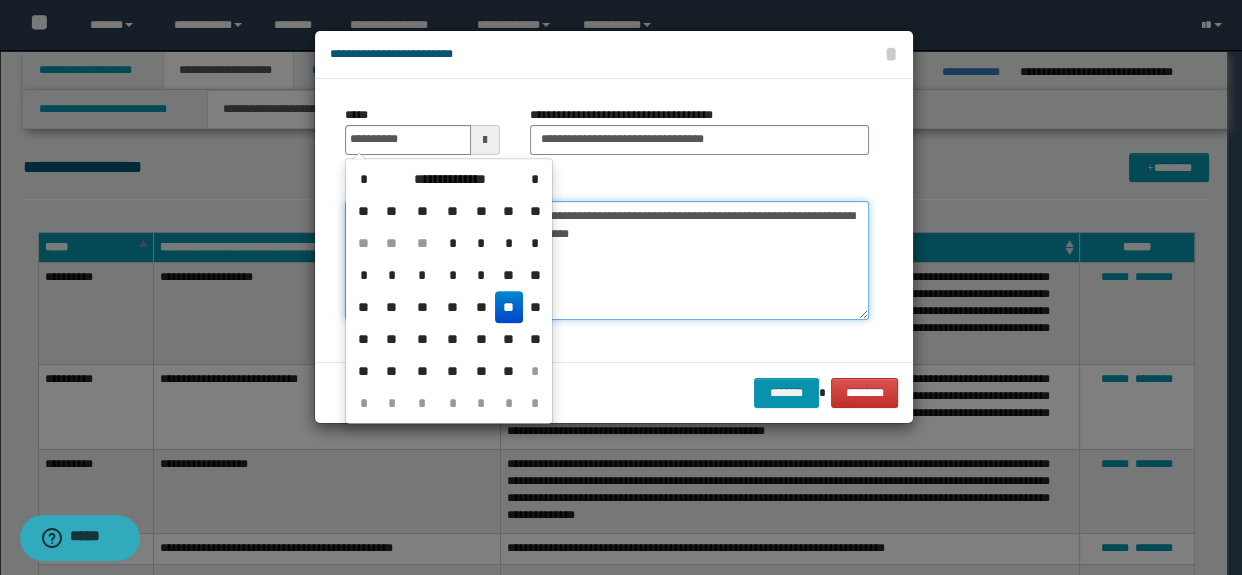 type on "**********" 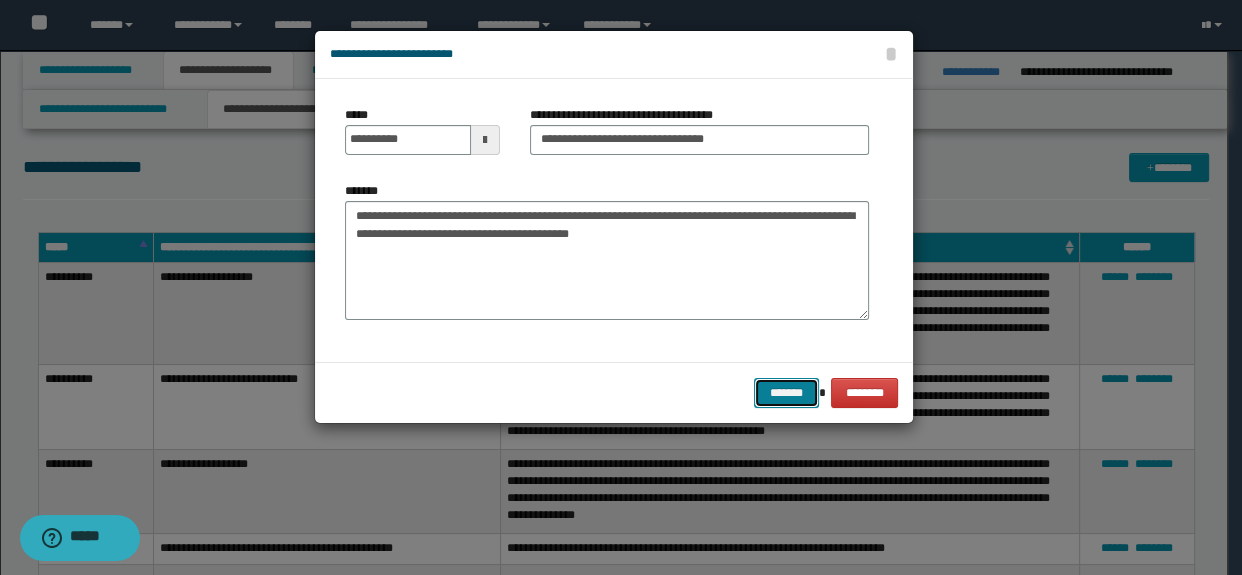 click on "*******" at bounding box center [786, 393] 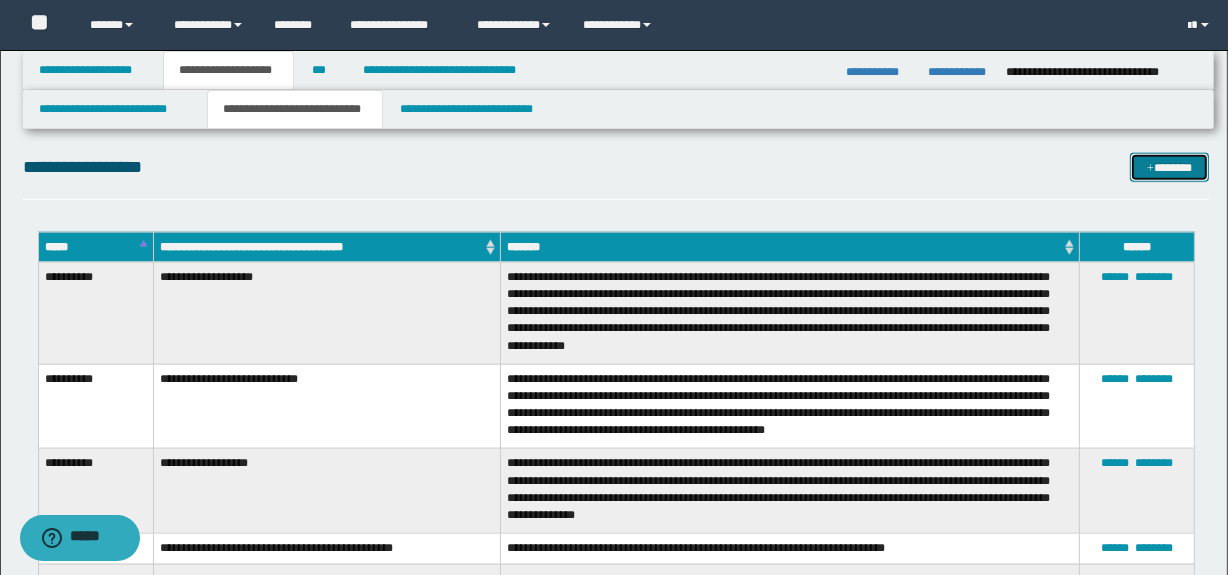 click on "*******" at bounding box center [1170, 168] 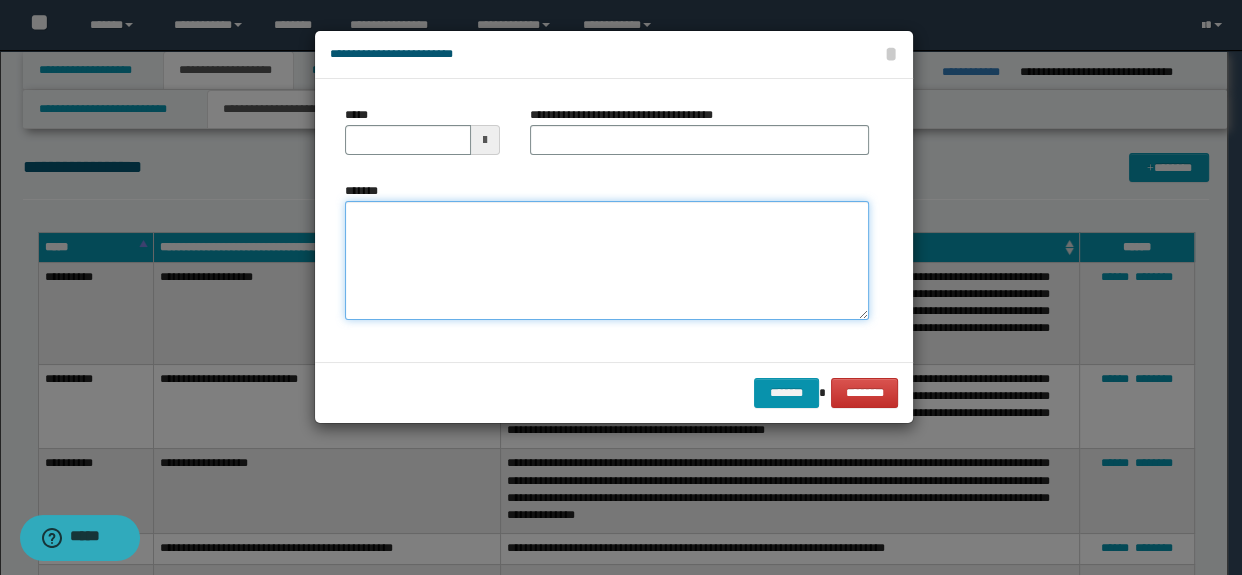 click on "*******" at bounding box center [607, 261] 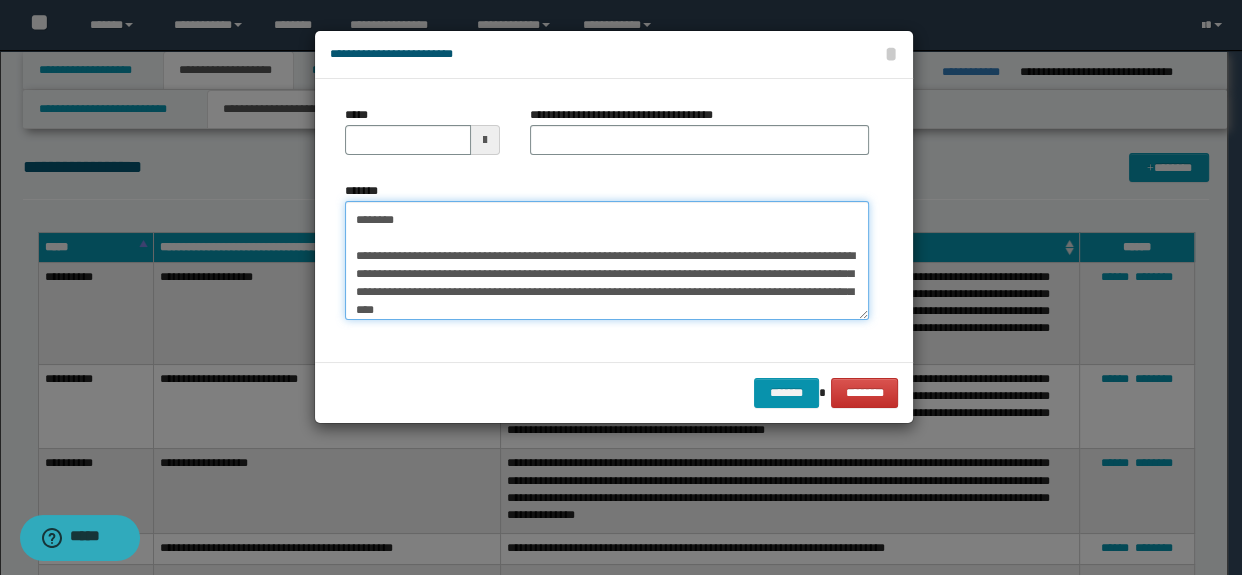 scroll, scrollTop: 0, scrollLeft: 0, axis: both 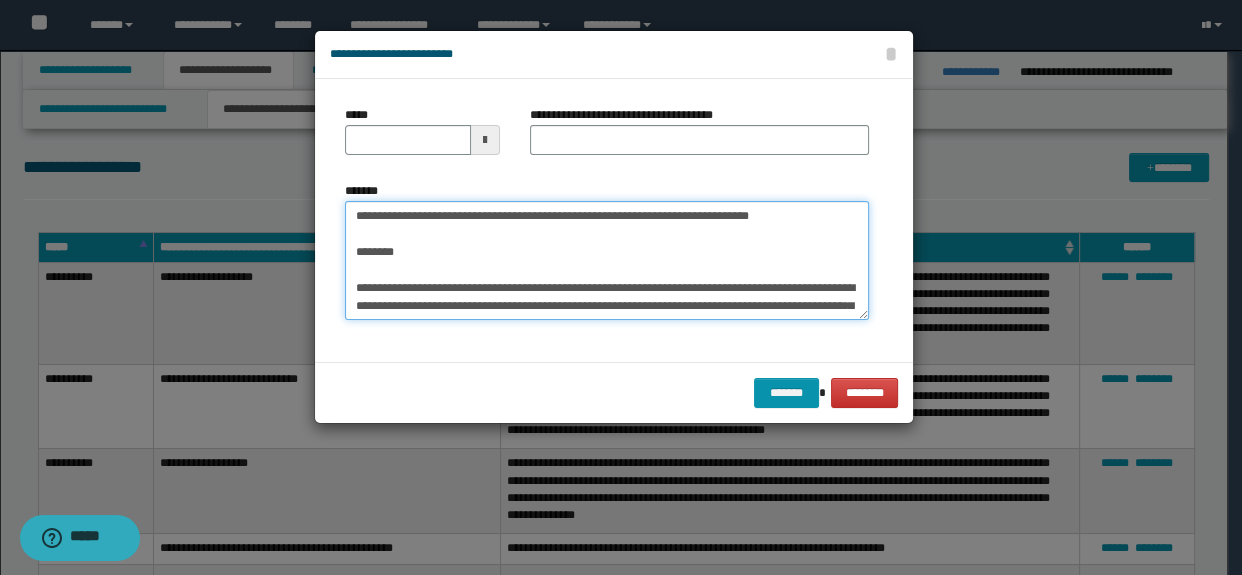 drag, startPoint x: 482, startPoint y: 229, endPoint x: 580, endPoint y: 216, distance: 98.85848 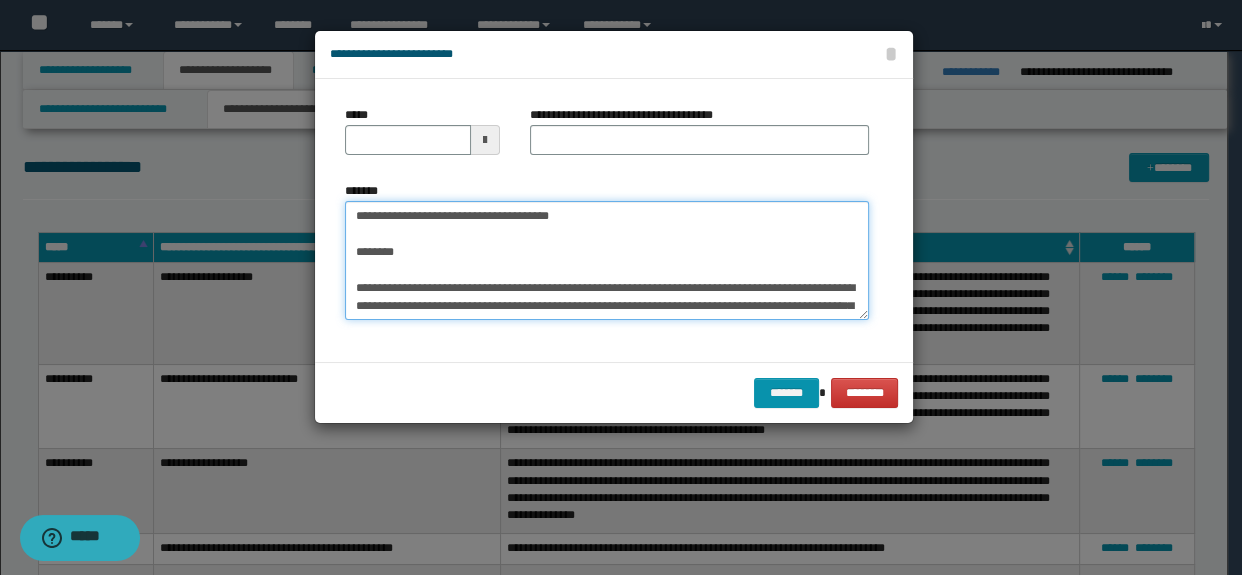 type on "**********" 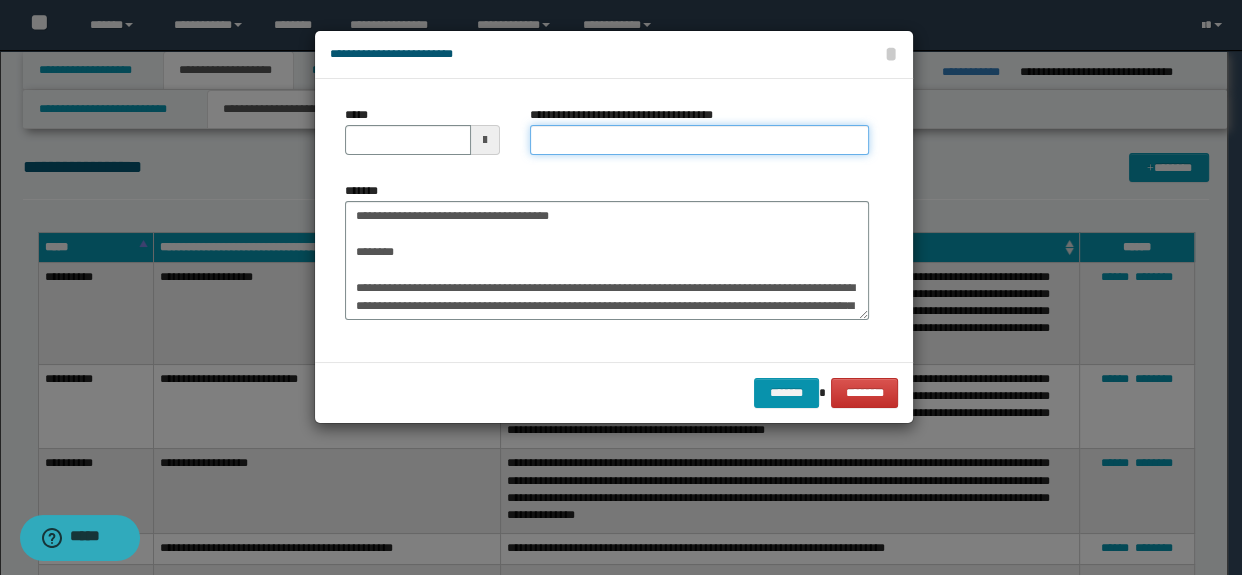 drag, startPoint x: 567, startPoint y: 146, endPoint x: 561, endPoint y: 161, distance: 16.155495 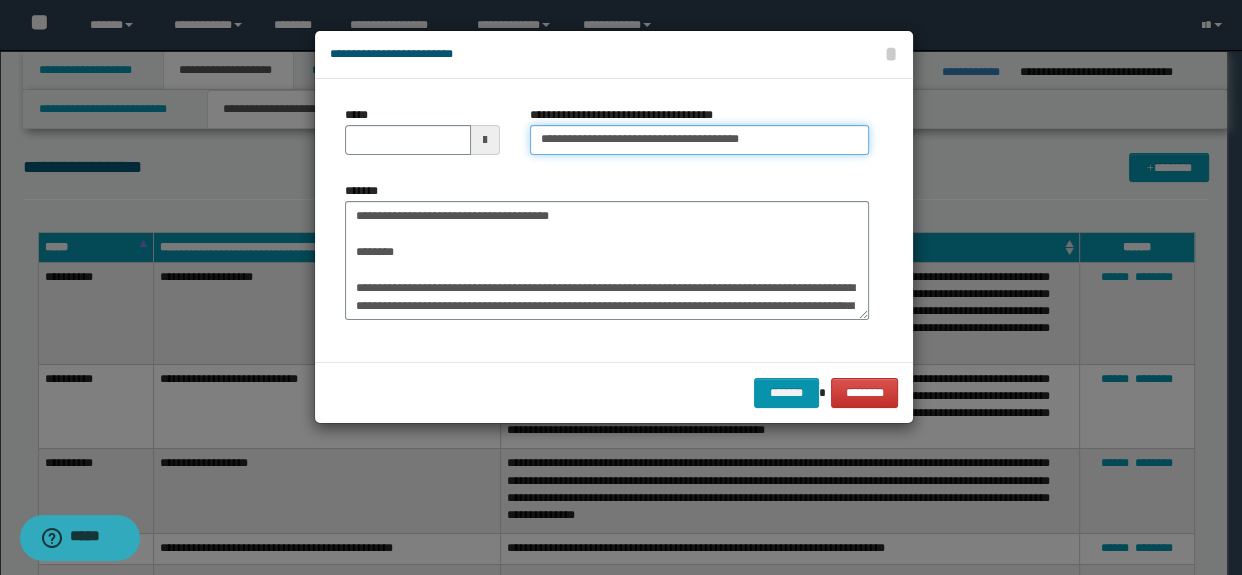 type on "**********" 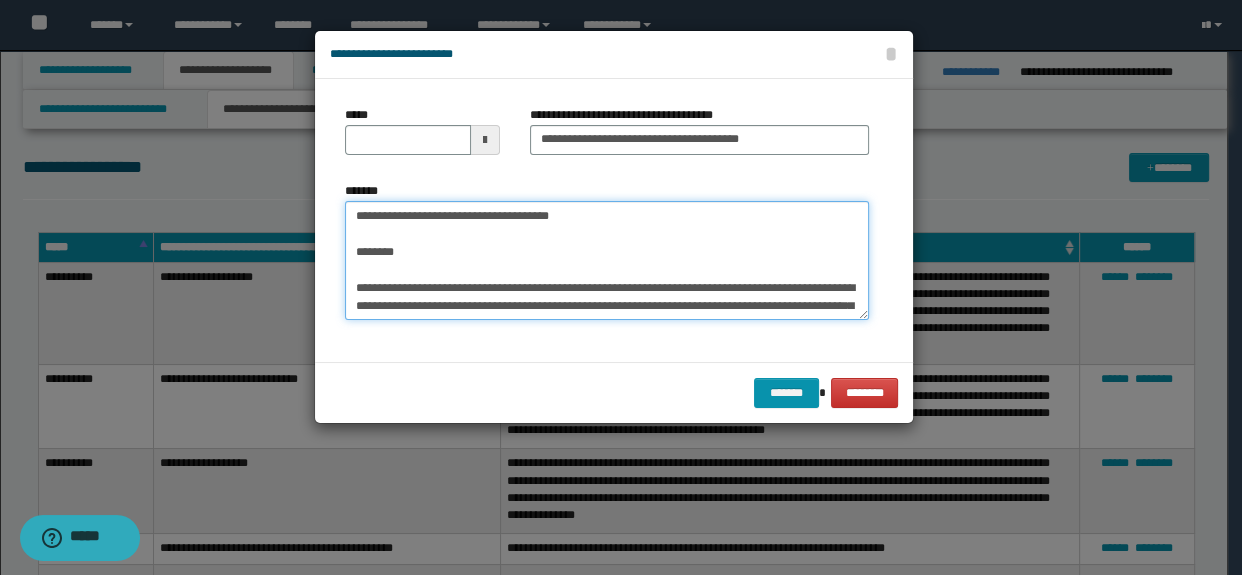 click on "**********" at bounding box center [607, 261] 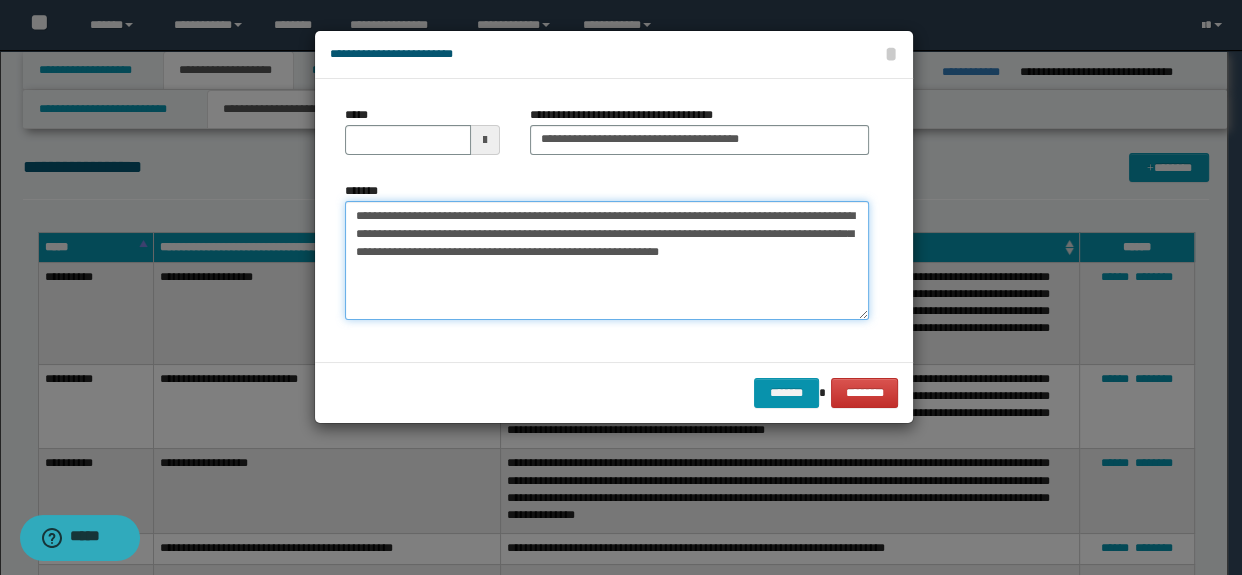 type 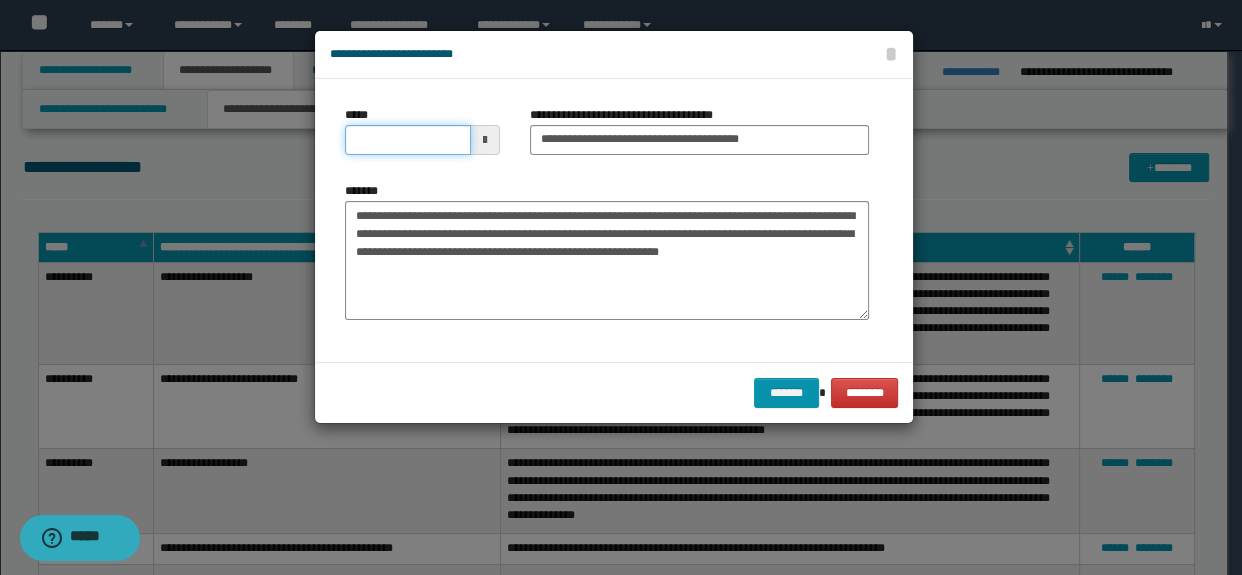 click on "*****" at bounding box center [408, 140] 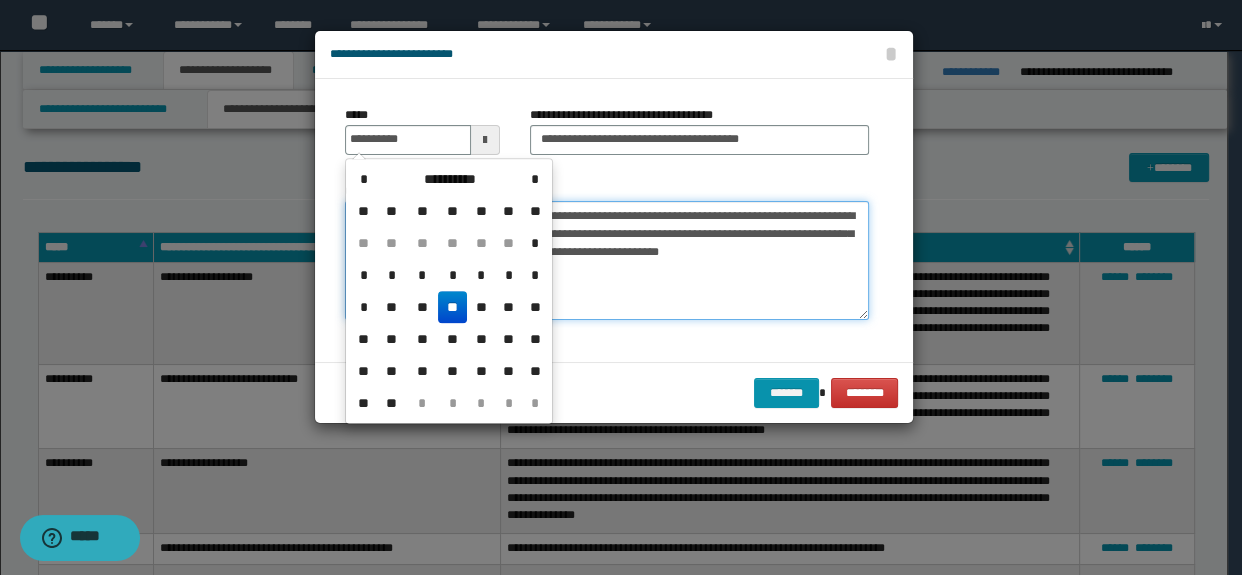 type on "**********" 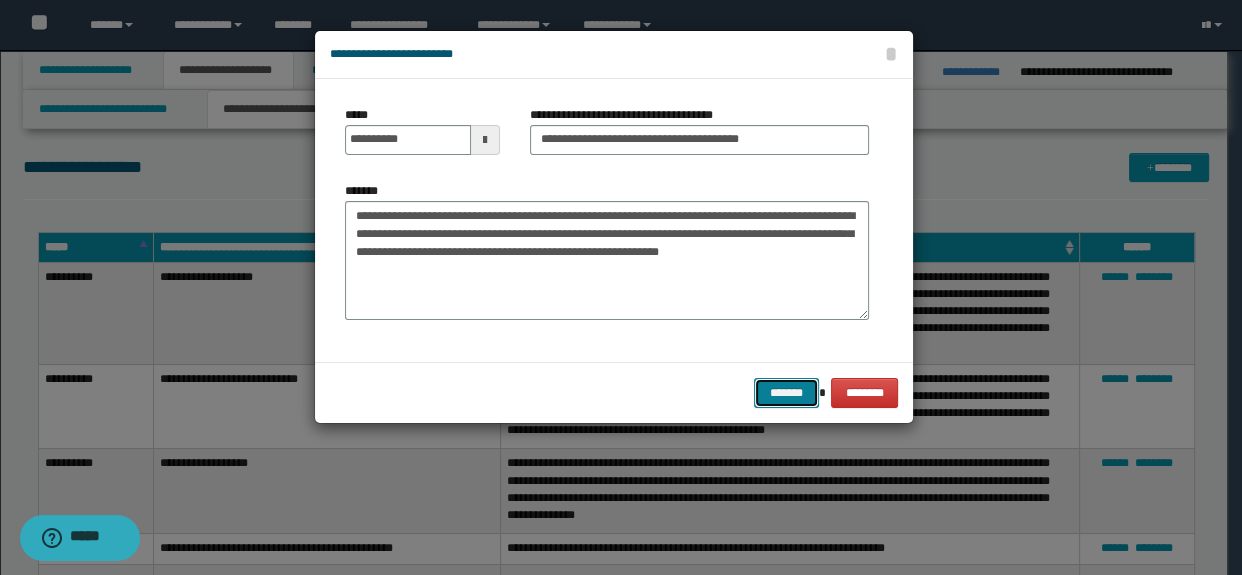 click on "*******" at bounding box center [786, 393] 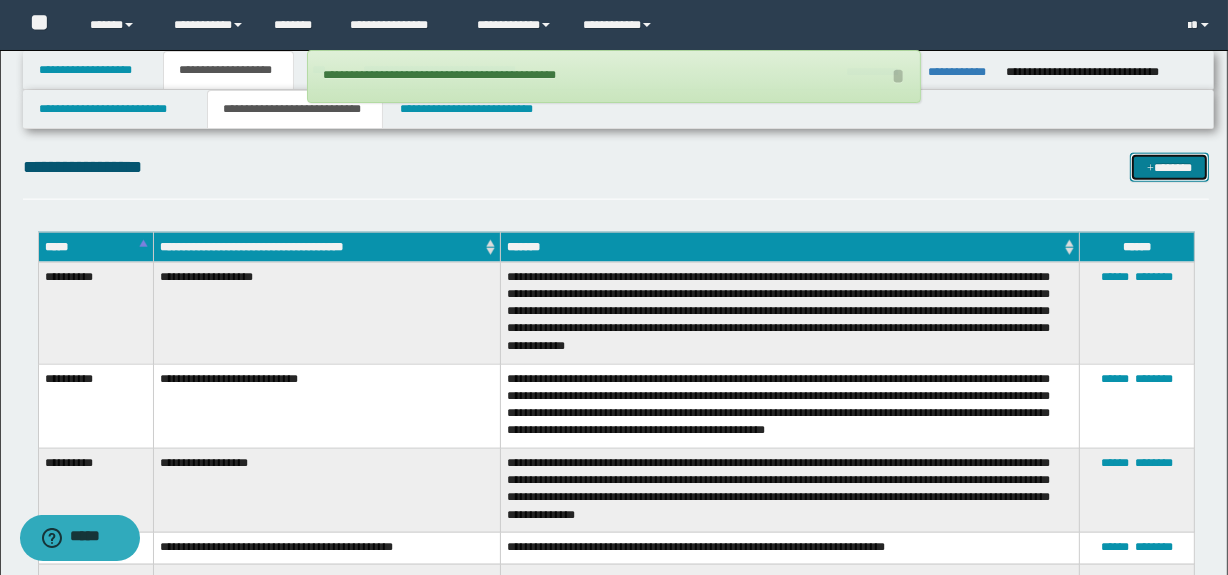 click on "*******" at bounding box center (1170, 168) 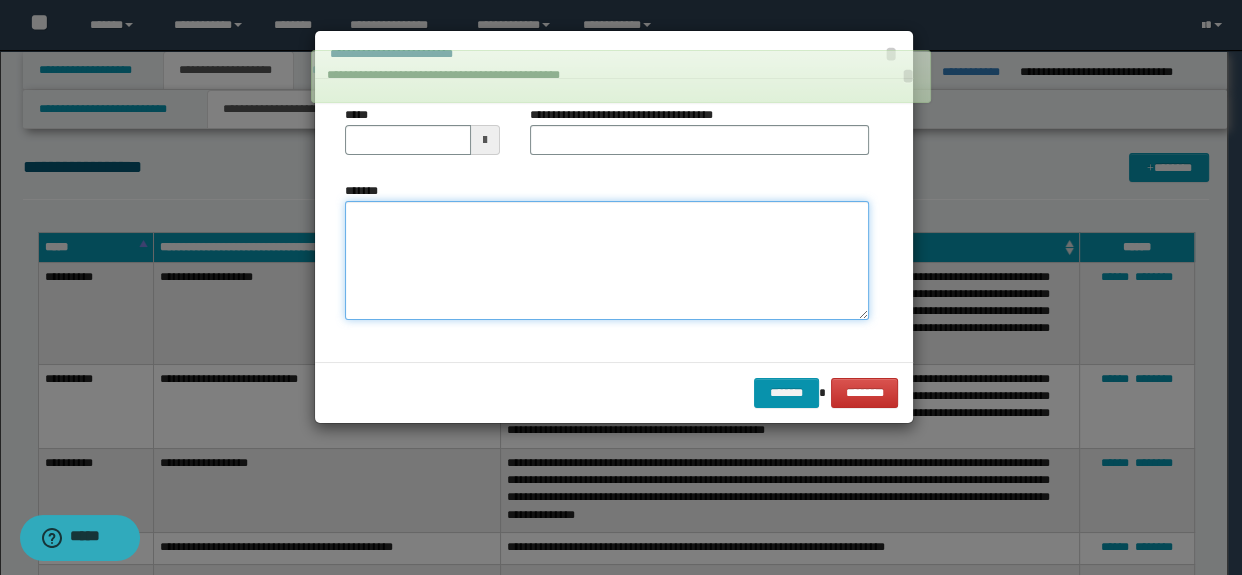 click on "*******" at bounding box center [607, 261] 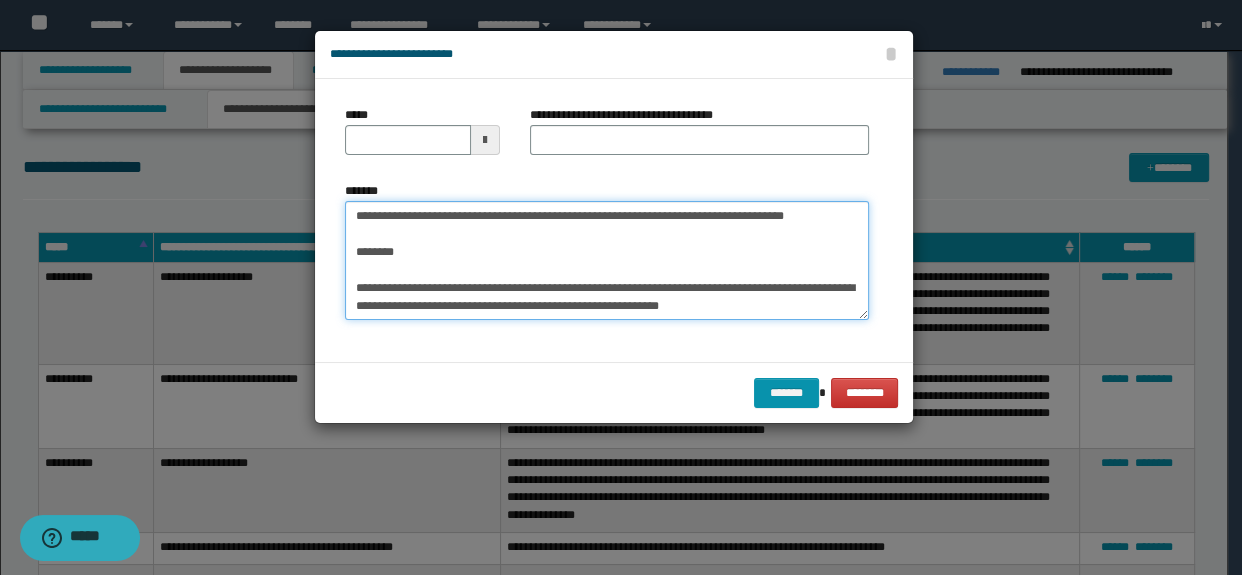 scroll, scrollTop: 0, scrollLeft: 0, axis: both 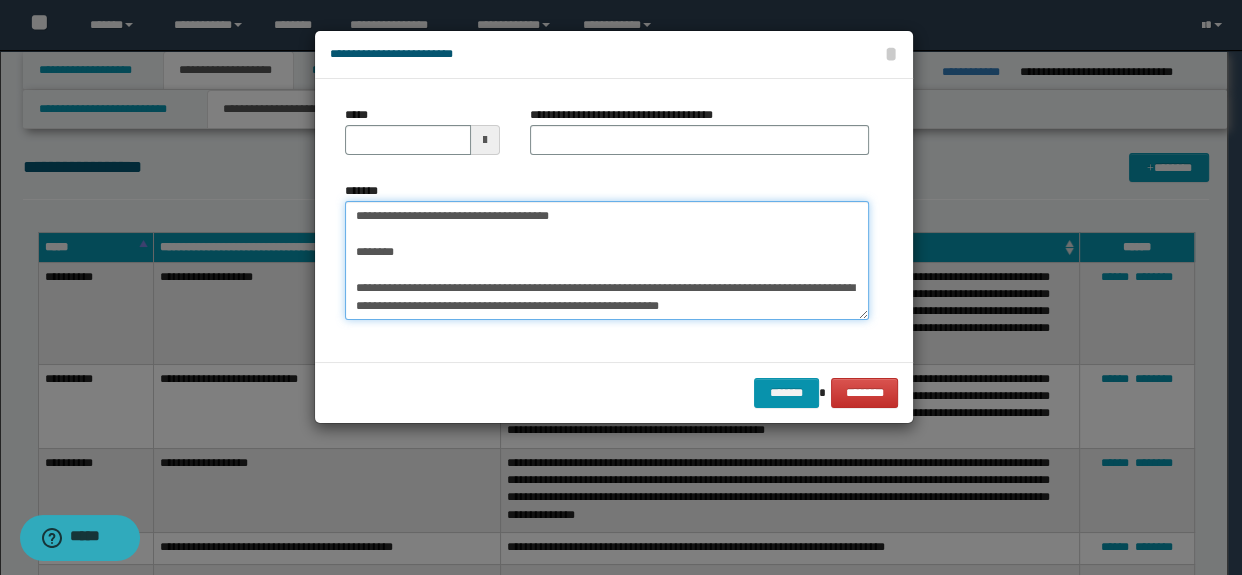 type on "**********" 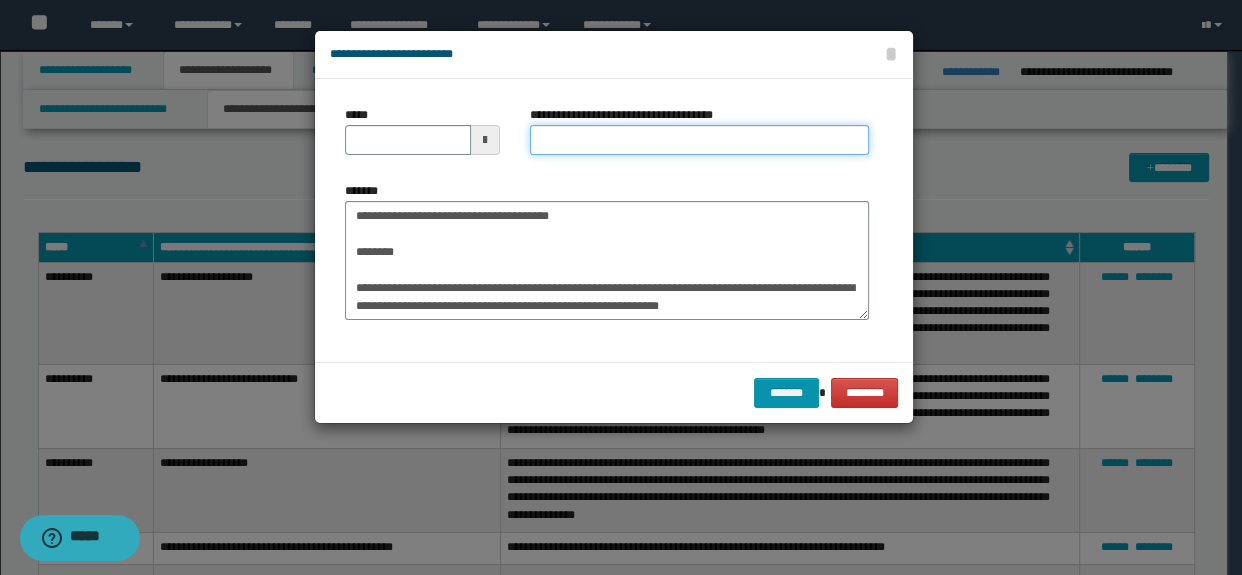 click on "**********" at bounding box center (700, 140) 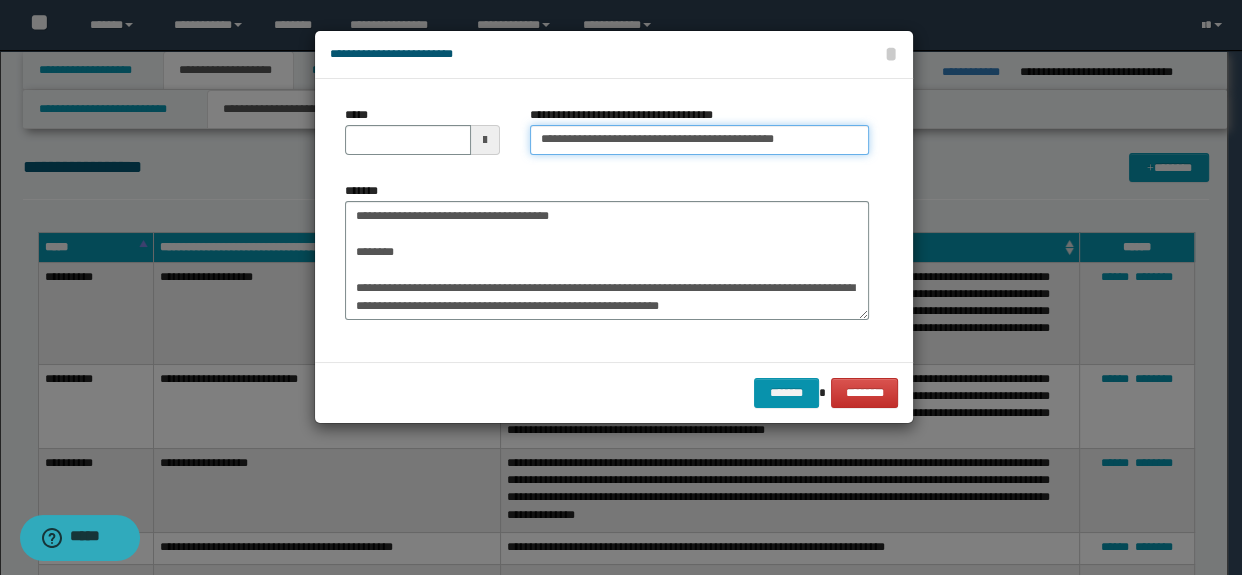 type on "**********" 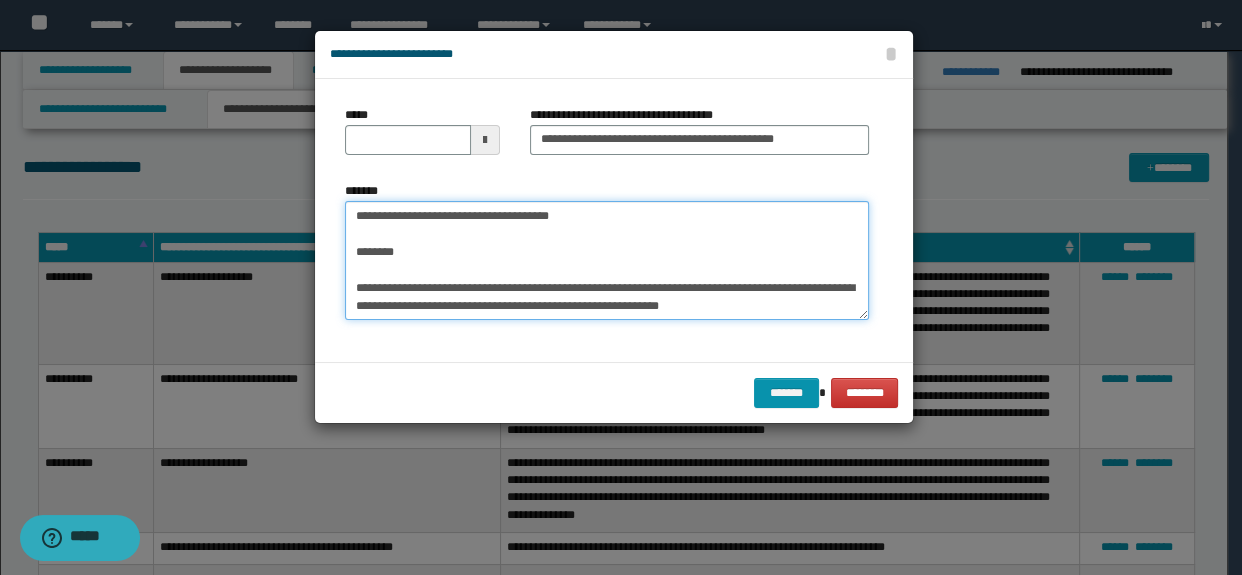 drag, startPoint x: 590, startPoint y: 288, endPoint x: 518, endPoint y: 288, distance: 72 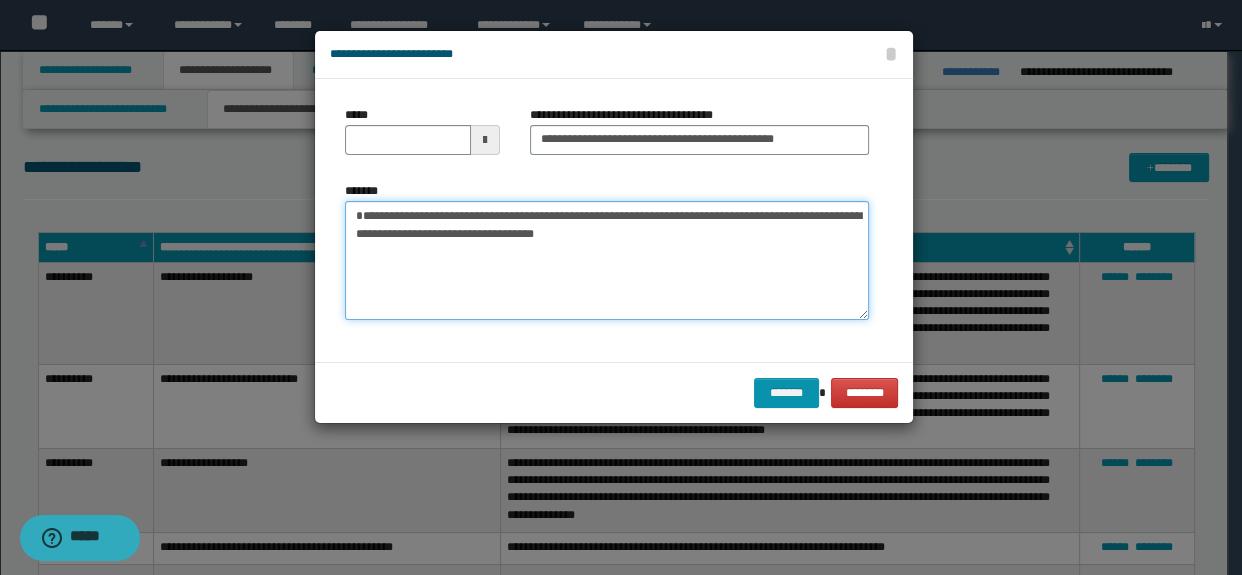 type 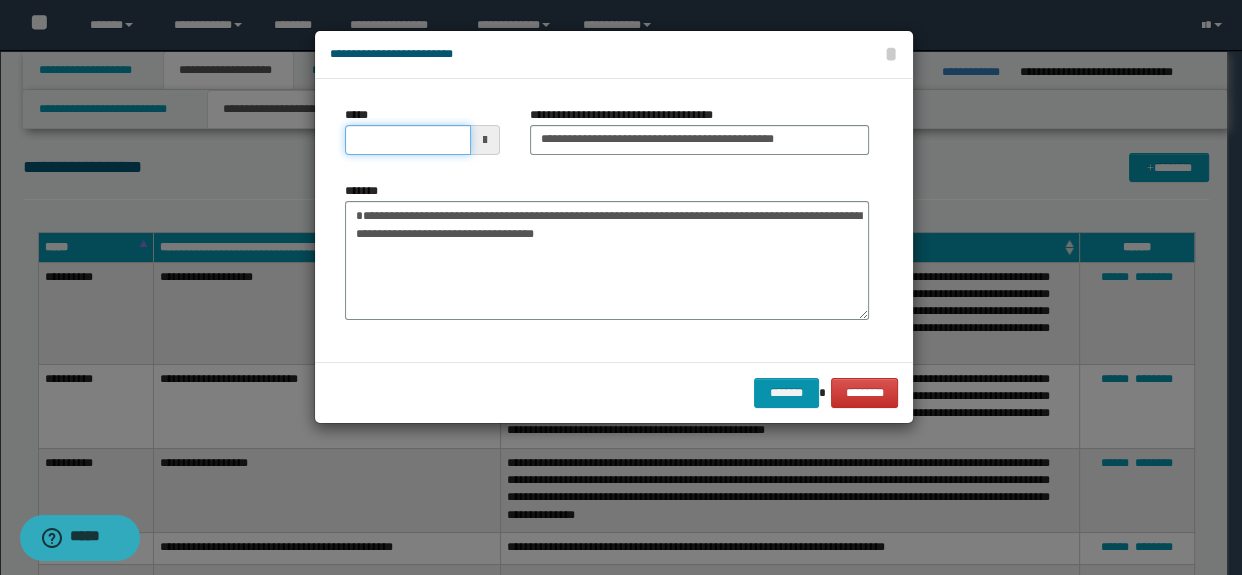 click on "*****" at bounding box center (408, 140) 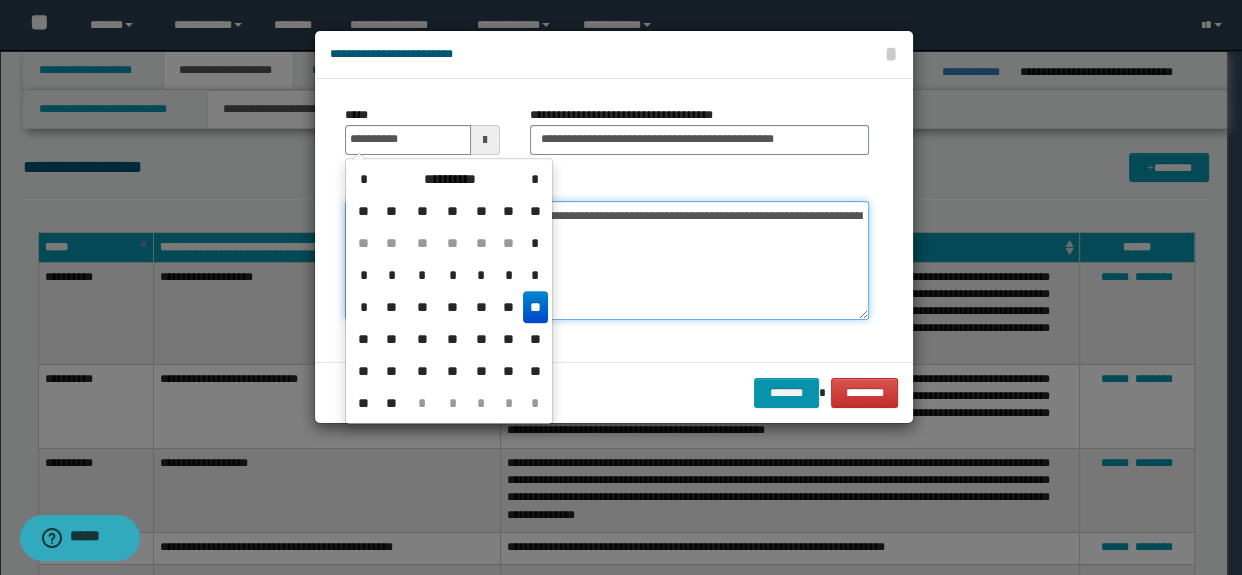 type on "**********" 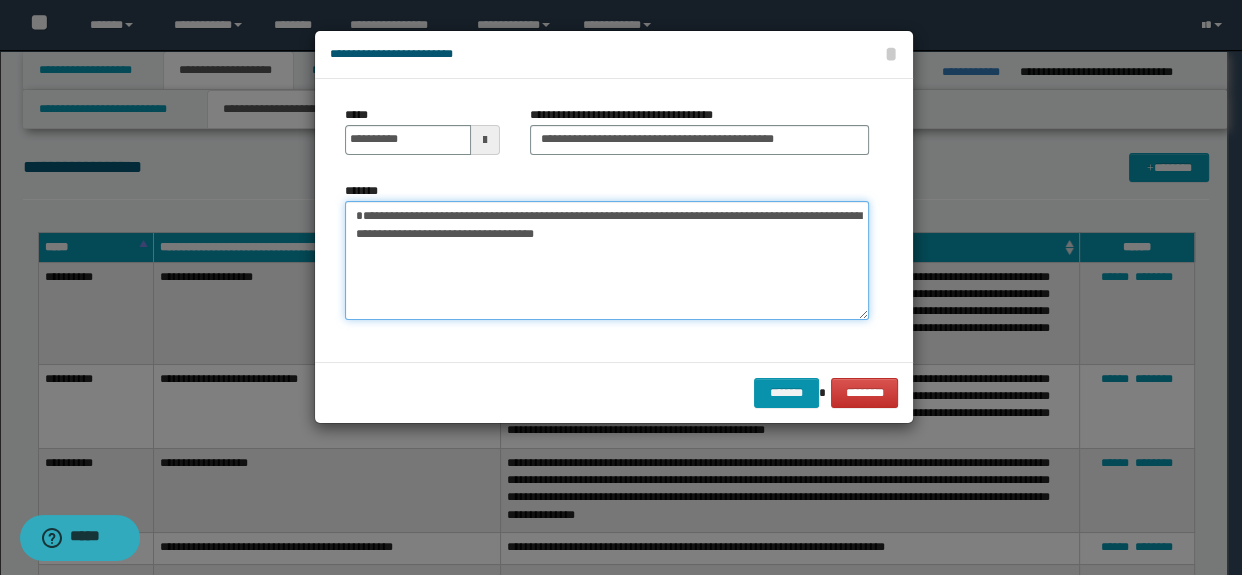 click on "**********" at bounding box center [607, 261] 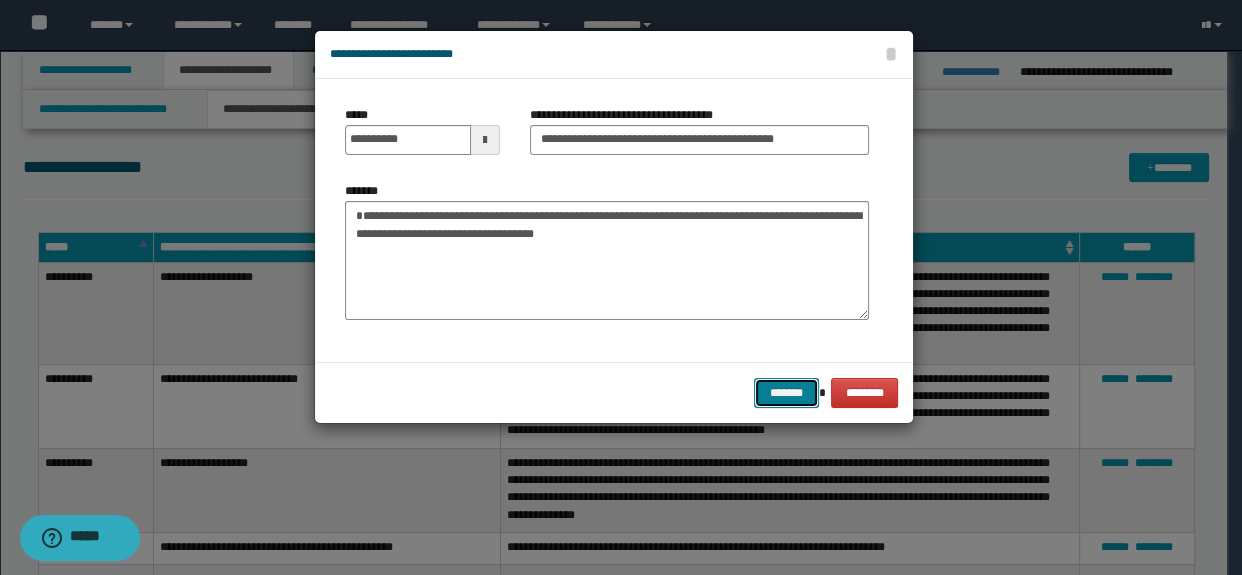 click on "*******" at bounding box center [786, 393] 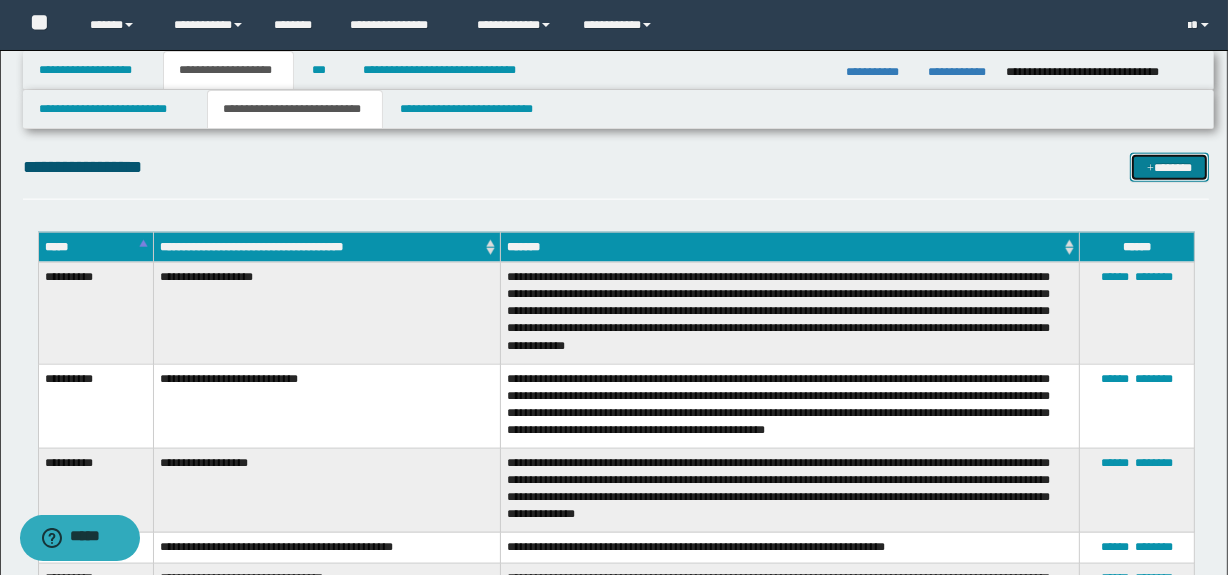 click at bounding box center (1150, 169) 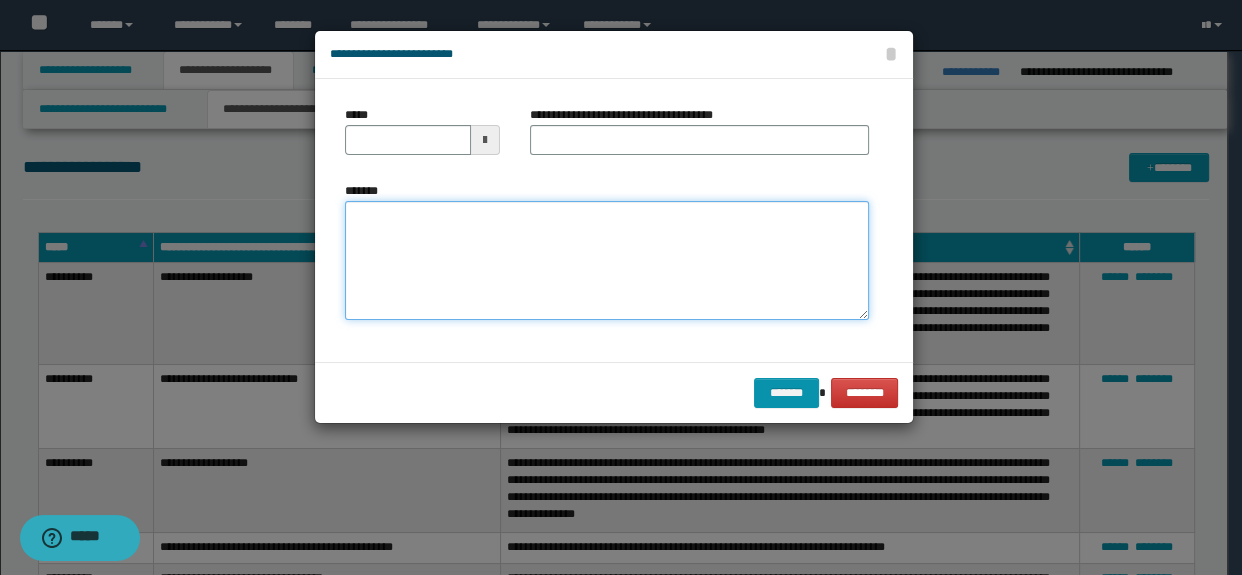 click on "*******" at bounding box center [607, 261] 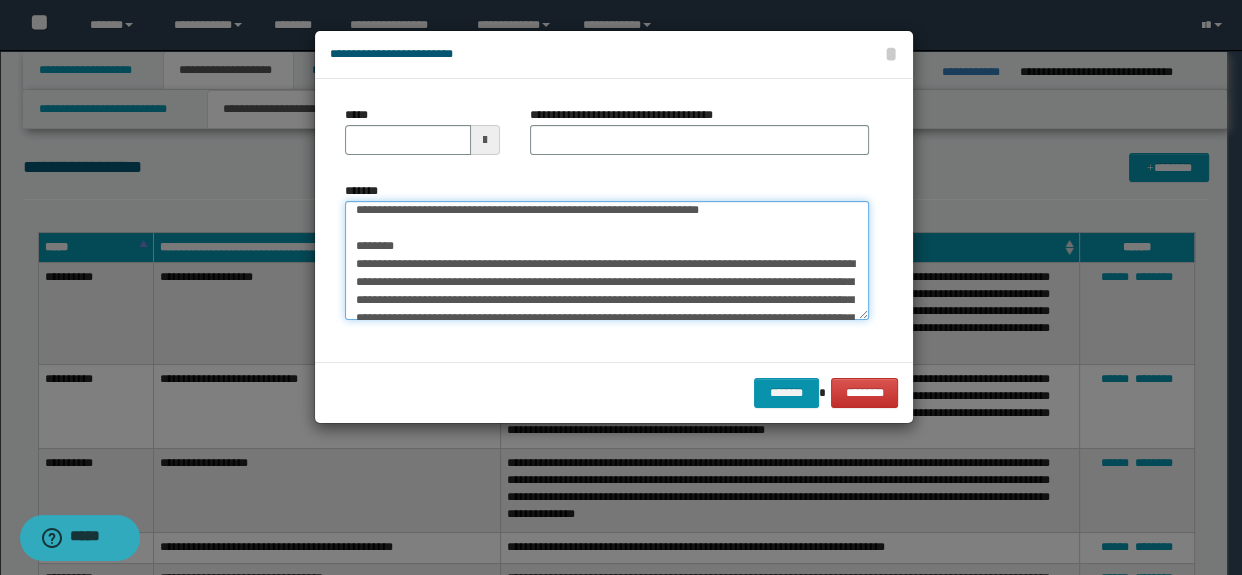 scroll, scrollTop: 0, scrollLeft: 0, axis: both 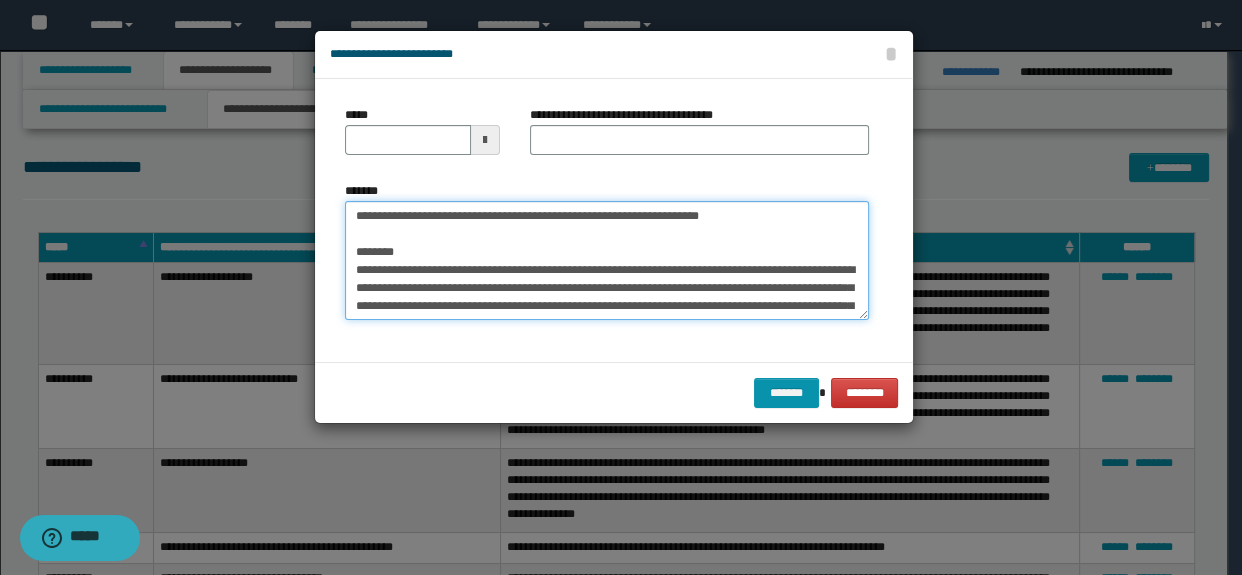 drag, startPoint x: 491, startPoint y: 268, endPoint x: 290, endPoint y: 189, distance: 215.96759 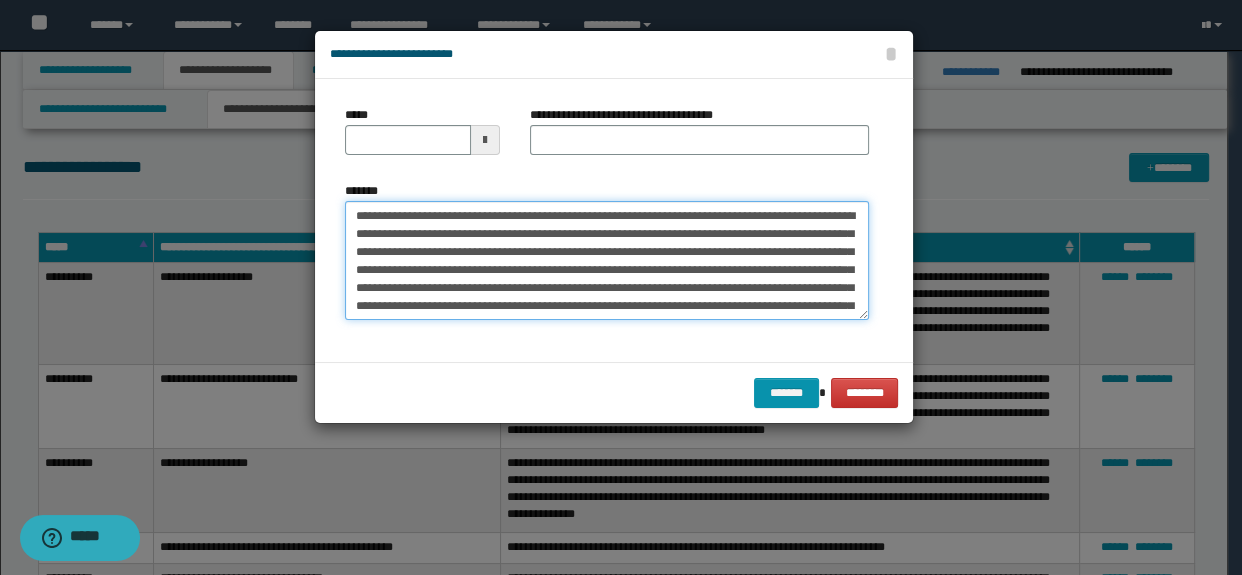 type 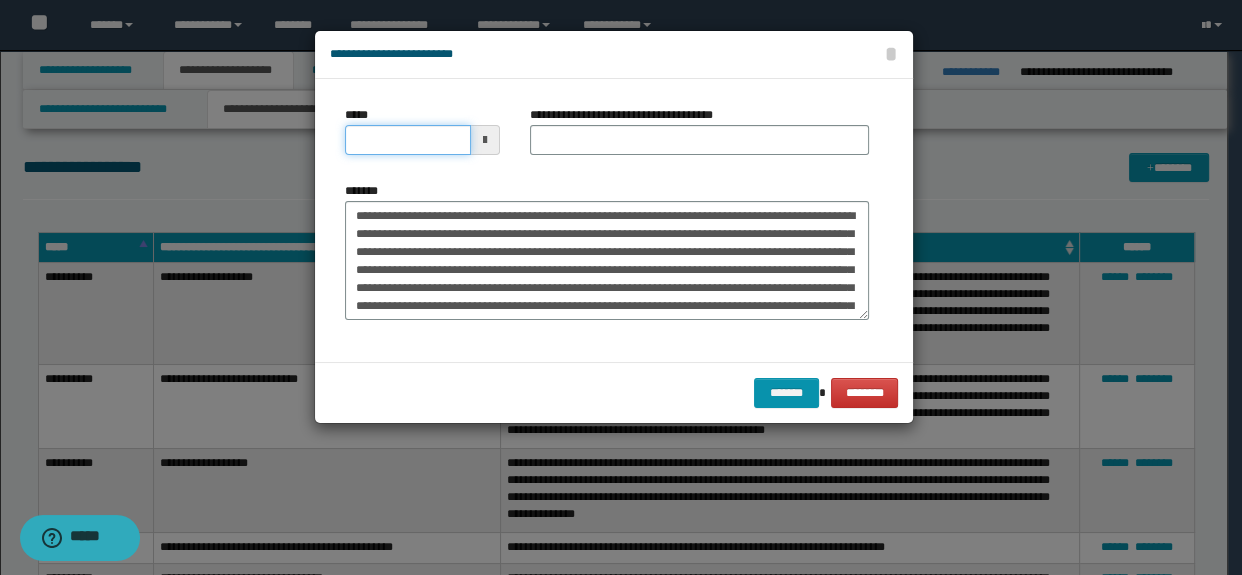 click on "*****" at bounding box center [408, 140] 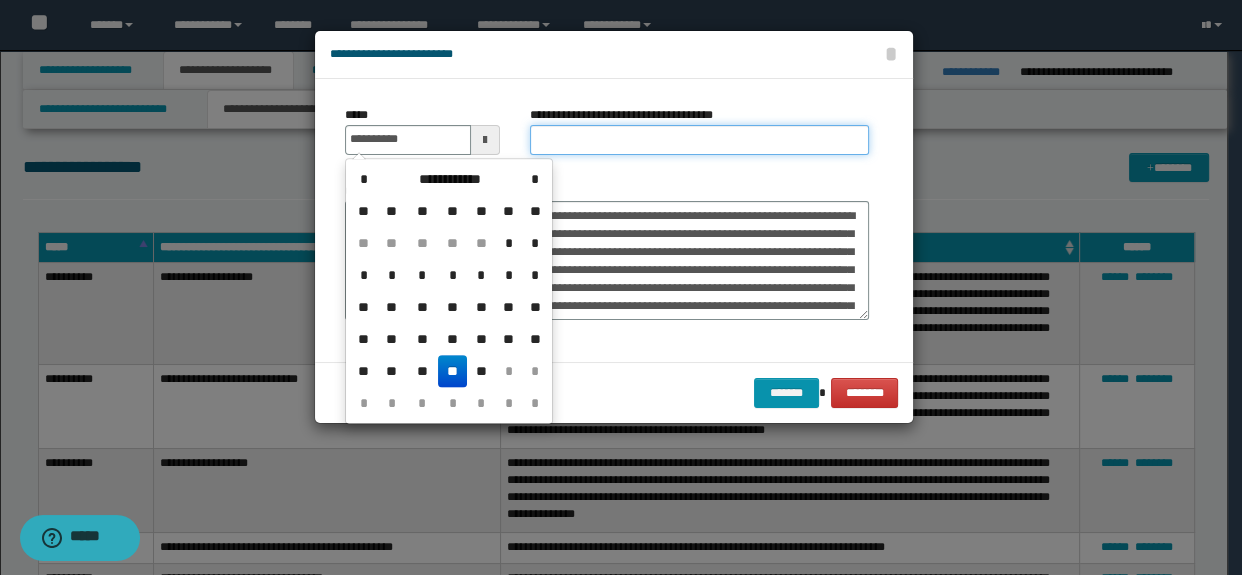 drag, startPoint x: 538, startPoint y: 149, endPoint x: 552, endPoint y: 147, distance: 14.142136 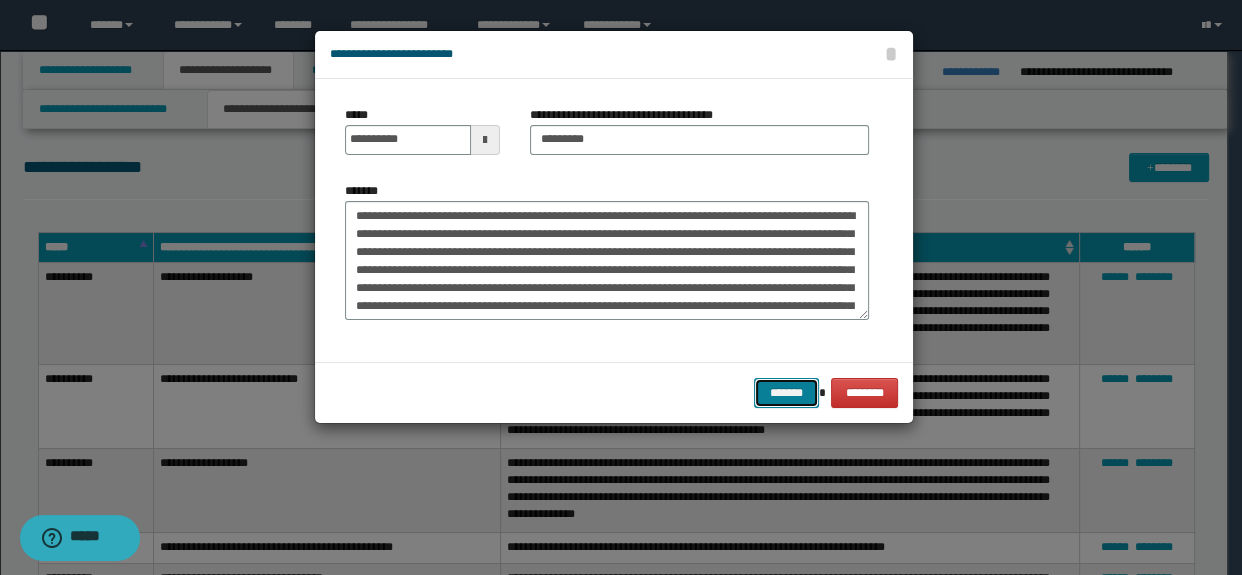 click on "*******" at bounding box center (786, 393) 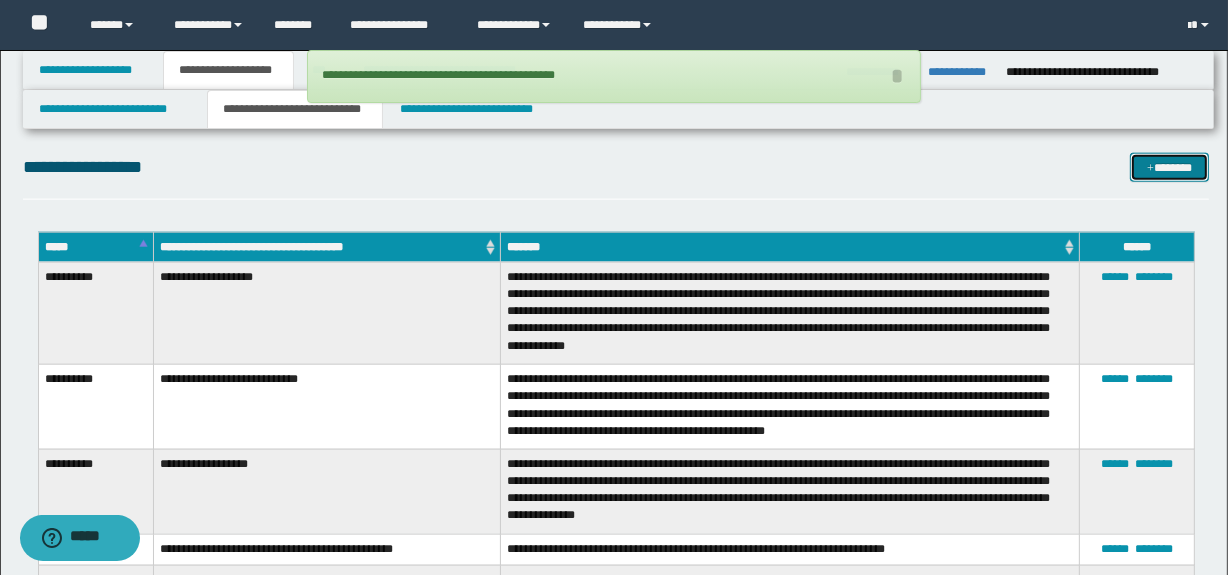 click on "*******" at bounding box center [1170, 168] 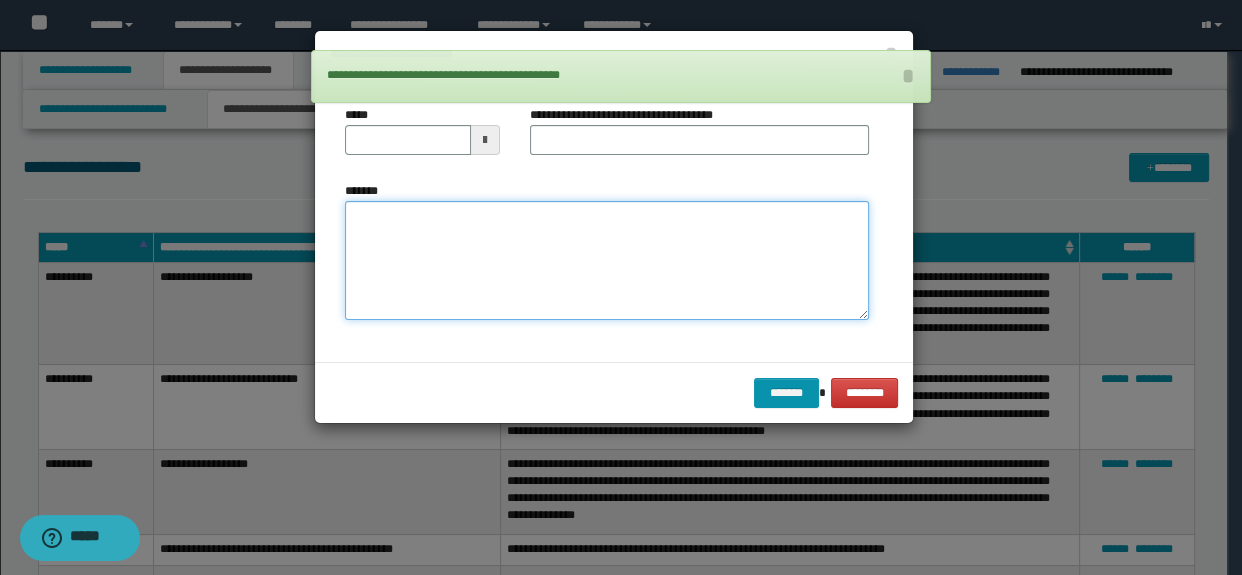 click on "*******" at bounding box center (607, 261) 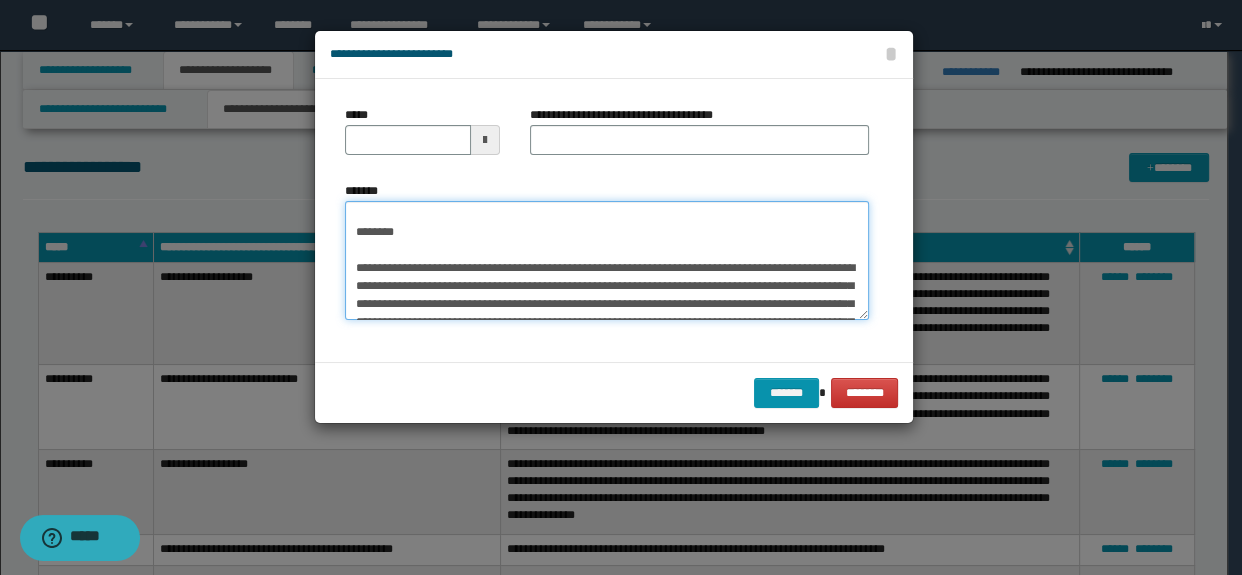 scroll, scrollTop: 0, scrollLeft: 0, axis: both 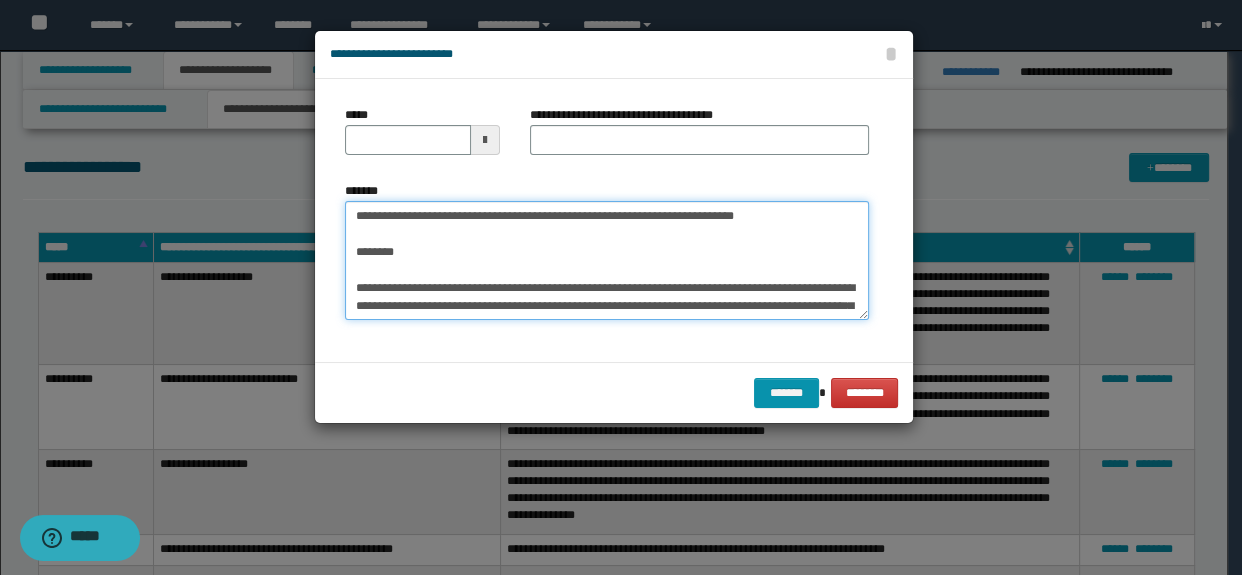 drag, startPoint x: 483, startPoint y: 308, endPoint x: 266, endPoint y: 190, distance: 247.0081 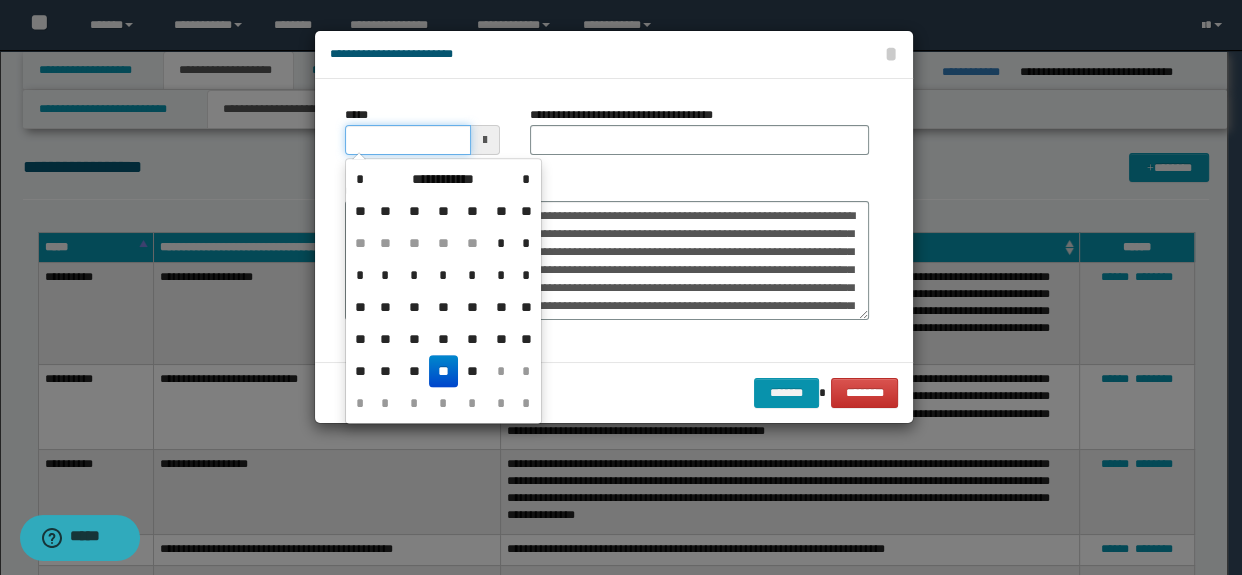 click on "*****" at bounding box center [408, 140] 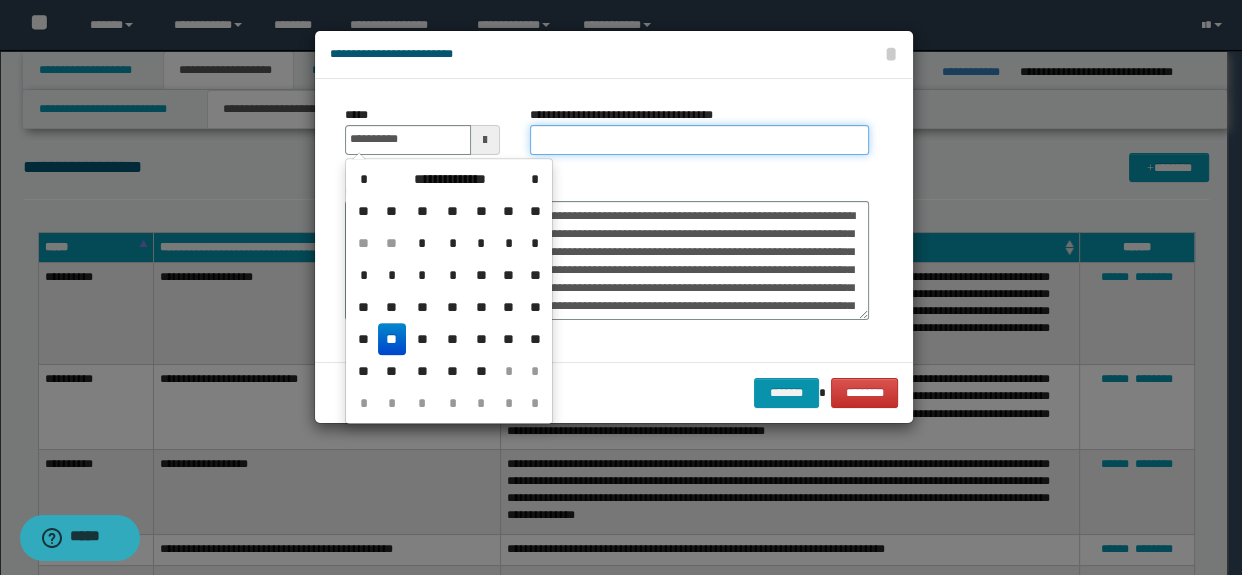 click on "**********" at bounding box center (700, 140) 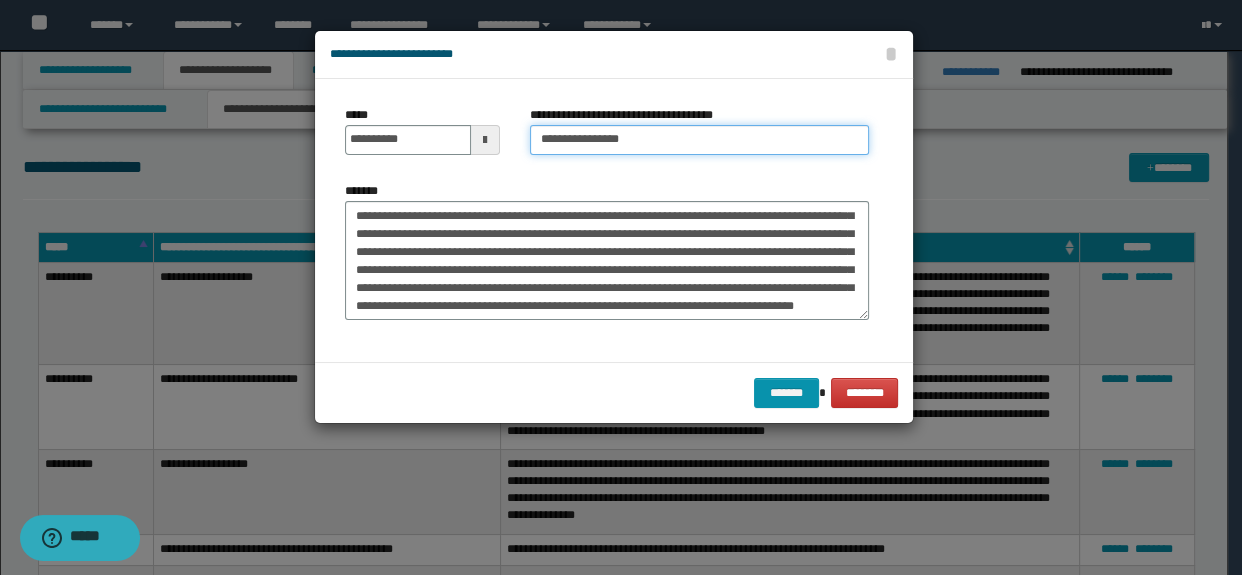 scroll, scrollTop: 108, scrollLeft: 0, axis: vertical 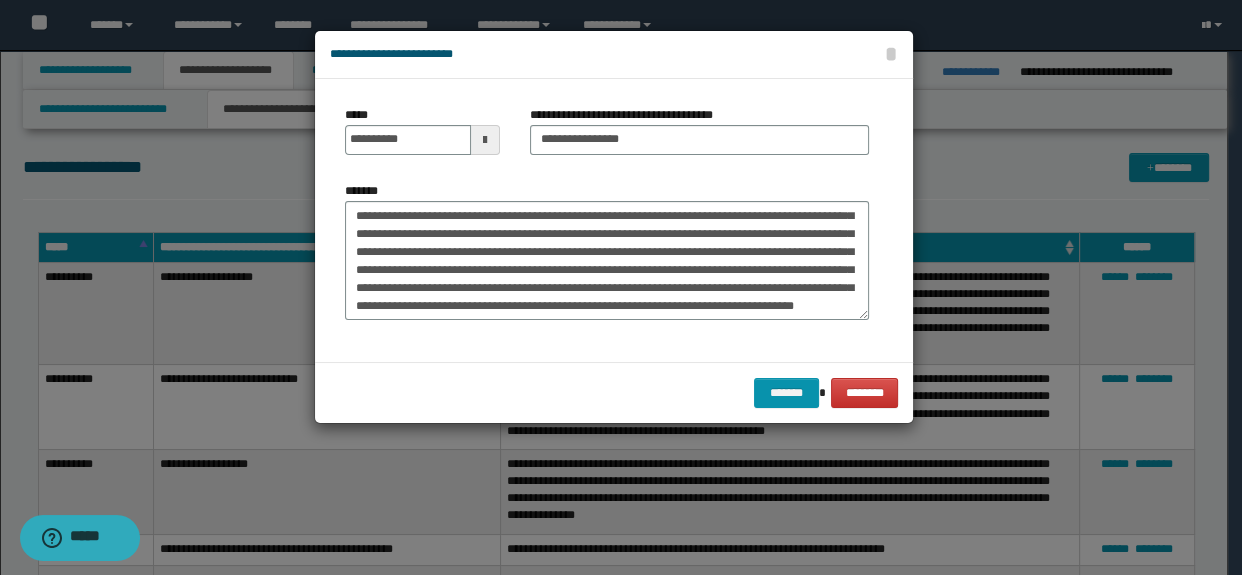 click on "*******
********" at bounding box center [614, 392] 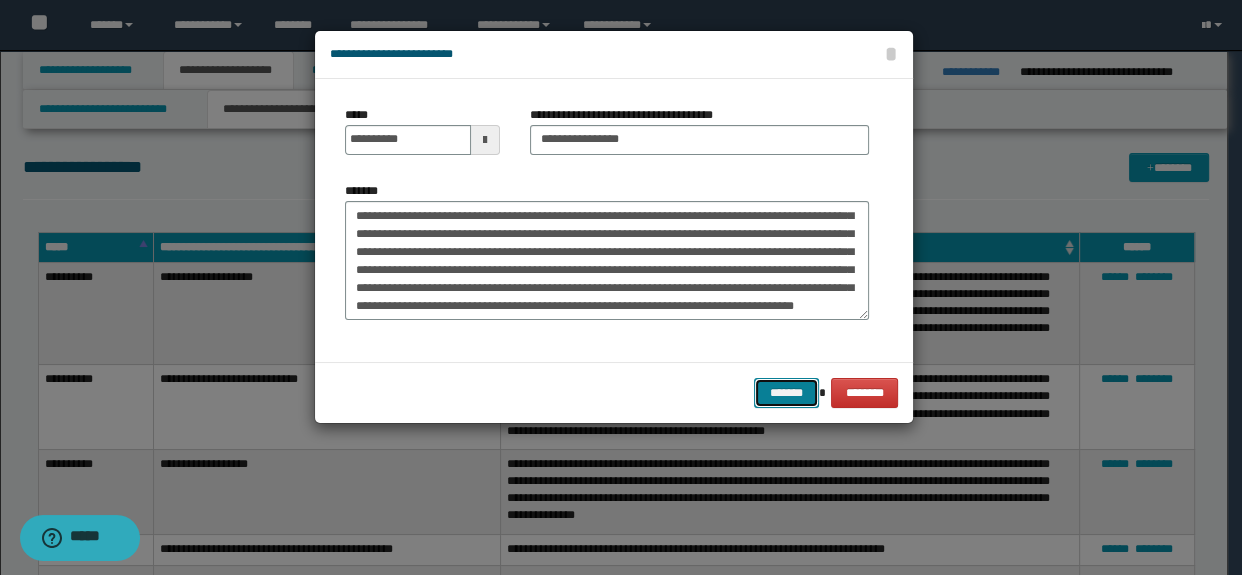 click on "*******" at bounding box center [786, 393] 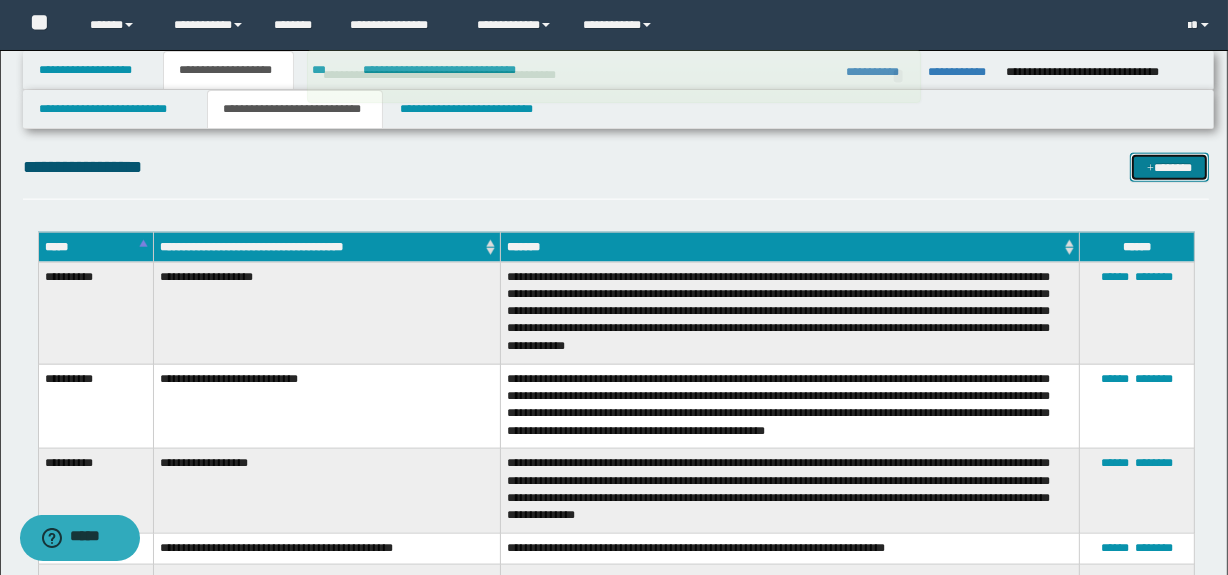 click at bounding box center [1150, 169] 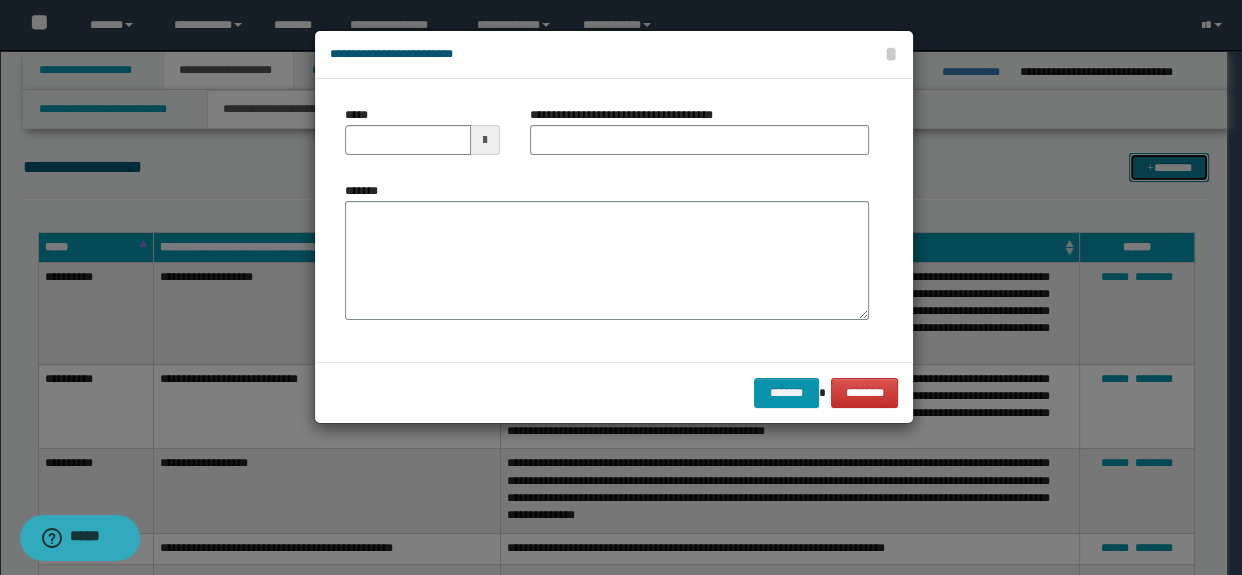 scroll, scrollTop: 0, scrollLeft: 0, axis: both 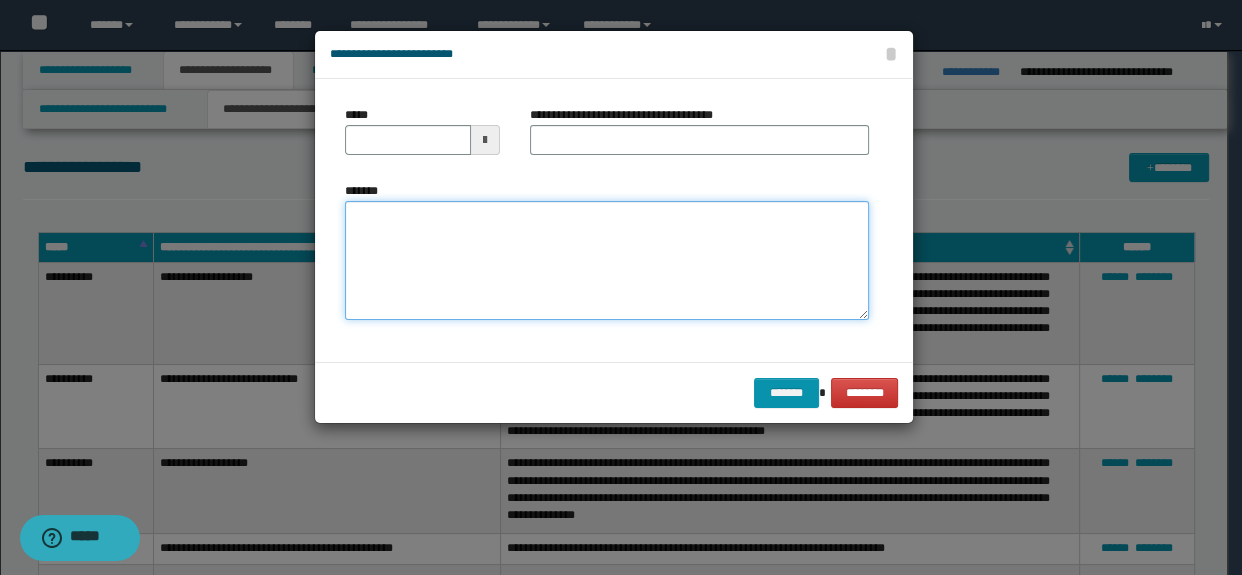 click on "*******" at bounding box center (607, 261) 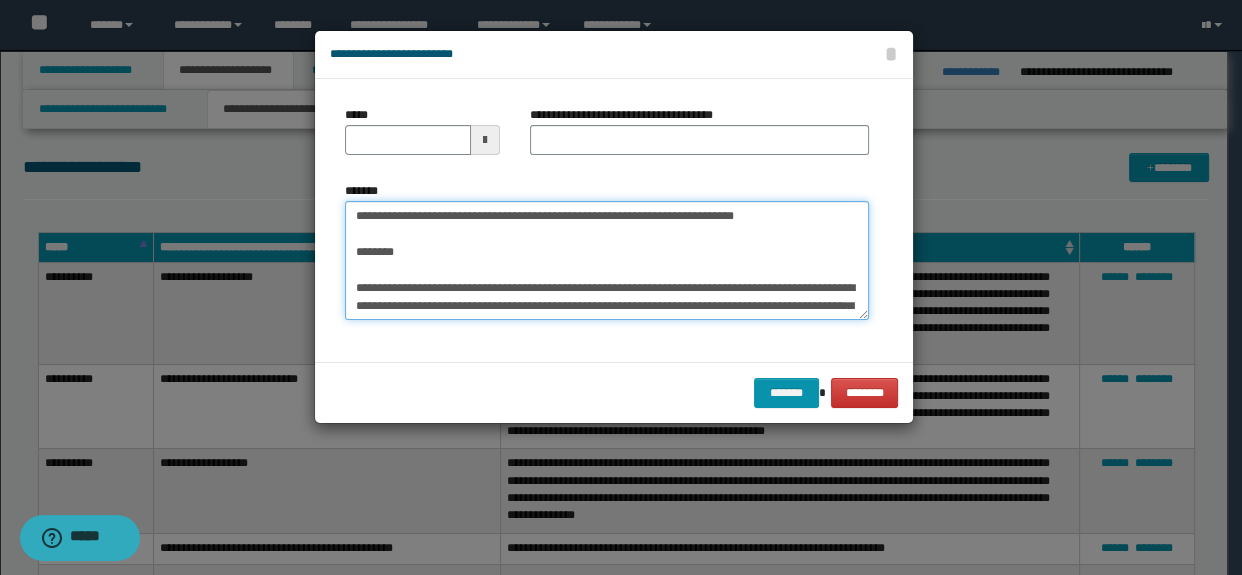 scroll, scrollTop: 48, scrollLeft: 0, axis: vertical 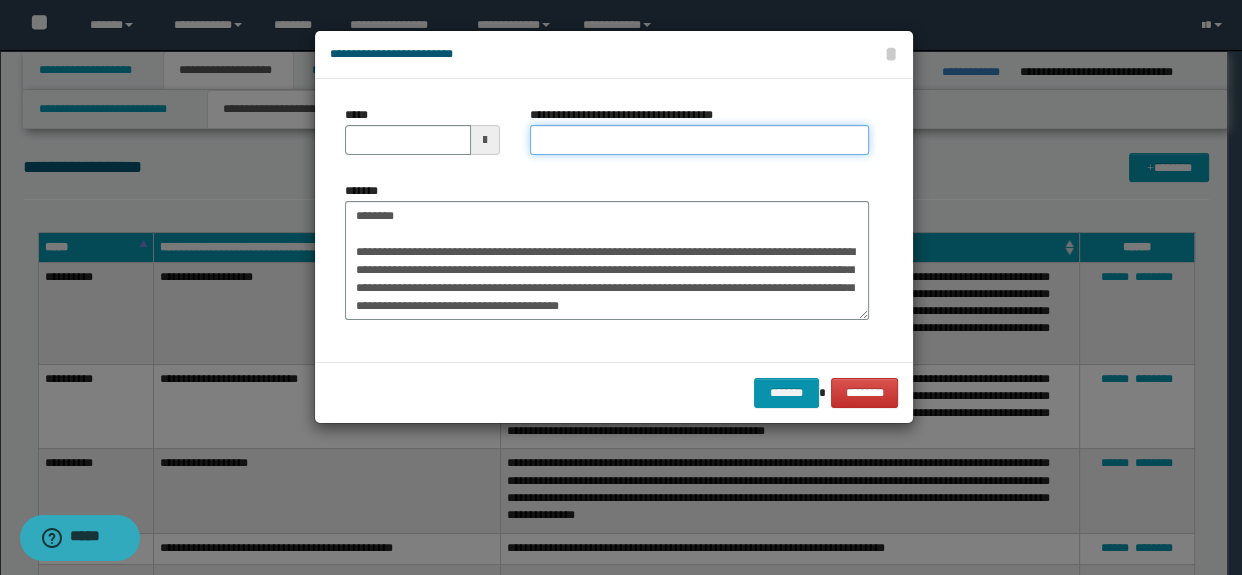 click on "**********" at bounding box center (700, 140) 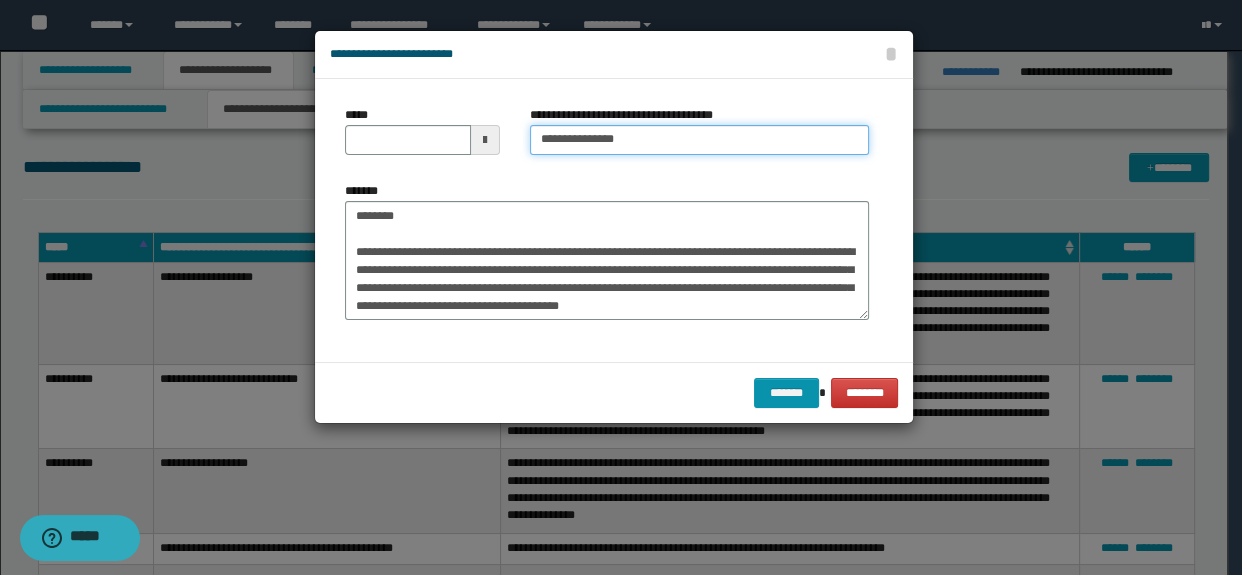scroll, scrollTop: 0, scrollLeft: 0, axis: both 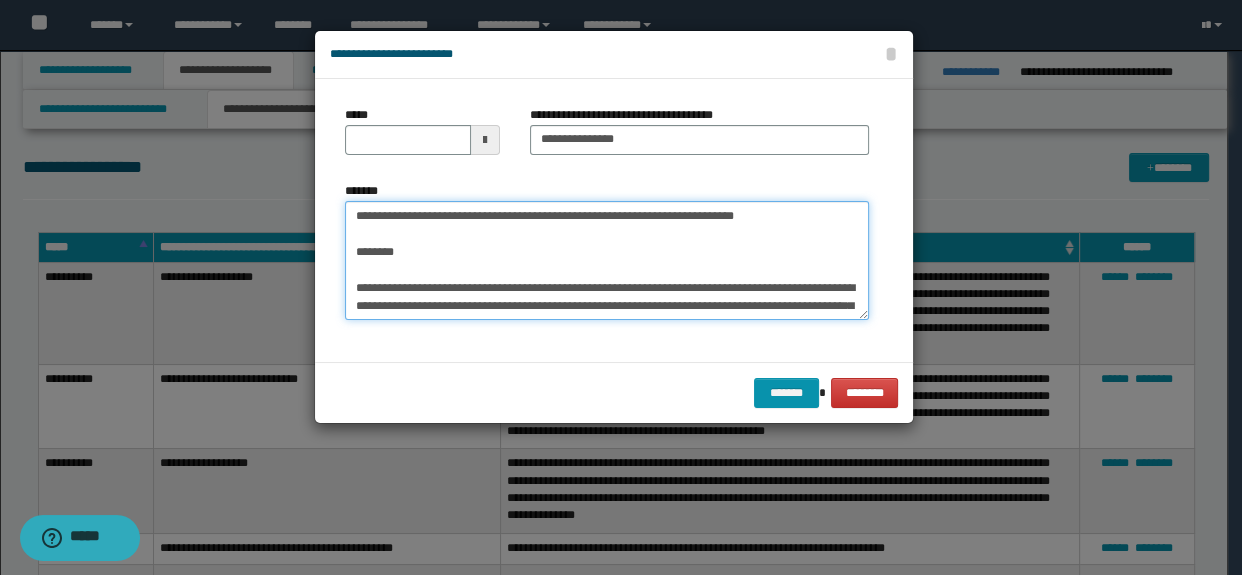 drag, startPoint x: 414, startPoint y: 289, endPoint x: 308, endPoint y: 197, distance: 140.35669 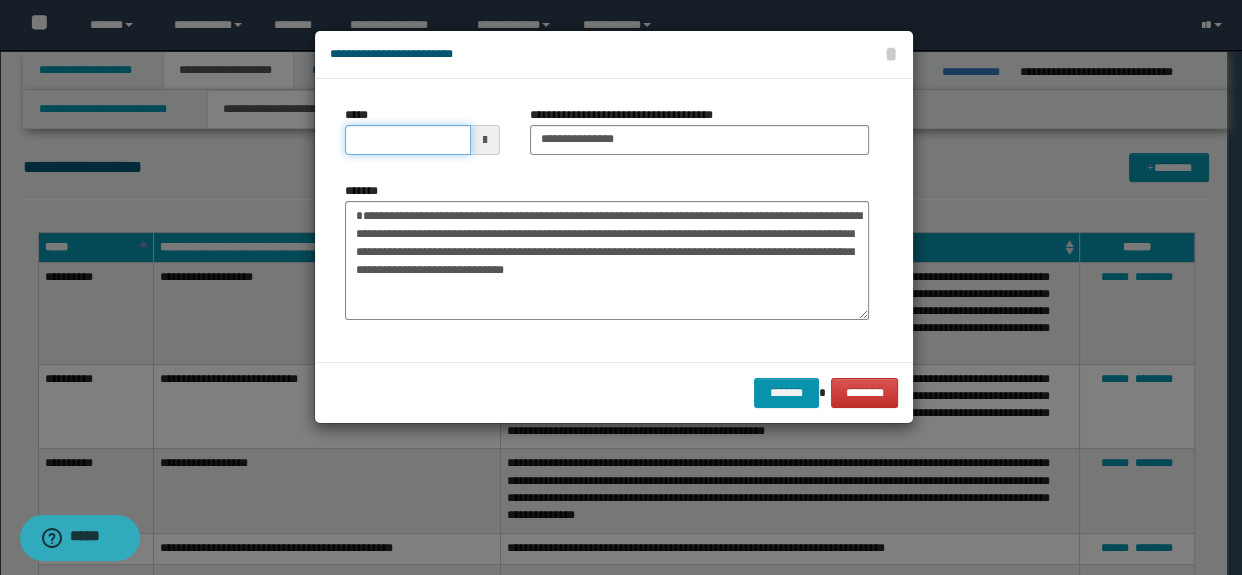 click on "*****" at bounding box center (408, 140) 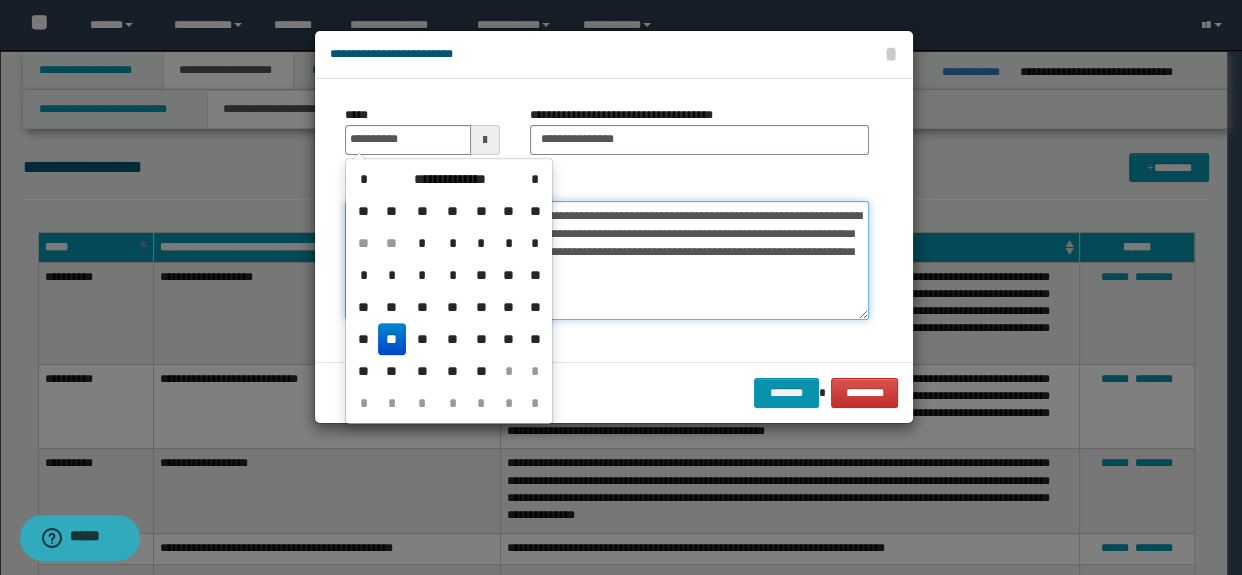click on "**********" at bounding box center (607, 261) 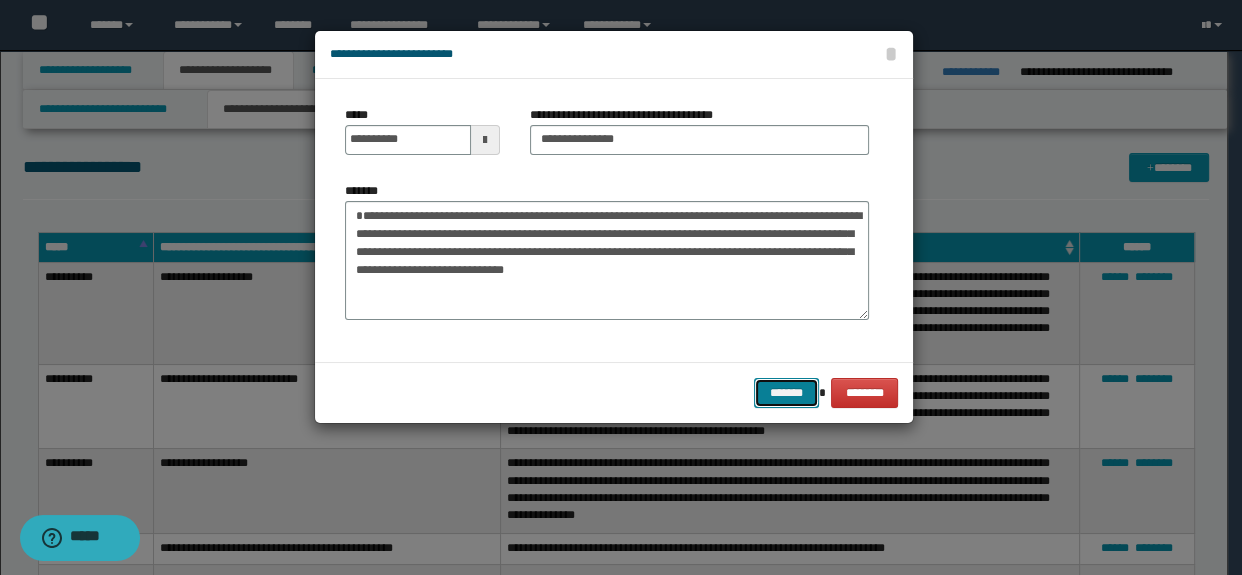 click on "*******" at bounding box center (786, 393) 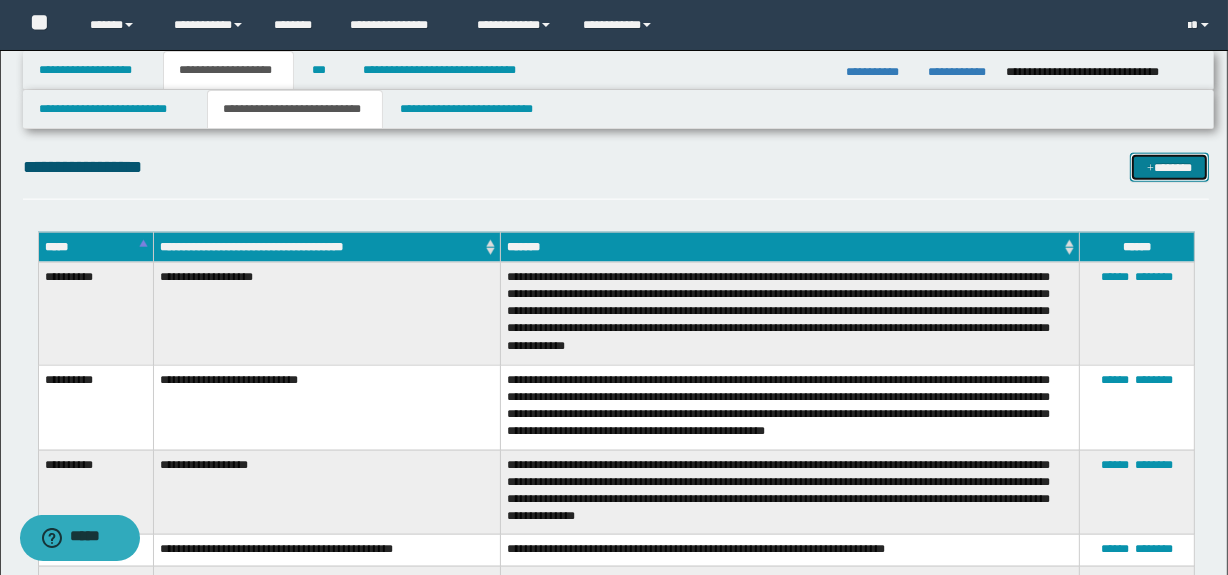 click on "*******" at bounding box center [1170, 168] 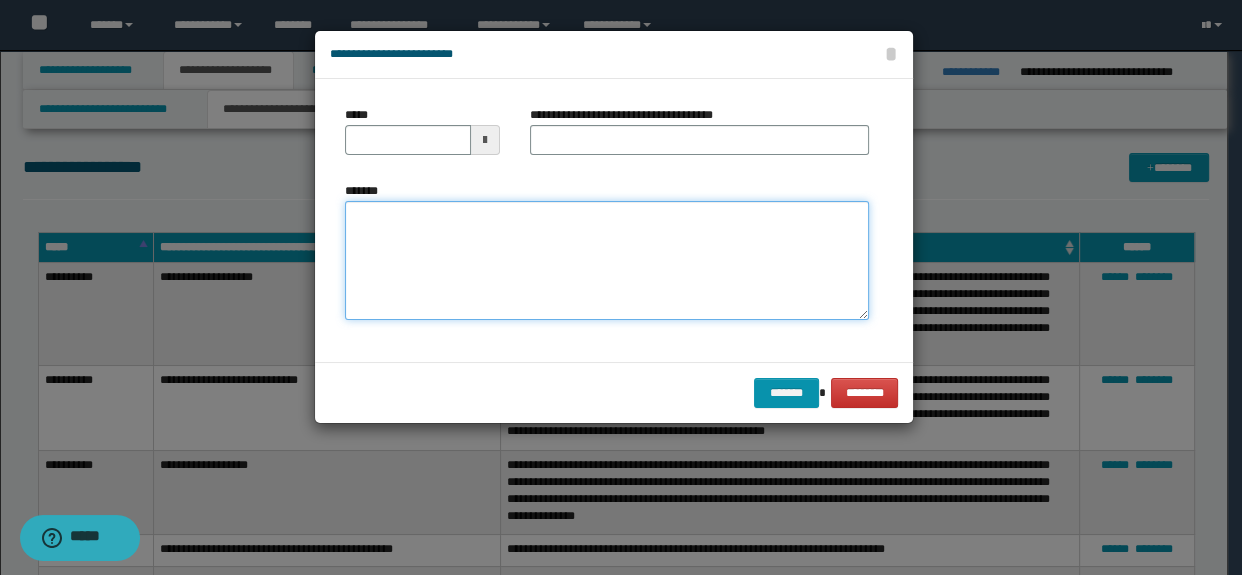 click on "*******" at bounding box center [607, 261] 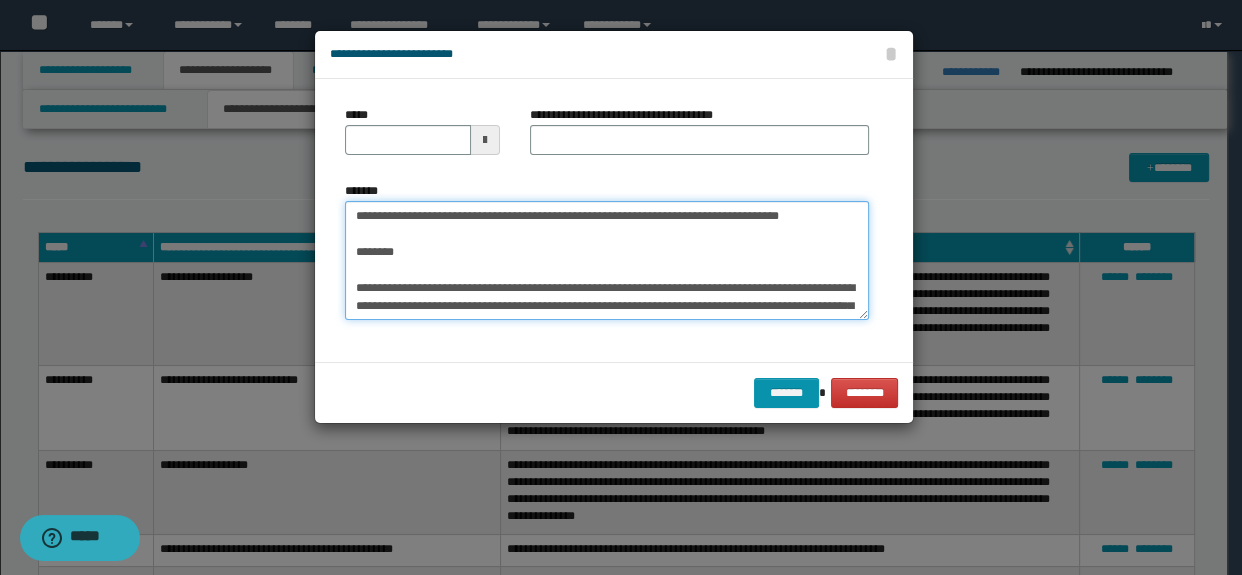 scroll, scrollTop: 101, scrollLeft: 0, axis: vertical 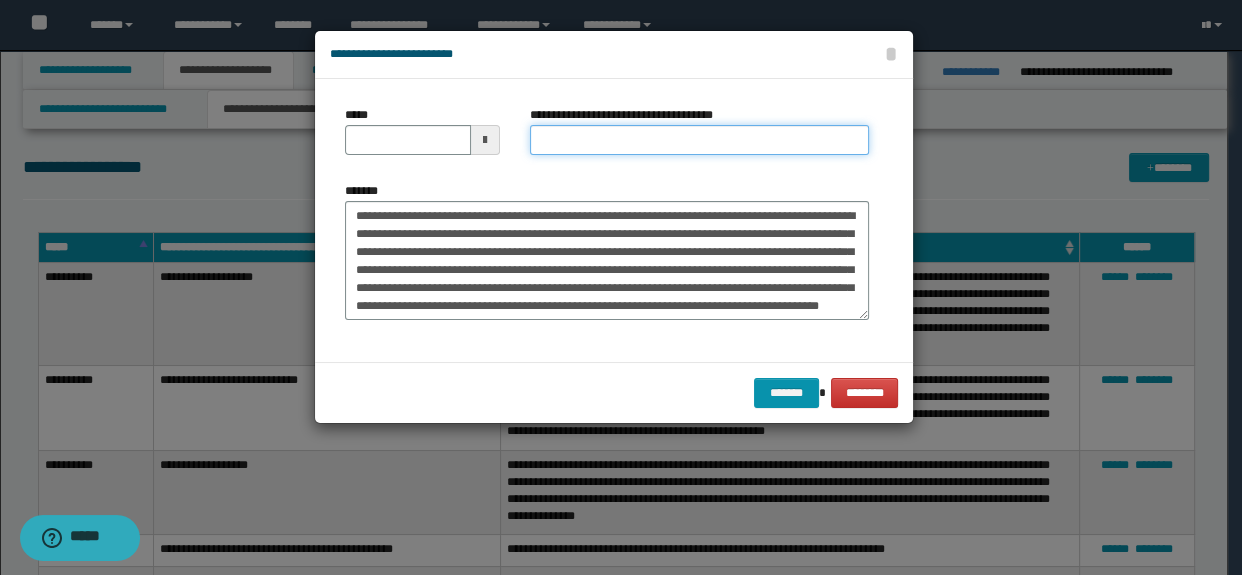 click on "**********" at bounding box center [700, 140] 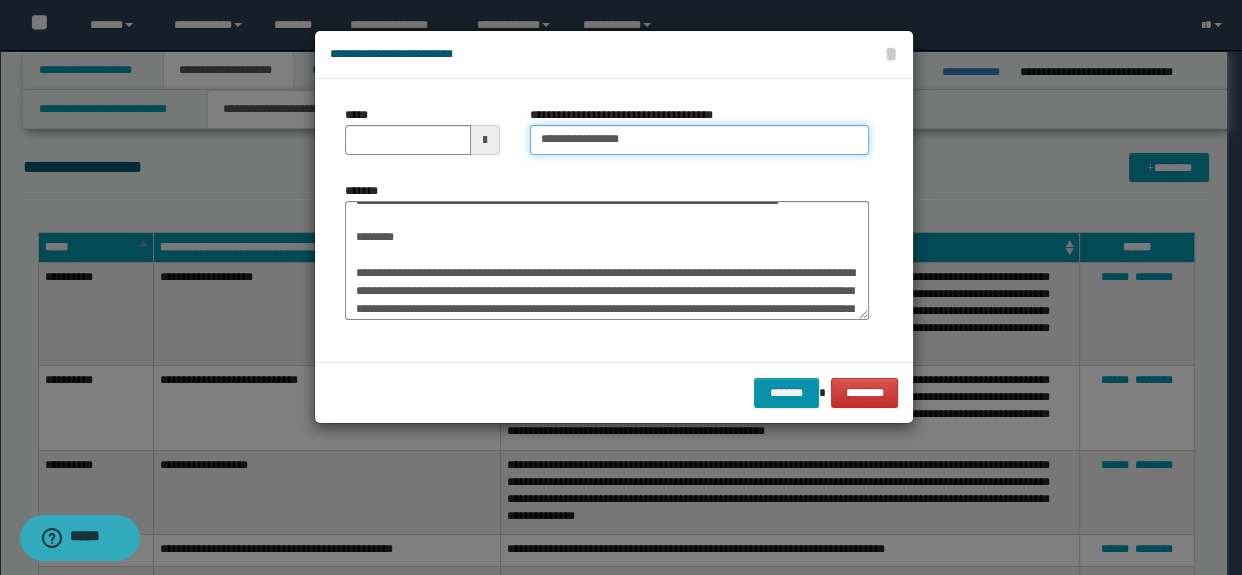 scroll, scrollTop: 0, scrollLeft: 0, axis: both 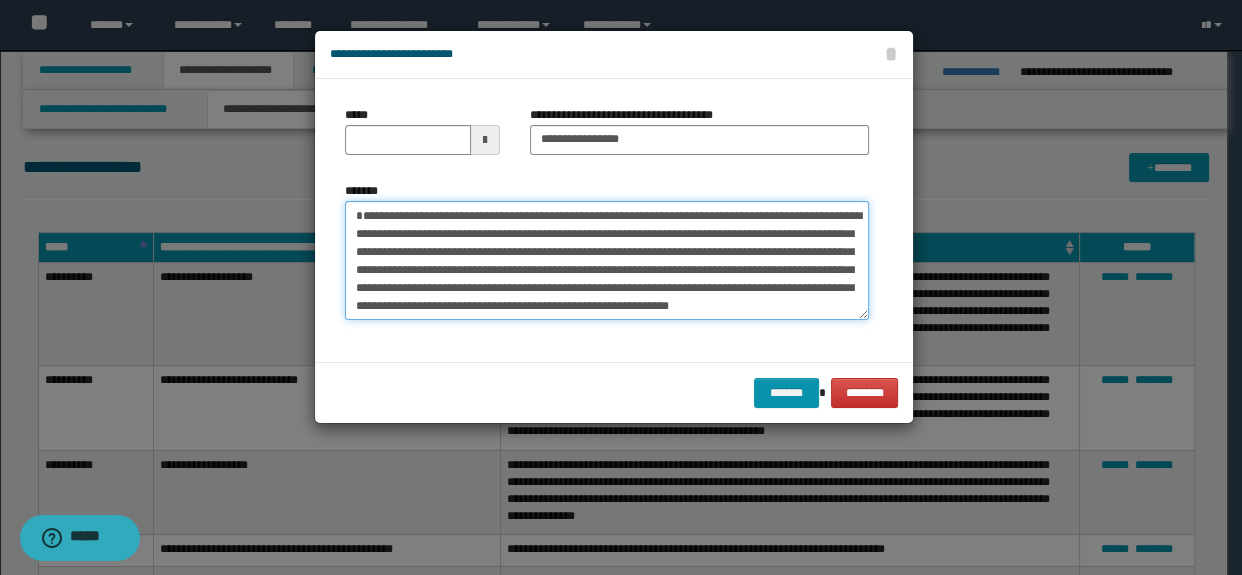 drag, startPoint x: 526, startPoint y: 282, endPoint x: 300, endPoint y: 191, distance: 243.63292 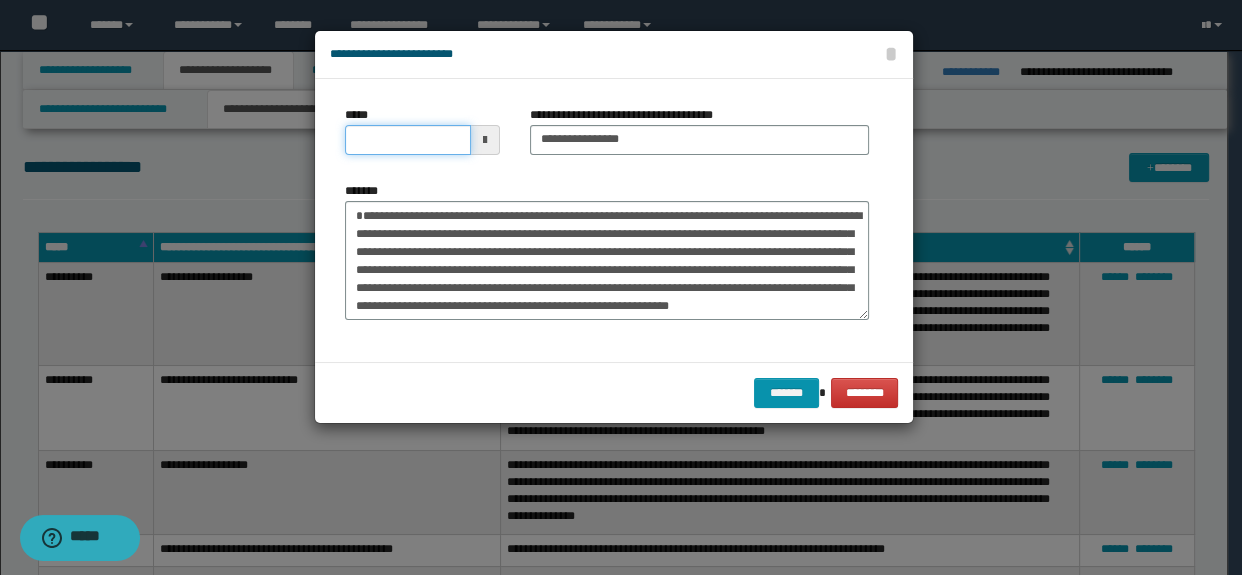 click on "*****" at bounding box center (408, 140) 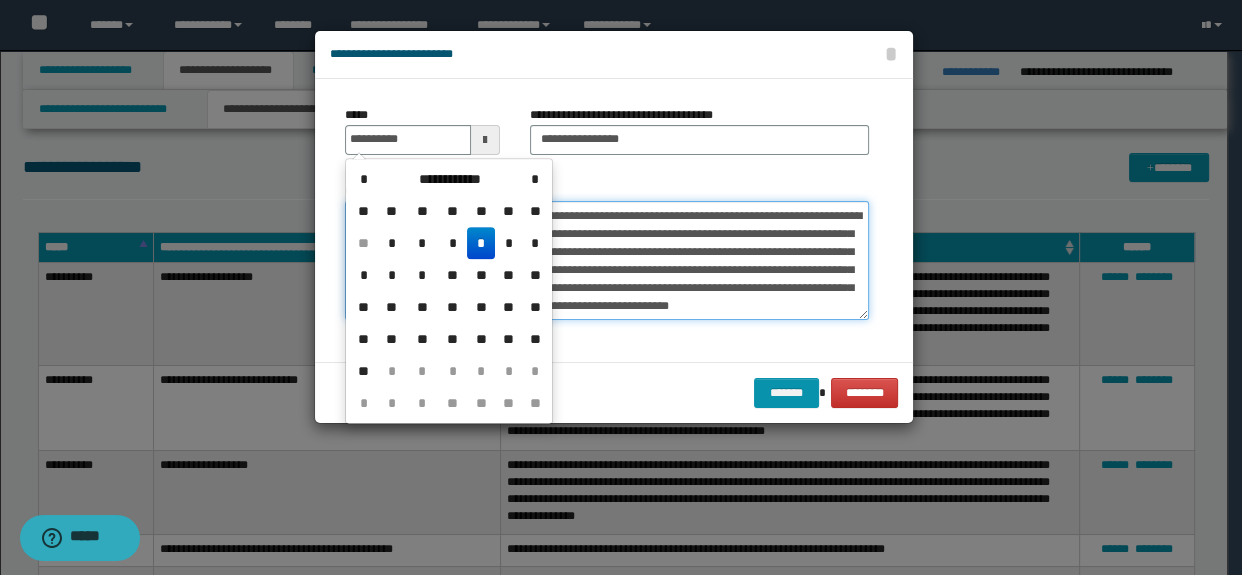 click on "**********" at bounding box center [607, 261] 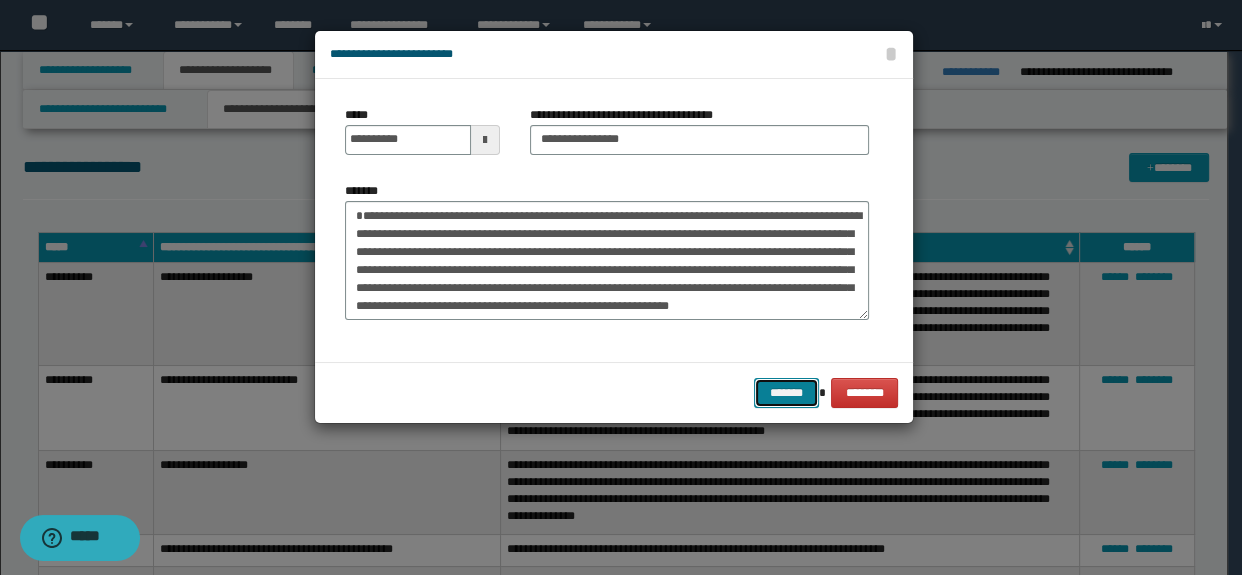 click on "*******" at bounding box center (786, 393) 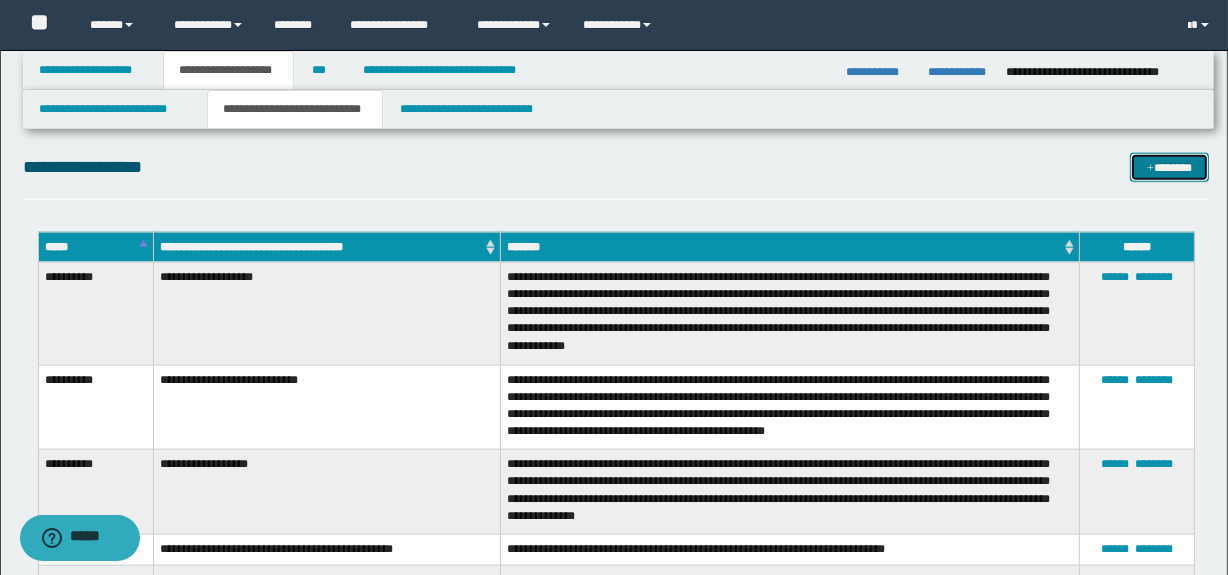 click on "*******" at bounding box center (1170, 168) 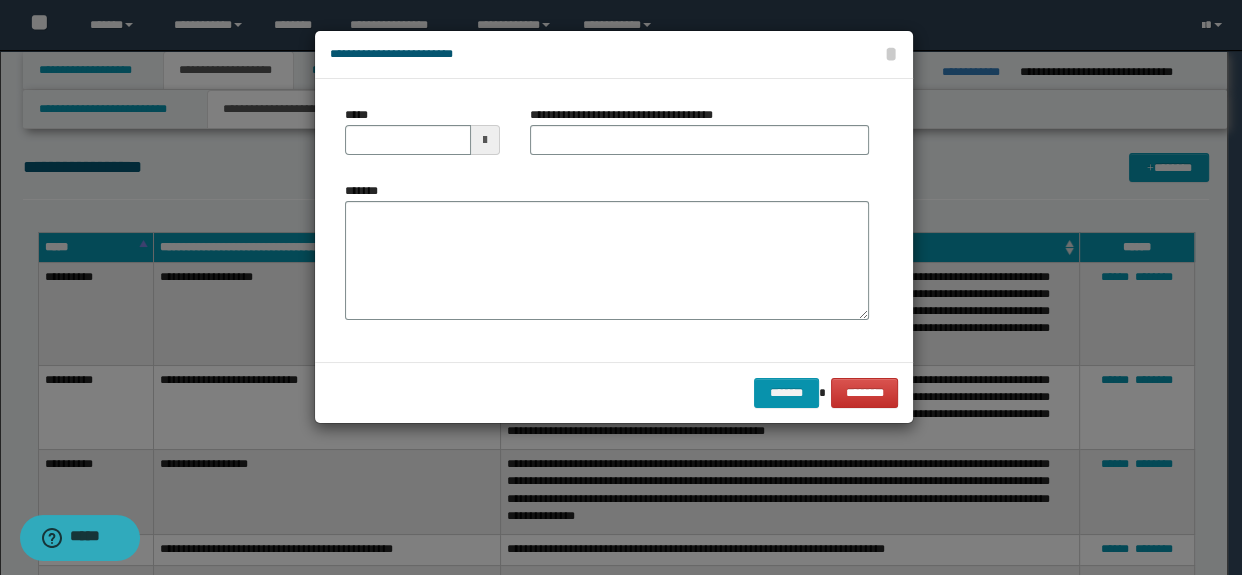 click on "*******" at bounding box center [607, 261] 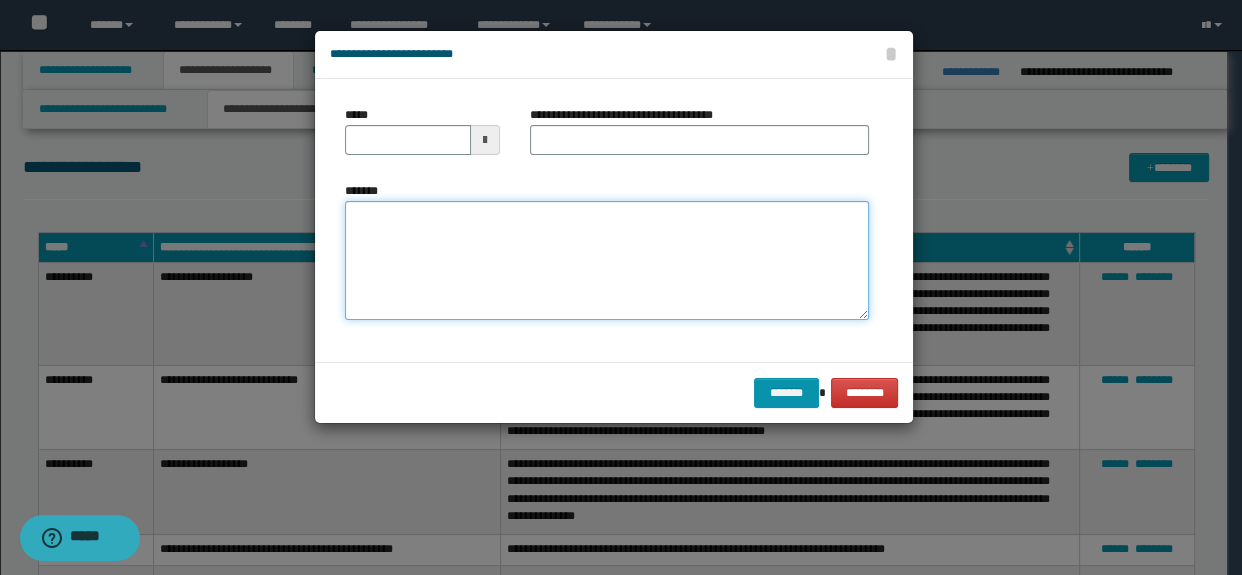 click on "*******" at bounding box center [607, 261] 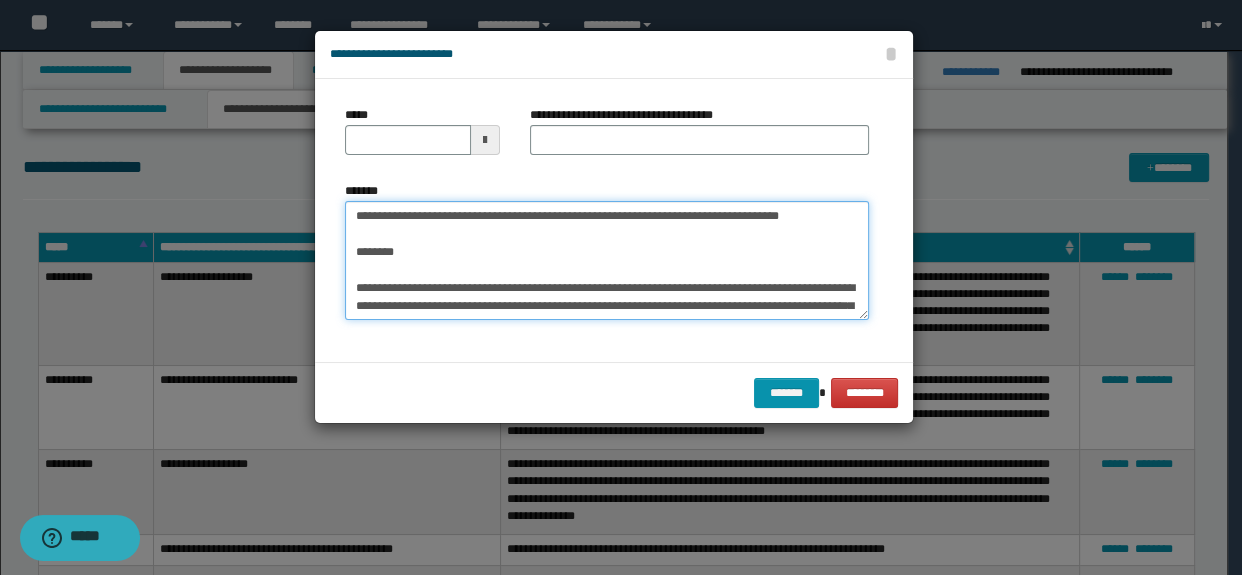 scroll, scrollTop: 174, scrollLeft: 0, axis: vertical 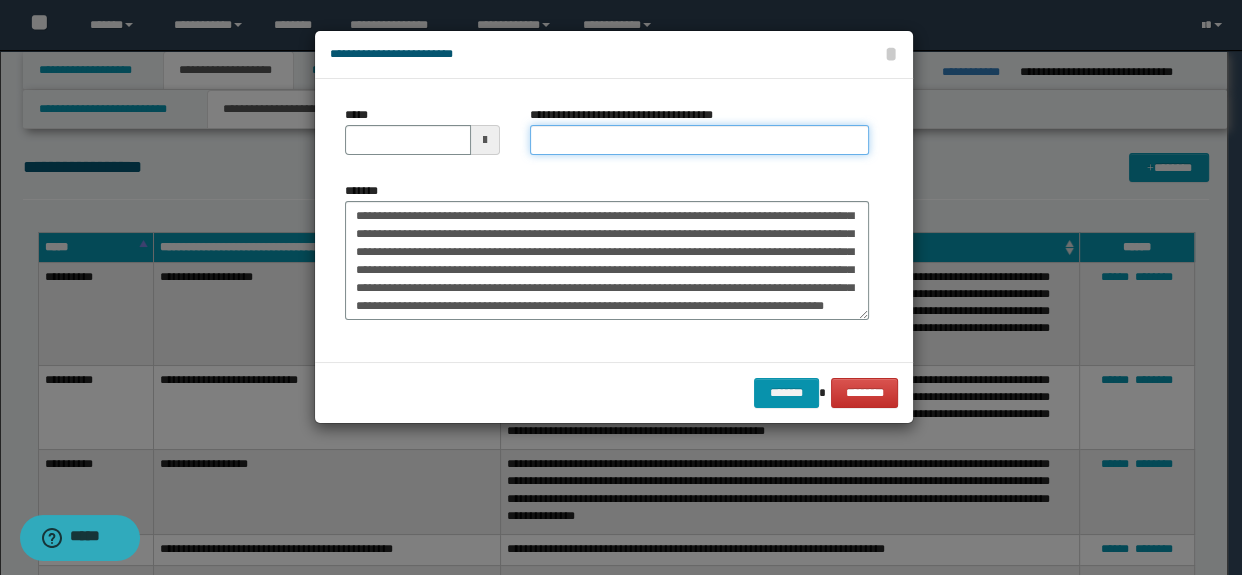 drag, startPoint x: 586, startPoint y: 143, endPoint x: 600, endPoint y: 146, distance: 14.3178215 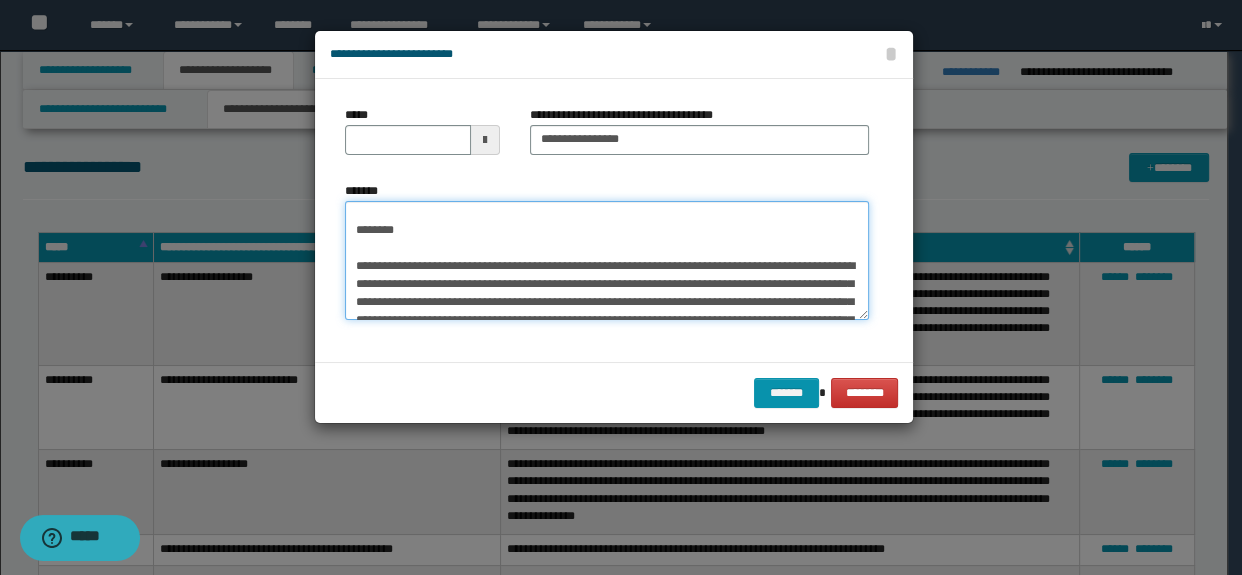 scroll, scrollTop: 0, scrollLeft: 0, axis: both 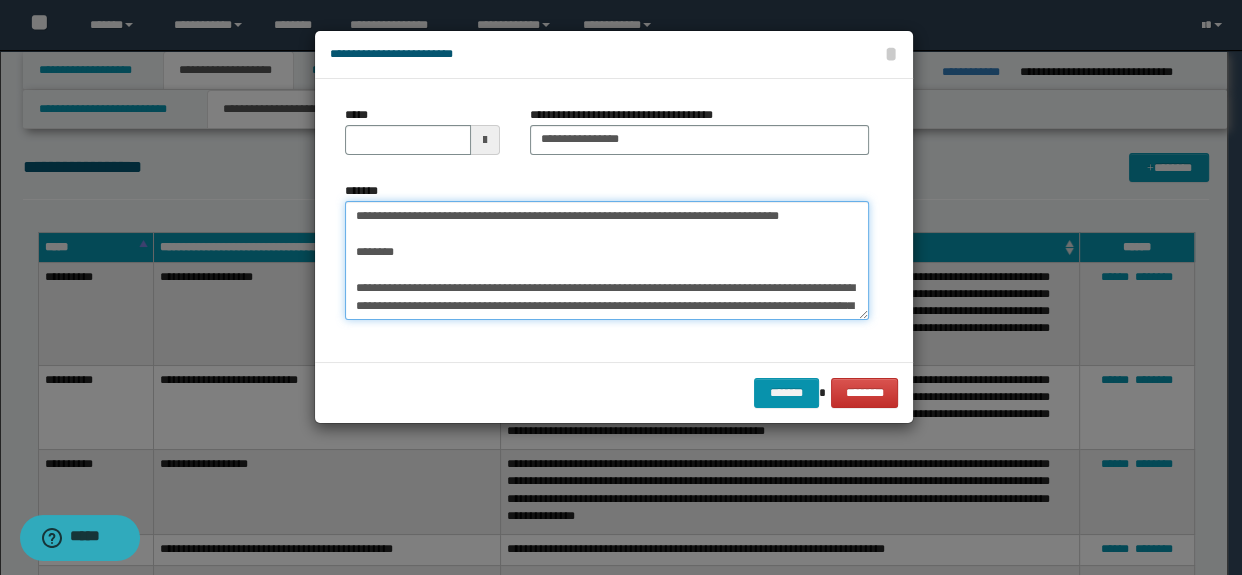 drag, startPoint x: 541, startPoint y: 246, endPoint x: 272, endPoint y: 136, distance: 290.62173 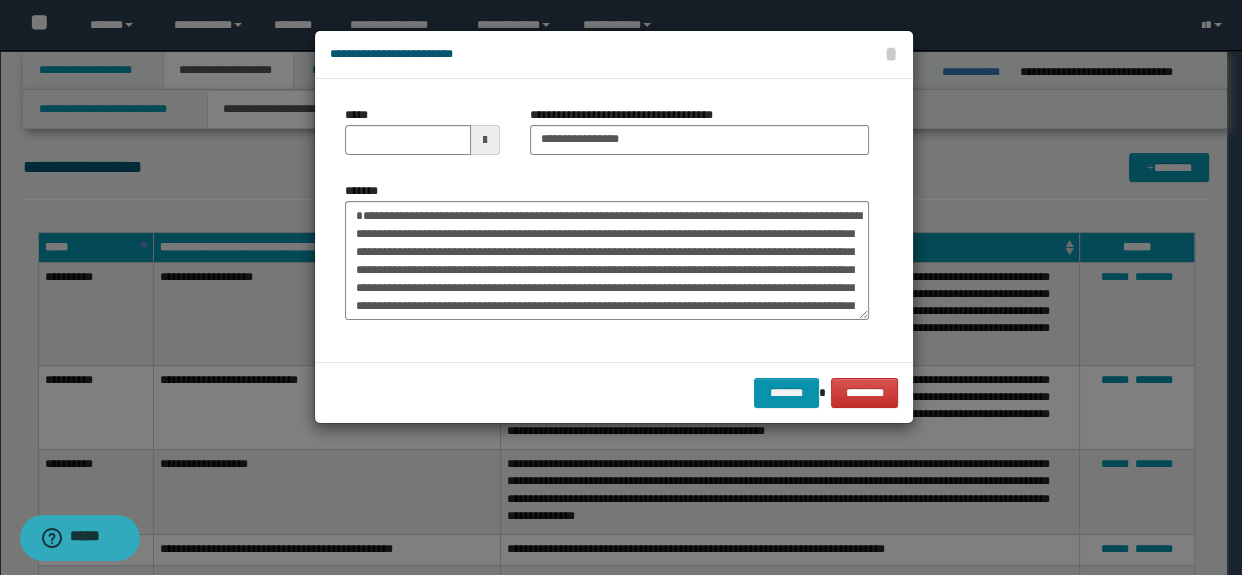 click on "*****" at bounding box center (422, 130) 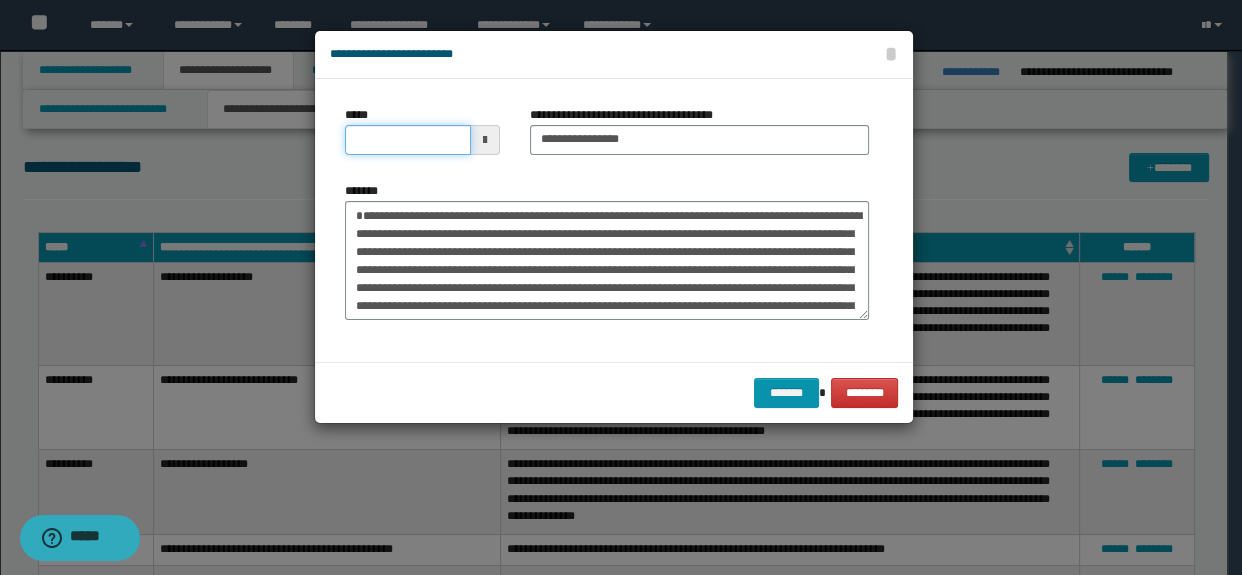 click on "*****" at bounding box center [408, 140] 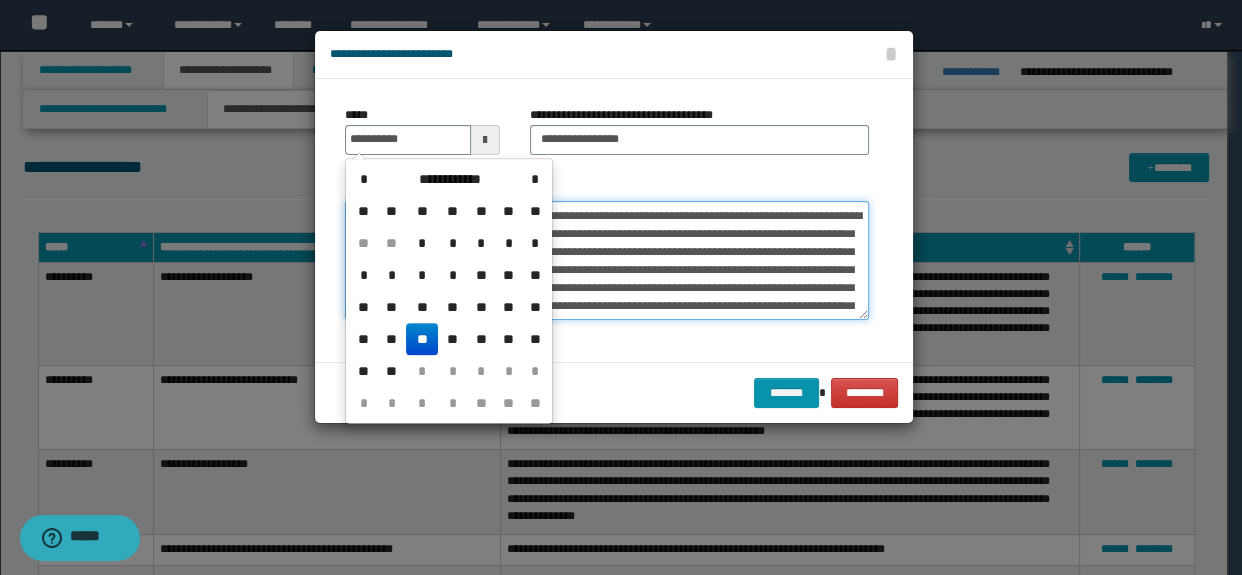 click on "**********" at bounding box center (607, 261) 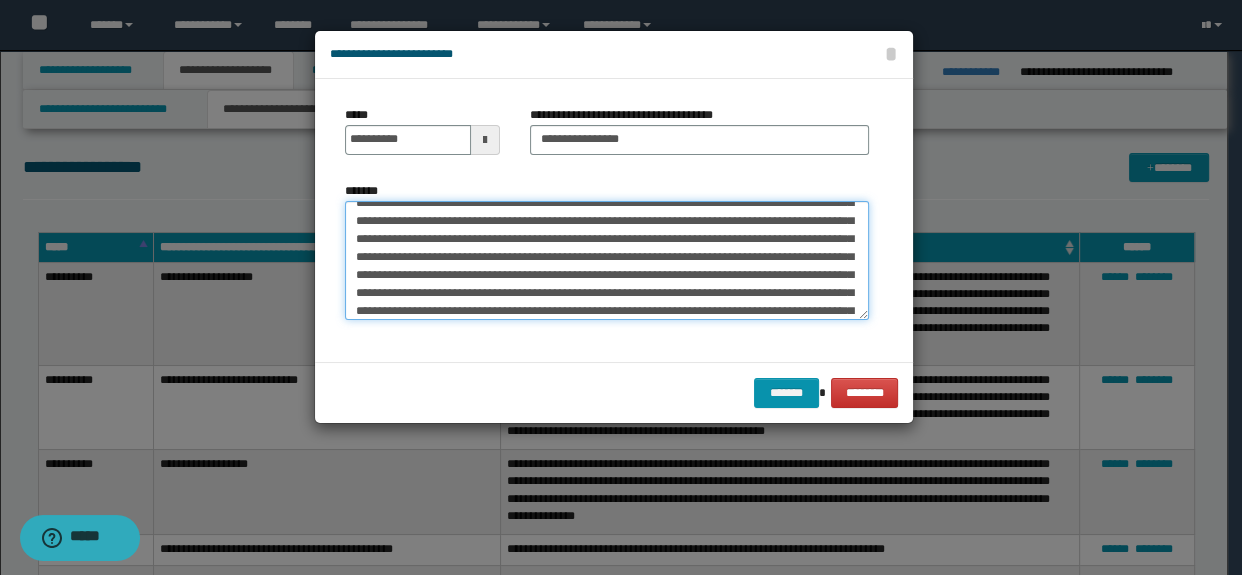 scroll, scrollTop: 90, scrollLeft: 0, axis: vertical 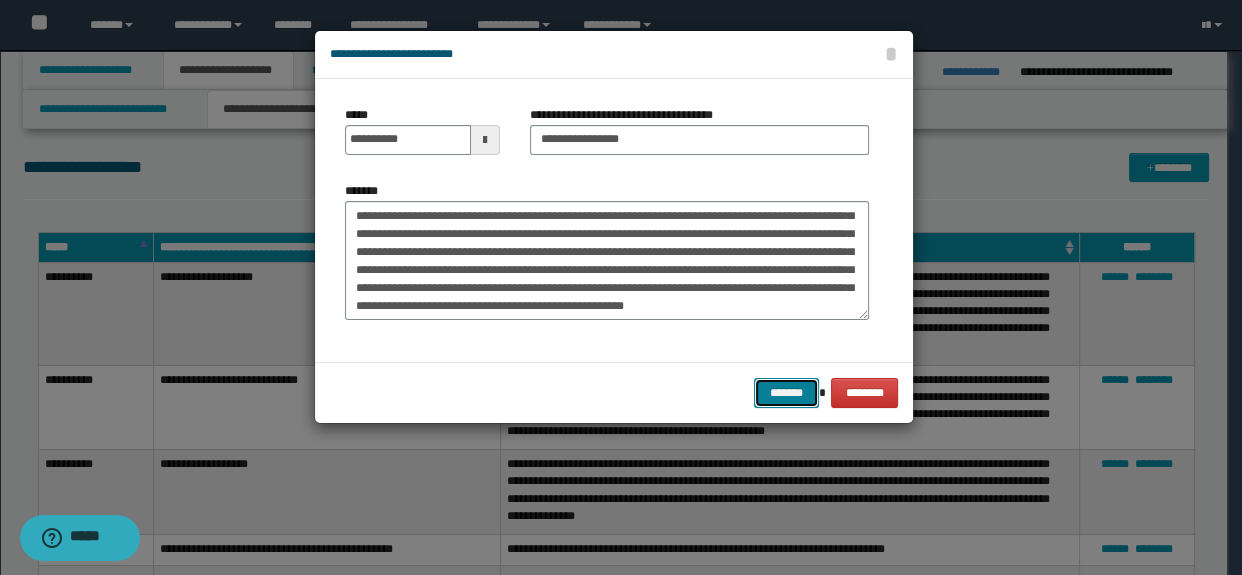 click on "*******" at bounding box center (786, 393) 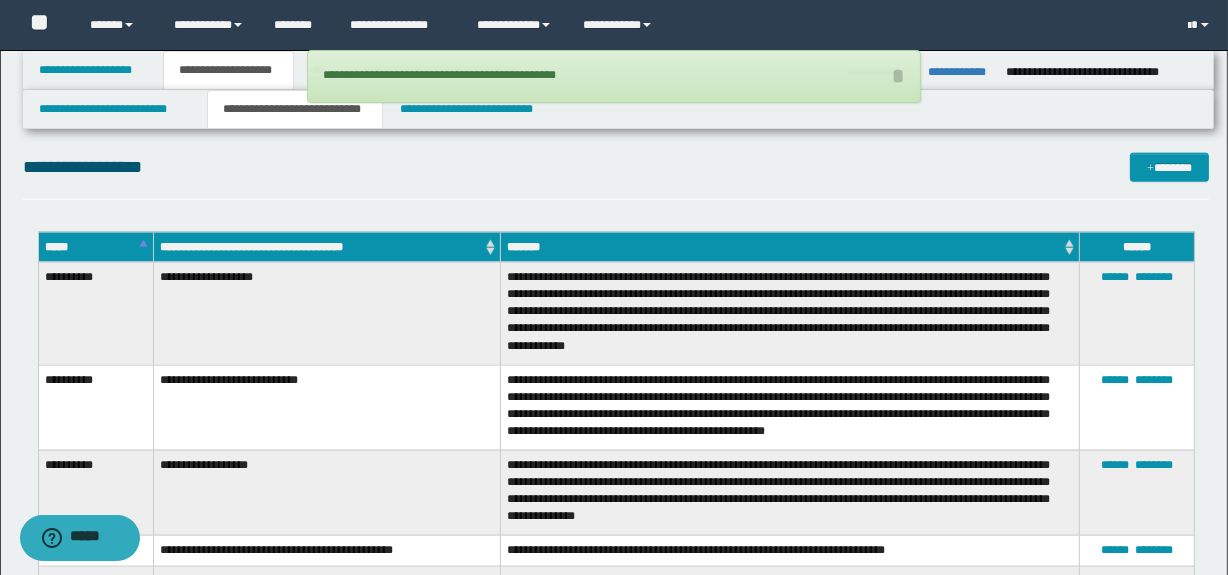 click on "**********" at bounding box center [616, 176] 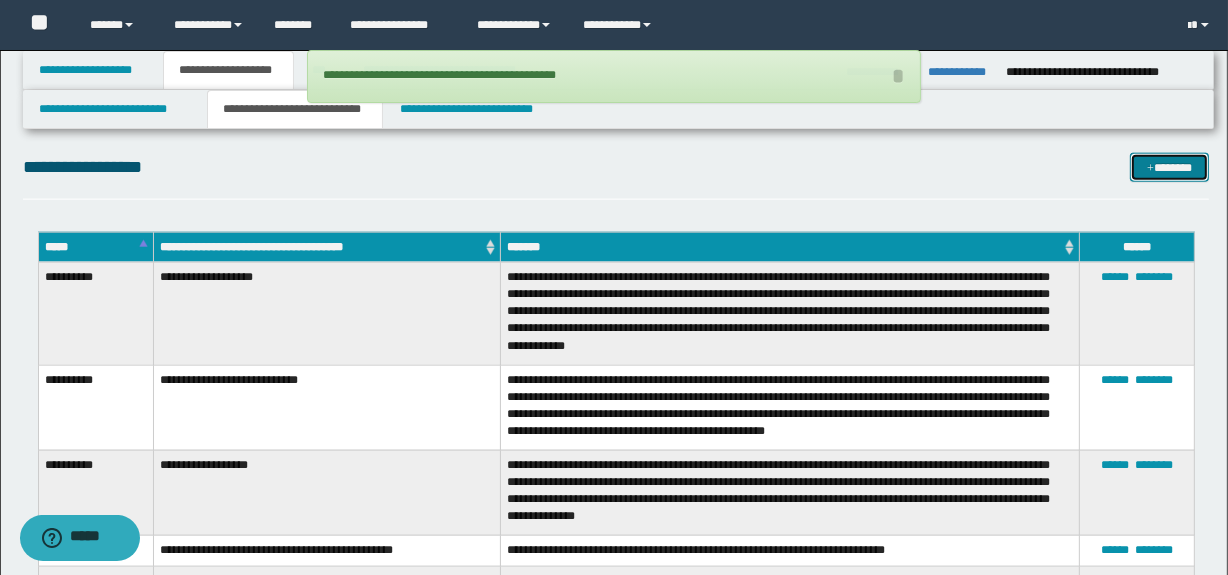 click on "*******" at bounding box center [1170, 168] 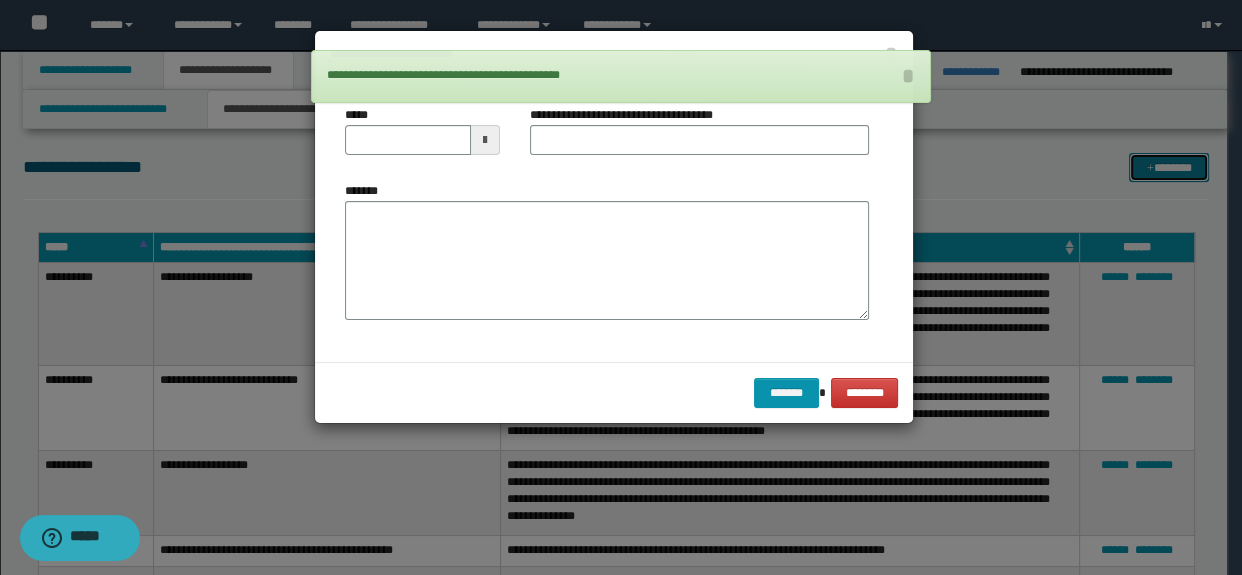 scroll, scrollTop: 0, scrollLeft: 0, axis: both 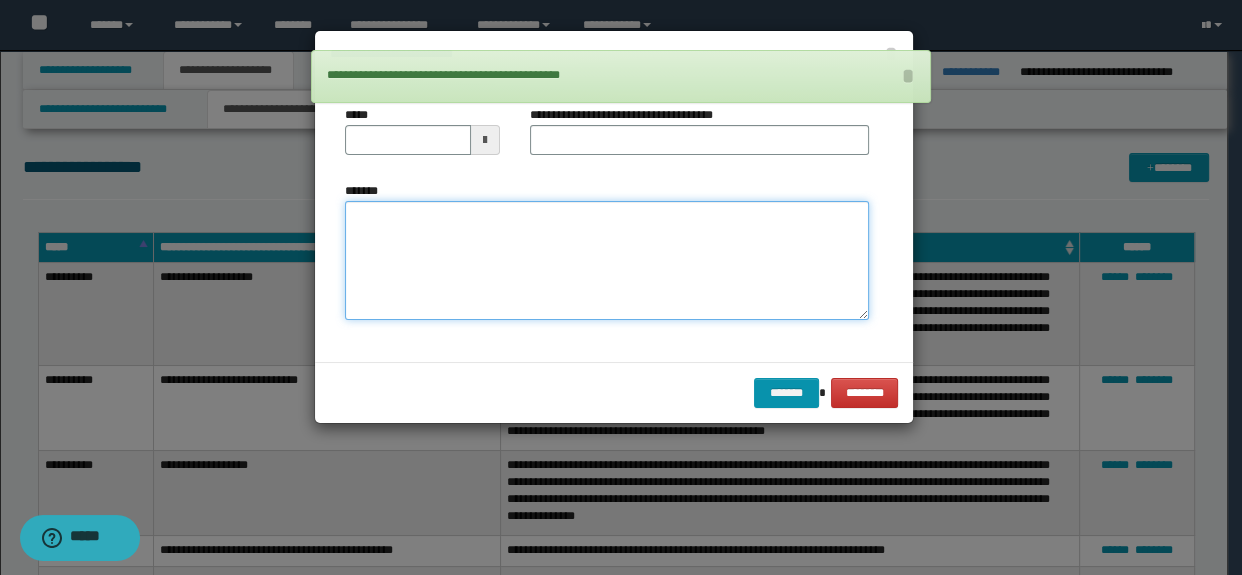 drag, startPoint x: 622, startPoint y: 245, endPoint x: 607, endPoint y: 249, distance: 15.524175 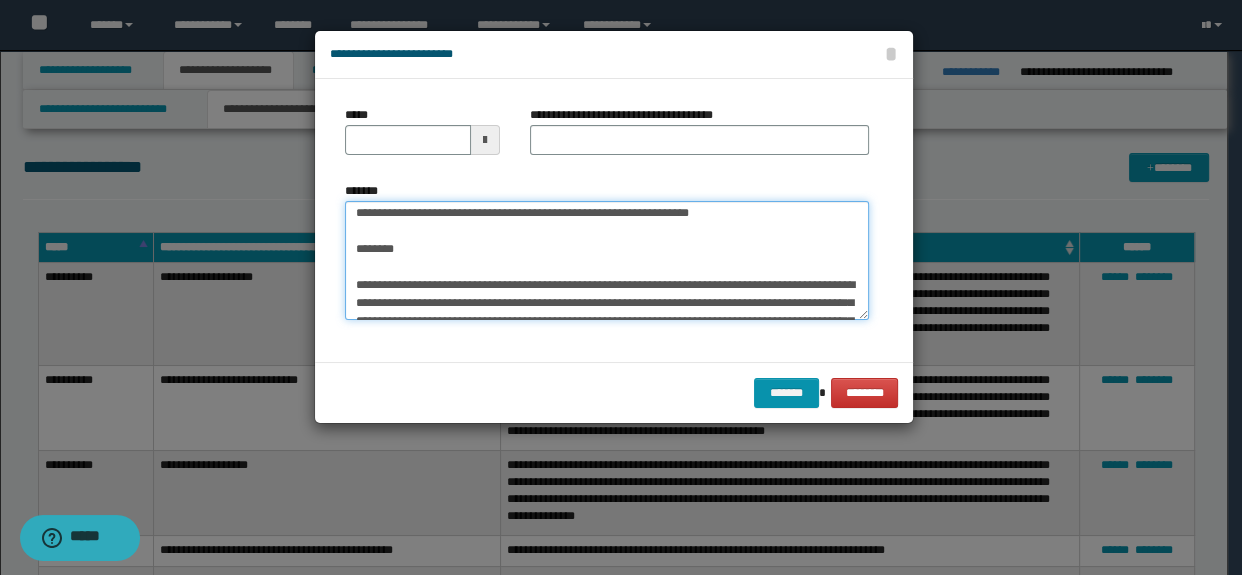 scroll, scrollTop: 0, scrollLeft: 0, axis: both 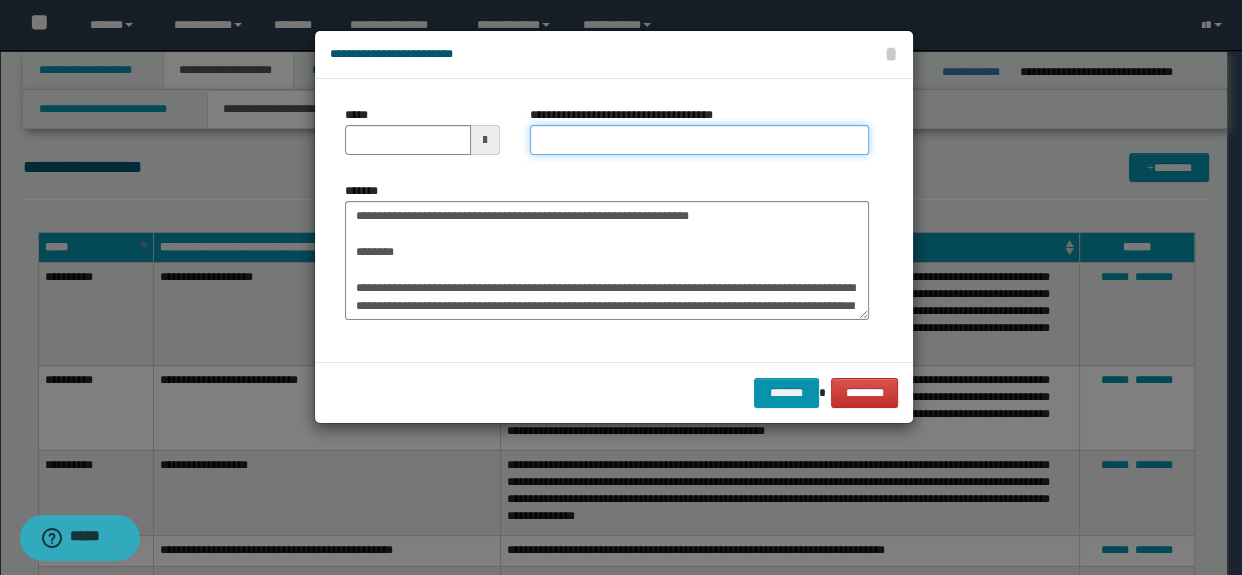 click on "**********" at bounding box center [700, 140] 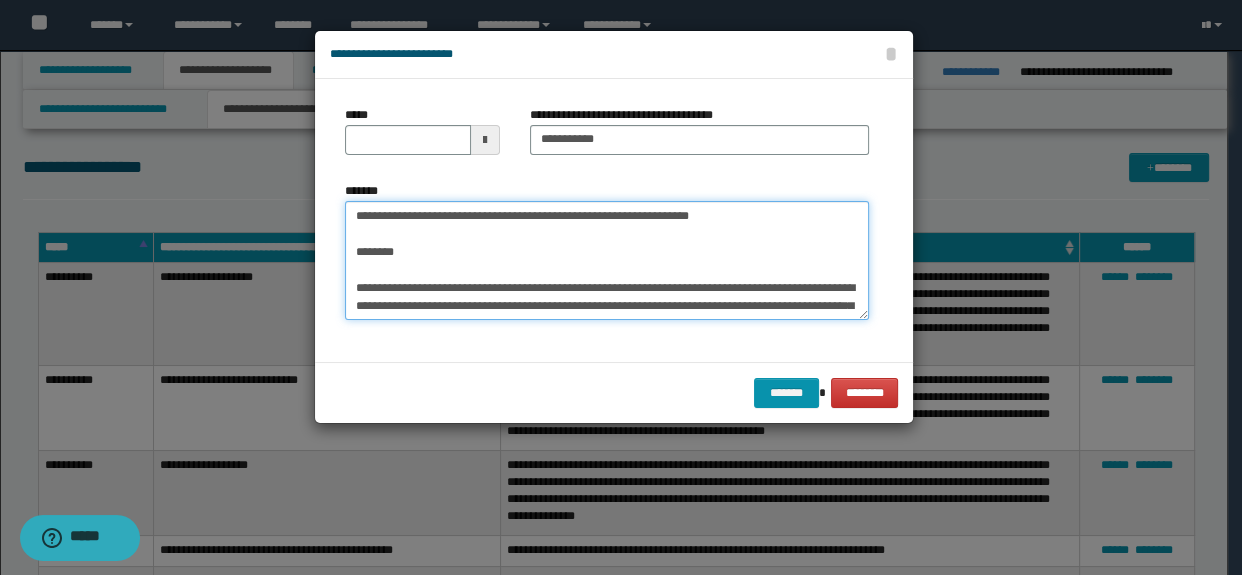 click on "*******" at bounding box center [607, 261] 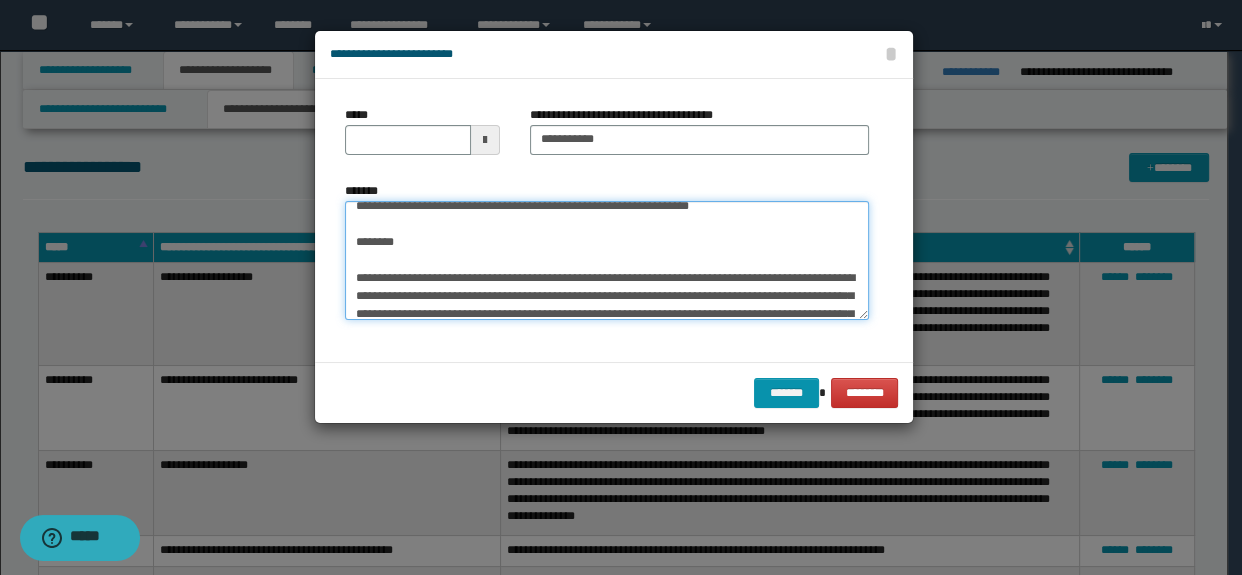 scroll, scrollTop: 0, scrollLeft: 0, axis: both 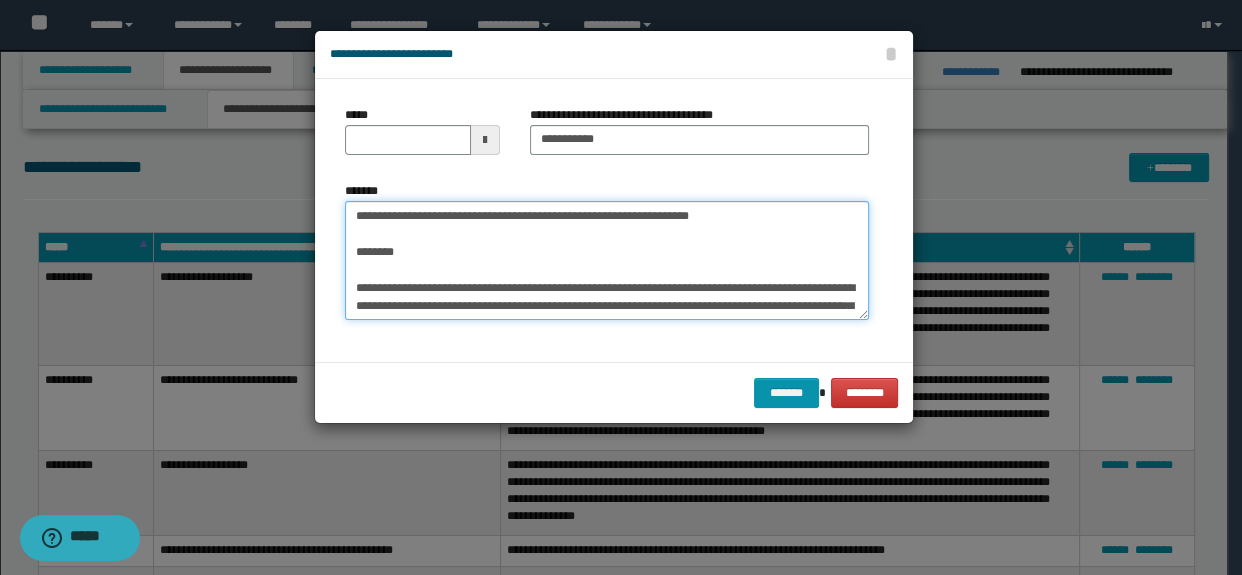 drag, startPoint x: 643, startPoint y: 306, endPoint x: 315, endPoint y: 177, distance: 352.45566 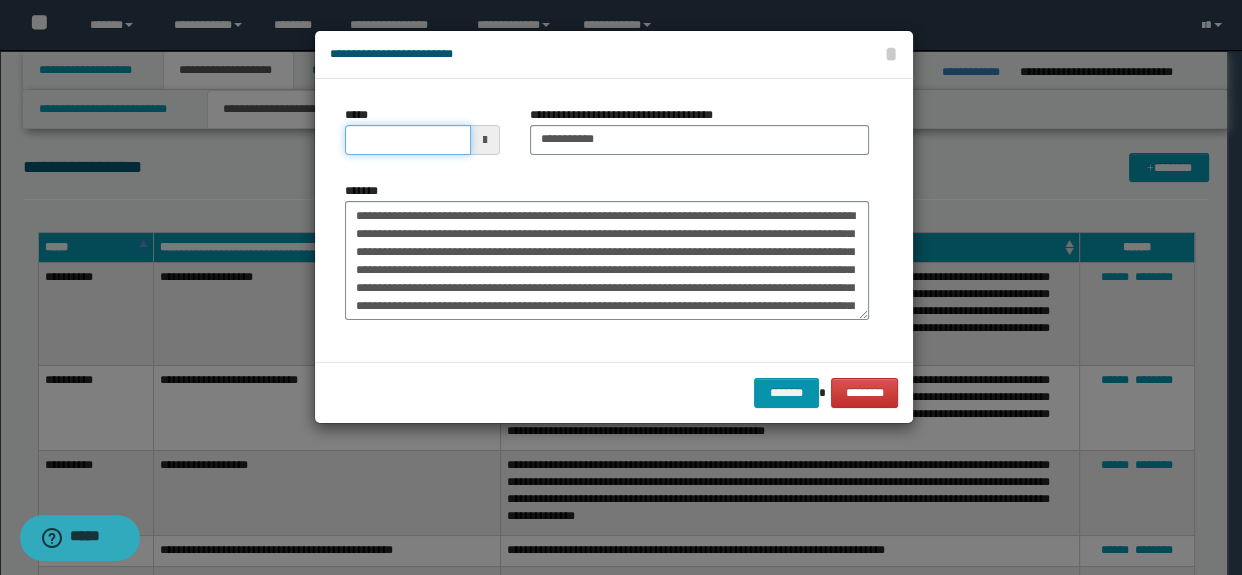 click on "*****" at bounding box center [408, 140] 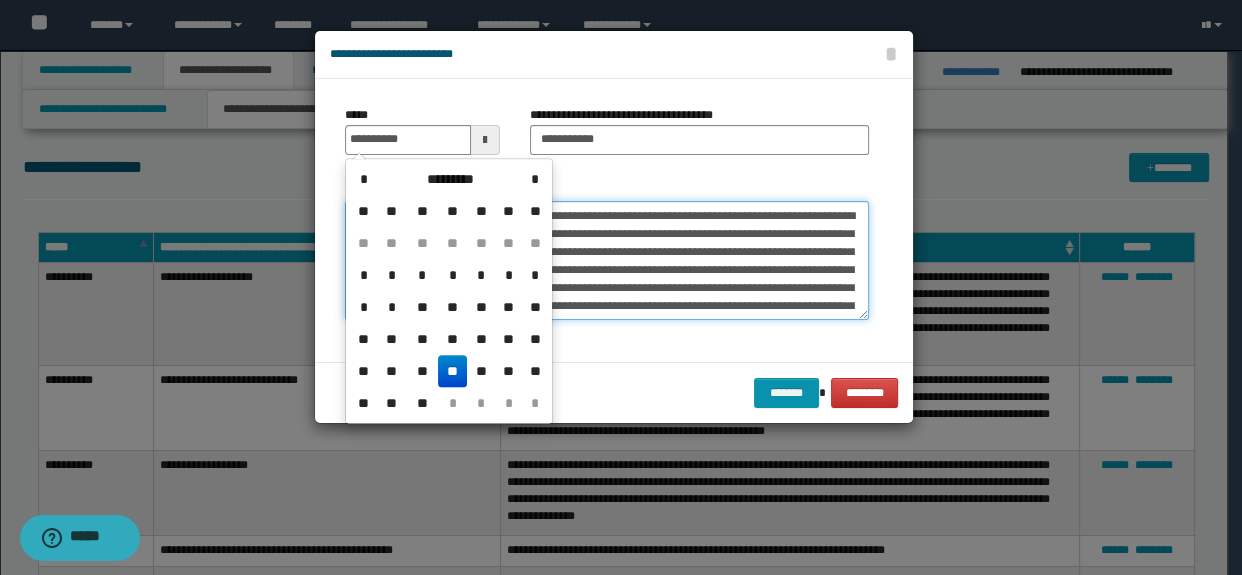 click on "*******" at bounding box center (607, 261) 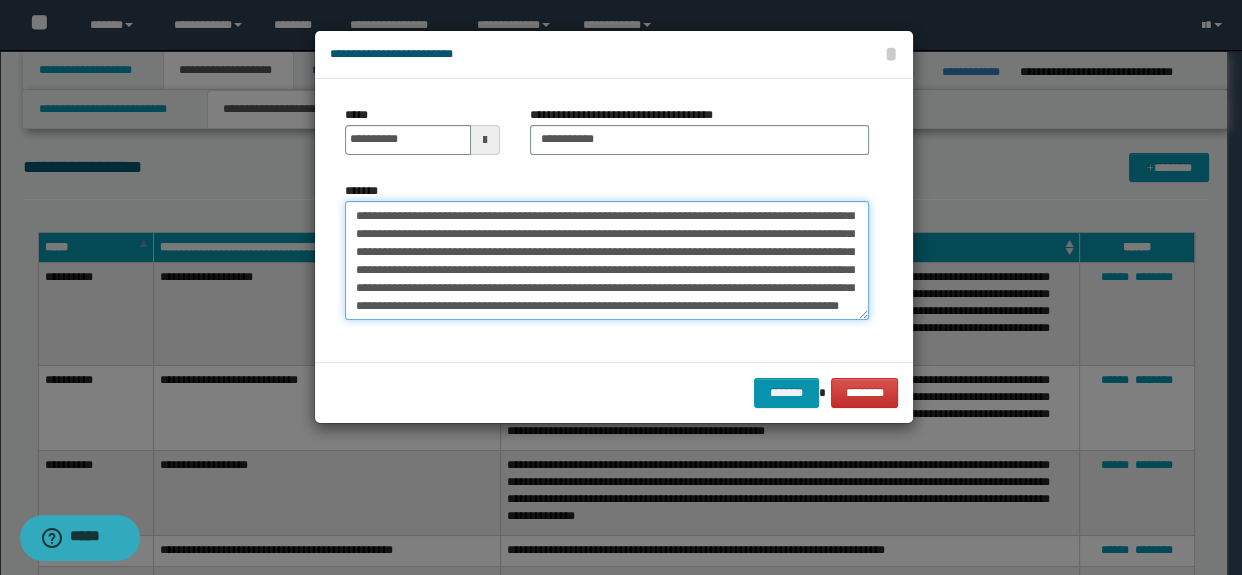 scroll, scrollTop: 270, scrollLeft: 0, axis: vertical 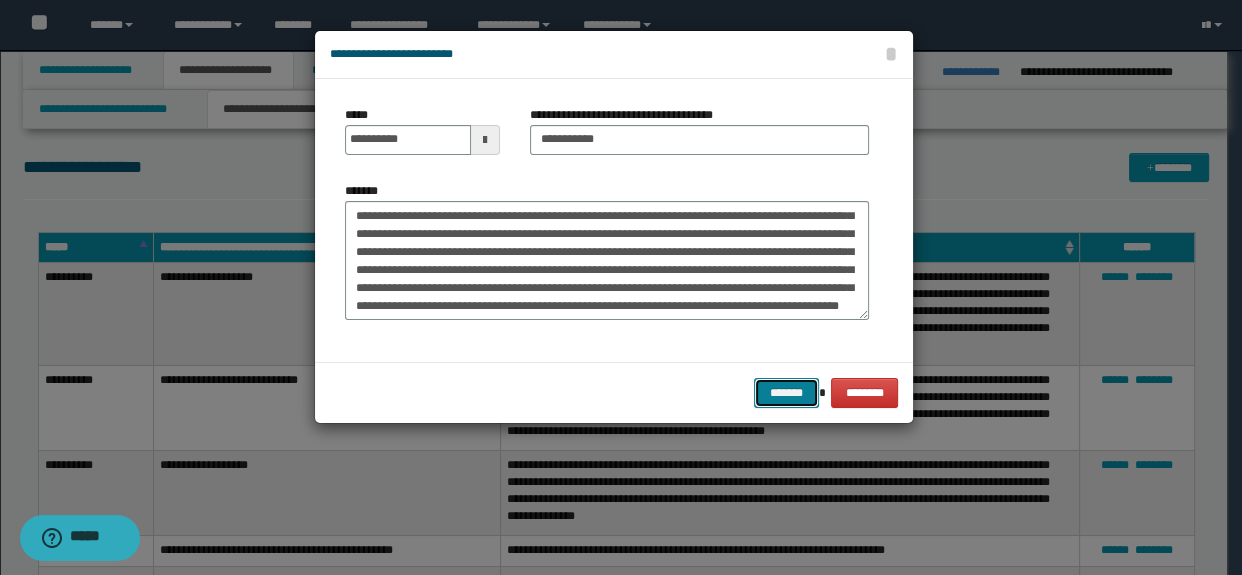 click on "*******" at bounding box center (786, 393) 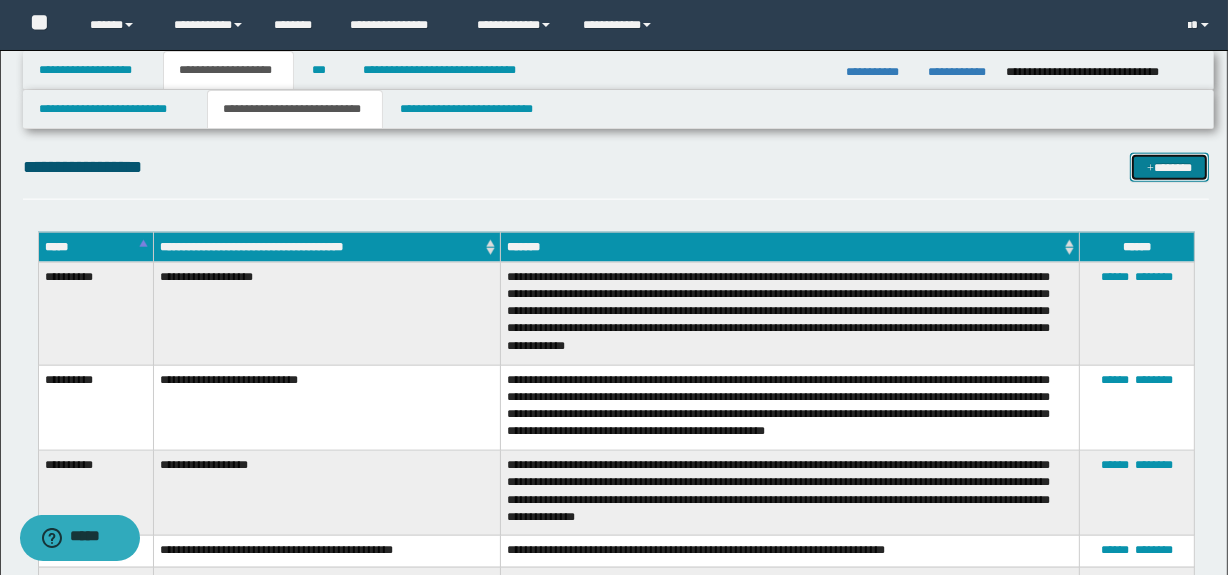 click on "*******" at bounding box center (1170, 168) 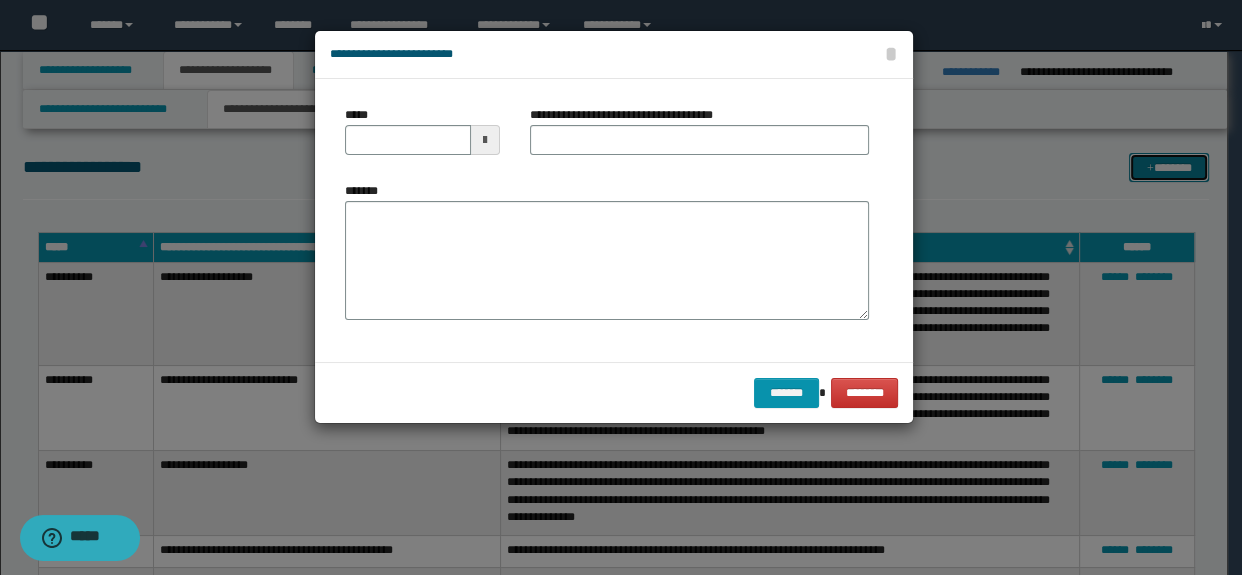 scroll, scrollTop: 0, scrollLeft: 0, axis: both 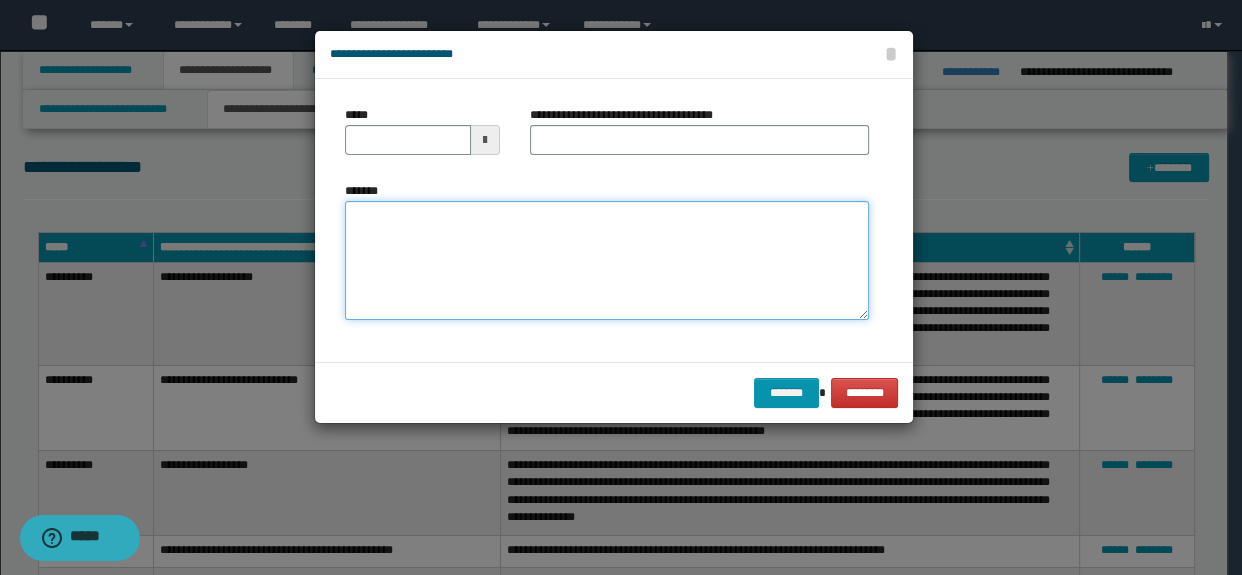 click on "*******" at bounding box center [607, 261] 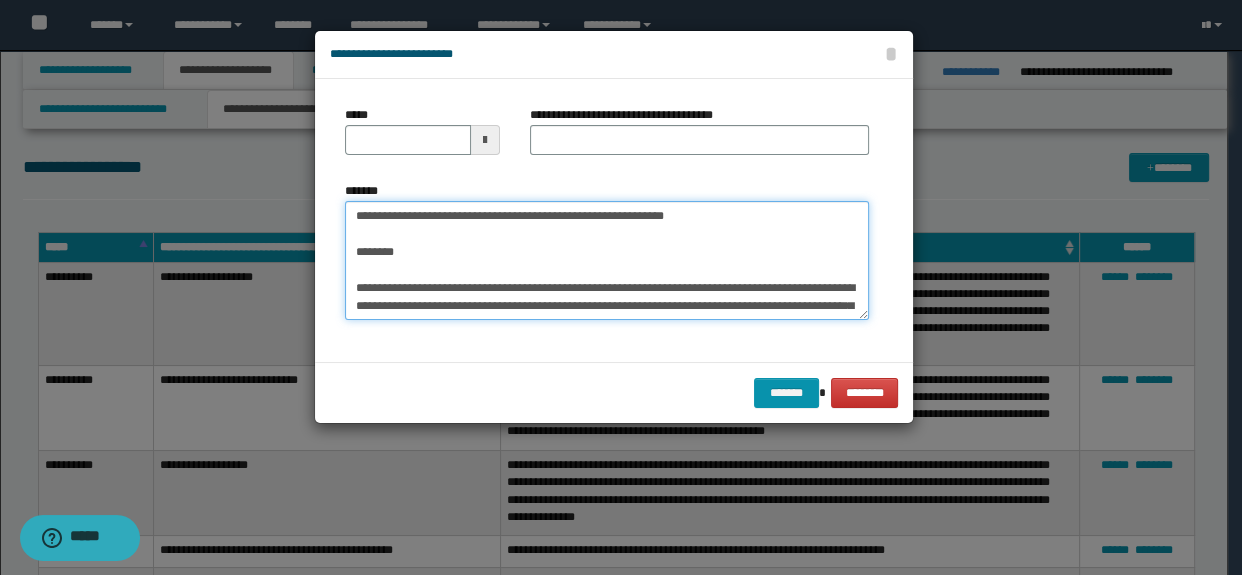 scroll, scrollTop: 101, scrollLeft: 0, axis: vertical 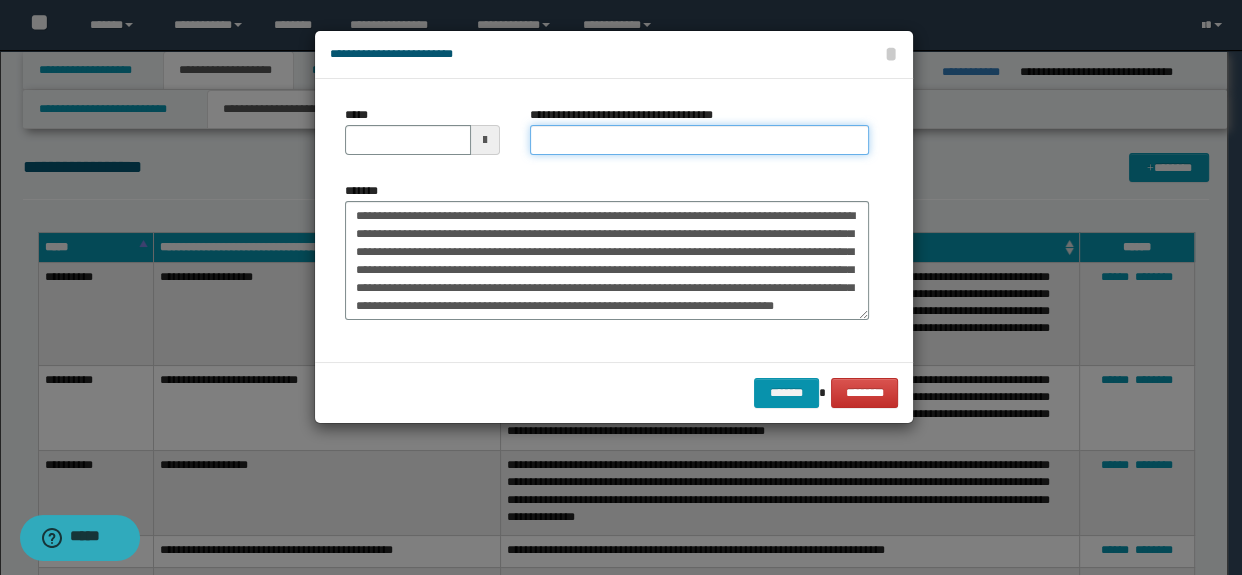 click on "**********" at bounding box center [700, 140] 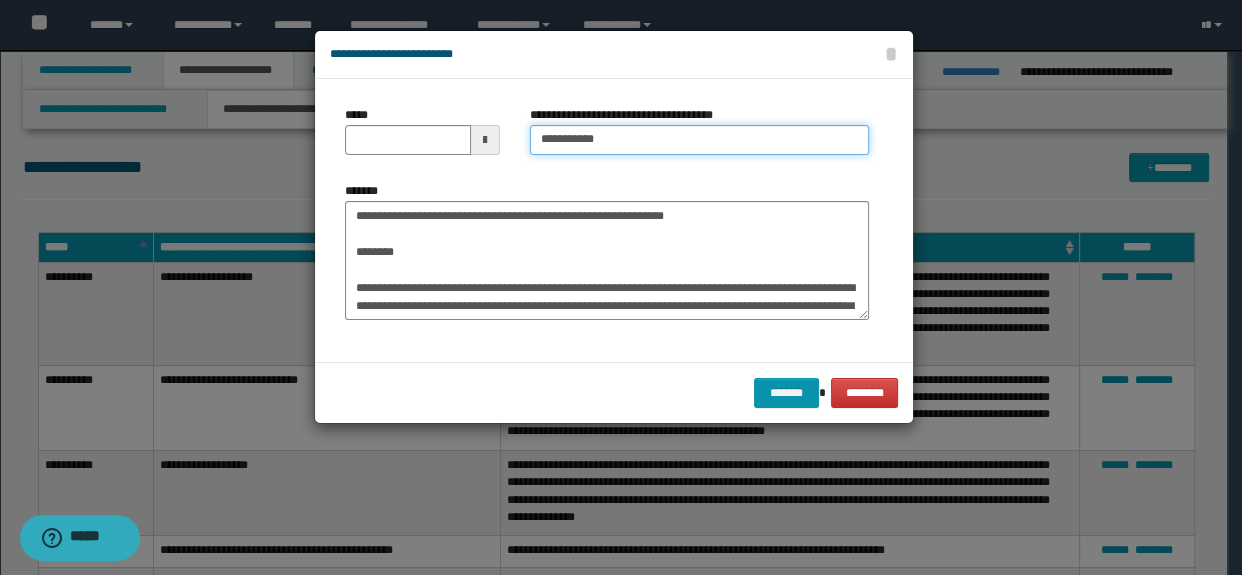 scroll, scrollTop: 0, scrollLeft: 0, axis: both 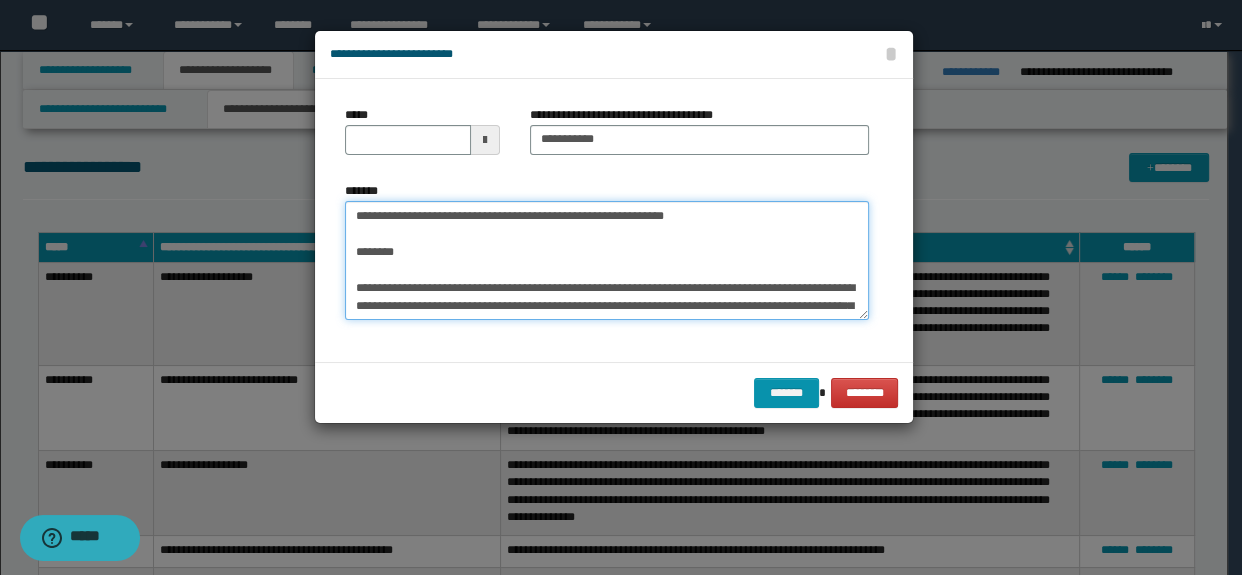 drag, startPoint x: 616, startPoint y: 287, endPoint x: 328, endPoint y: 202, distance: 300.28152 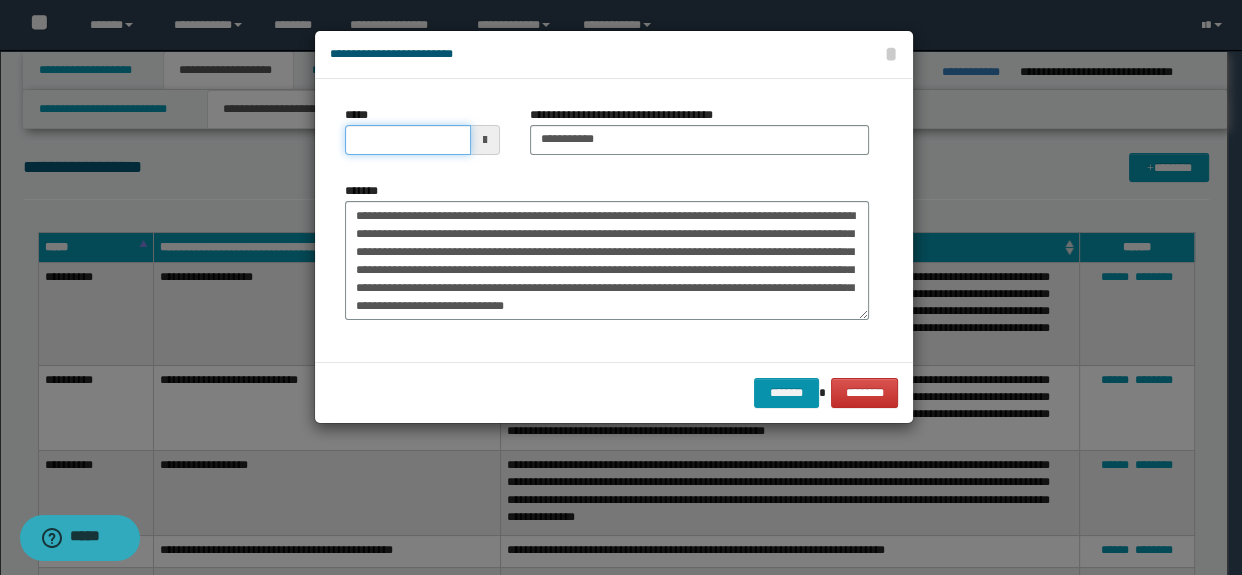 click on "*****" at bounding box center [408, 140] 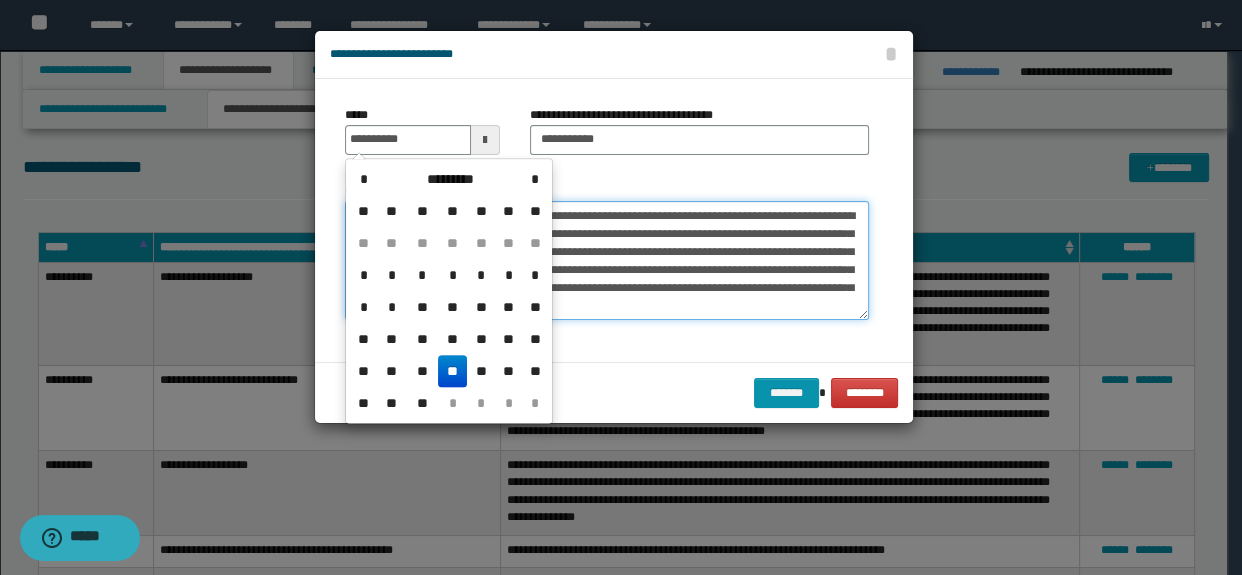 click on "**********" at bounding box center [607, 261] 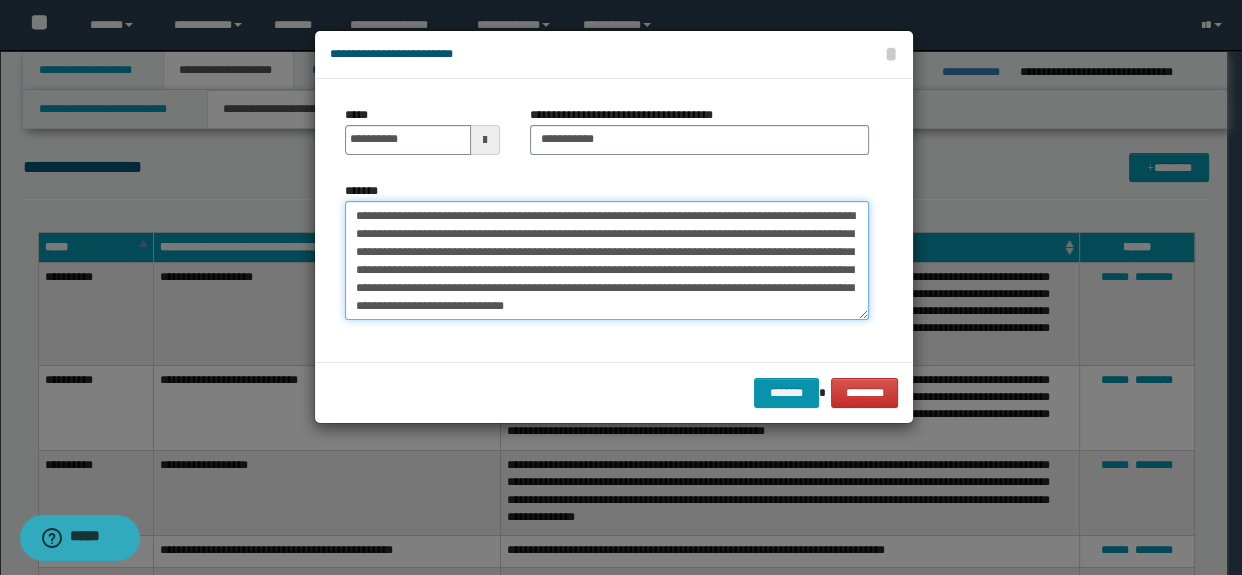 click on "**********" at bounding box center [607, 261] 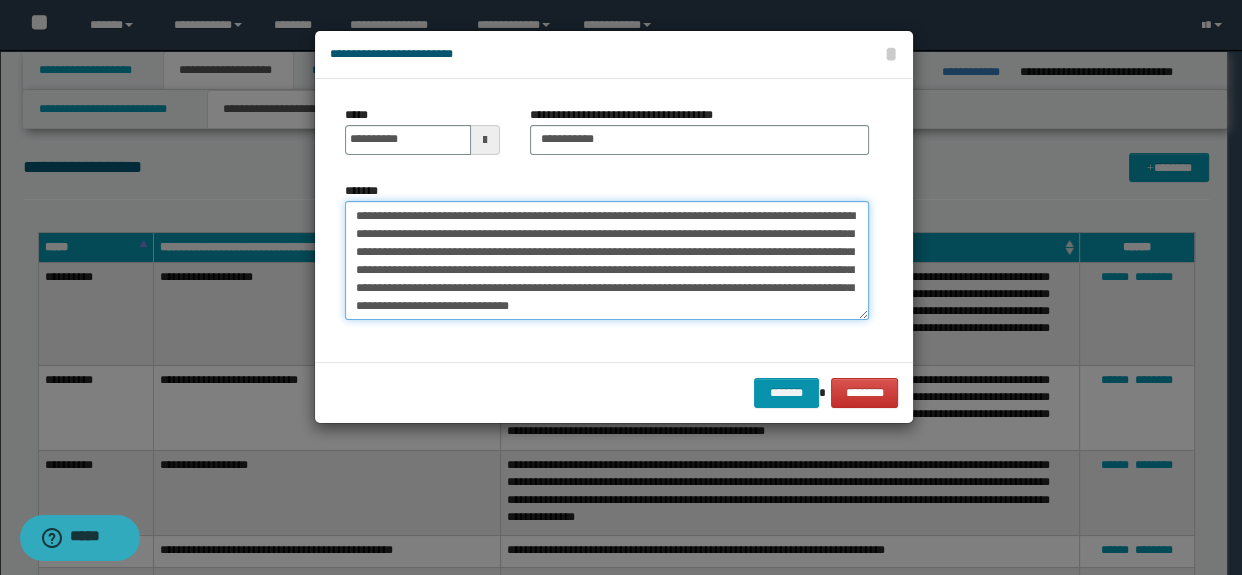 click on "**********" at bounding box center (607, 261) 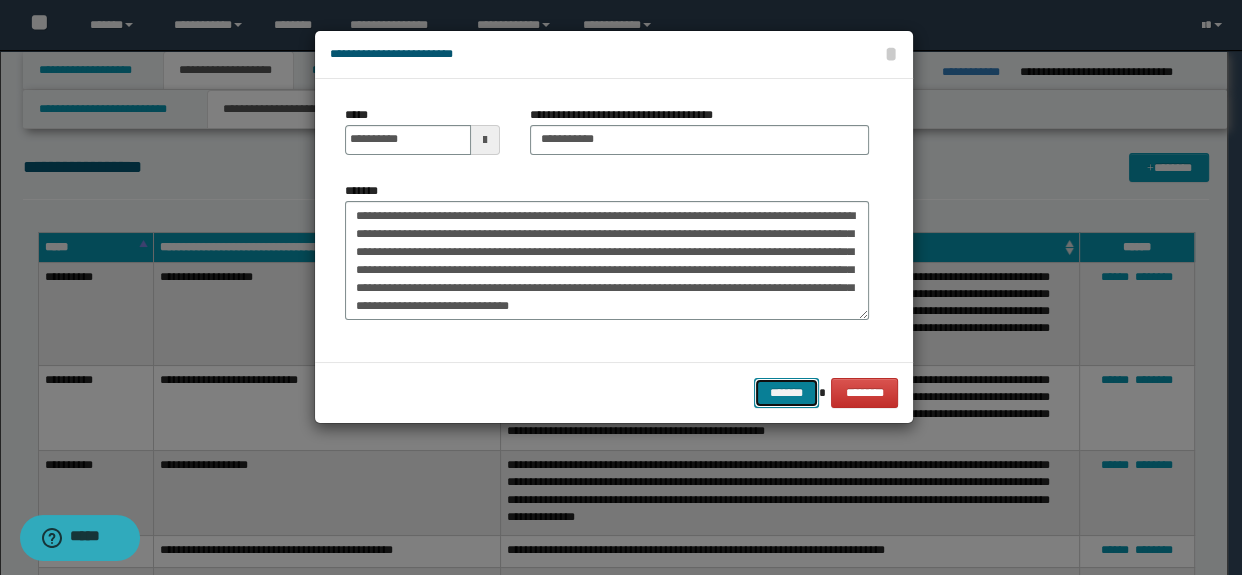 click on "*******" at bounding box center [786, 393] 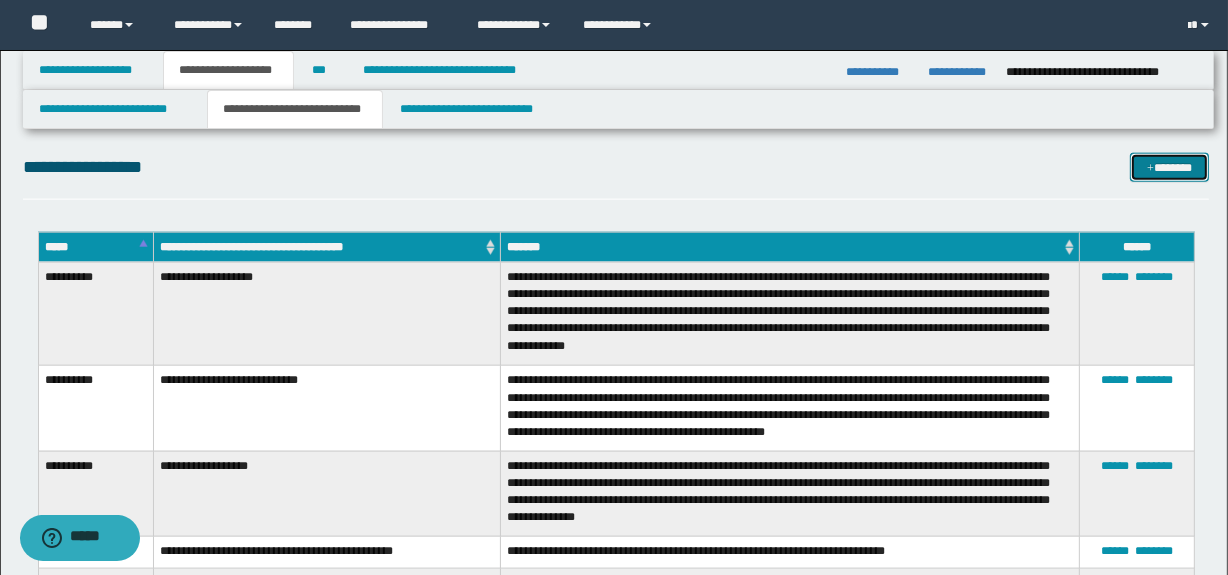 click on "*******" at bounding box center (1170, 168) 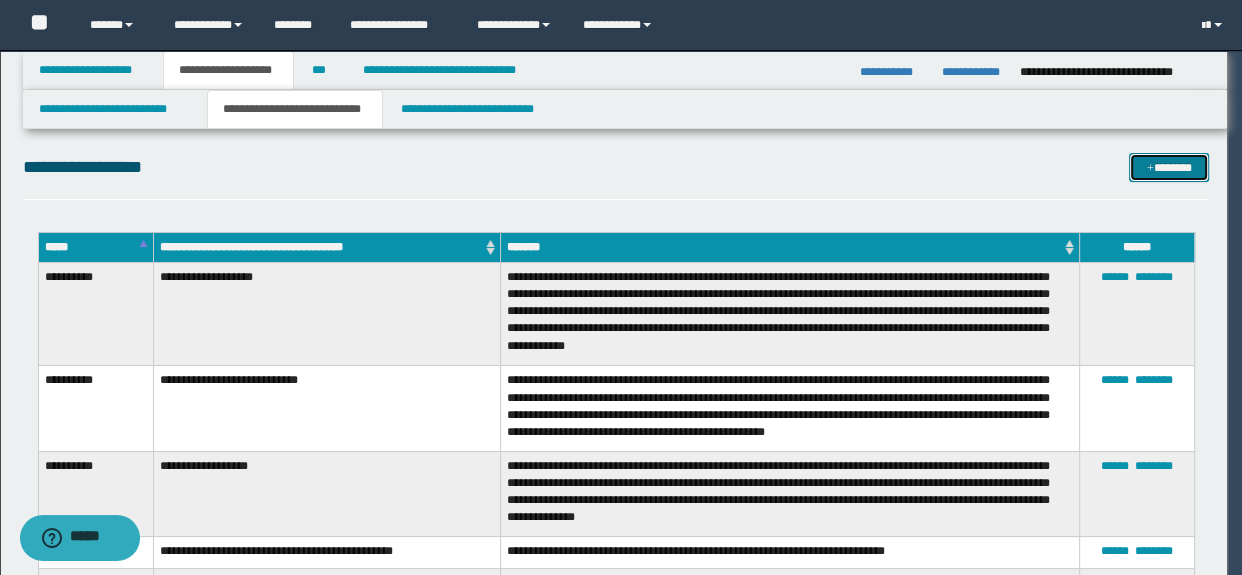 scroll, scrollTop: 0, scrollLeft: 0, axis: both 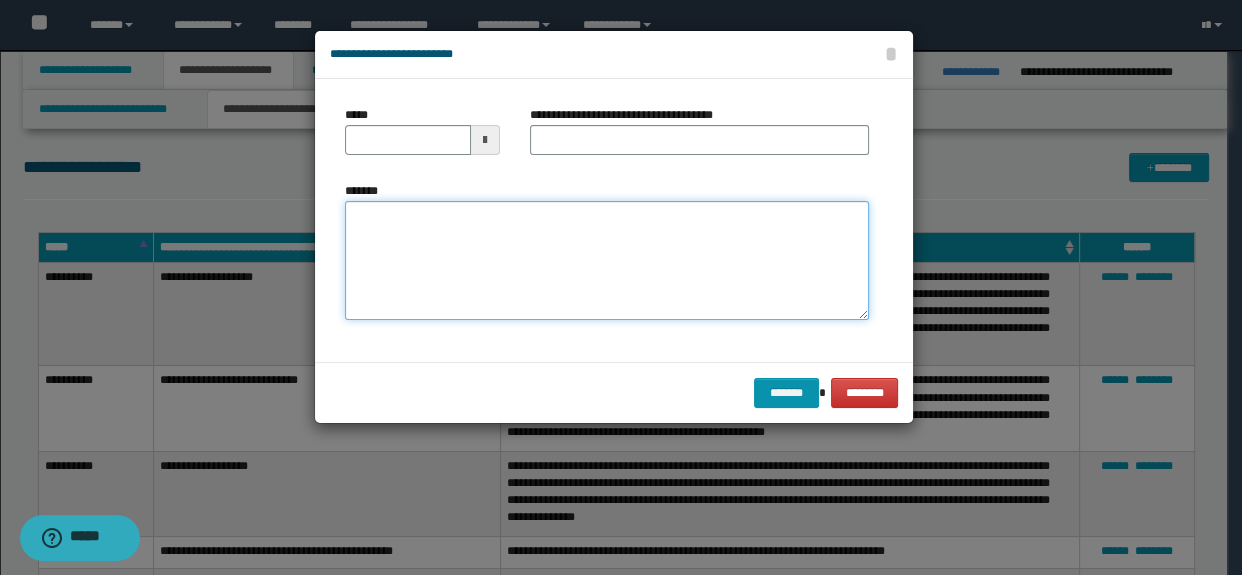 click on "*******" at bounding box center [607, 261] 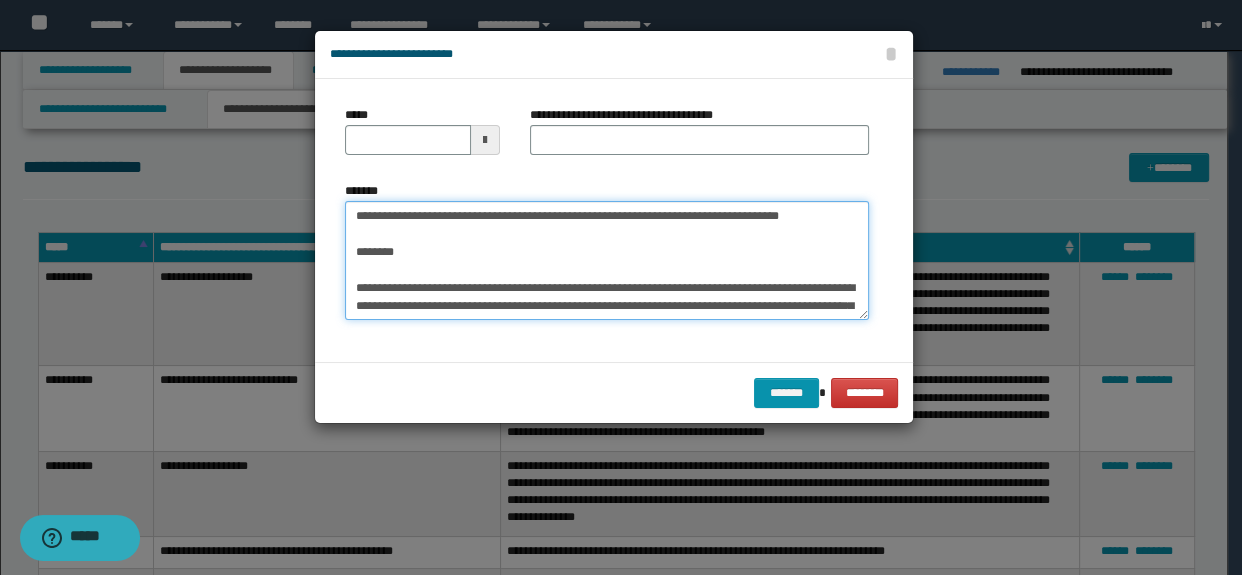 scroll, scrollTop: 210, scrollLeft: 0, axis: vertical 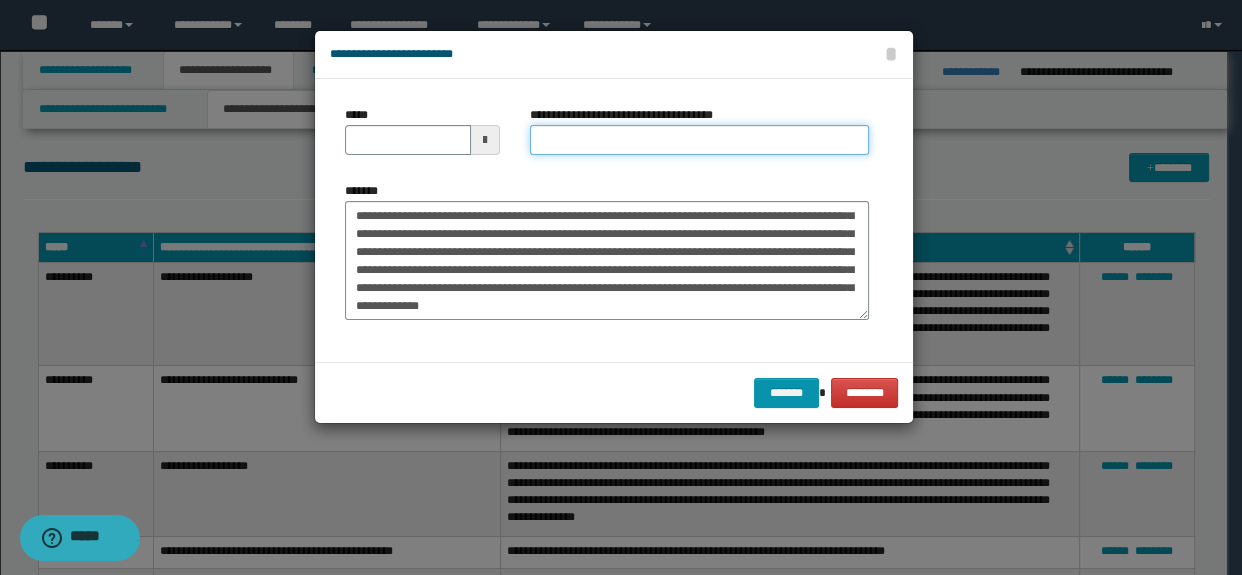 click on "**********" at bounding box center (700, 140) 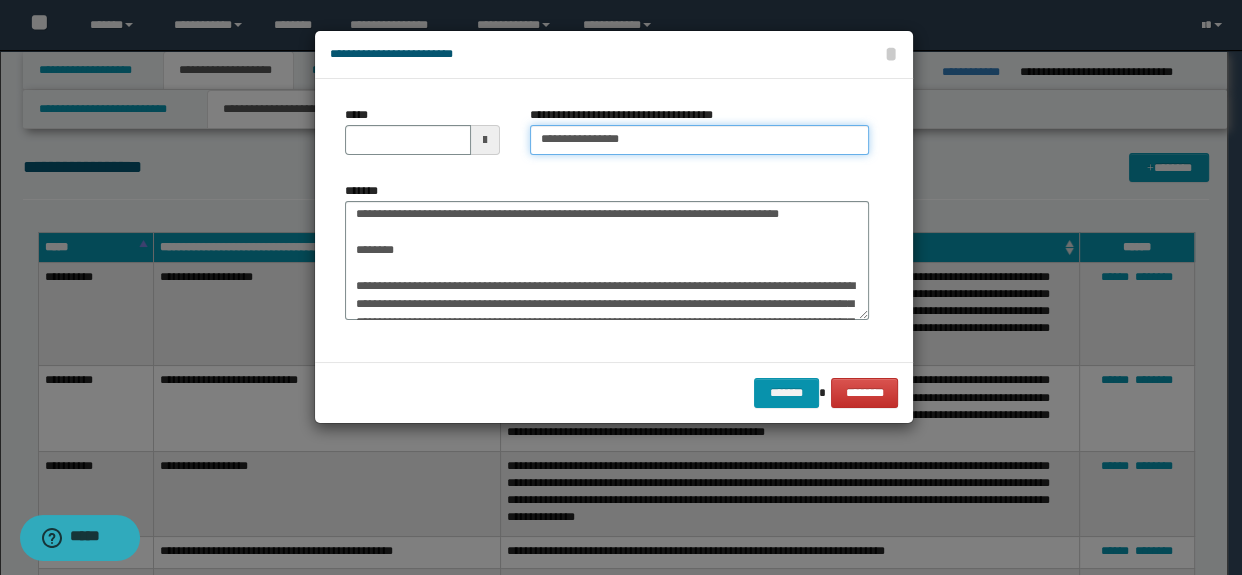 scroll, scrollTop: 0, scrollLeft: 0, axis: both 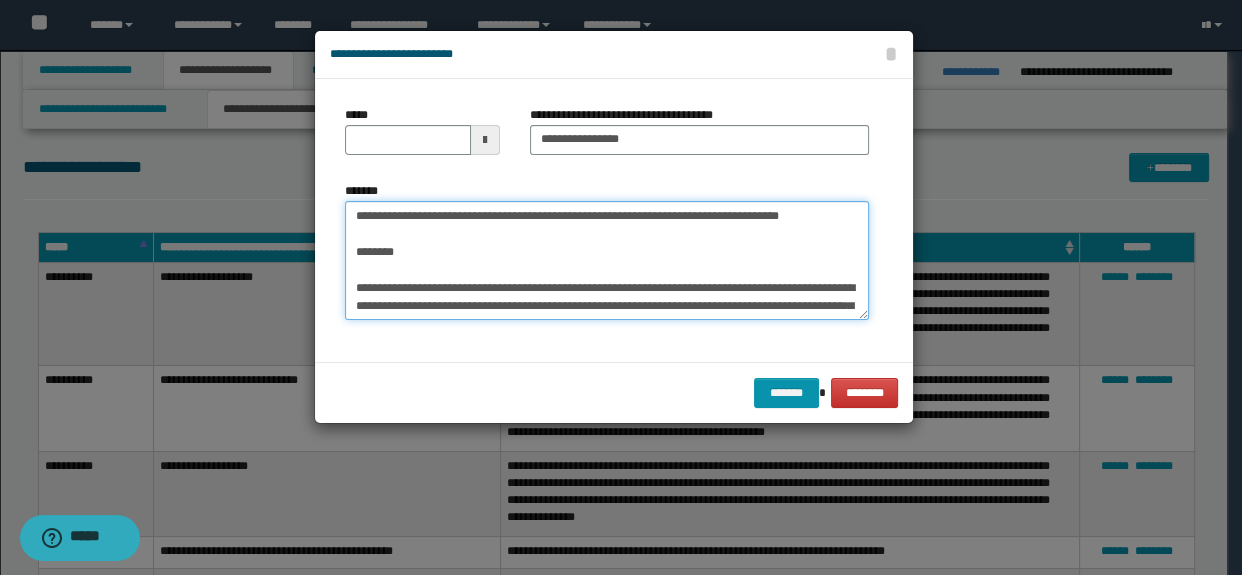drag, startPoint x: 573, startPoint y: 290, endPoint x: 305, endPoint y: 186, distance: 287.47174 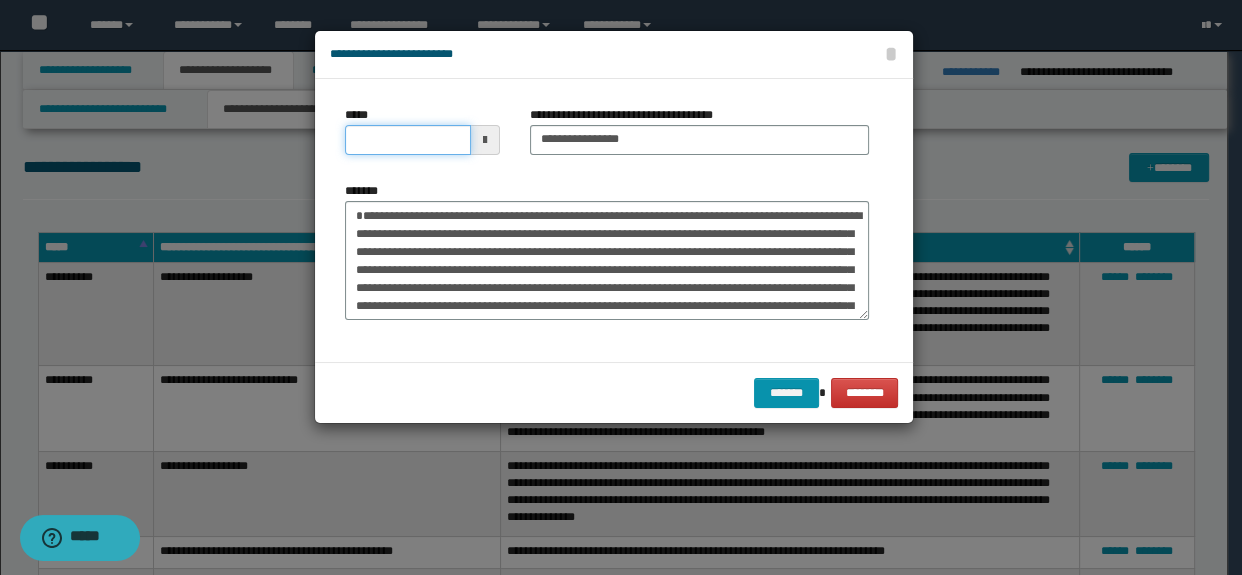 click on "*****" at bounding box center [408, 140] 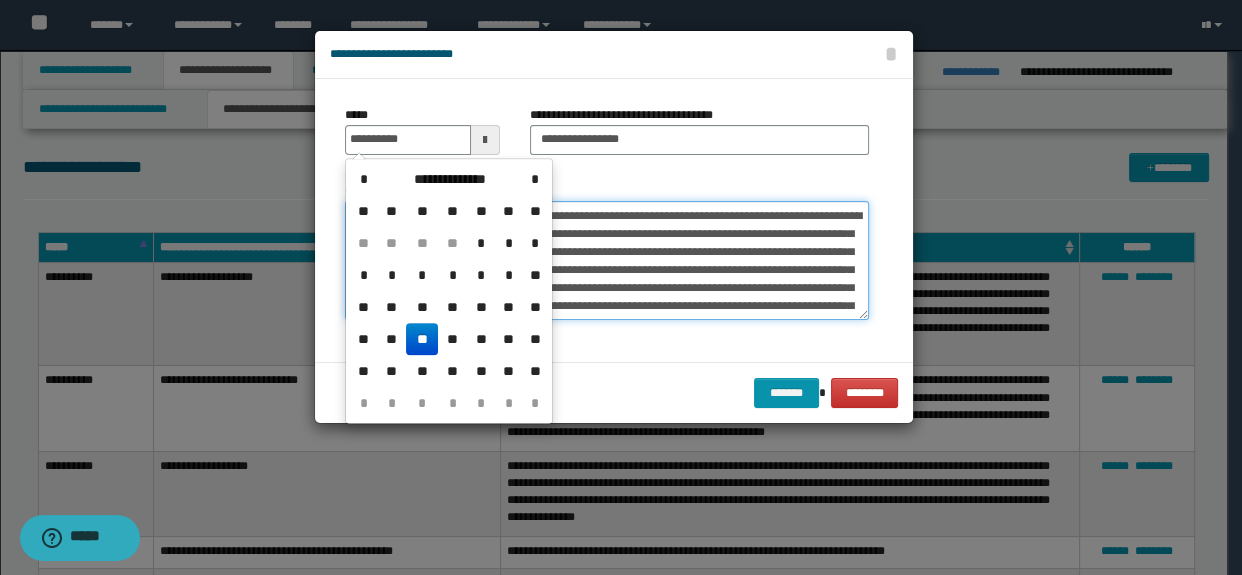 click on "*******" at bounding box center [607, 261] 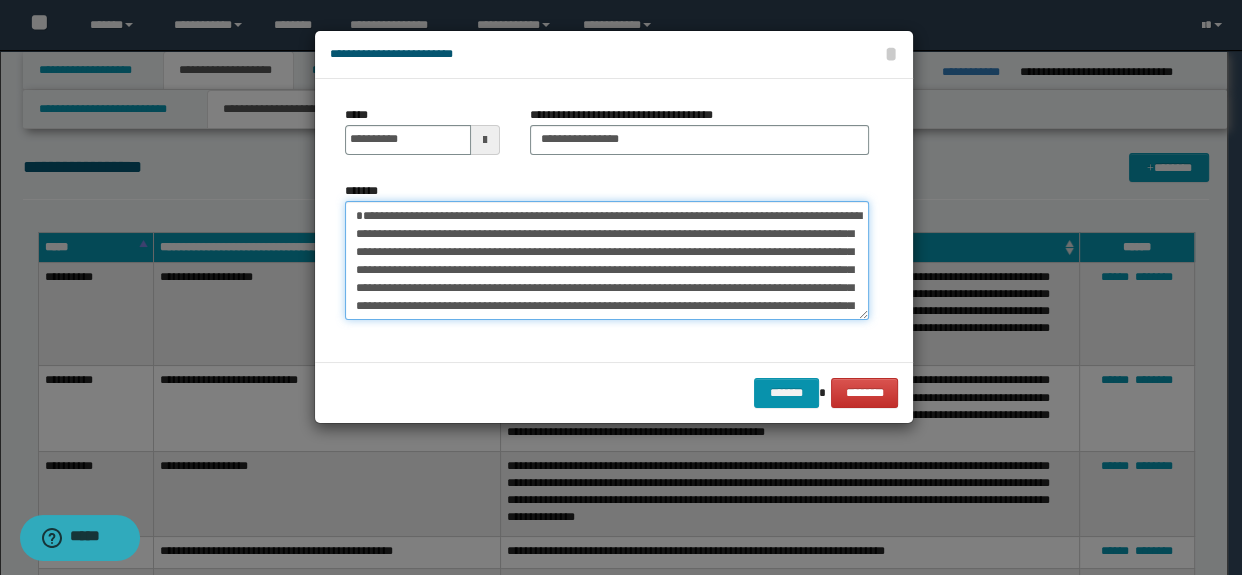 click on "*******" at bounding box center [607, 261] 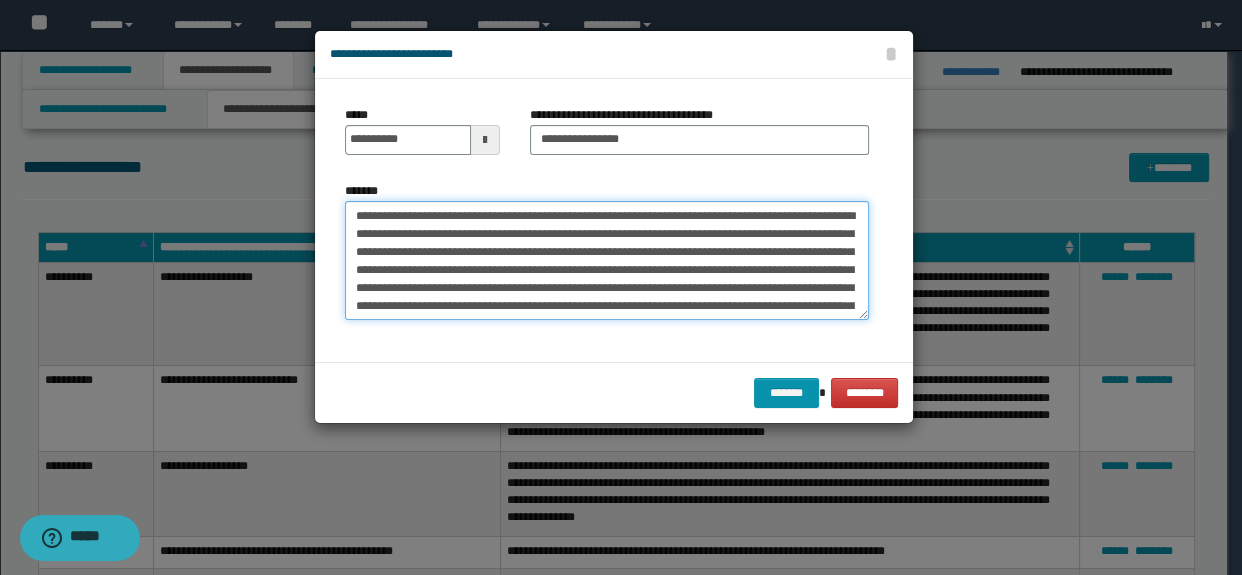 click on "*******" at bounding box center [607, 261] 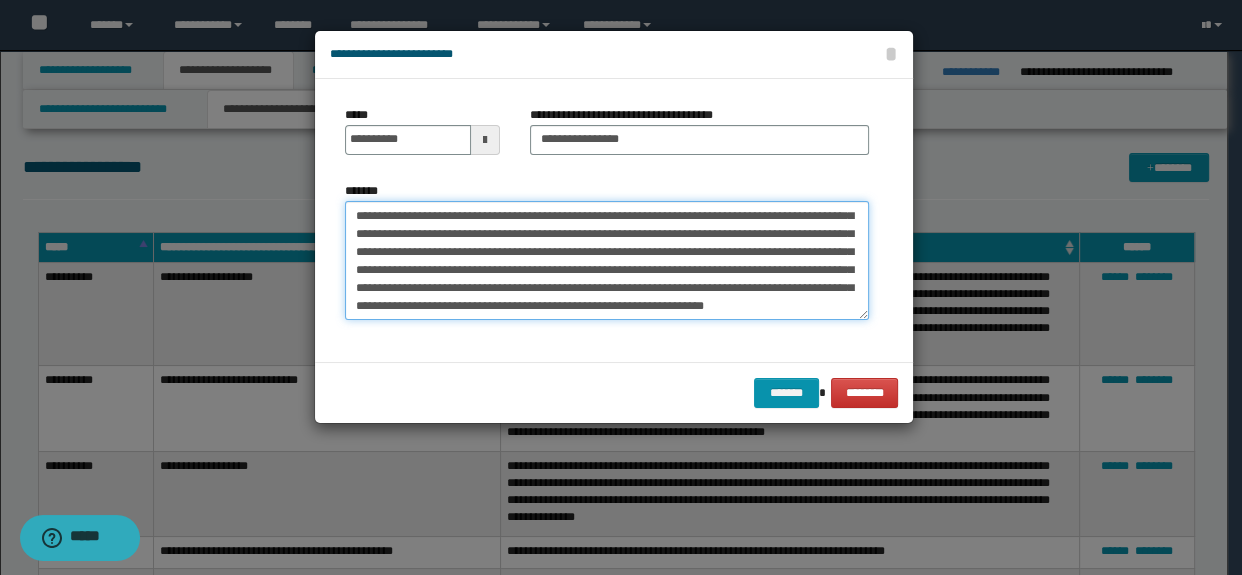 scroll, scrollTop: 125, scrollLeft: 0, axis: vertical 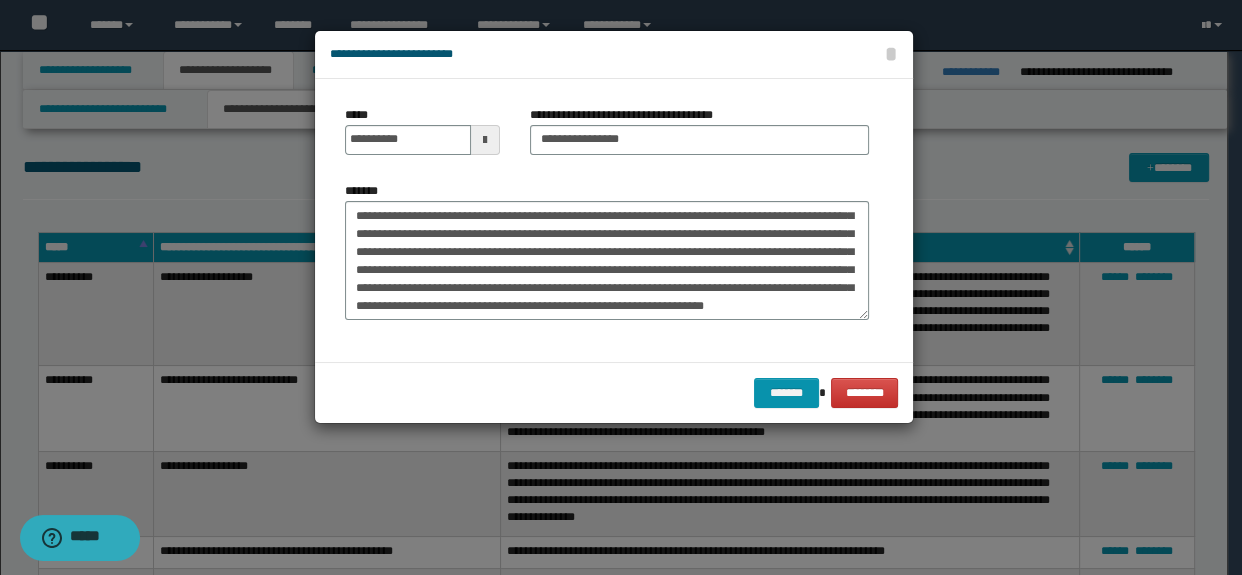click on "*******
********" at bounding box center [614, 392] 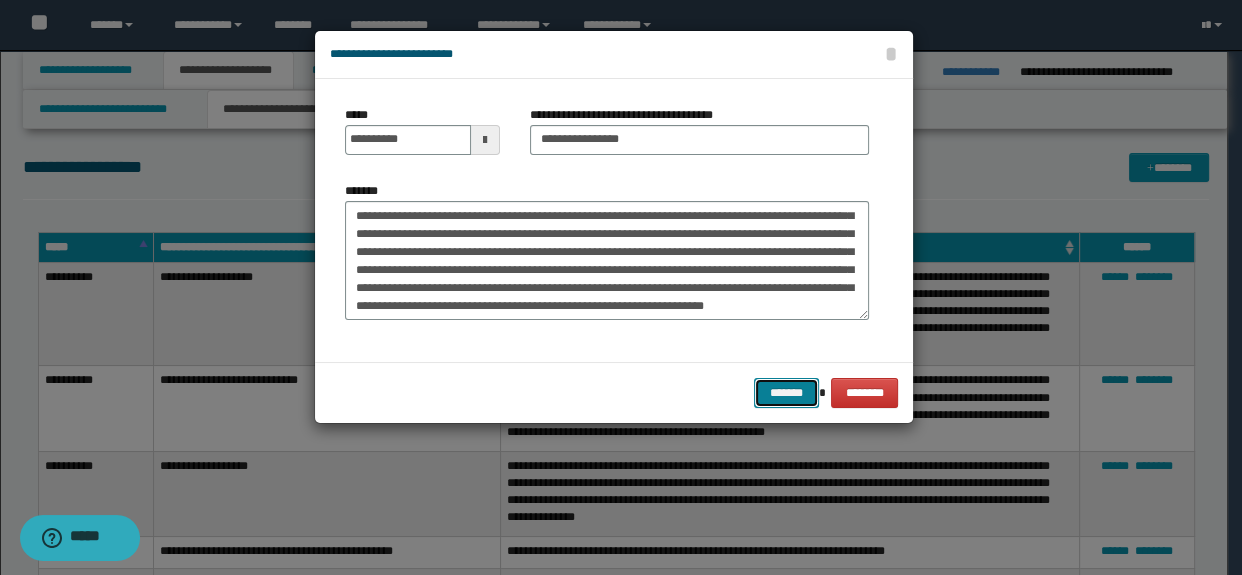 click on "*******" at bounding box center (786, 393) 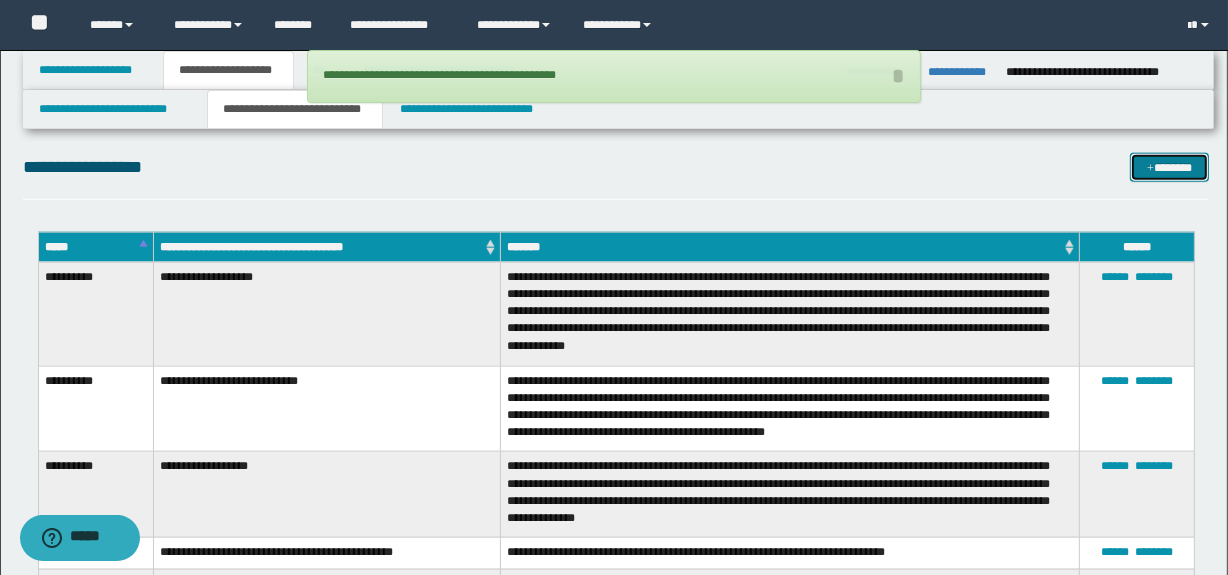 click on "*******" at bounding box center (1170, 168) 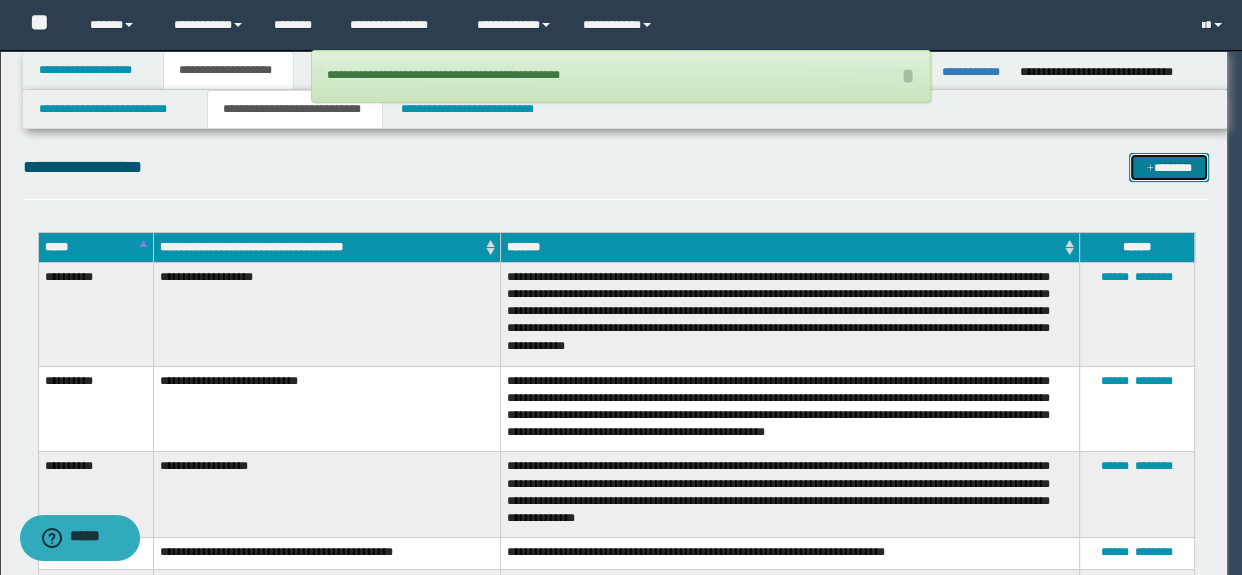 scroll, scrollTop: 0, scrollLeft: 0, axis: both 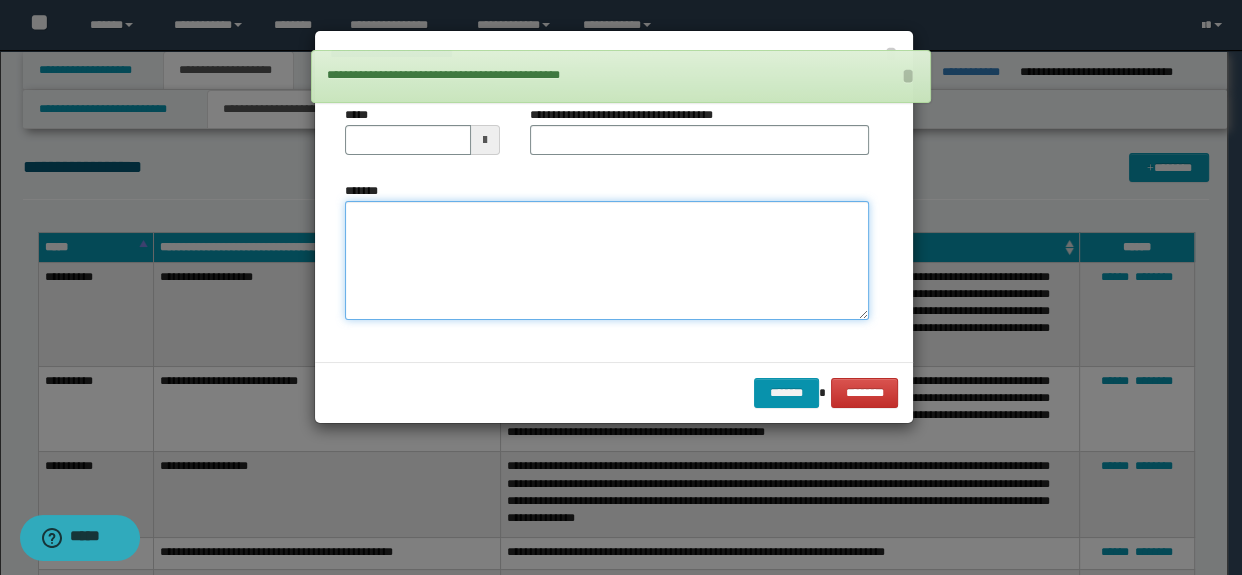 click on "*******" at bounding box center [607, 261] 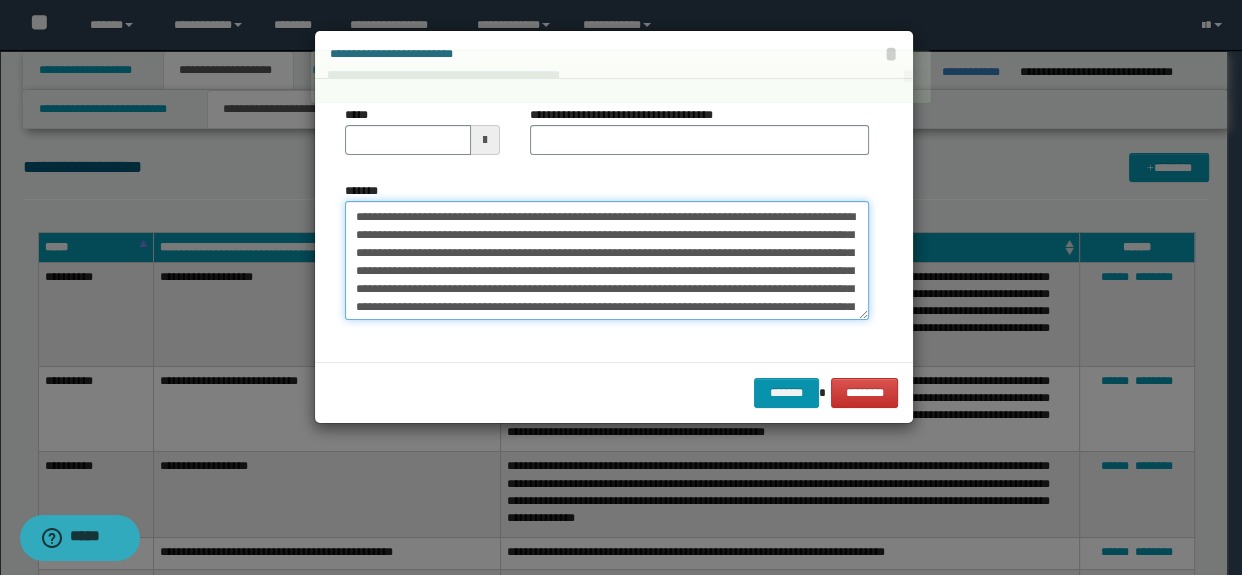 scroll, scrollTop: 0, scrollLeft: 0, axis: both 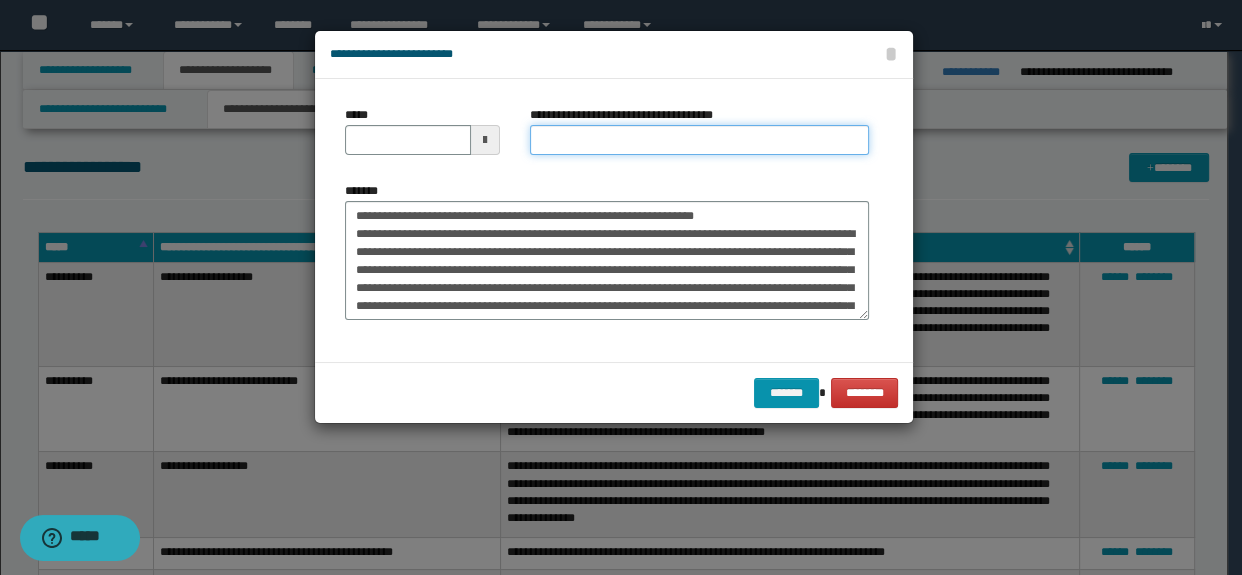 click on "**********" at bounding box center (700, 140) 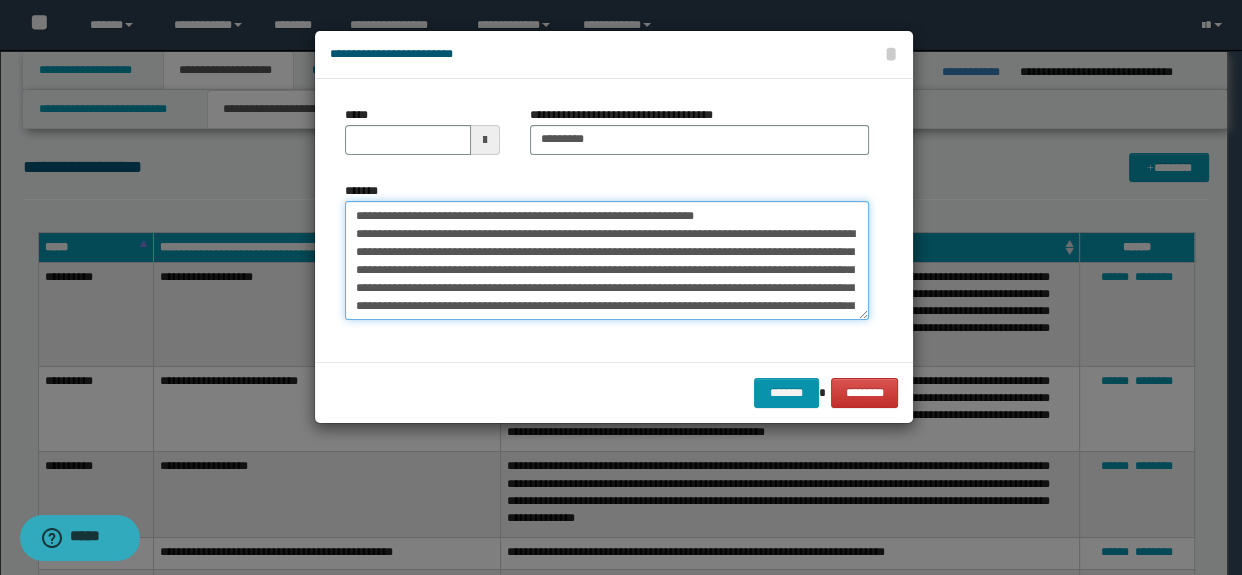 click on "*******" at bounding box center (607, 261) 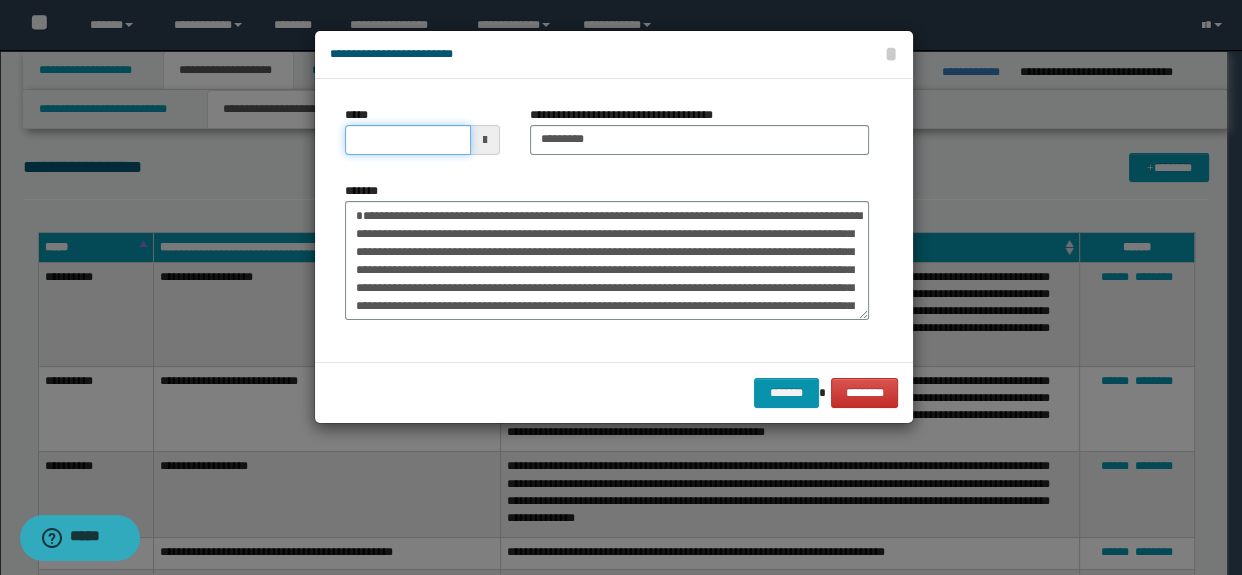 click on "*****" at bounding box center [408, 140] 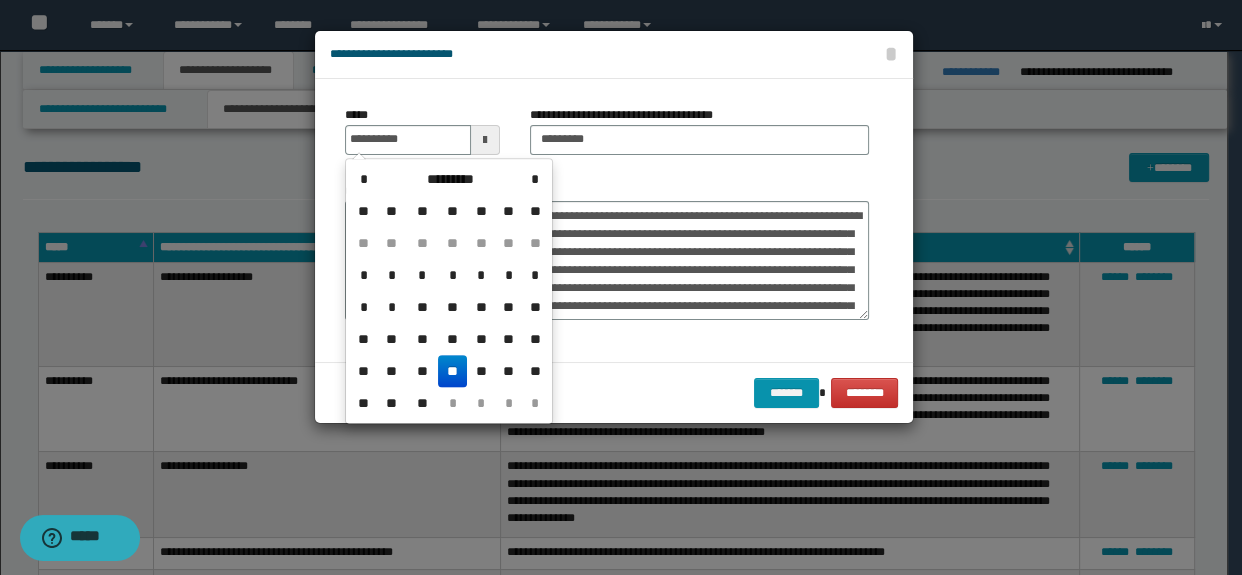 click on "**" at bounding box center [452, 371] 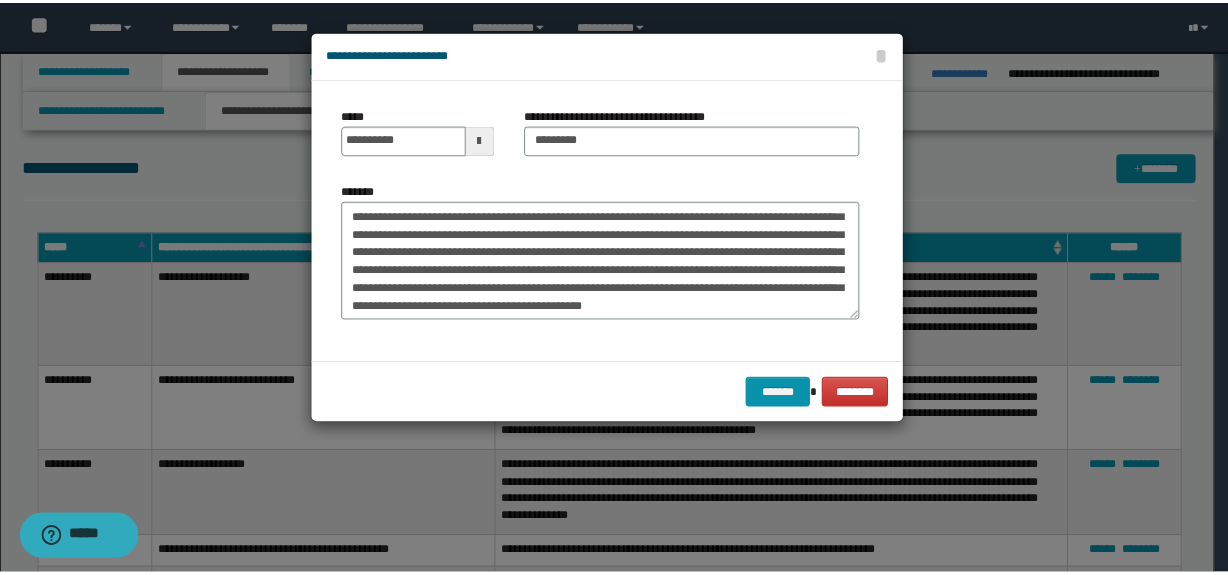 scroll, scrollTop: 143, scrollLeft: 0, axis: vertical 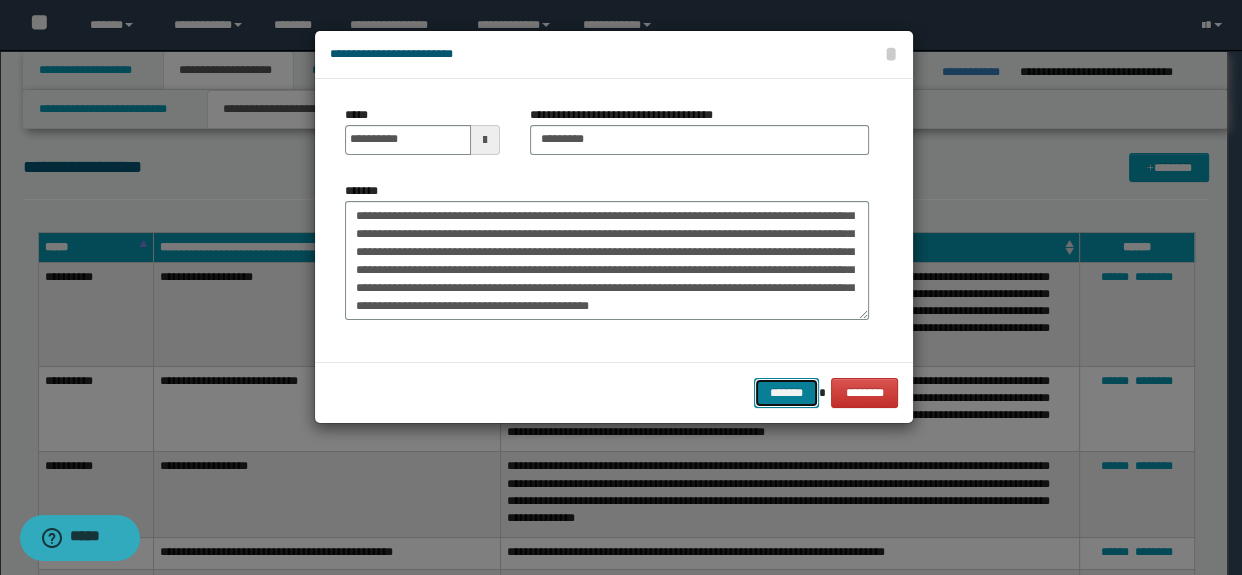 click on "*******" at bounding box center [786, 393] 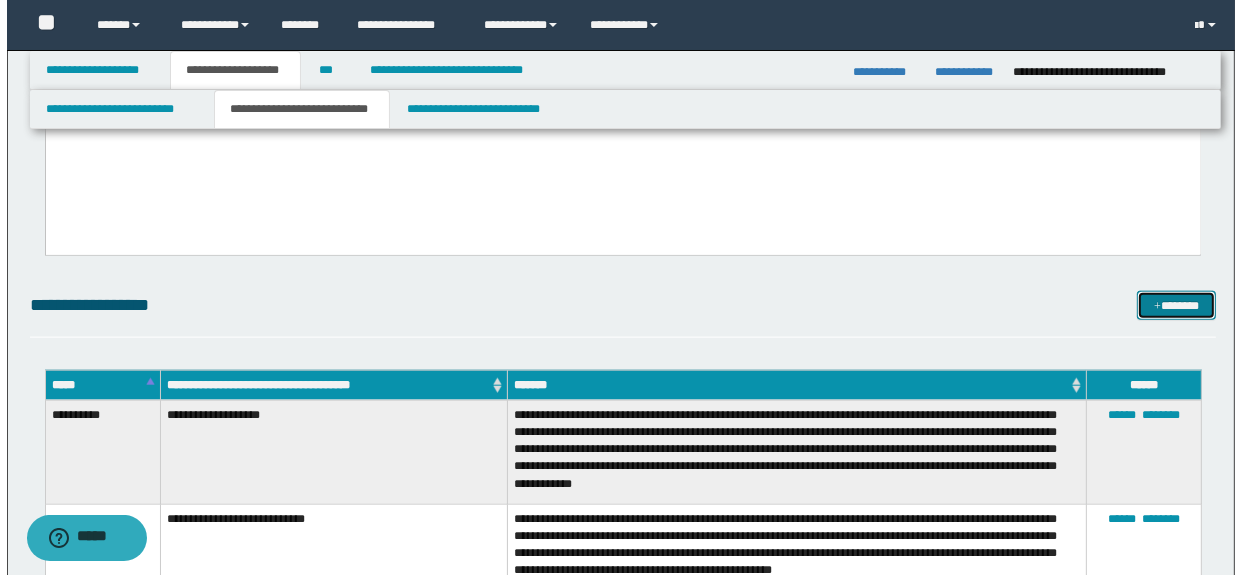 scroll, scrollTop: 2079, scrollLeft: 0, axis: vertical 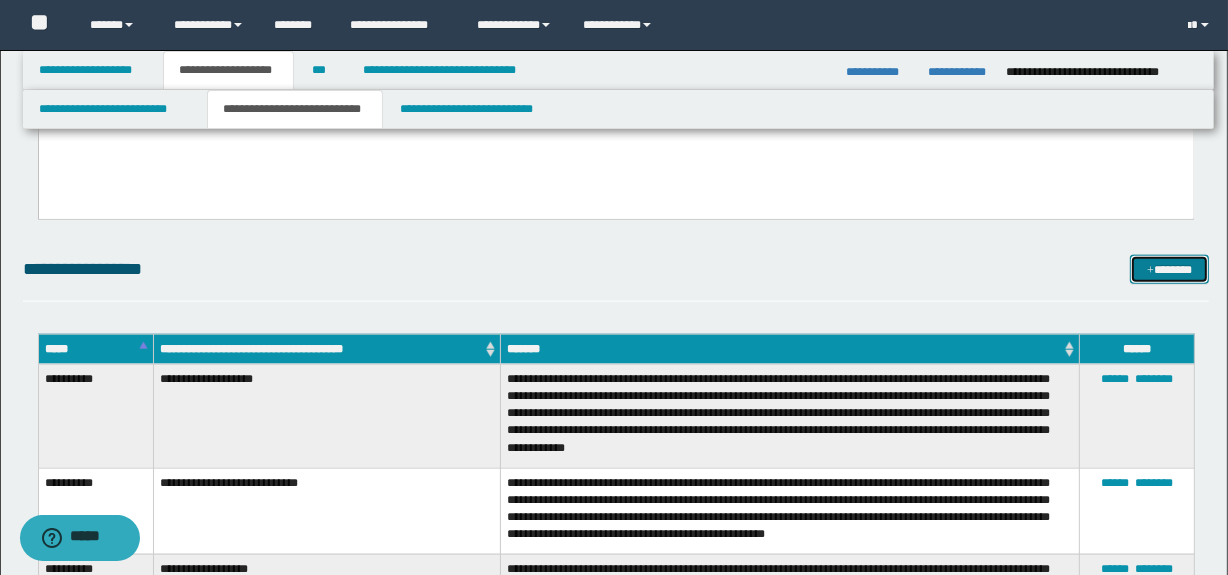 click on "*******" at bounding box center [1170, 270] 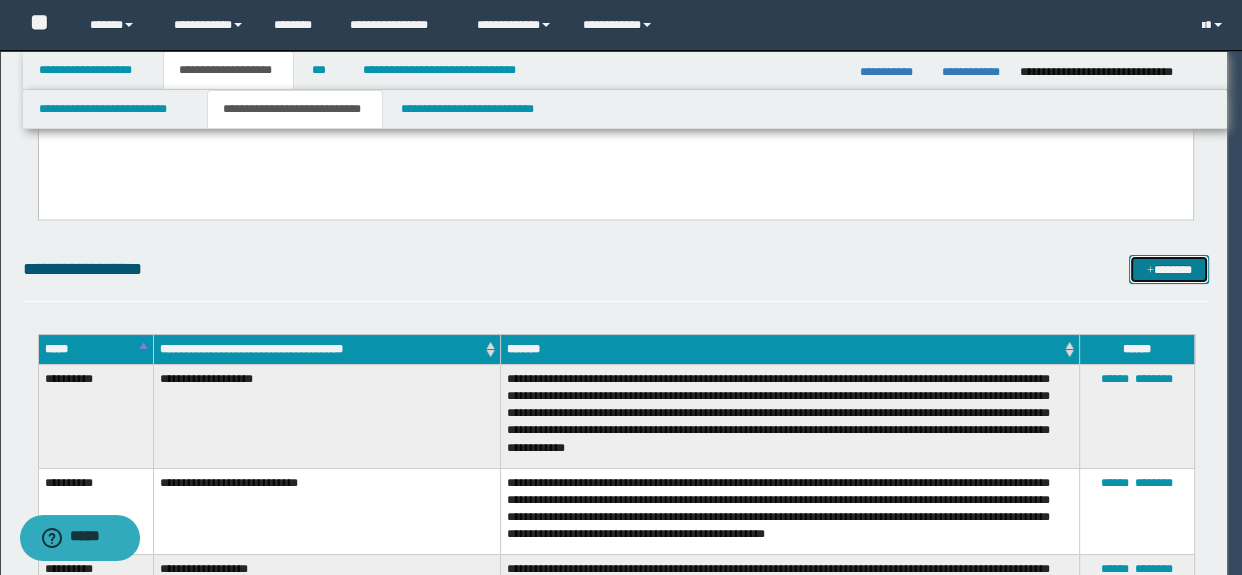 scroll, scrollTop: 0, scrollLeft: 0, axis: both 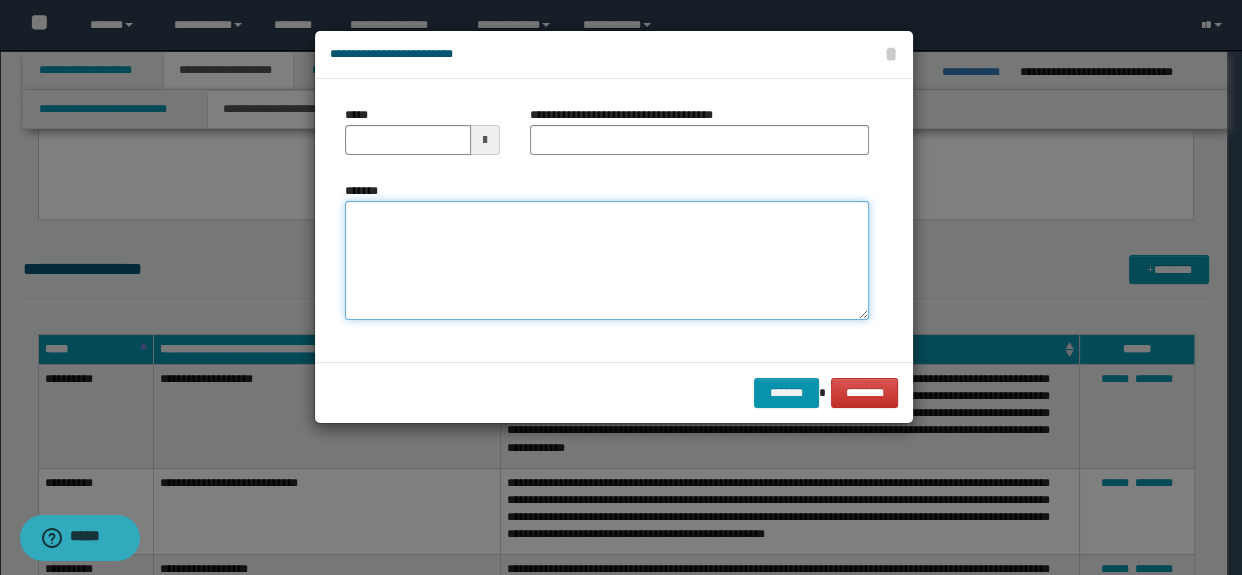 click on "*******" at bounding box center (607, 261) 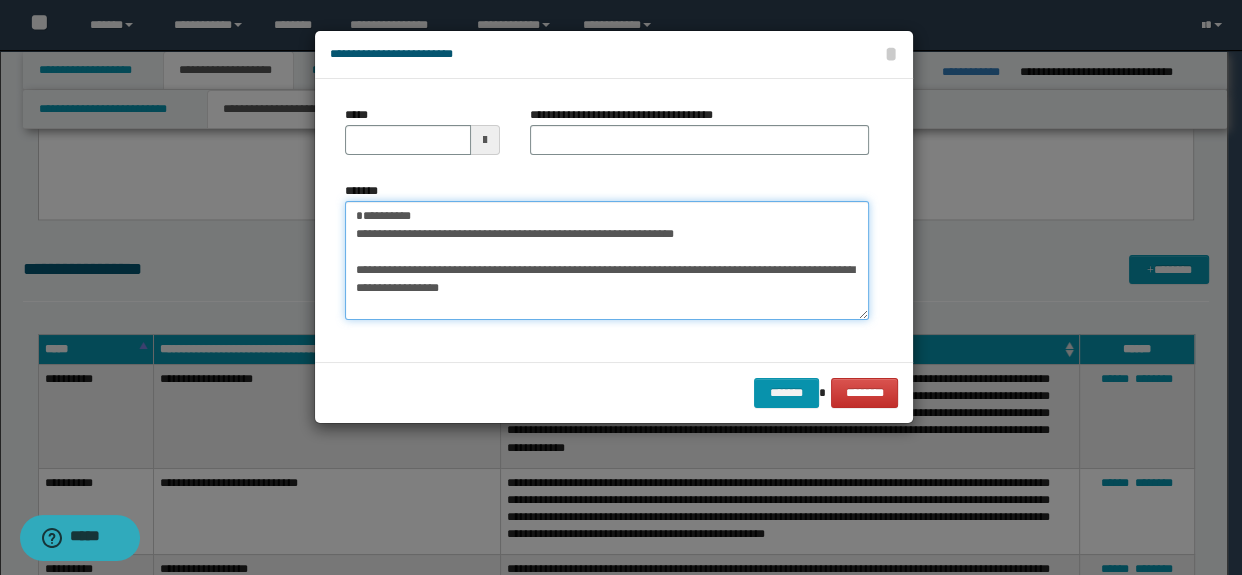 scroll, scrollTop: 0, scrollLeft: 0, axis: both 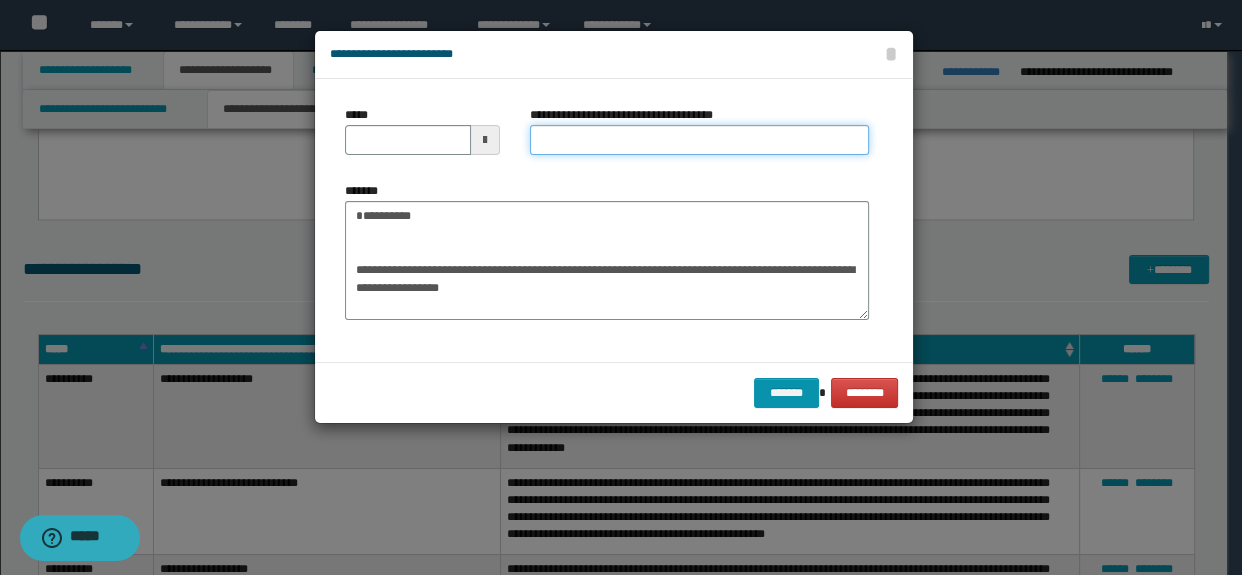 drag, startPoint x: 570, startPoint y: 146, endPoint x: 581, endPoint y: 151, distance: 12.083046 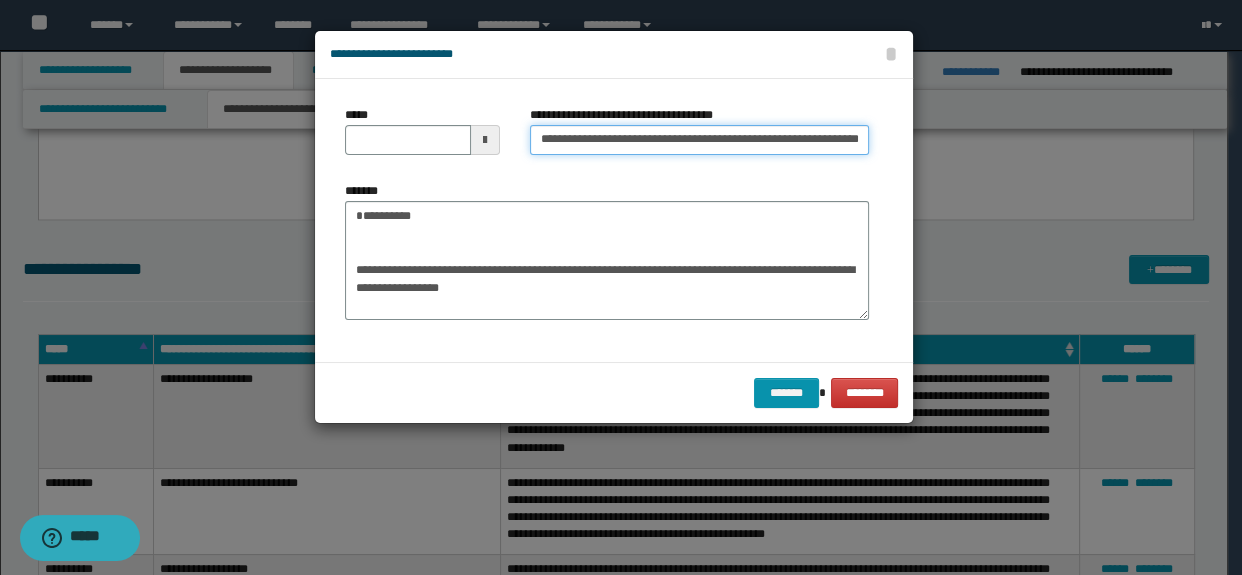 scroll, scrollTop: 0, scrollLeft: 99, axis: horizontal 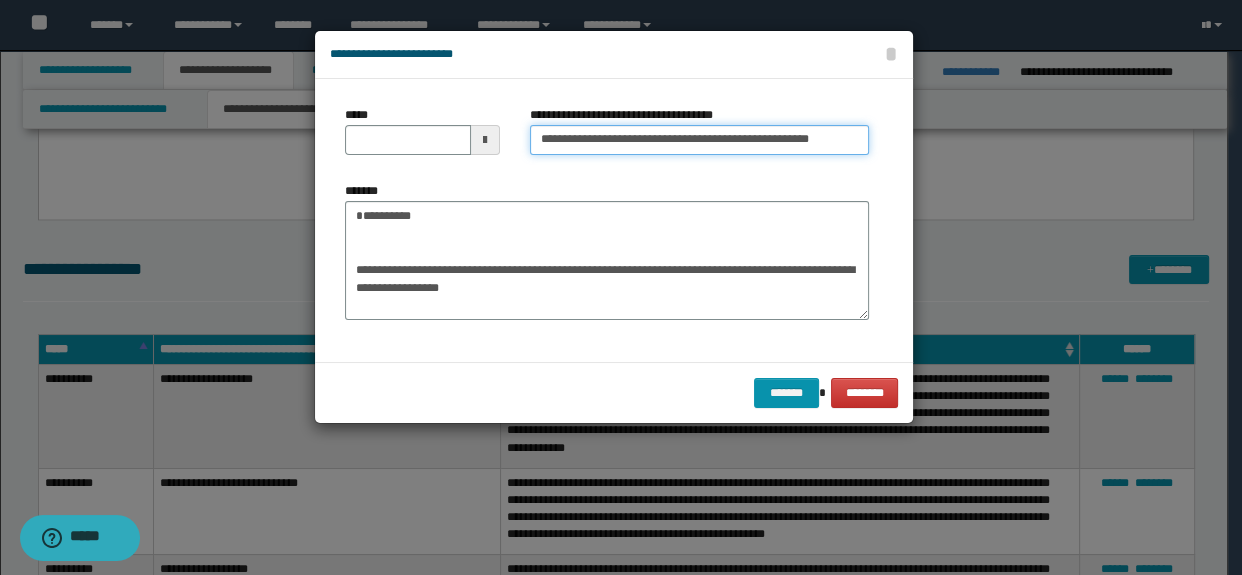 click on "**********" at bounding box center (700, 140) 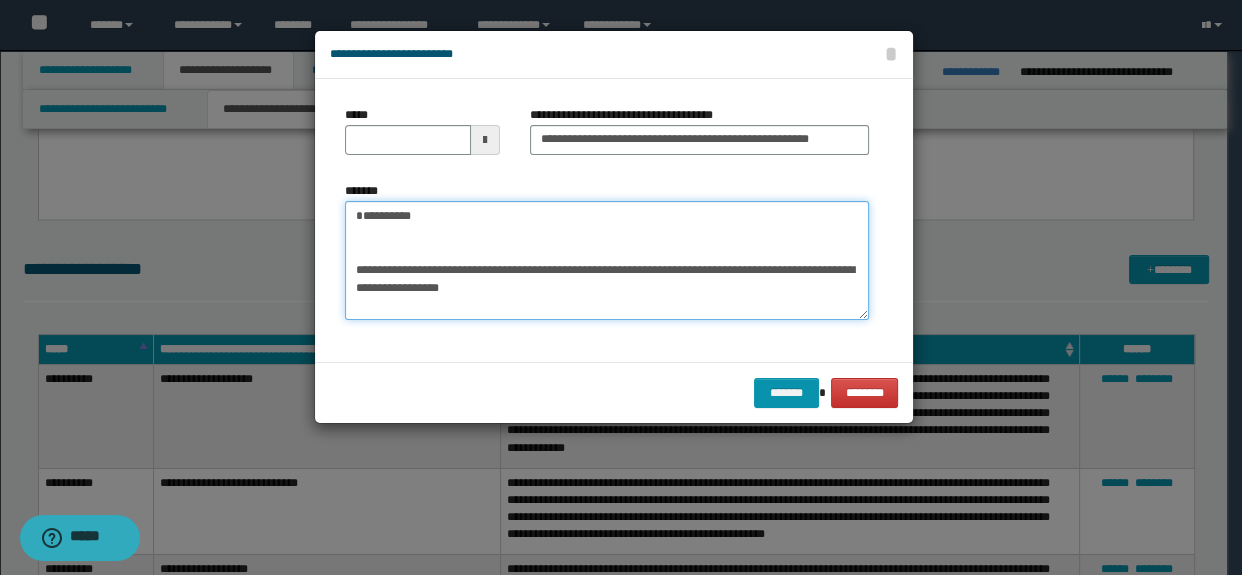 scroll, scrollTop: 0, scrollLeft: 0, axis: both 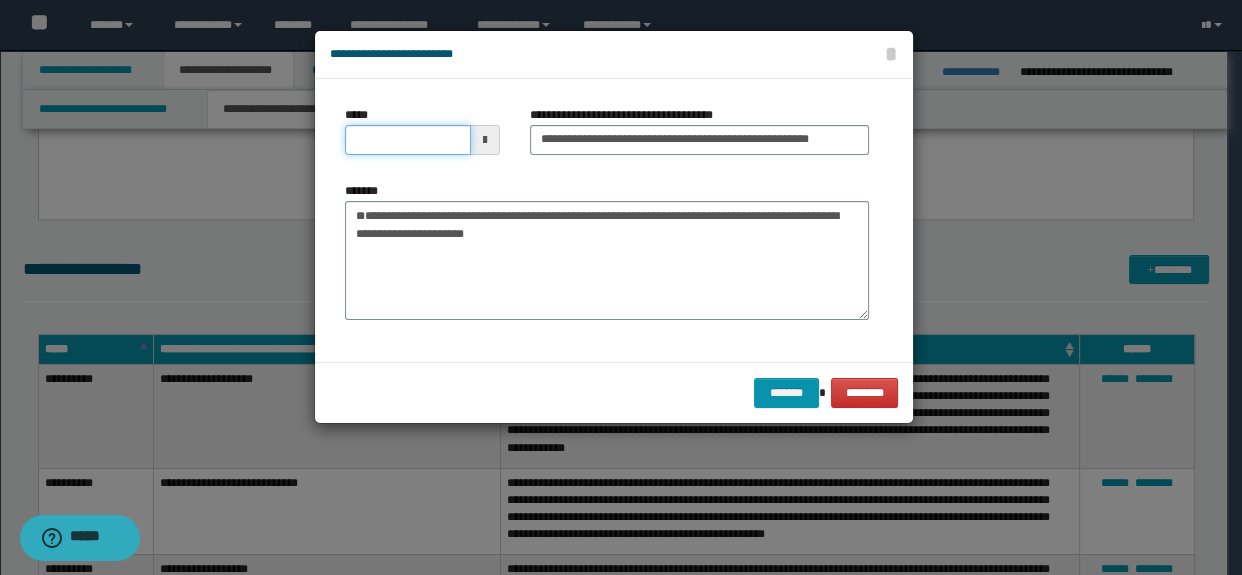 click on "*****" at bounding box center (408, 140) 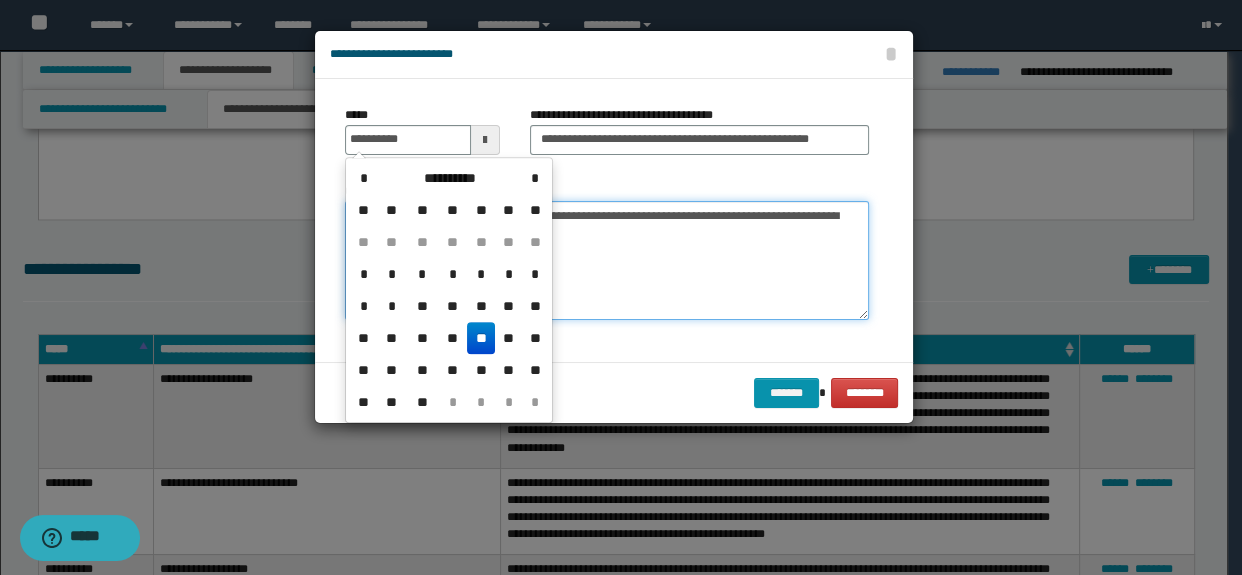 click on "**********" at bounding box center (607, 261) 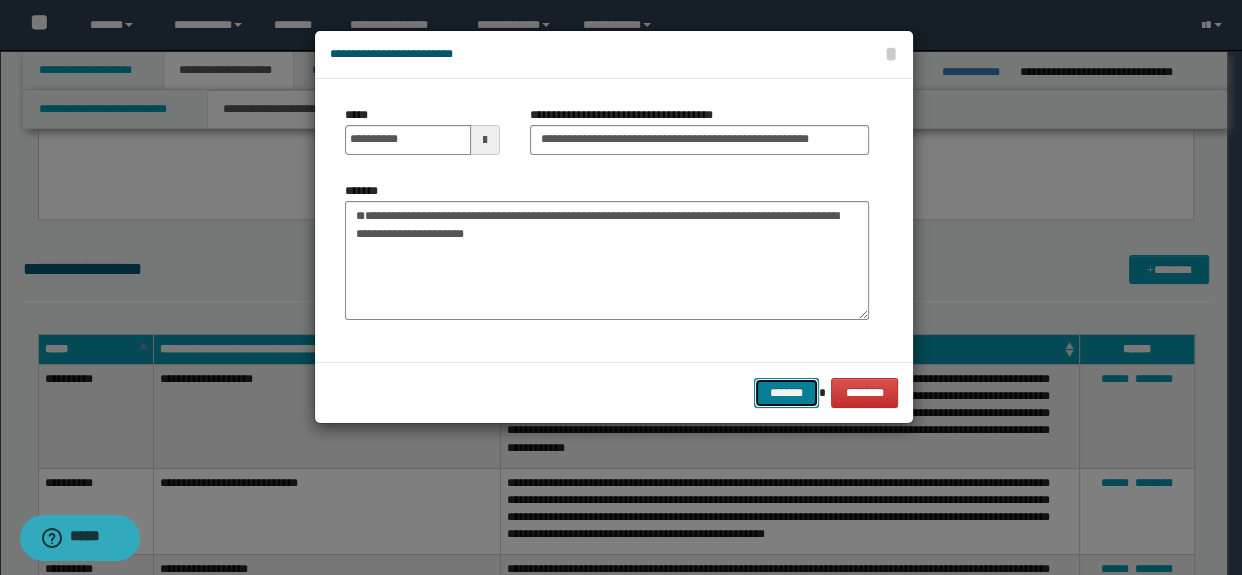 click on "*******" at bounding box center [786, 393] 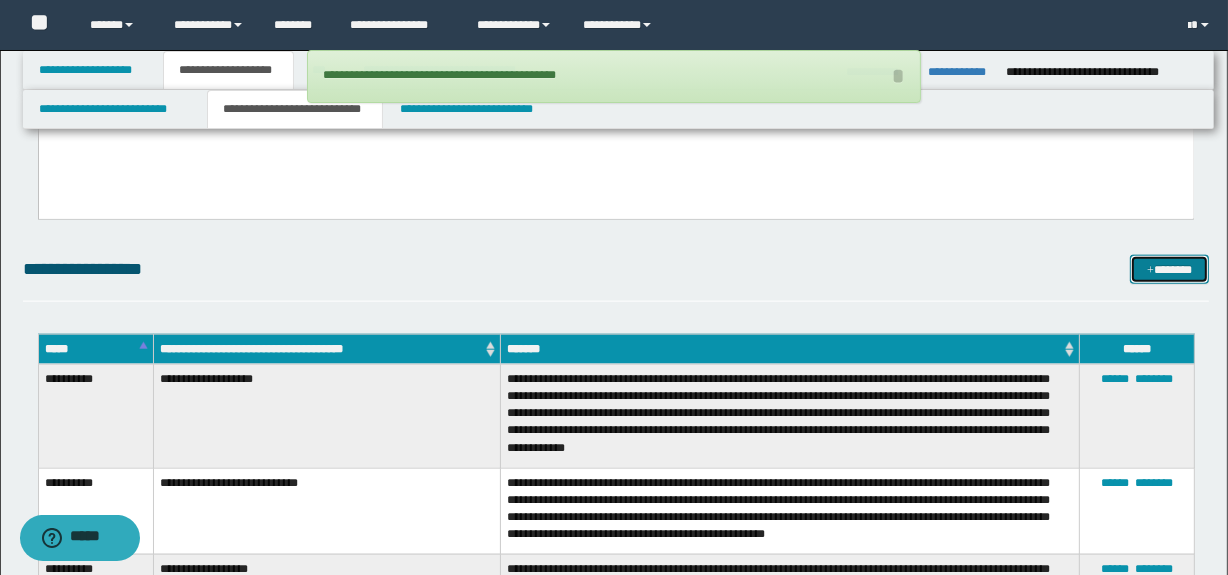 click on "*******" at bounding box center [1170, 270] 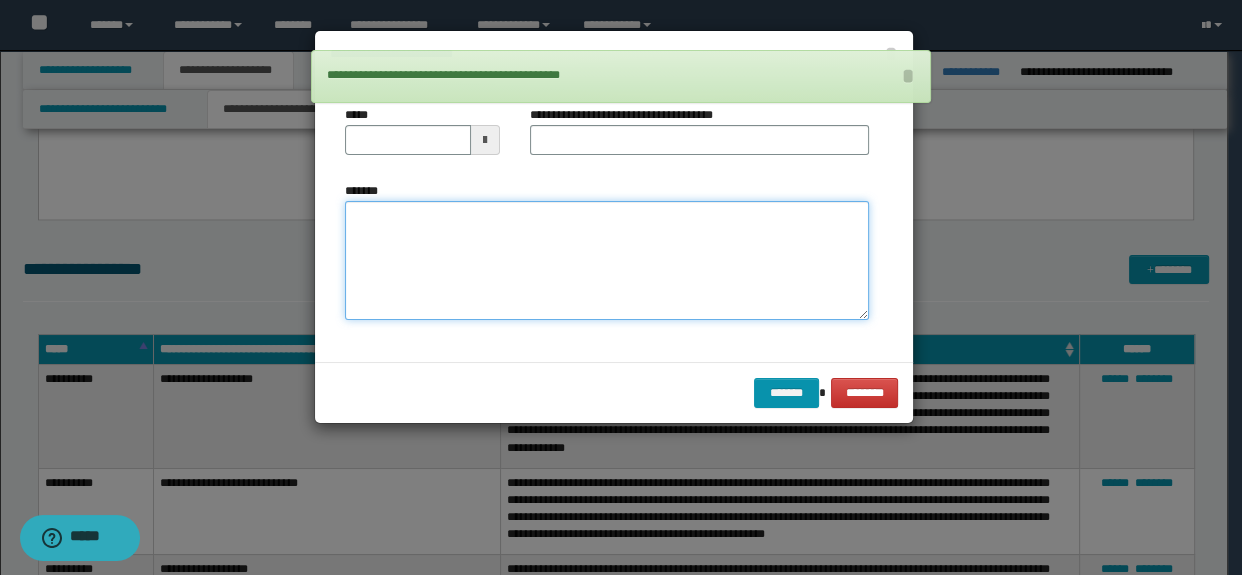 click on "*******" at bounding box center (607, 261) 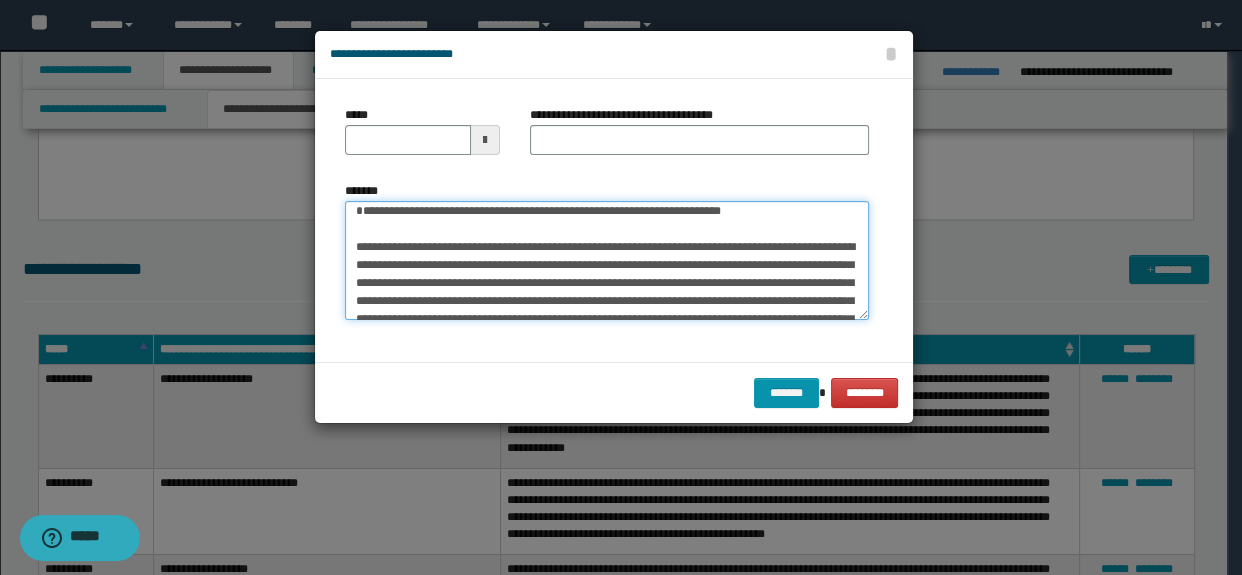 scroll, scrollTop: 0, scrollLeft: 0, axis: both 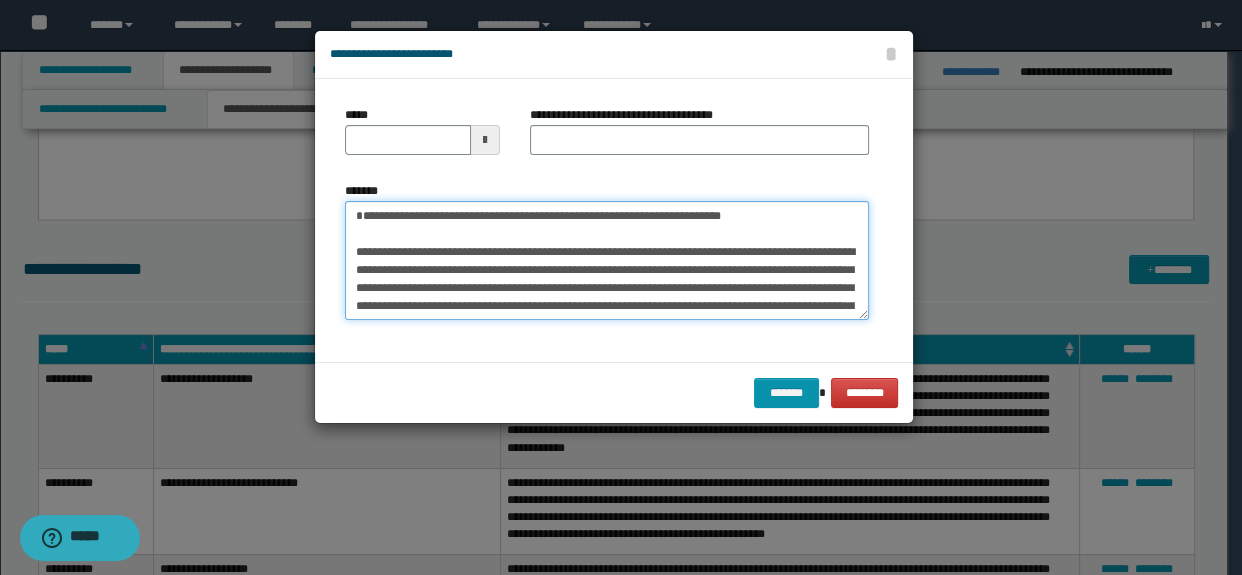 drag, startPoint x: 658, startPoint y: 266, endPoint x: 242, endPoint y: 200, distance: 421.20303 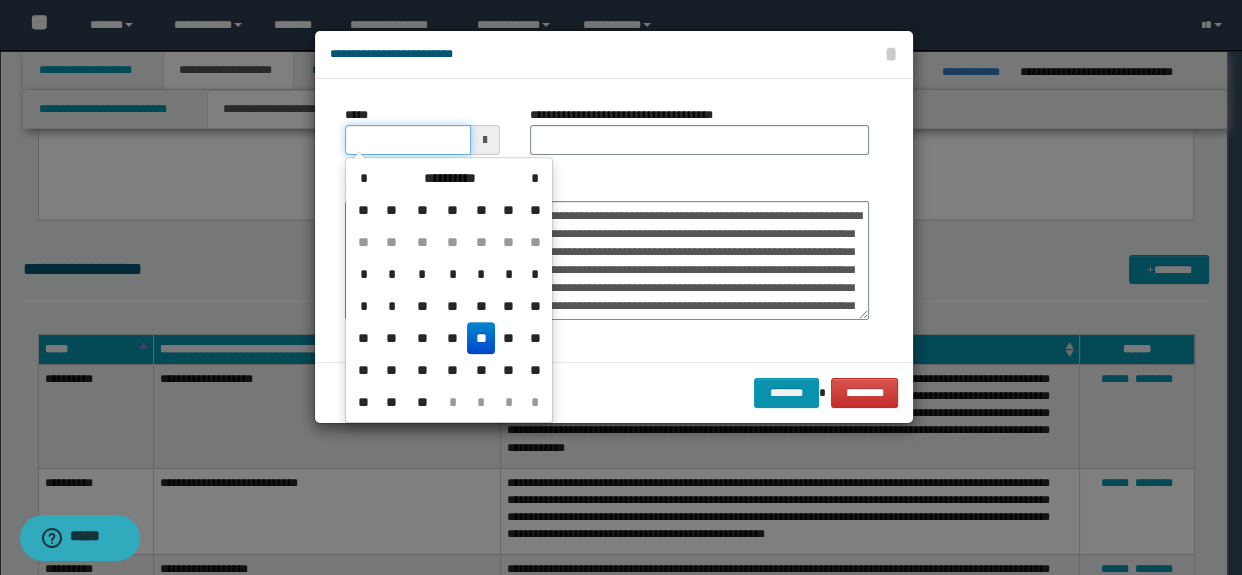click on "*****" at bounding box center (408, 140) 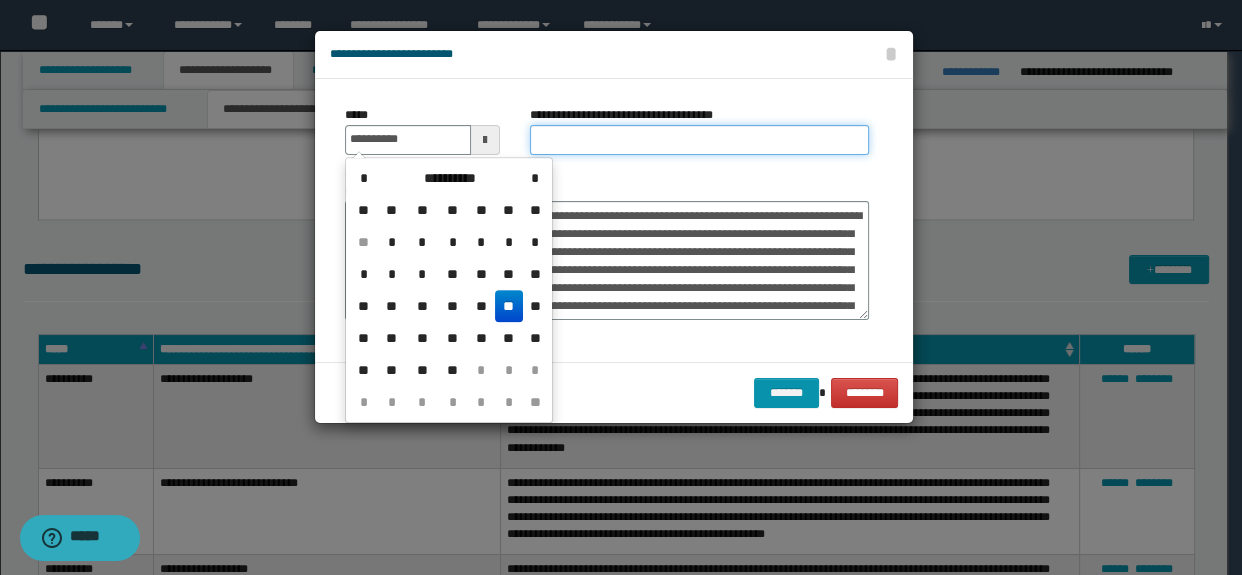 click on "**********" at bounding box center [700, 140] 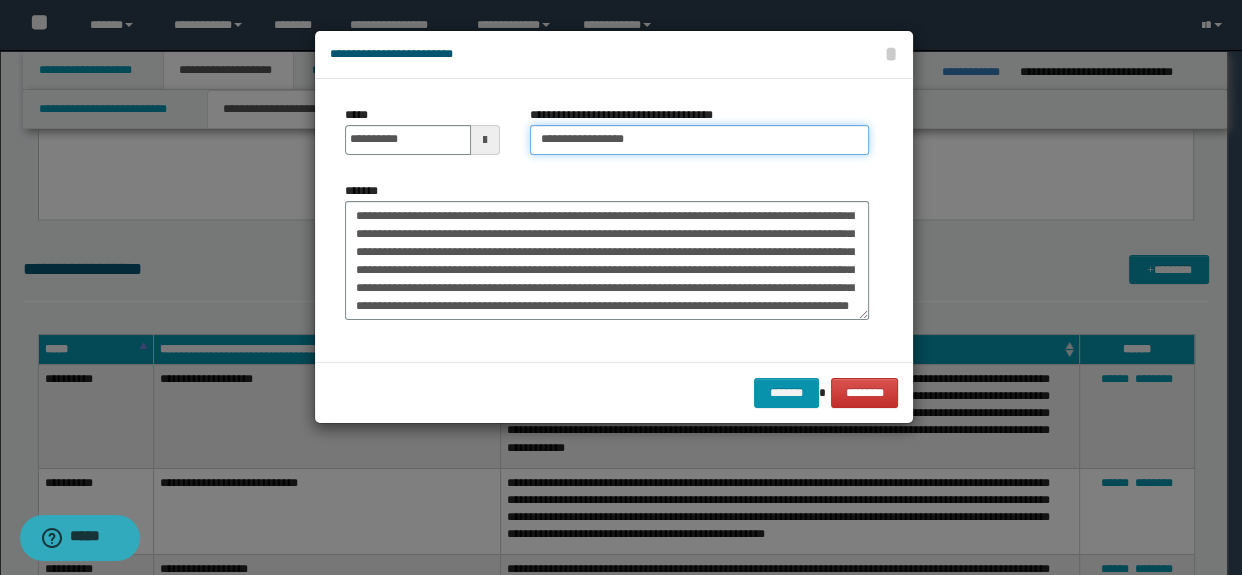 scroll, scrollTop: 302, scrollLeft: 0, axis: vertical 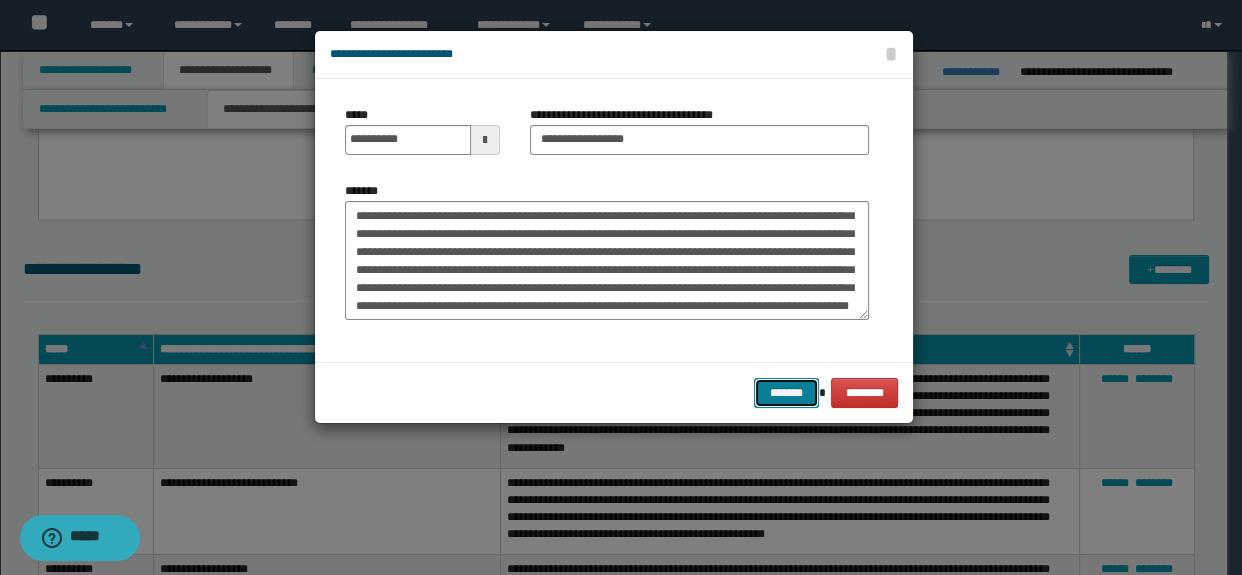 click on "*******" at bounding box center (786, 393) 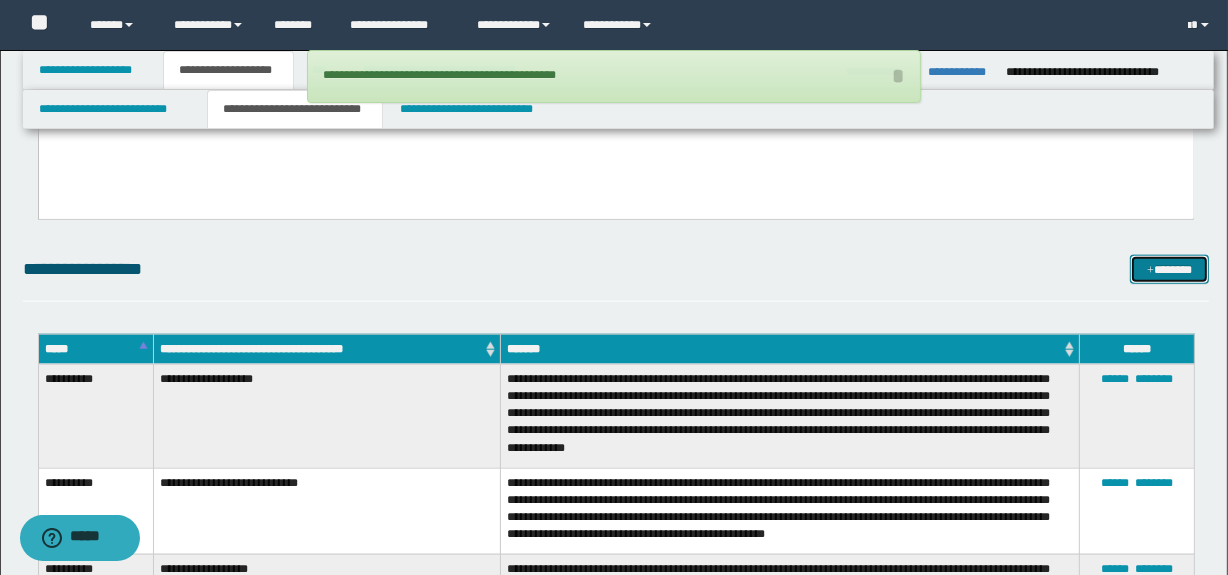 click on "*******" at bounding box center (1170, 270) 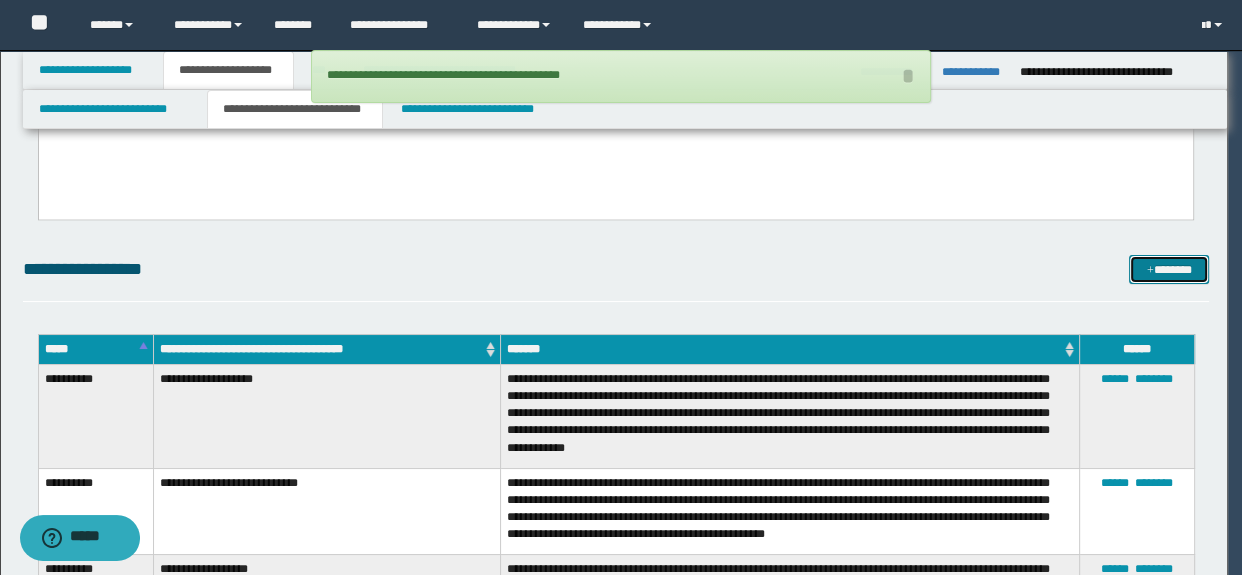 scroll, scrollTop: 0, scrollLeft: 0, axis: both 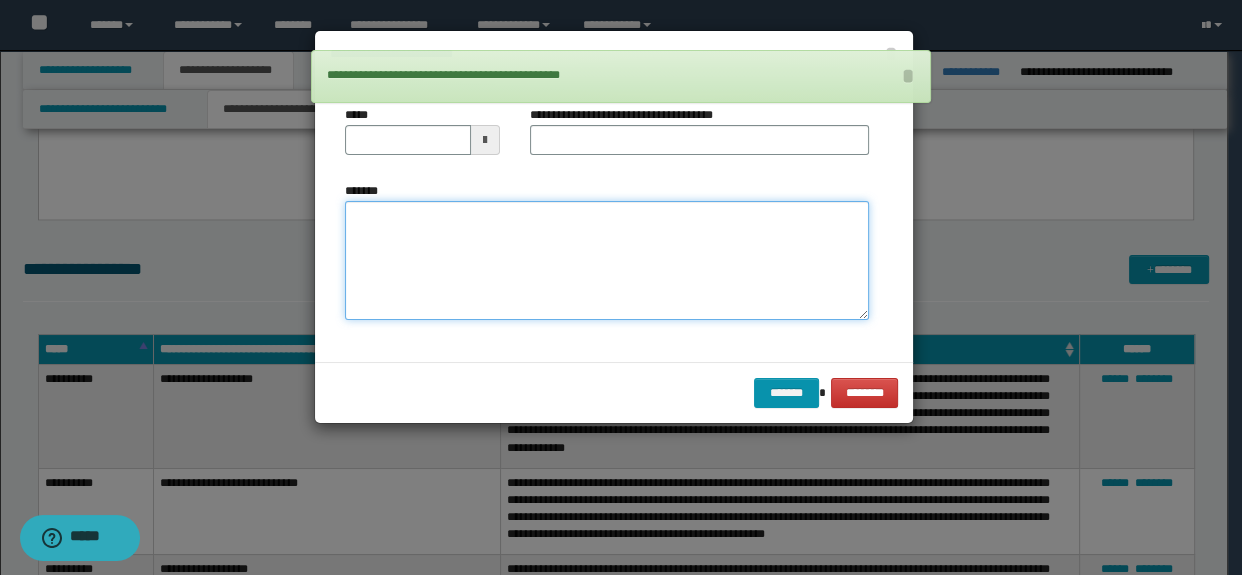 click on "*******" at bounding box center [607, 261] 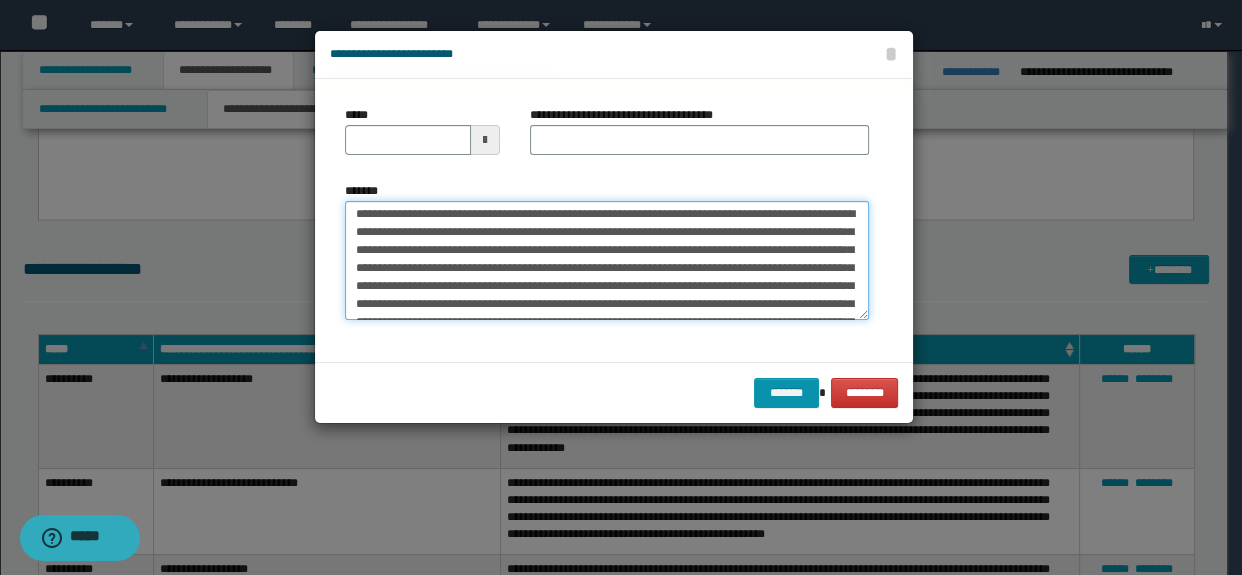 scroll, scrollTop: 0, scrollLeft: 0, axis: both 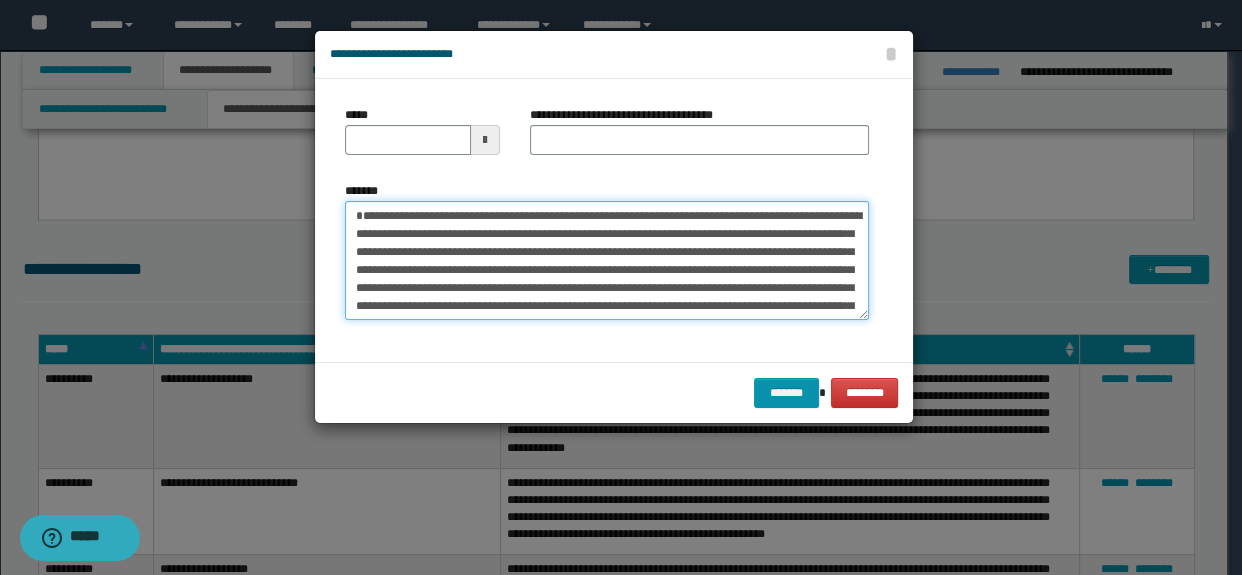 drag, startPoint x: 764, startPoint y: 225, endPoint x: 306, endPoint y: 210, distance: 458.24557 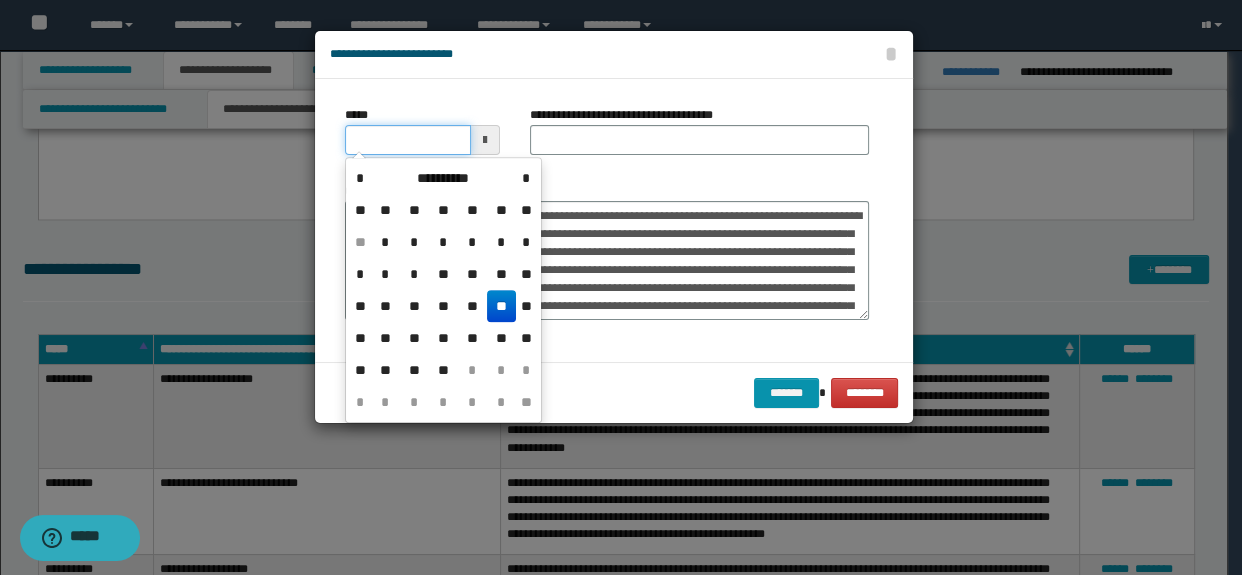 click on "*****" at bounding box center (408, 140) 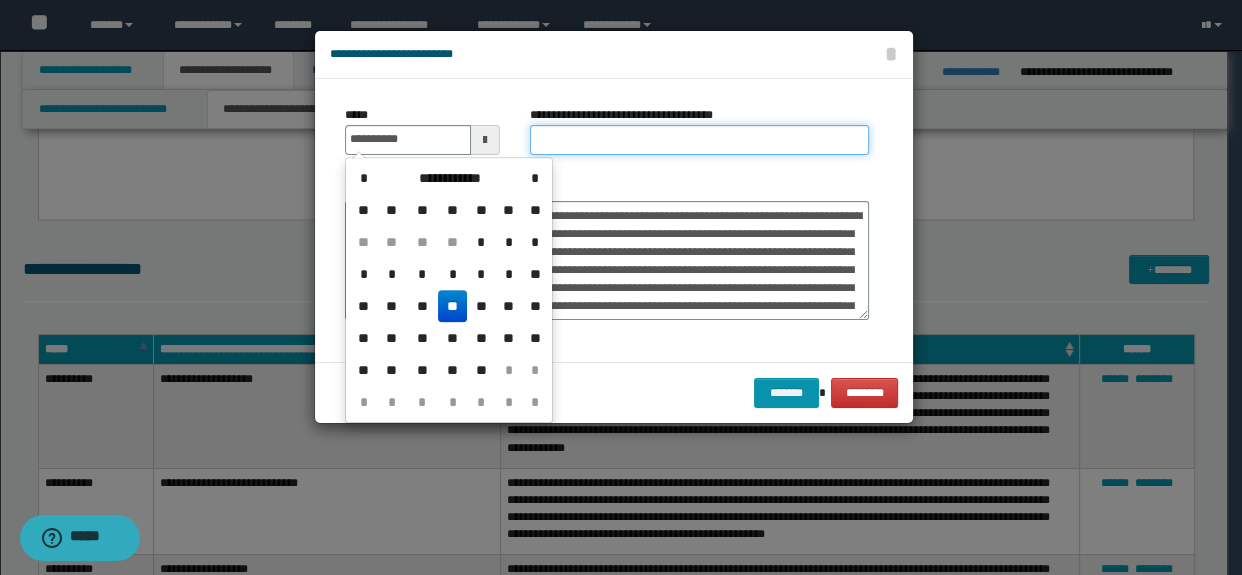 click on "**********" at bounding box center (700, 140) 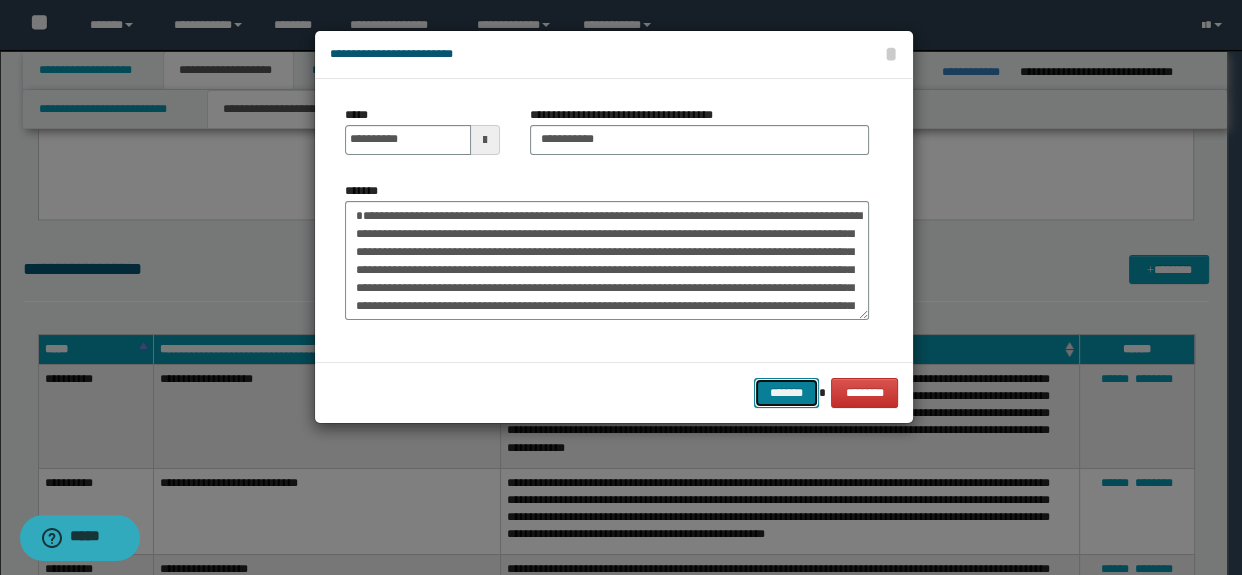 click on "*******" at bounding box center [786, 393] 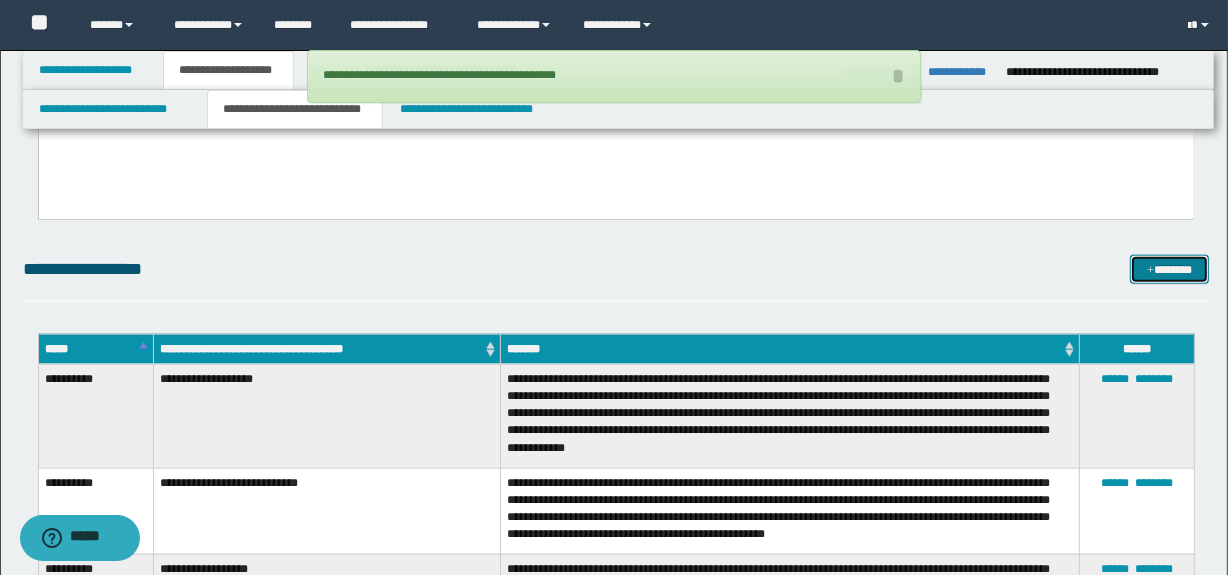 click on "*******" at bounding box center (1170, 270) 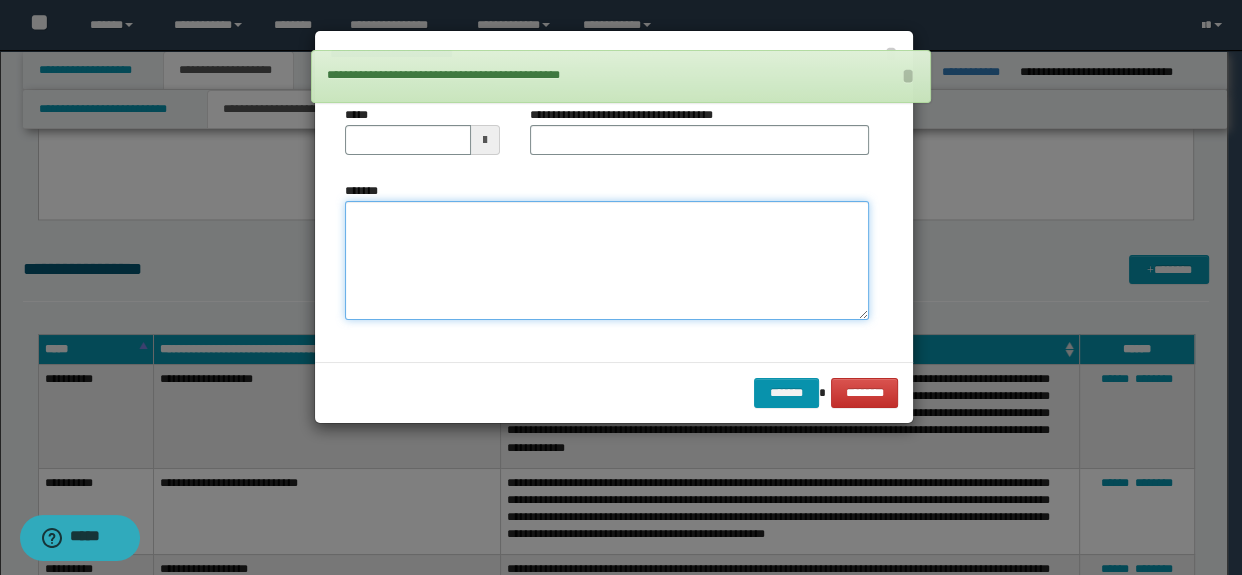 click on "*******" at bounding box center (607, 261) 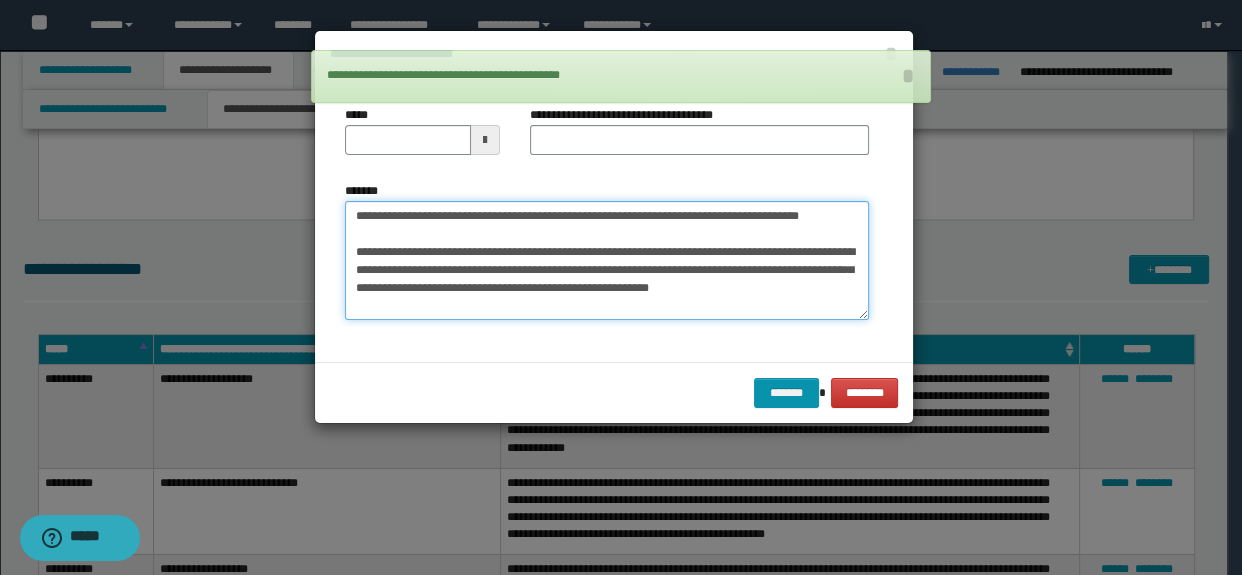 scroll, scrollTop: 0, scrollLeft: 0, axis: both 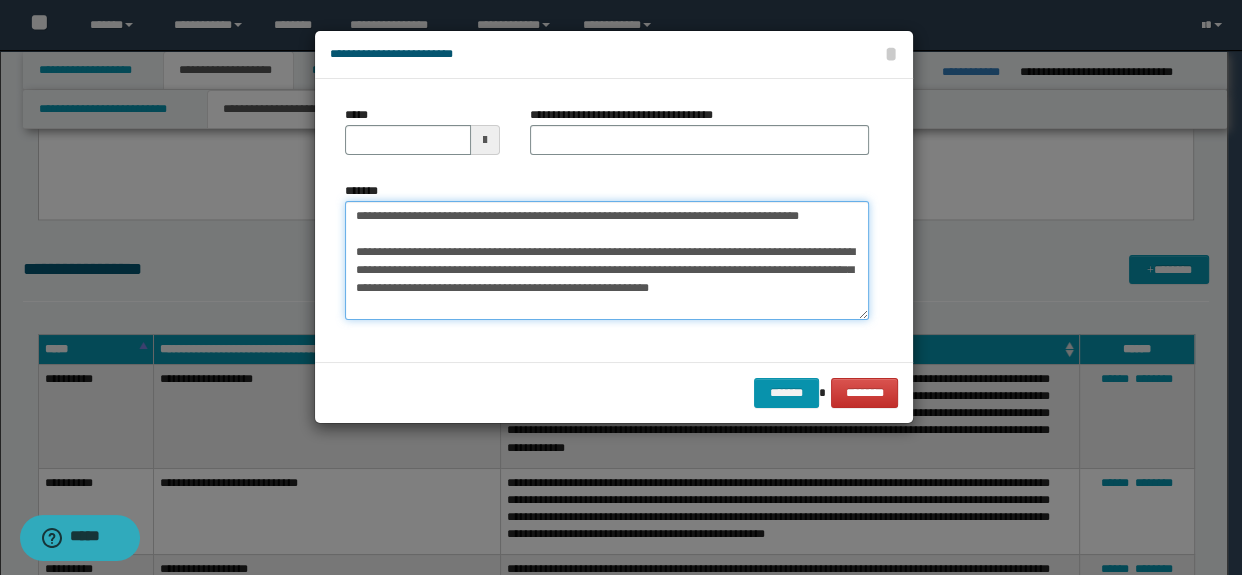 drag, startPoint x: 520, startPoint y: 239, endPoint x: 597, endPoint y: 210, distance: 82.28001 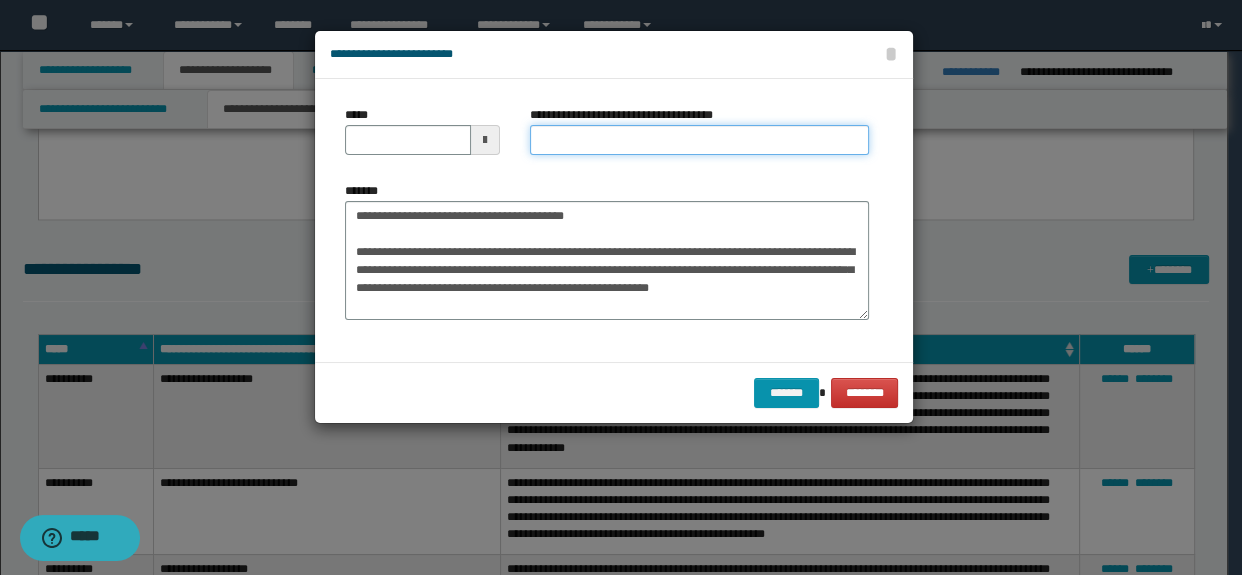 click on "**********" at bounding box center [700, 140] 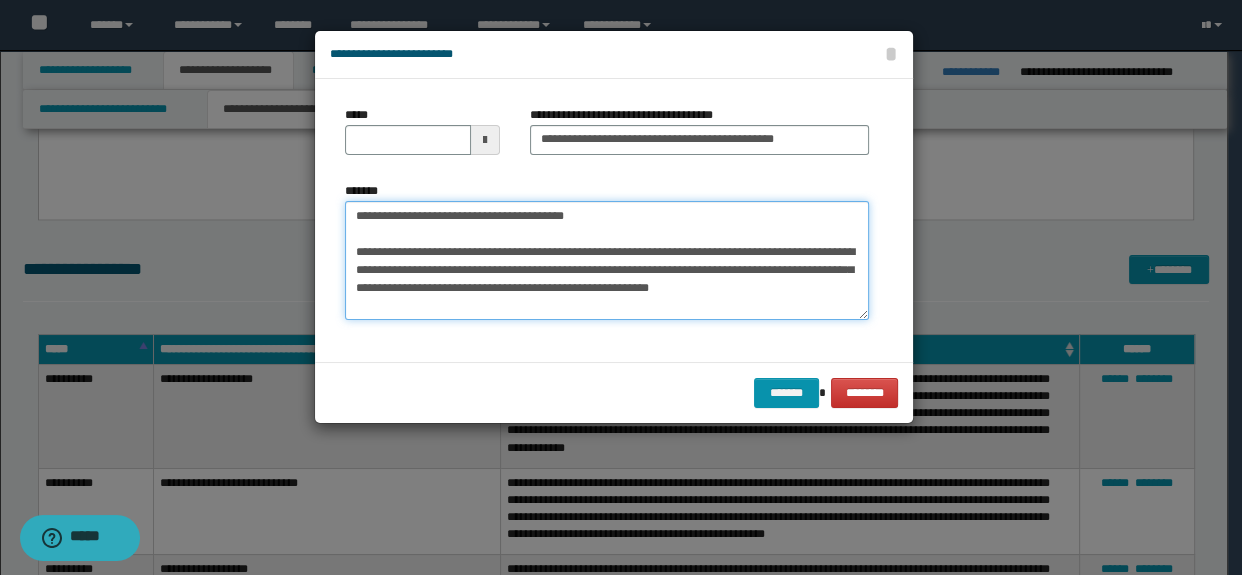 drag, startPoint x: 540, startPoint y: 219, endPoint x: 580, endPoint y: 219, distance: 40 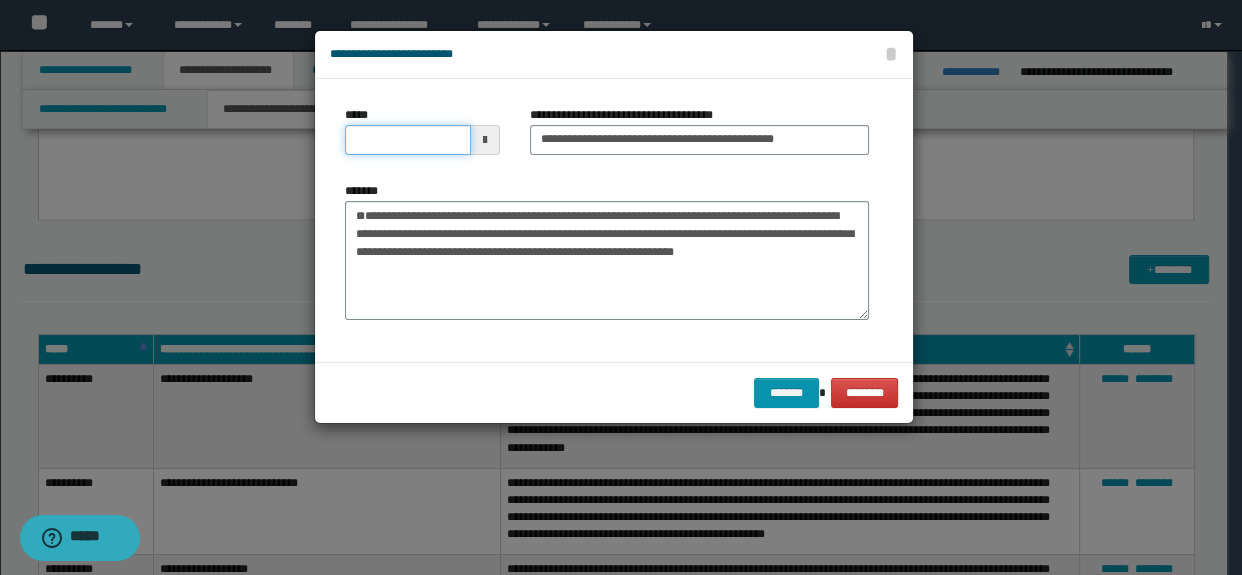 click on "*****" at bounding box center (408, 140) 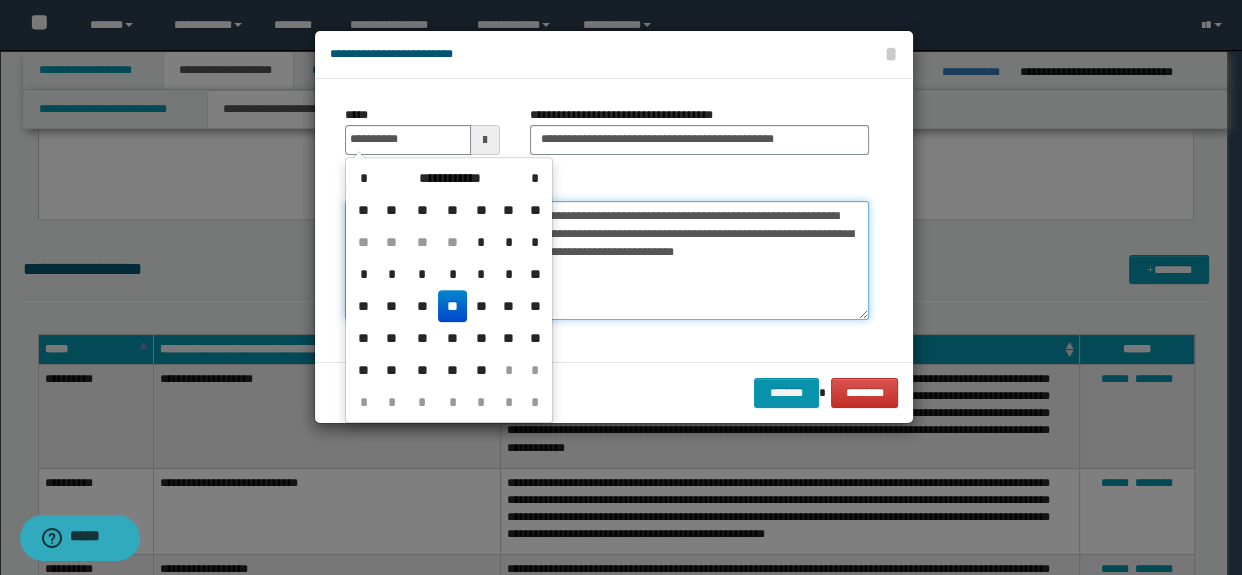 click on "**********" at bounding box center (607, 261) 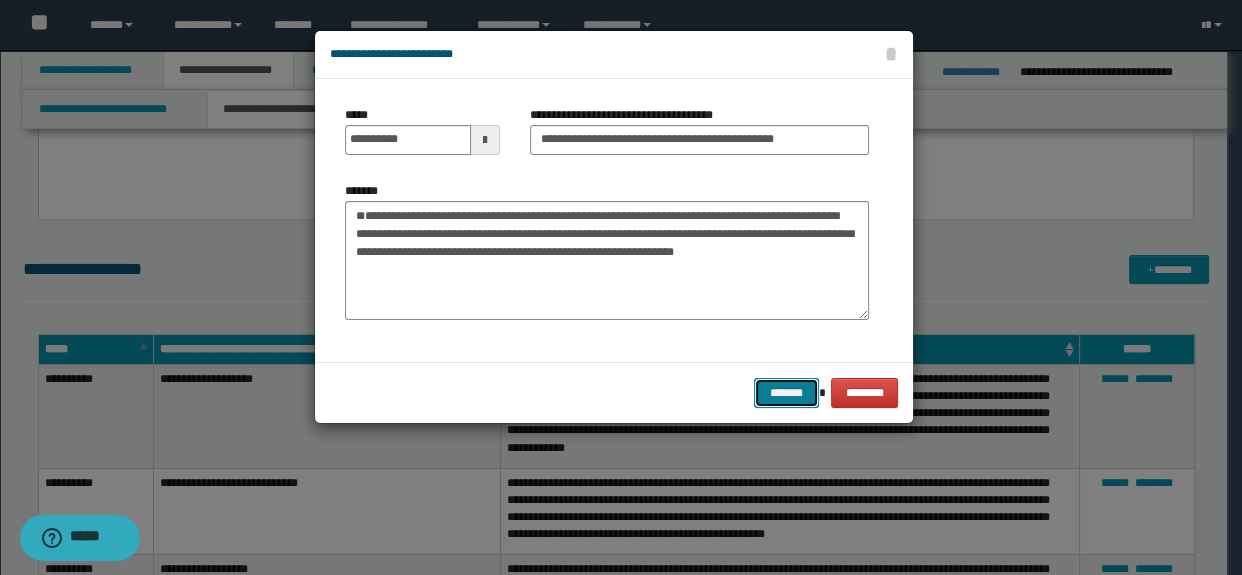 click on "*******" at bounding box center (786, 393) 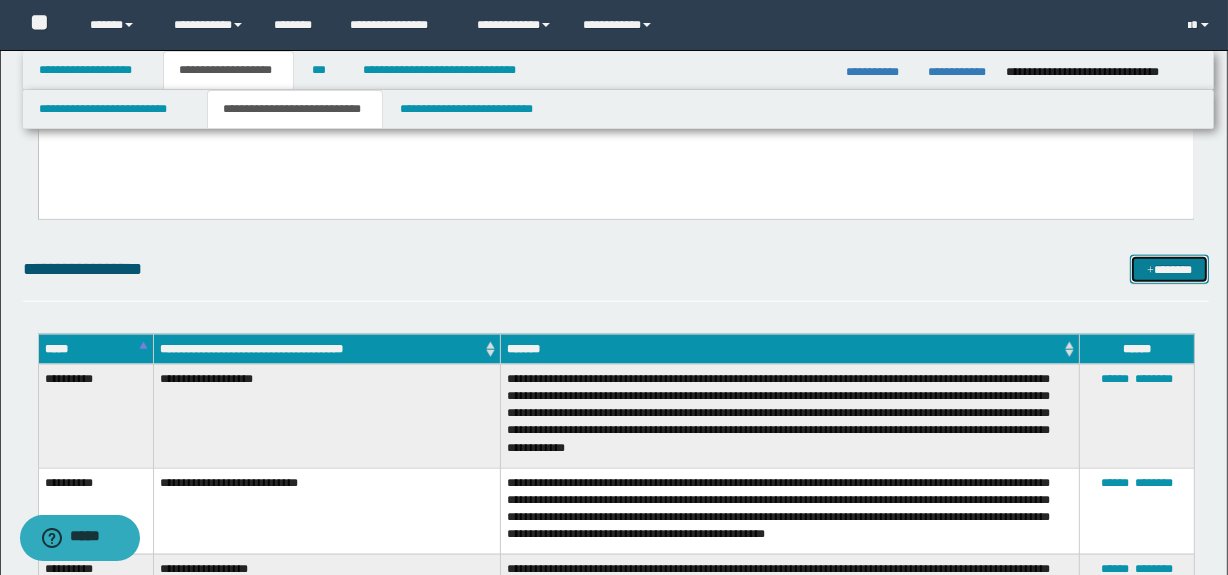 click on "*******" at bounding box center (1170, 270) 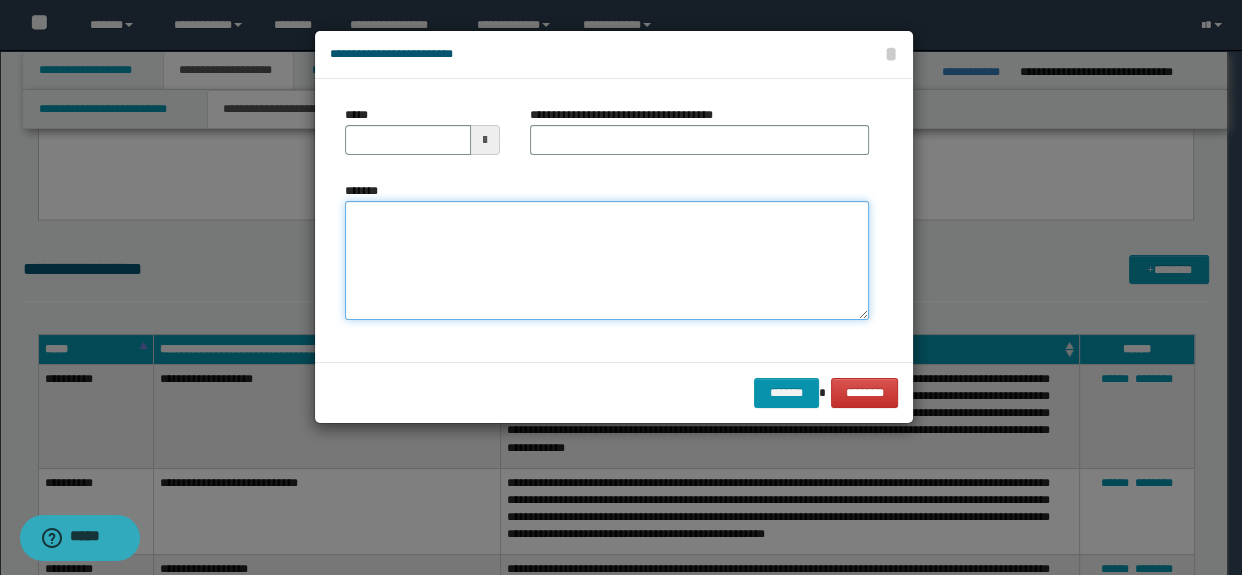 click on "*******" at bounding box center [607, 261] 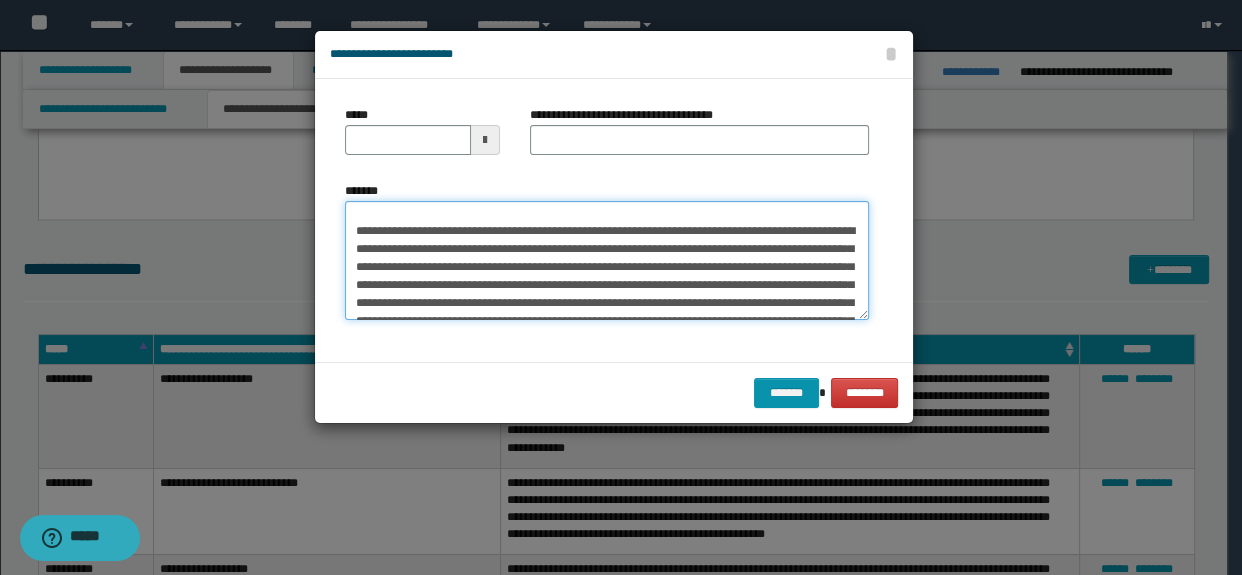 scroll, scrollTop: 0, scrollLeft: 0, axis: both 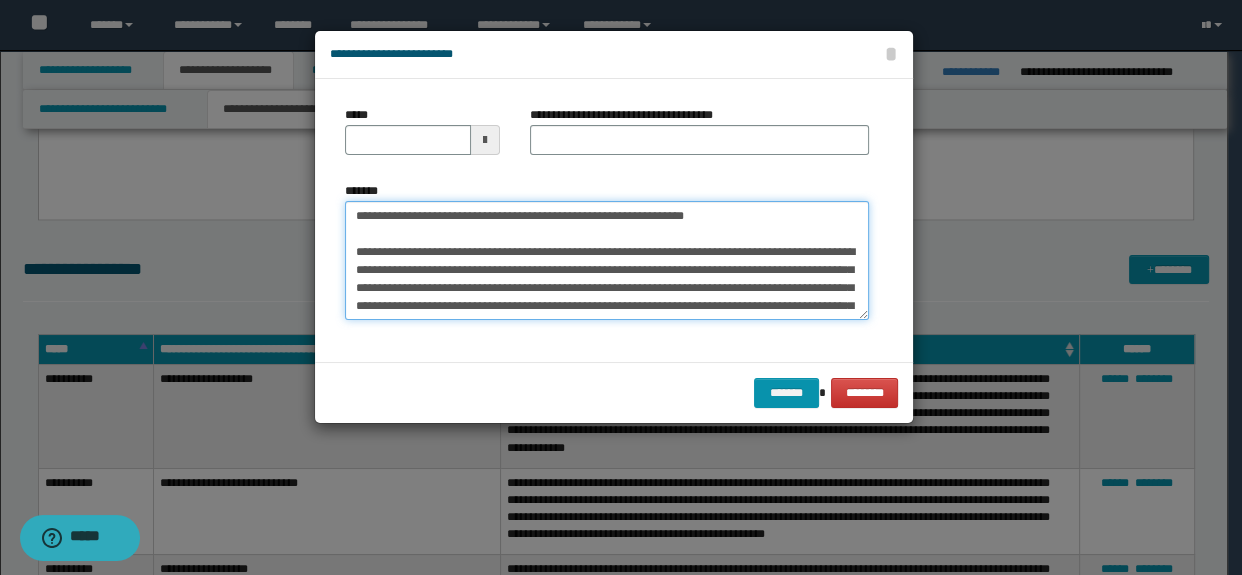 drag, startPoint x: 505, startPoint y: 250, endPoint x: 313, endPoint y: 194, distance: 200 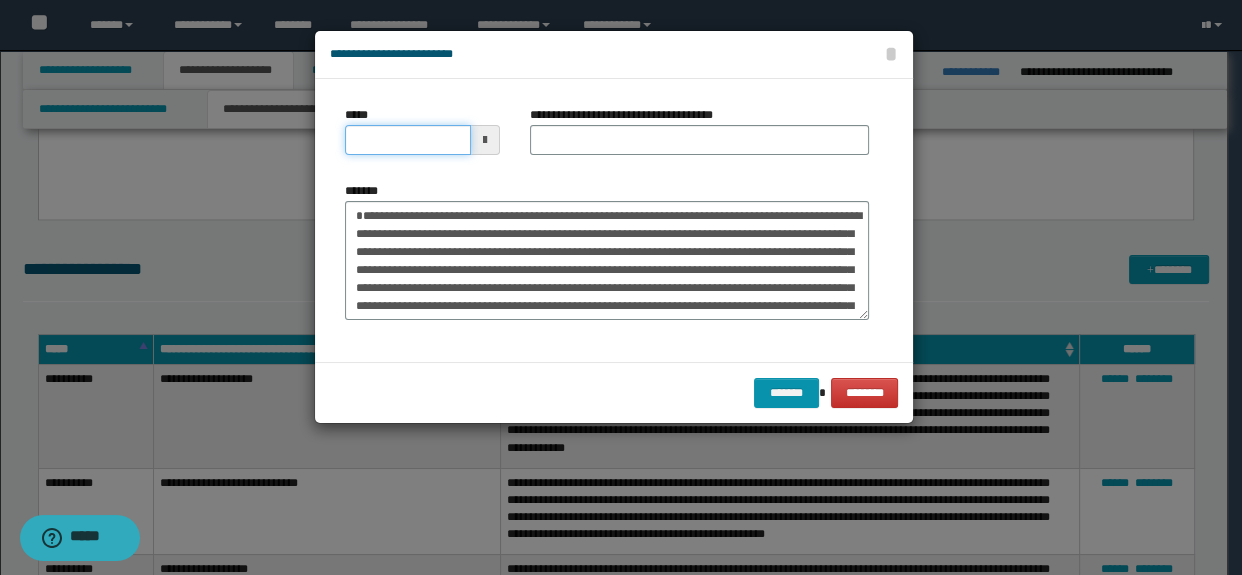 click on "*****" at bounding box center [408, 140] 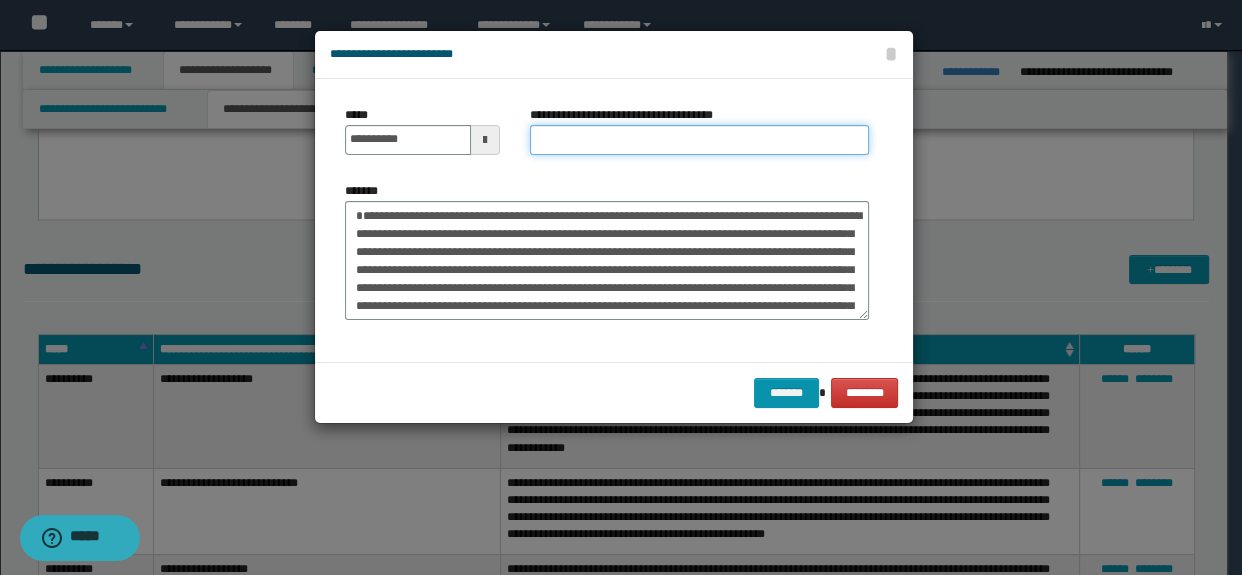 click on "**********" at bounding box center [700, 140] 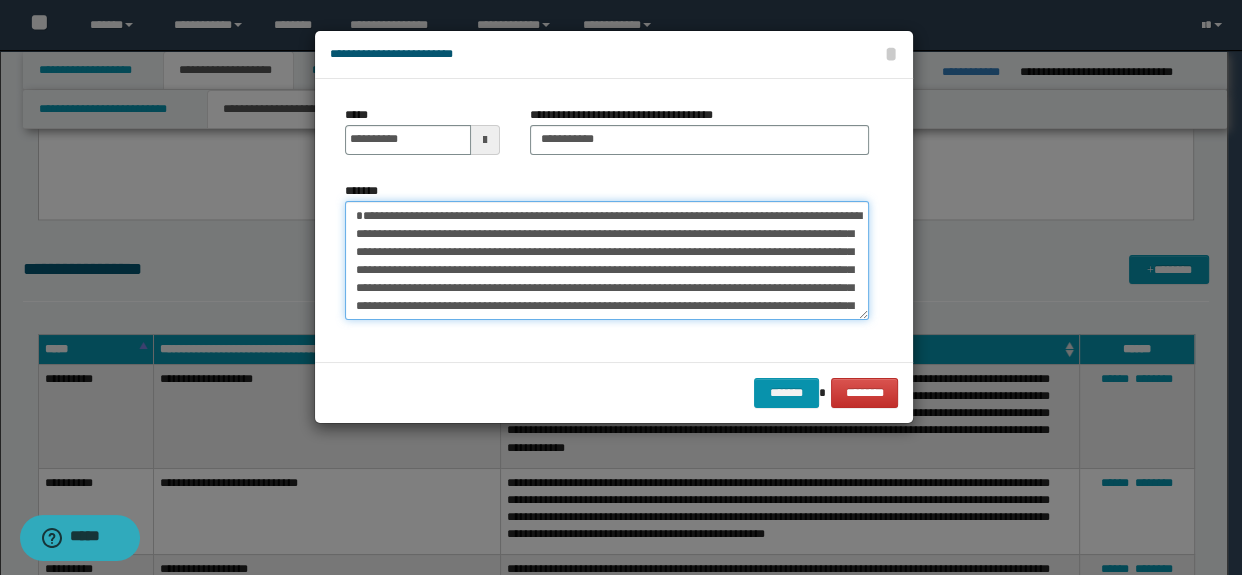 drag, startPoint x: 361, startPoint y: 210, endPoint x: 431, endPoint y: 233, distance: 73.68175 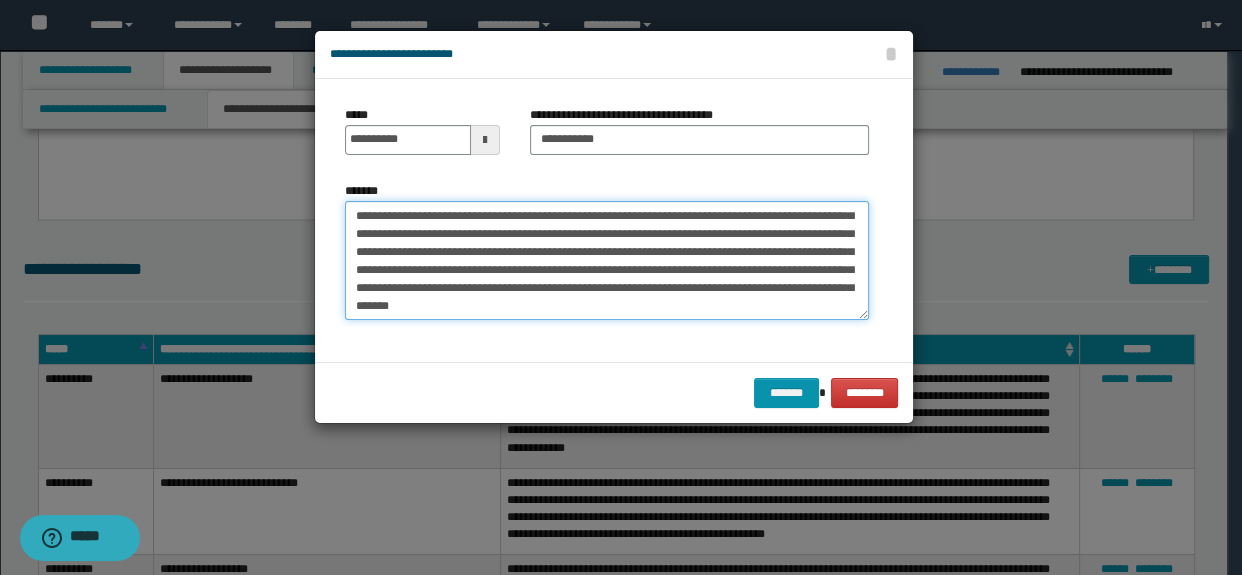 scroll, scrollTop: 233, scrollLeft: 0, axis: vertical 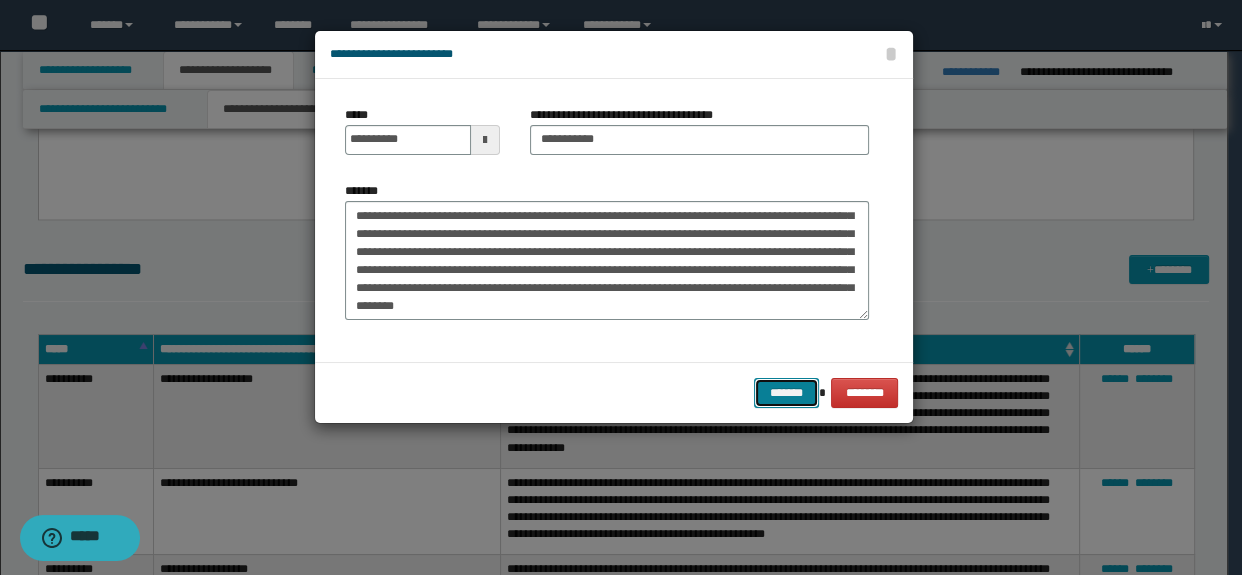 click on "*******" at bounding box center [786, 393] 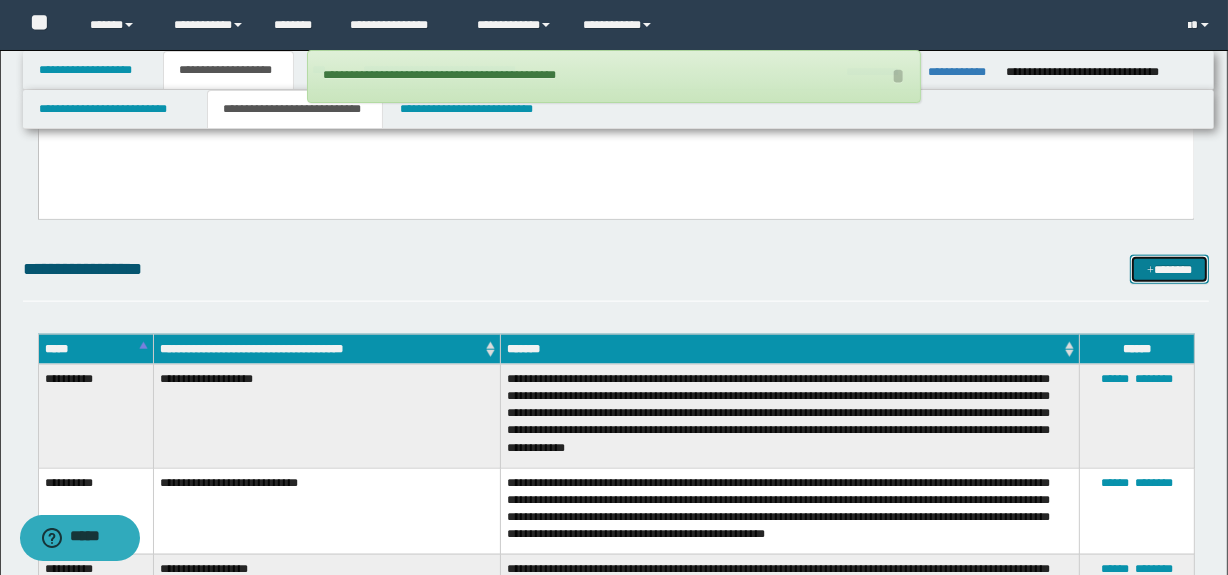 click on "*******" at bounding box center [1170, 270] 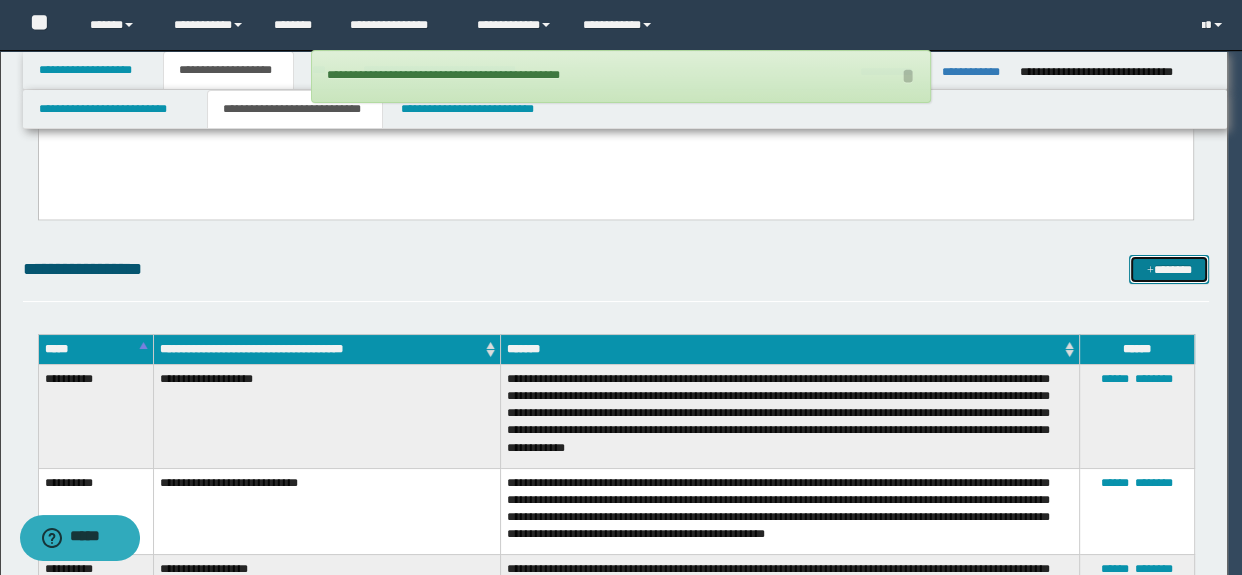 scroll, scrollTop: 0, scrollLeft: 0, axis: both 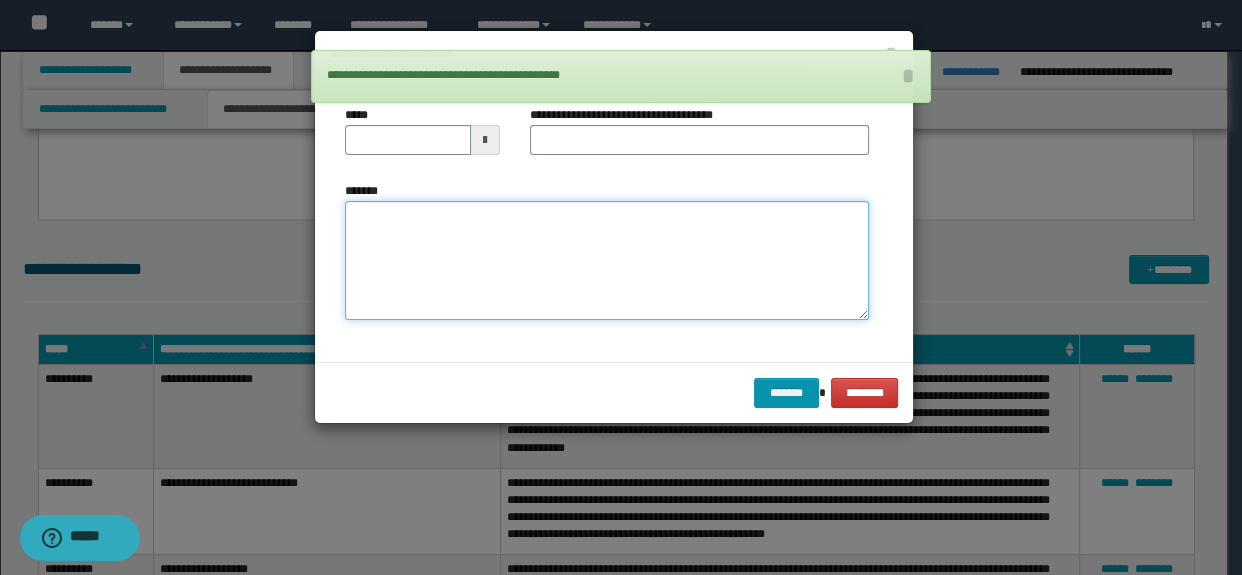 click on "*******" at bounding box center (607, 261) 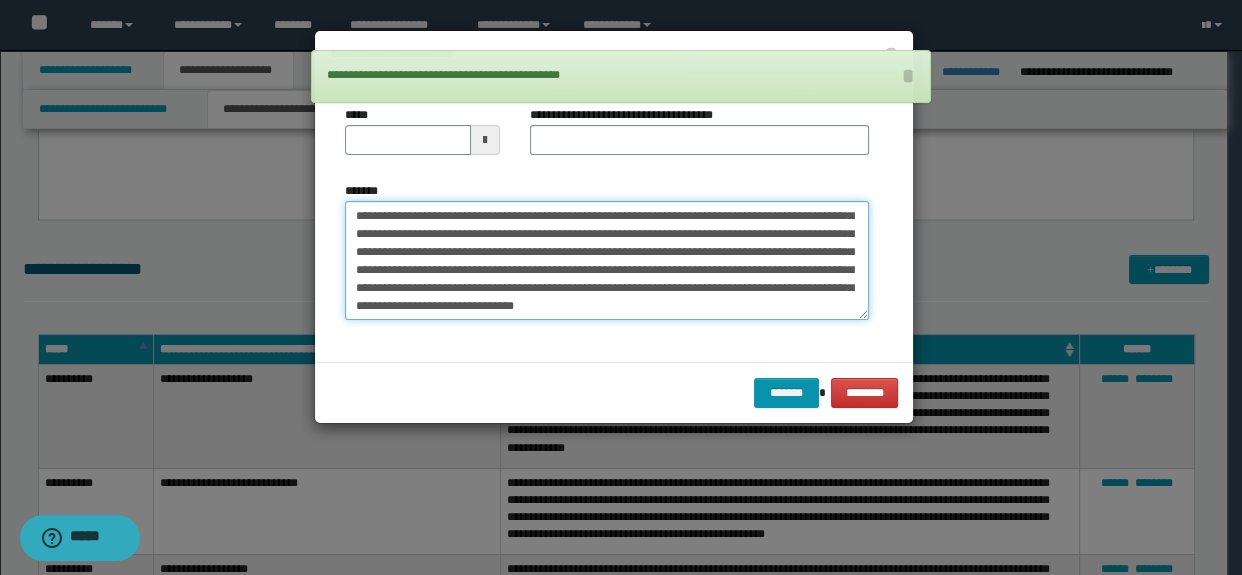 scroll, scrollTop: 0, scrollLeft: 0, axis: both 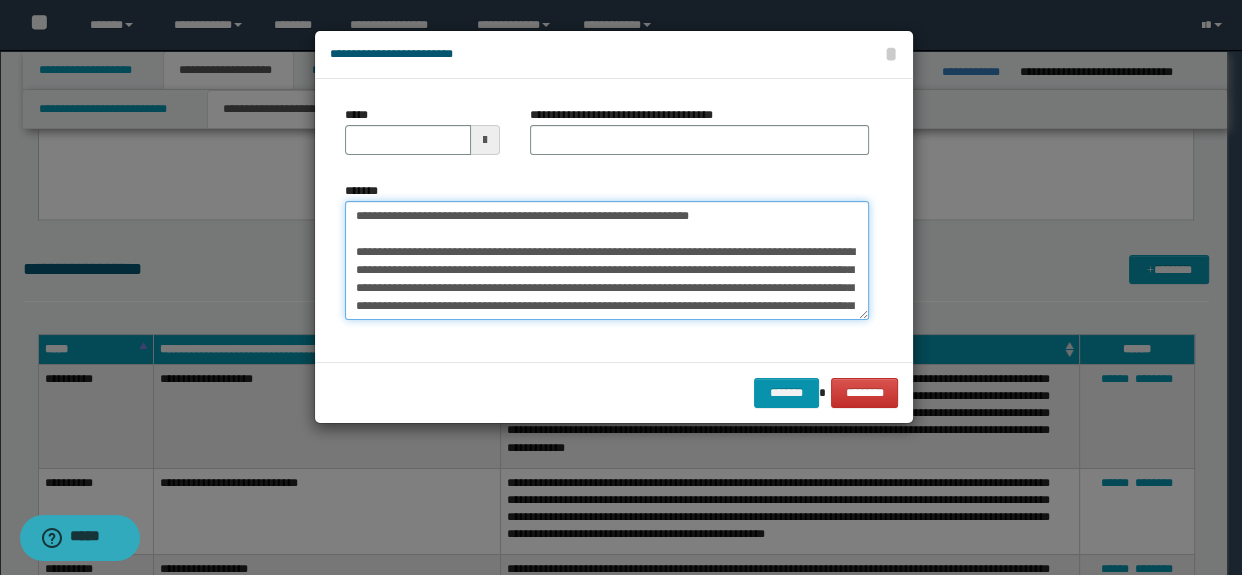 drag, startPoint x: 485, startPoint y: 249, endPoint x: 249, endPoint y: 196, distance: 241.87807 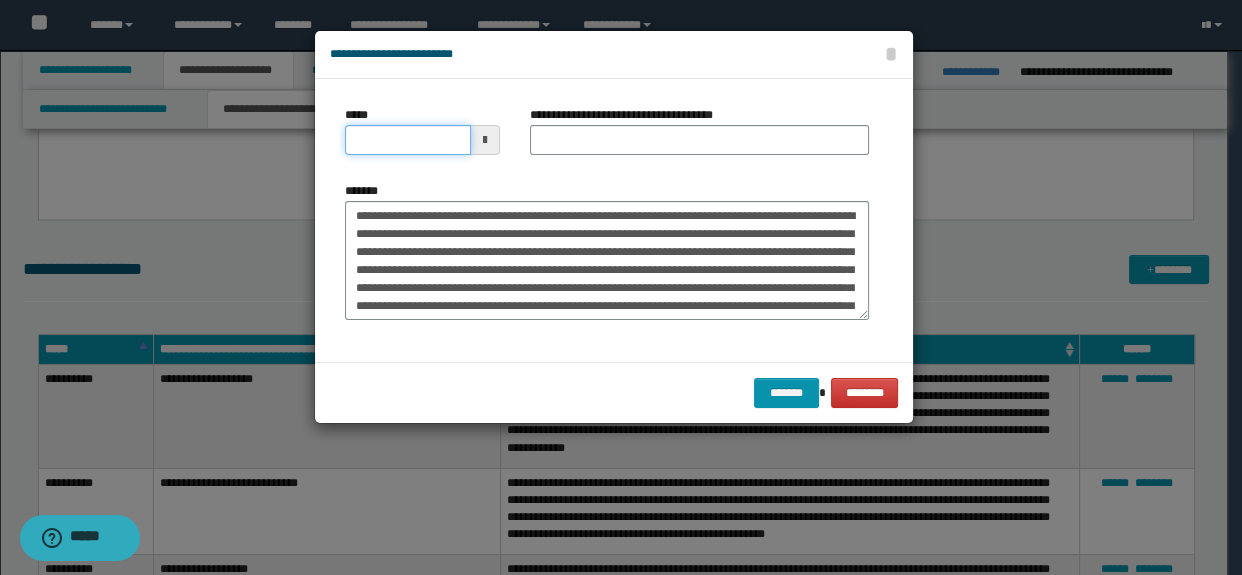 click on "*****" at bounding box center (408, 140) 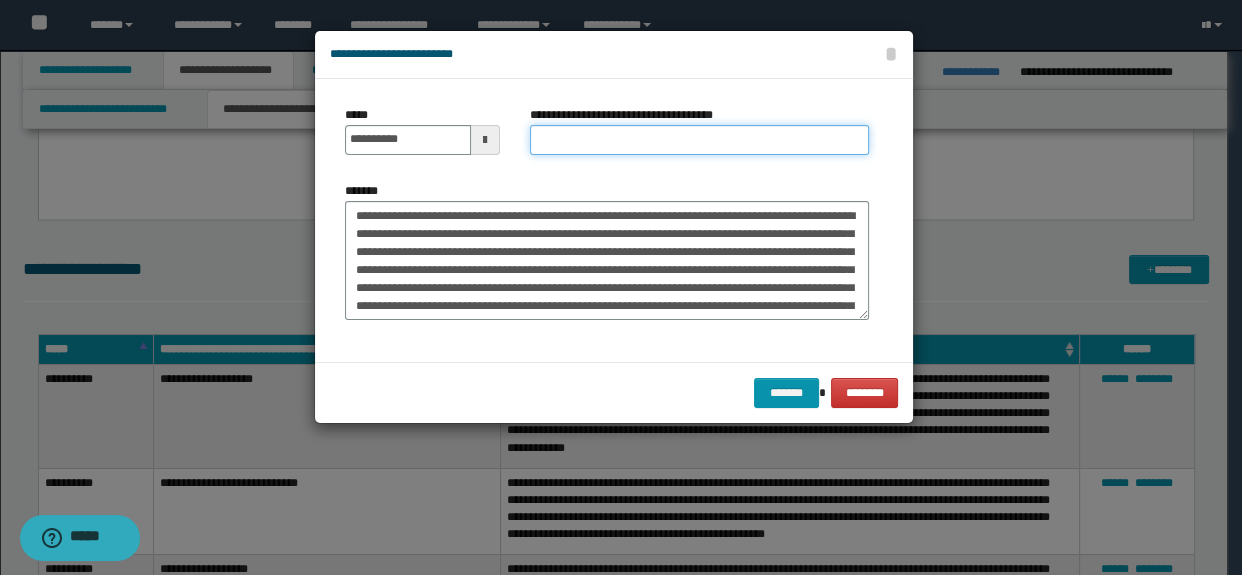 click on "**********" at bounding box center [700, 140] 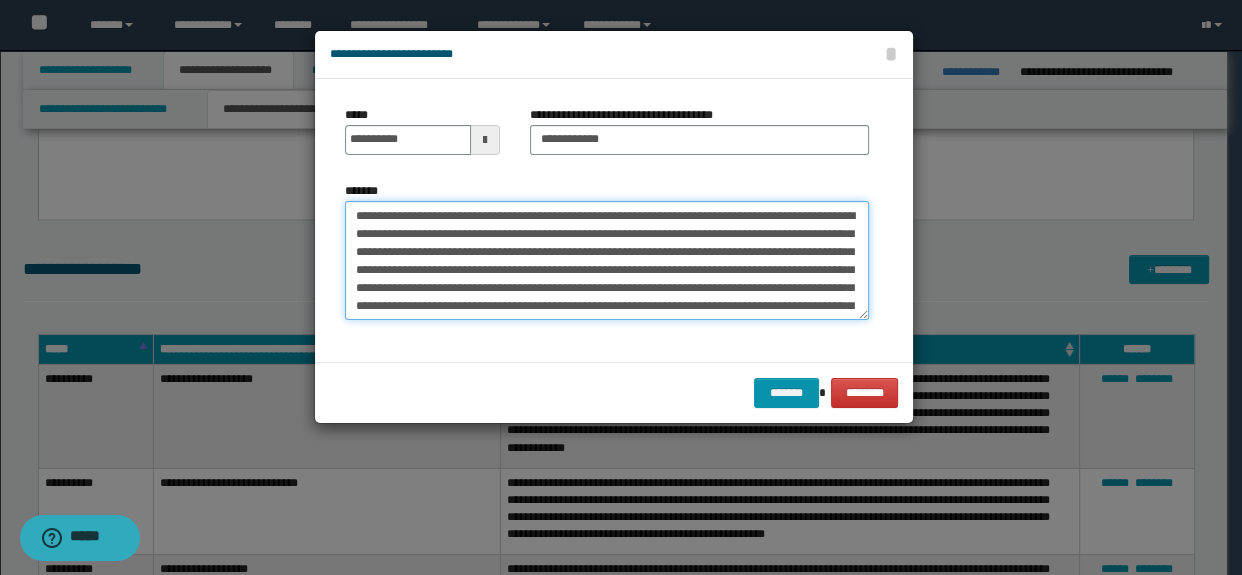 drag, startPoint x: 353, startPoint y: 209, endPoint x: 394, endPoint y: 221, distance: 42.72002 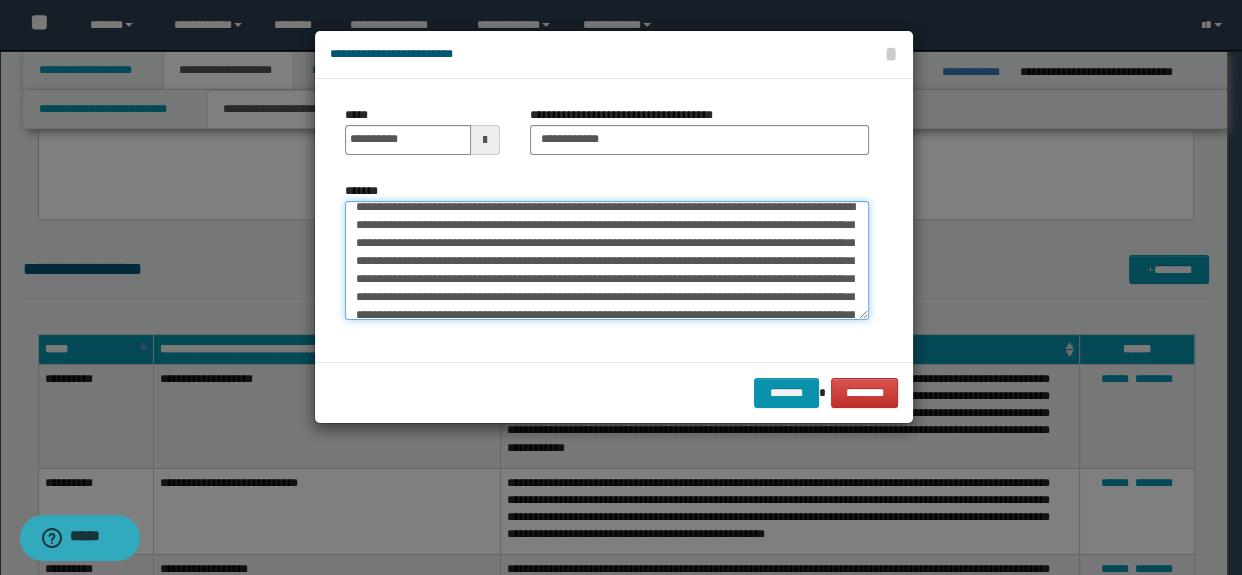 scroll, scrollTop: 0, scrollLeft: 0, axis: both 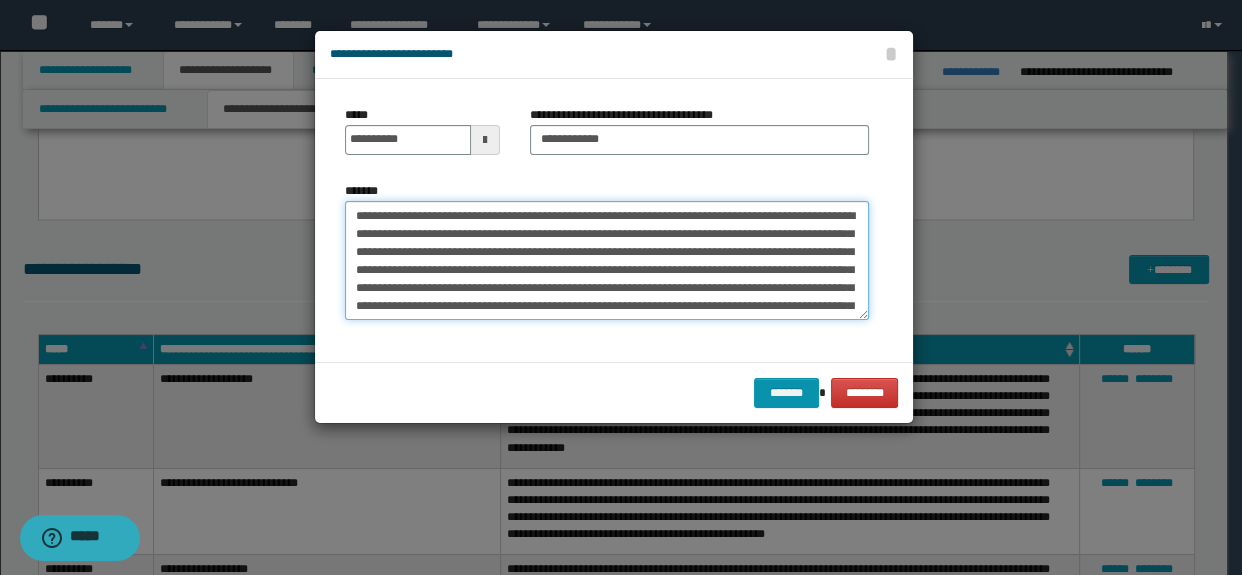drag, startPoint x: 375, startPoint y: 264, endPoint x: 424, endPoint y: 290, distance: 55.470715 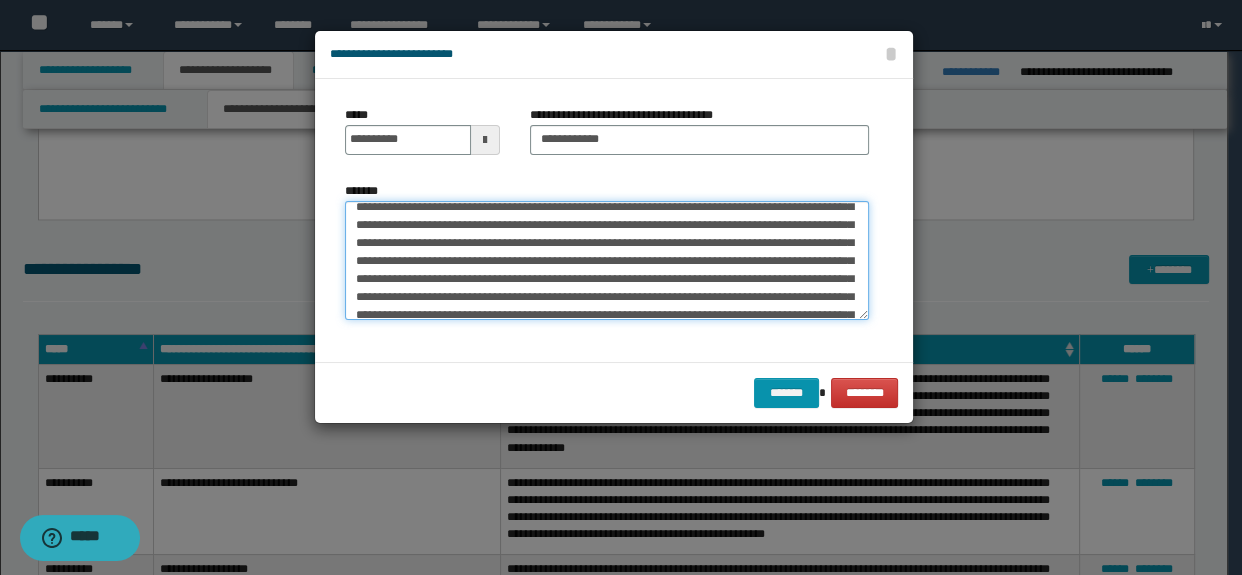 scroll, scrollTop: 272, scrollLeft: 0, axis: vertical 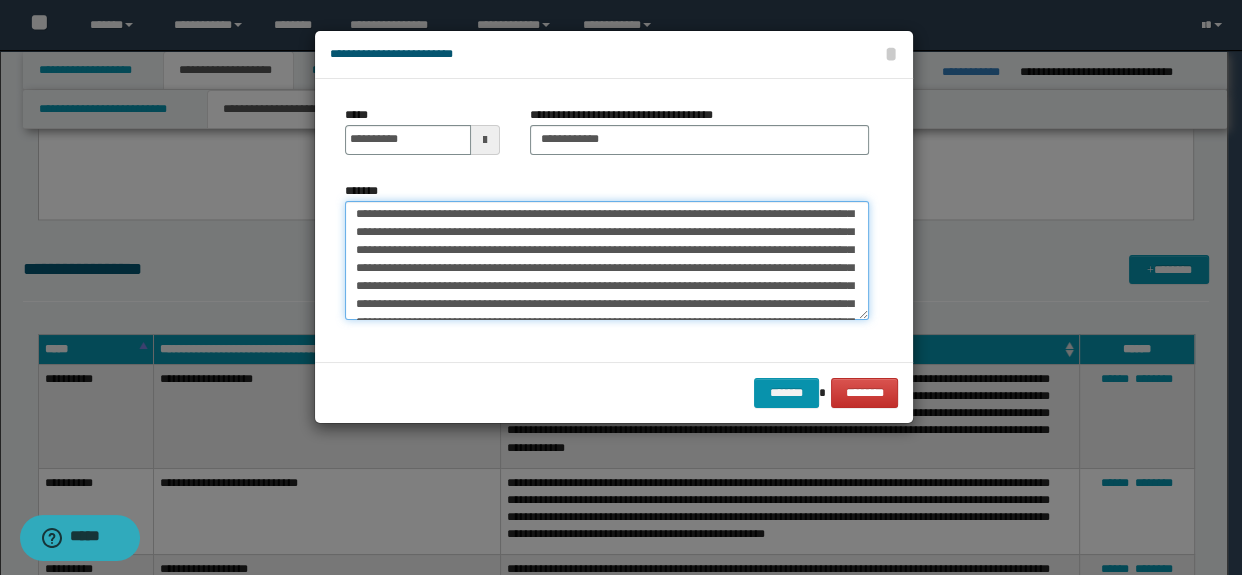 click on "*******" at bounding box center [607, 261] 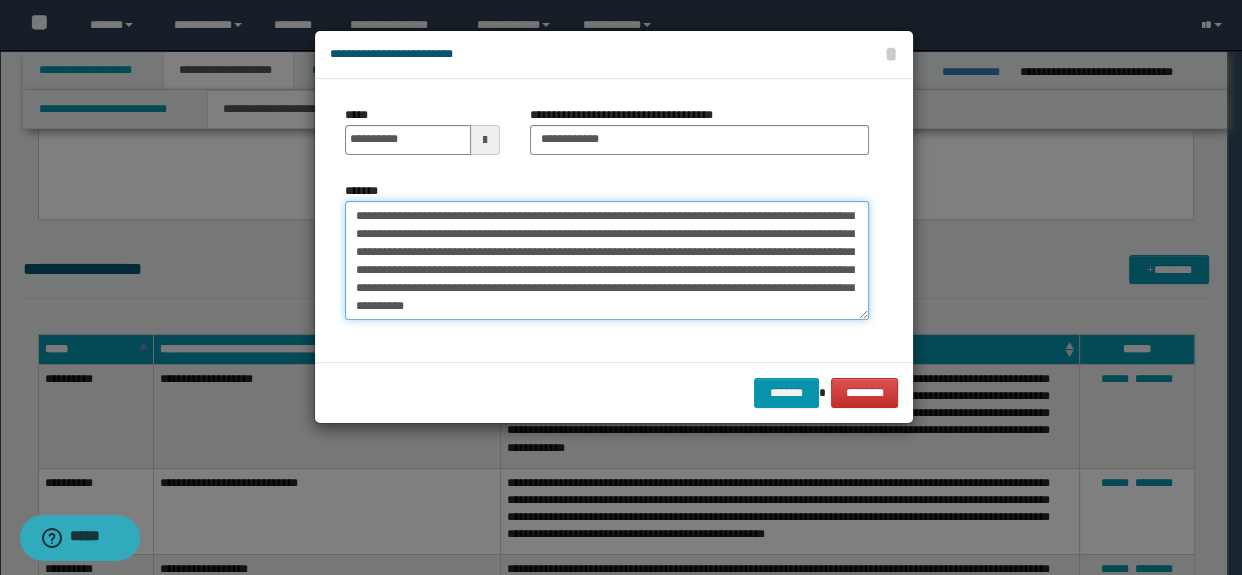 scroll, scrollTop: 413, scrollLeft: 0, axis: vertical 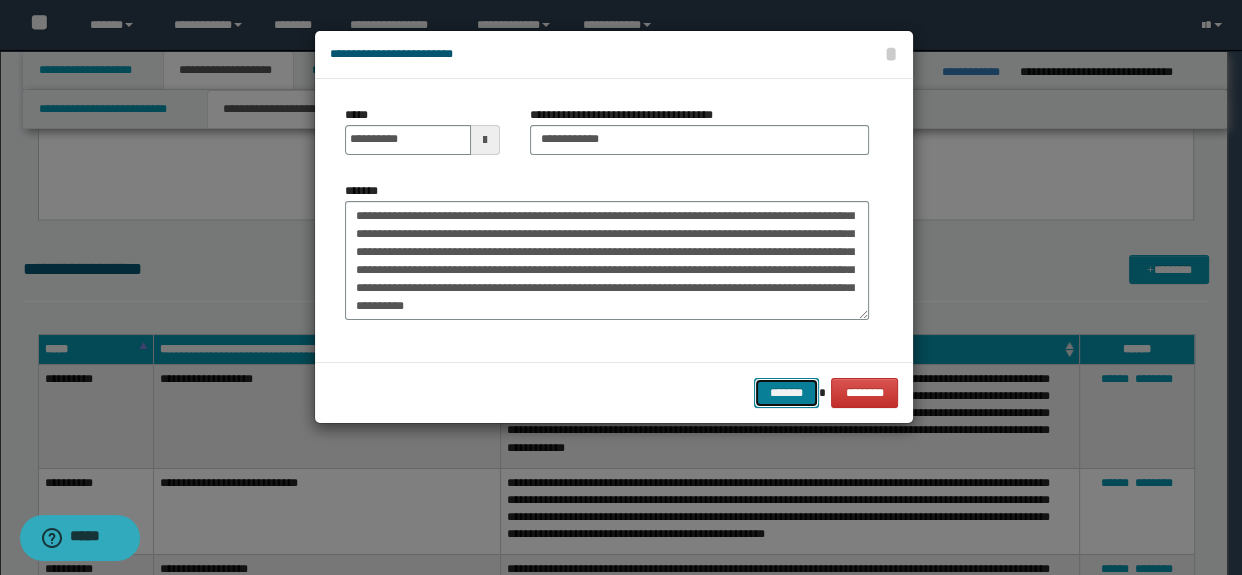 click on "*******" at bounding box center [786, 393] 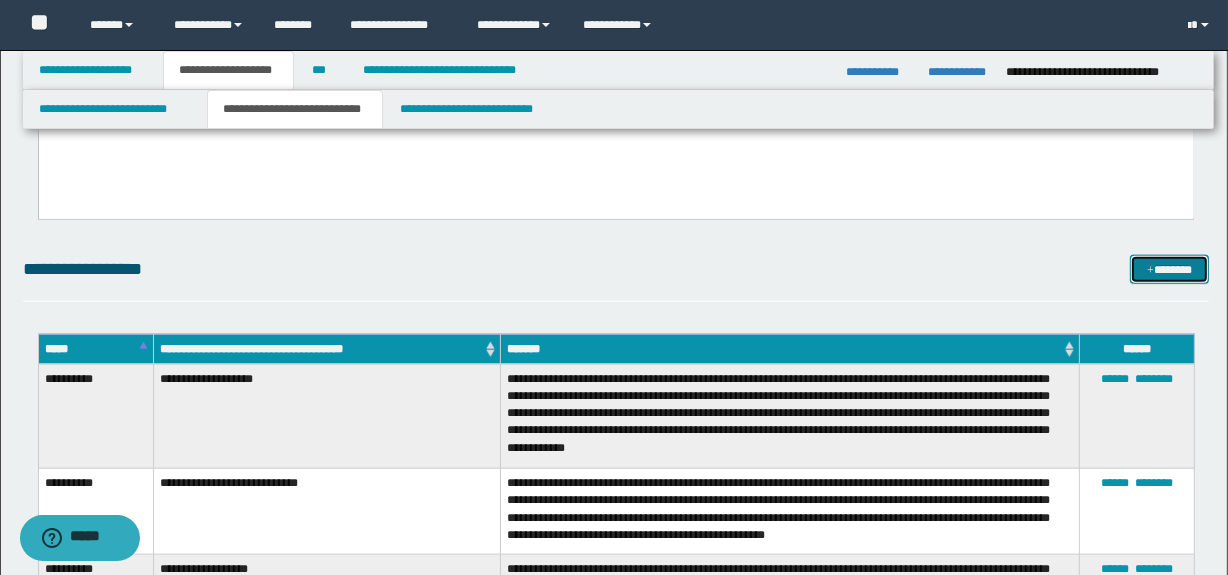 click on "*******" at bounding box center [1170, 270] 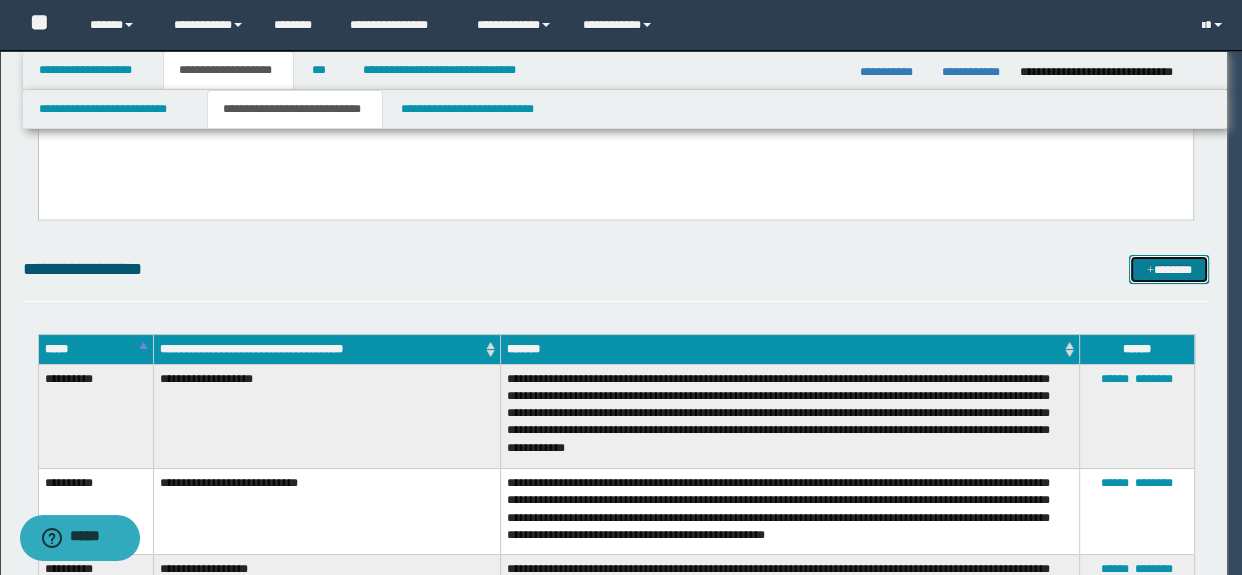 scroll, scrollTop: 0, scrollLeft: 0, axis: both 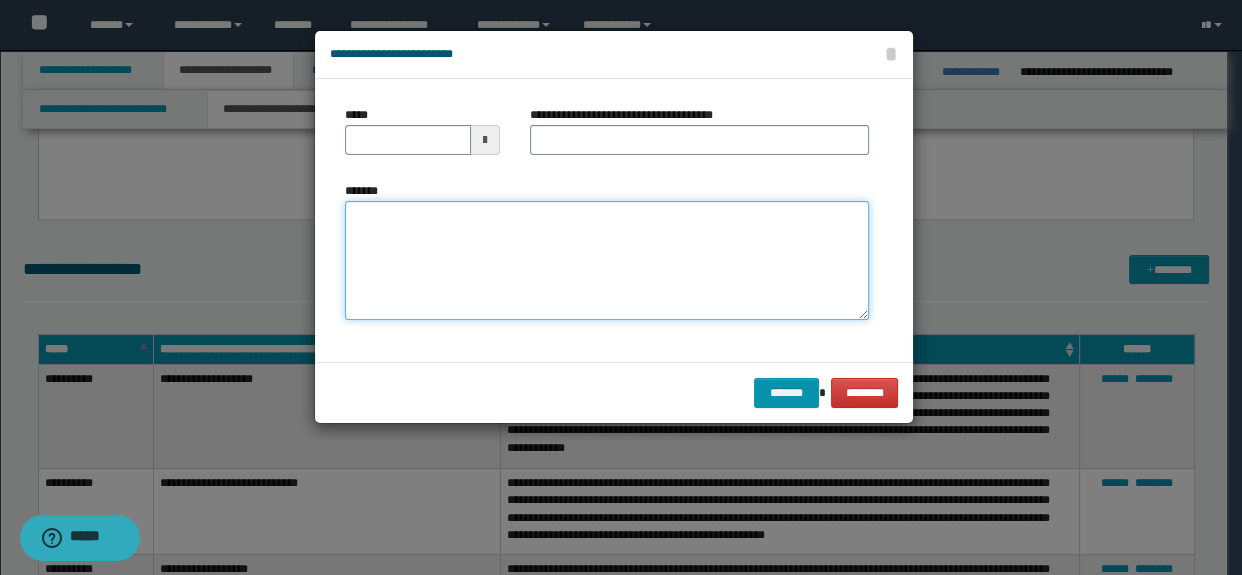 click on "*******" at bounding box center (607, 261) 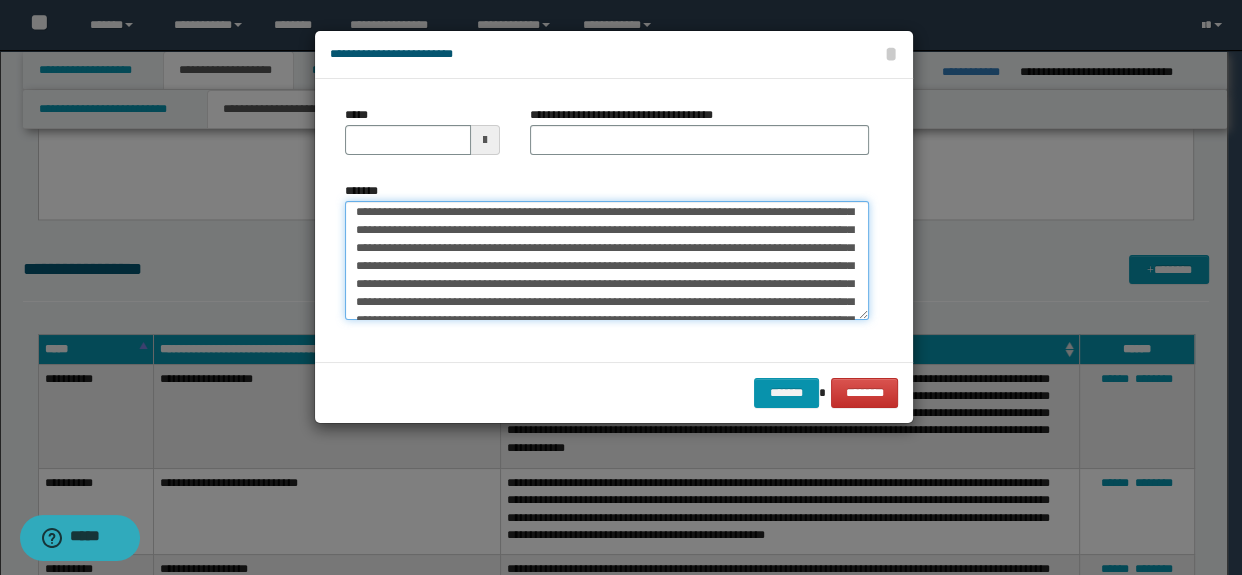 scroll, scrollTop: 0, scrollLeft: 0, axis: both 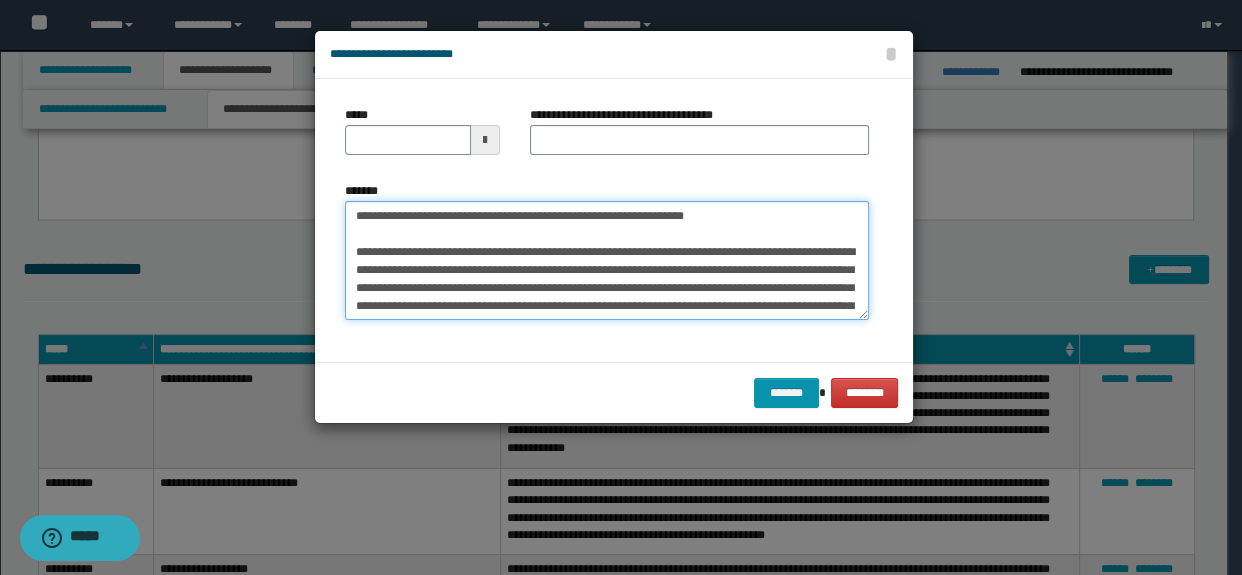 drag, startPoint x: 499, startPoint y: 250, endPoint x: 271, endPoint y: 186, distance: 236.81216 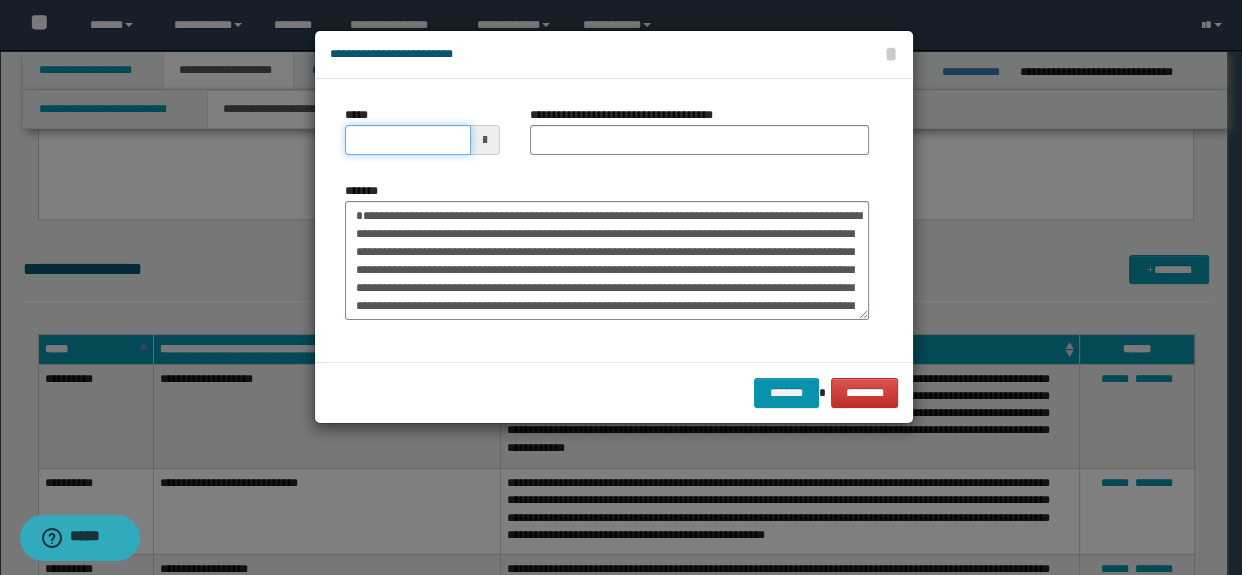 click on "*****" at bounding box center (408, 140) 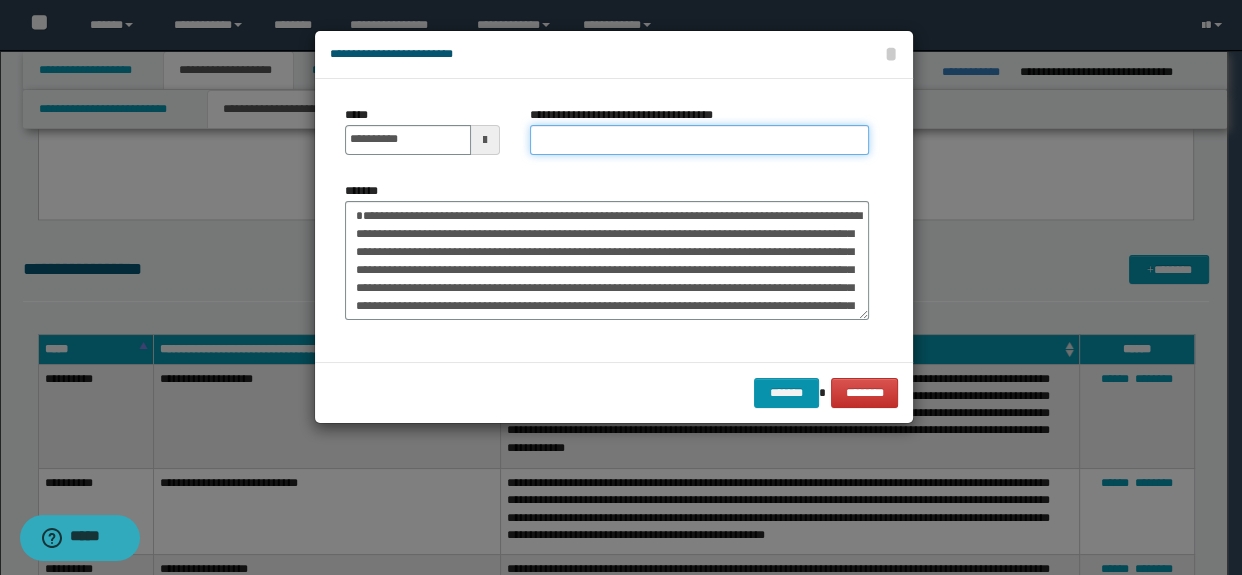 click on "**********" at bounding box center (700, 140) 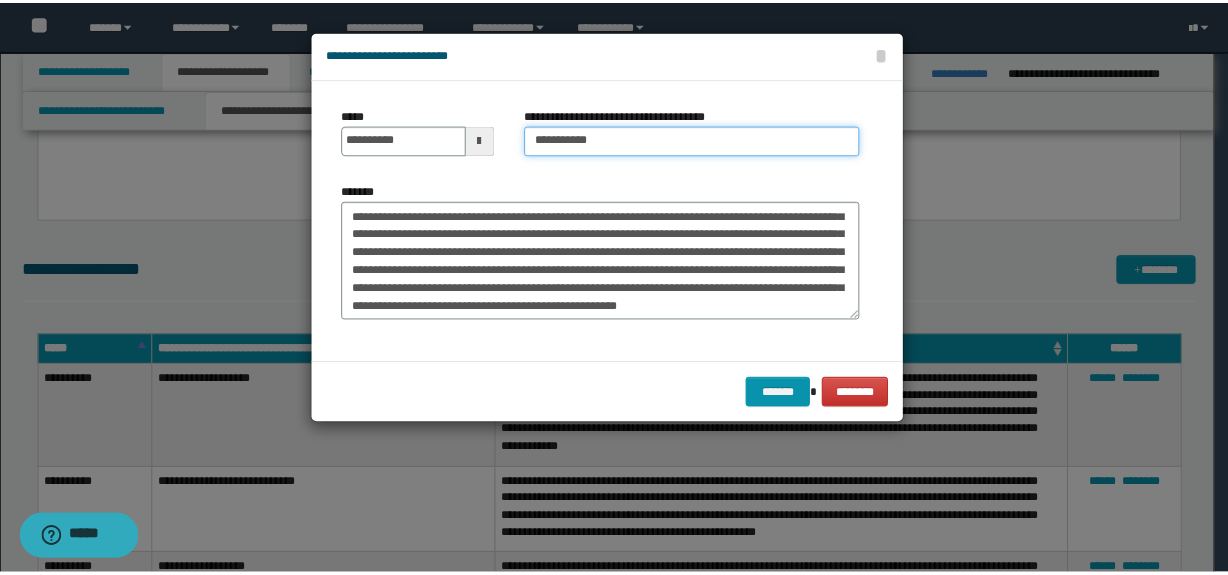 scroll, scrollTop: 360, scrollLeft: 0, axis: vertical 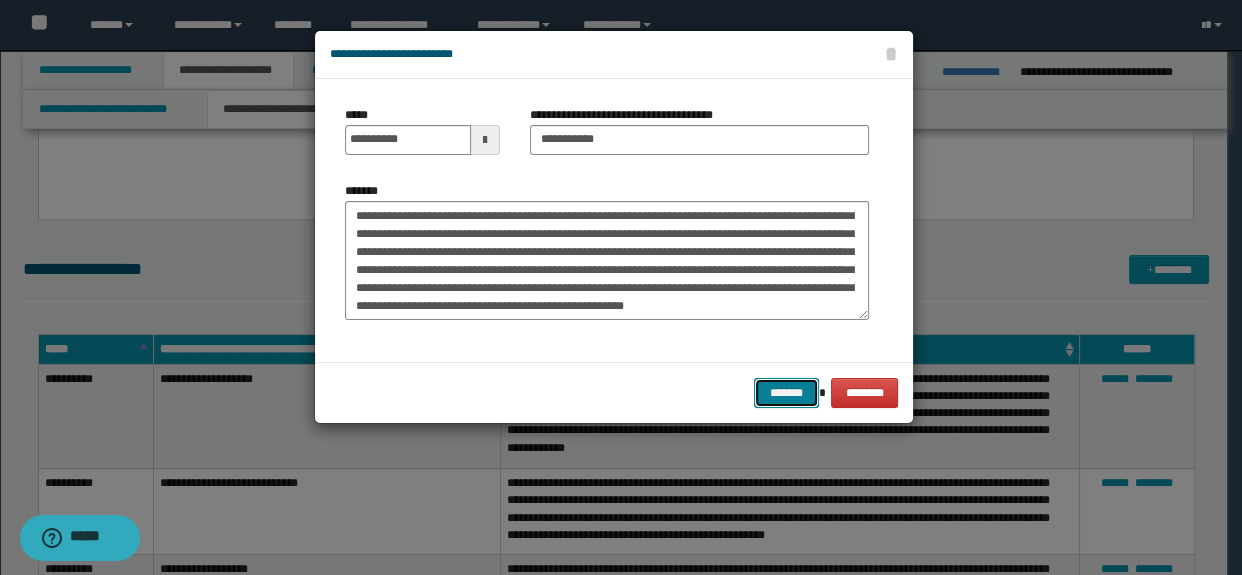 click on "*******" at bounding box center (786, 393) 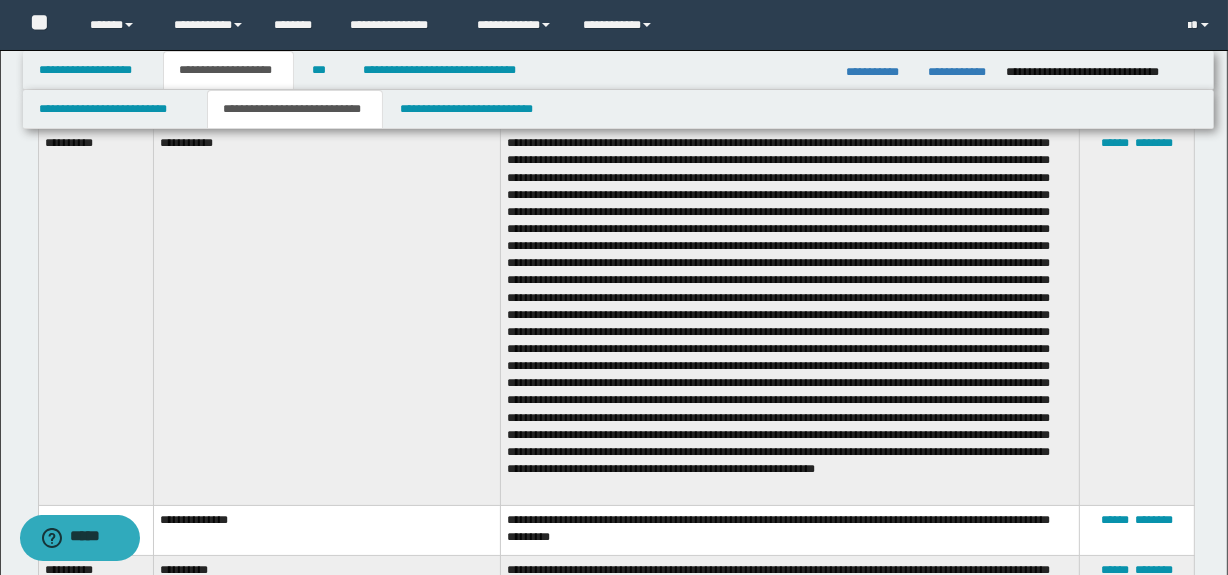 scroll, scrollTop: 6800, scrollLeft: 0, axis: vertical 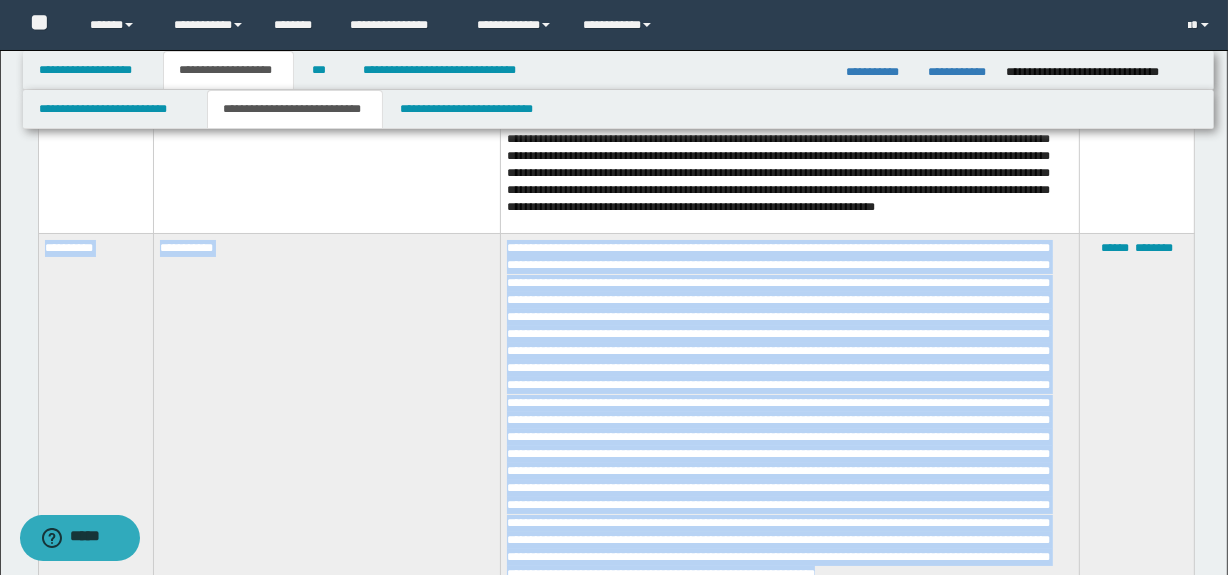 drag, startPoint x: 620, startPoint y: 495, endPoint x: 41, endPoint y: 249, distance: 629.0922 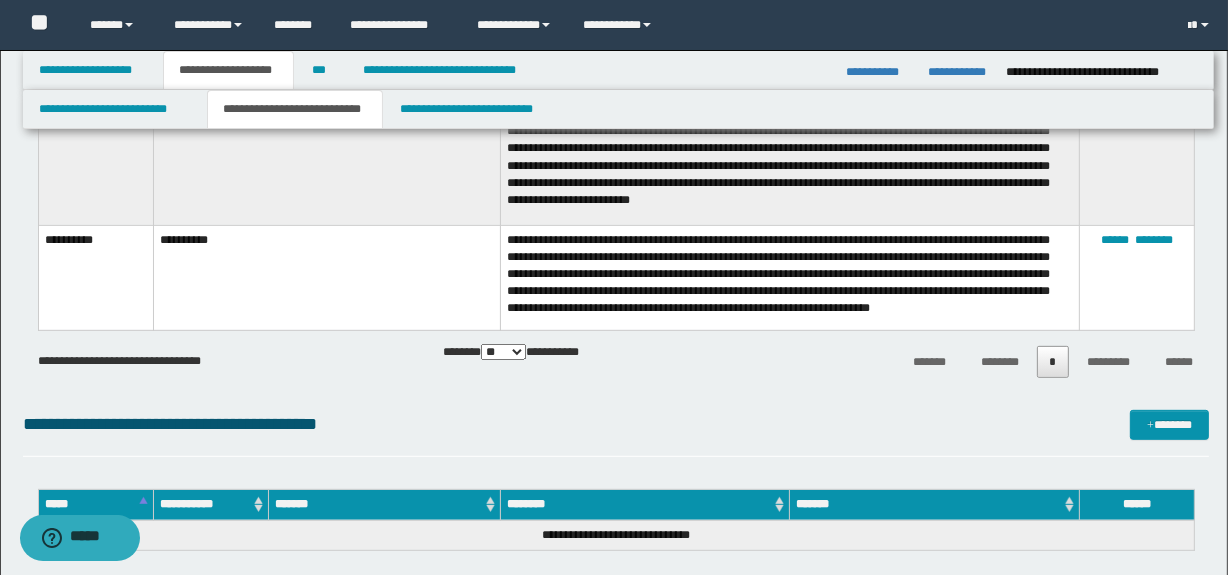 scroll, scrollTop: 8258, scrollLeft: 0, axis: vertical 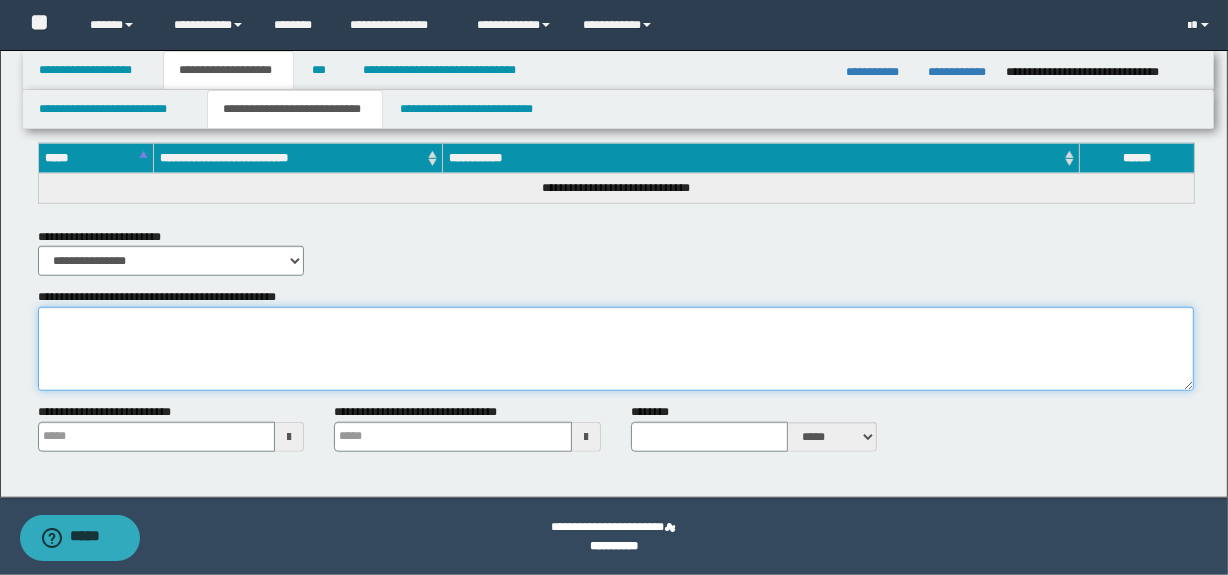 click on "**********" at bounding box center [616, 349] 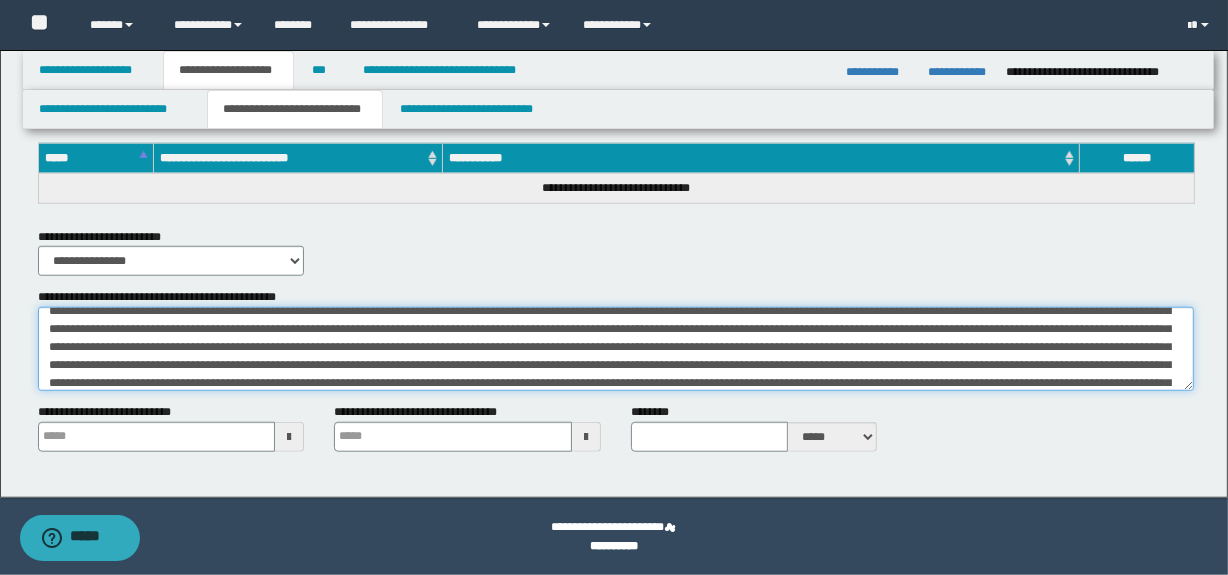 scroll, scrollTop: 0, scrollLeft: 0, axis: both 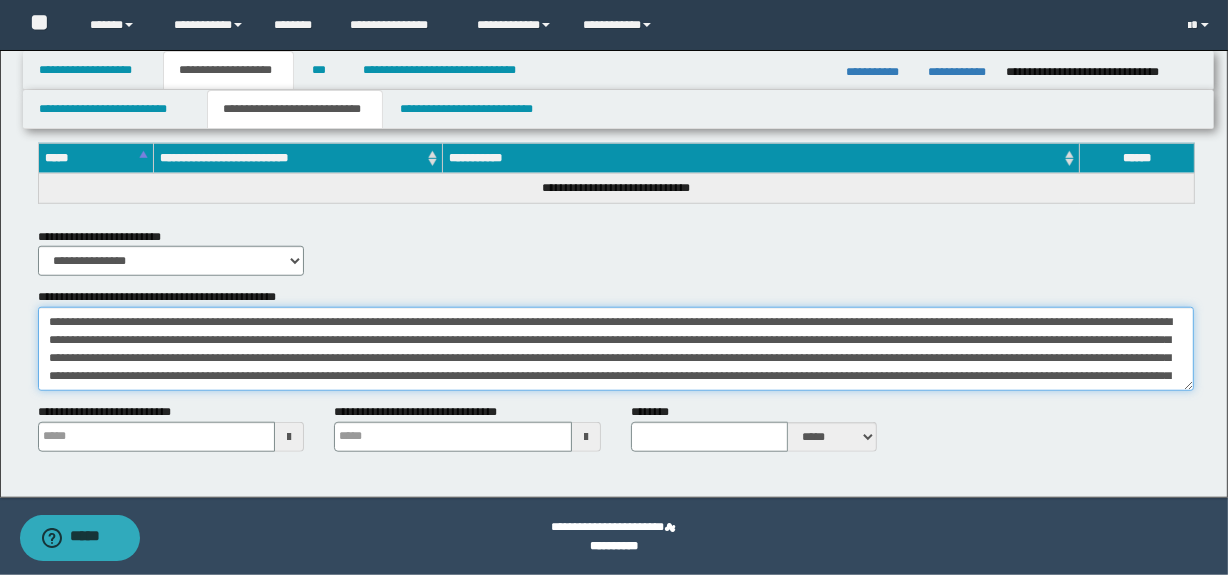 click on "**********" at bounding box center [616, 349] 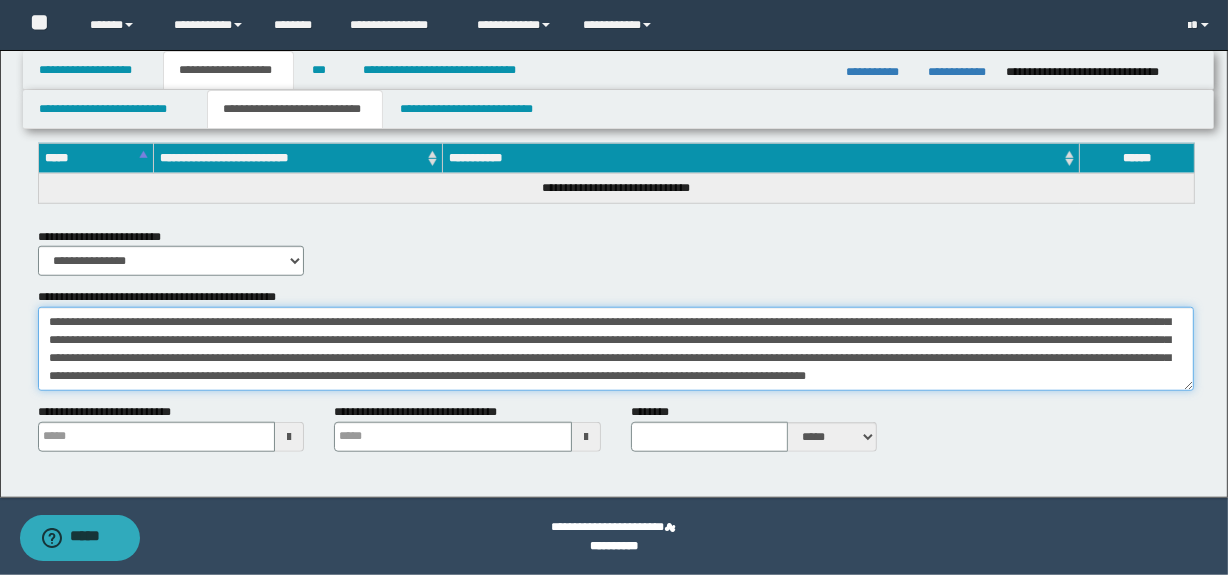 scroll, scrollTop: 96, scrollLeft: 0, axis: vertical 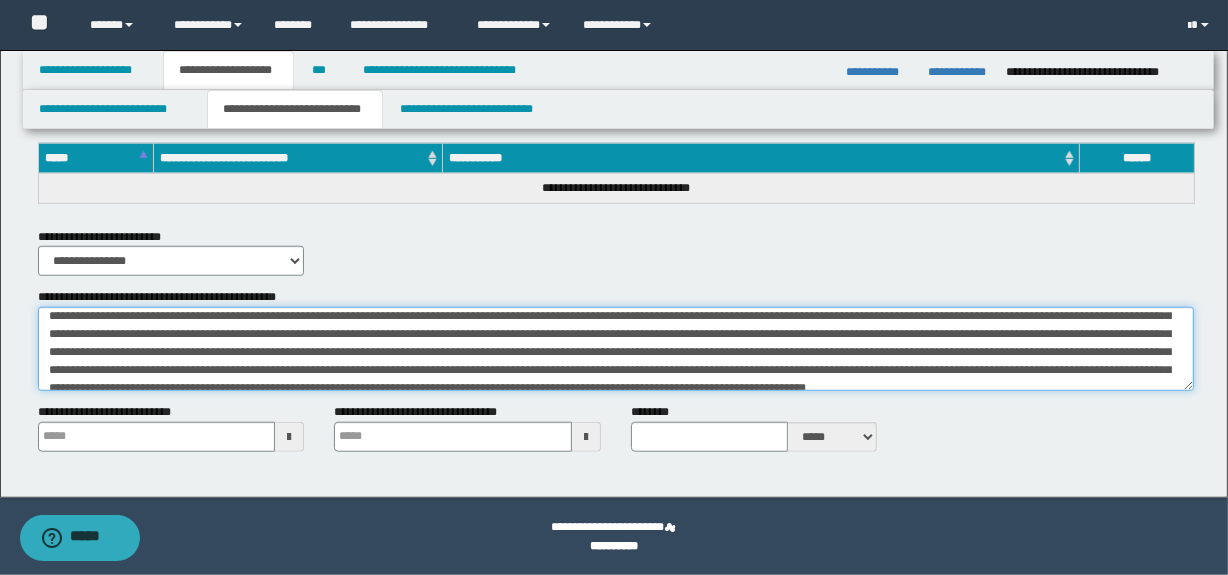 drag, startPoint x: 929, startPoint y: 361, endPoint x: 937, endPoint y: 352, distance: 12.0415945 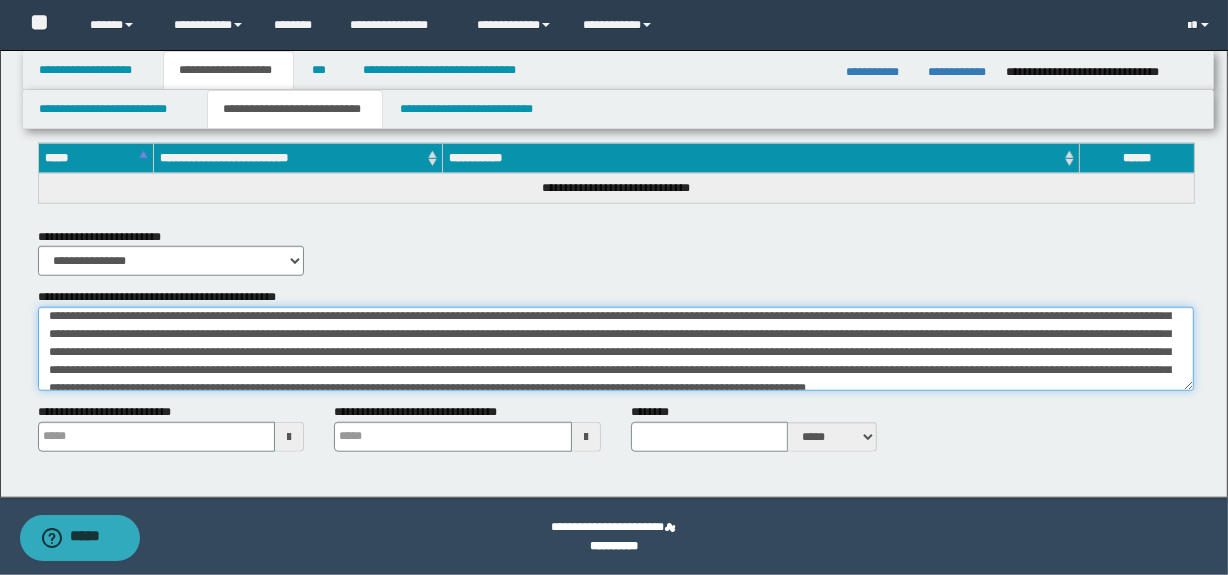 drag, startPoint x: 937, startPoint y: 352, endPoint x: 898, endPoint y: 360, distance: 39.812057 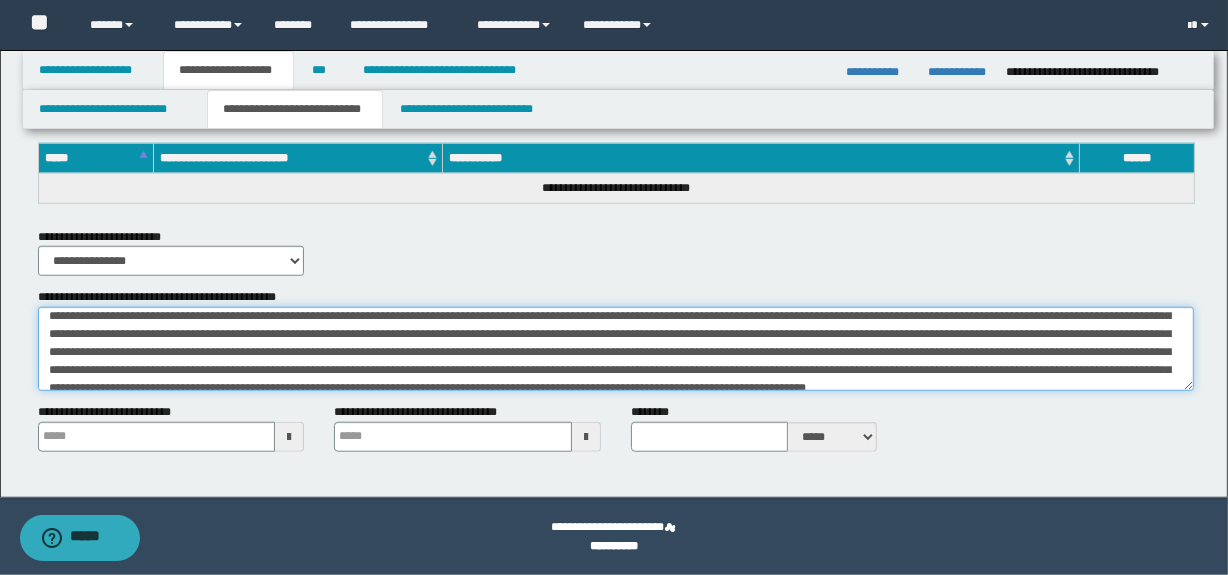 click on "**********" at bounding box center [616, 349] 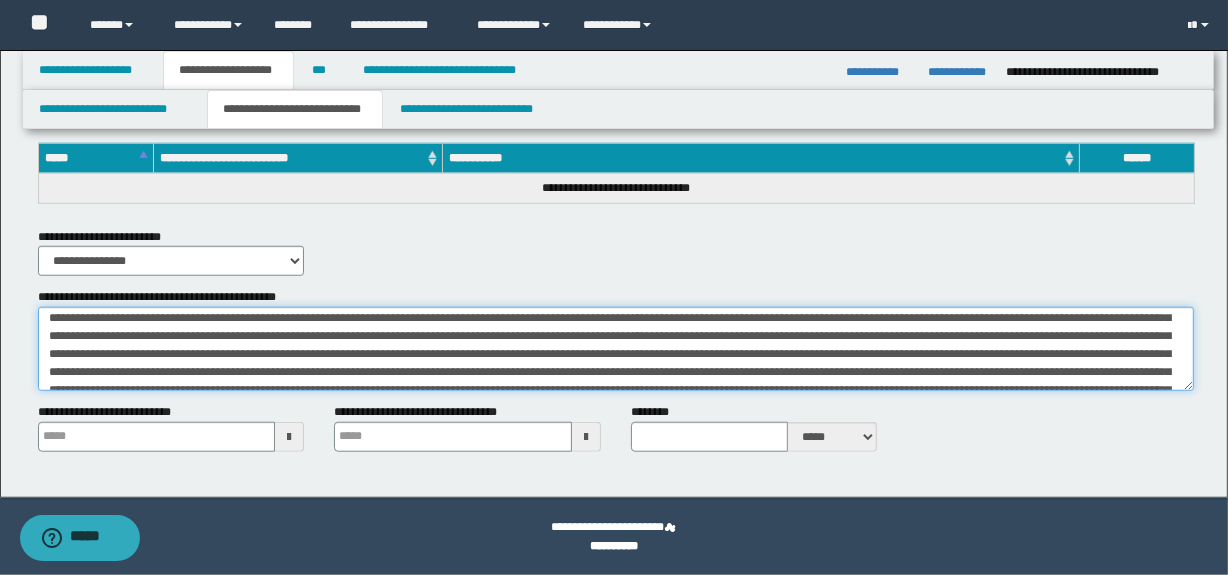 scroll, scrollTop: 65, scrollLeft: 0, axis: vertical 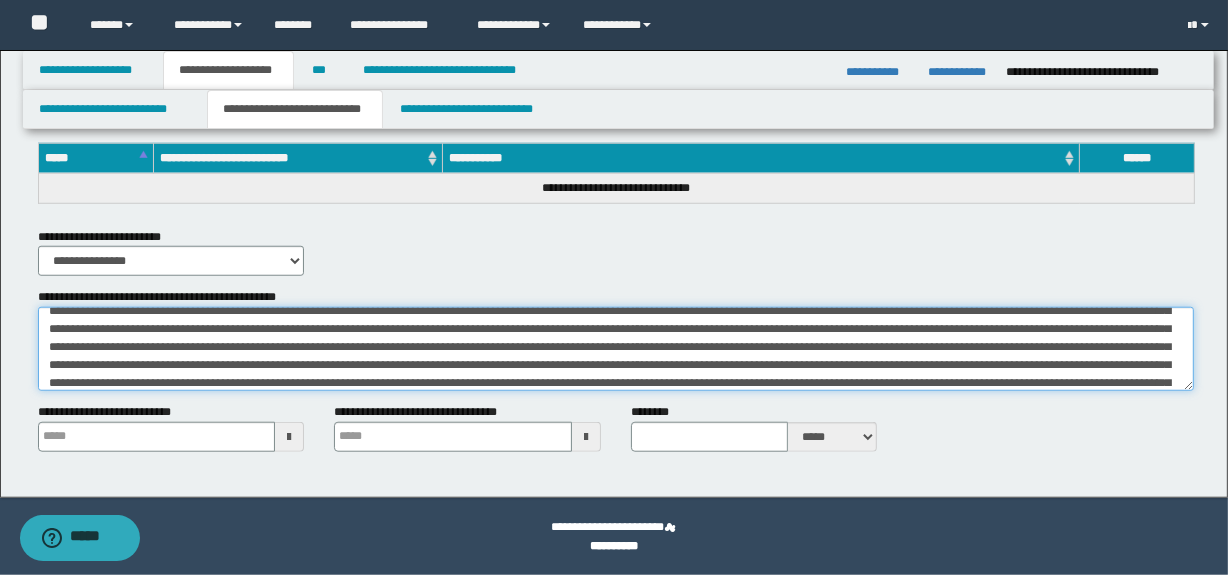 drag, startPoint x: 959, startPoint y: 359, endPoint x: 859, endPoint y: 366, distance: 100.2447 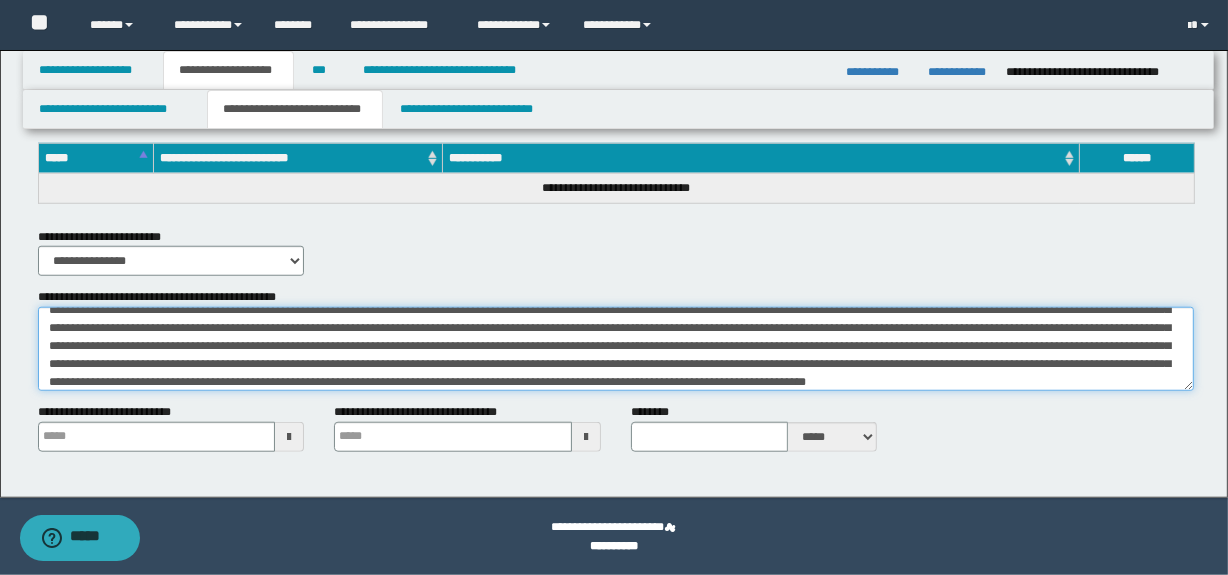 scroll, scrollTop: 96, scrollLeft: 0, axis: vertical 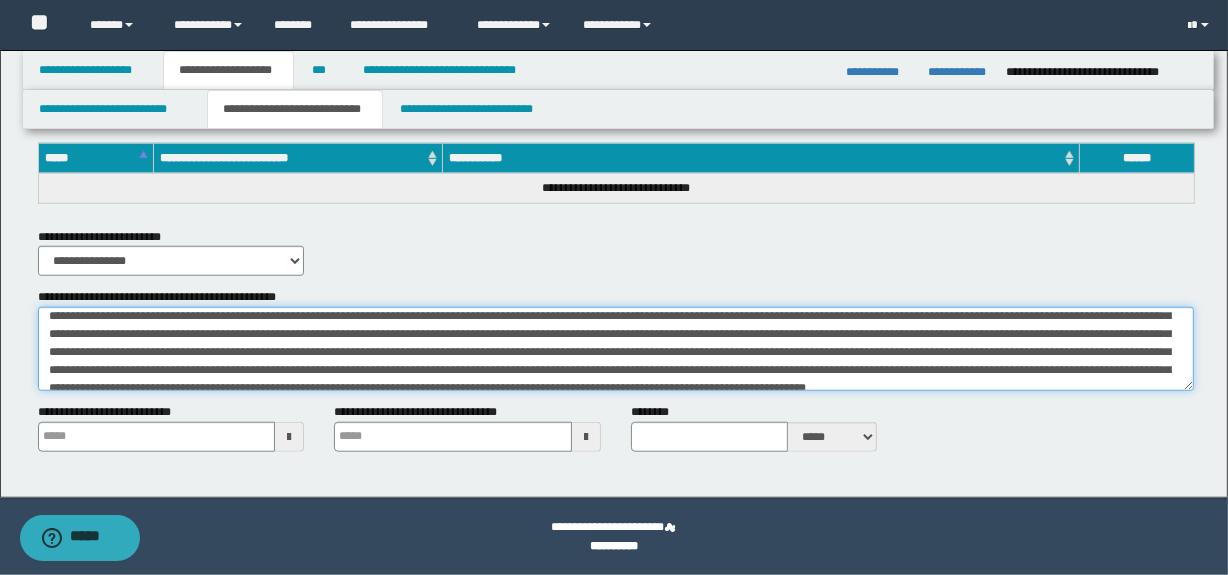 click on "**********" at bounding box center [616, 349] 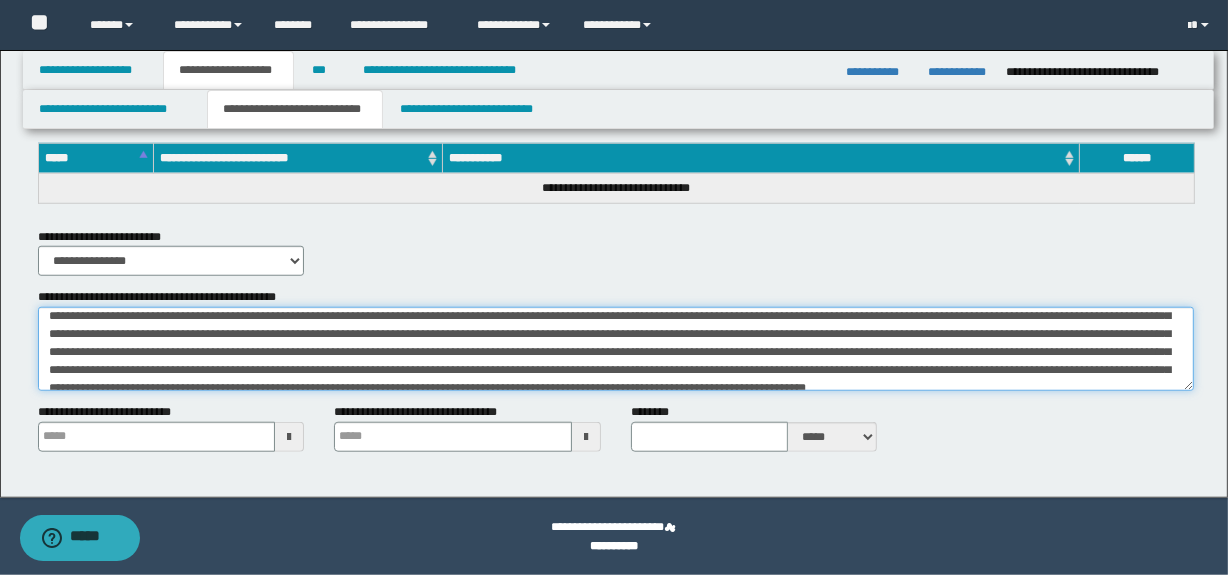 click on "**********" at bounding box center [616, 349] 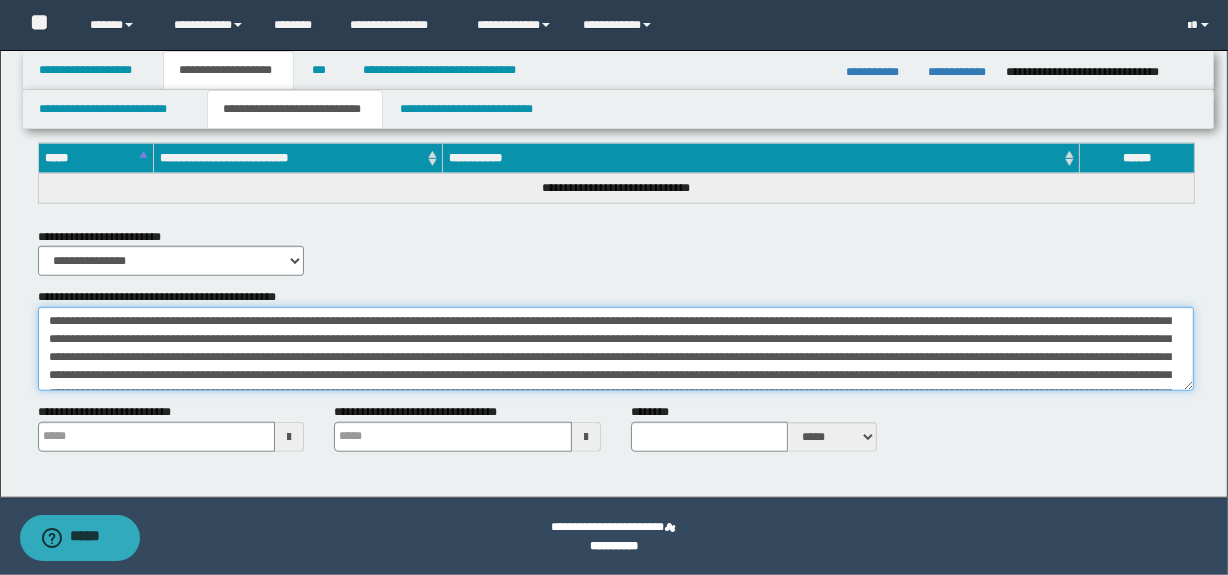 scroll, scrollTop: 0, scrollLeft: 0, axis: both 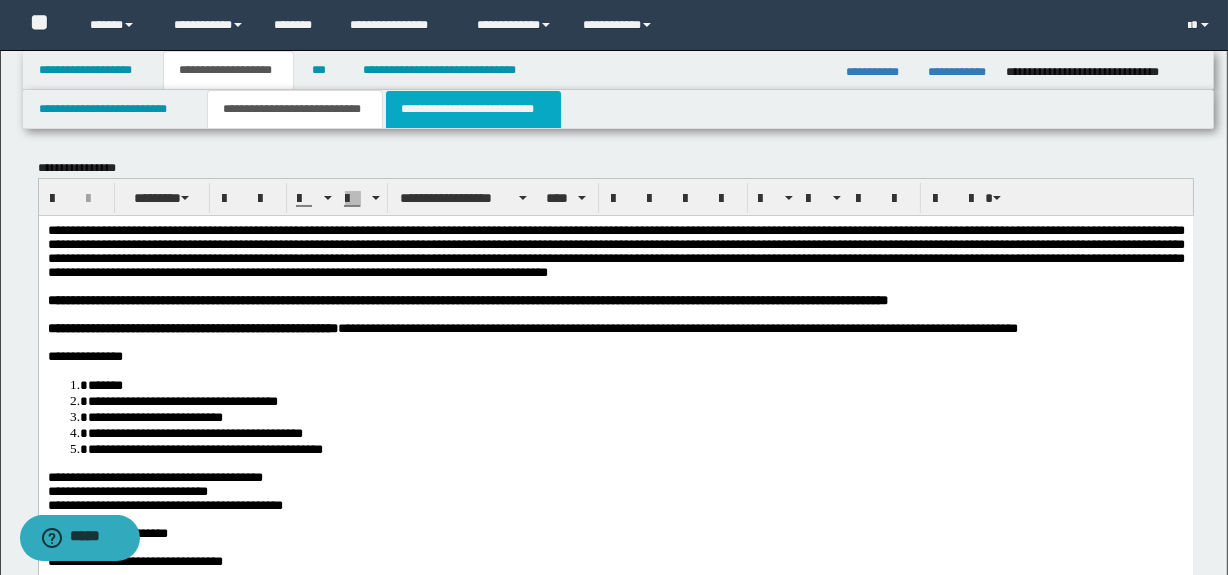 click on "**********" at bounding box center (473, 109) 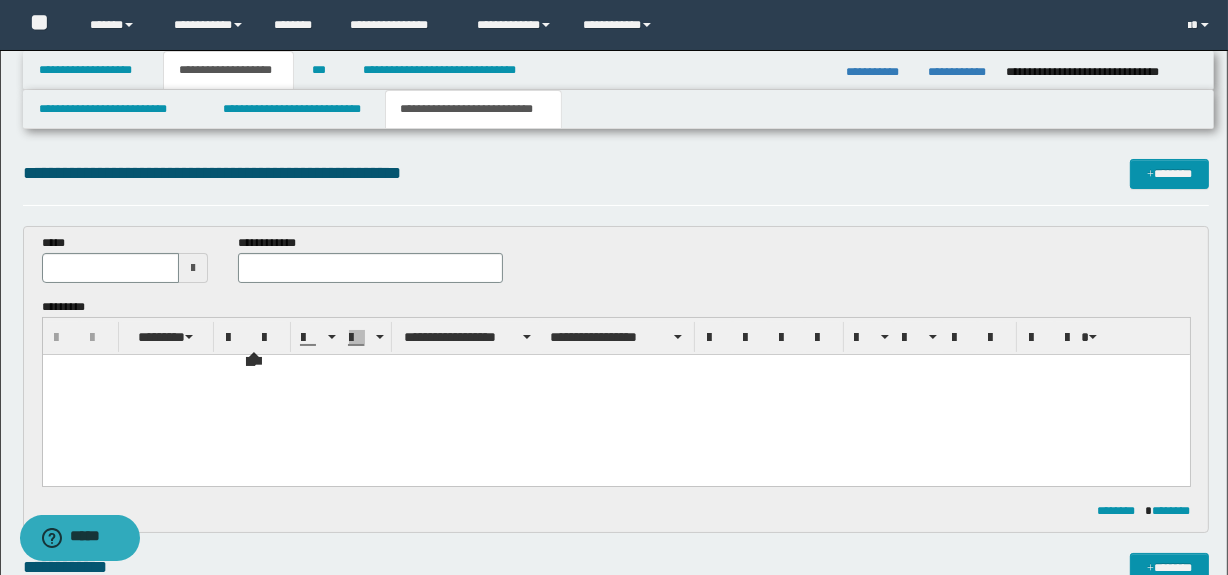 scroll, scrollTop: 0, scrollLeft: 0, axis: both 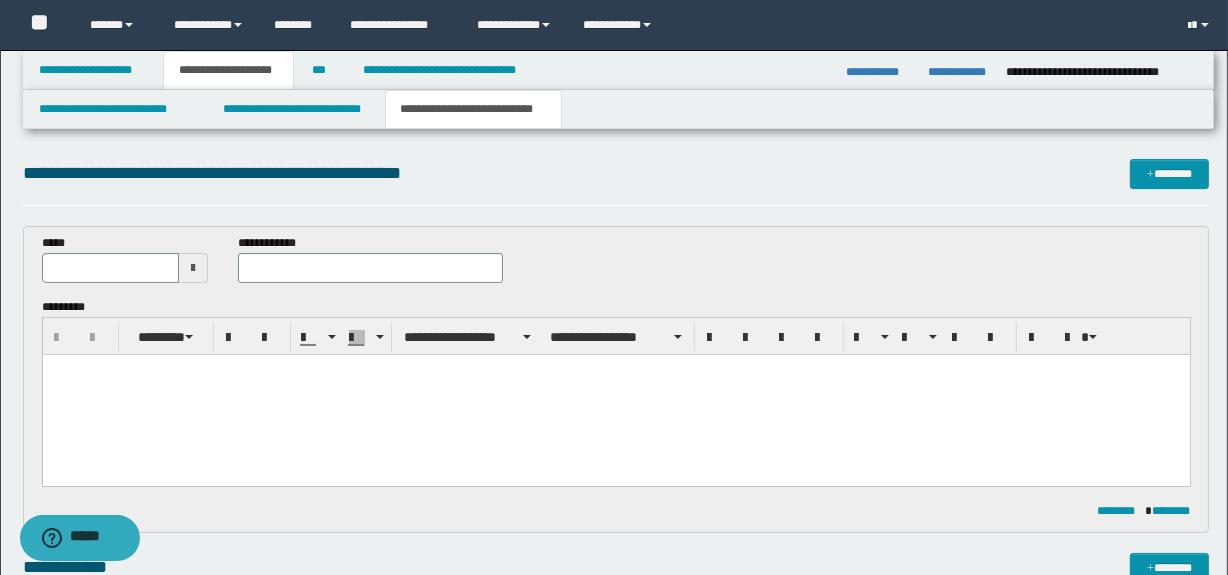 click at bounding box center [615, 370] 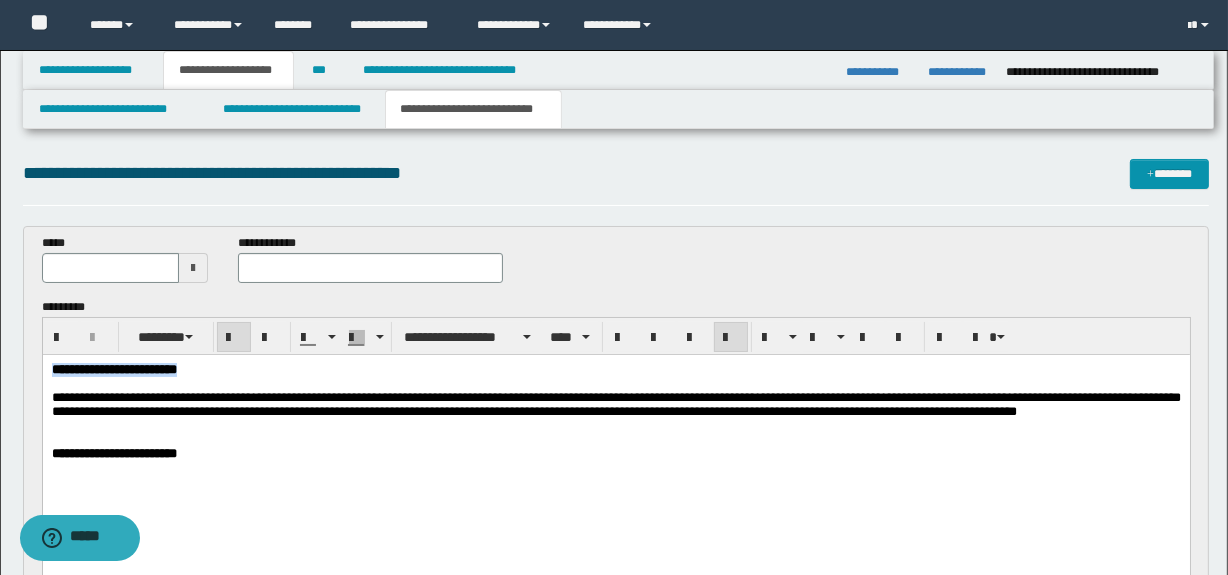 drag, startPoint x: 277, startPoint y: 374, endPoint x: 165, endPoint y: 695, distance: 339.97794 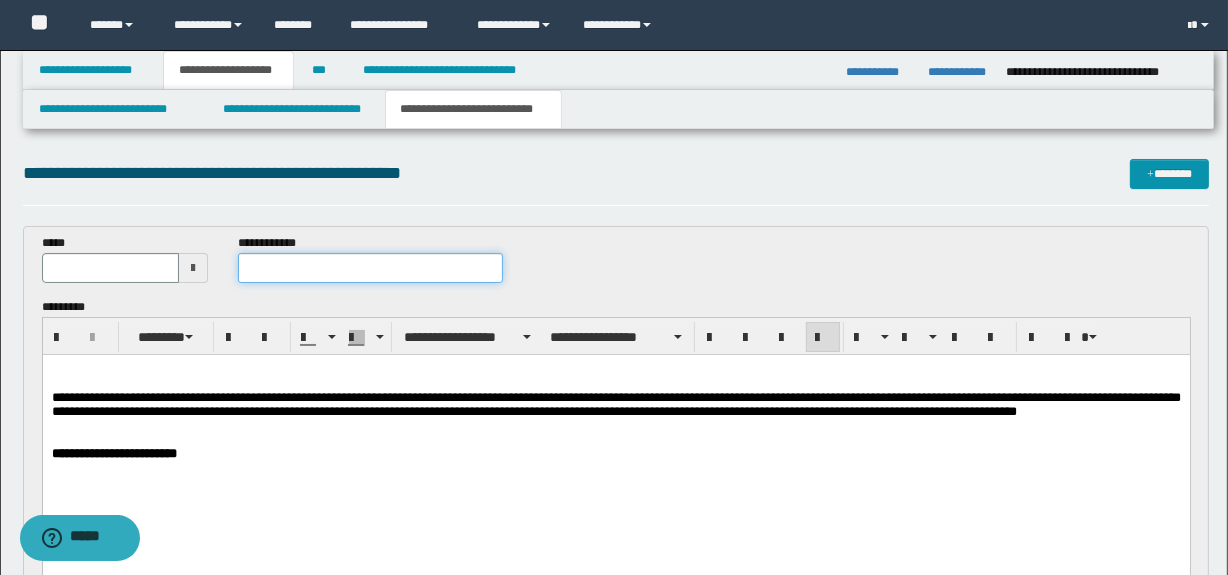 click at bounding box center [370, 268] 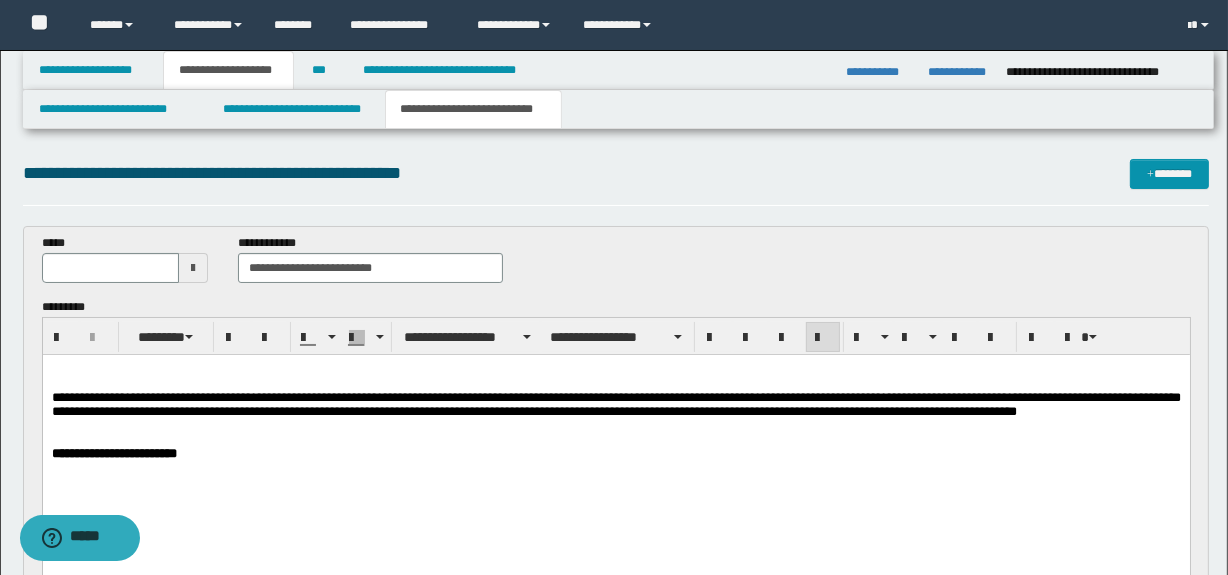 click at bounding box center [193, 268] 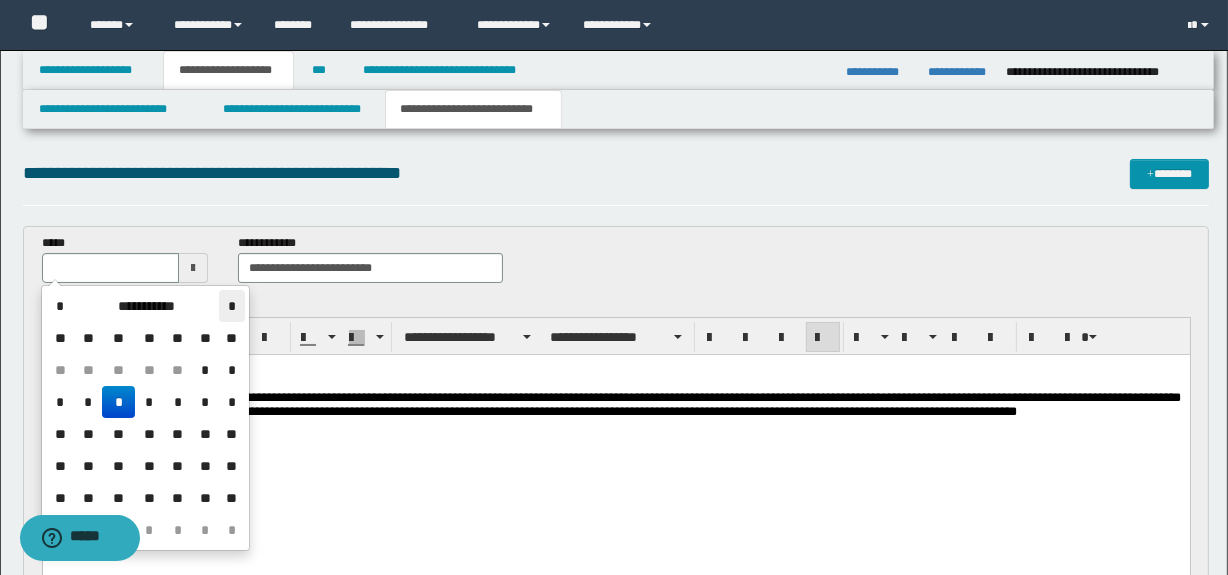 click on "*" at bounding box center (231, 306) 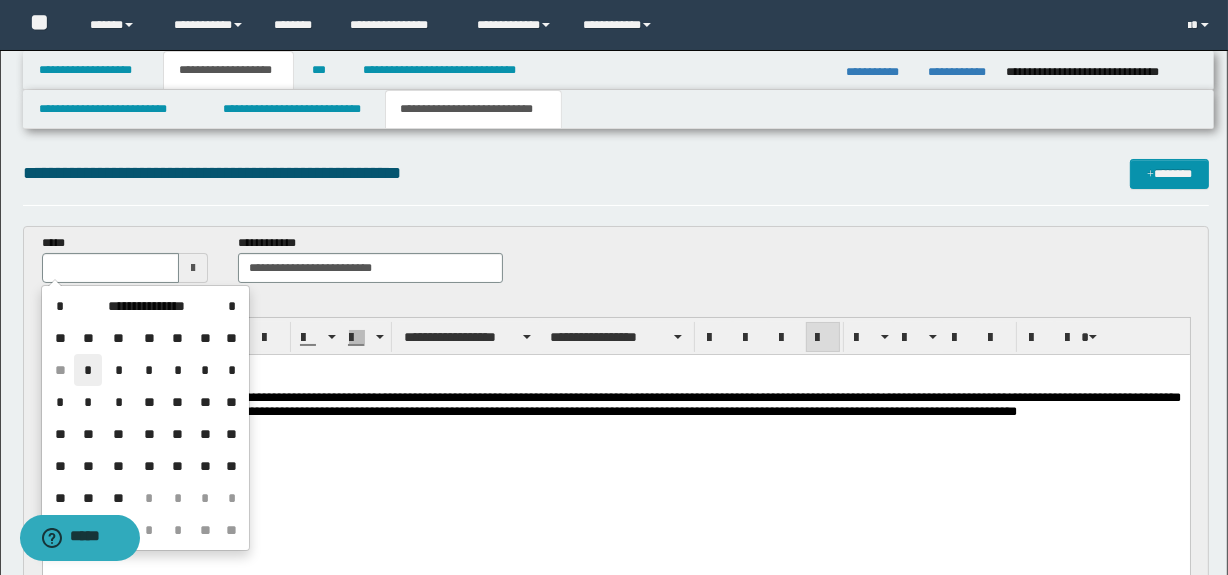 click on "*" at bounding box center [88, 370] 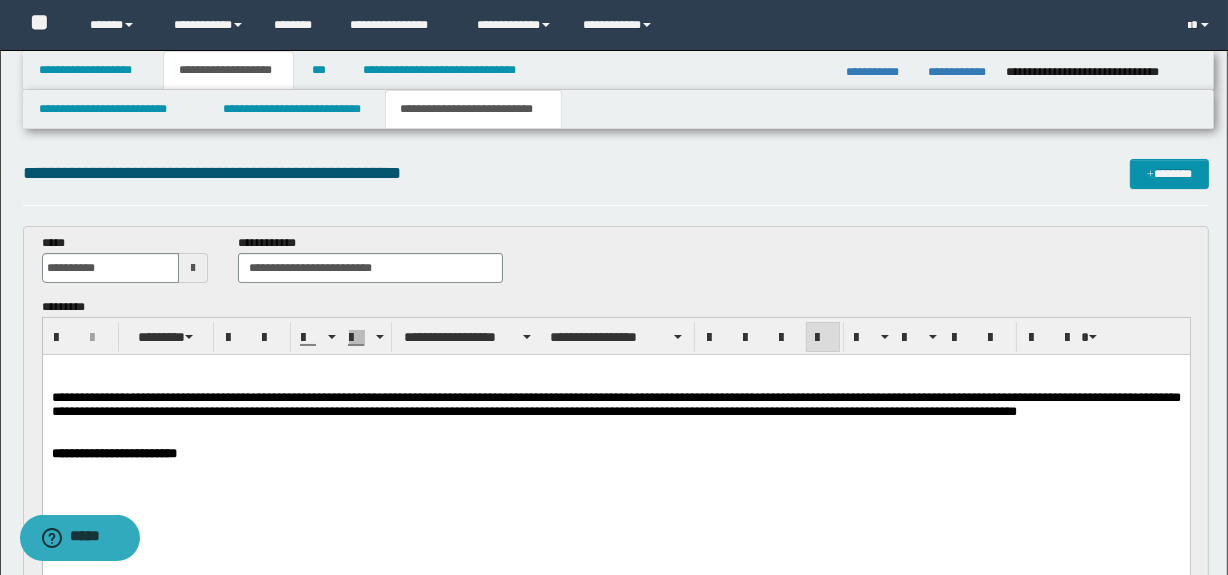 click on "**********" at bounding box center [615, 437] 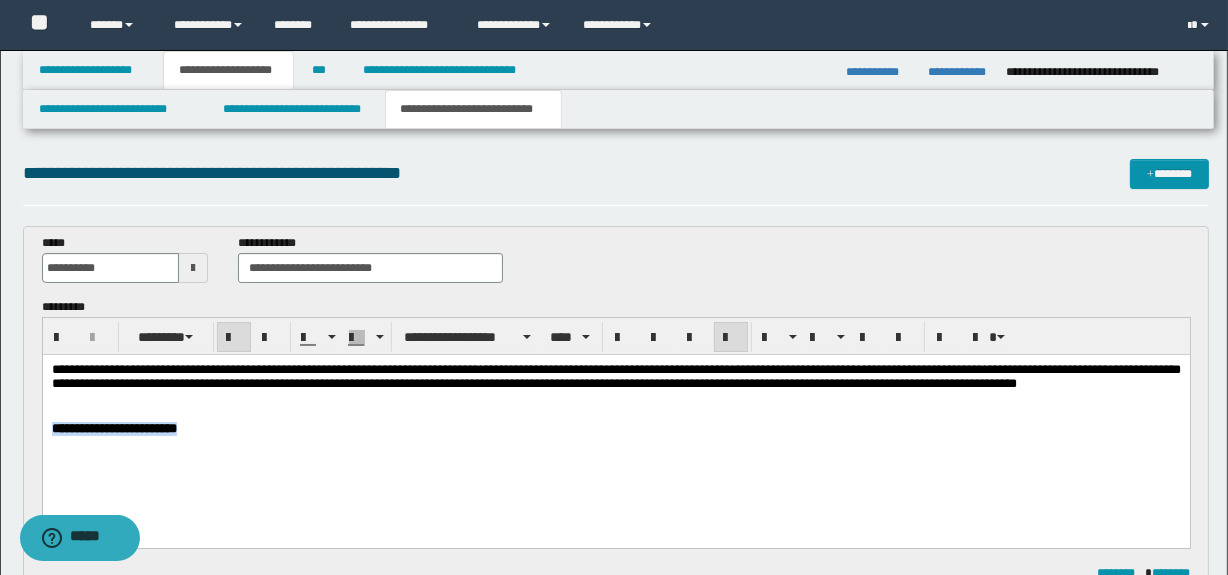drag, startPoint x: 273, startPoint y: 435, endPoint x: -1, endPoint y: 434, distance: 274.00183 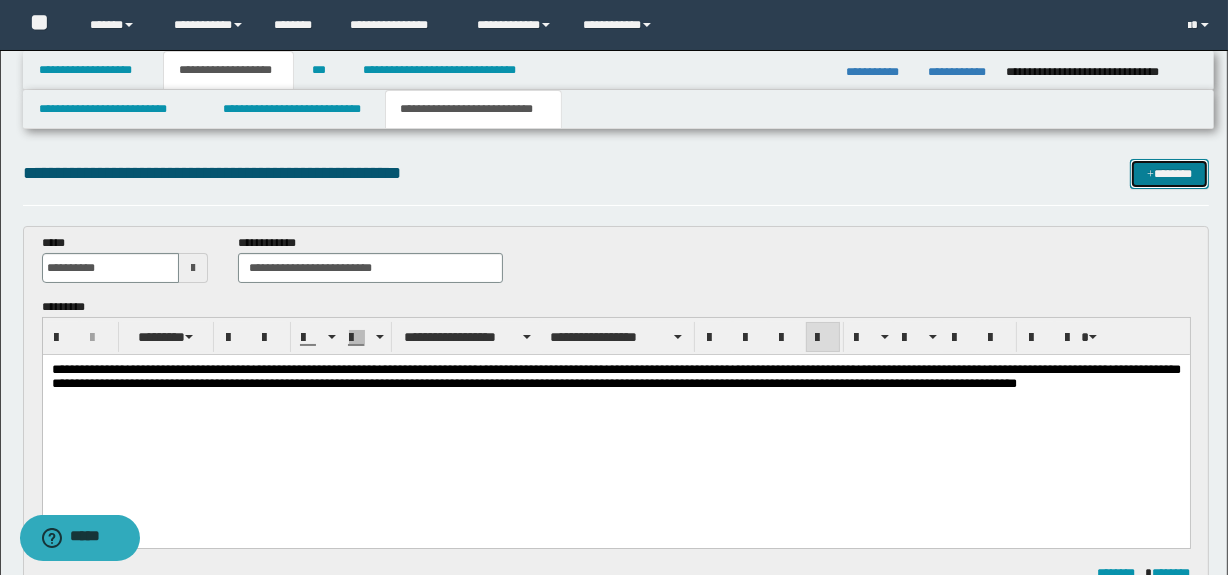 click on "*******" at bounding box center (1170, 174) 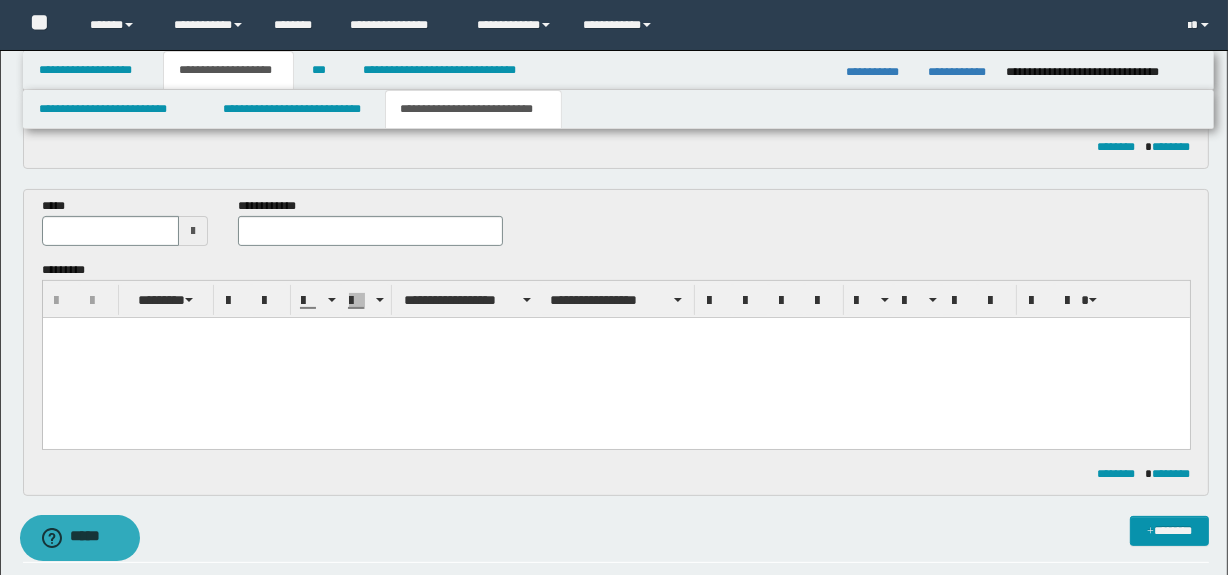 scroll, scrollTop: 420, scrollLeft: 0, axis: vertical 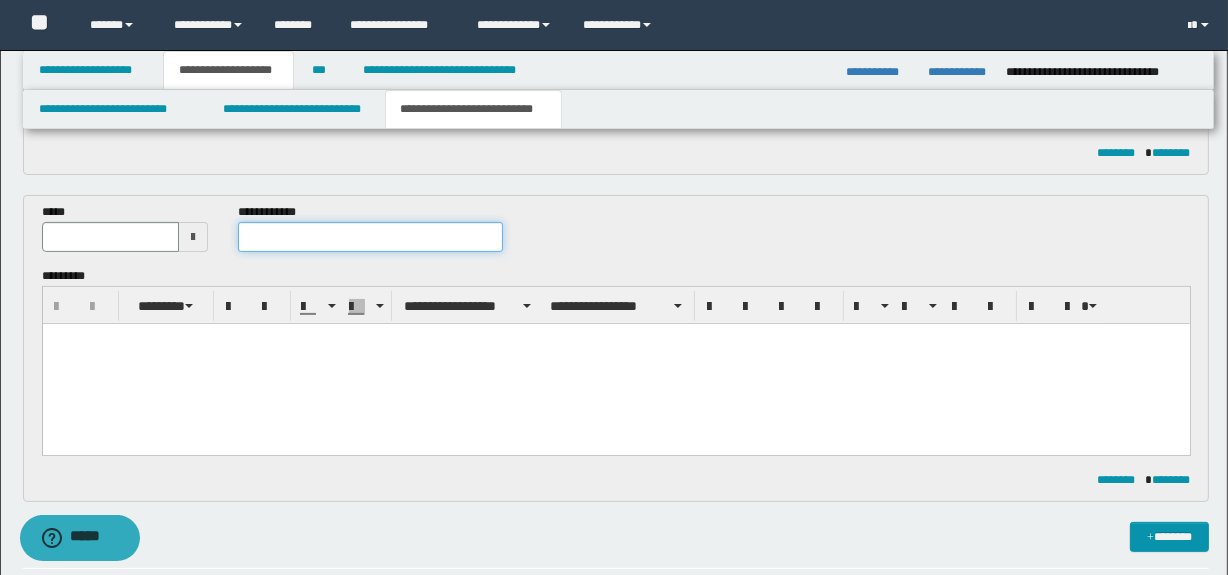 click at bounding box center (370, 237) 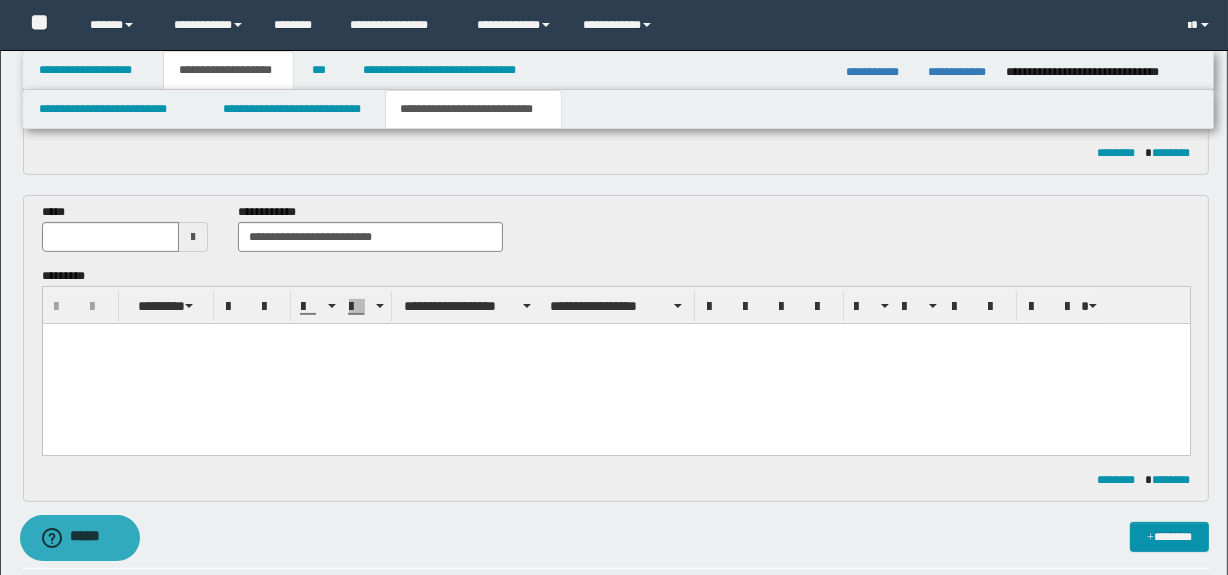 click at bounding box center (193, 237) 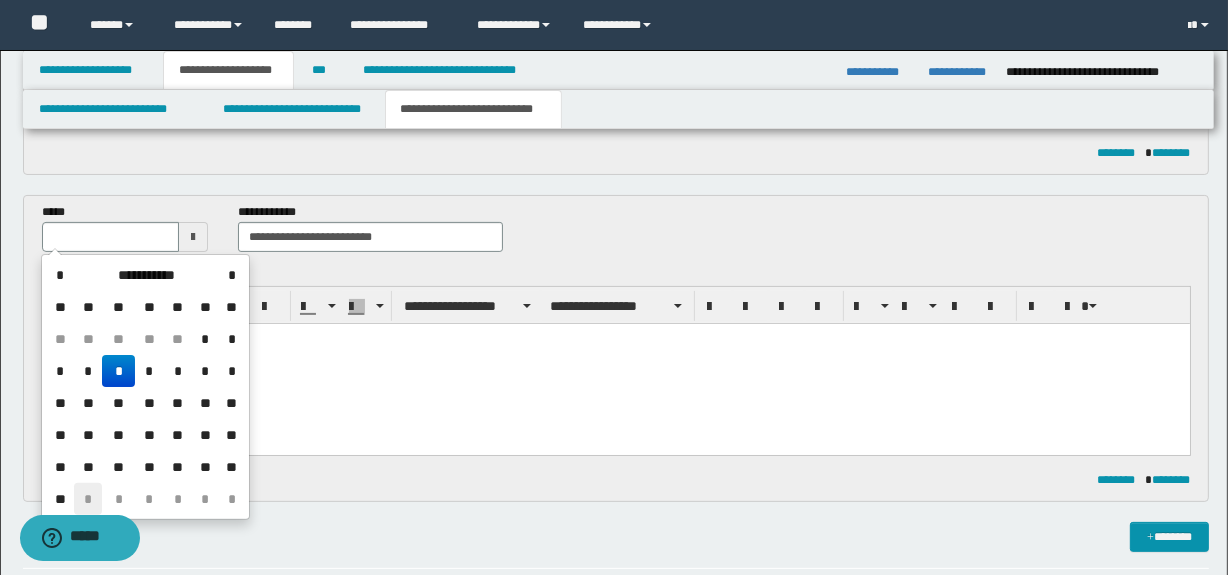click on "*" at bounding box center (88, 499) 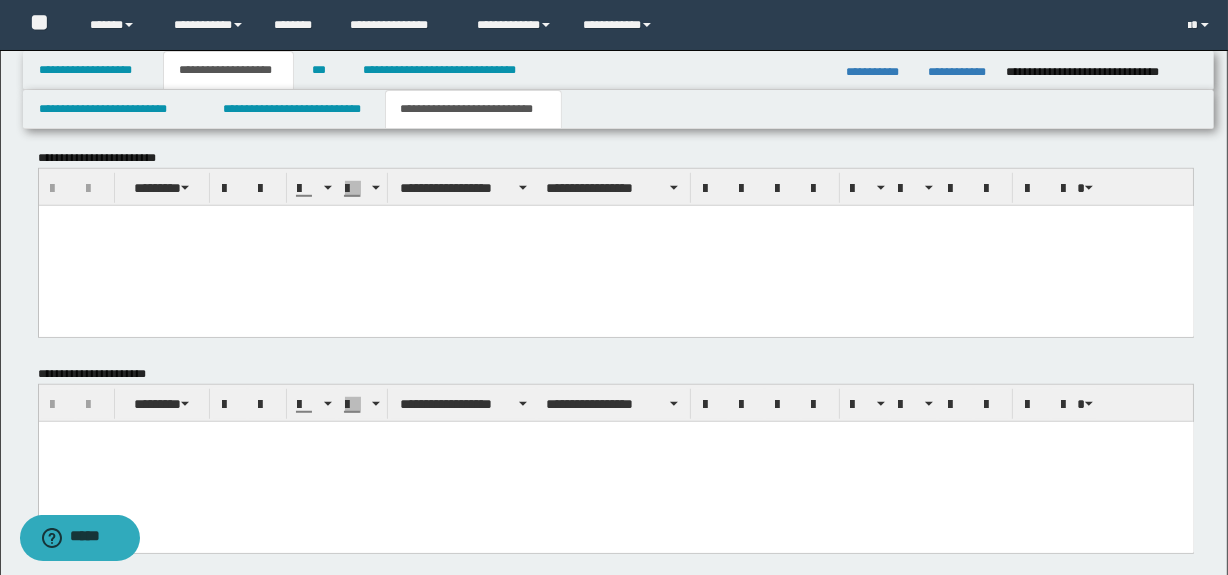 scroll, scrollTop: 1324, scrollLeft: 0, axis: vertical 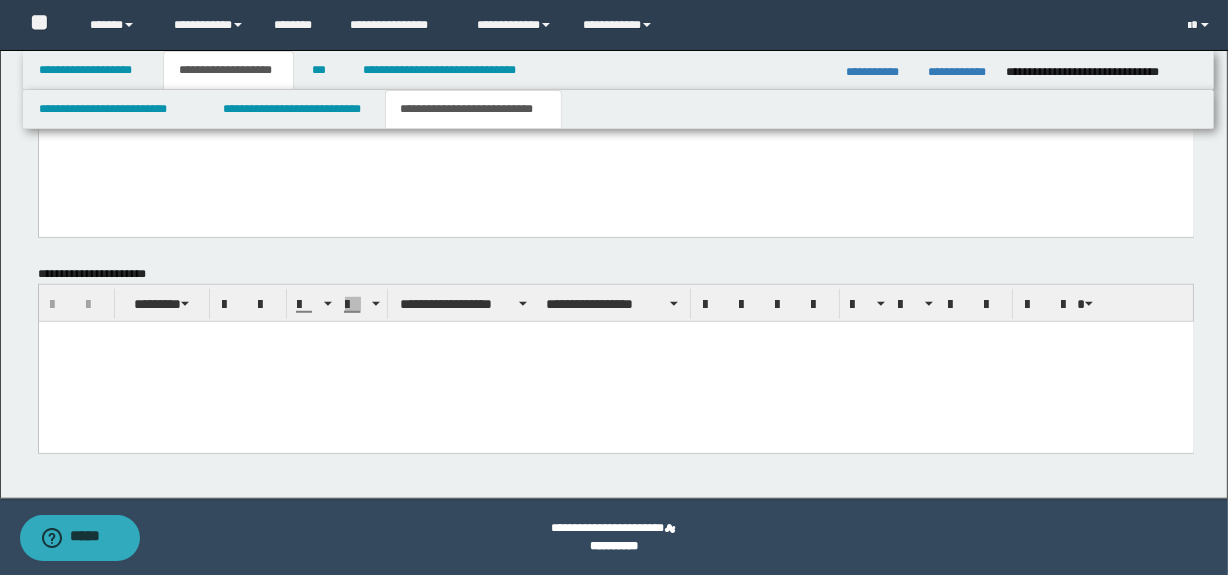 click at bounding box center (615, 361) 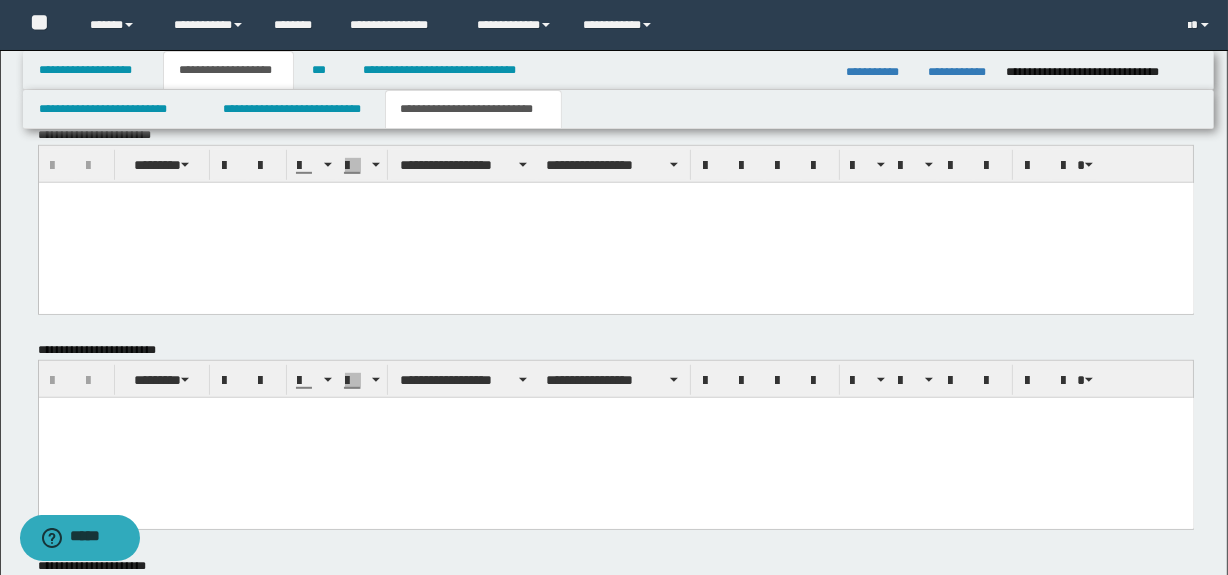 scroll, scrollTop: 953, scrollLeft: 0, axis: vertical 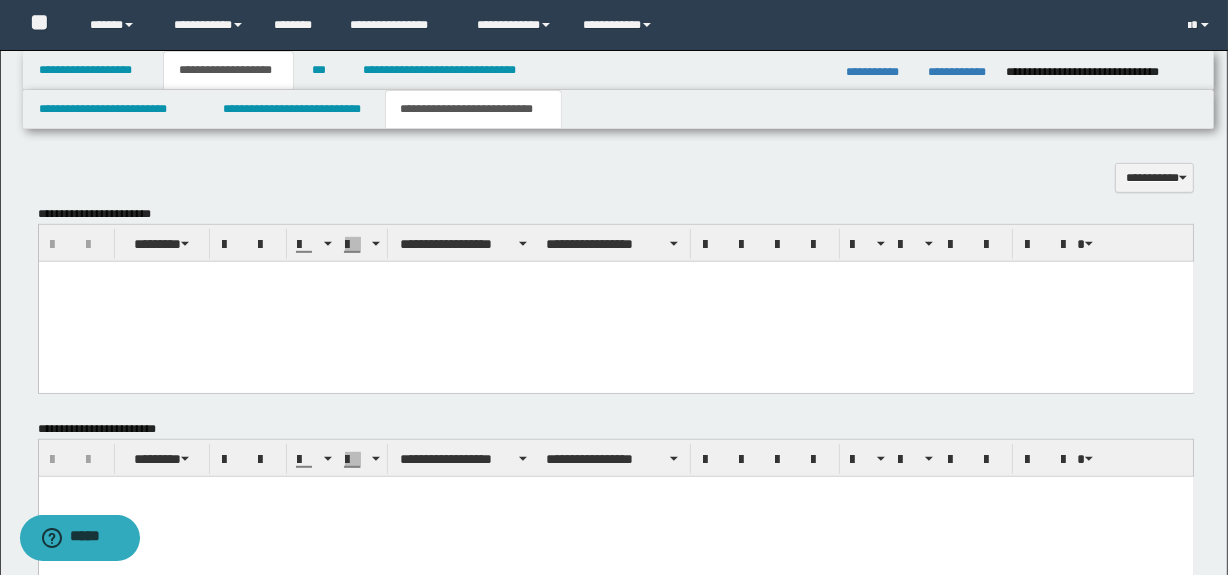 click at bounding box center (615, 301) 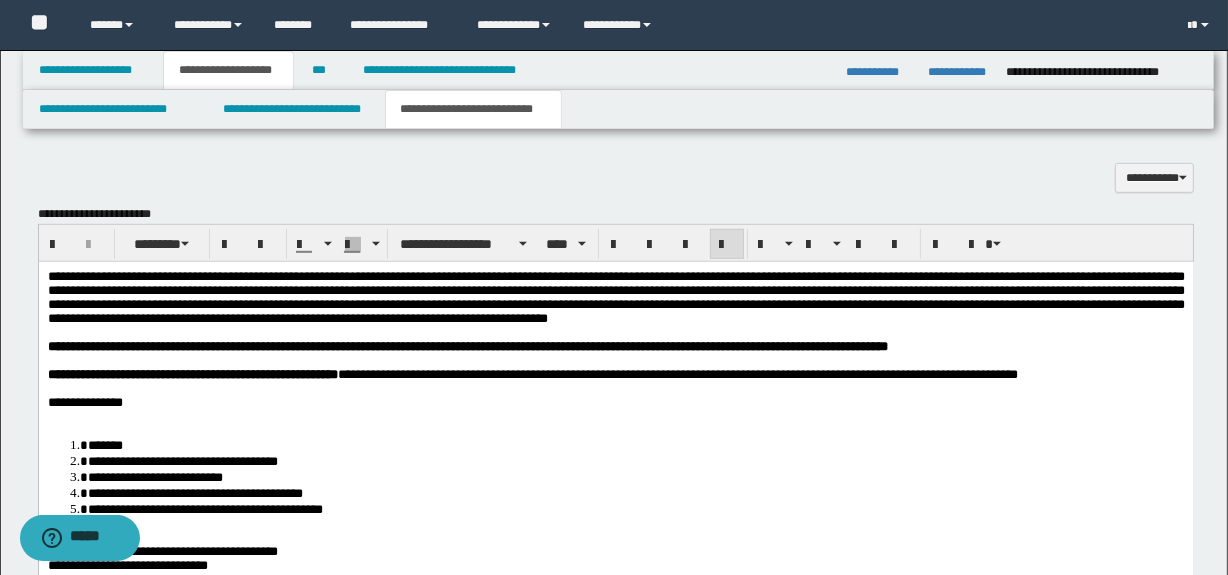 click at bounding box center (615, 416) 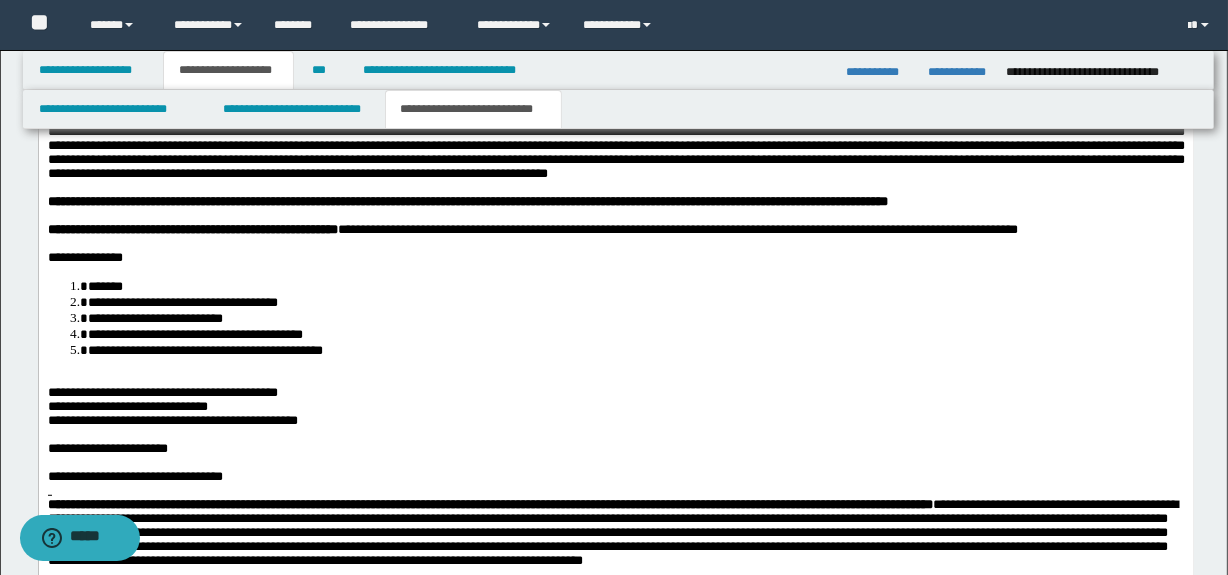 scroll, scrollTop: 1105, scrollLeft: 0, axis: vertical 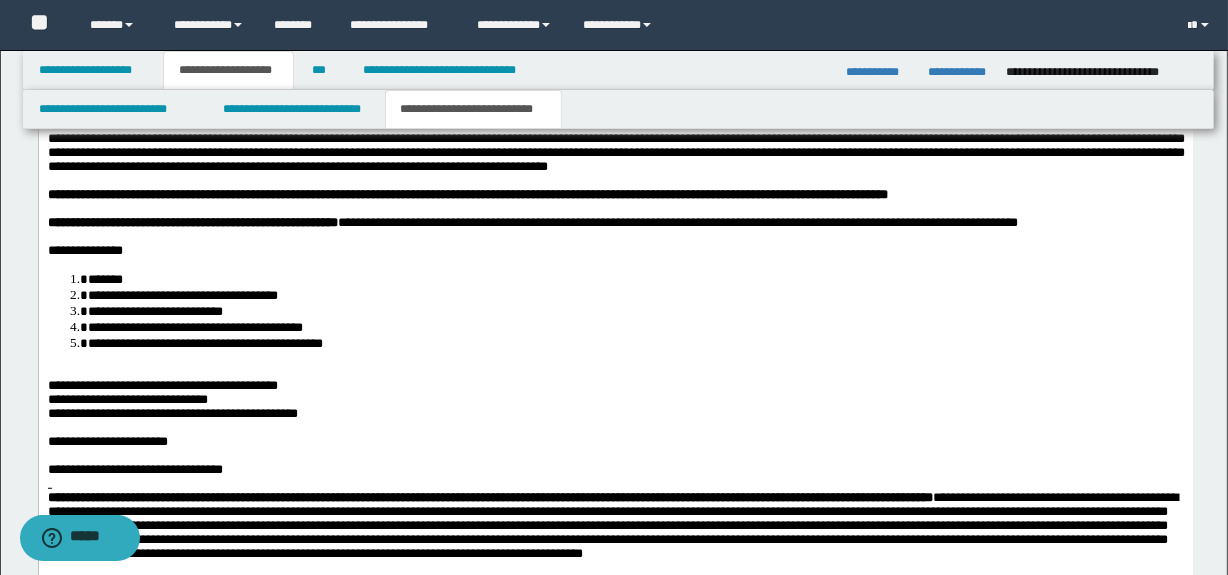 click at bounding box center [615, 371] 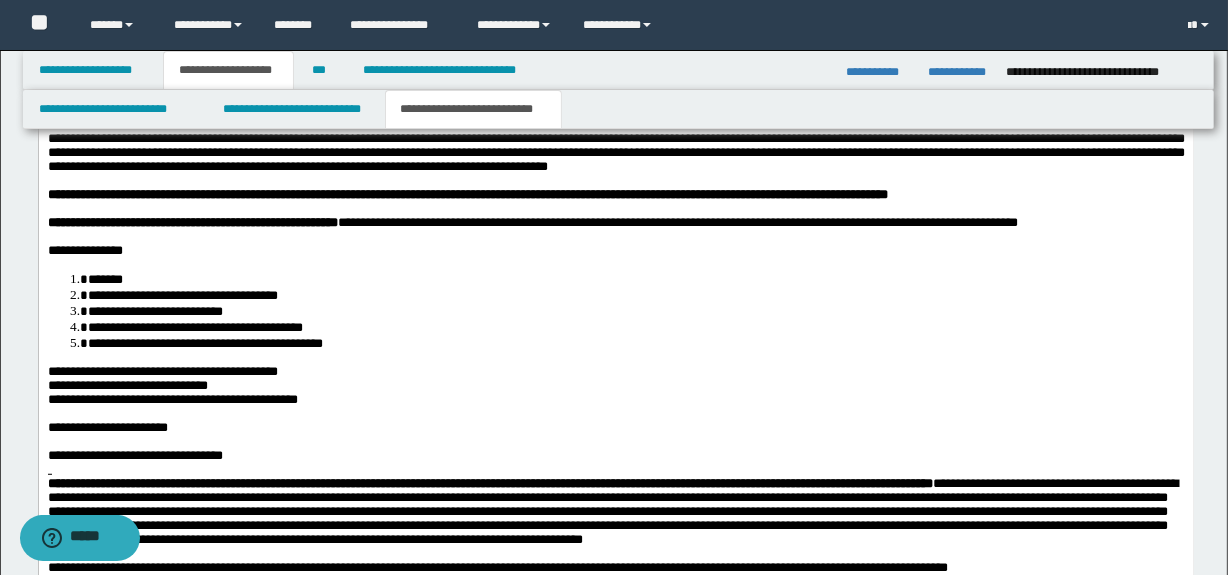 click on "**********" at bounding box center [162, 370] 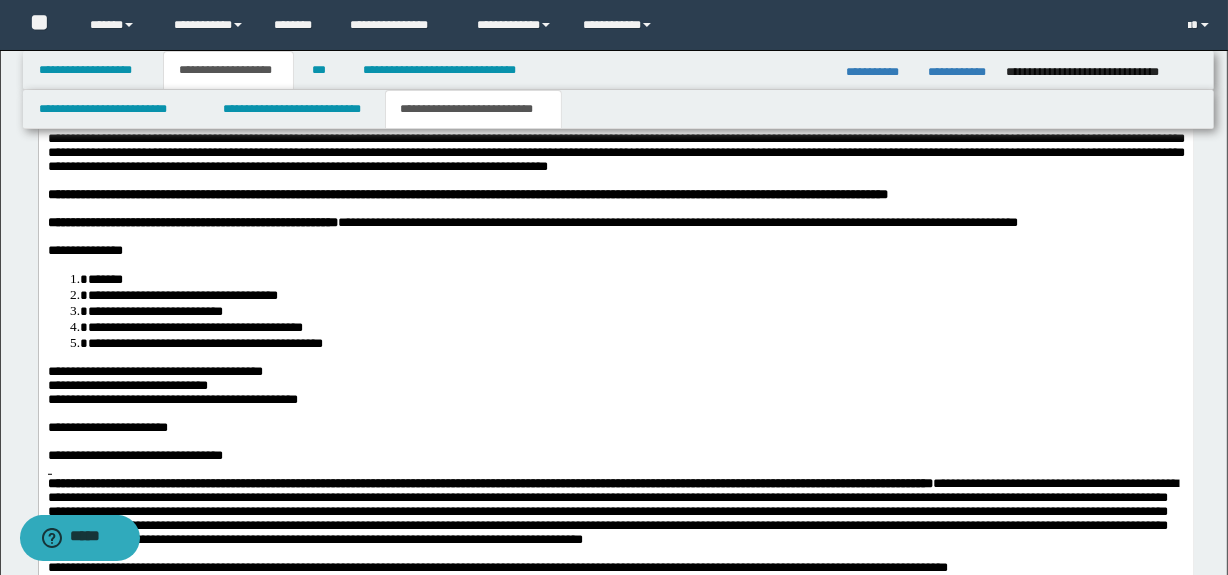 click on "**********" at bounding box center (172, 398) 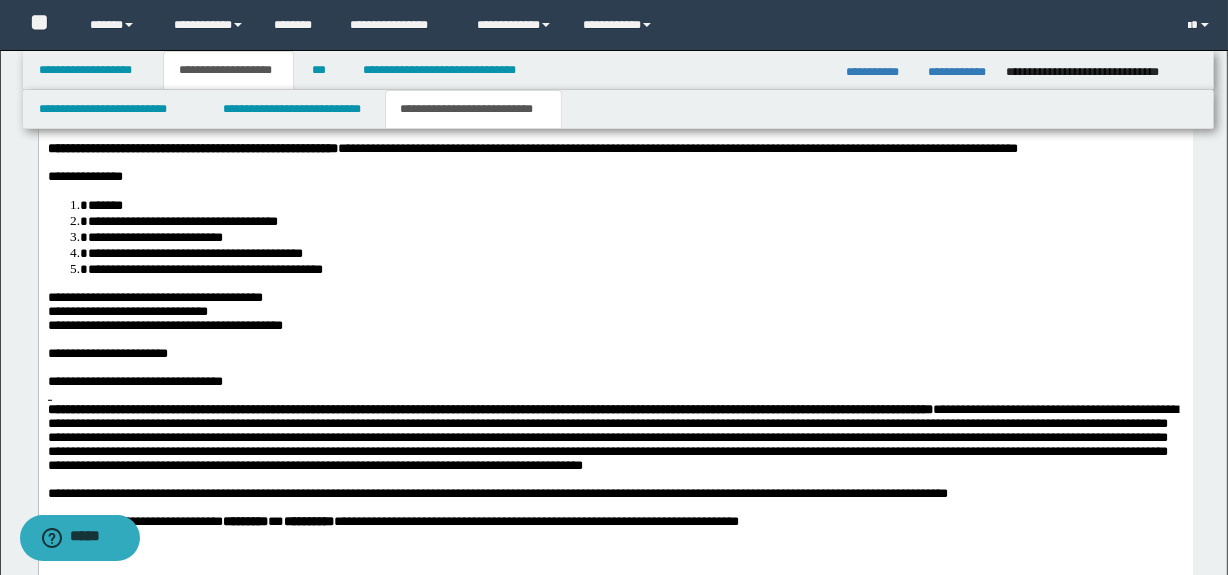 scroll, scrollTop: 1196, scrollLeft: 0, axis: vertical 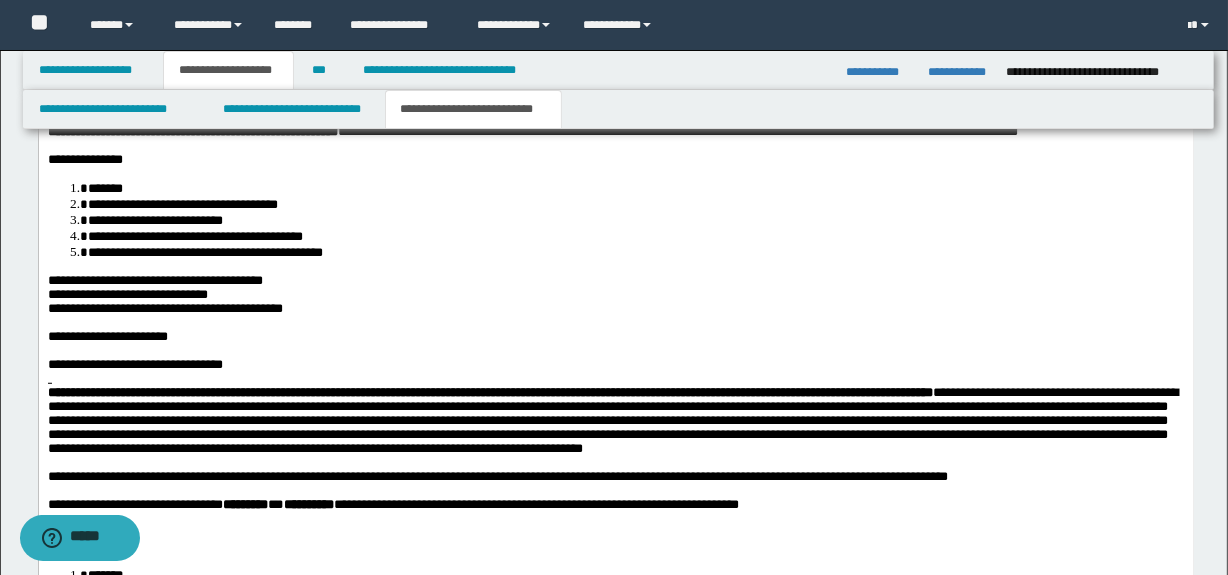 click on "**********" at bounding box center (154, 279) 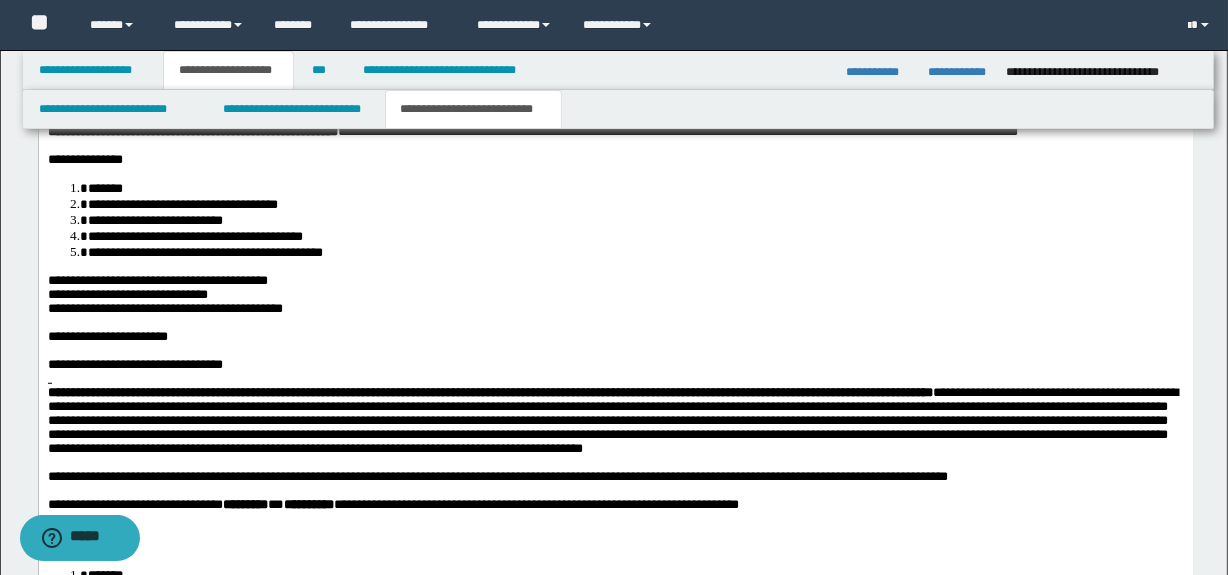click at bounding box center (615, 378) 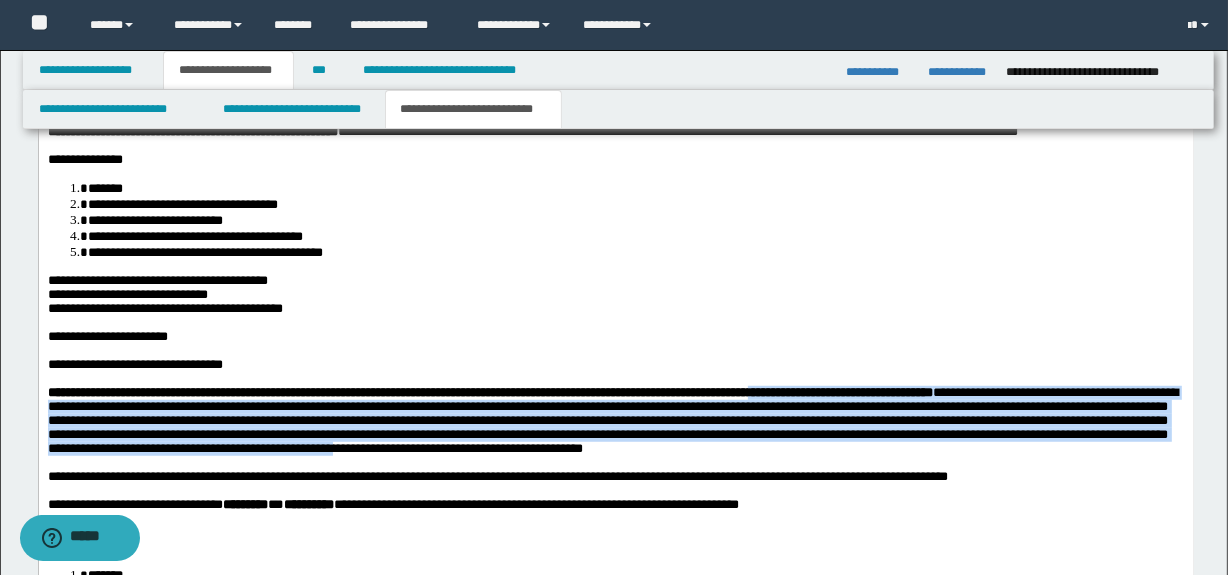 drag, startPoint x: 927, startPoint y: 481, endPoint x: 903, endPoint y: 412, distance: 73.05477 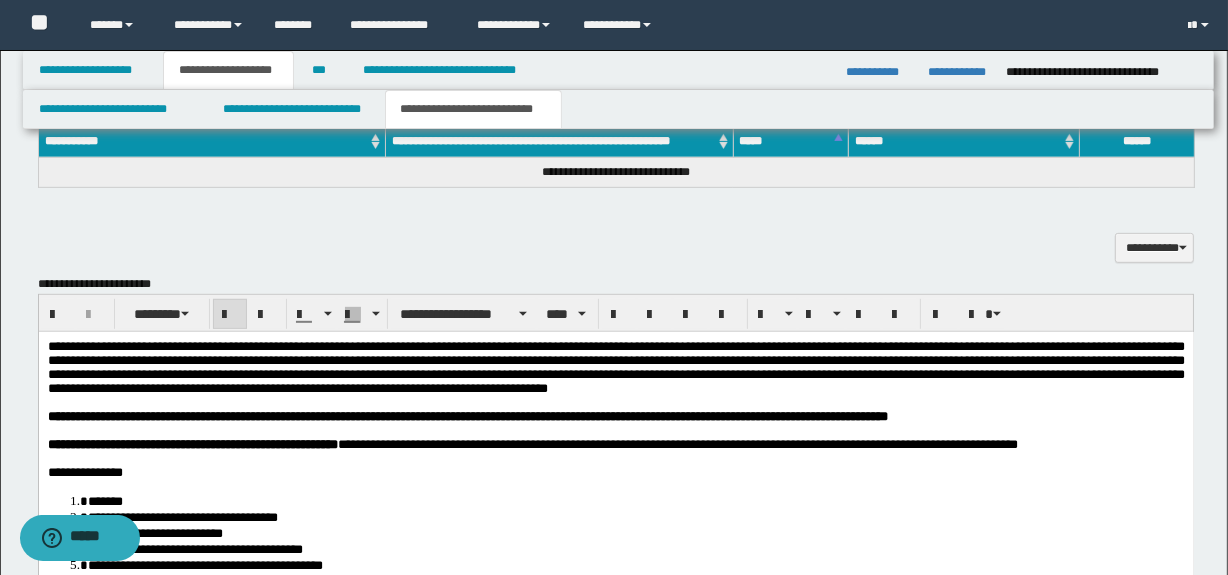scroll, scrollTop: 862, scrollLeft: 0, axis: vertical 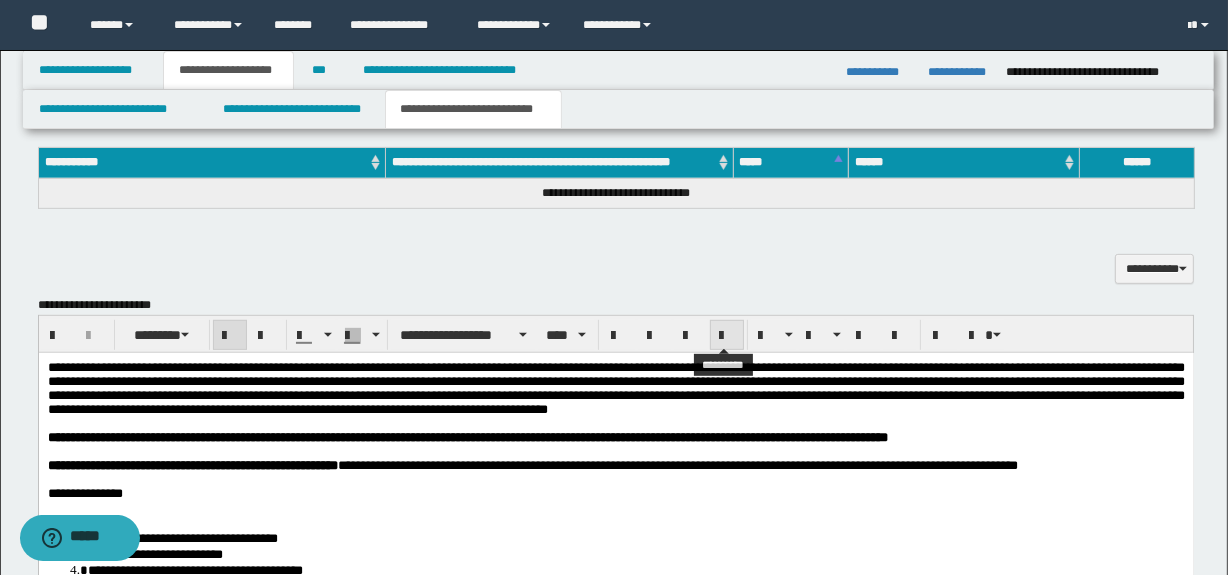 click at bounding box center [727, 335] 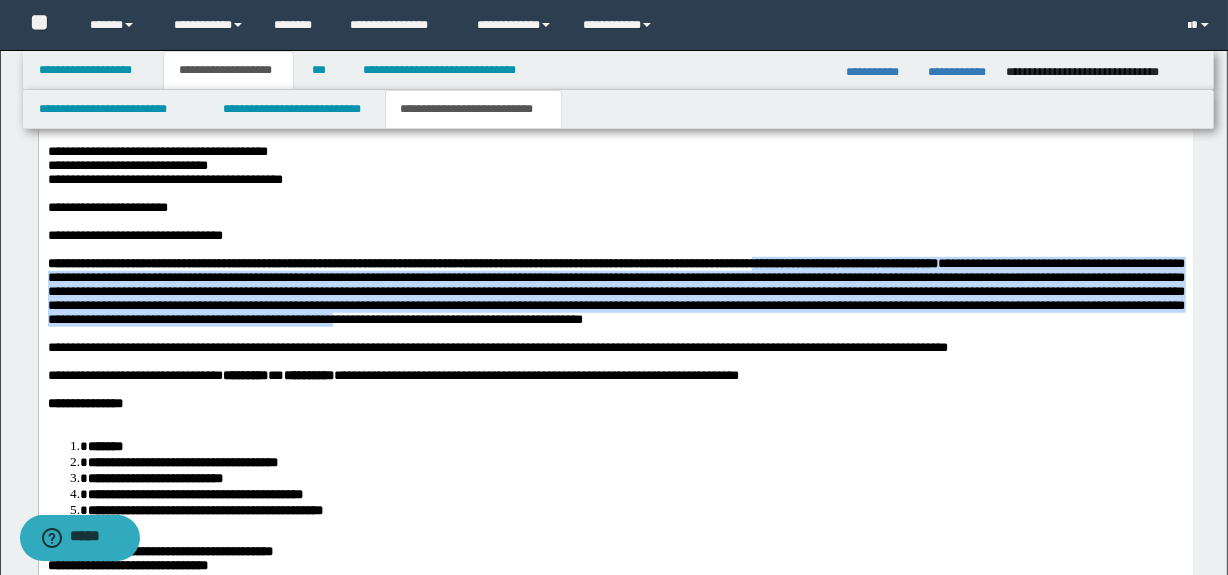 scroll, scrollTop: 1348, scrollLeft: 0, axis: vertical 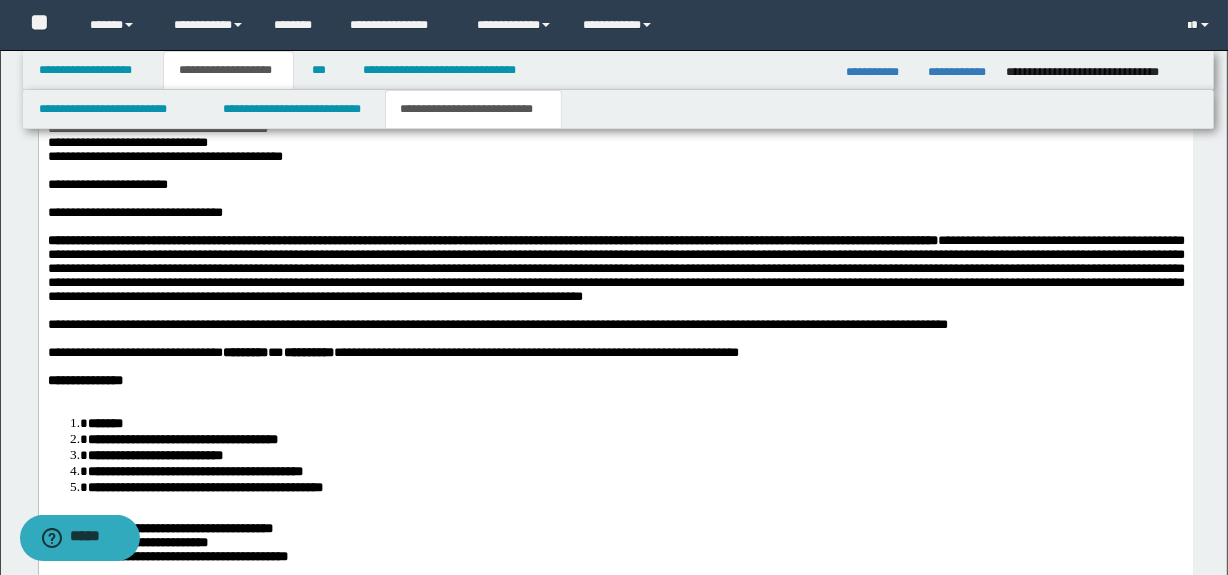 click on "**********" at bounding box center [615, 381] 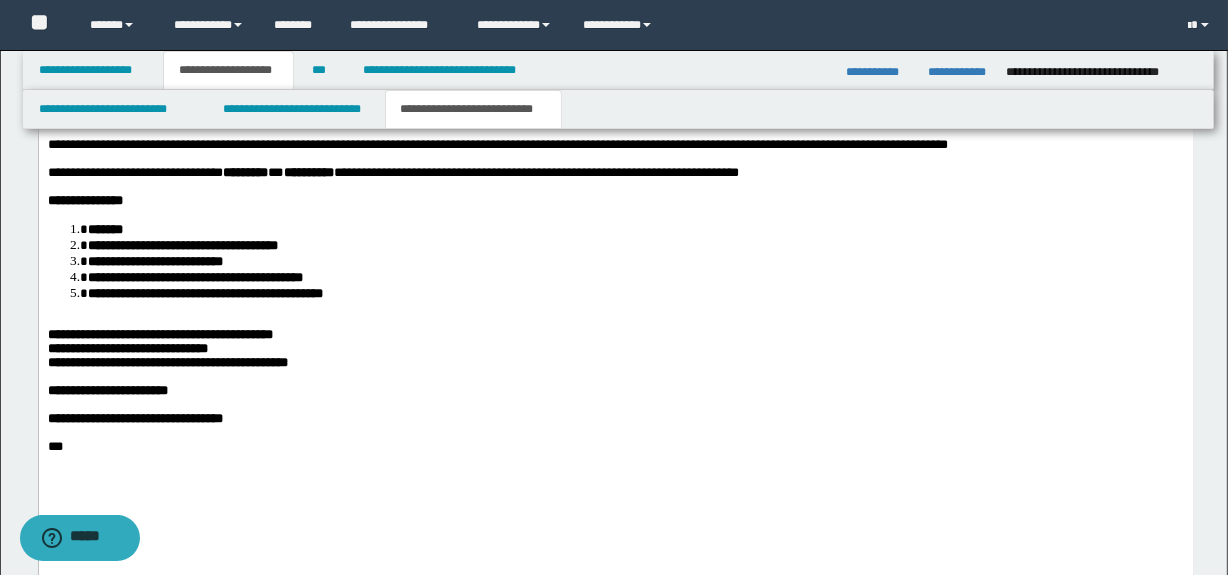 scroll, scrollTop: 1530, scrollLeft: 0, axis: vertical 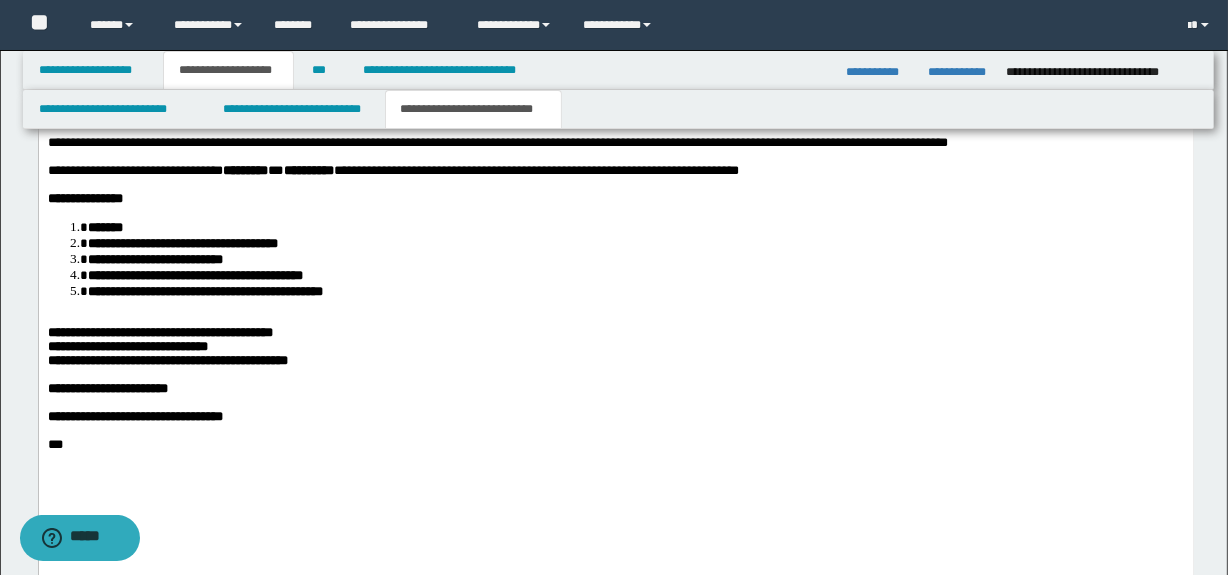 click on "**********" at bounding box center [615, 104] 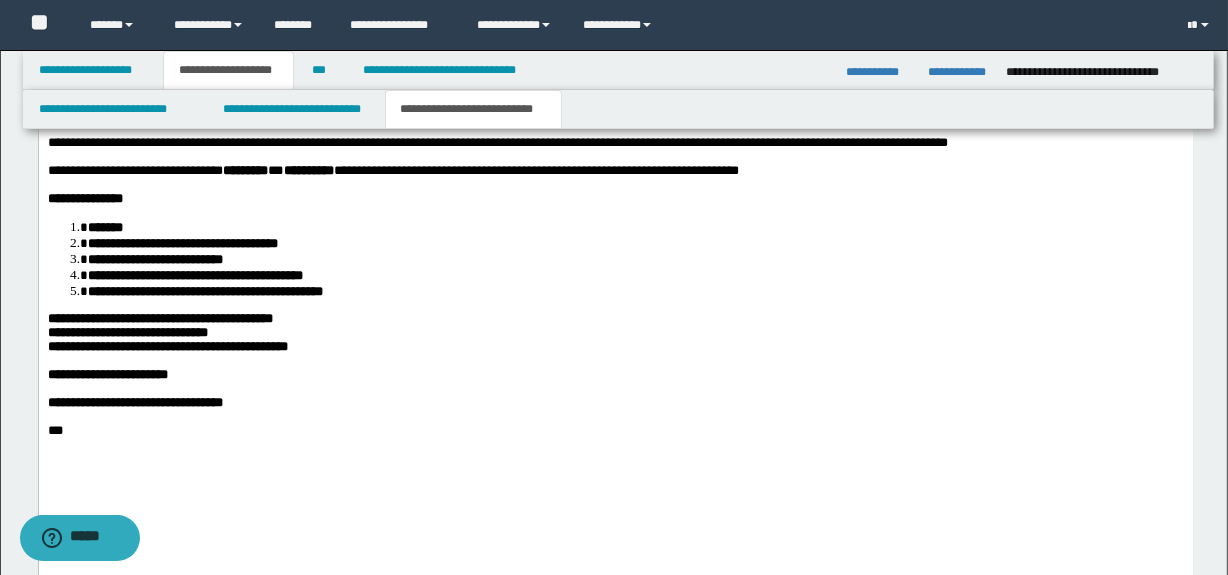 click on "**********" at bounding box center [159, 318] 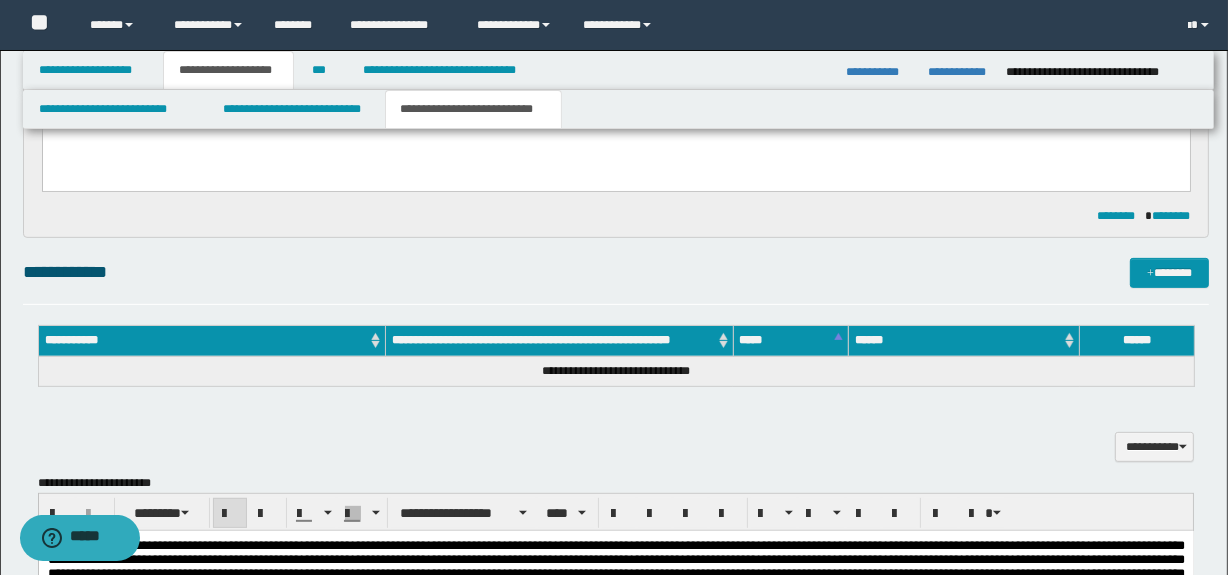 scroll, scrollTop: 650, scrollLeft: 0, axis: vertical 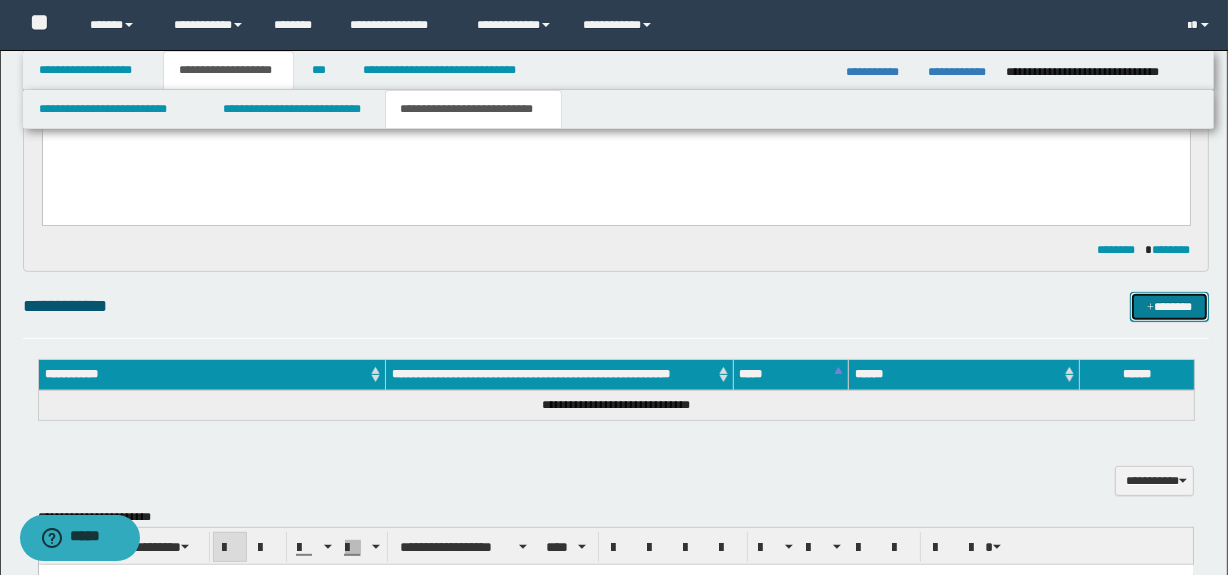 click on "*******" at bounding box center (1170, 307) 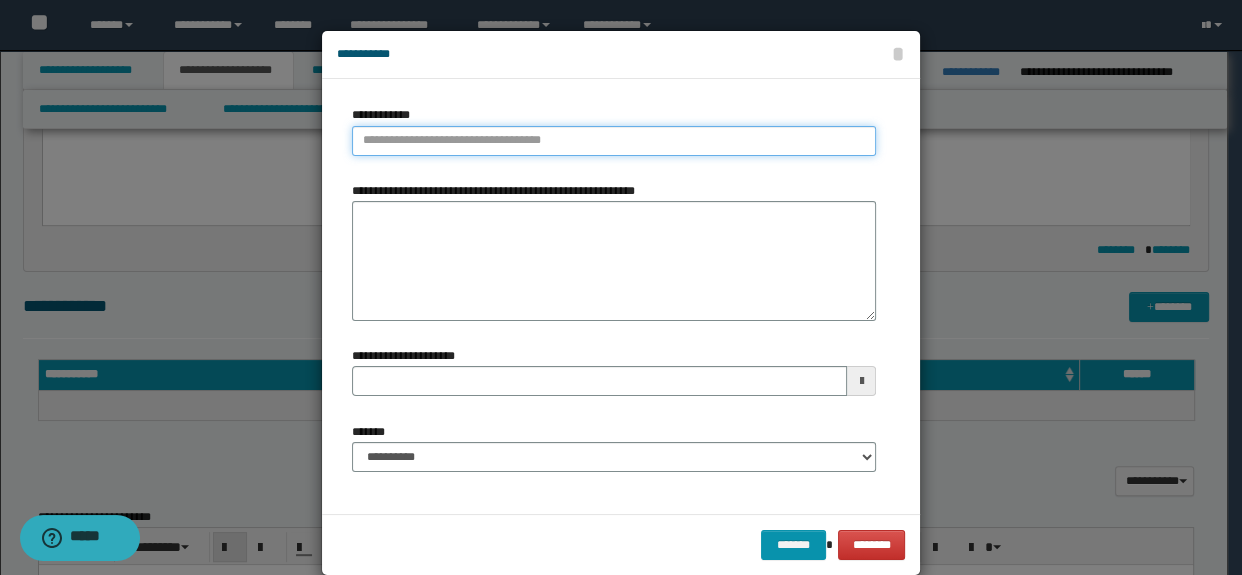 click on "**********" at bounding box center (614, 141) 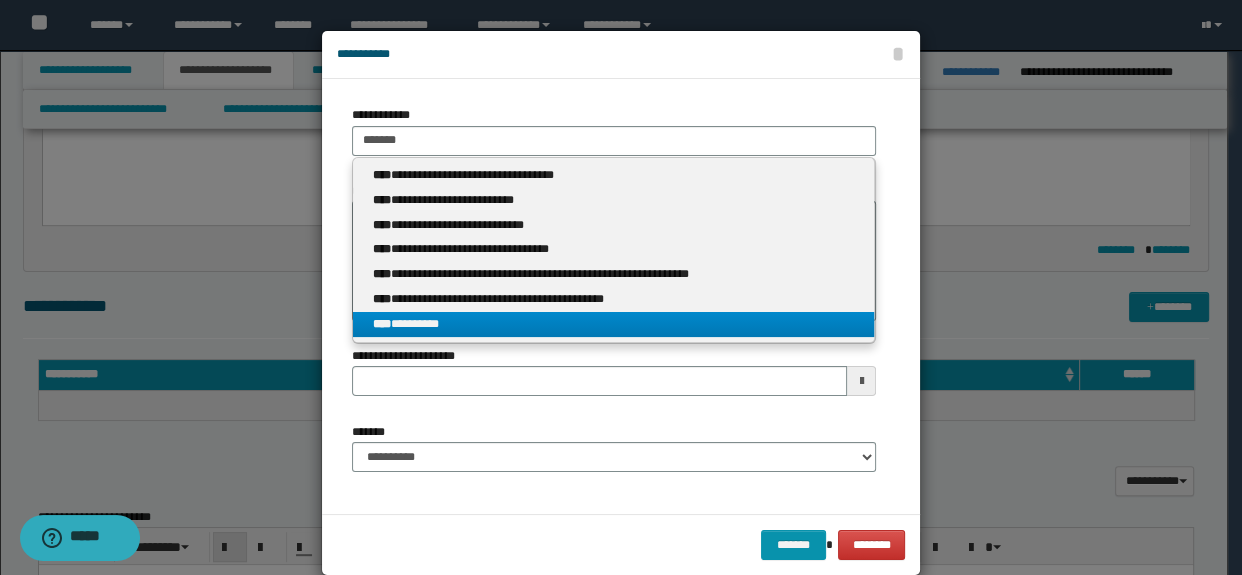 click on "**** *********" at bounding box center (614, 324) 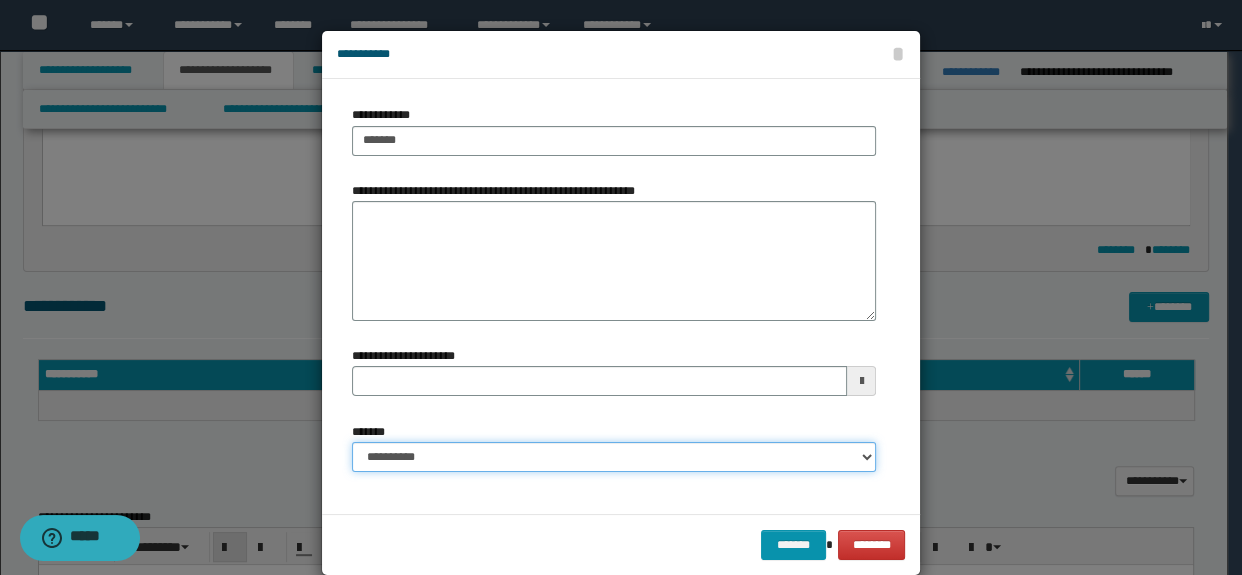 drag, startPoint x: 394, startPoint y: 460, endPoint x: 400, endPoint y: 449, distance: 12.529964 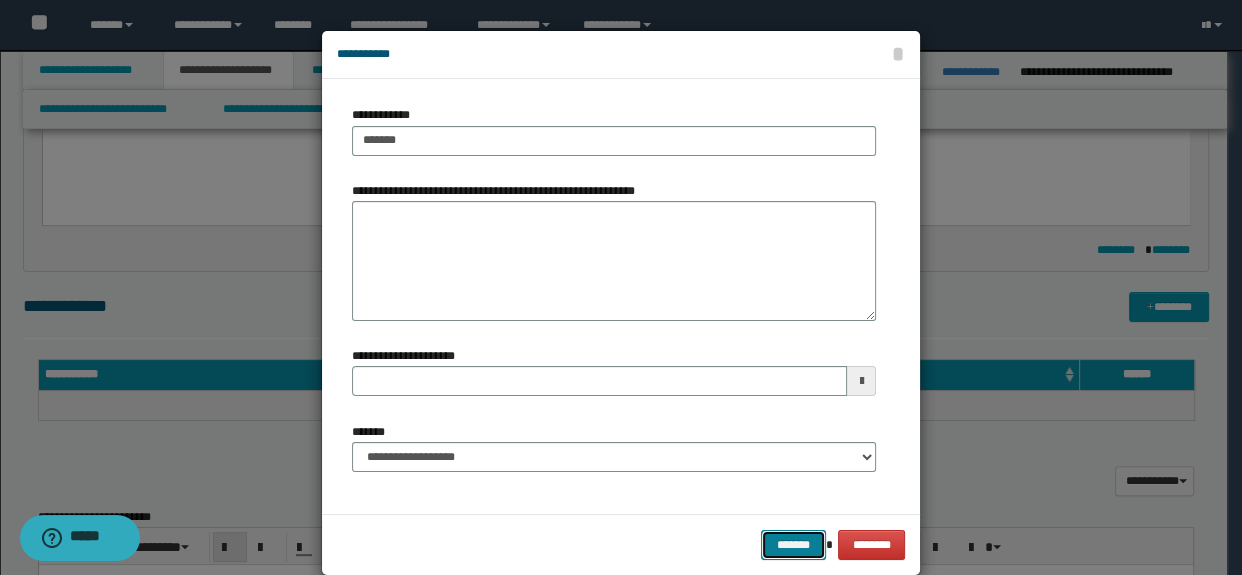 click on "*******" at bounding box center [793, 545] 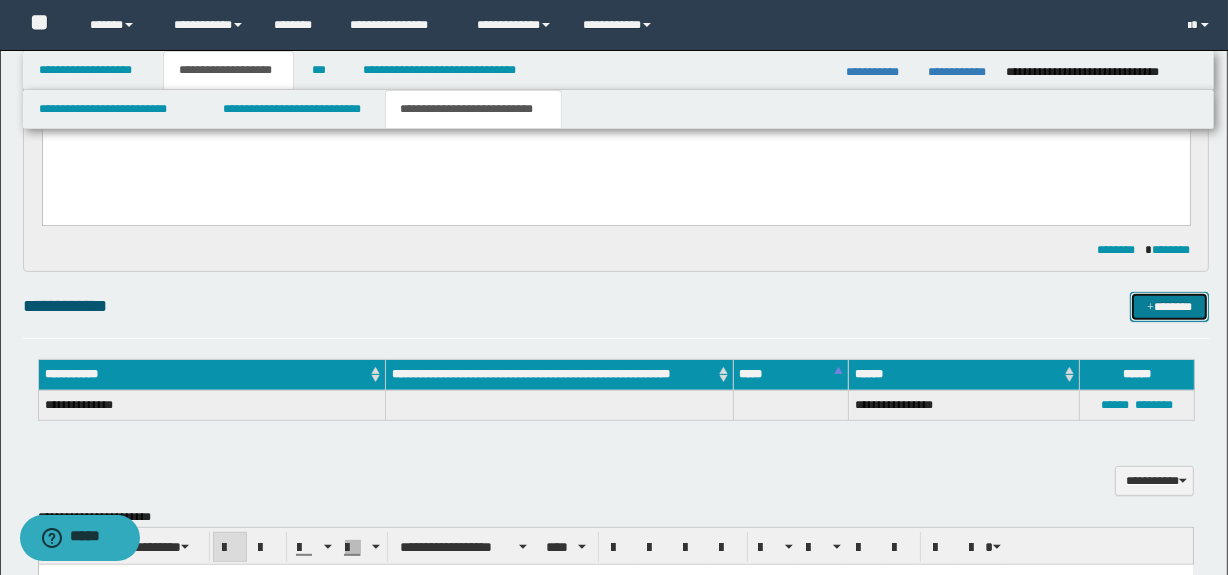 click on "*******" at bounding box center (1170, 307) 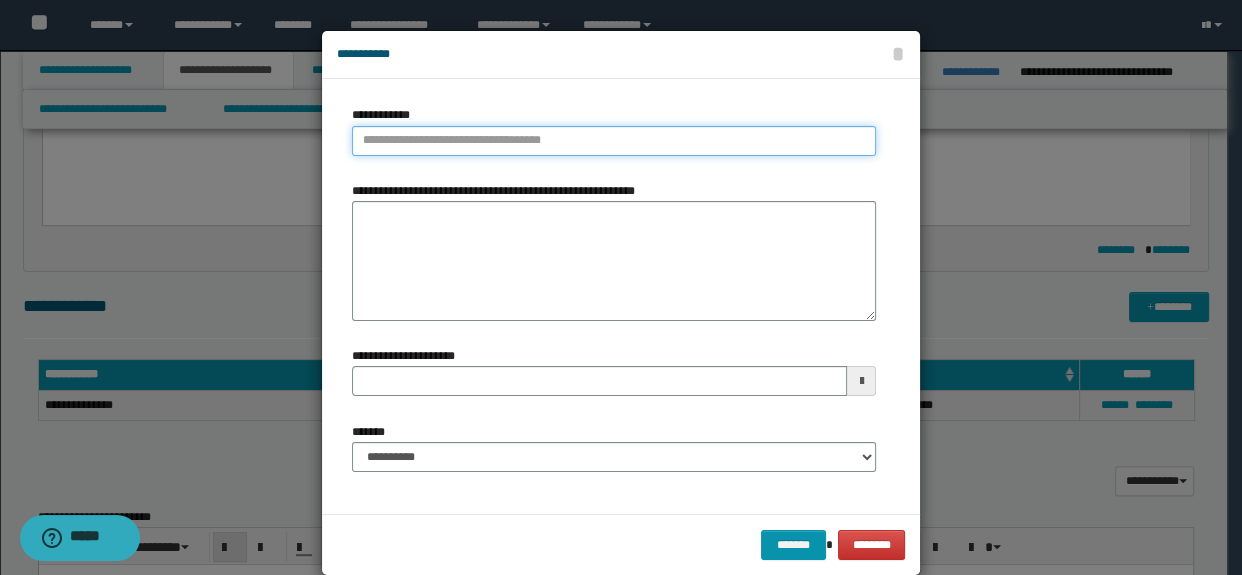 click on "**********" at bounding box center (614, 141) 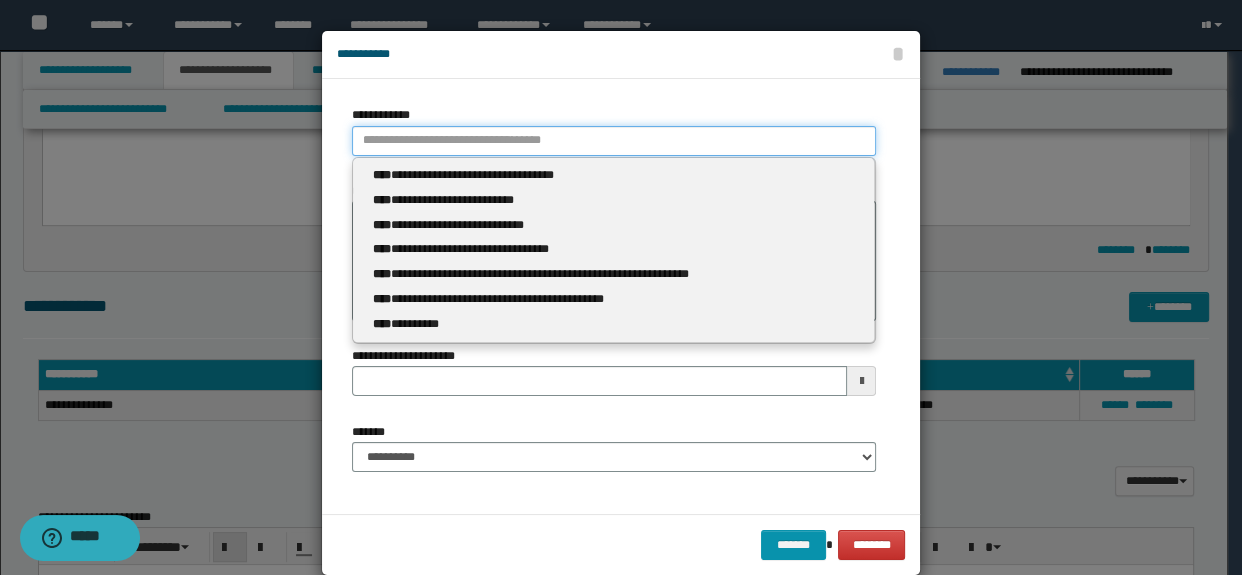paste on "**********" 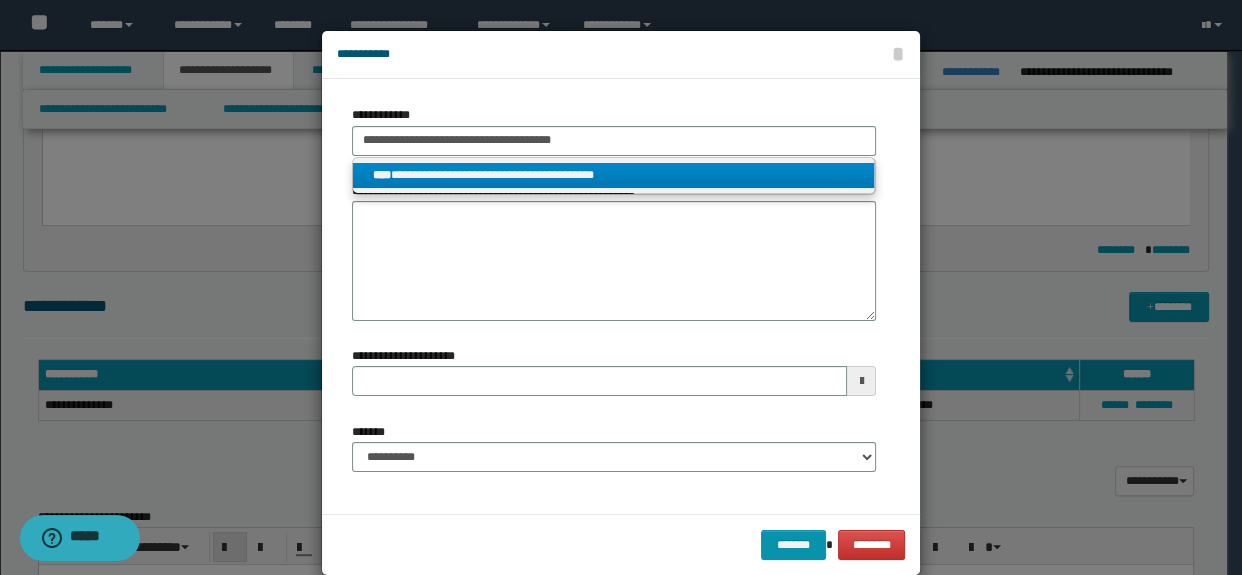 click on "**********" at bounding box center [614, 175] 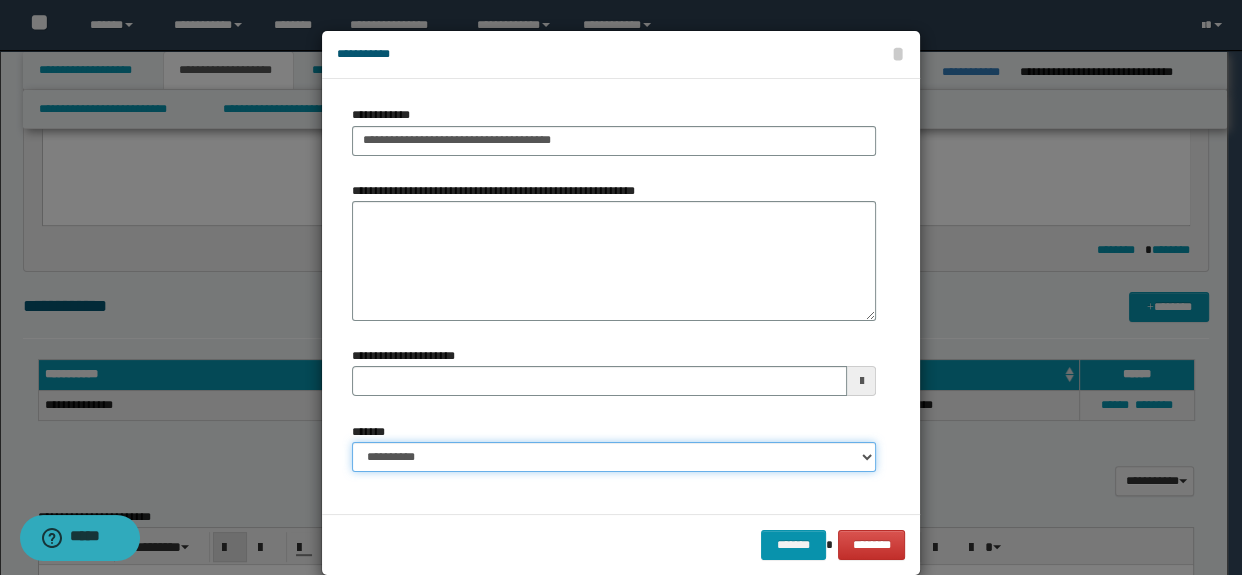 click on "**********" at bounding box center [614, 457] 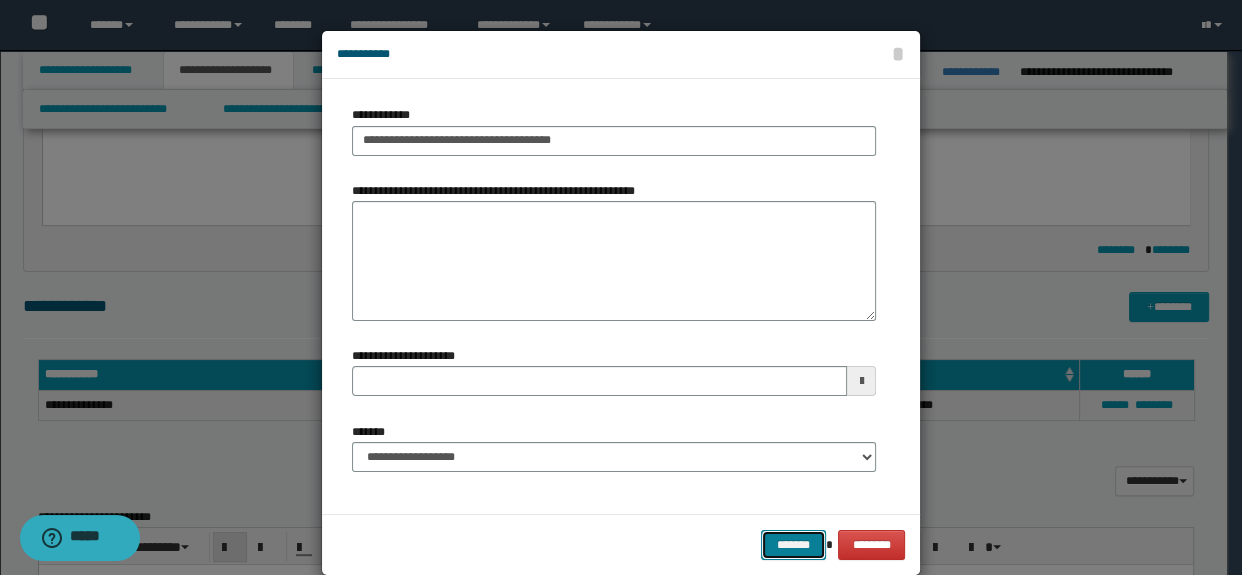 click on "*******" at bounding box center [793, 545] 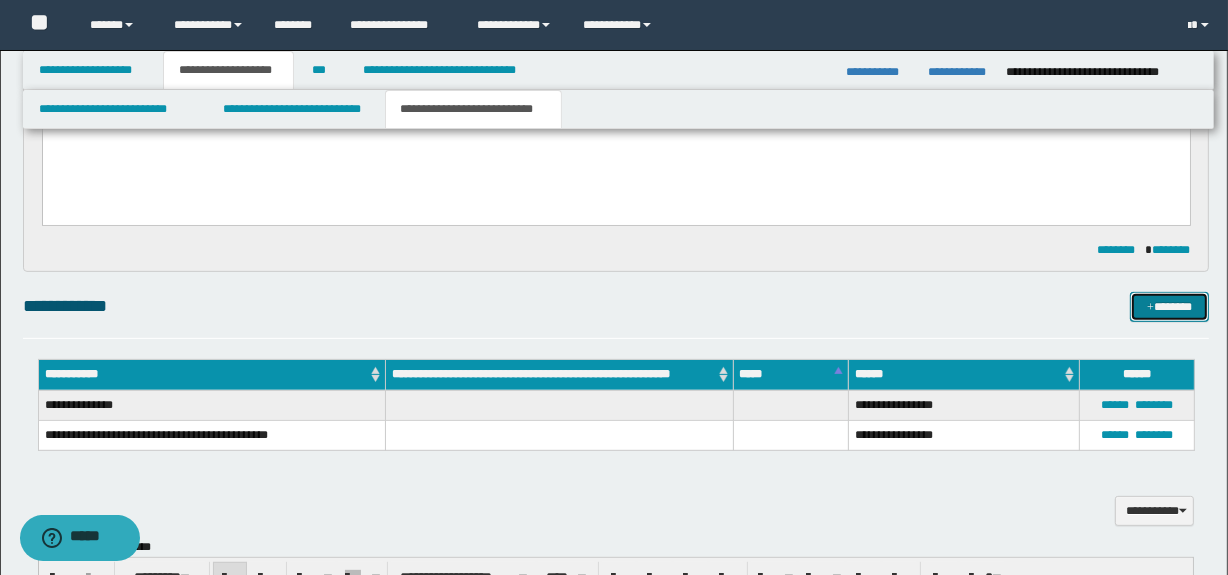 click at bounding box center (1150, 308) 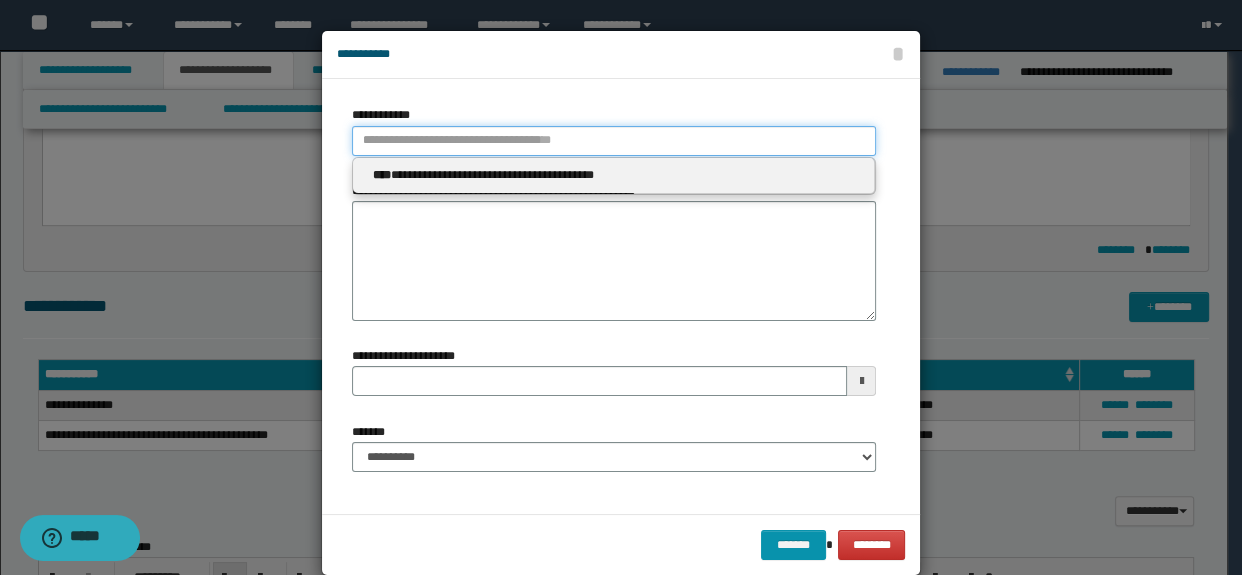 click on "**********" at bounding box center [614, 141] 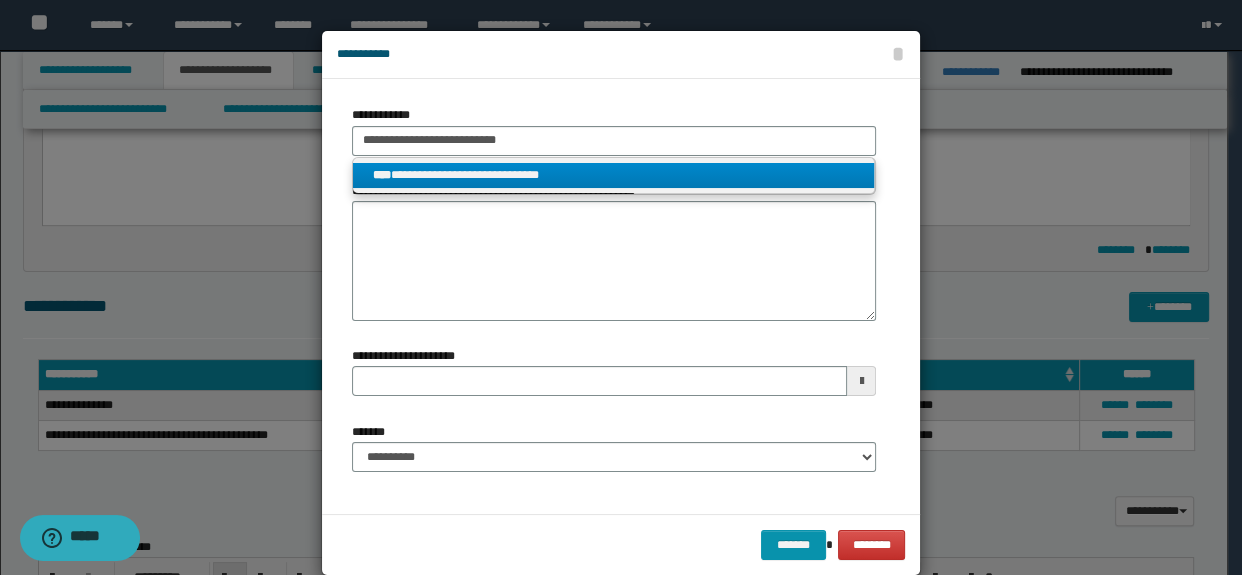 click on "**********" at bounding box center [614, 175] 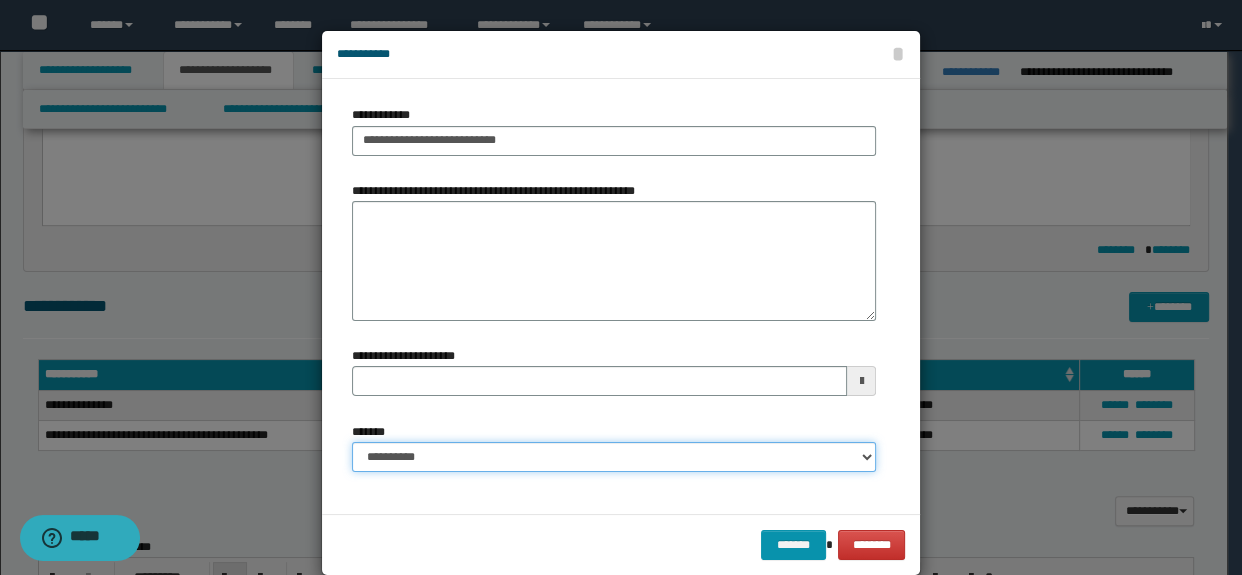 click on "**********" at bounding box center [614, 457] 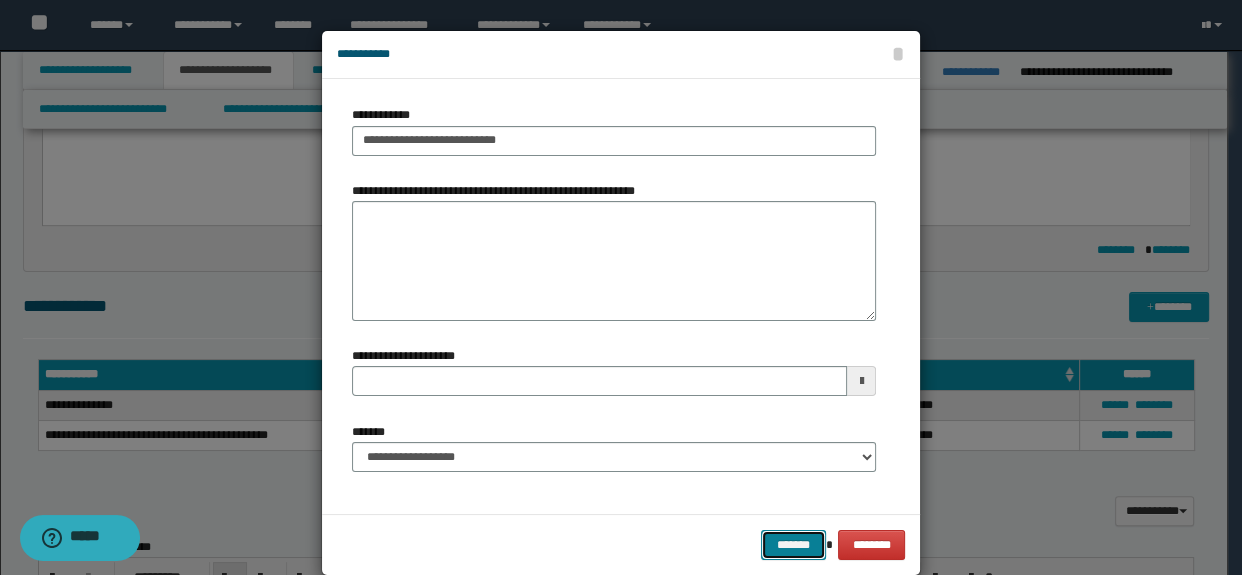 click on "*******" at bounding box center (793, 545) 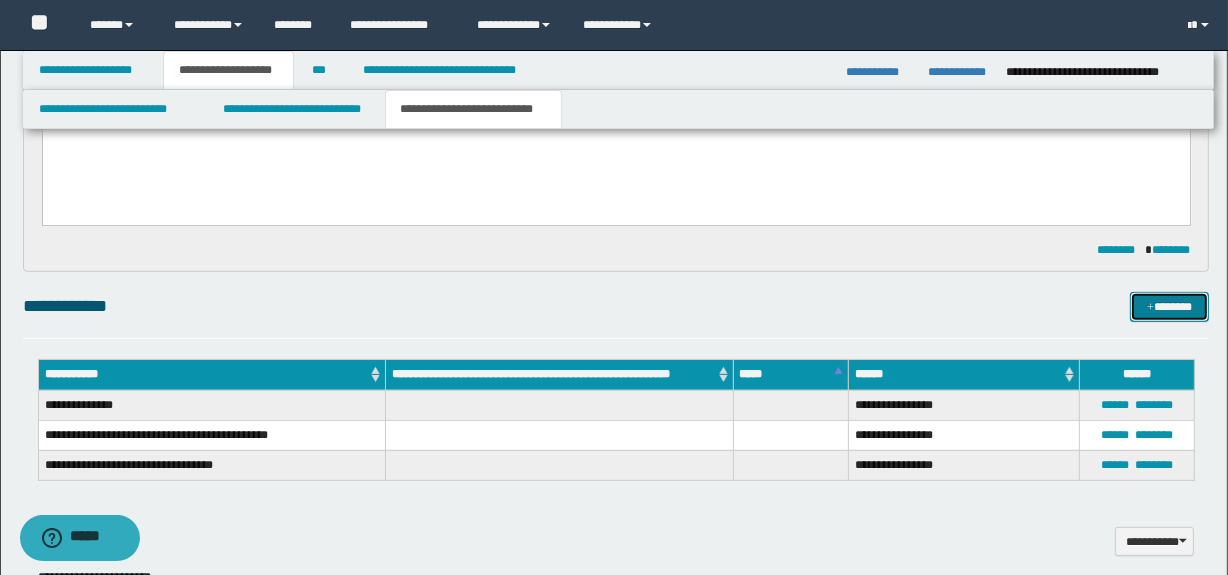 click at bounding box center [1150, 308] 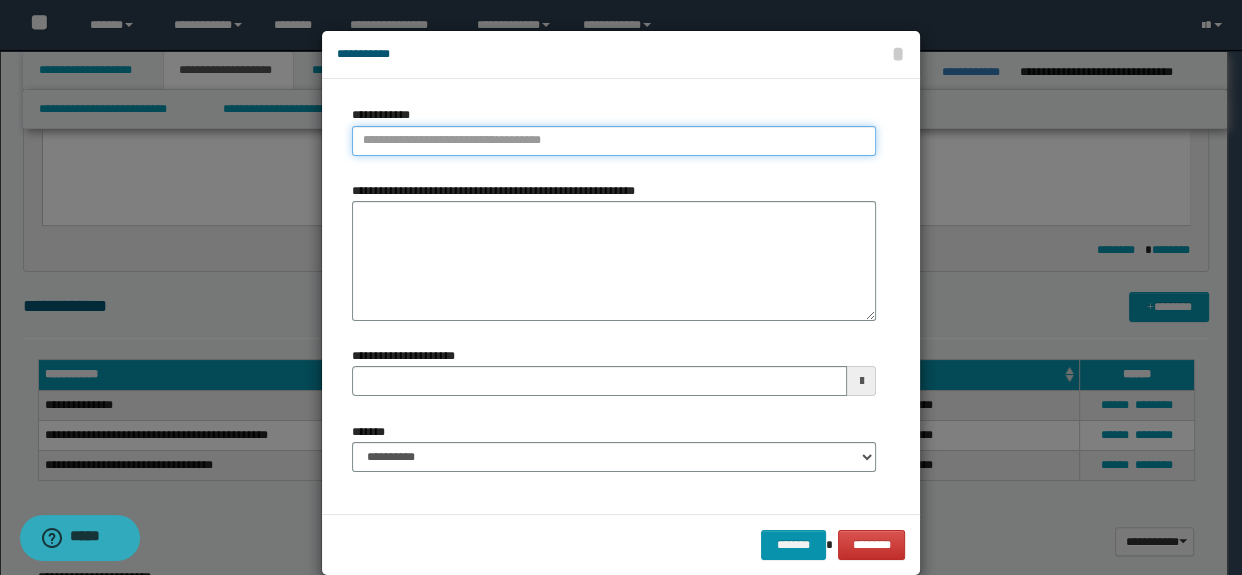 click on "**********" at bounding box center (614, 141) 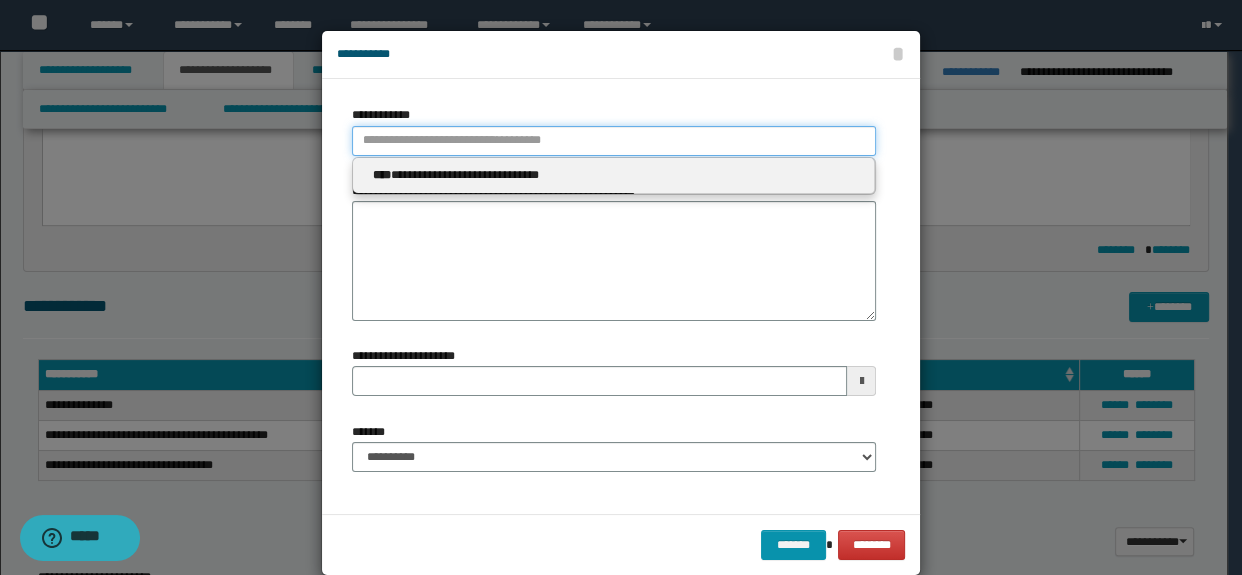 paste on "**********" 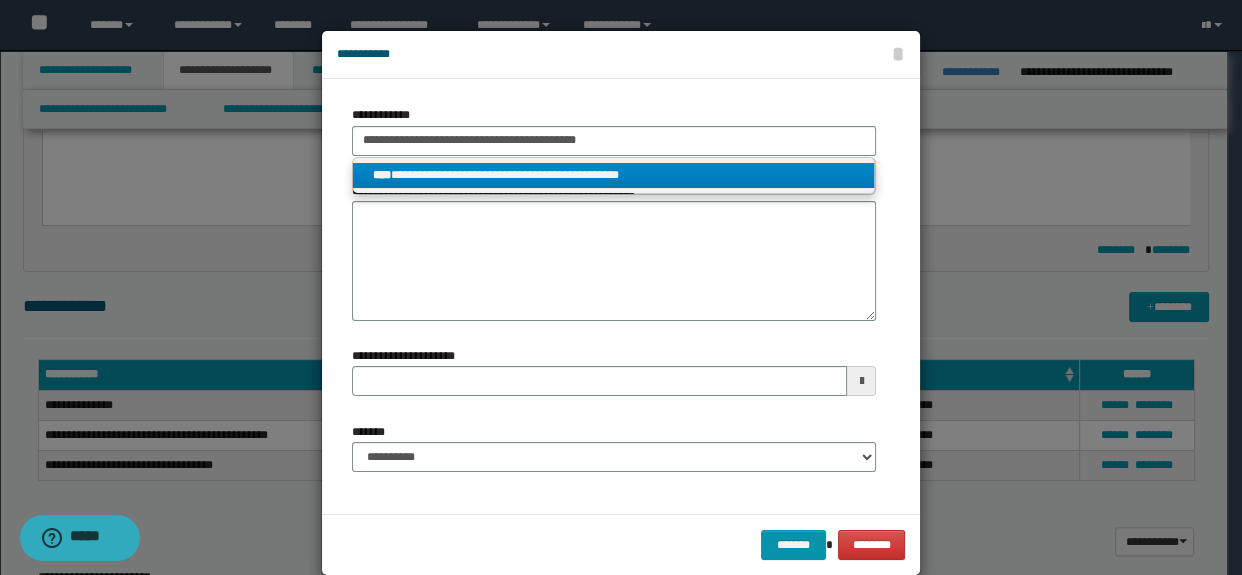 click on "**********" at bounding box center (614, 175) 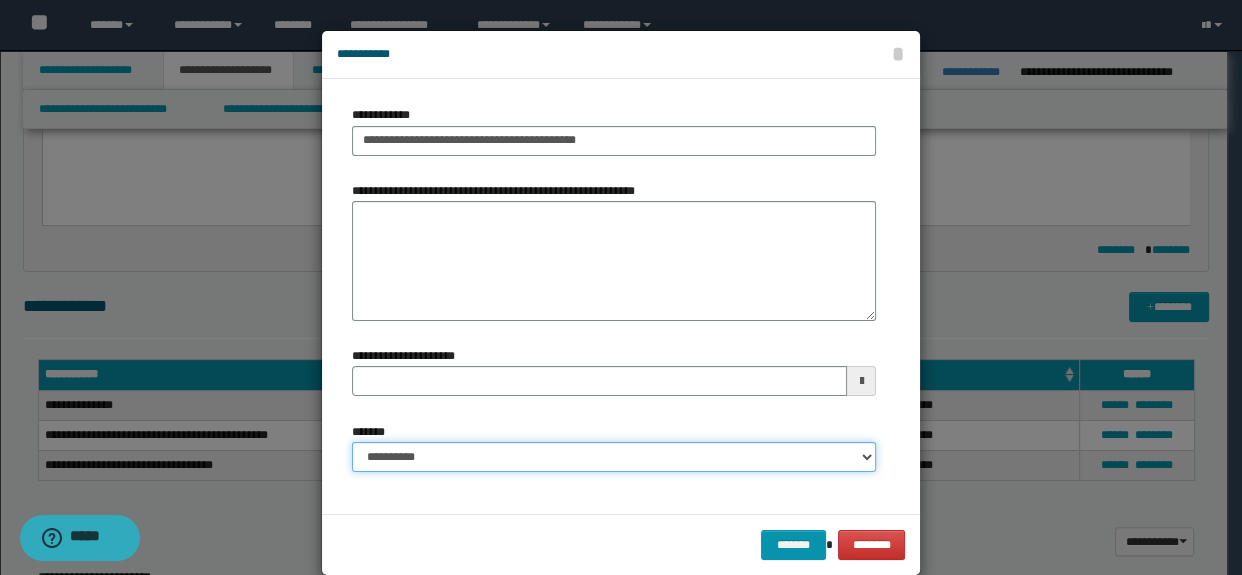 click on "**********" at bounding box center [614, 457] 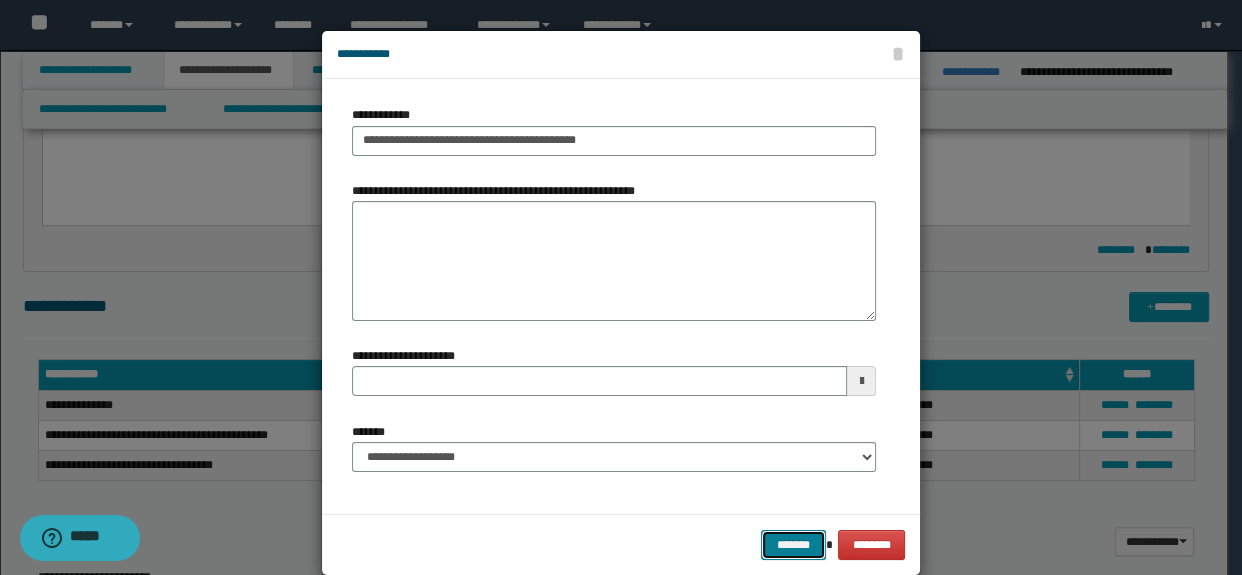 click on "*******" at bounding box center (793, 545) 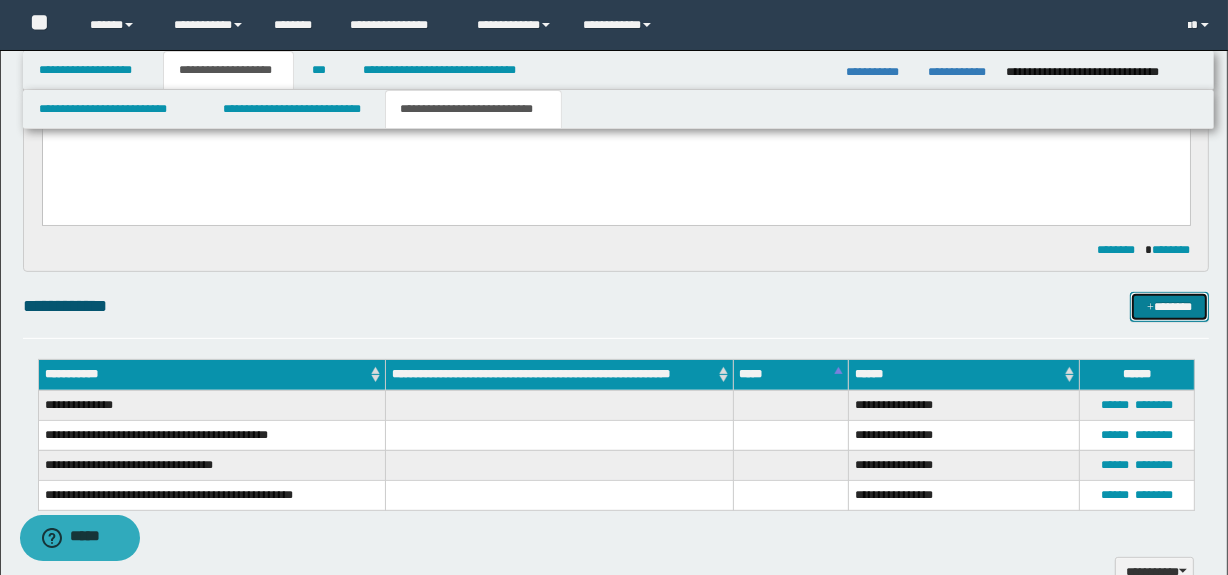 click on "*******" at bounding box center (1170, 307) 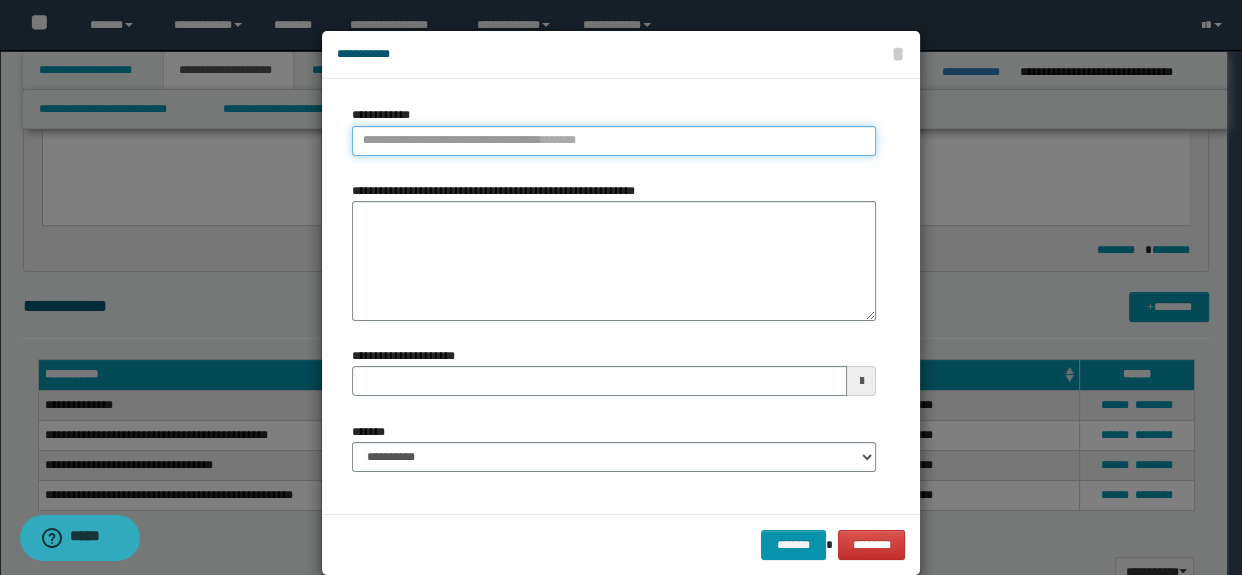click on "**********" at bounding box center (614, 141) 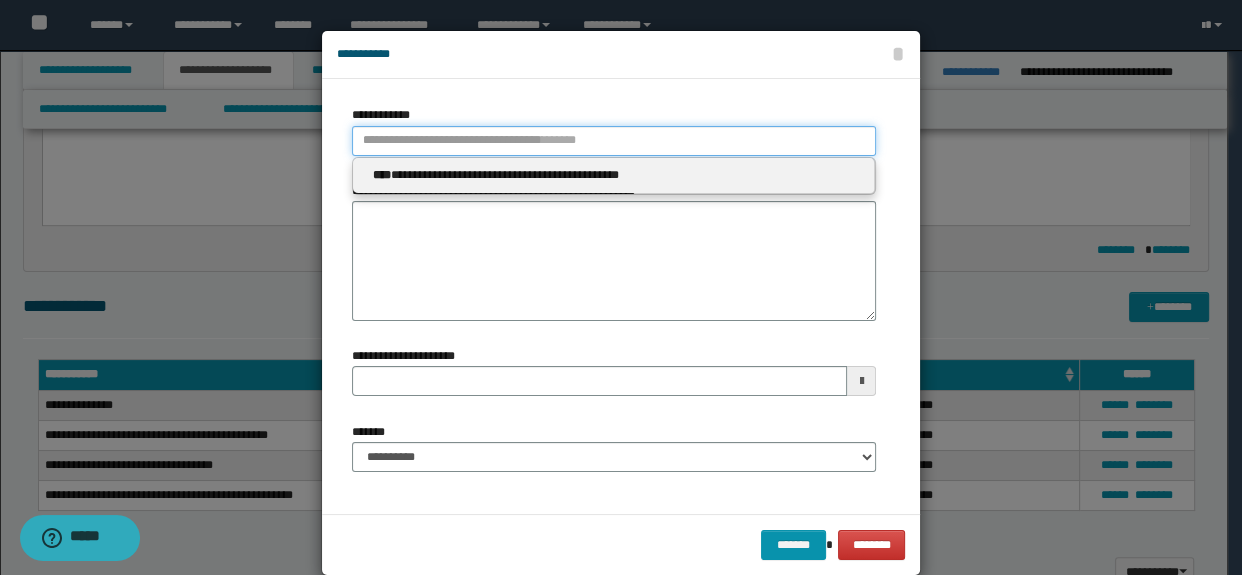 paste on "**********" 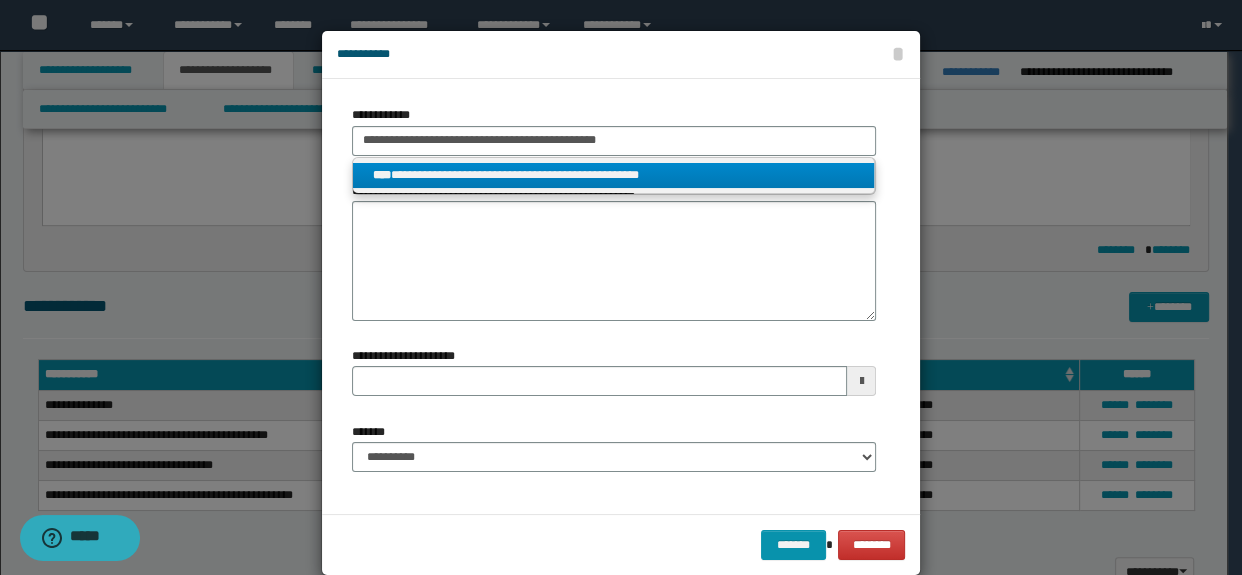 click on "**********" at bounding box center (614, 175) 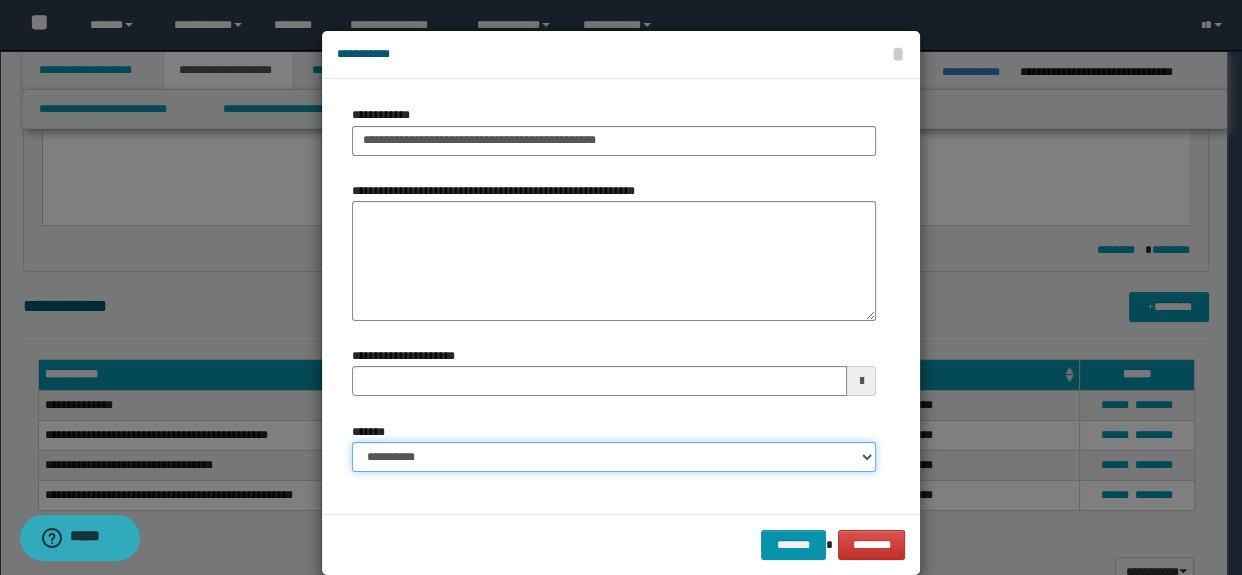 click on "**********" at bounding box center [614, 457] 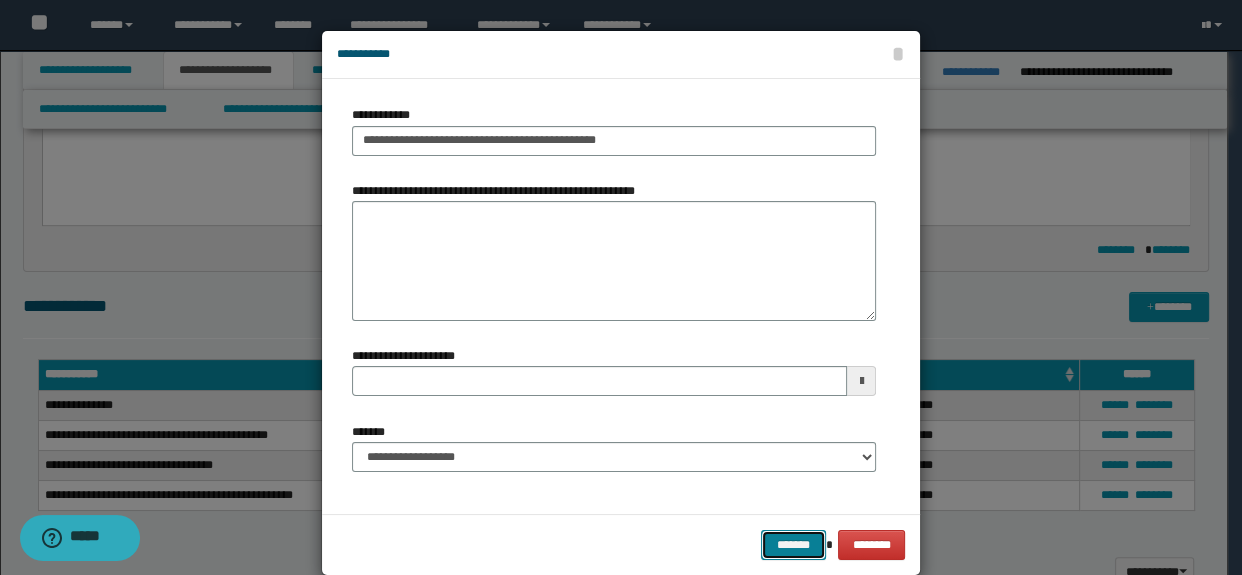 click on "*******" at bounding box center [793, 545] 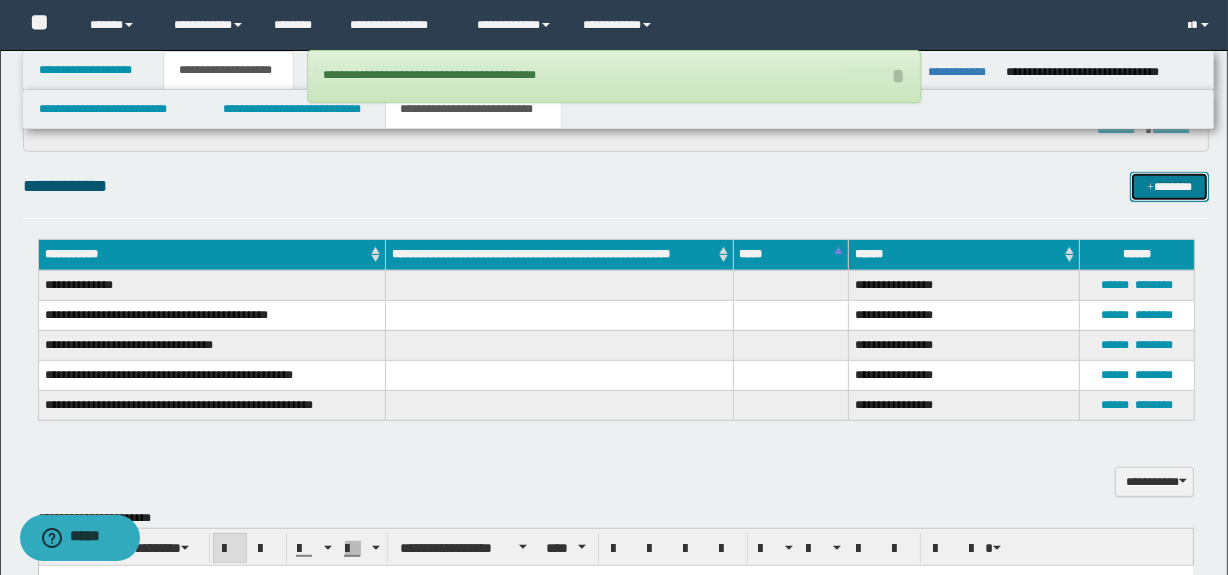 scroll, scrollTop: 771, scrollLeft: 0, axis: vertical 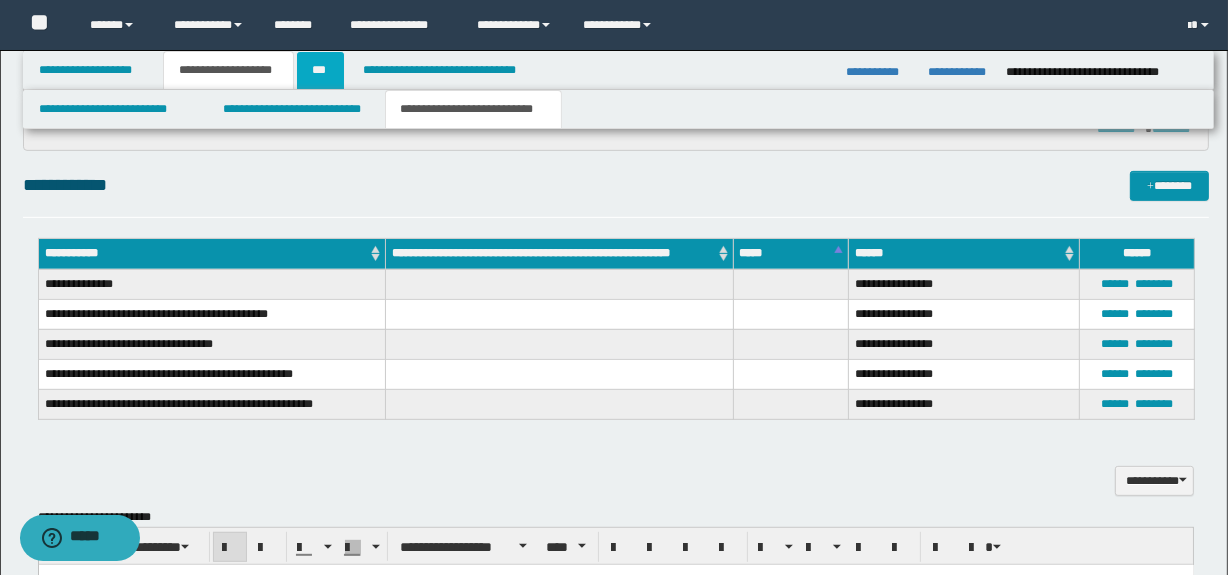 click on "***" at bounding box center [320, 70] 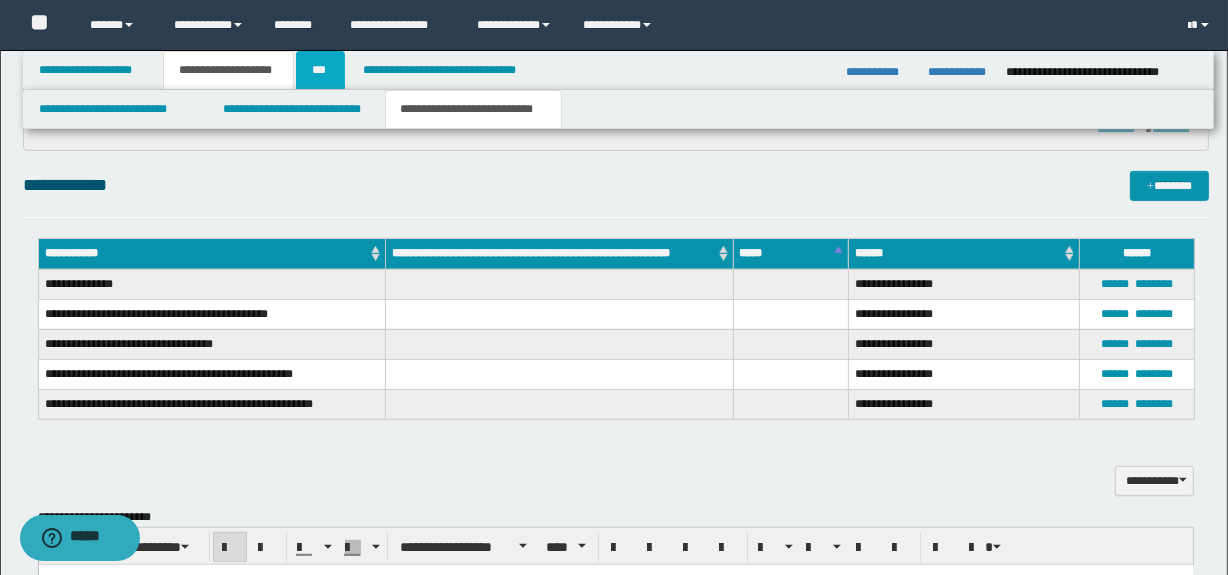 scroll, scrollTop: 0, scrollLeft: 0, axis: both 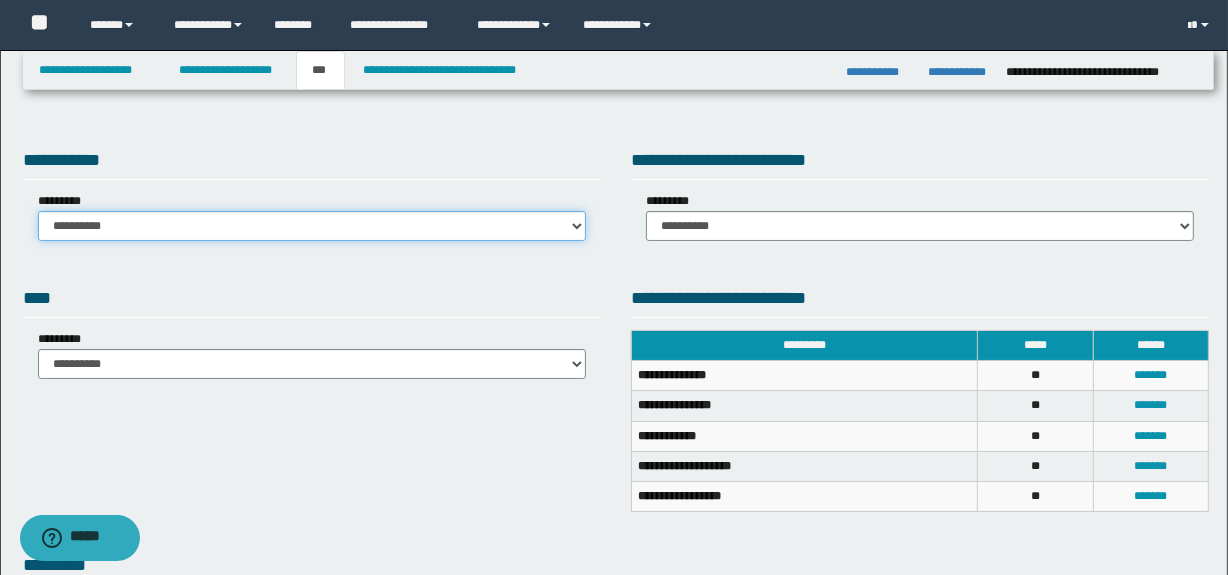 click on "**********" at bounding box center [312, 226] 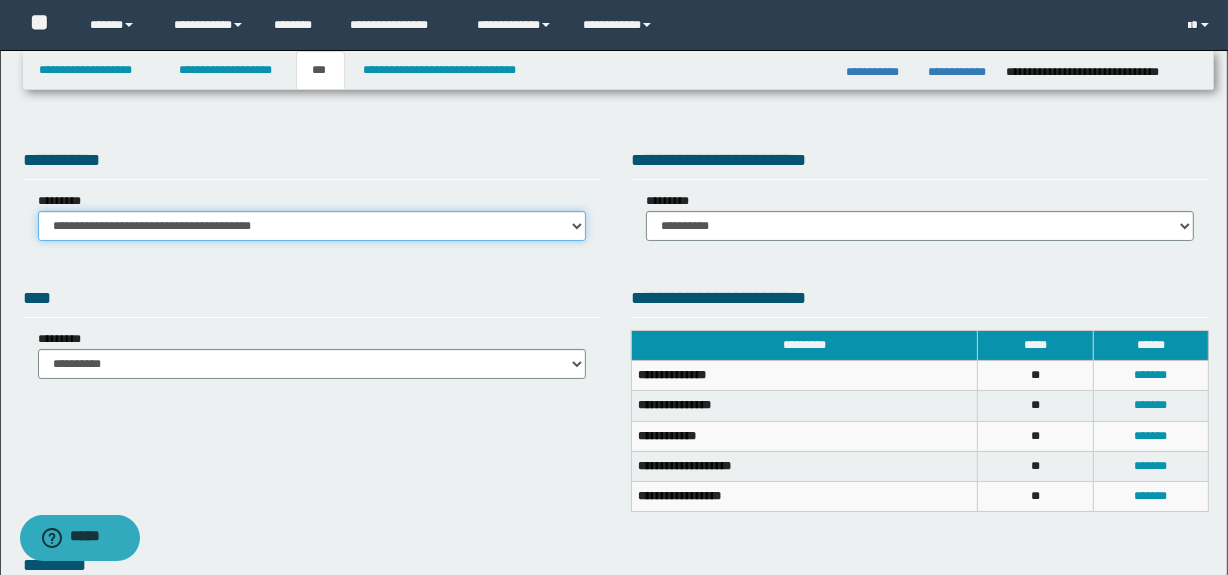 click on "**********" at bounding box center (312, 226) 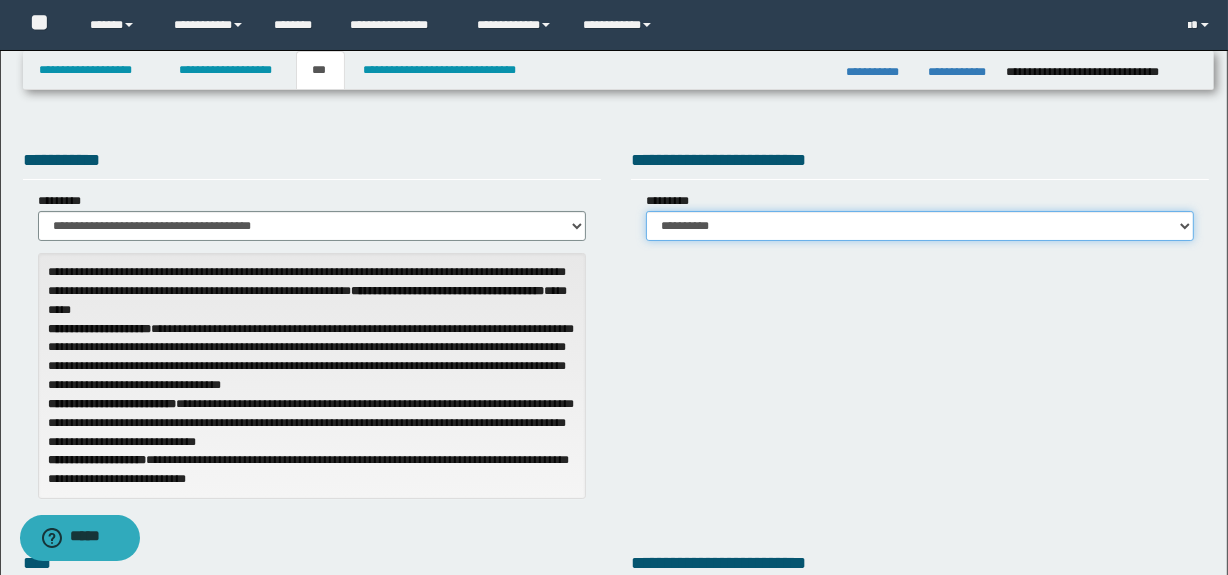 click on "**********" at bounding box center (920, 226) 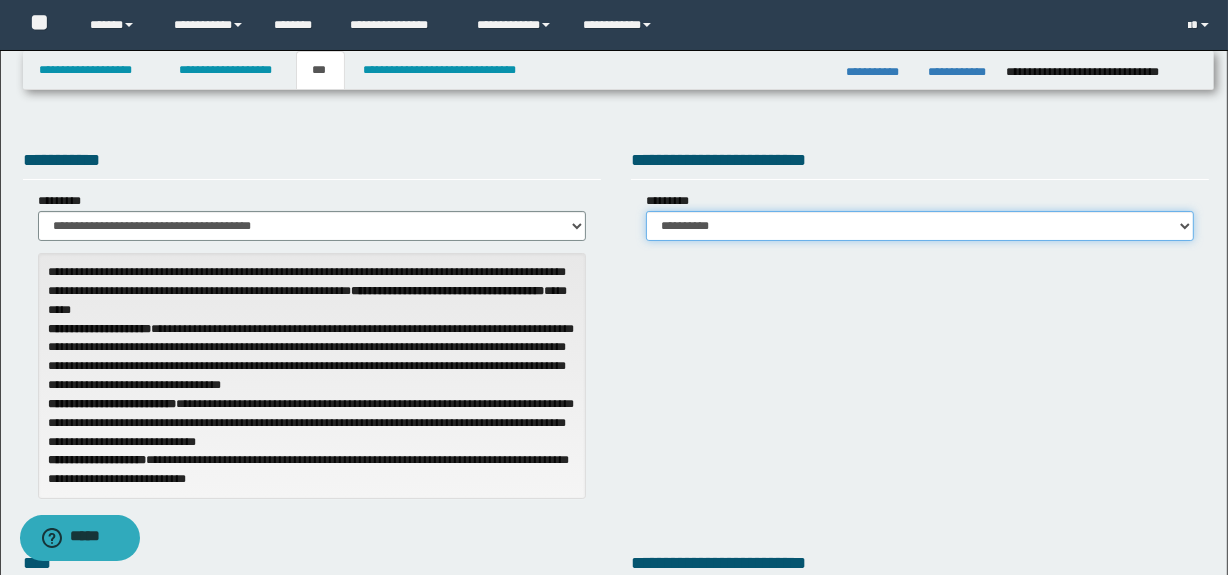 click on "**********" at bounding box center (920, 226) 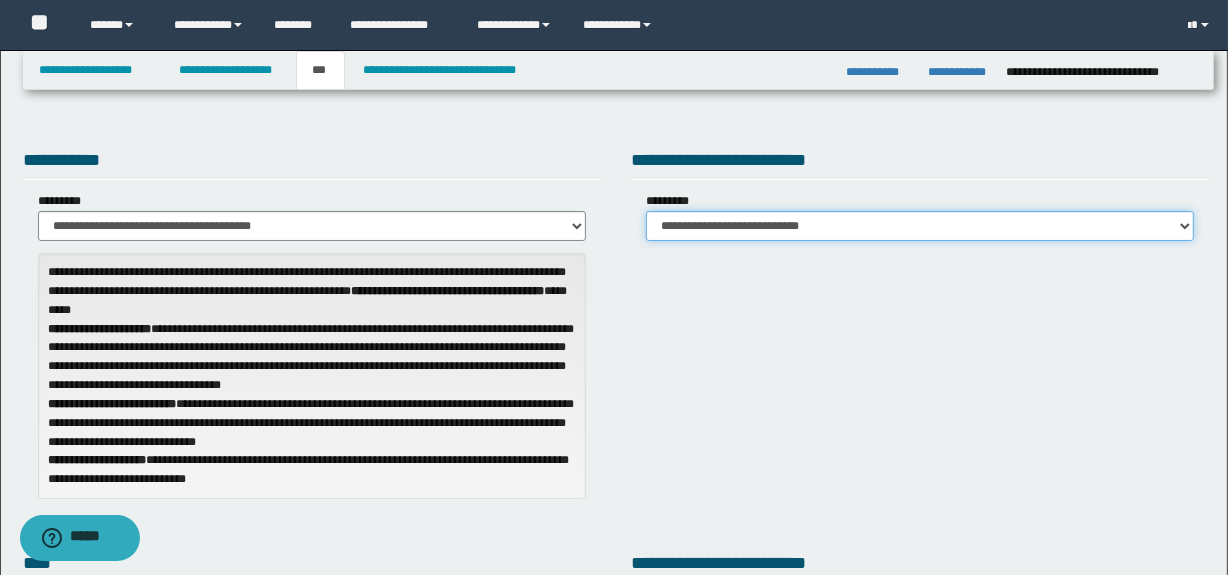click on "**********" at bounding box center [920, 226] 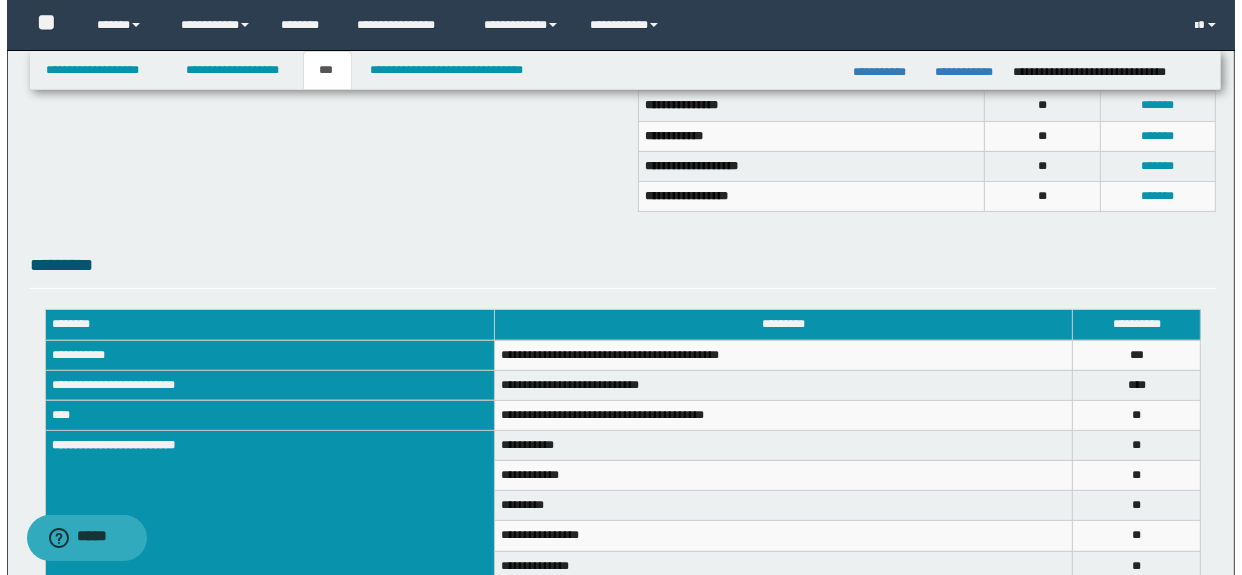 scroll, scrollTop: 580, scrollLeft: 0, axis: vertical 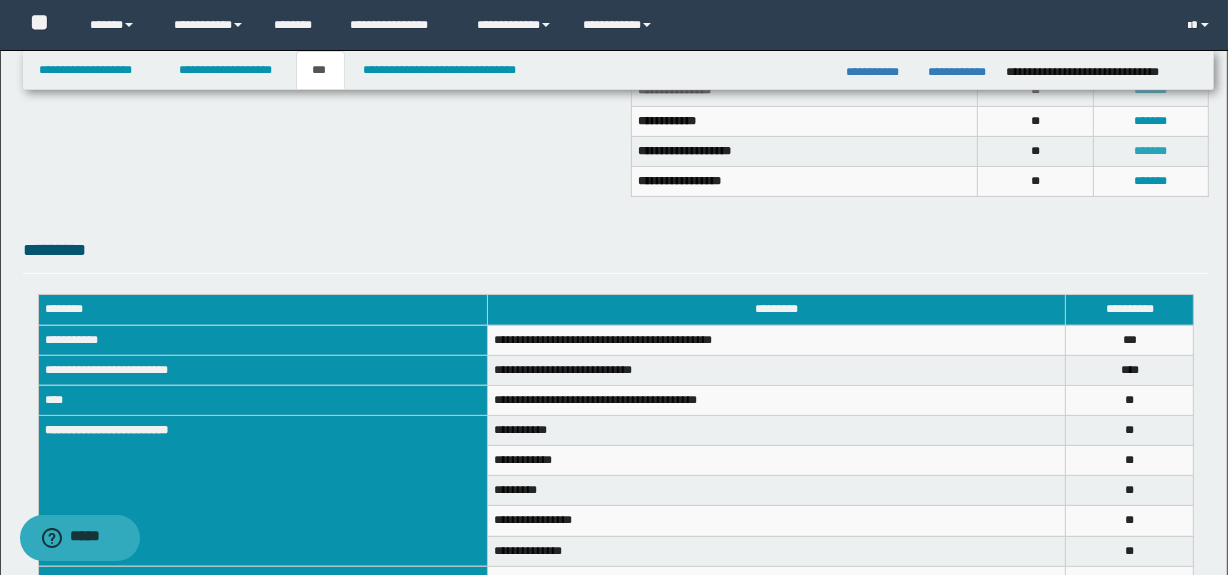 click on "*******" at bounding box center [1151, 151] 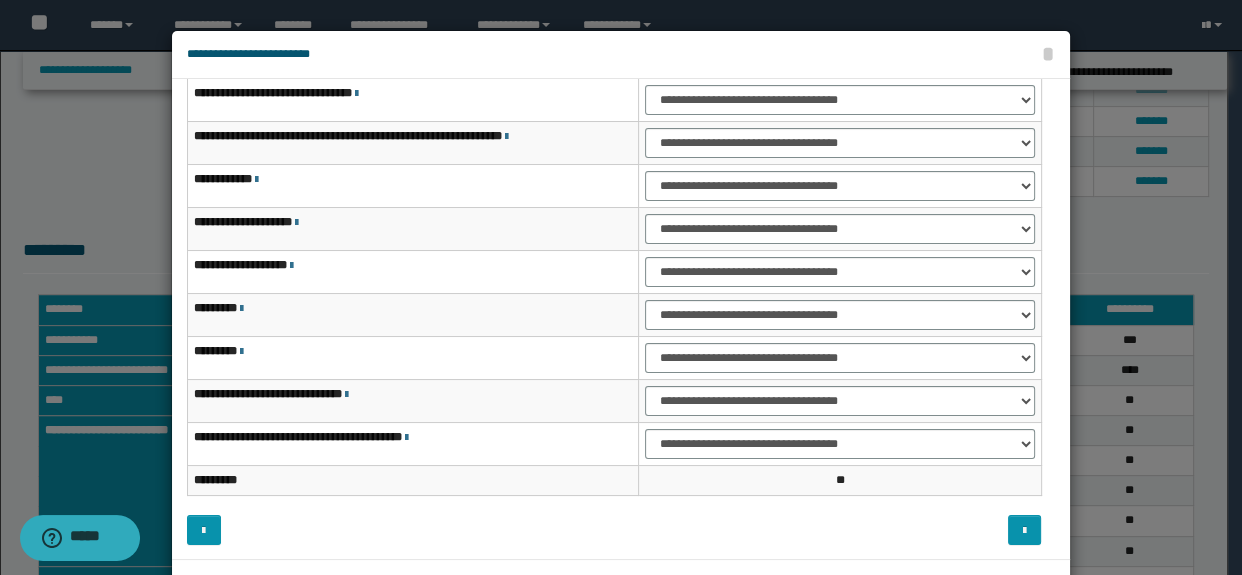 scroll, scrollTop: 120, scrollLeft: 0, axis: vertical 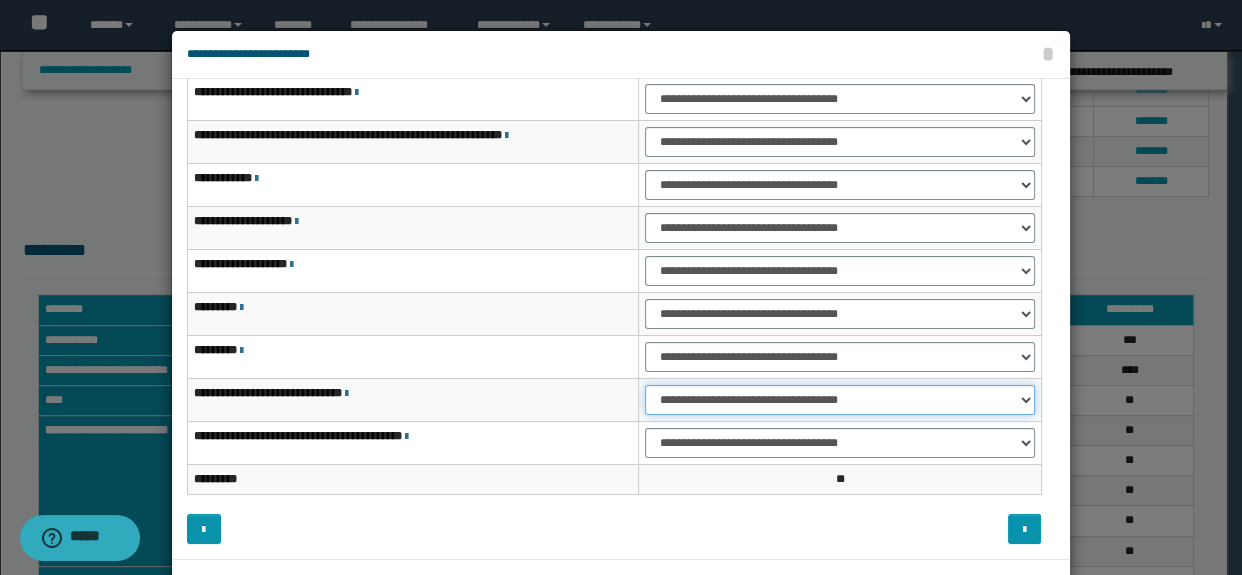 drag, startPoint x: 690, startPoint y: 400, endPoint x: 686, endPoint y: 413, distance: 13.601471 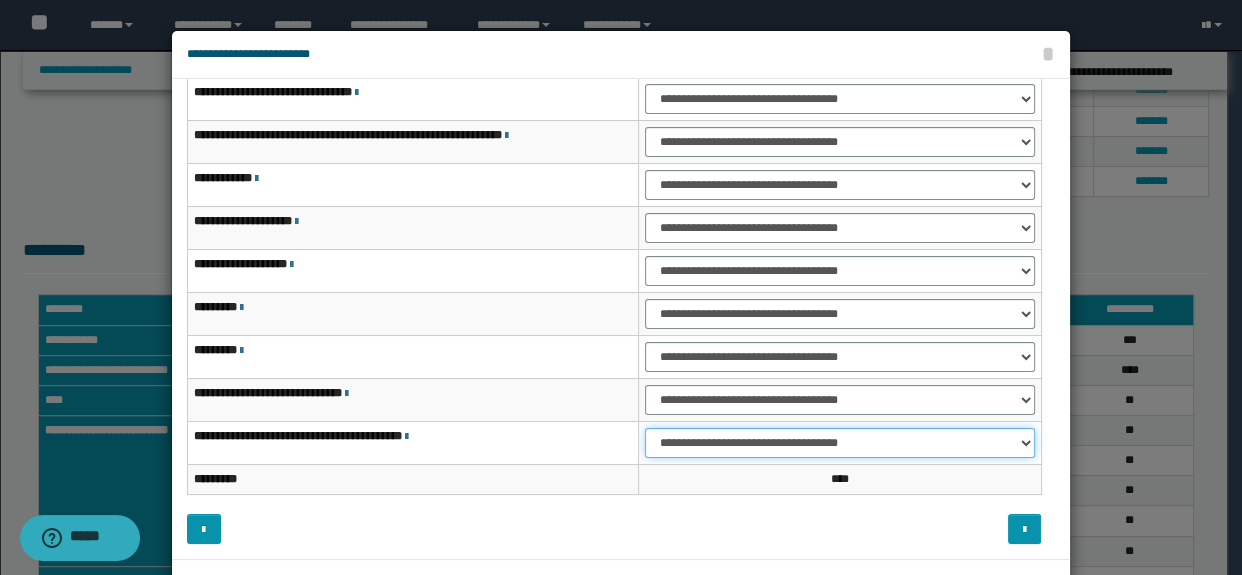 click on "**********" at bounding box center [839, 443] 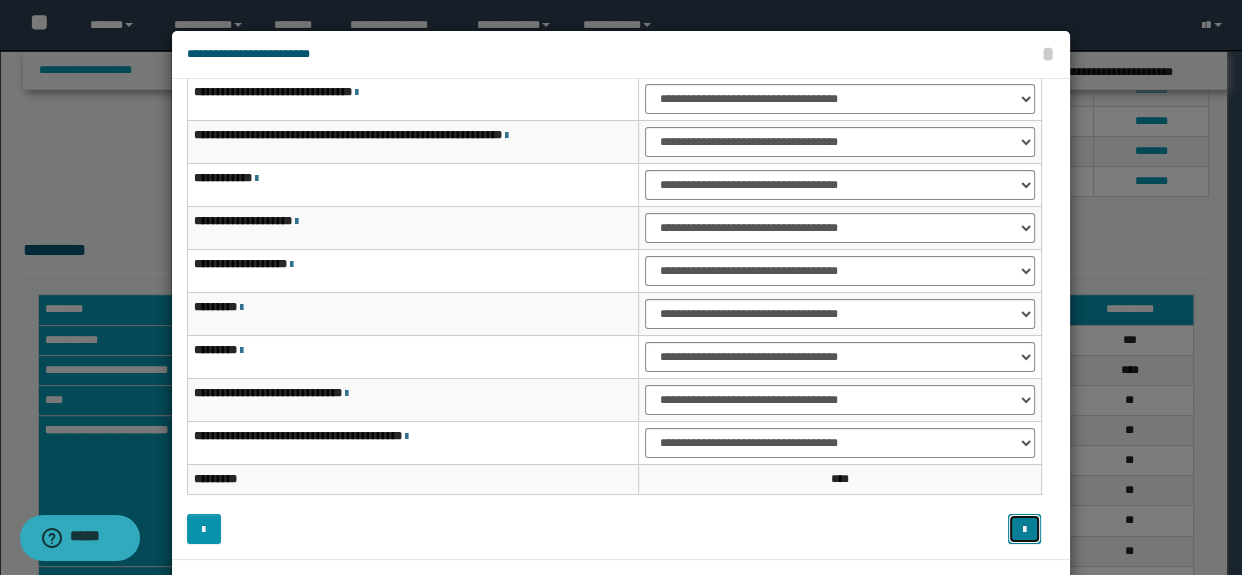 click at bounding box center [1024, 530] 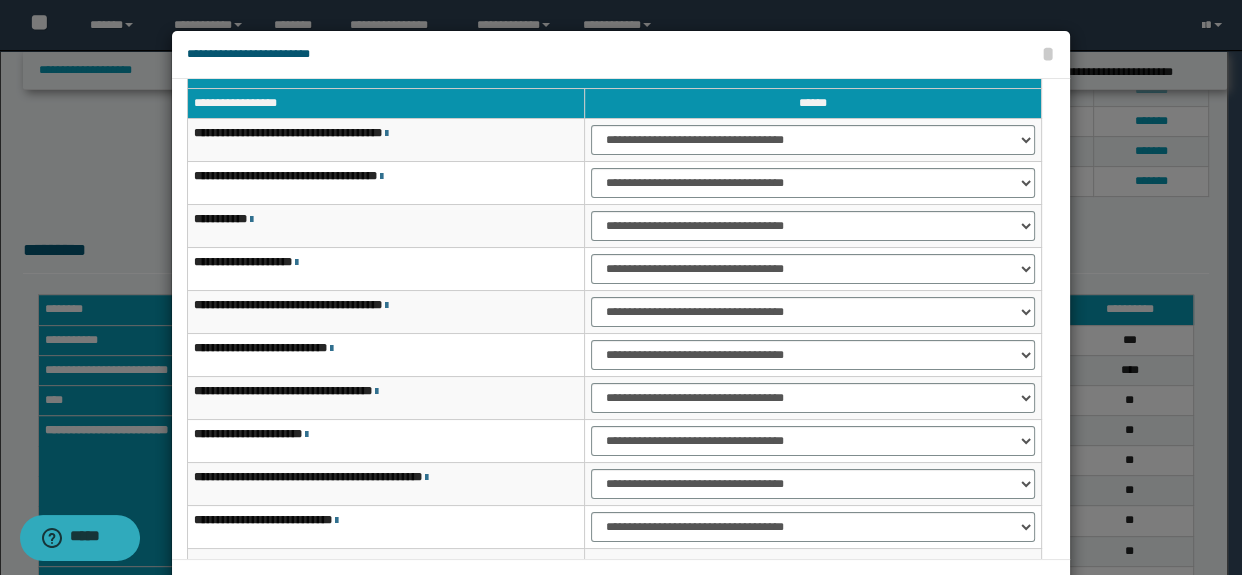 scroll, scrollTop: 0, scrollLeft: 0, axis: both 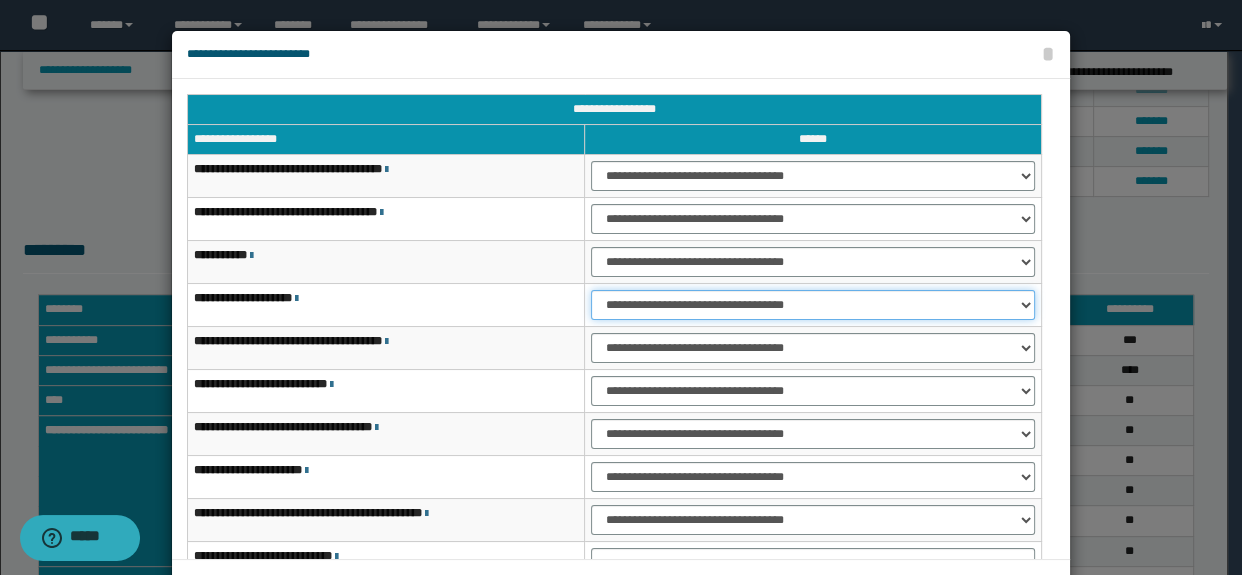 drag, startPoint x: 611, startPoint y: 300, endPoint x: 614, endPoint y: 313, distance: 13.341664 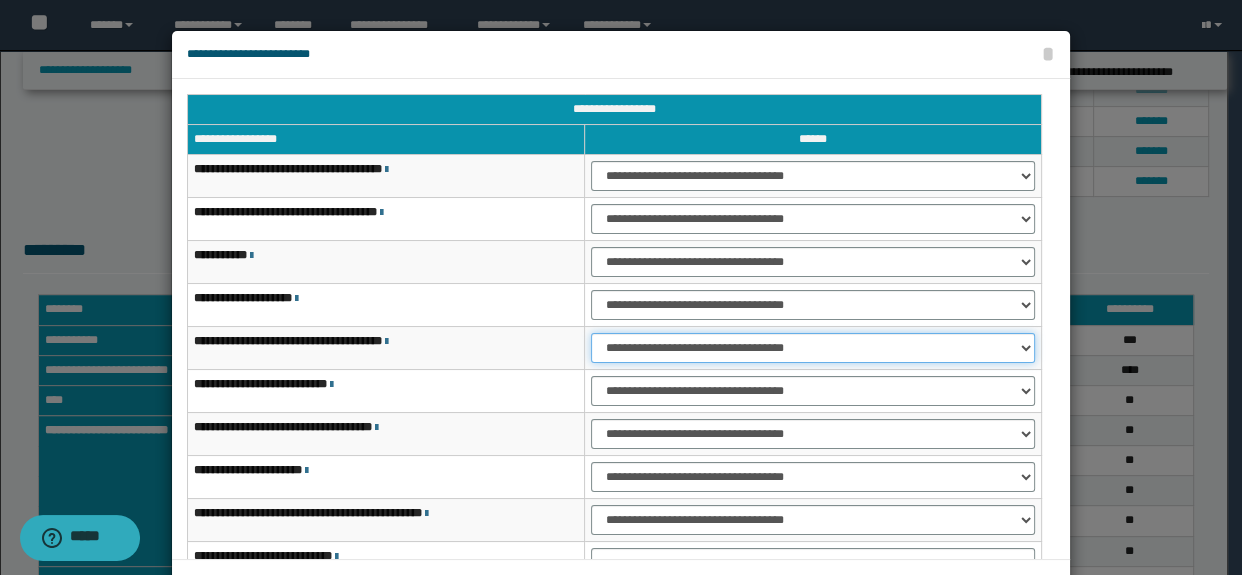 click on "**********" at bounding box center [813, 348] 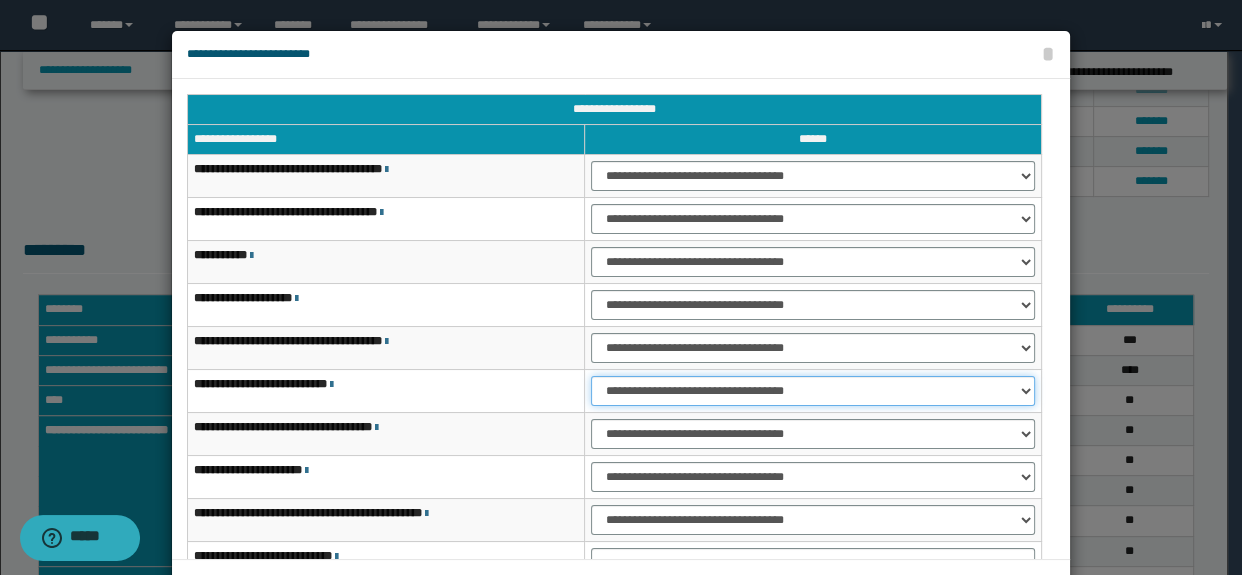 click on "**********" at bounding box center (813, 391) 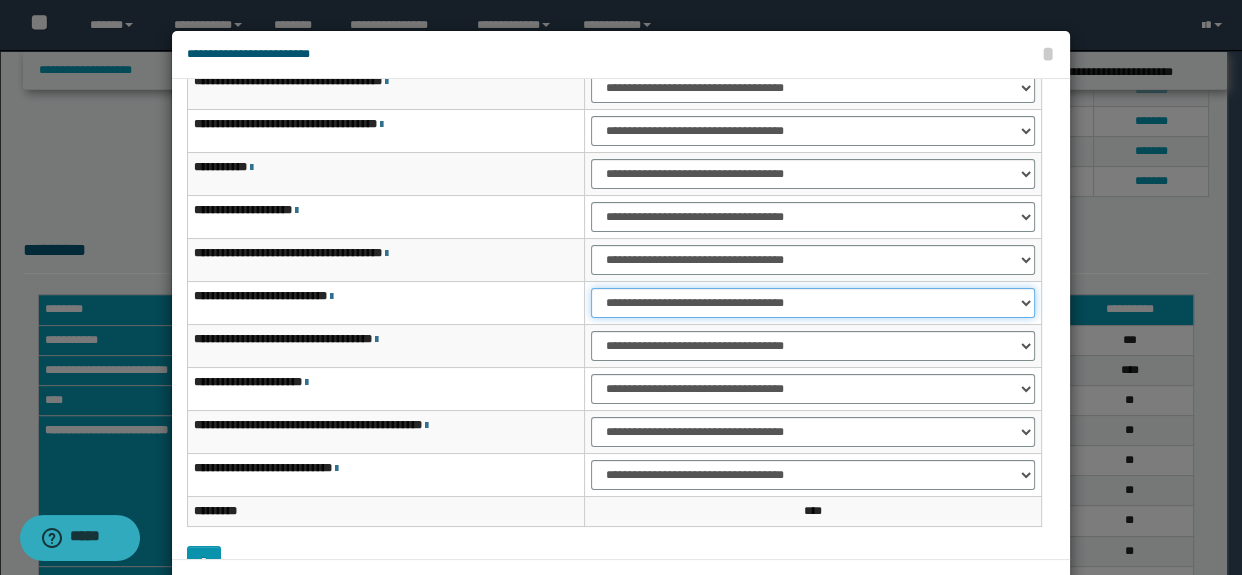scroll, scrollTop: 120, scrollLeft: 0, axis: vertical 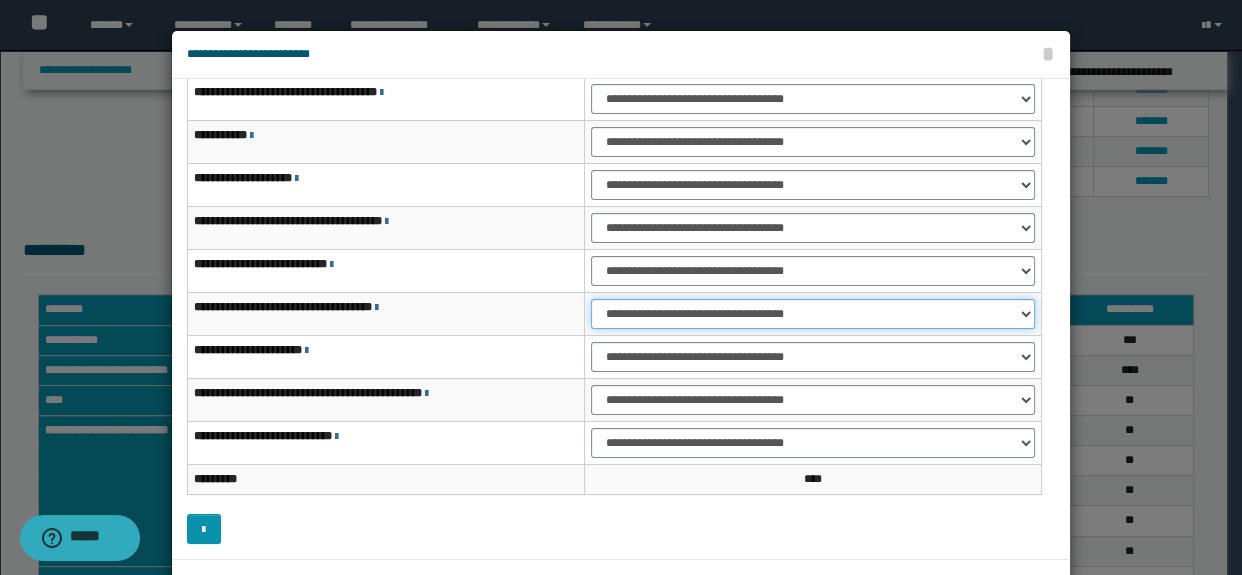 drag, startPoint x: 609, startPoint y: 309, endPoint x: 620, endPoint y: 323, distance: 17.804493 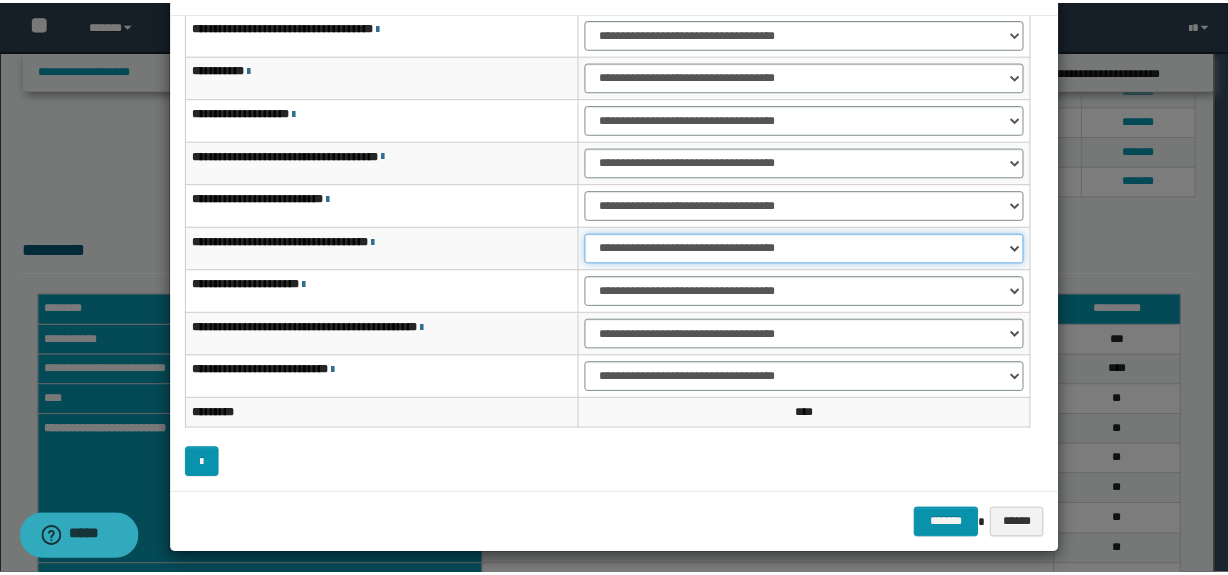 scroll, scrollTop: 75, scrollLeft: 0, axis: vertical 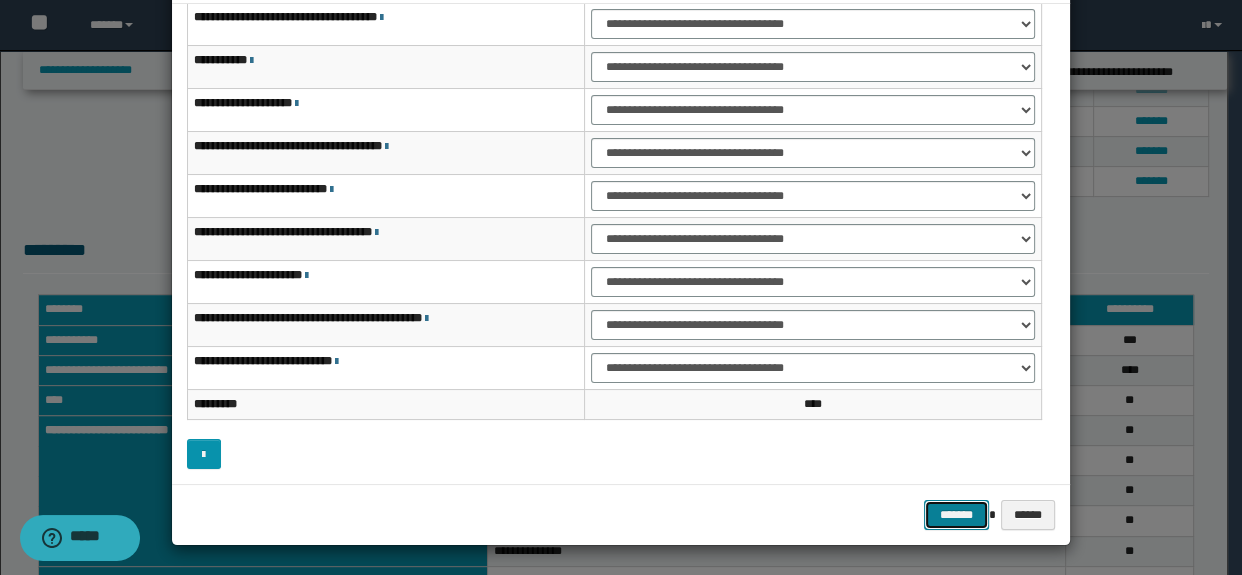 drag, startPoint x: 961, startPoint y: 504, endPoint x: 943, endPoint y: 499, distance: 18.681541 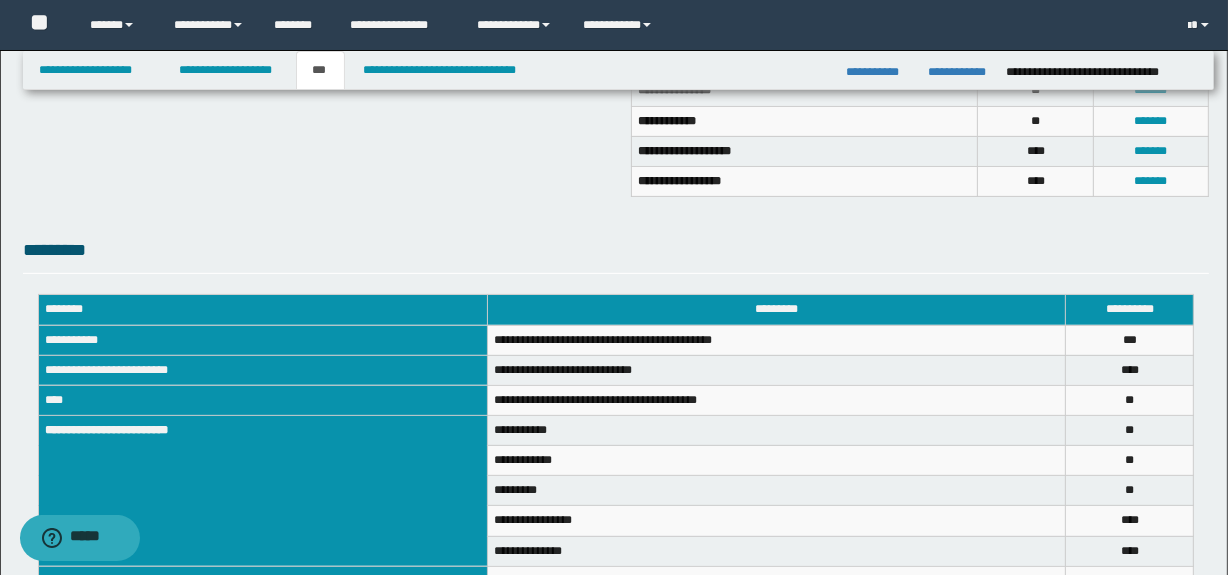 drag, startPoint x: 1238, startPoint y: 423, endPoint x: 1240, endPoint y: 469, distance: 46.043457 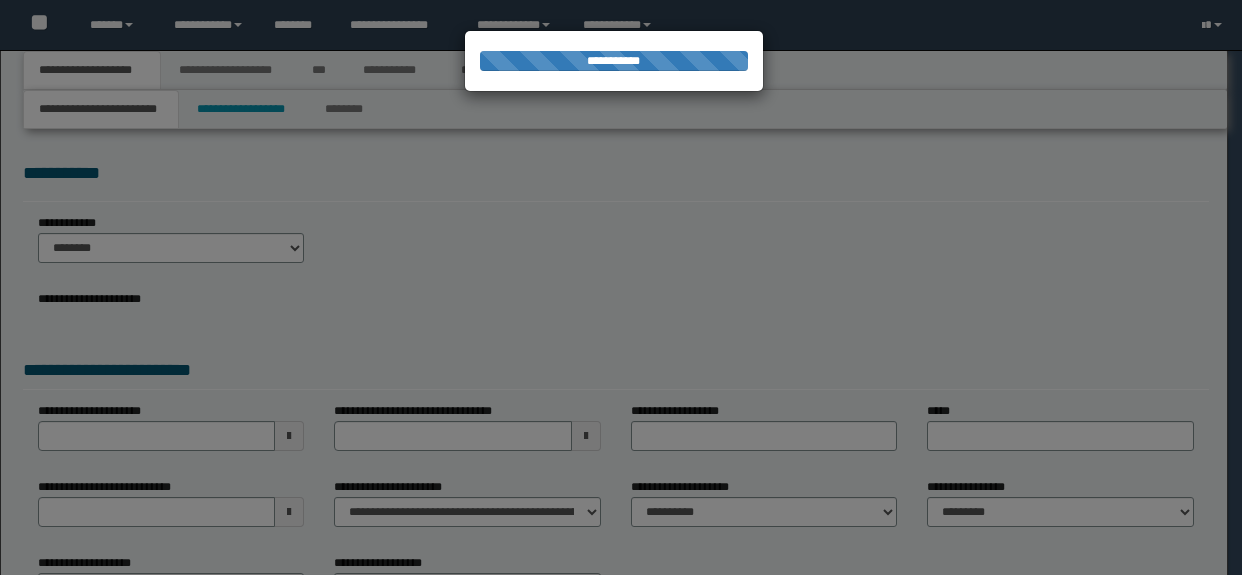 scroll, scrollTop: 0, scrollLeft: 0, axis: both 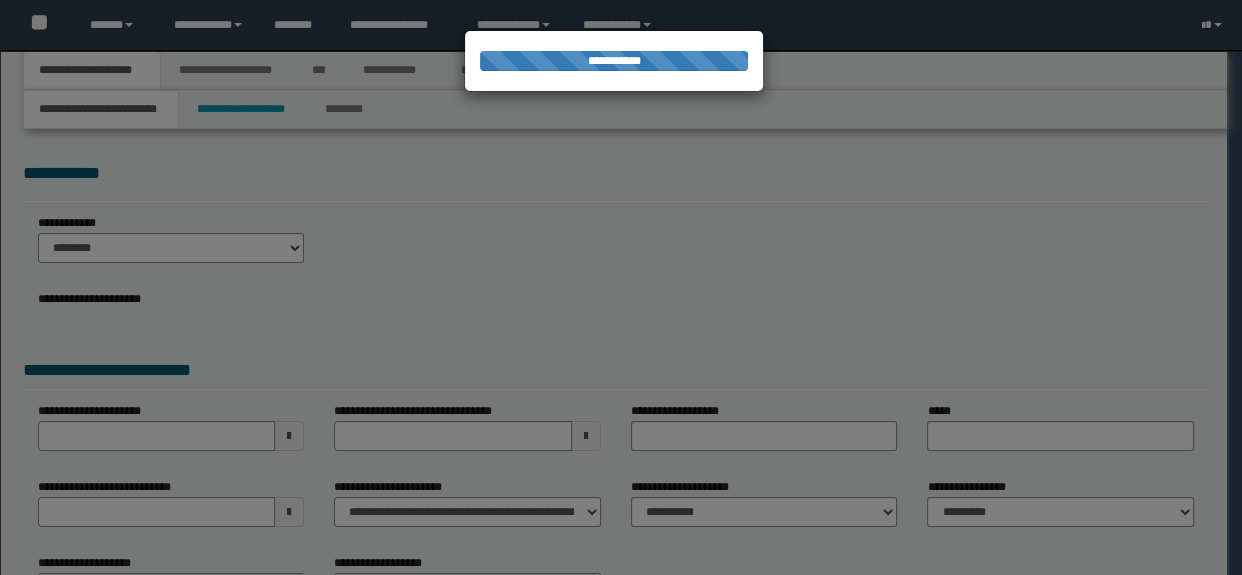 select on "*" 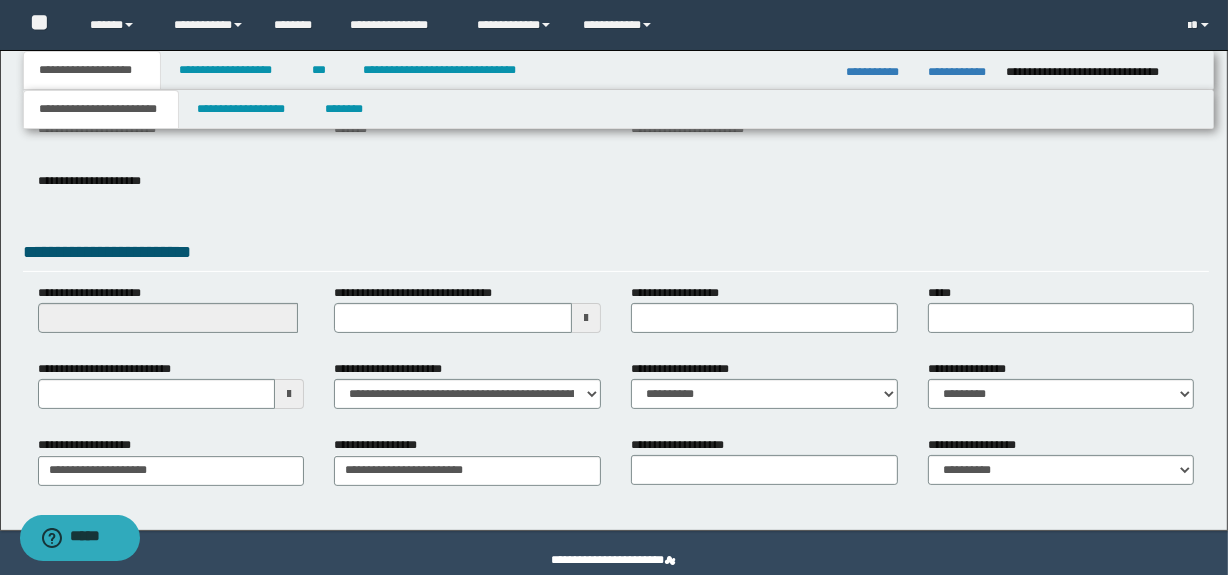 scroll, scrollTop: 308, scrollLeft: 0, axis: vertical 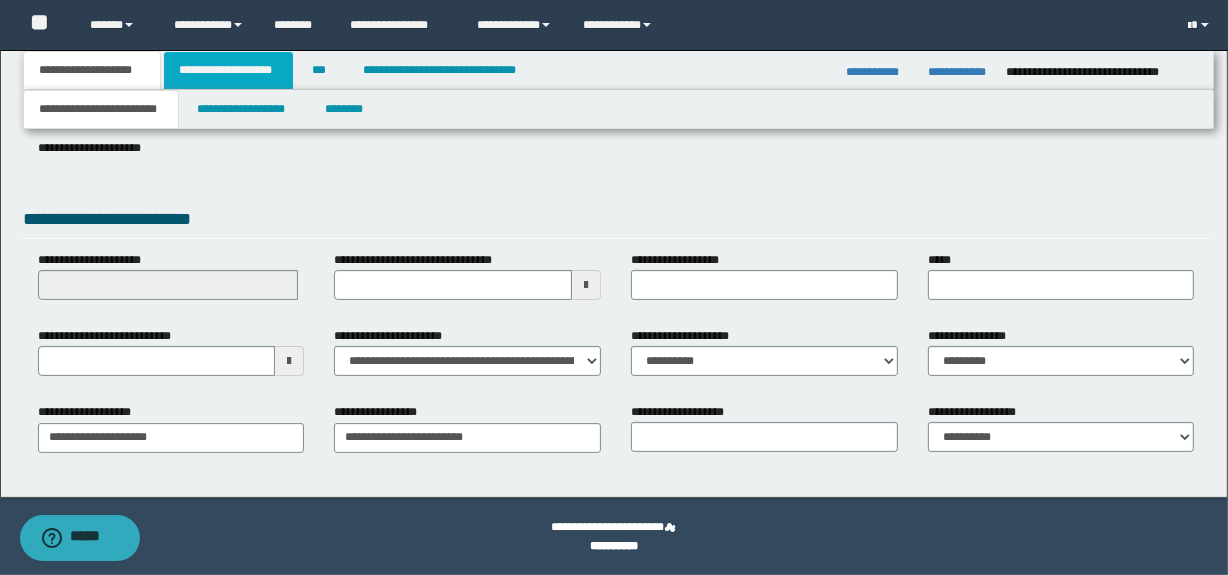 click on "**********" at bounding box center [228, 70] 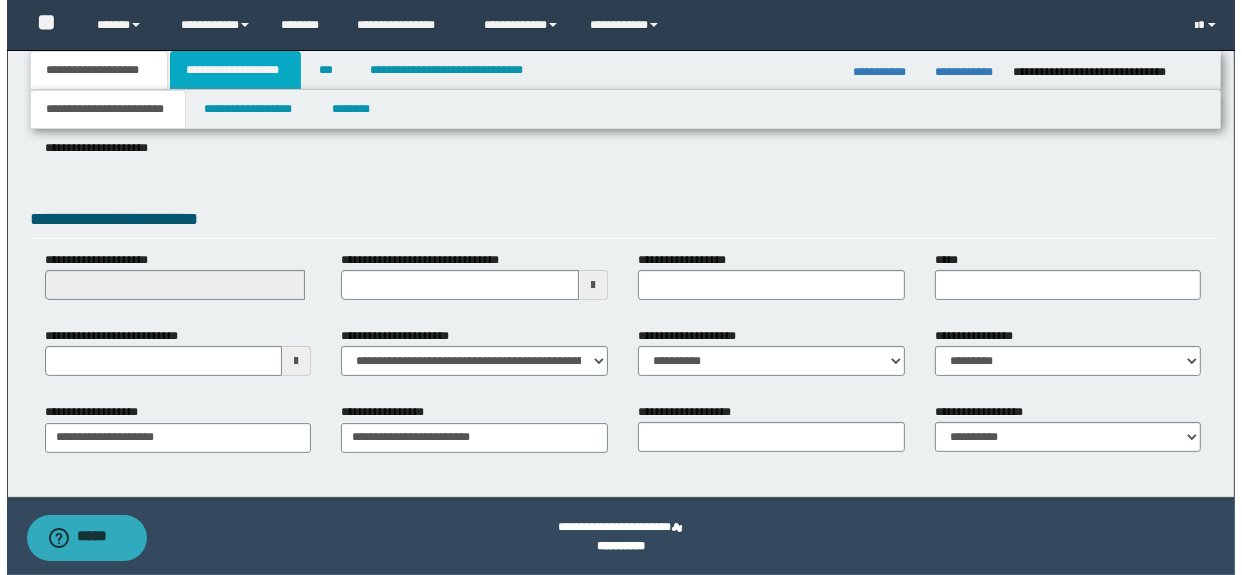 scroll, scrollTop: 0, scrollLeft: 0, axis: both 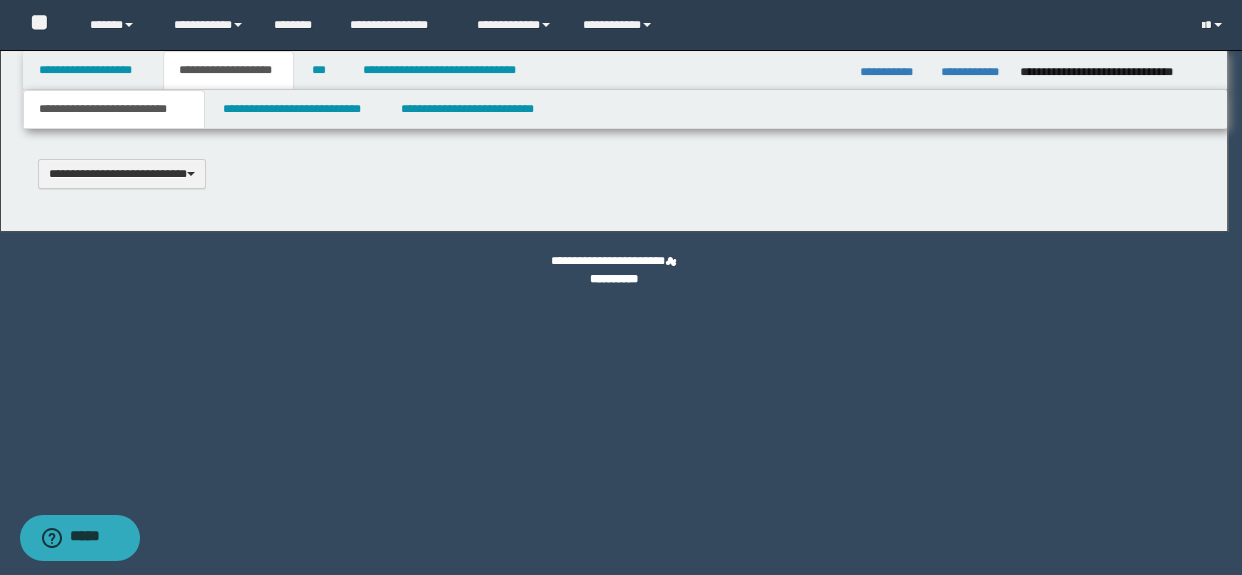type 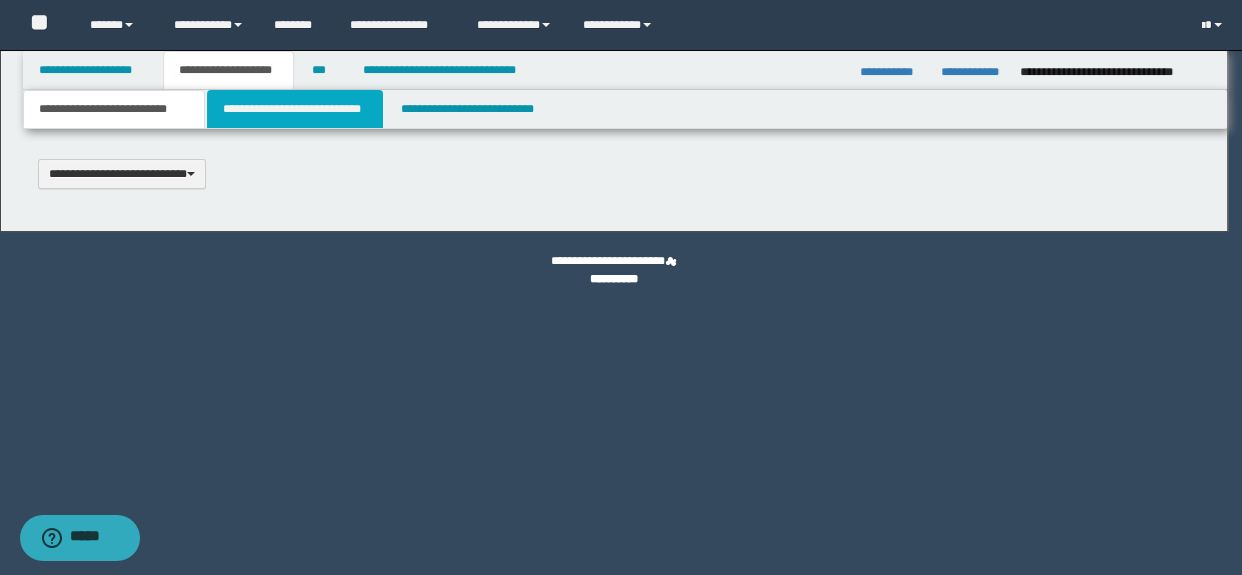 scroll, scrollTop: 0, scrollLeft: 0, axis: both 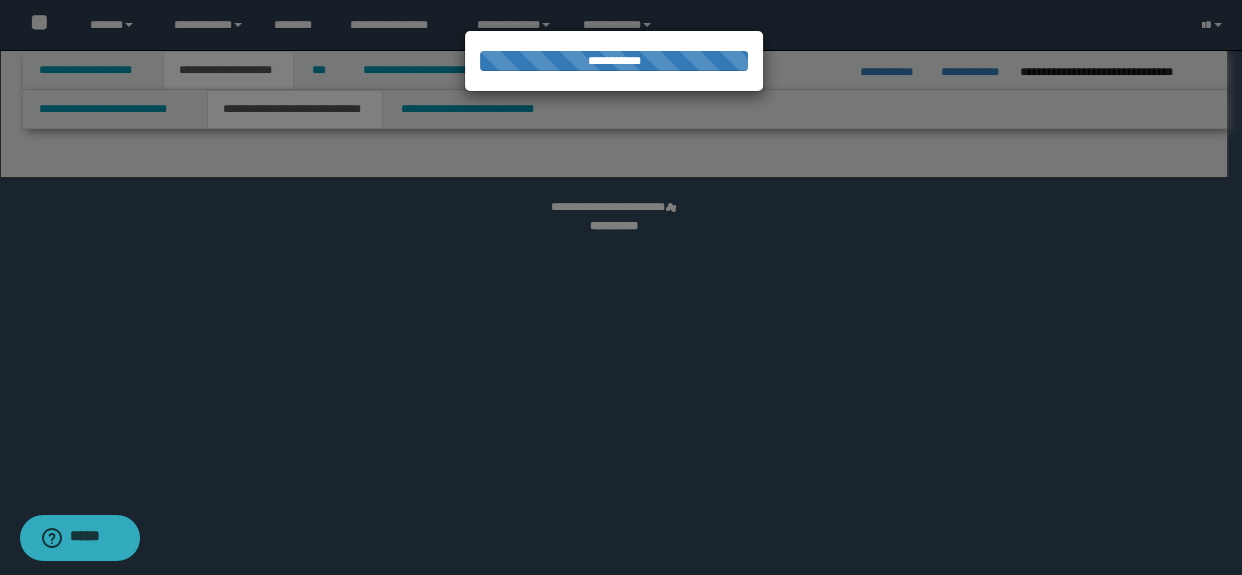 select on "*" 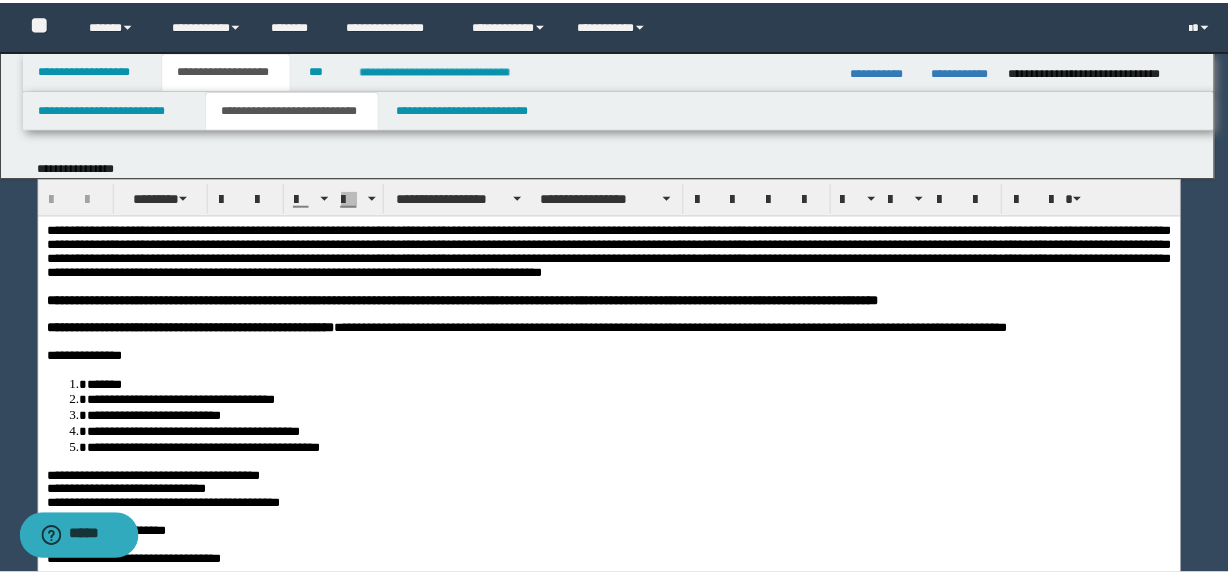 scroll, scrollTop: 0, scrollLeft: 0, axis: both 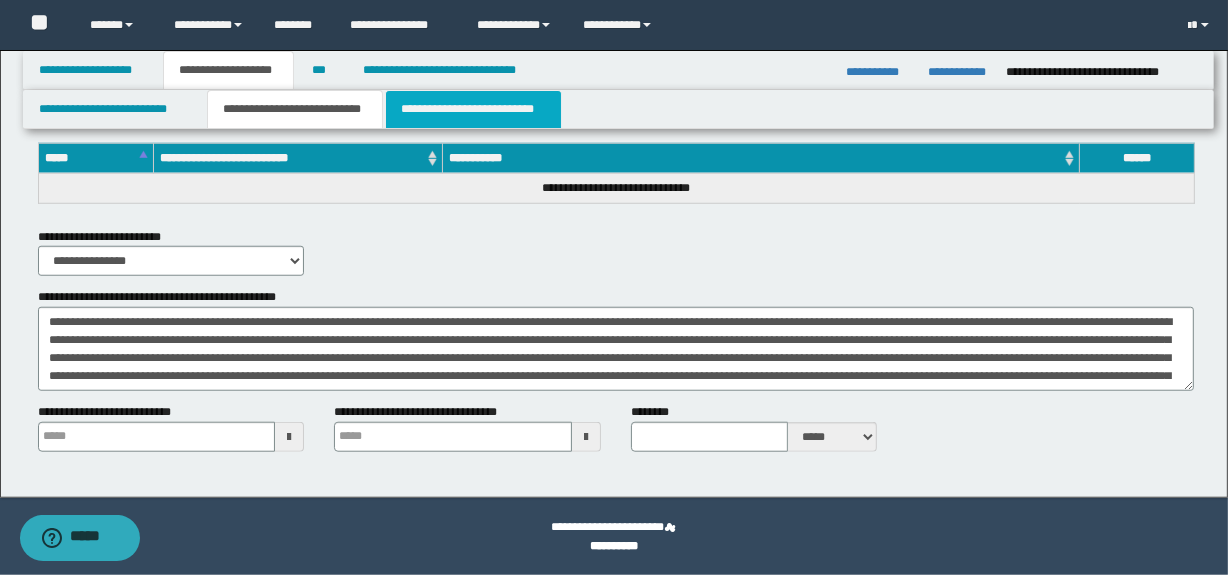 drag, startPoint x: 423, startPoint y: 100, endPoint x: 424, endPoint y: 110, distance: 10.049875 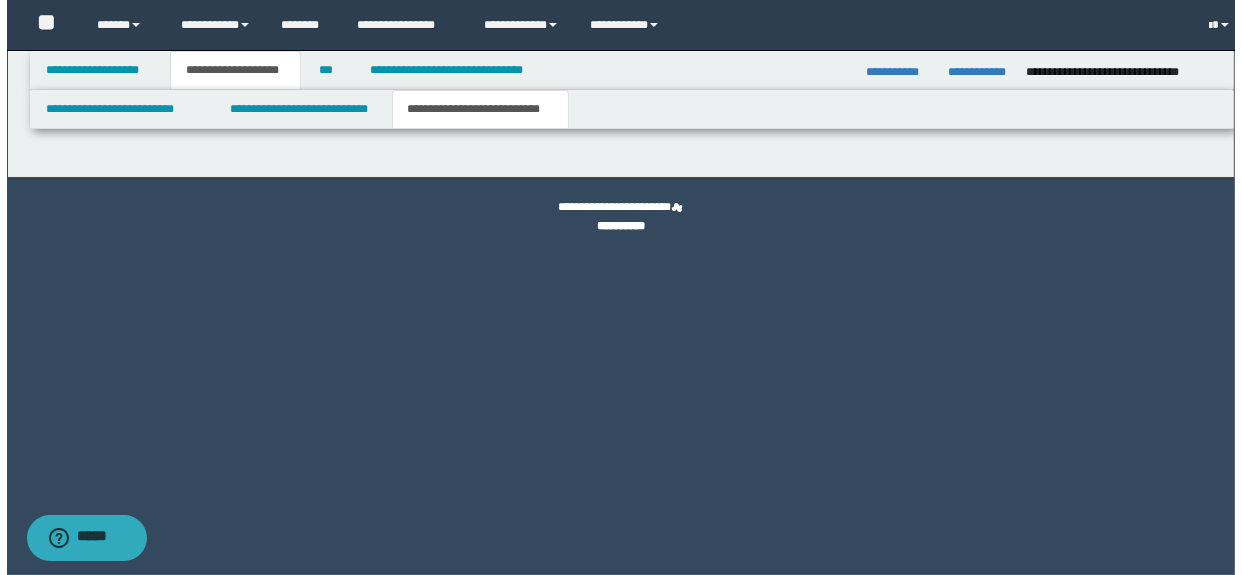 scroll, scrollTop: 0, scrollLeft: 0, axis: both 